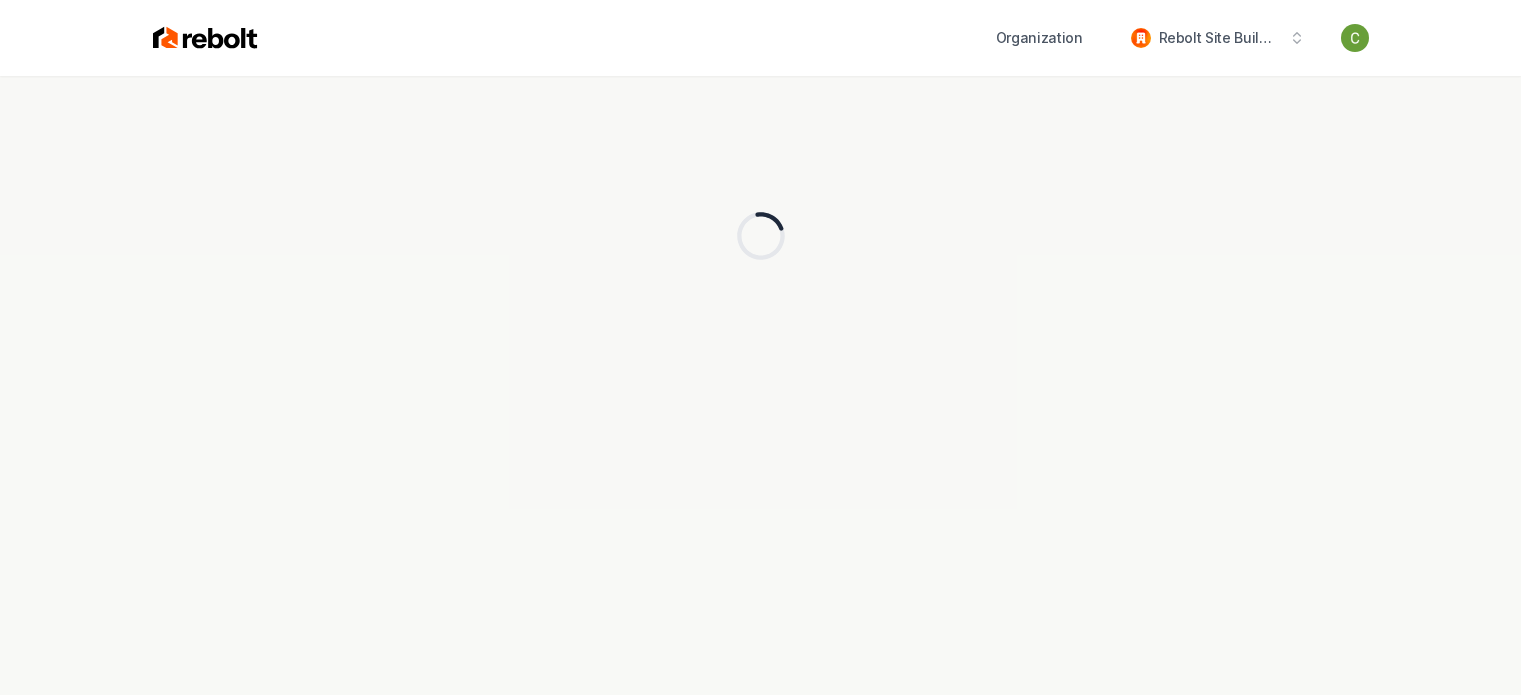 scroll, scrollTop: 0, scrollLeft: 0, axis: both 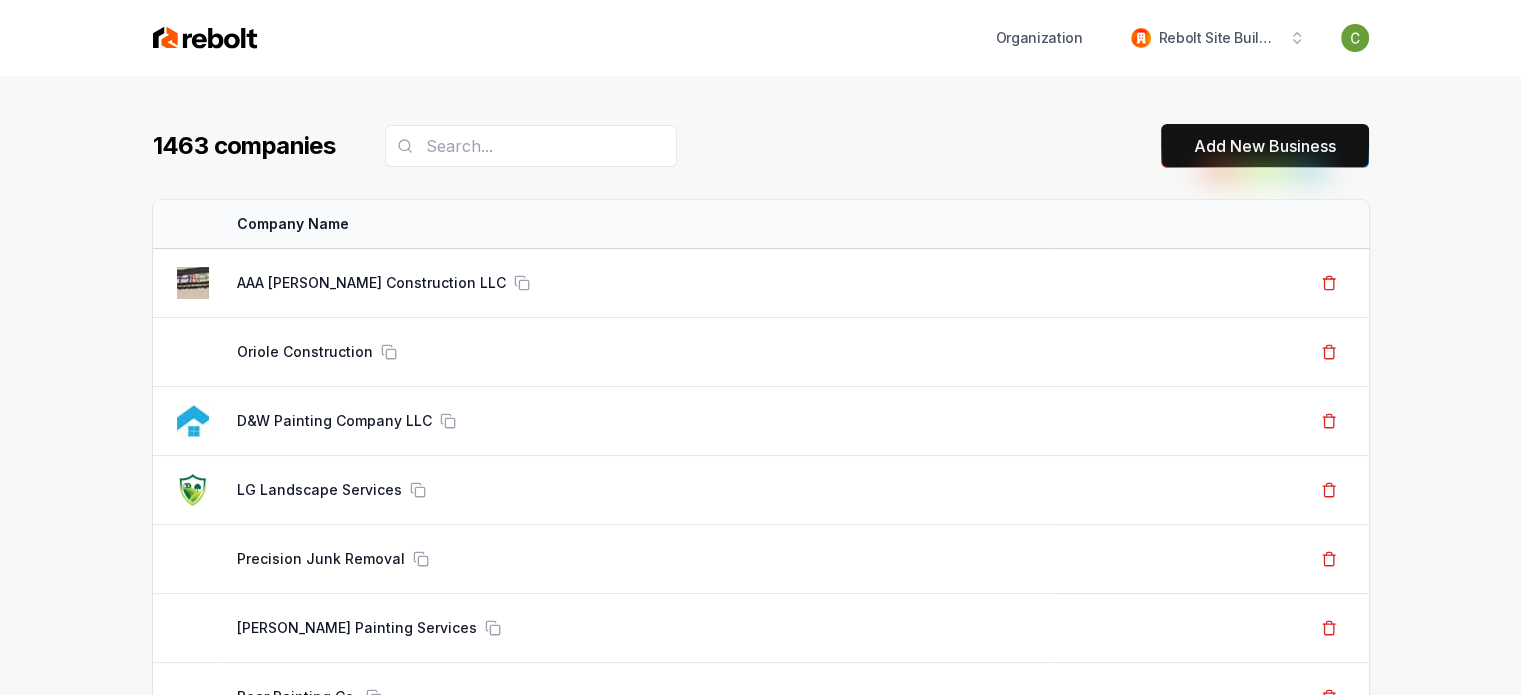 click on "Add New Business" at bounding box center (1265, 146) 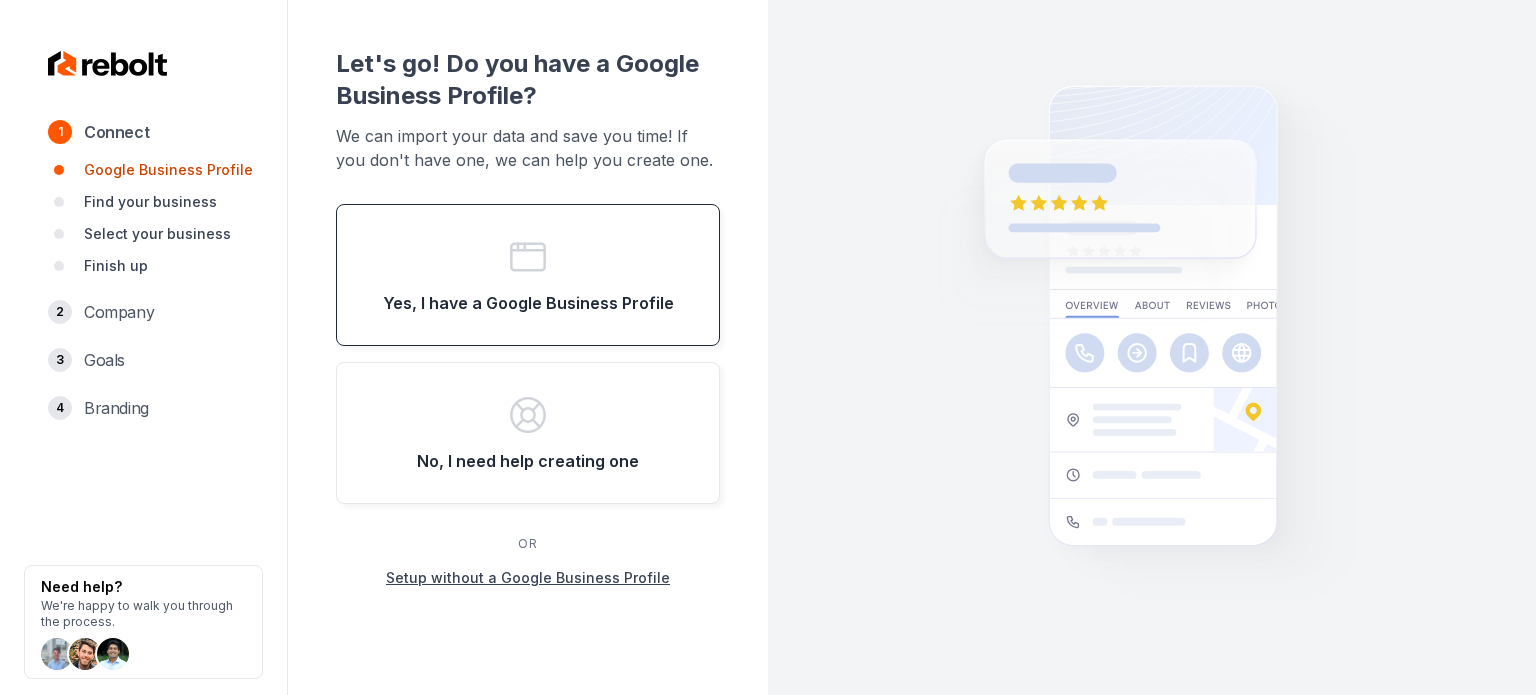 click on "Yes, I have a Google Business Profile" at bounding box center (528, 275) 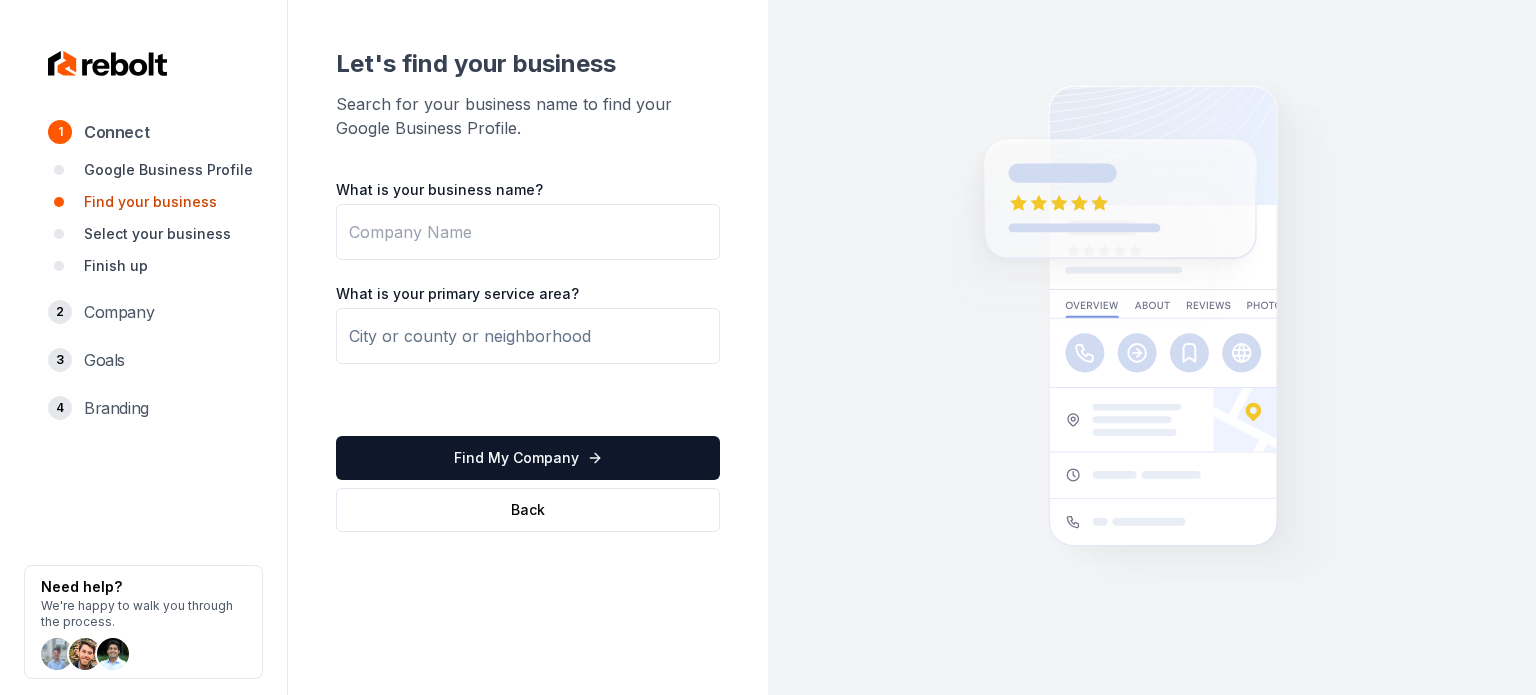 click on "What is your business name?" at bounding box center [528, 232] 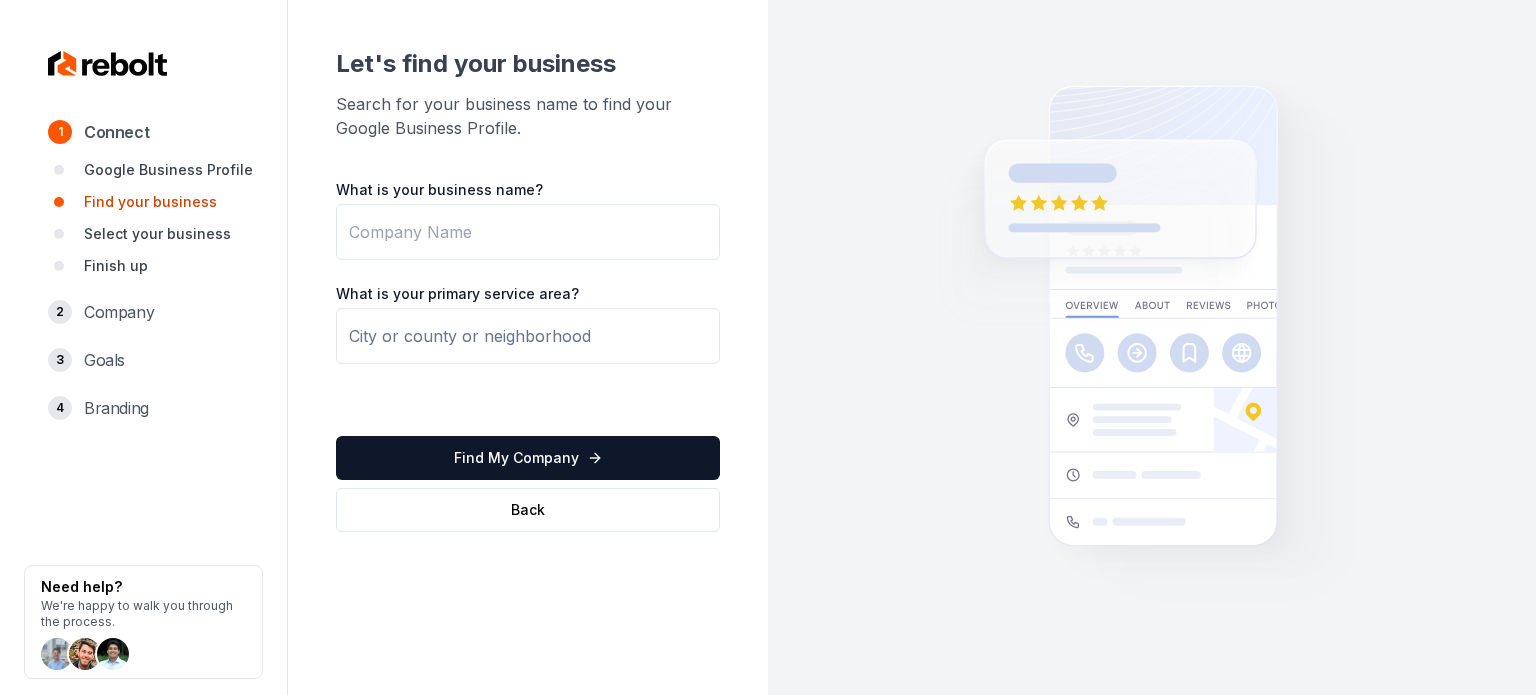 paste on "[PERSON_NAME] Roofing" 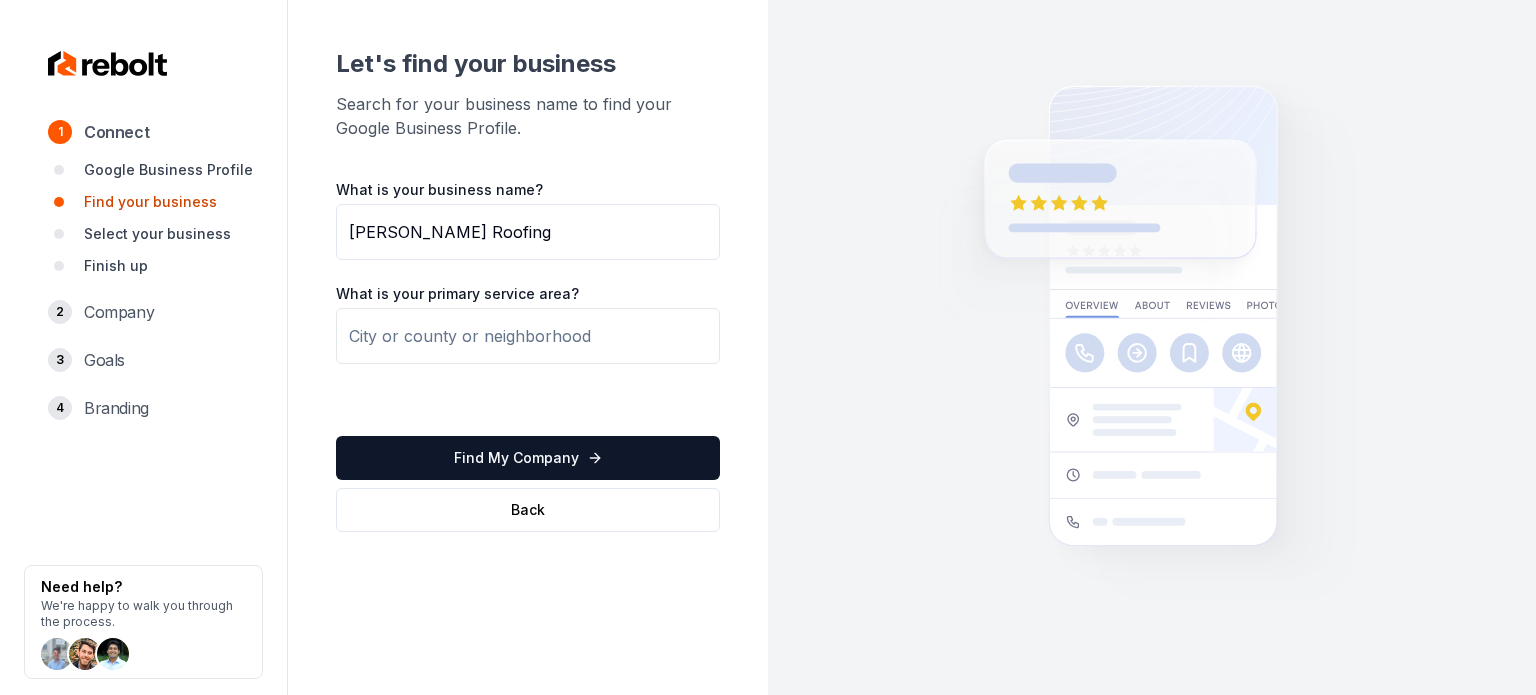 type on "[PERSON_NAME] Roofing" 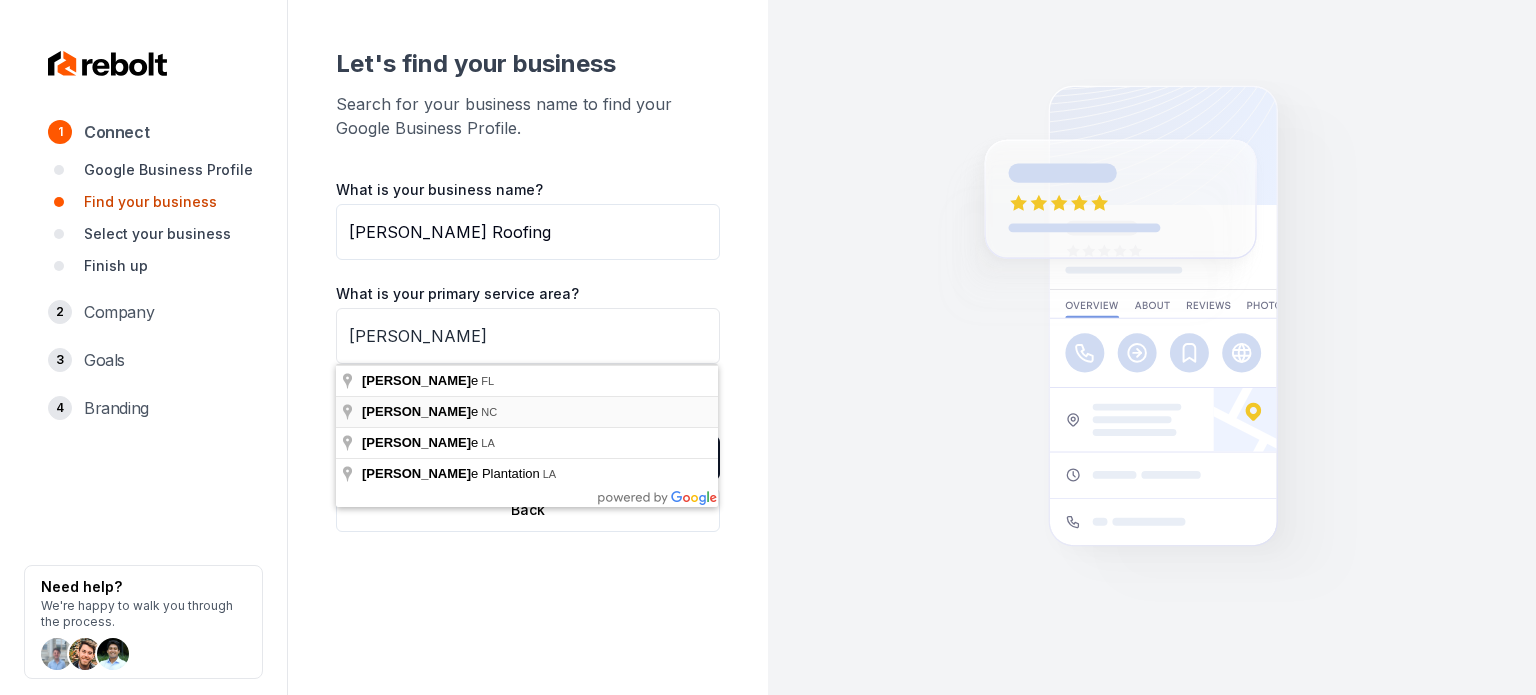 type on "[GEOGRAPHIC_DATA], [GEOGRAPHIC_DATA]" 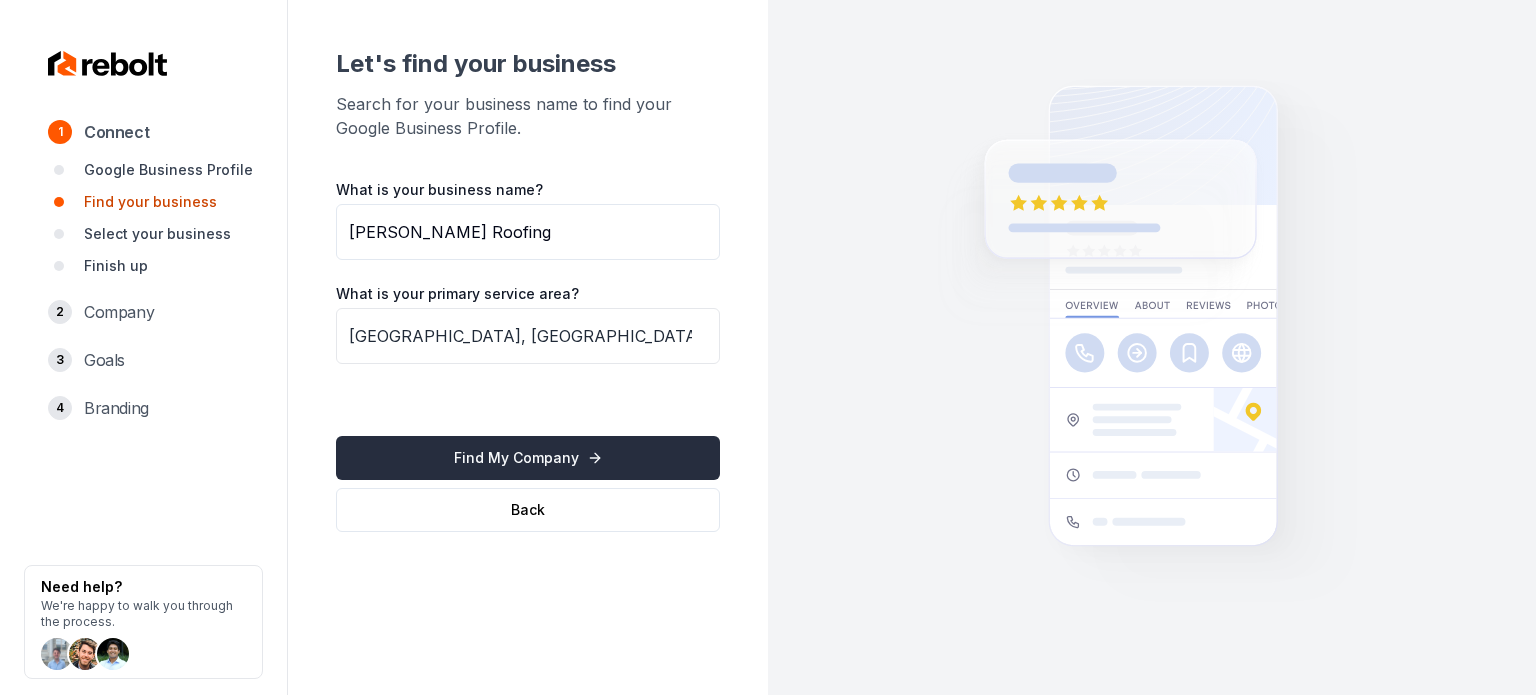 click on "Find My Company" at bounding box center [528, 458] 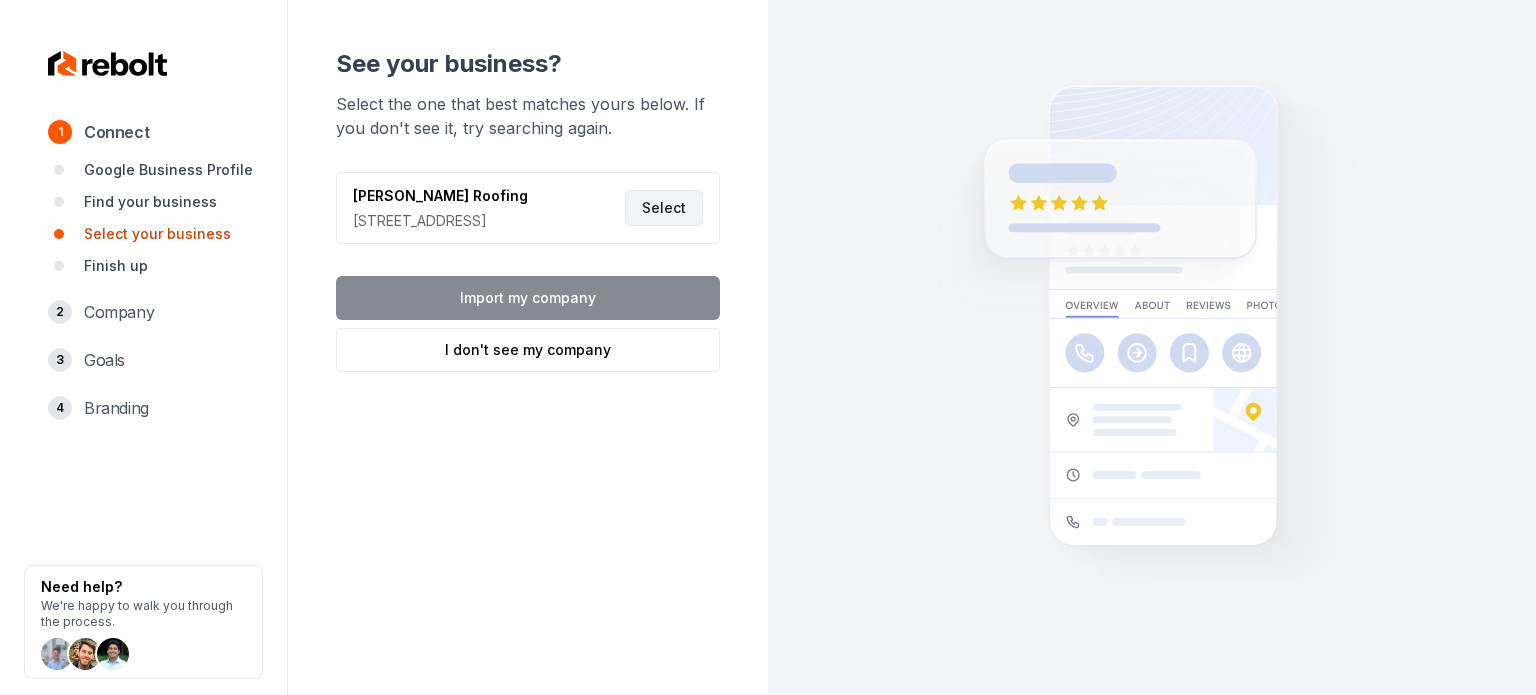 click on "Select" at bounding box center (664, 208) 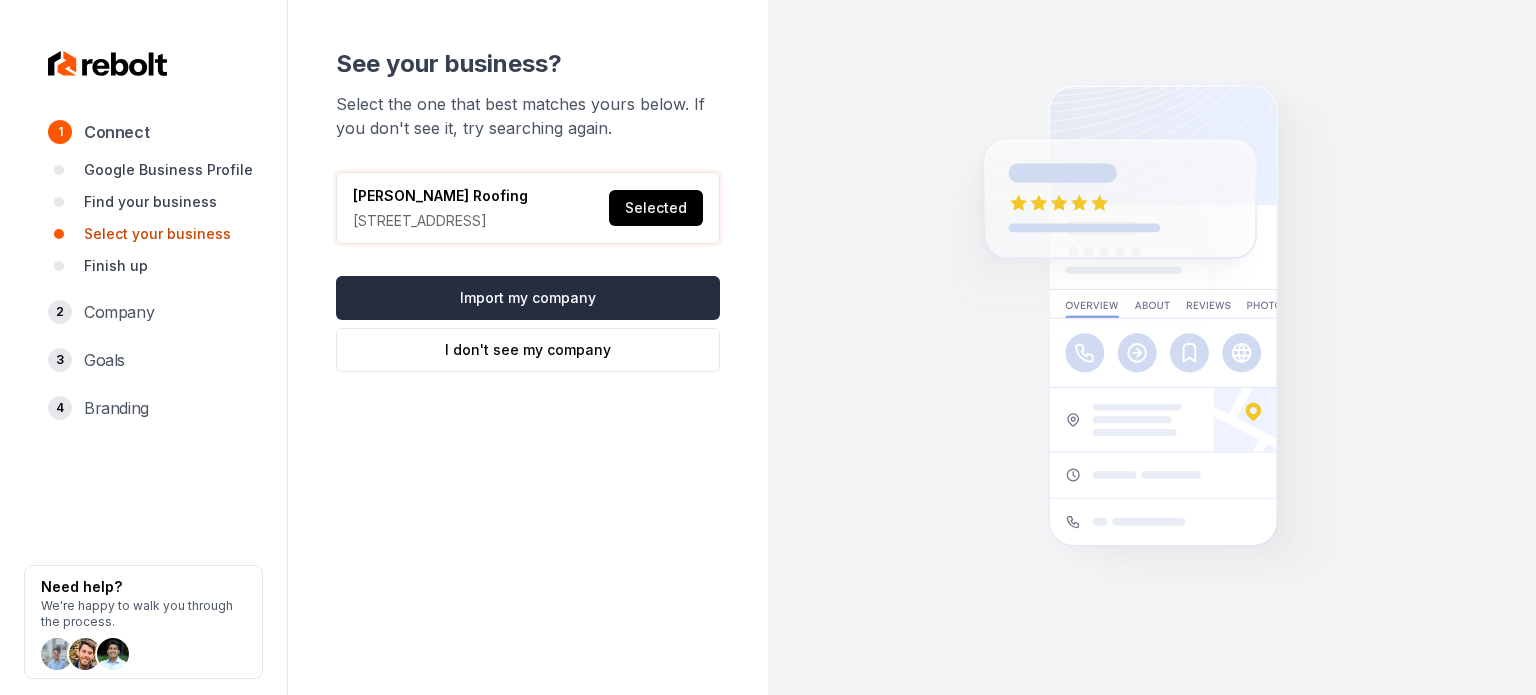click on "Import my company" at bounding box center (528, 298) 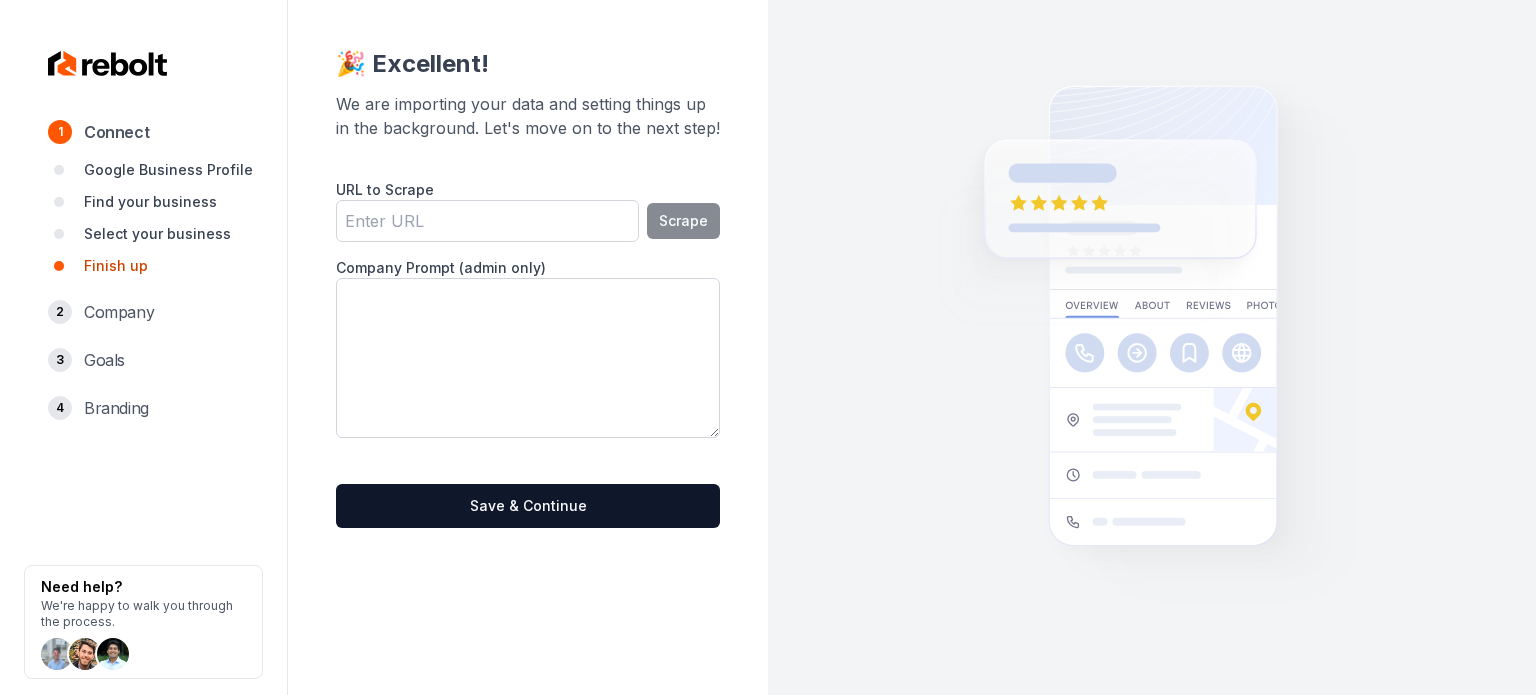 click at bounding box center (528, 358) 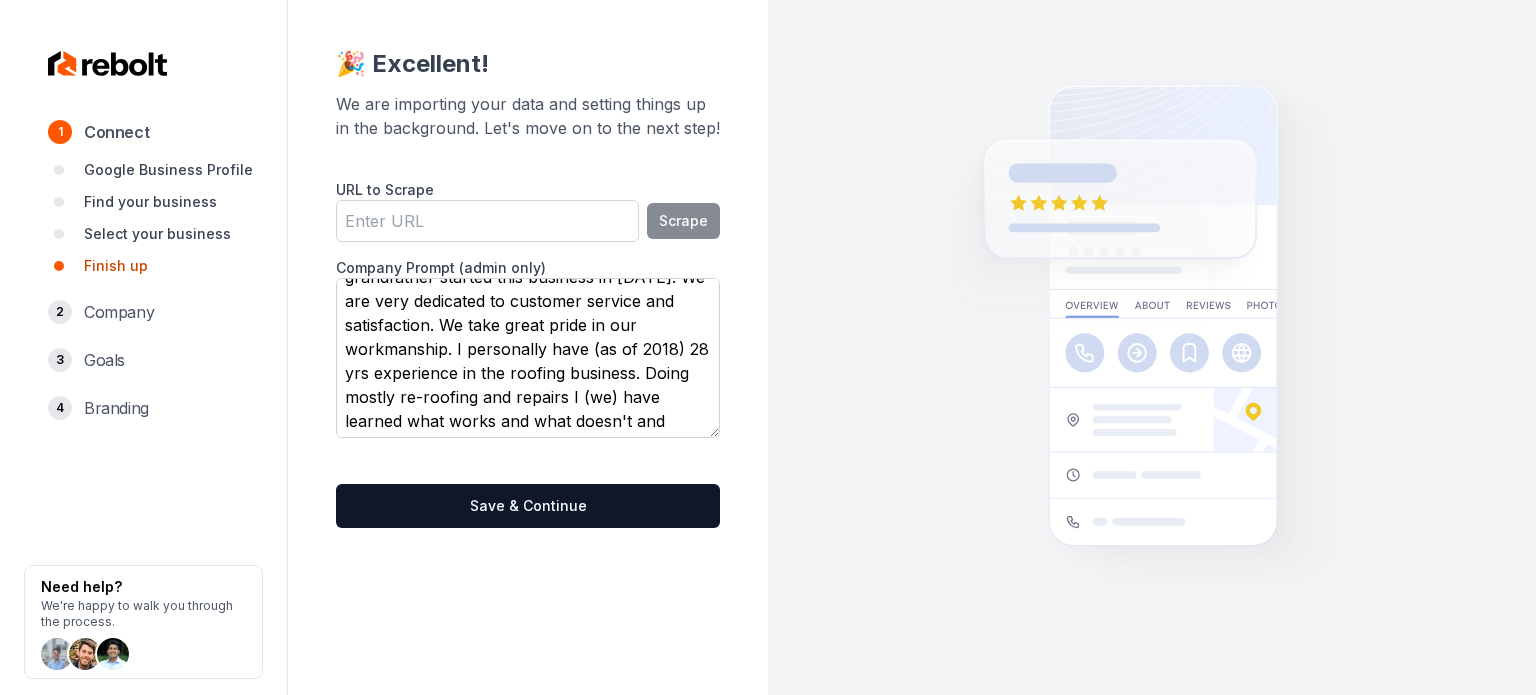 scroll, scrollTop: 0, scrollLeft: 0, axis: both 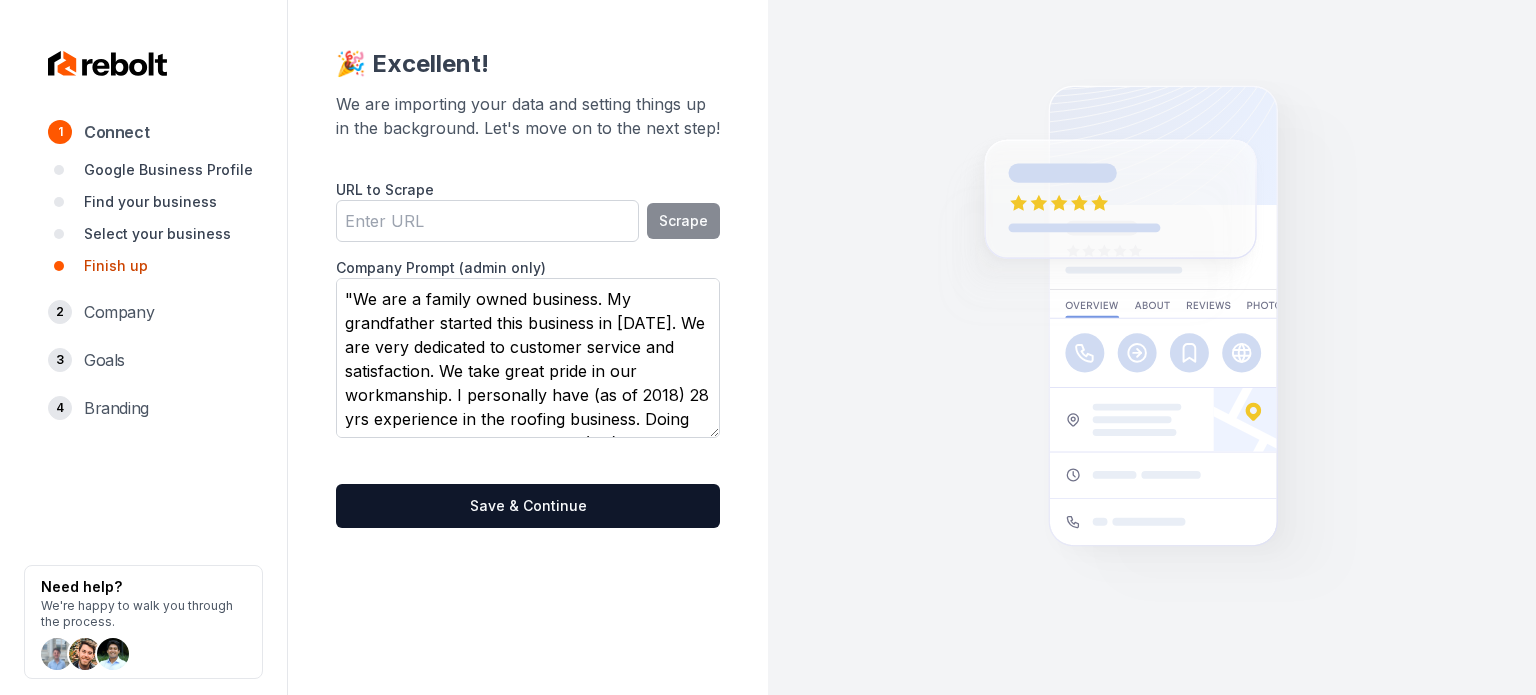 click on ""We are a family owned business. My grandfather started this business in [DATE]. We are very dedicated to customer service and satisfaction. We take great pride in our workmanship. I personally have (as of 2018) 28 yrs experience in the roofing business. Doing mostly re-roofing and repairs I (we) have learned what works and what doesn't and continue to learn ." at bounding box center [528, 358] 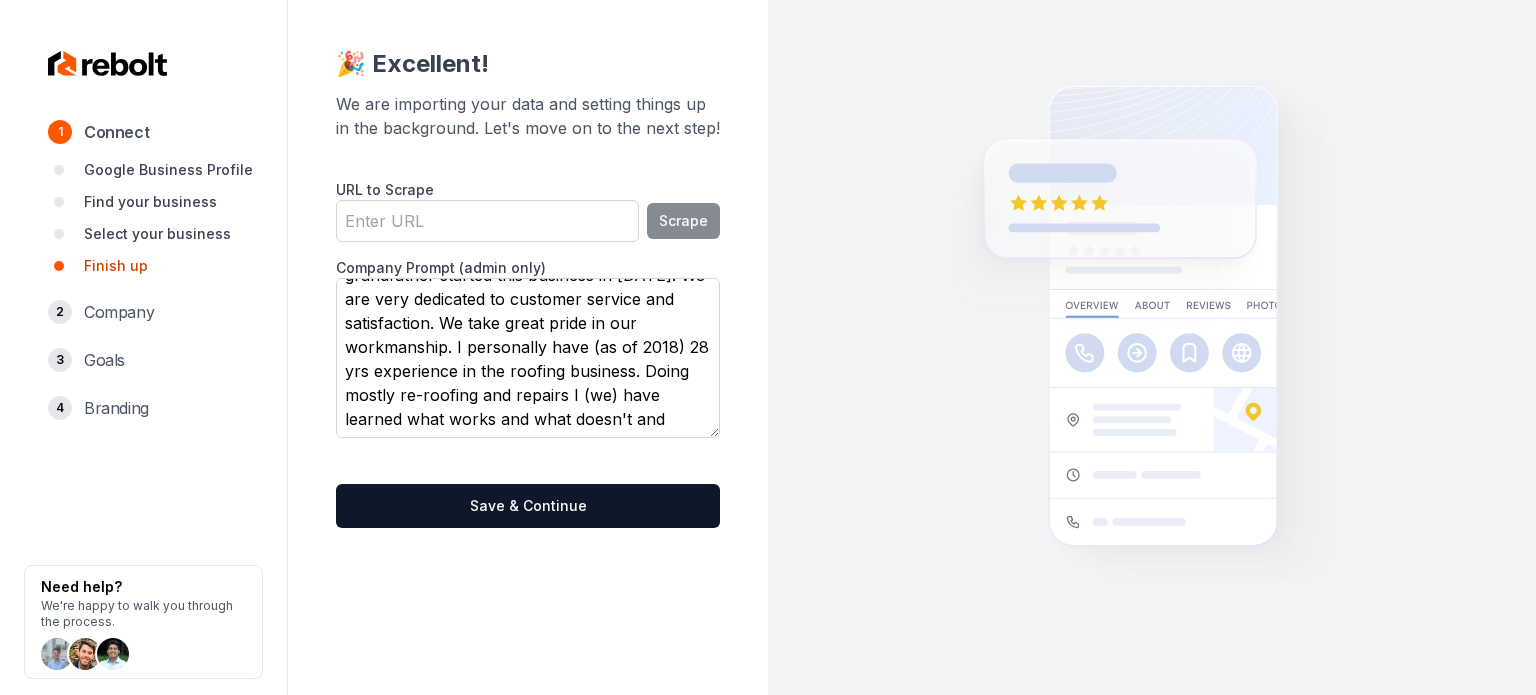scroll, scrollTop: 73, scrollLeft: 0, axis: vertical 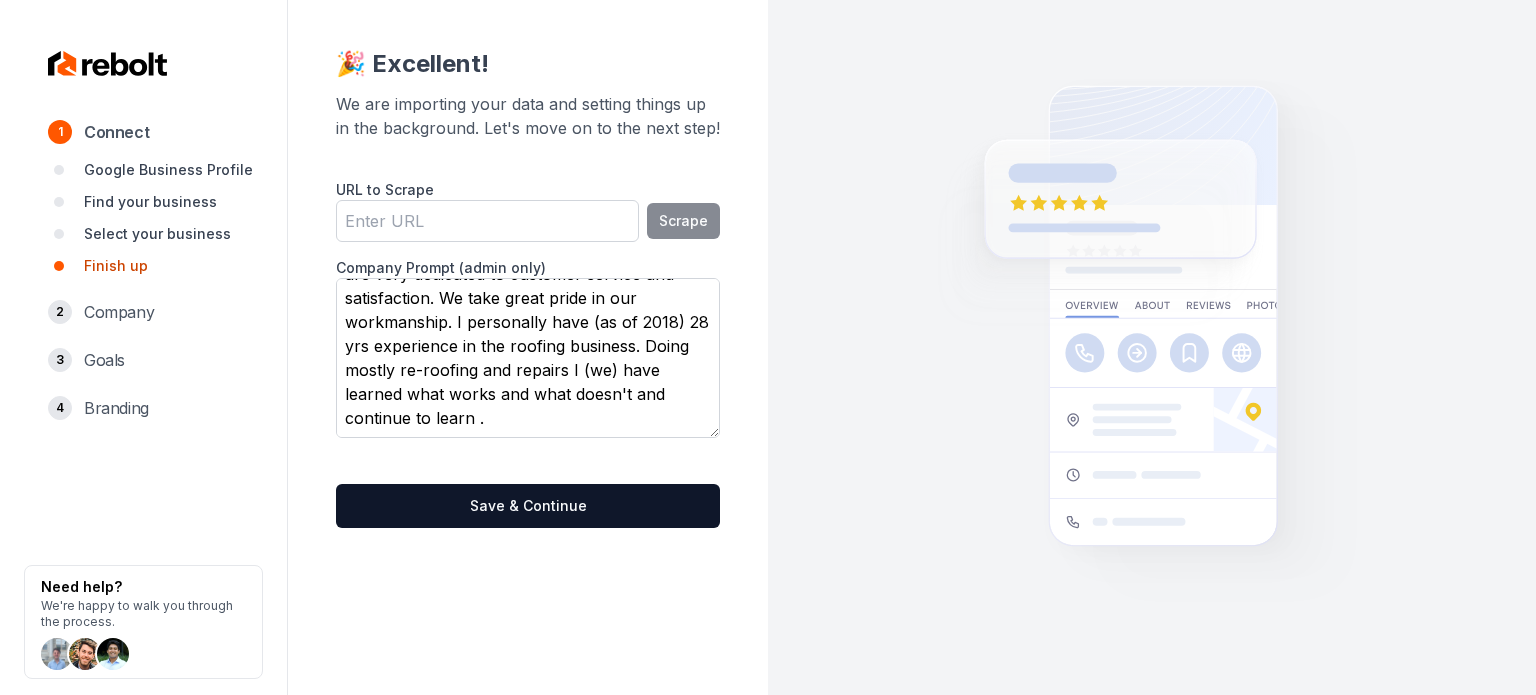 click on "We are a family owned business. My grandfather started this business in [DATE]. We are very dedicated to customer service and satisfaction. We take great pride in our workmanship. I personally have (as of 2018) 28 yrs experience in the roofing business. Doing mostly re-roofing and repairs I (we) have learned what works and what doesn't and continue to learn ." at bounding box center [528, 358] 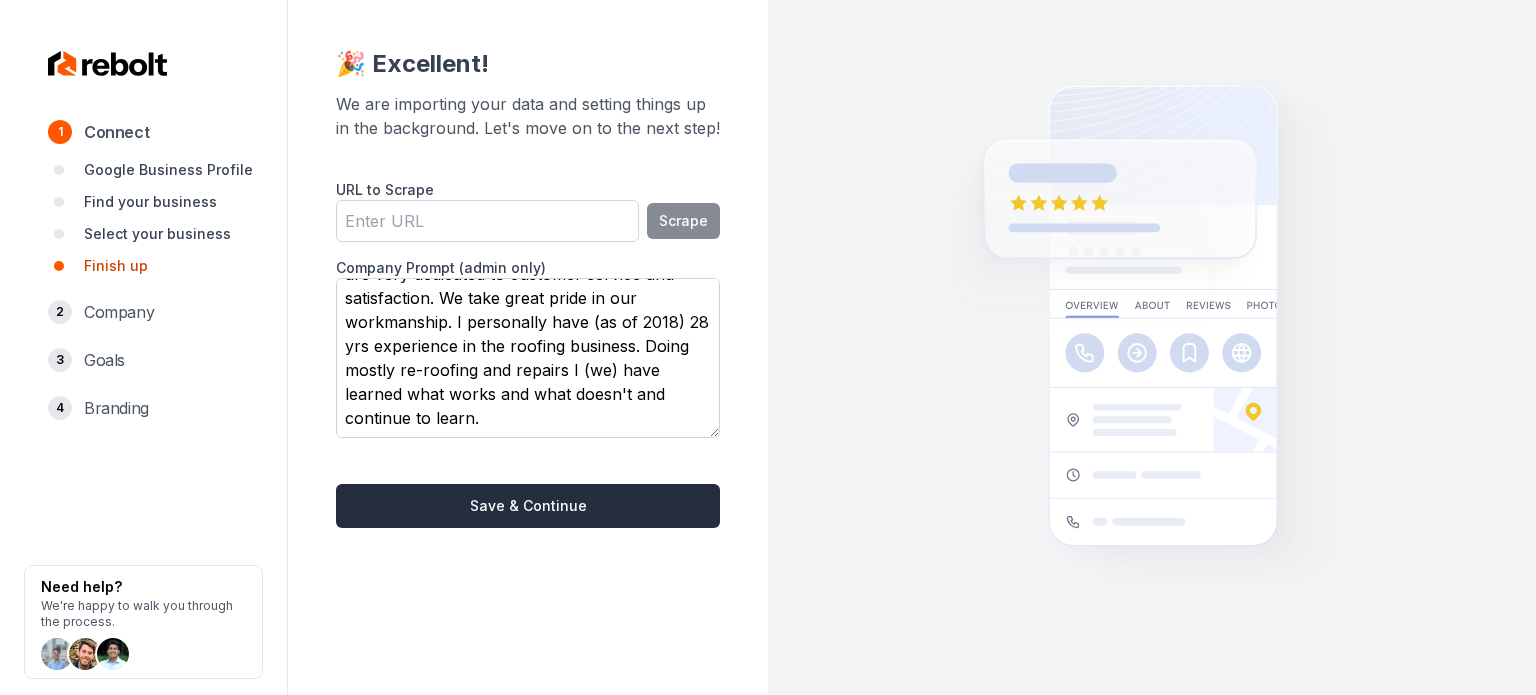 type on "We are a family owned business. My grandfather started this business in [DATE]. We are very dedicated to customer service and satisfaction. We take great pride in our workmanship. I personally have (as of 2018) 28 yrs experience in the roofing business. Doing mostly re-roofing and repairs I (we) have learned what works and what doesn't and continue to learn." 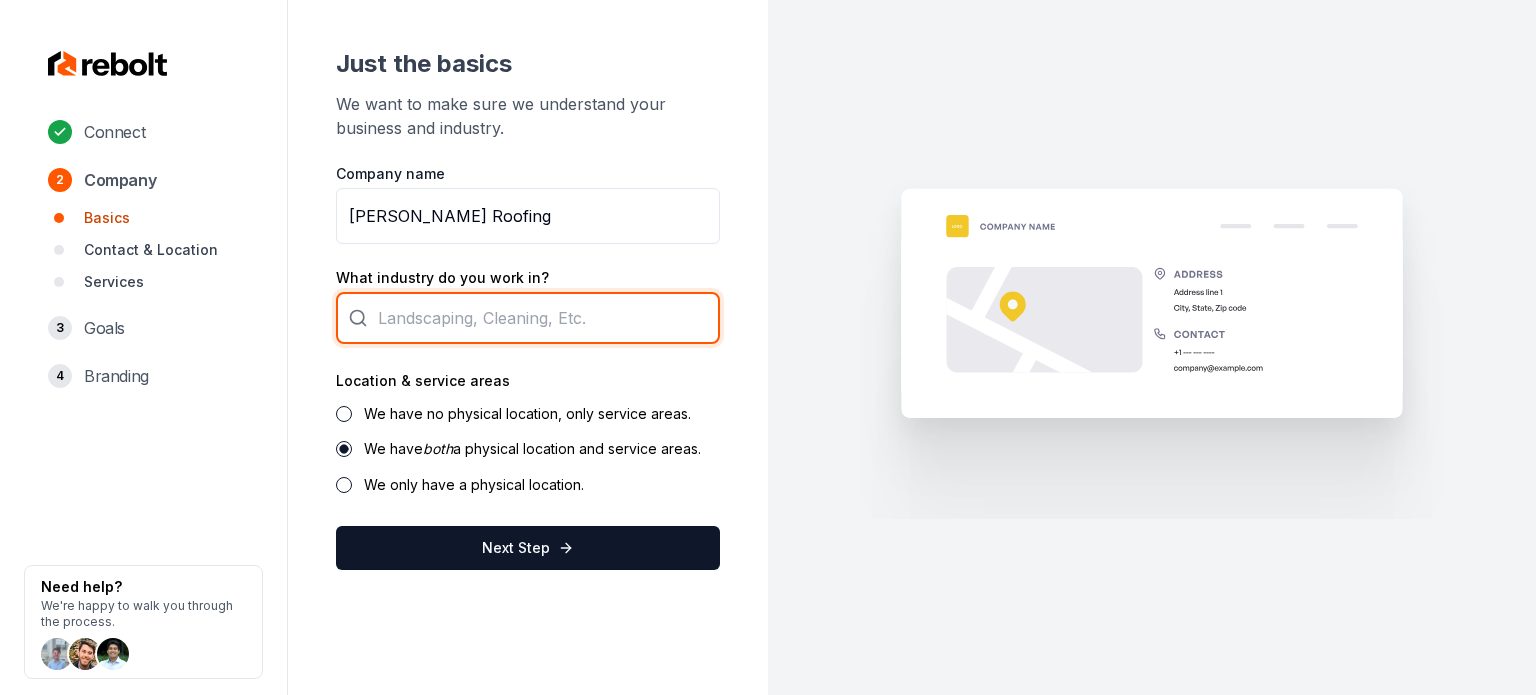 click at bounding box center (528, 318) 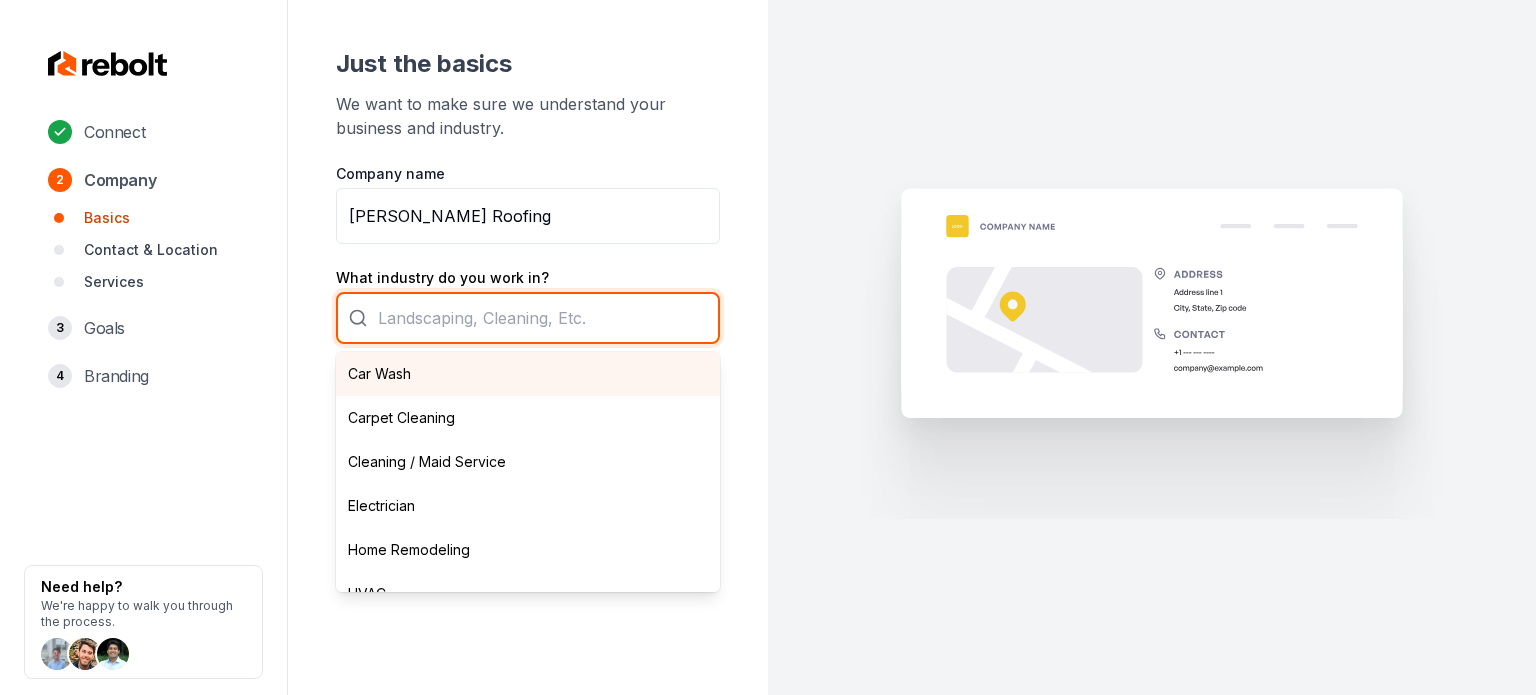 click on "What industry do you work in?" at bounding box center (528, 318) 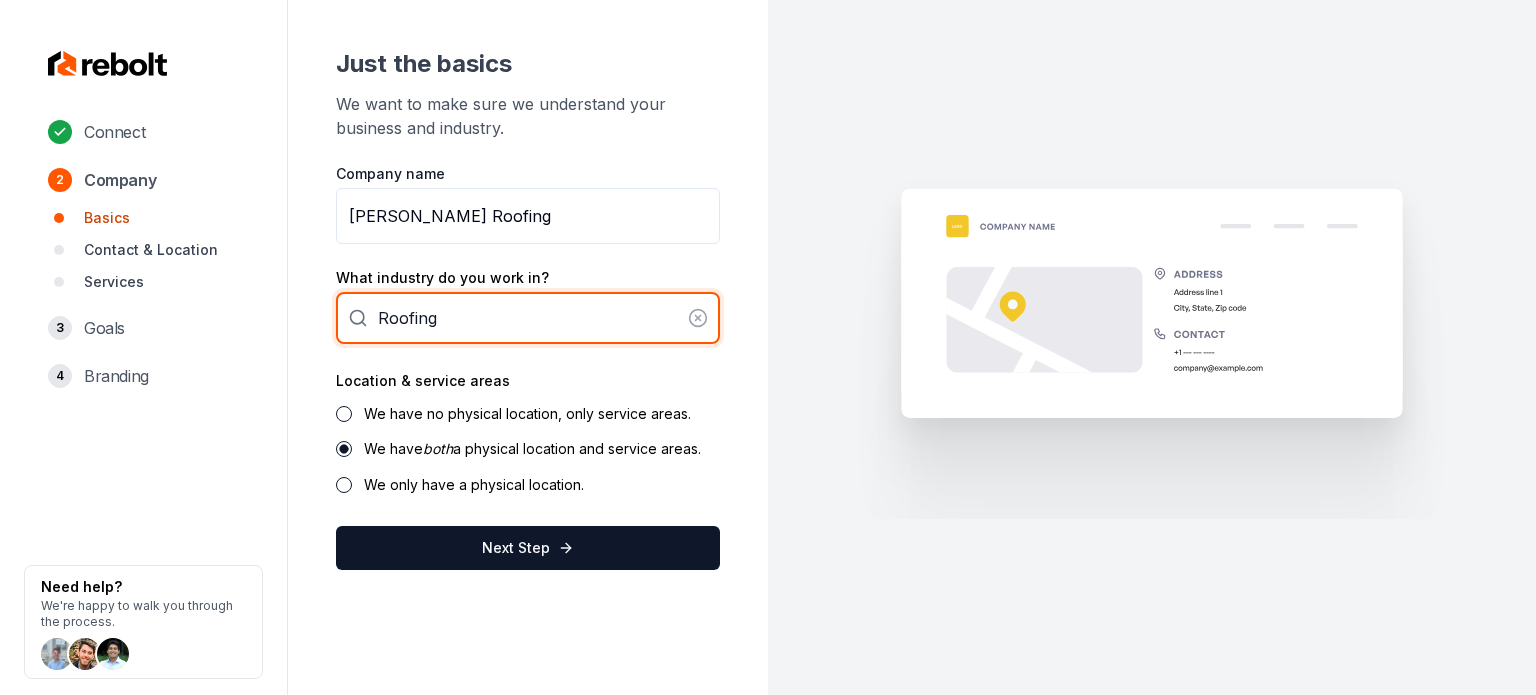 type on "Roofing" 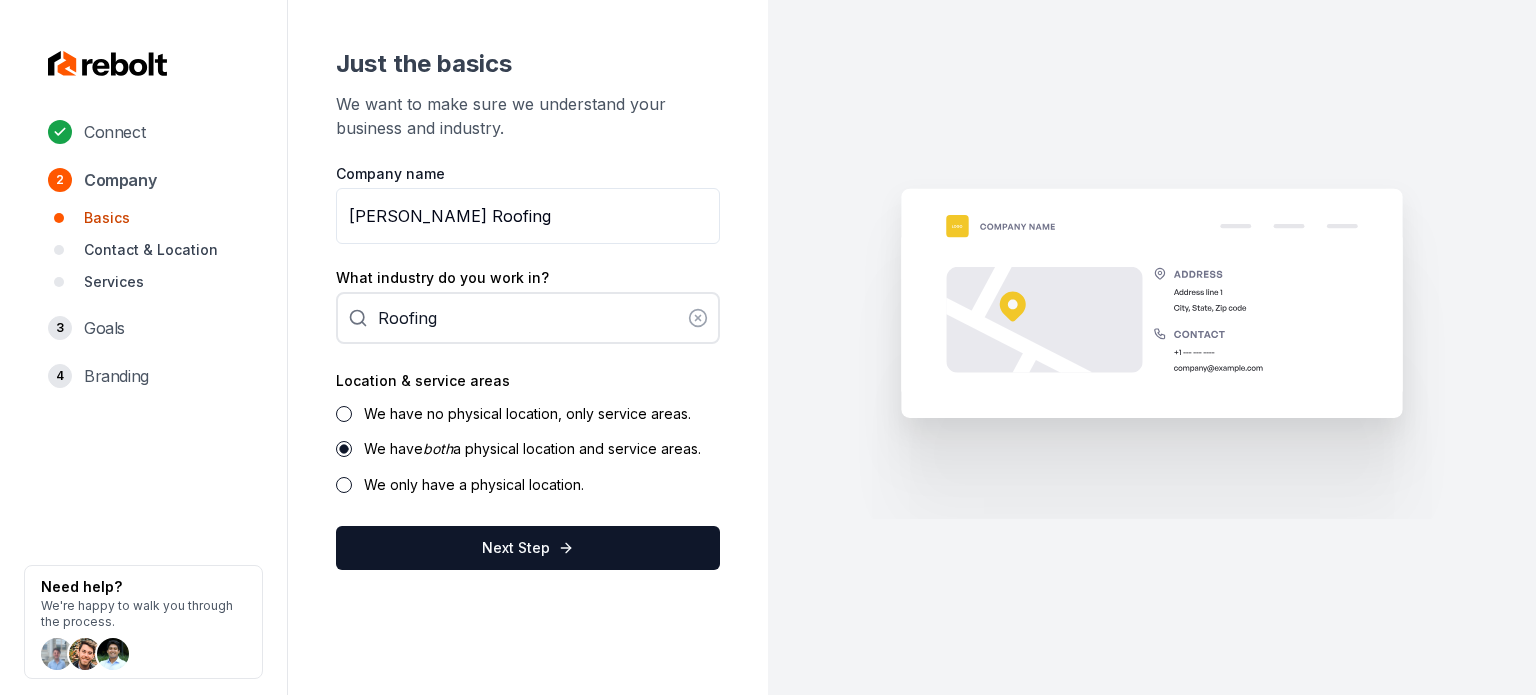 click on "We have no physical location, only service areas." at bounding box center [527, 413] 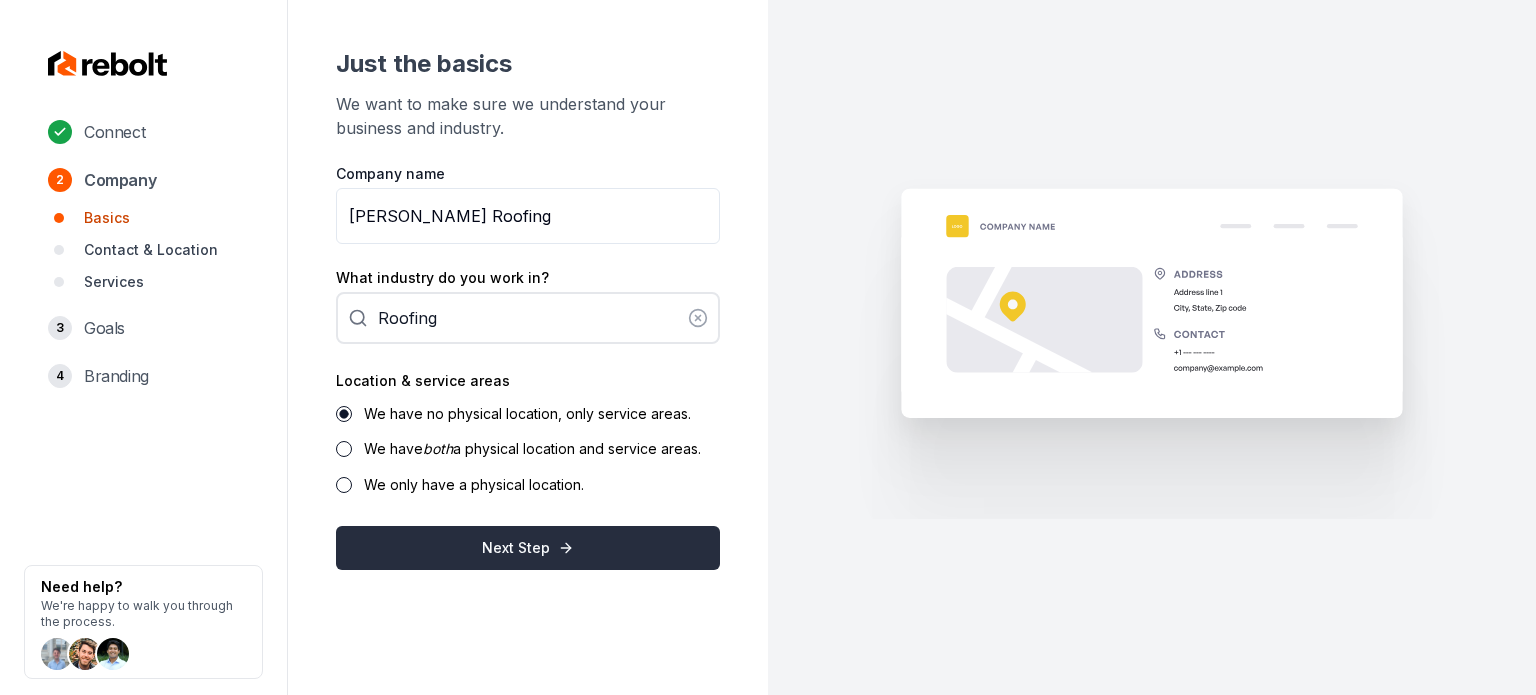 click on "Next Step" at bounding box center (528, 548) 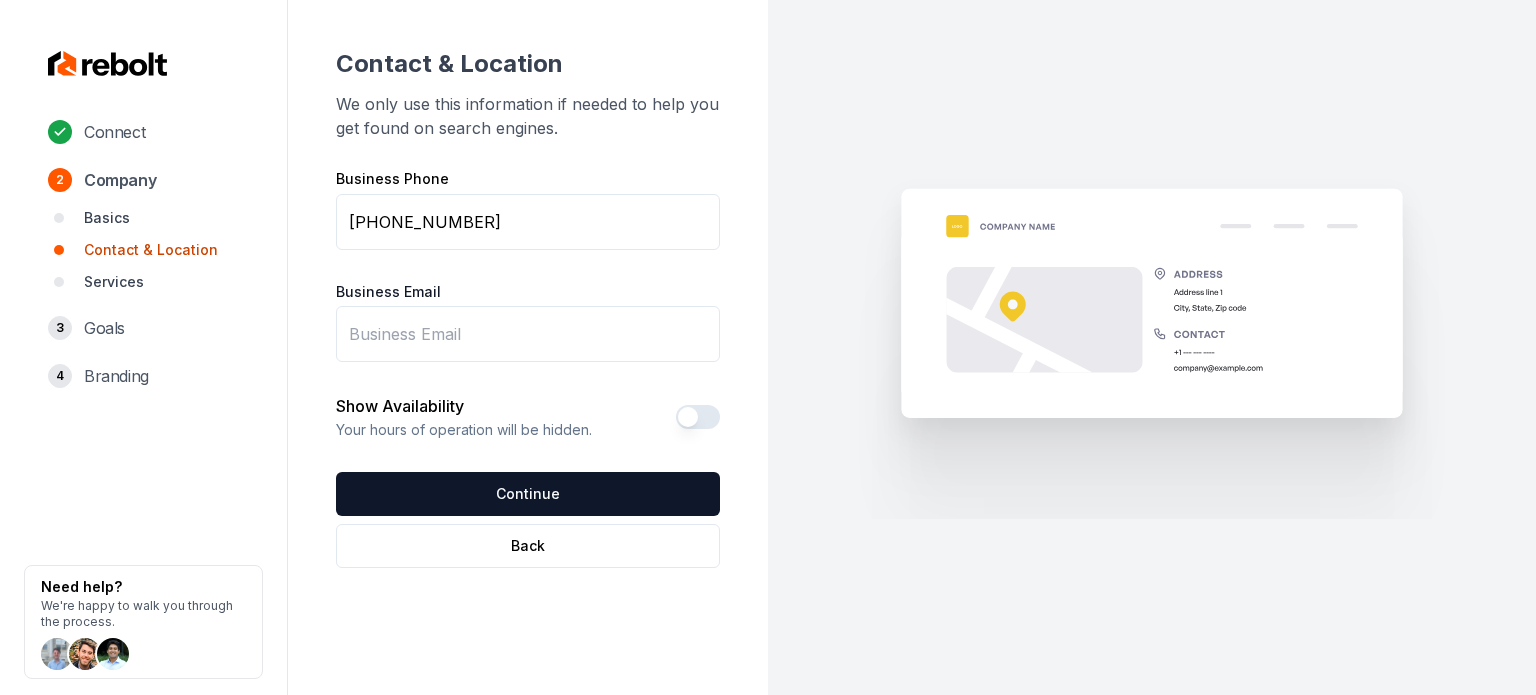 click on "Business Email" at bounding box center (528, 334) 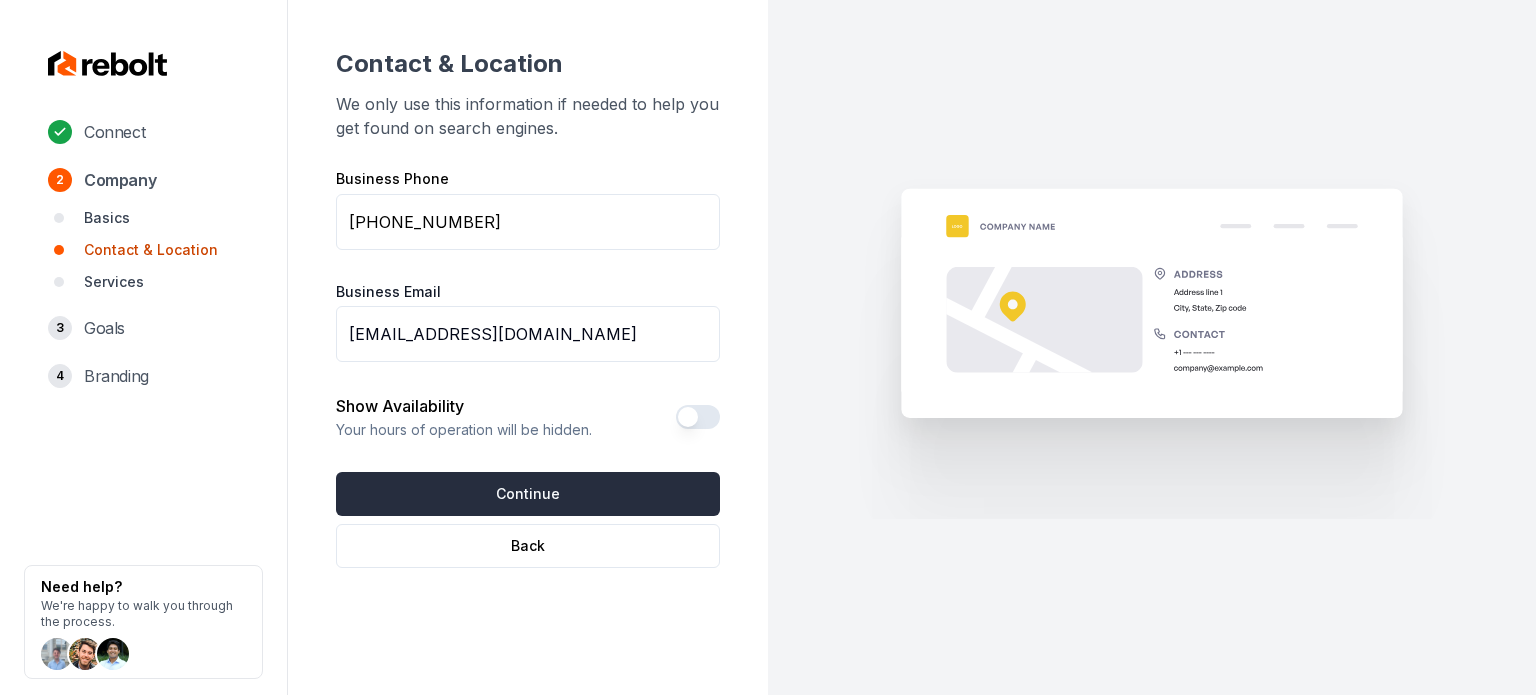 type on "[EMAIL_ADDRESS][DOMAIN_NAME]" 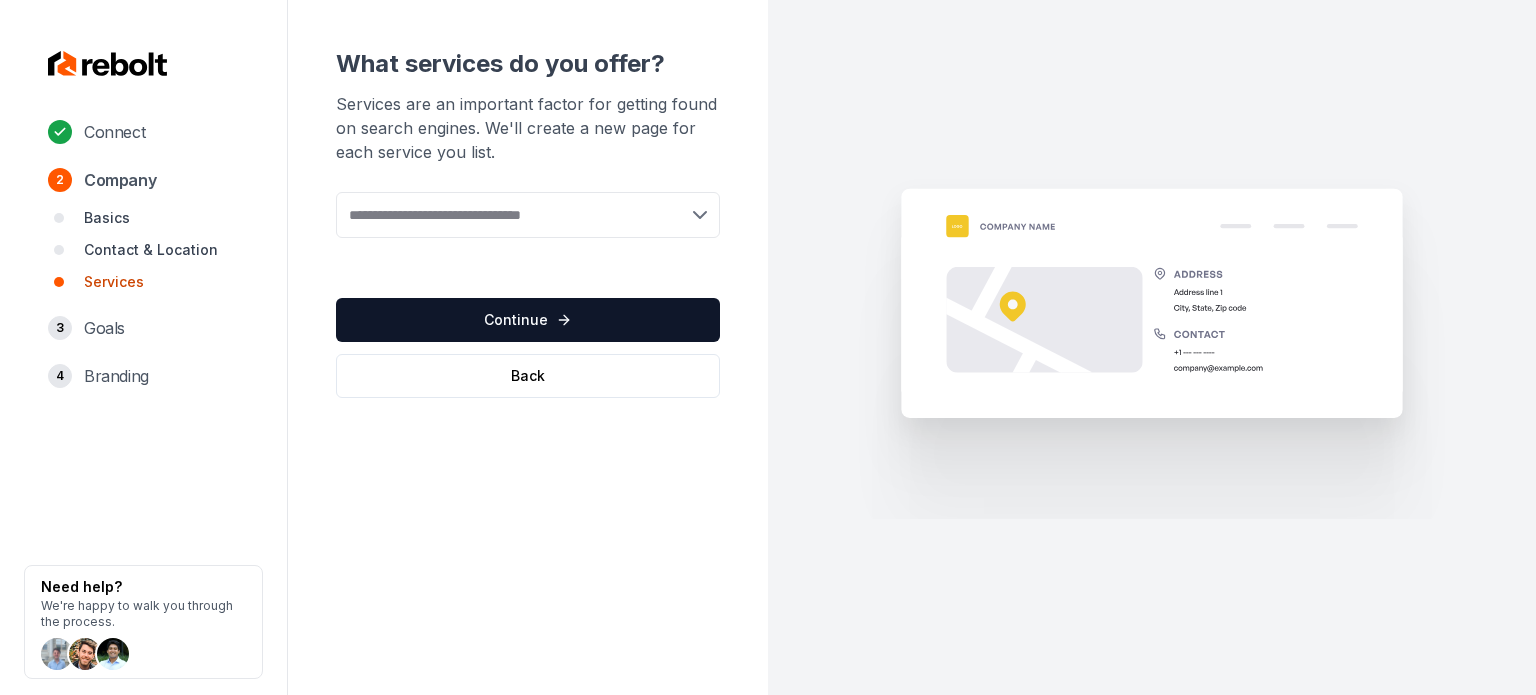 click at bounding box center (528, 215) 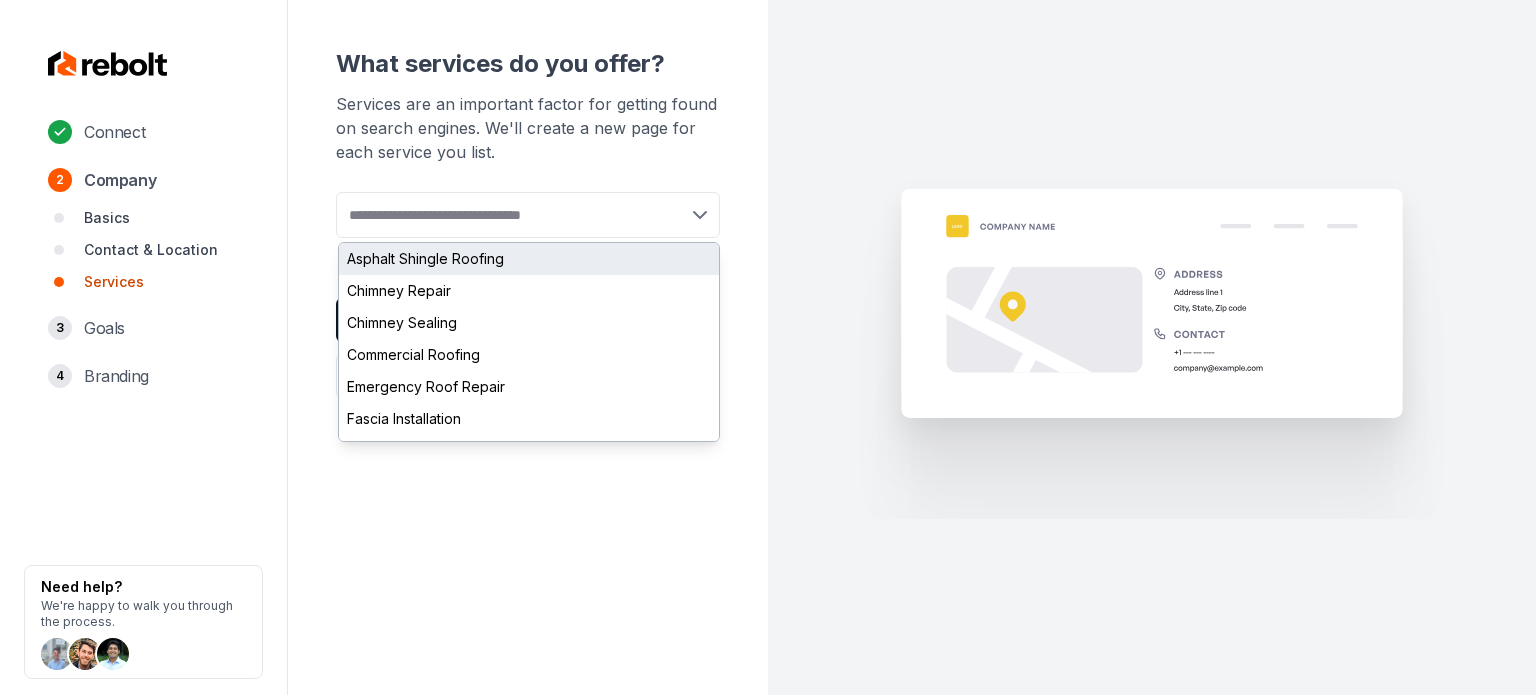 click on "Asphalt Shingle Roofing" at bounding box center [529, 259] 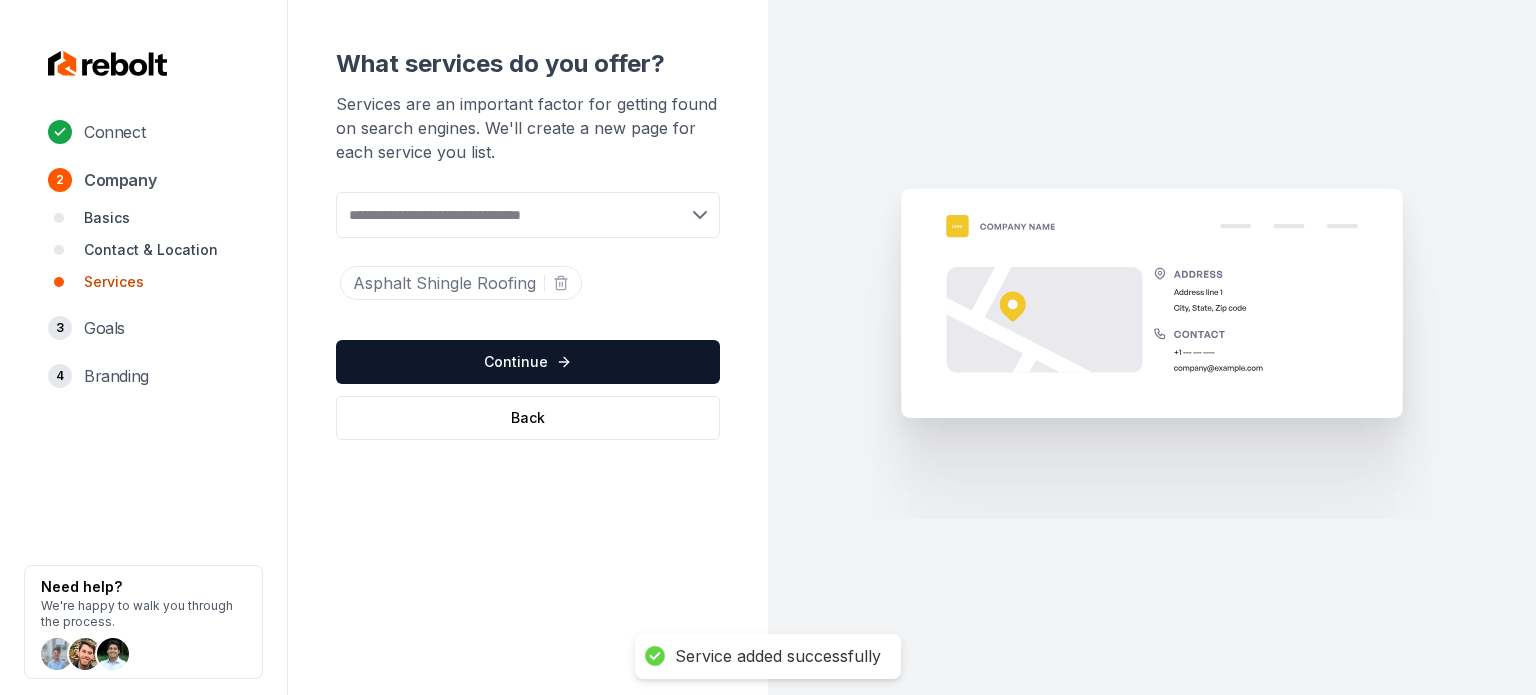 click at bounding box center [528, 215] 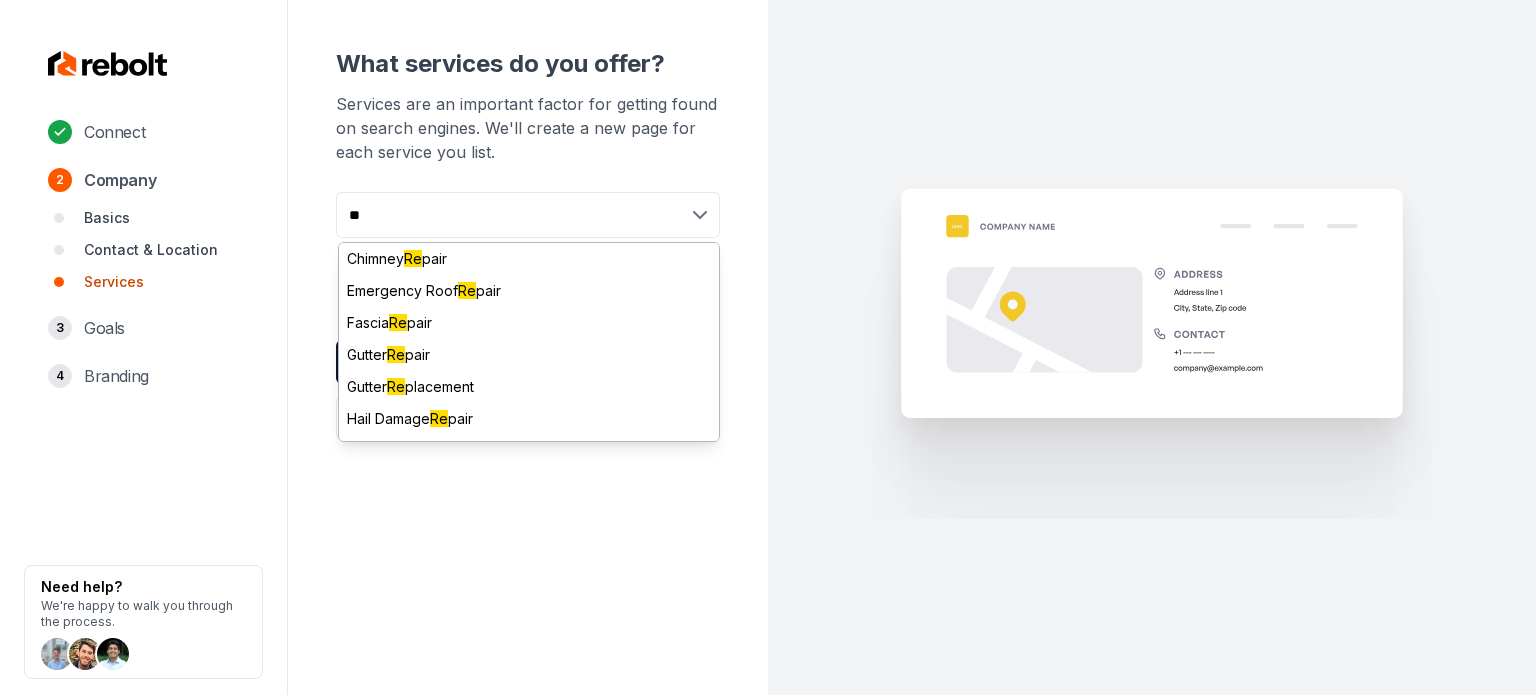 type on "*" 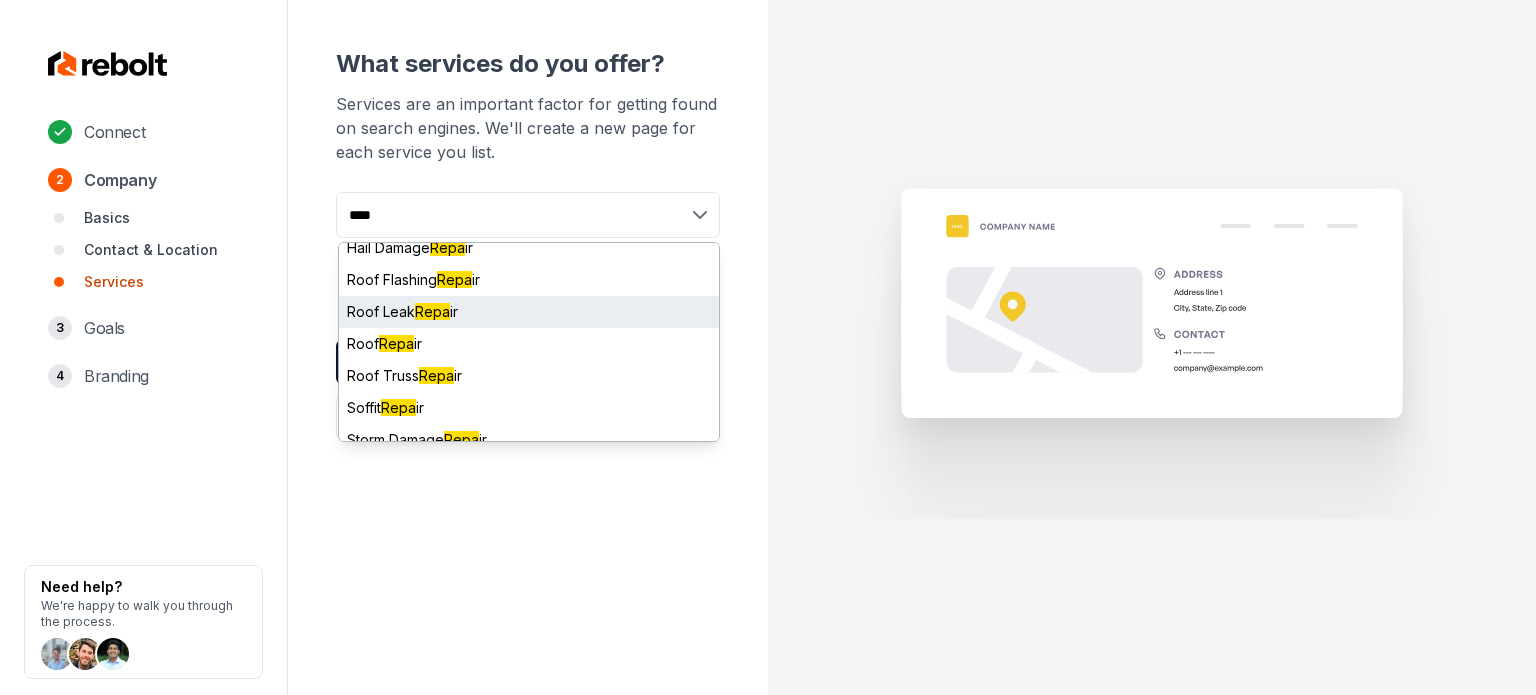scroll, scrollTop: 217, scrollLeft: 0, axis: vertical 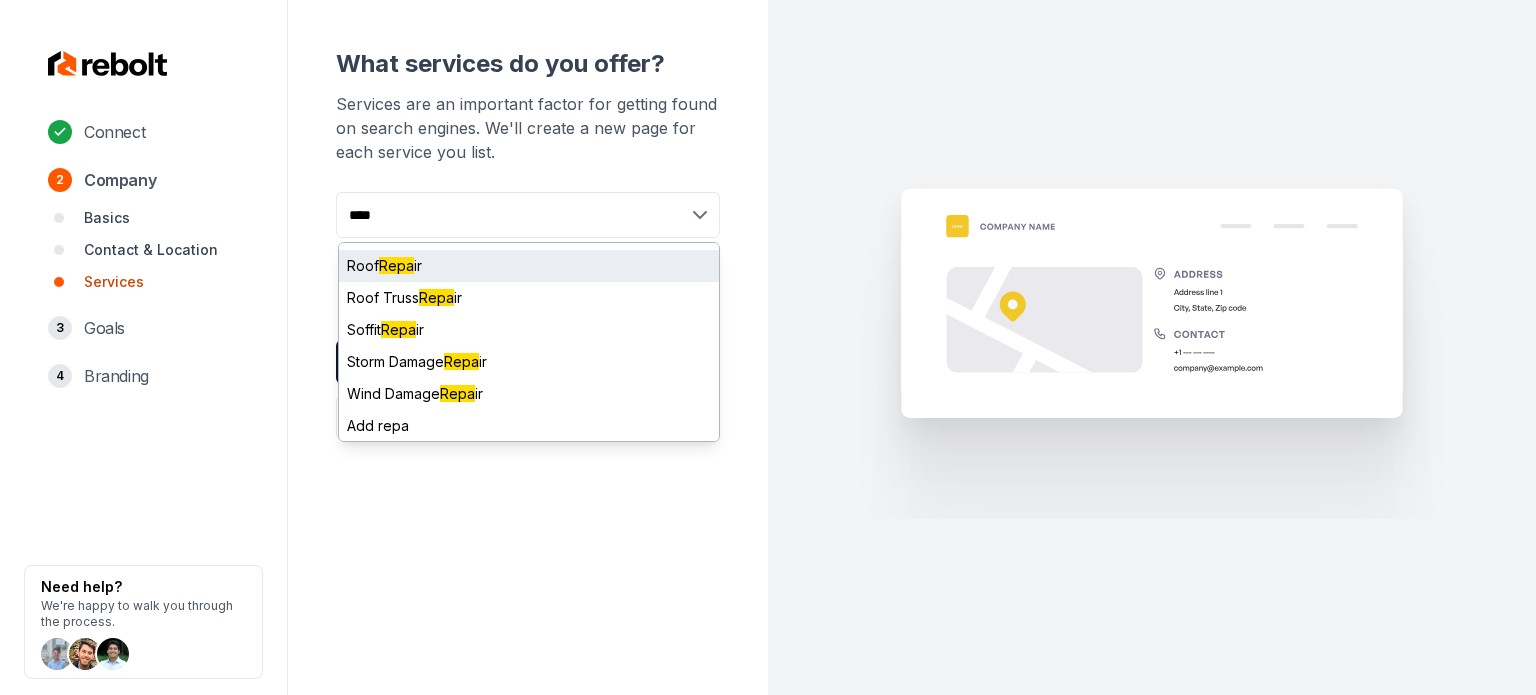 type on "****" 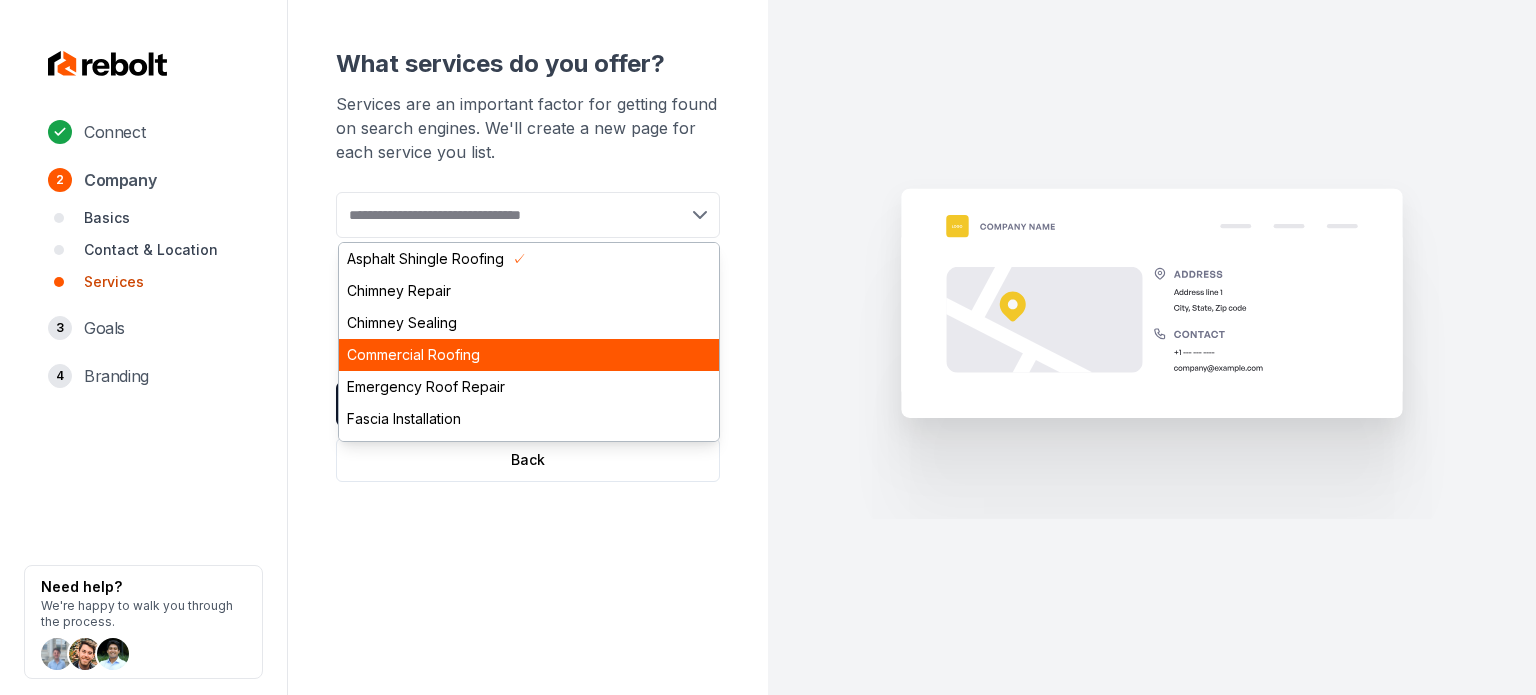 click on "Commercial Roofing" at bounding box center (529, 355) 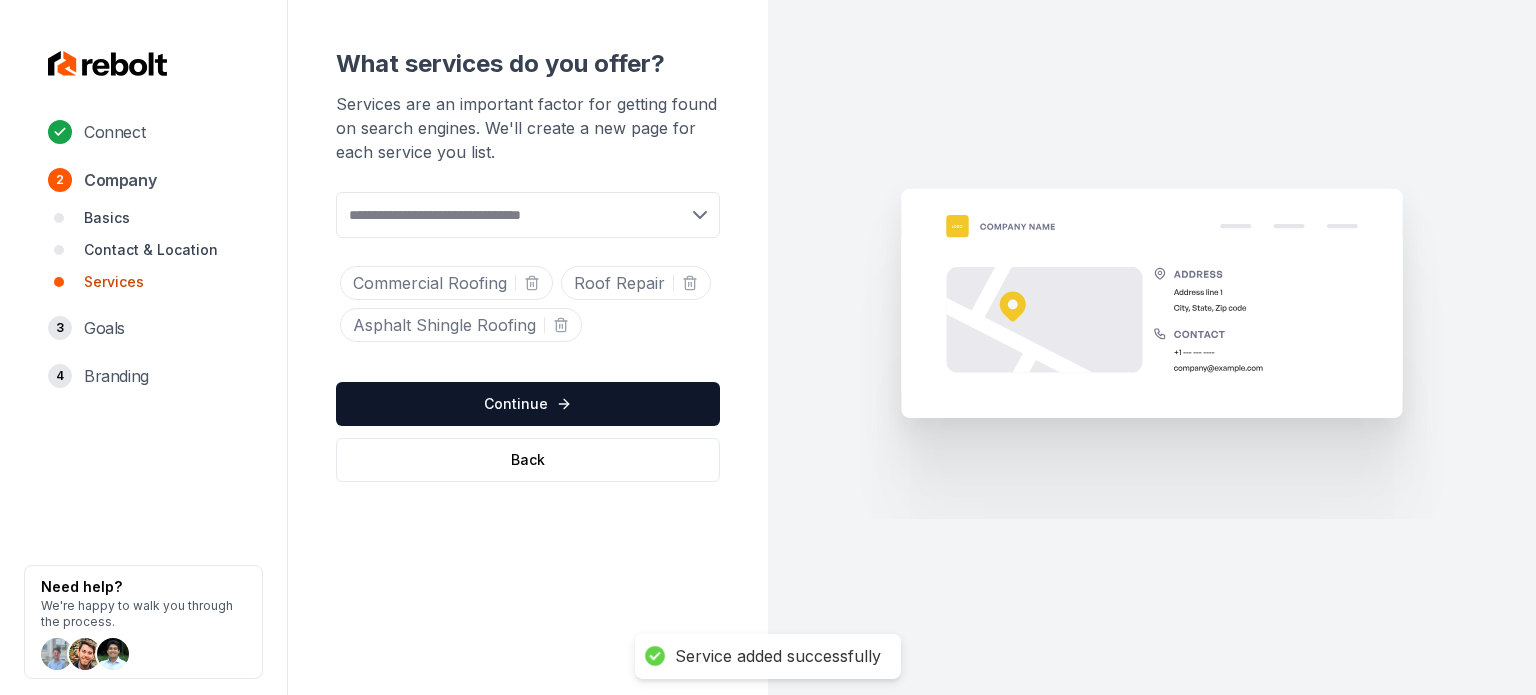 click on "Continue" at bounding box center [528, 404] 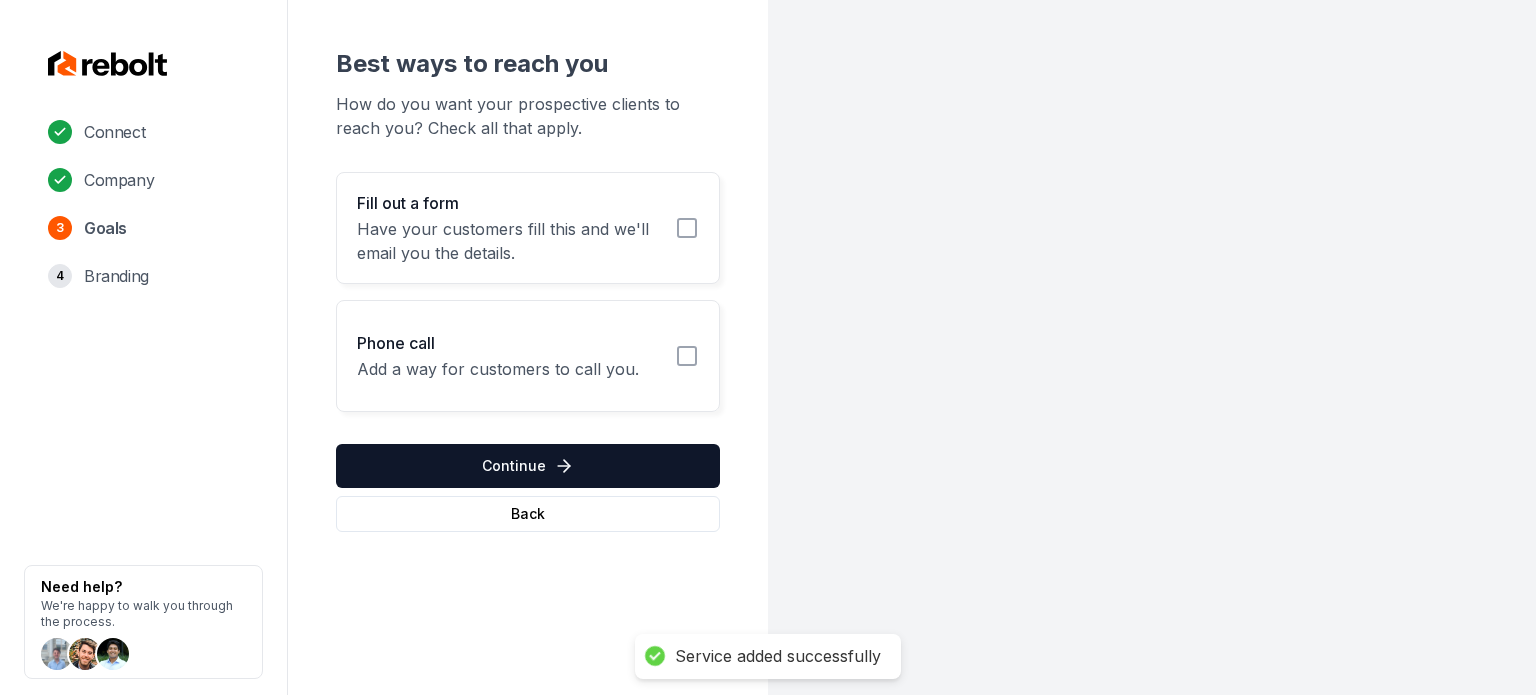 click on "Fill out a form" at bounding box center (510, 203) 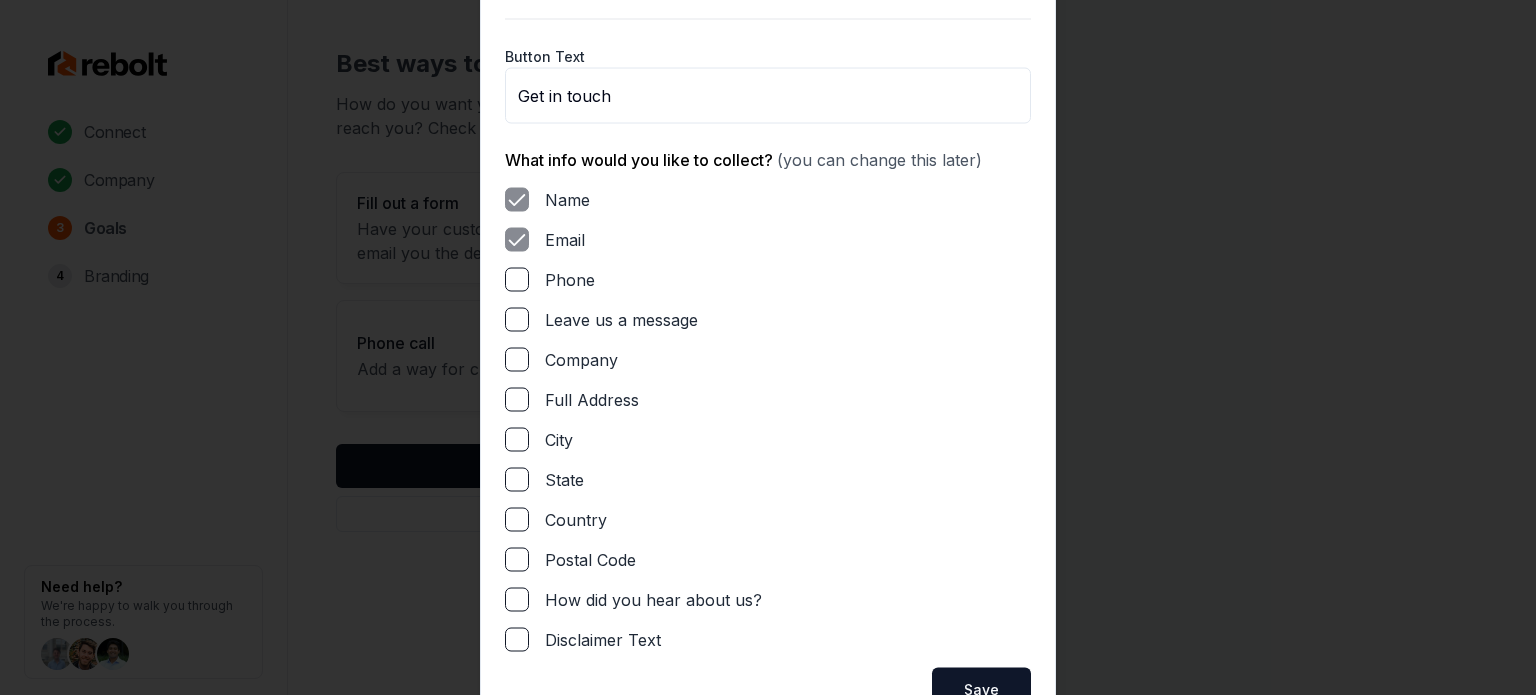click on "Phone" at bounding box center (517, 279) 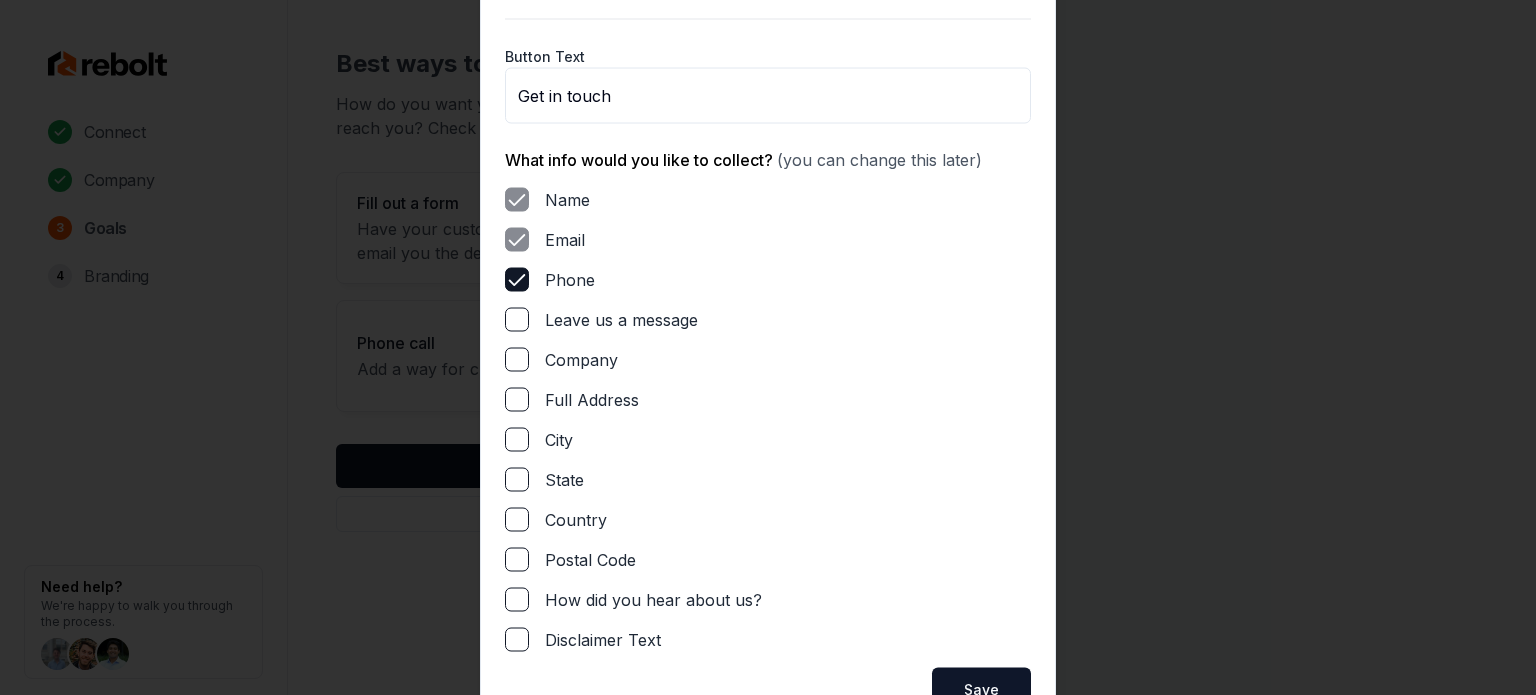 click on "Leave us a message" at bounding box center (517, 319) 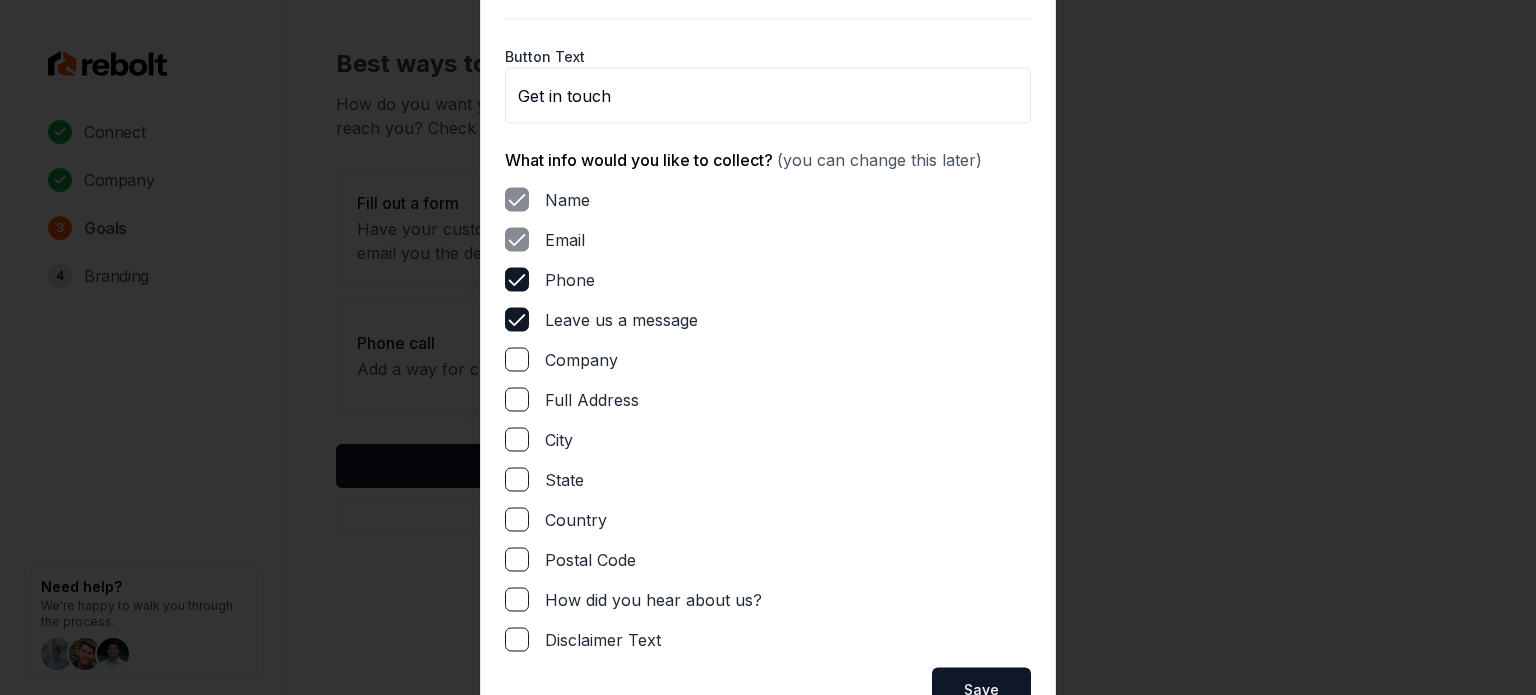 click on "Name Email Phone Leave us a message Company Full Address City State Country Postal Code How did you hear about us? Disclaimer Text" at bounding box center (768, 419) 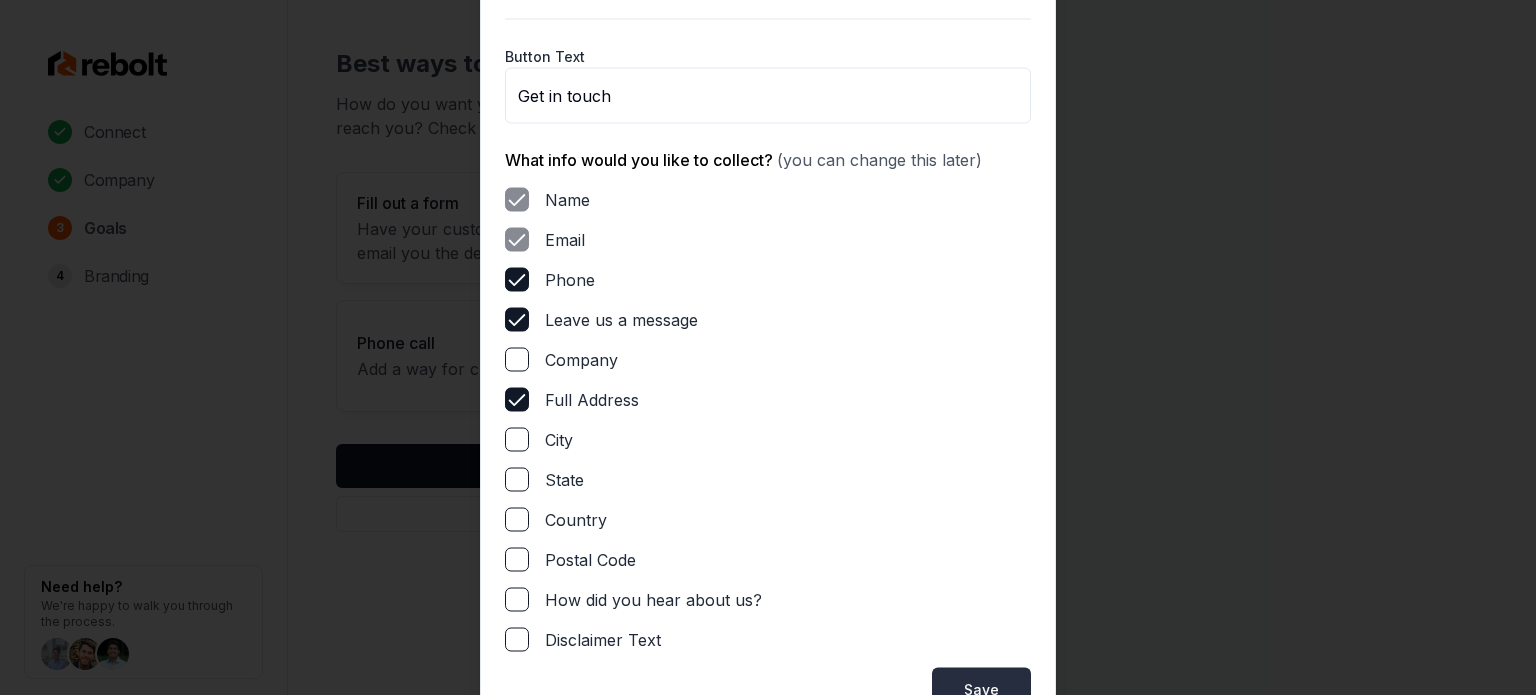 click on "Save" at bounding box center (981, 689) 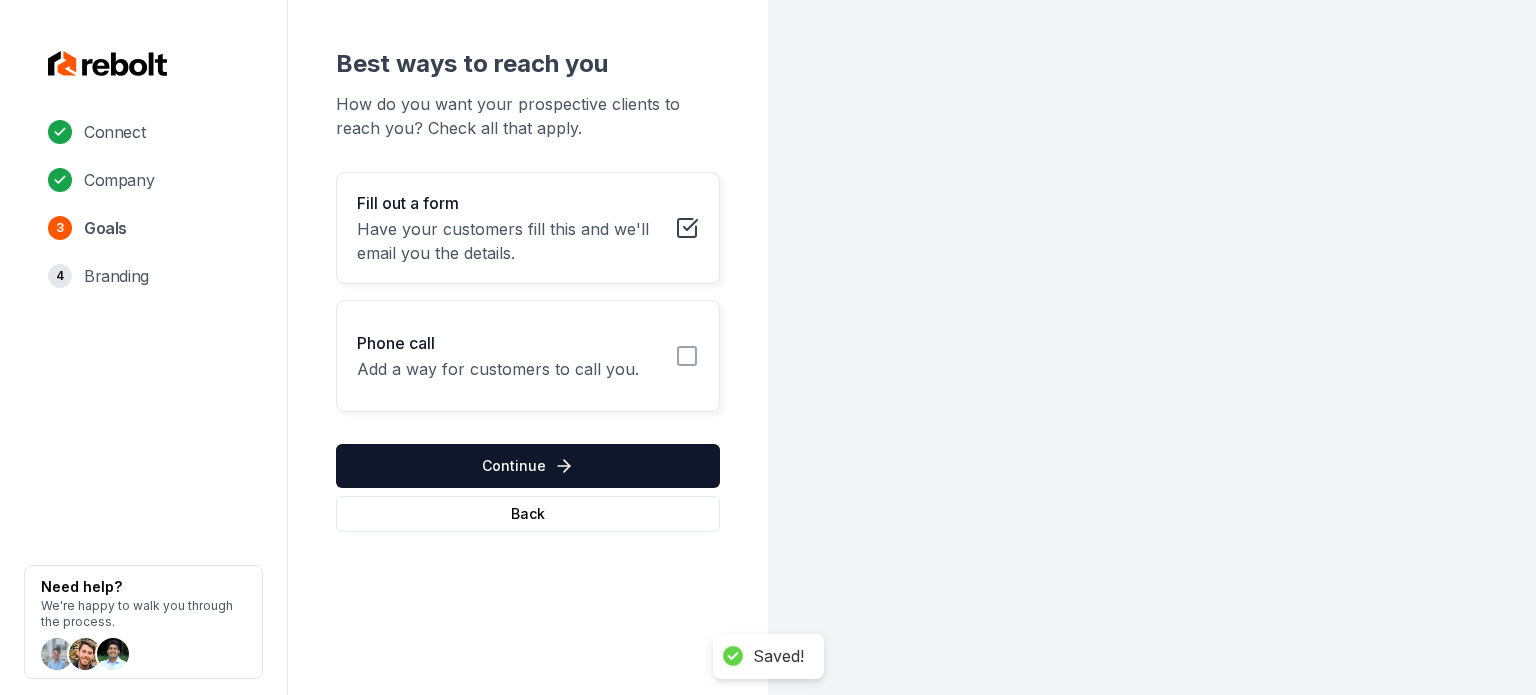 click 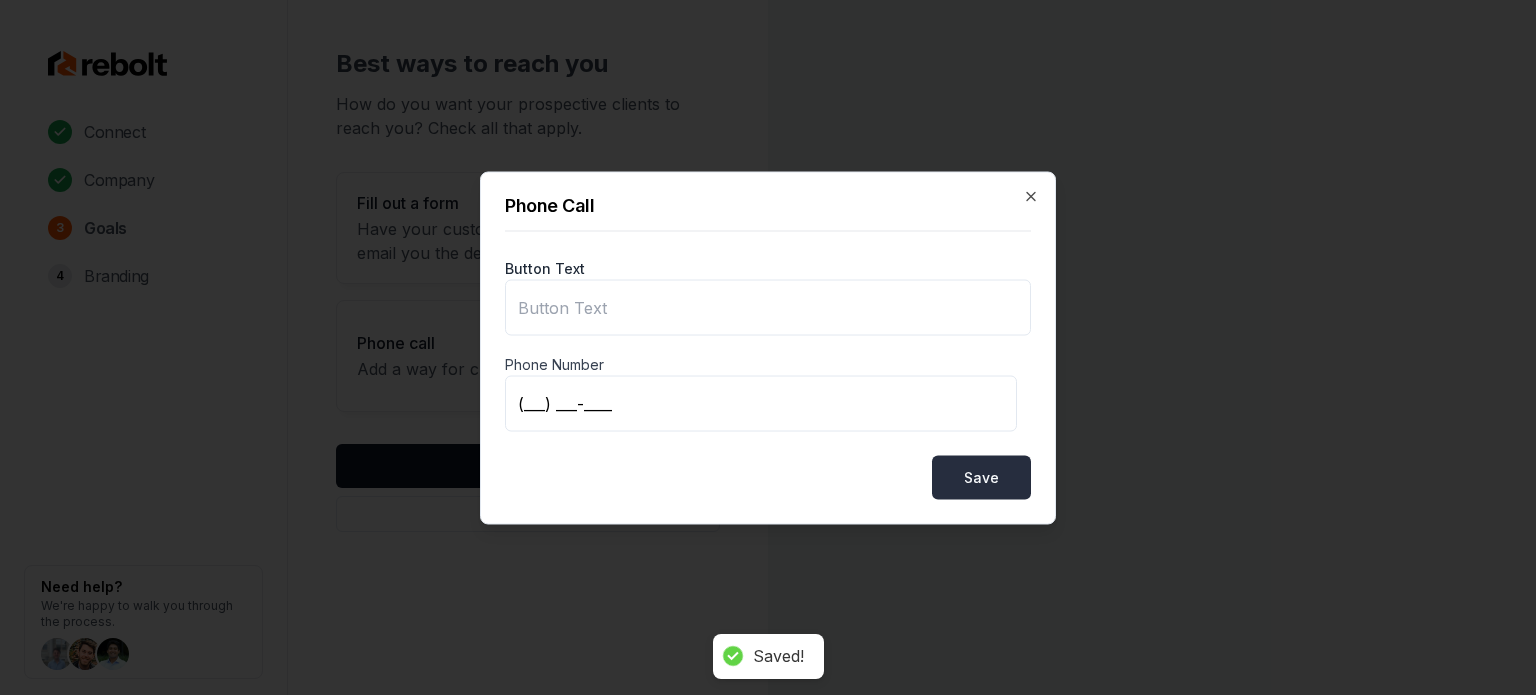 type on "Call us" 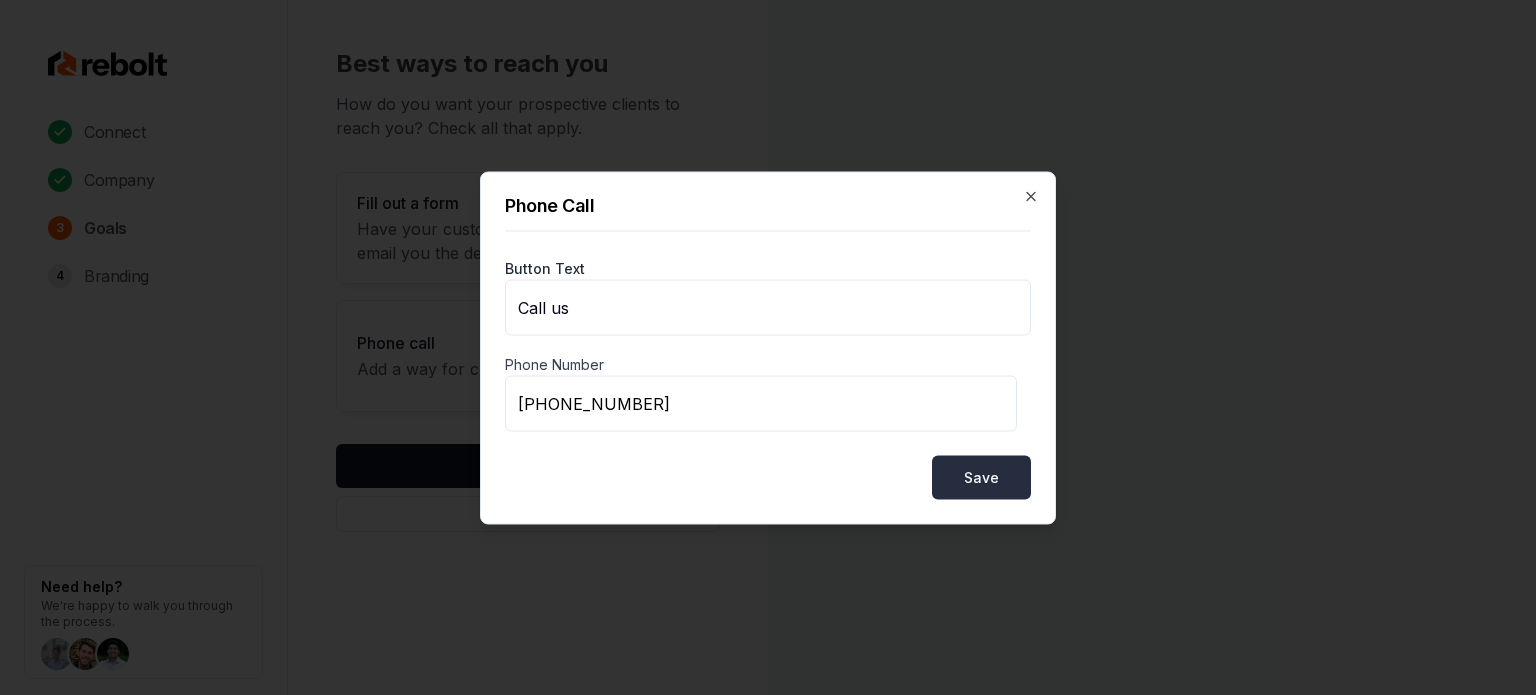 click on "Save" at bounding box center [981, 477] 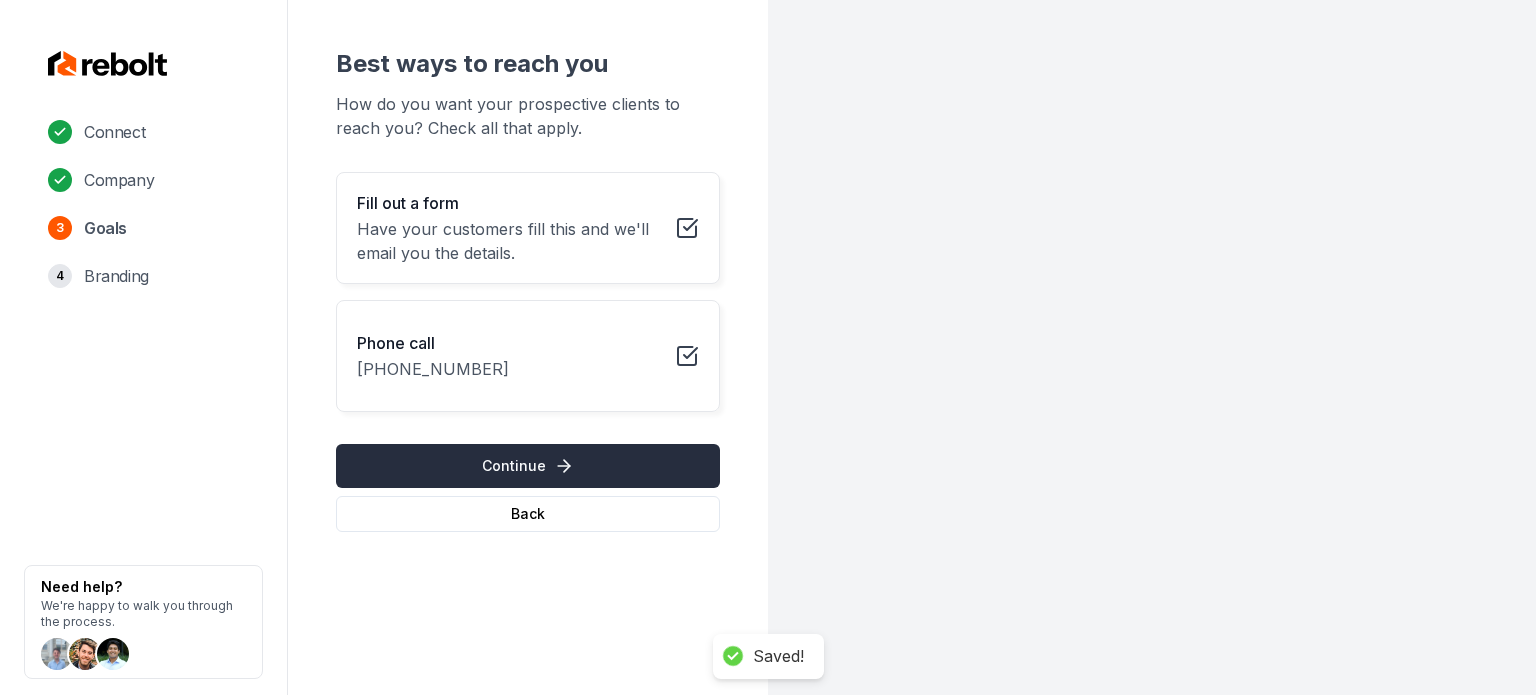 click on "Continue" at bounding box center (528, 466) 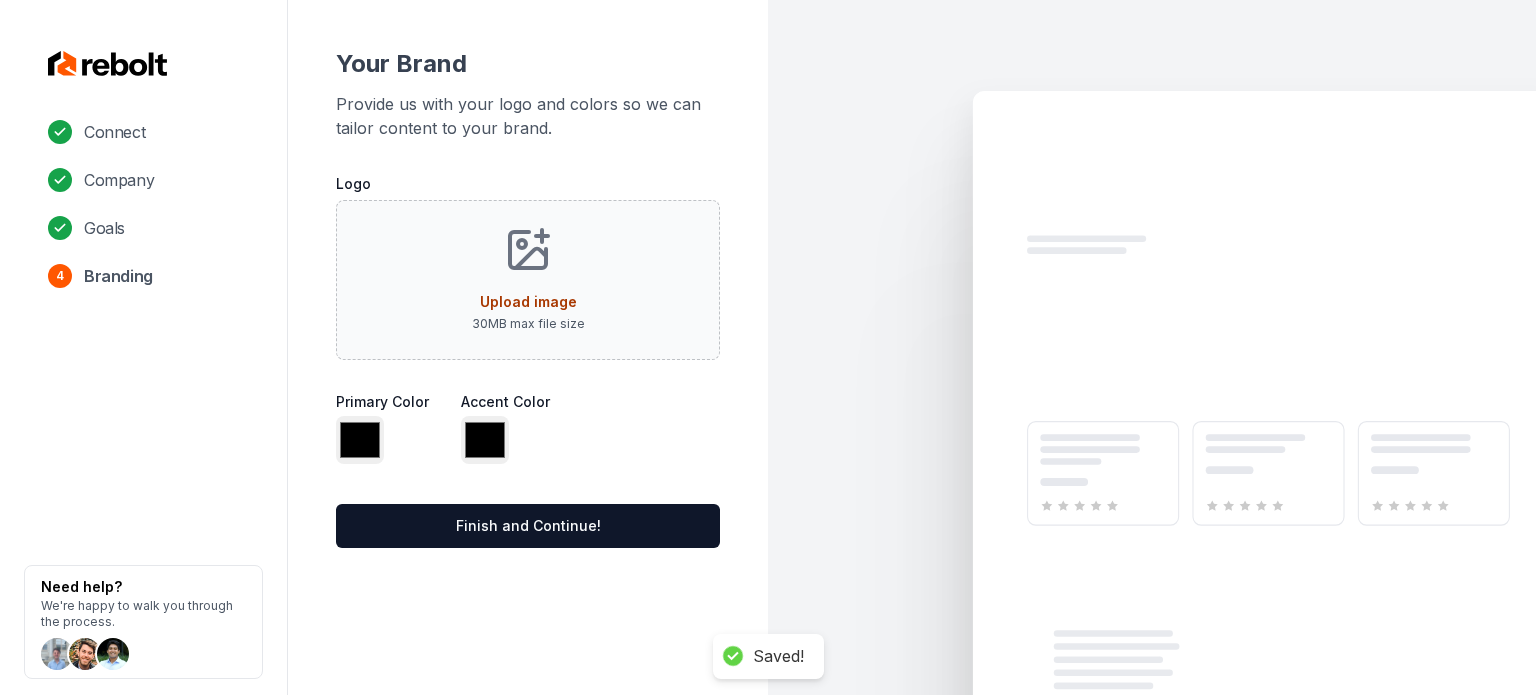type on "*******" 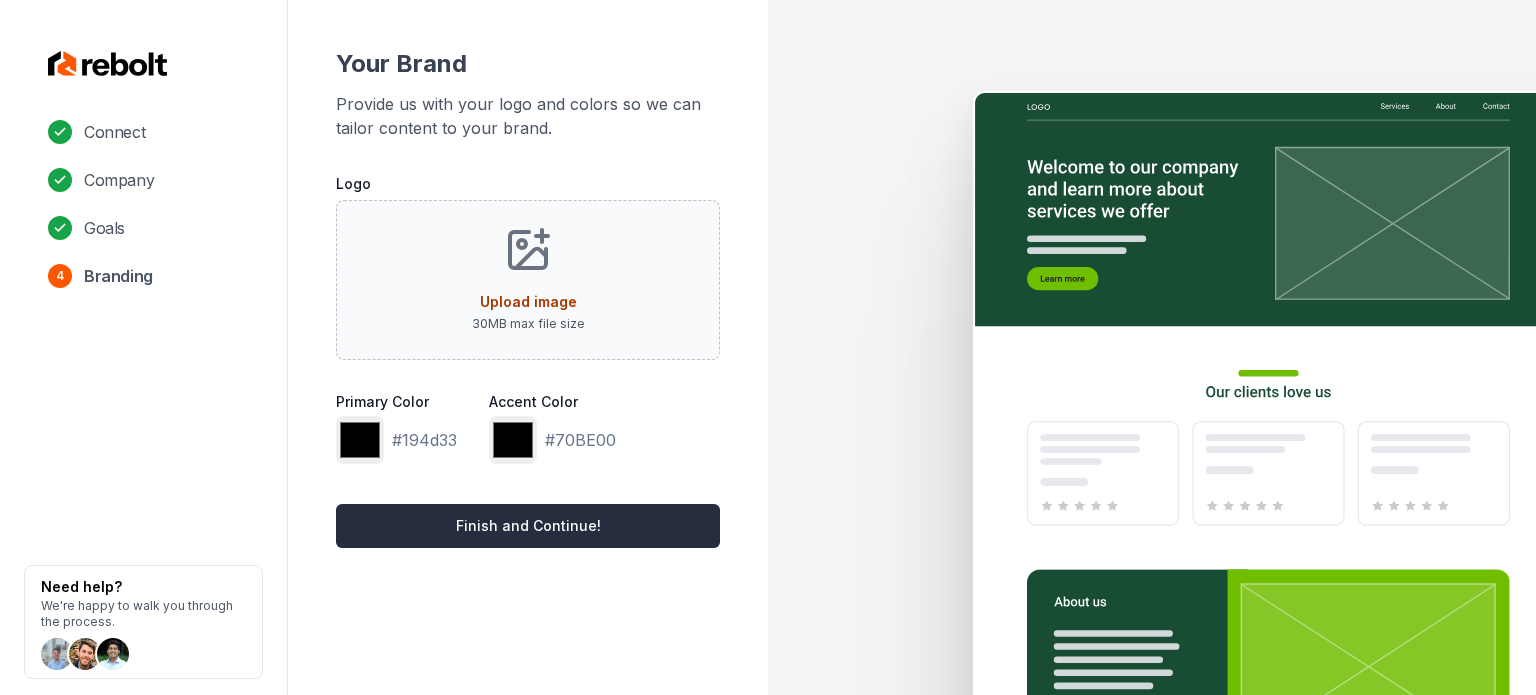 click on "Finish and Continue!" at bounding box center (528, 526) 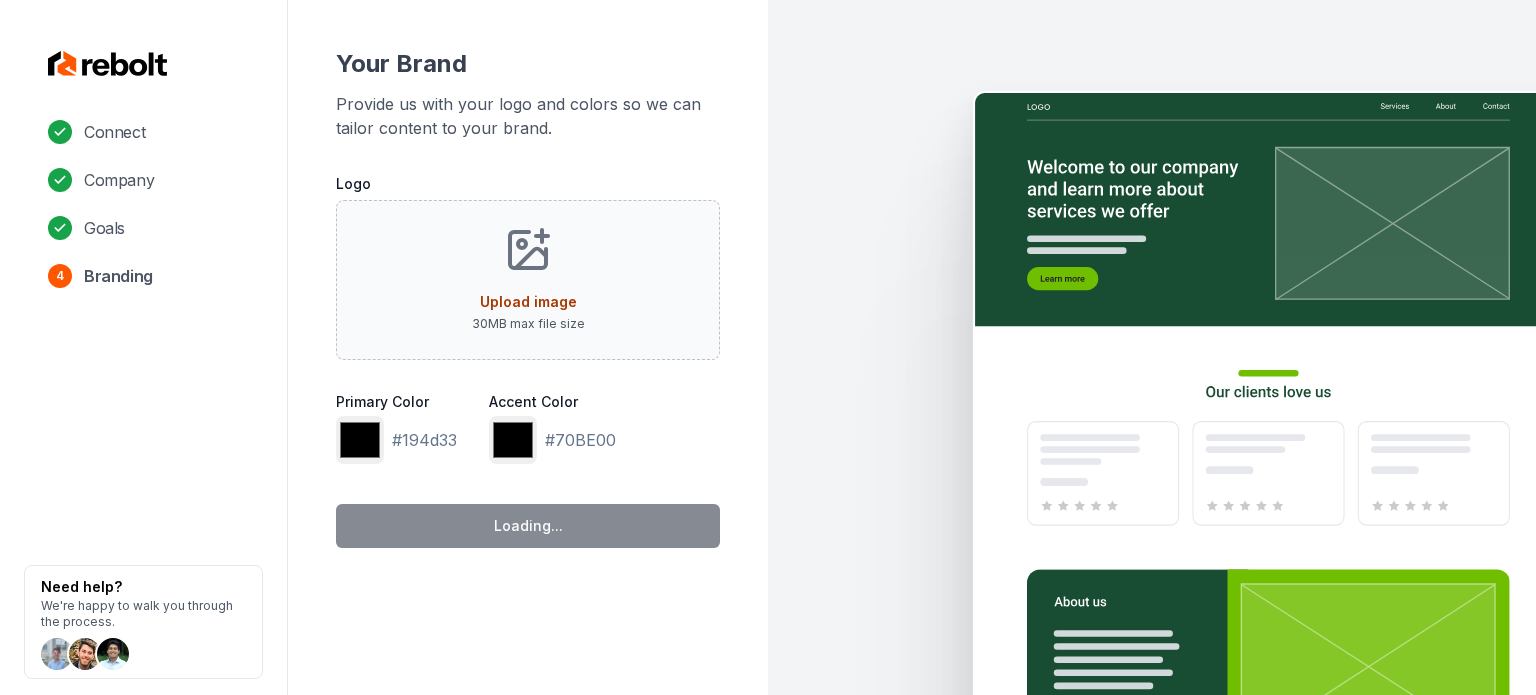 type on "*******" 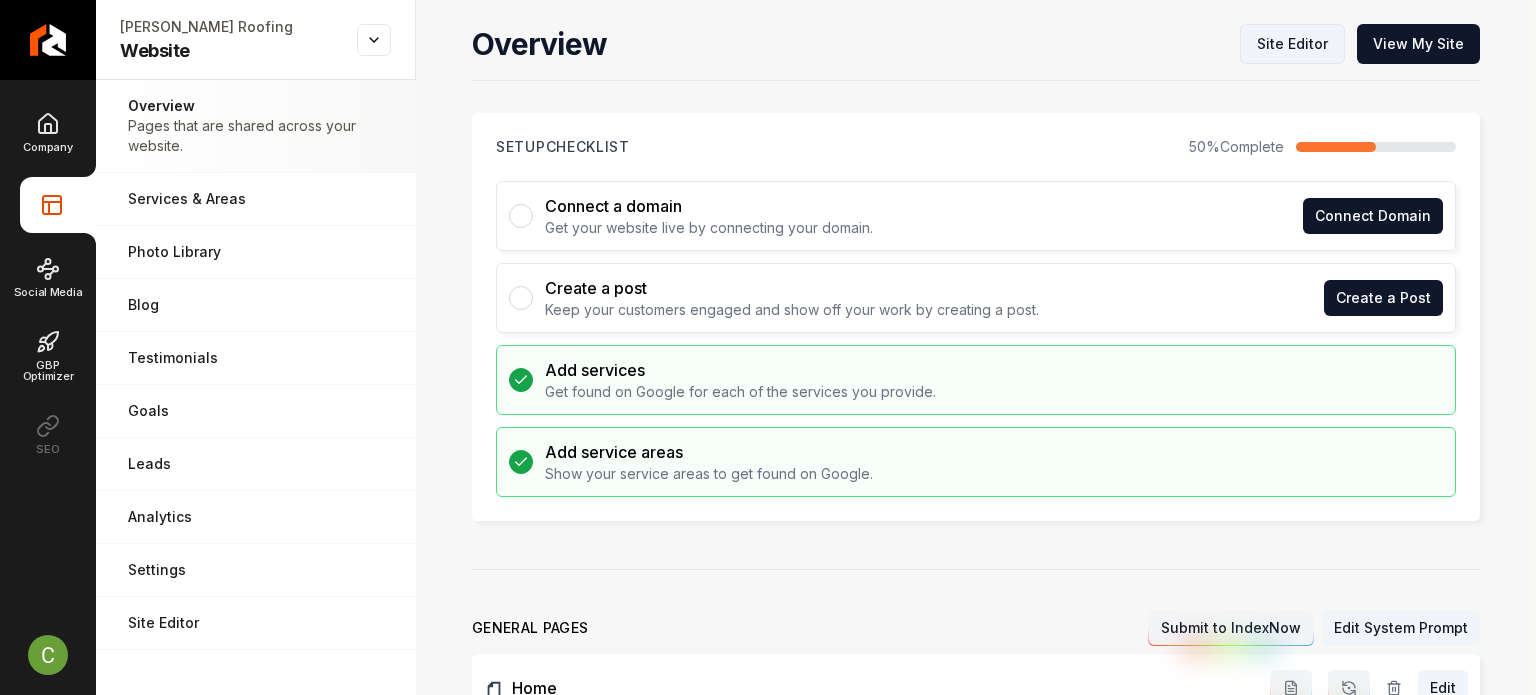 click on "Site Editor" at bounding box center [1292, 44] 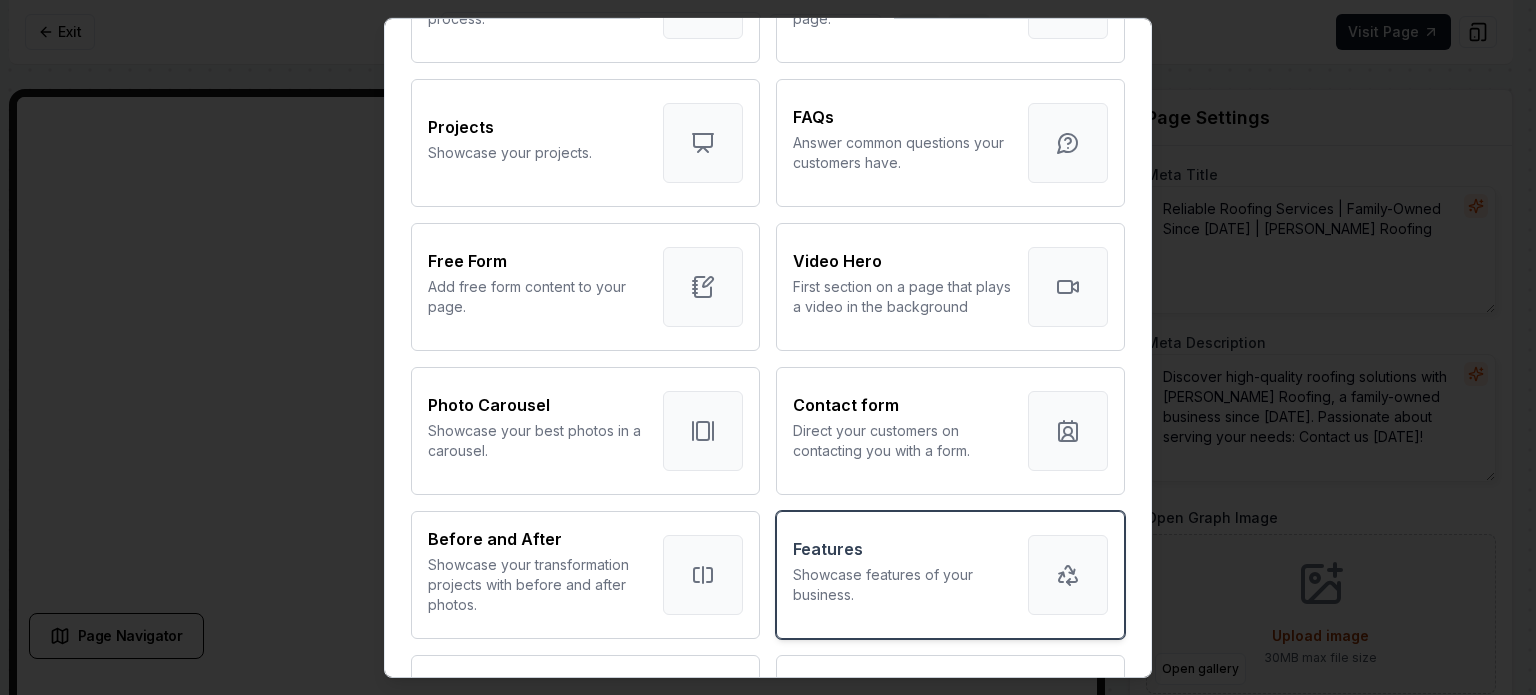 scroll, scrollTop: 1124, scrollLeft: 0, axis: vertical 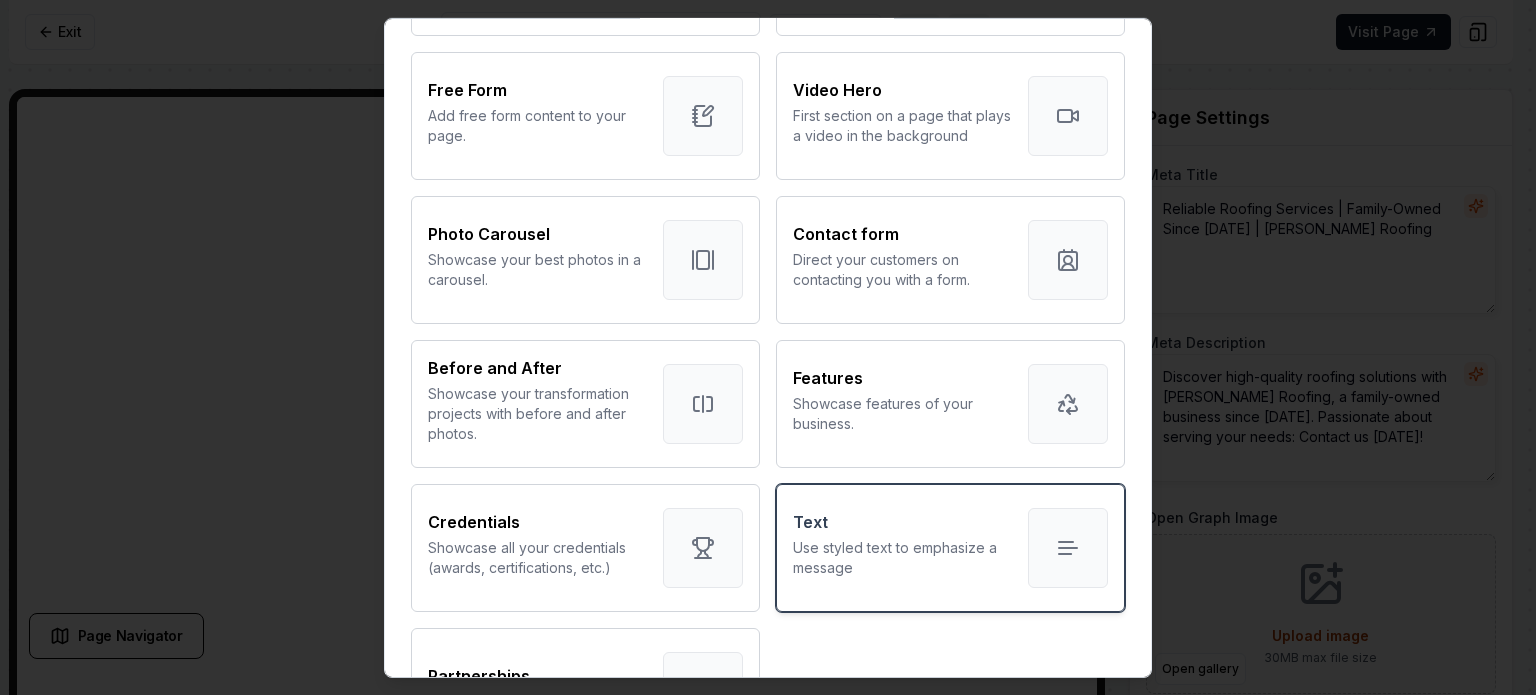 click on "Use styled text to emphasize a message" at bounding box center (902, 557) 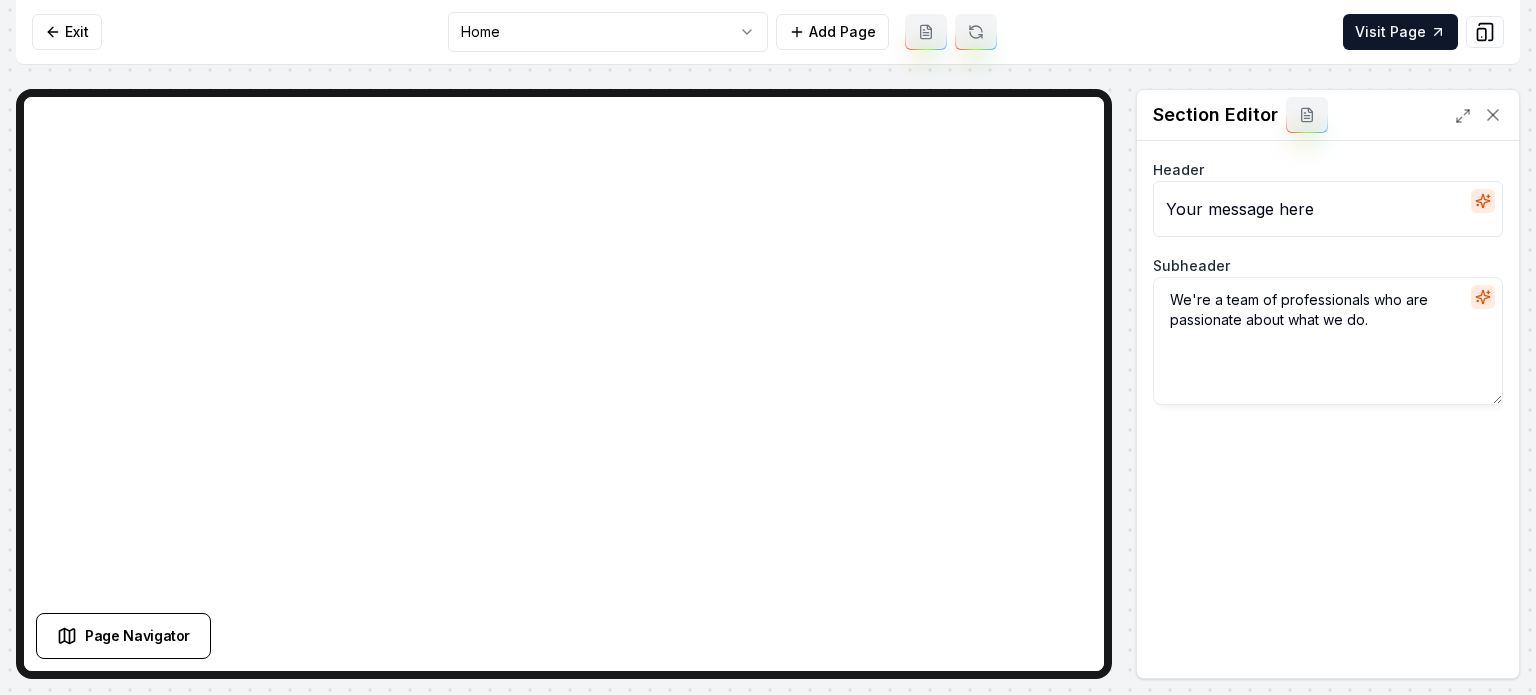 click 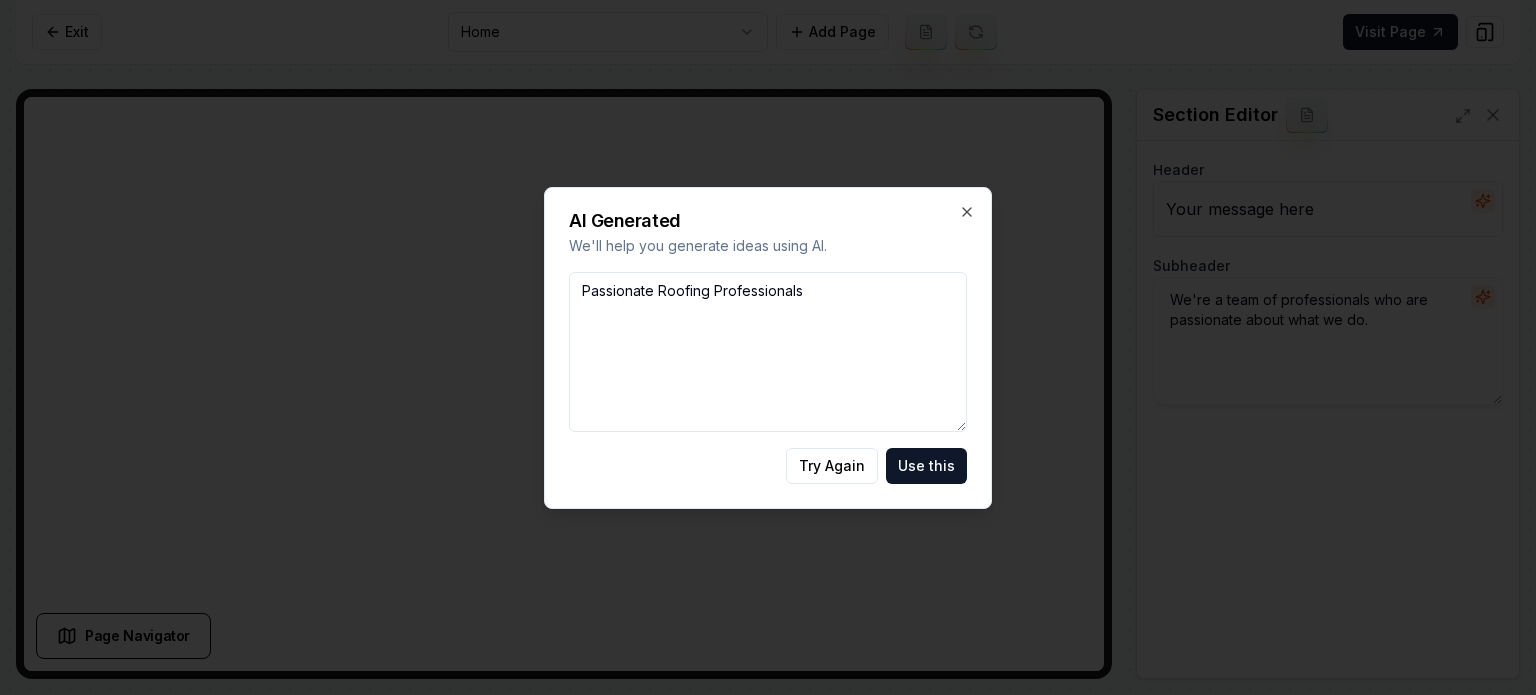 click on "Use this" at bounding box center [926, 466] 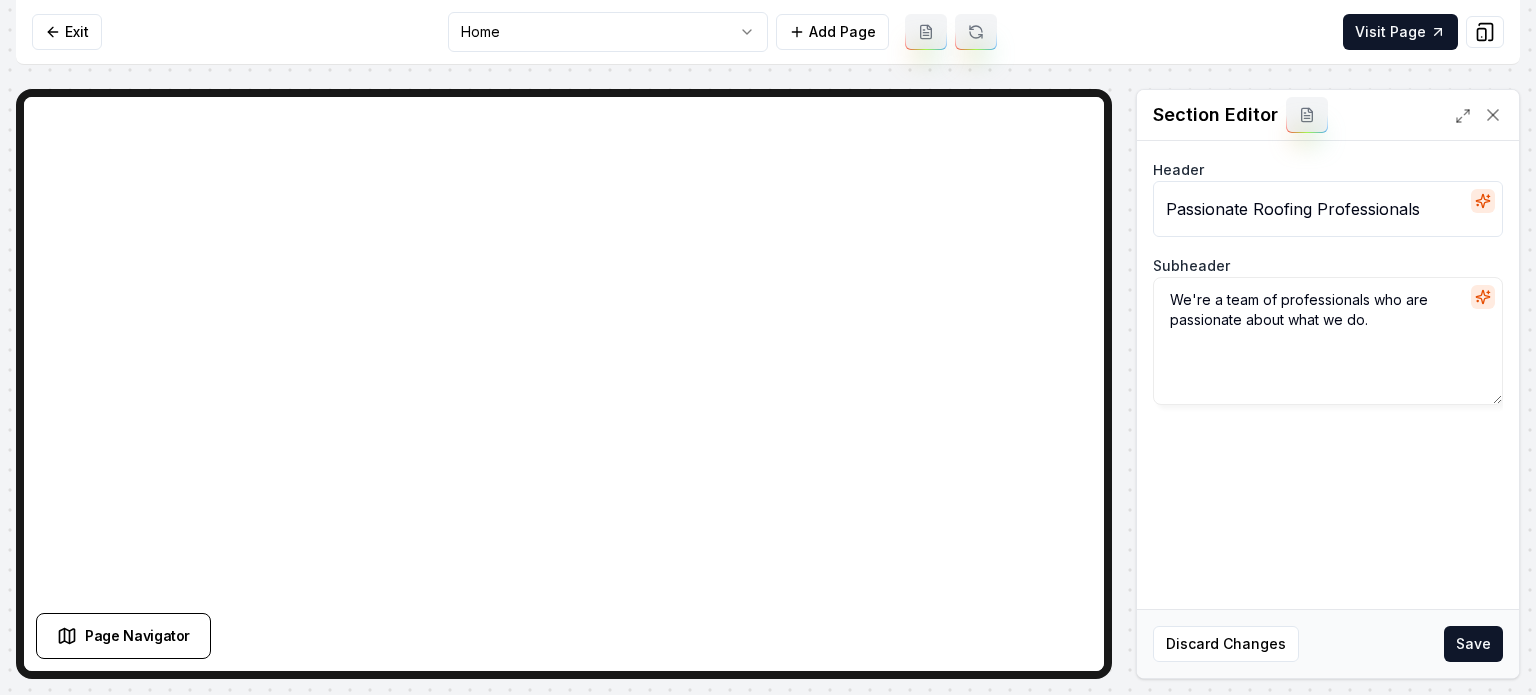 click at bounding box center [1483, 297] 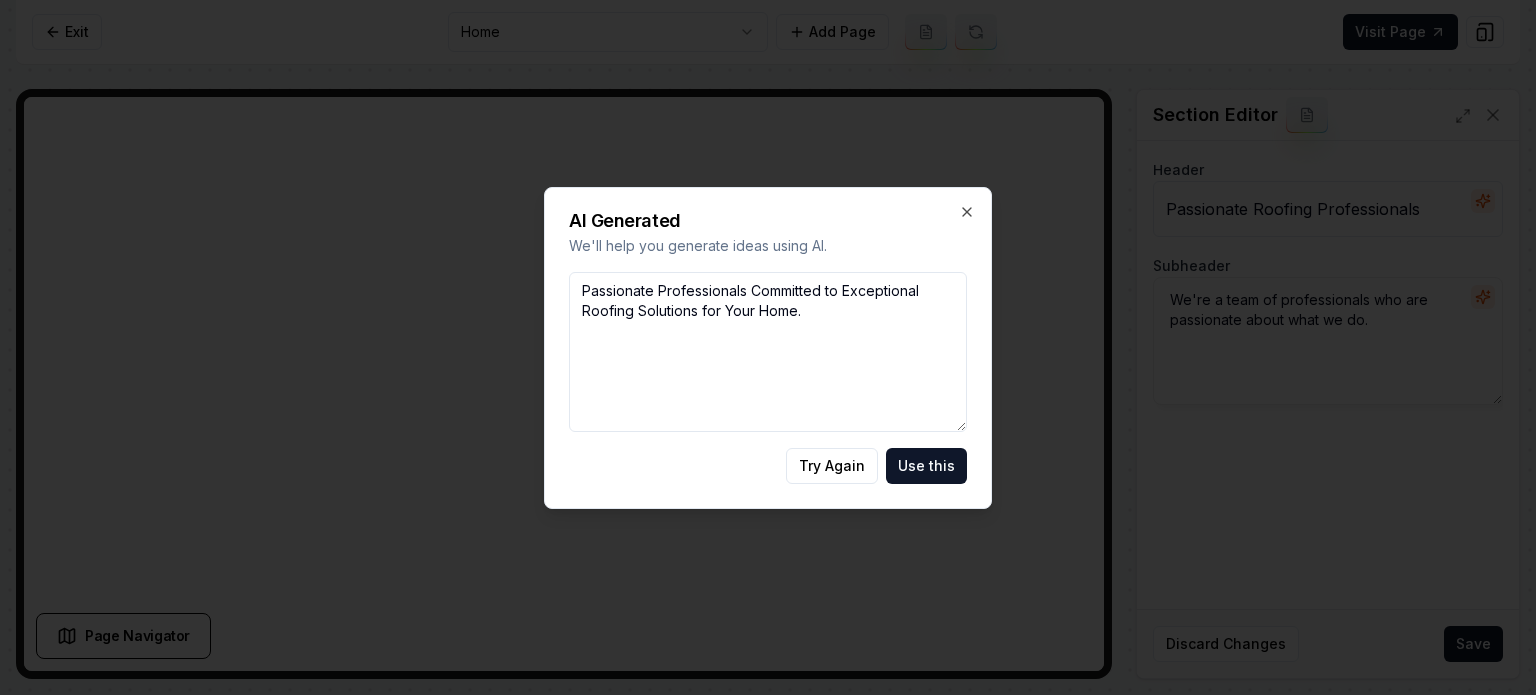 drag, startPoint x: 751, startPoint y: 293, endPoint x: 553, endPoint y: 295, distance: 198.0101 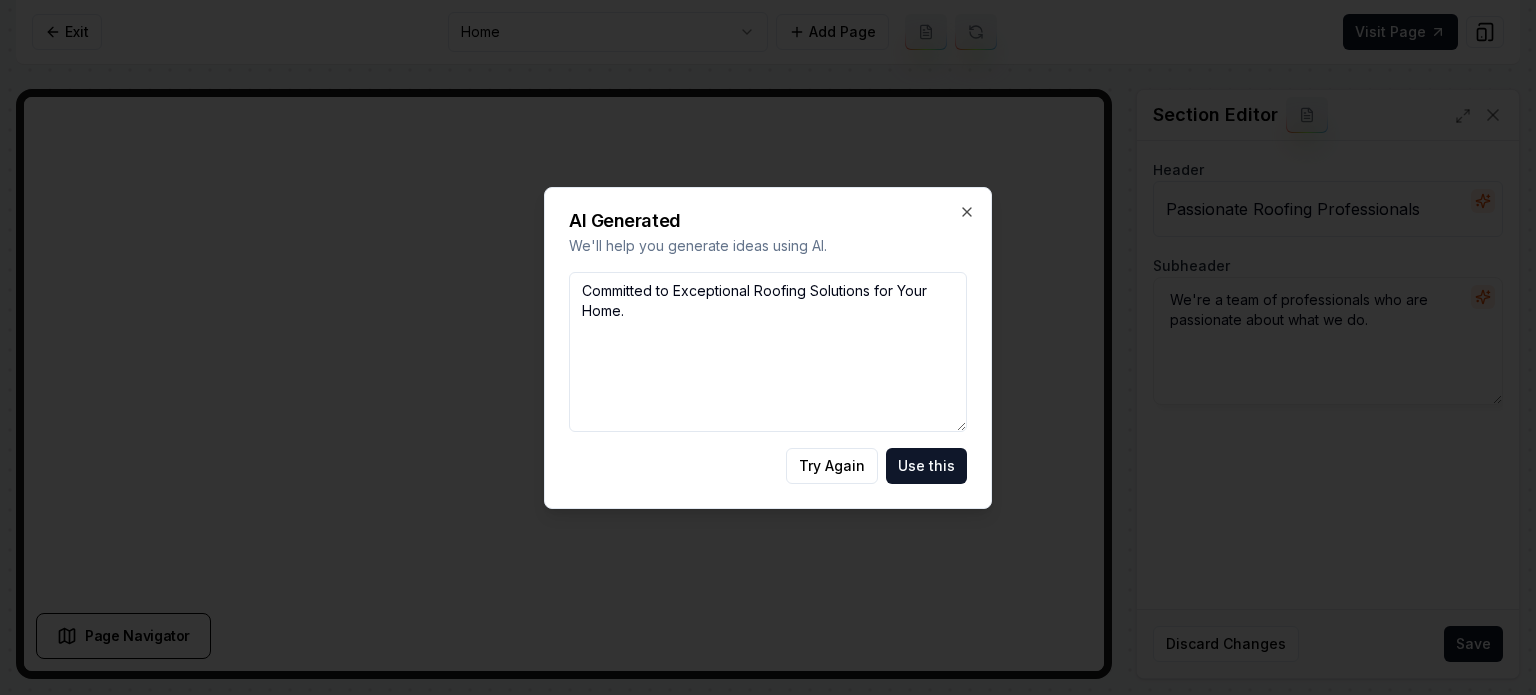 click on "Committed to Exceptional Roofing Solutions for Your Home." at bounding box center [768, 352] 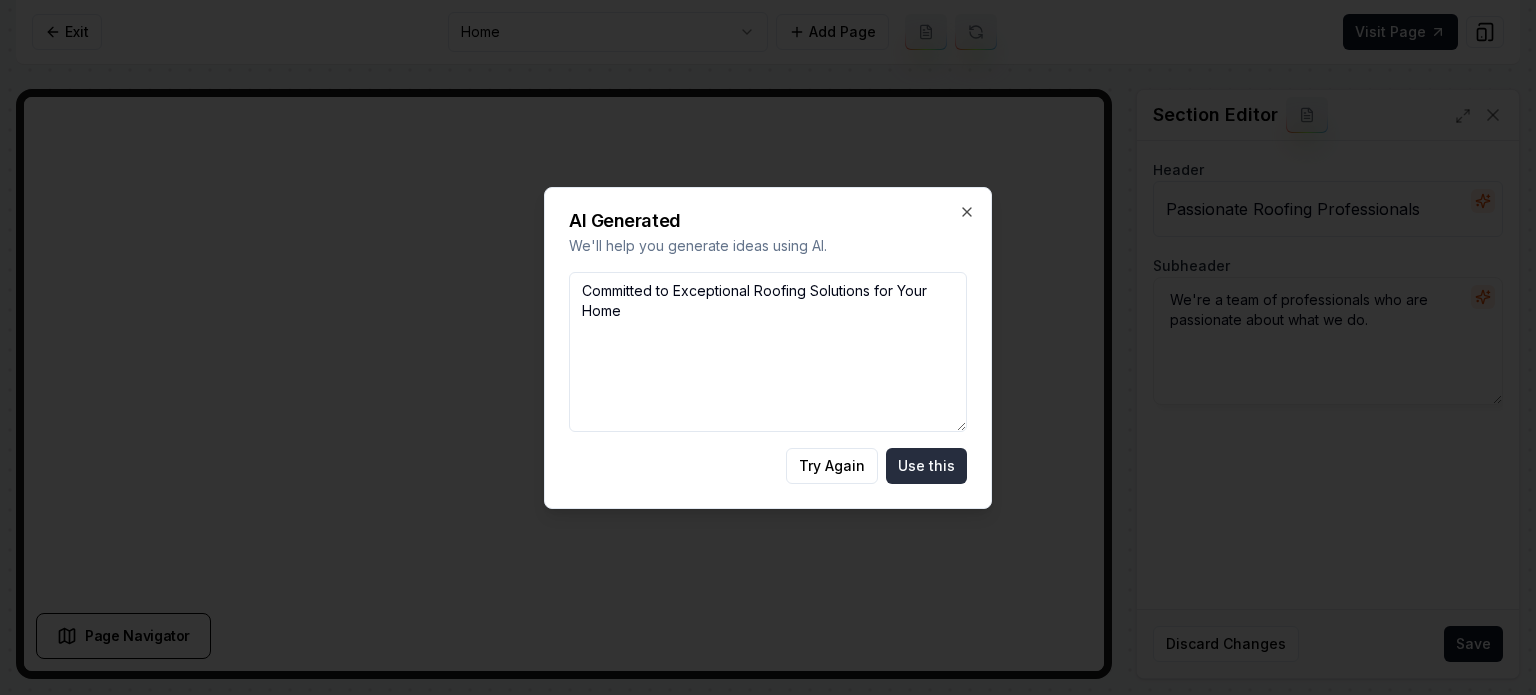 click on "Use this" at bounding box center (926, 466) 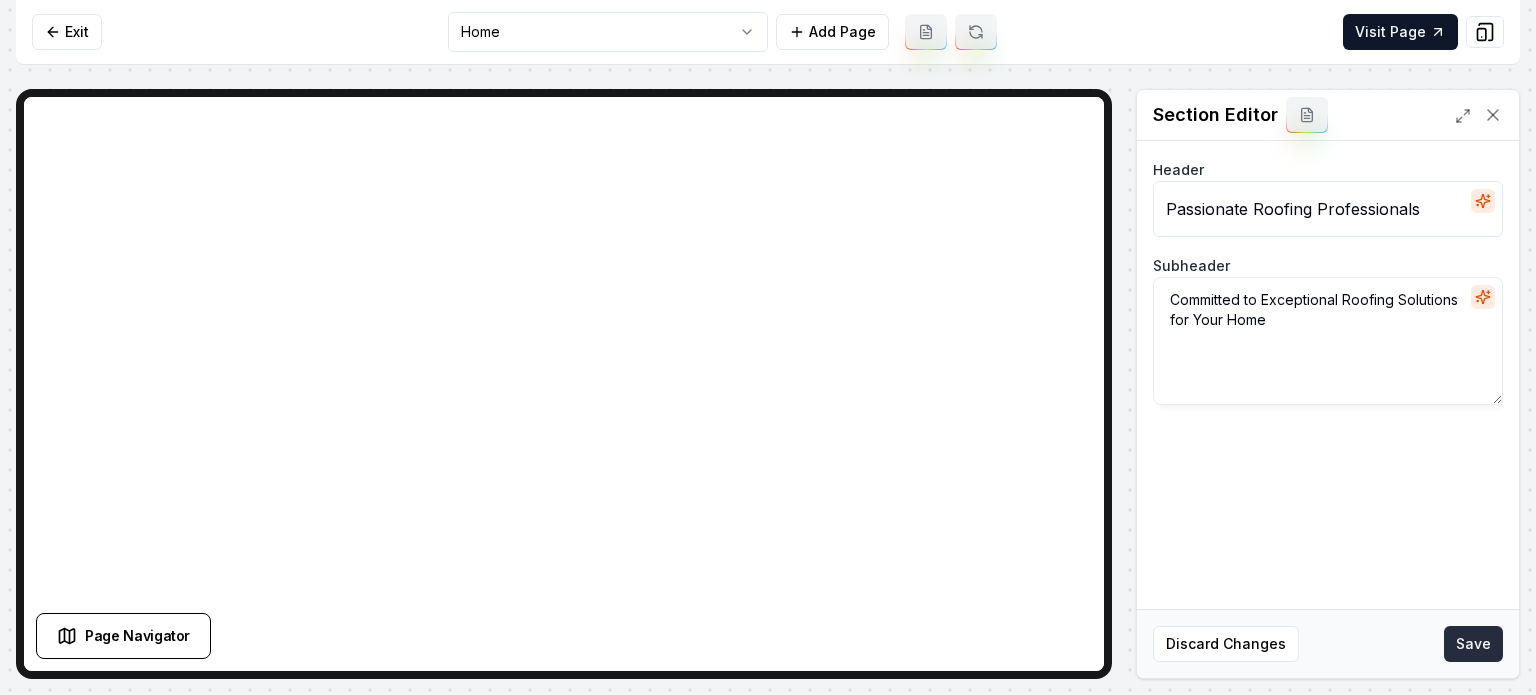 click on "Save" at bounding box center (1473, 644) 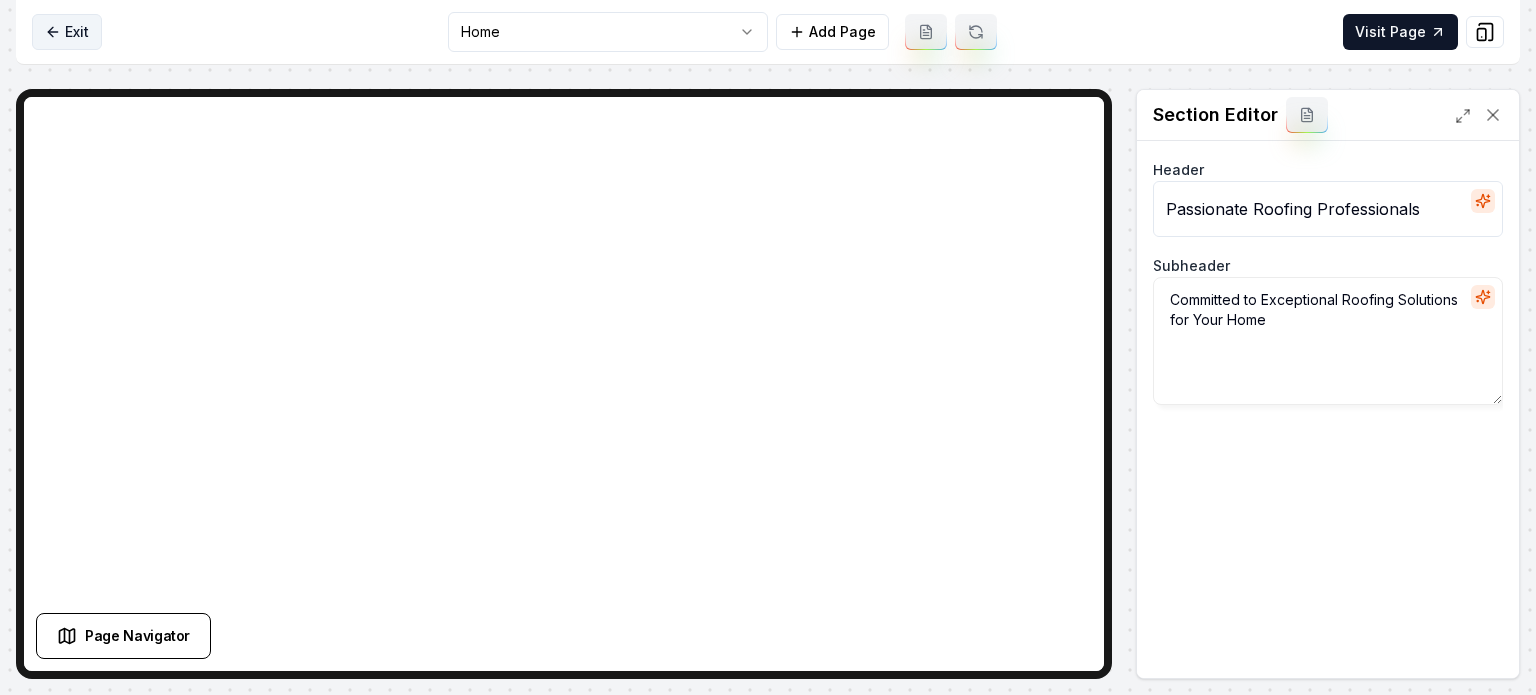 click 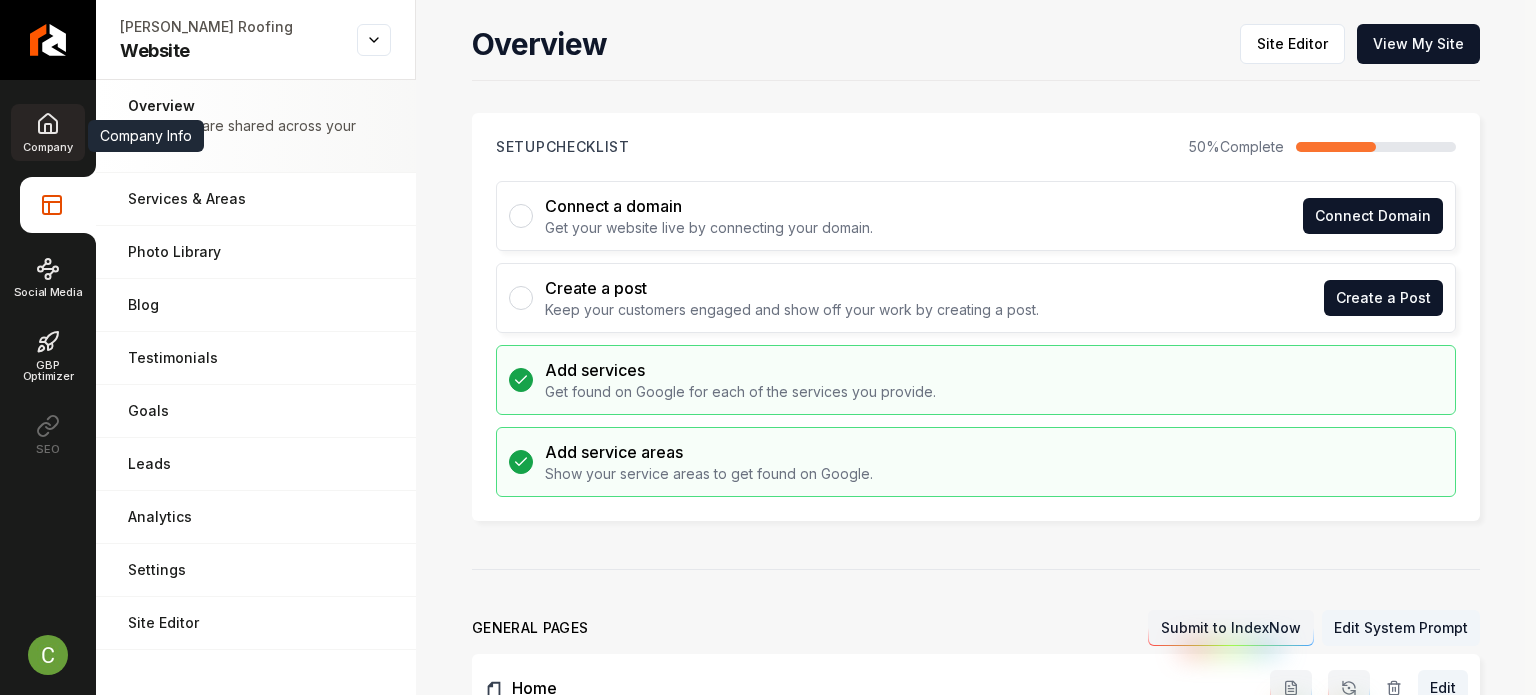 click 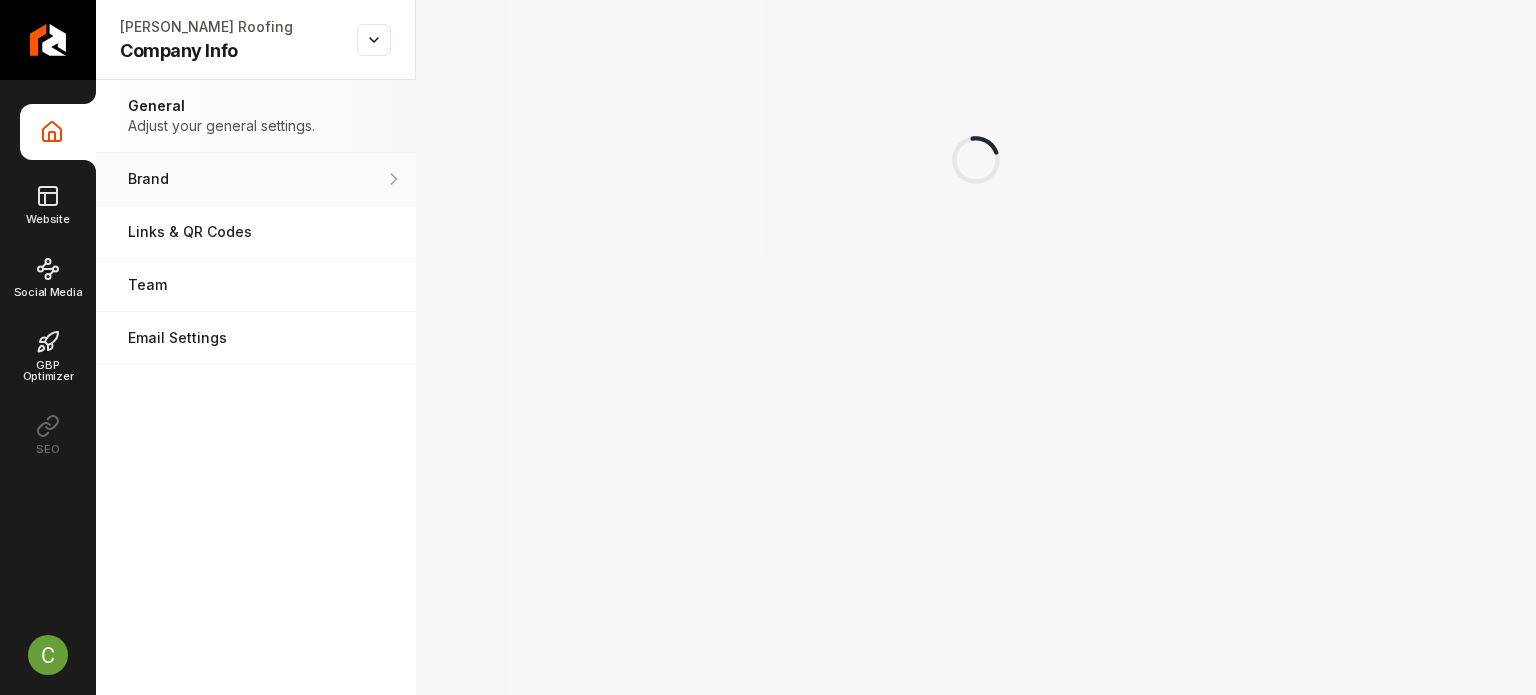 click on "Brand Manage the styles and colors of your business." at bounding box center (256, 179) 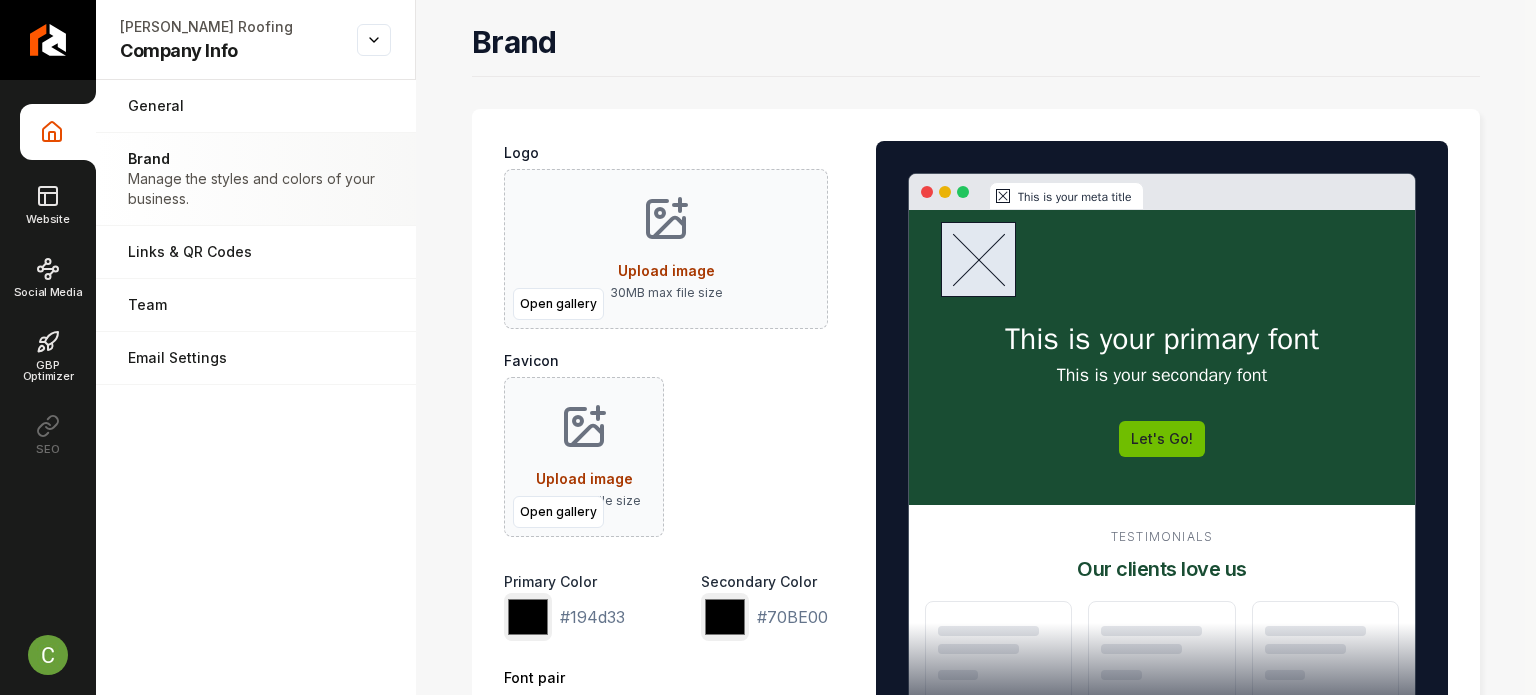 click on "Upload image 30  MB max file size" at bounding box center [666, 249] 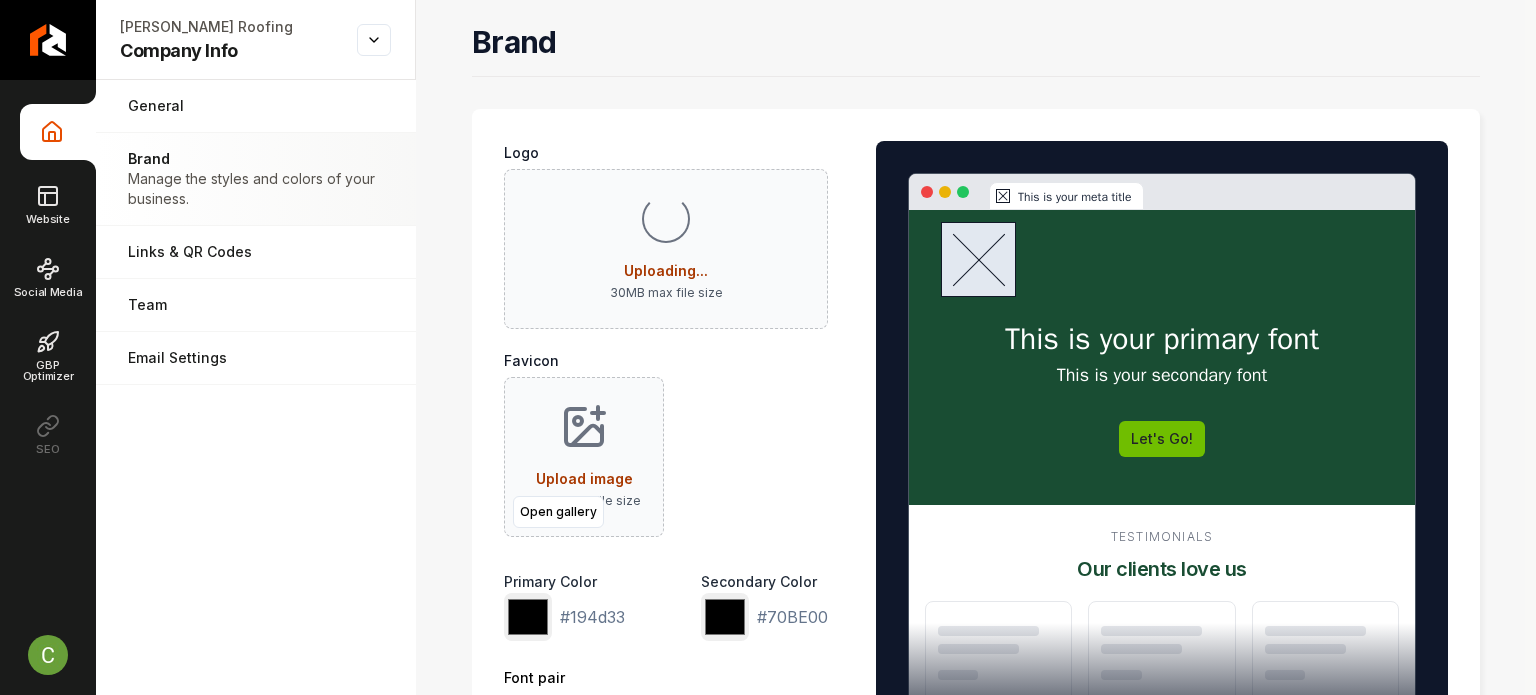 drag, startPoint x: 650, startPoint y: 449, endPoint x: 623, endPoint y: 442, distance: 27.89265 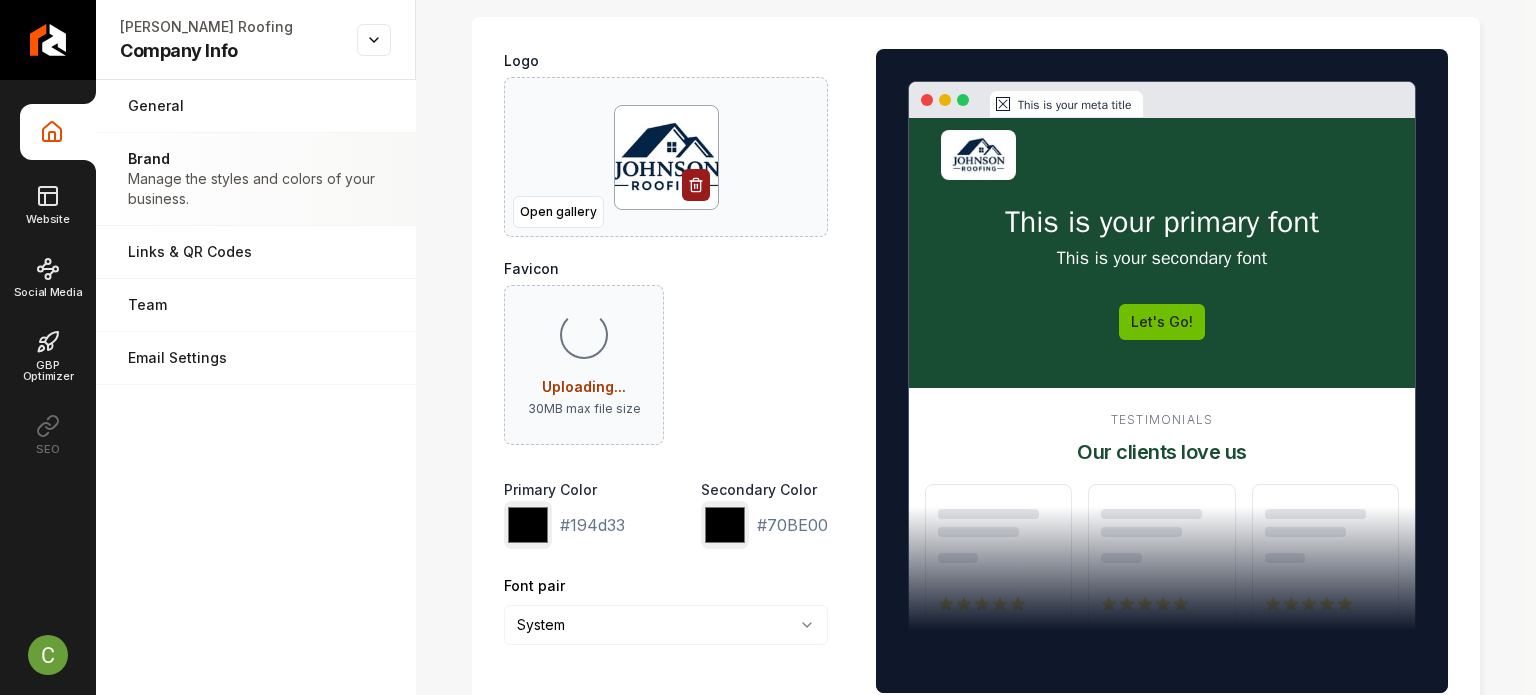 scroll, scrollTop: 300, scrollLeft: 0, axis: vertical 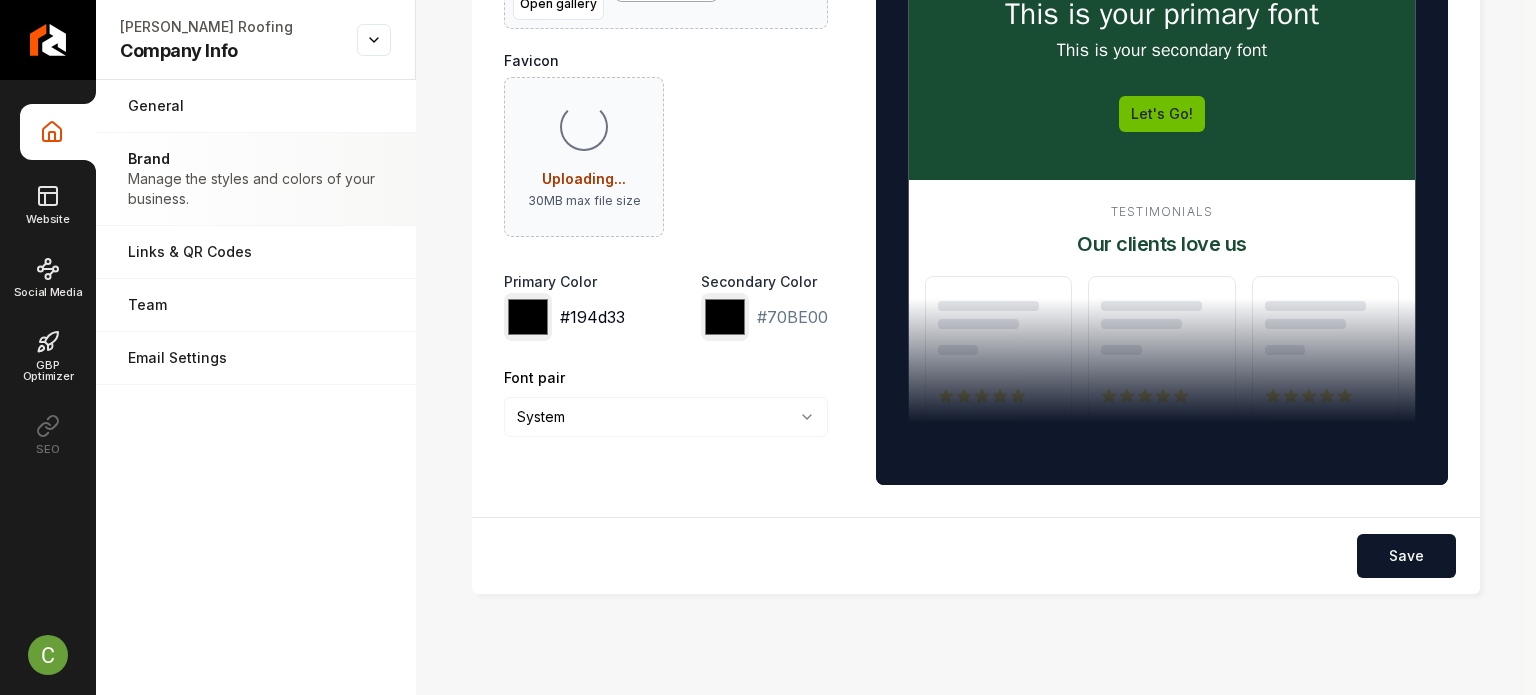 click on "*******" at bounding box center (528, 317) 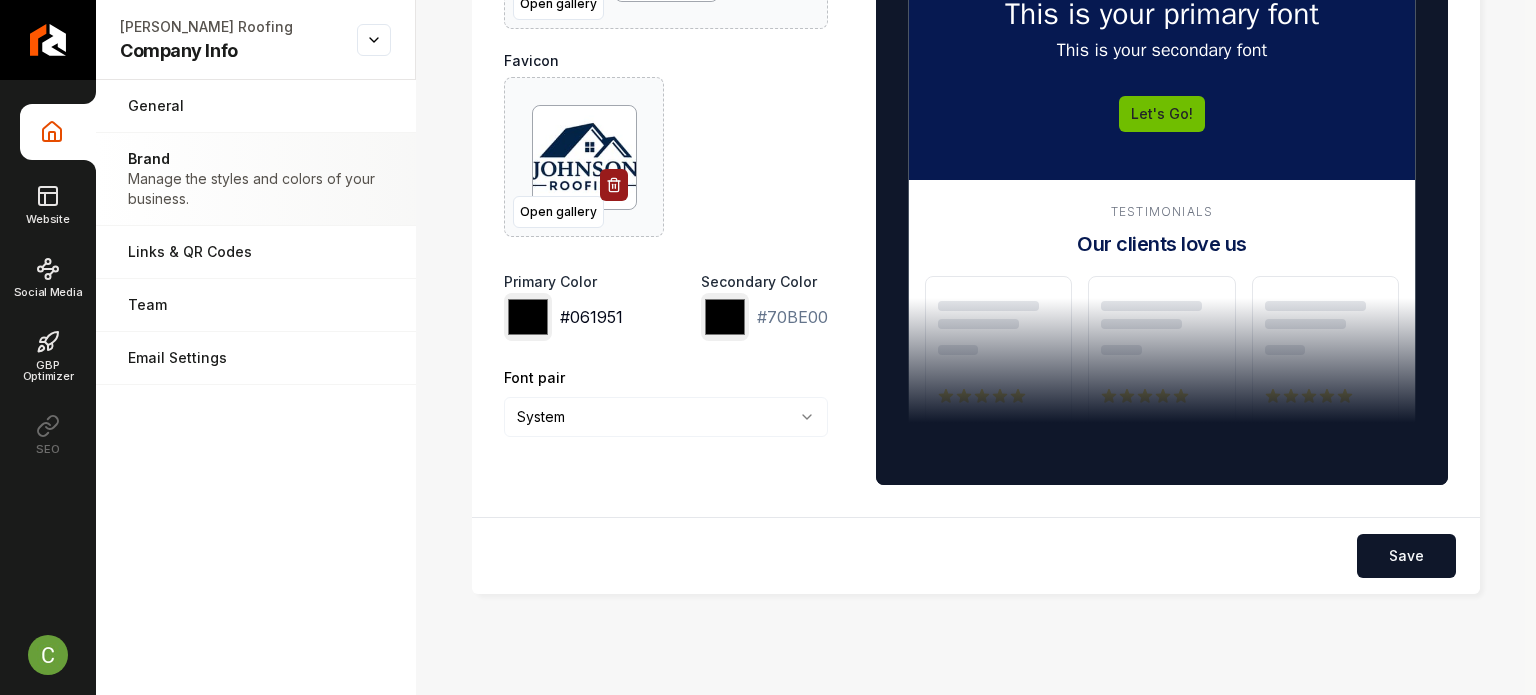 type on "*******" 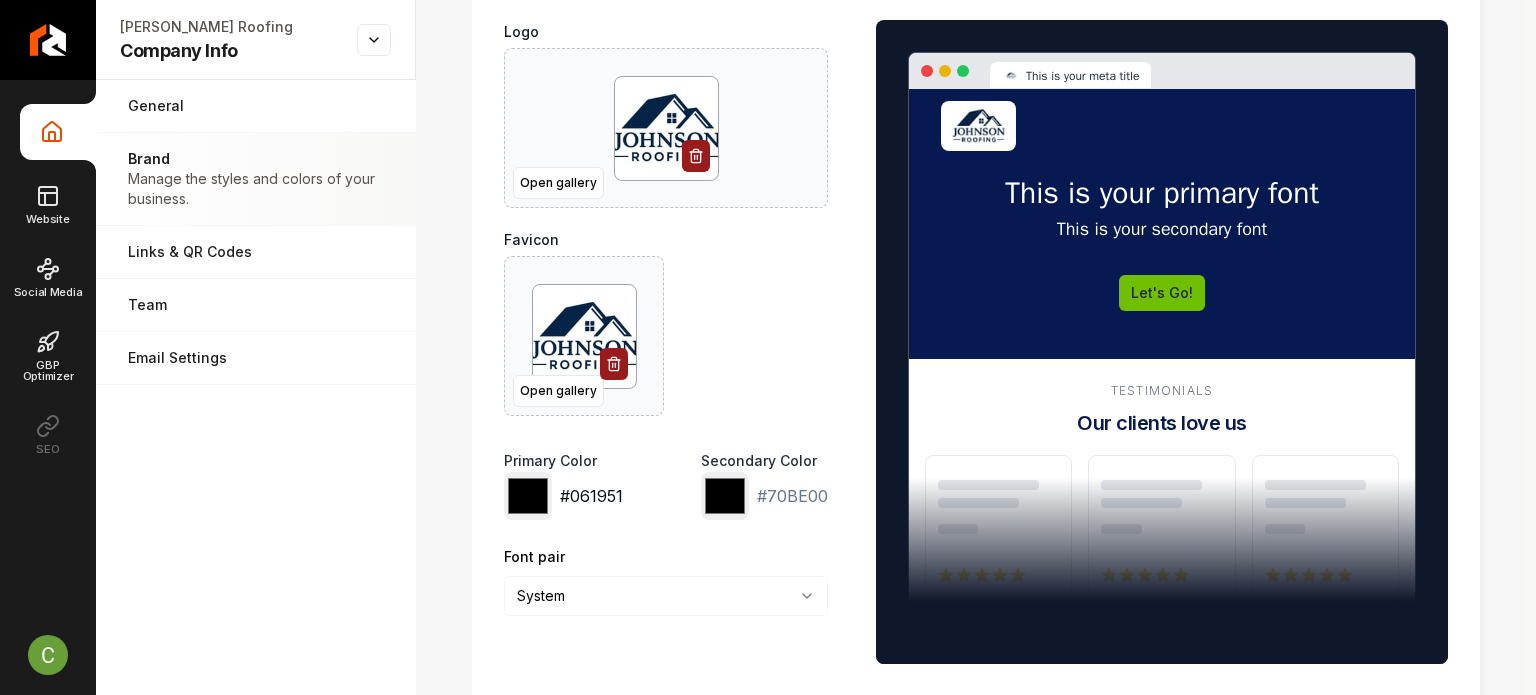 scroll, scrollTop: 100, scrollLeft: 0, axis: vertical 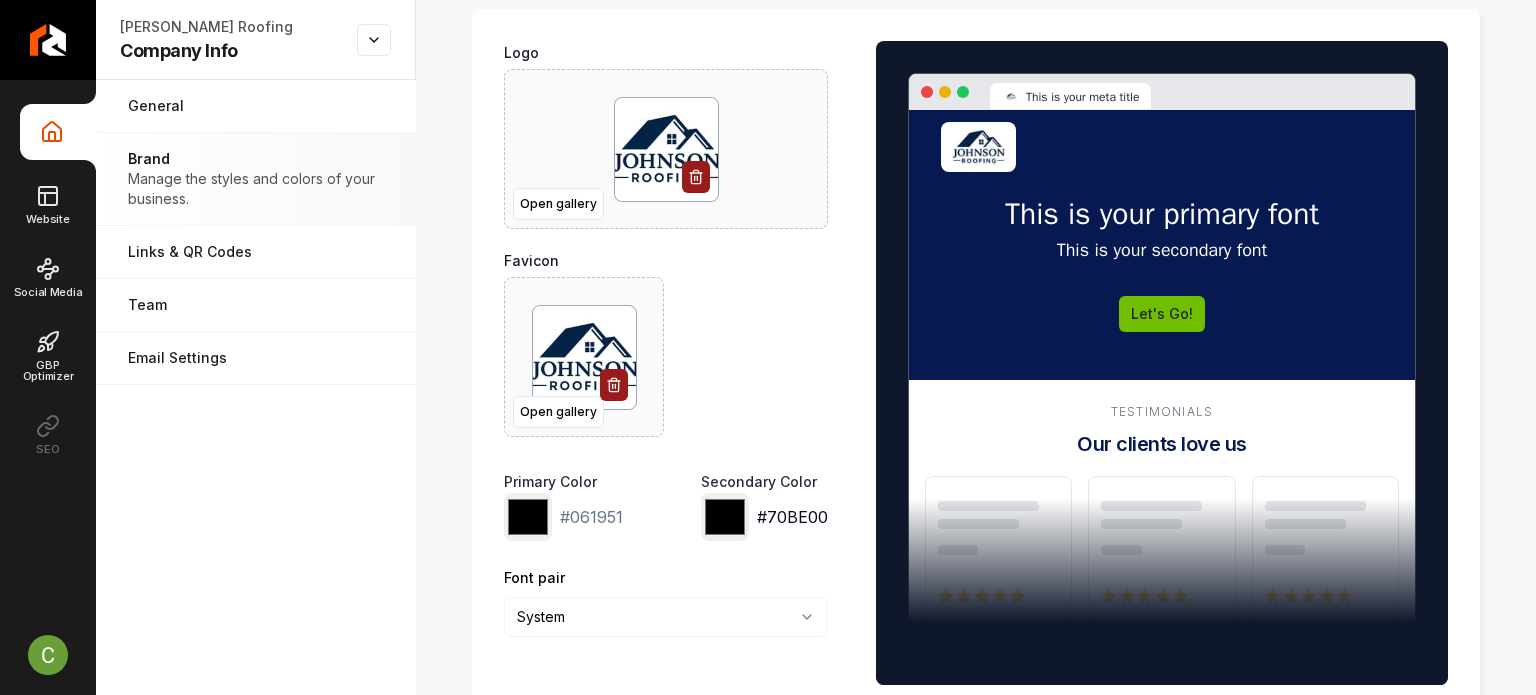 click on "*******" at bounding box center [725, 517] 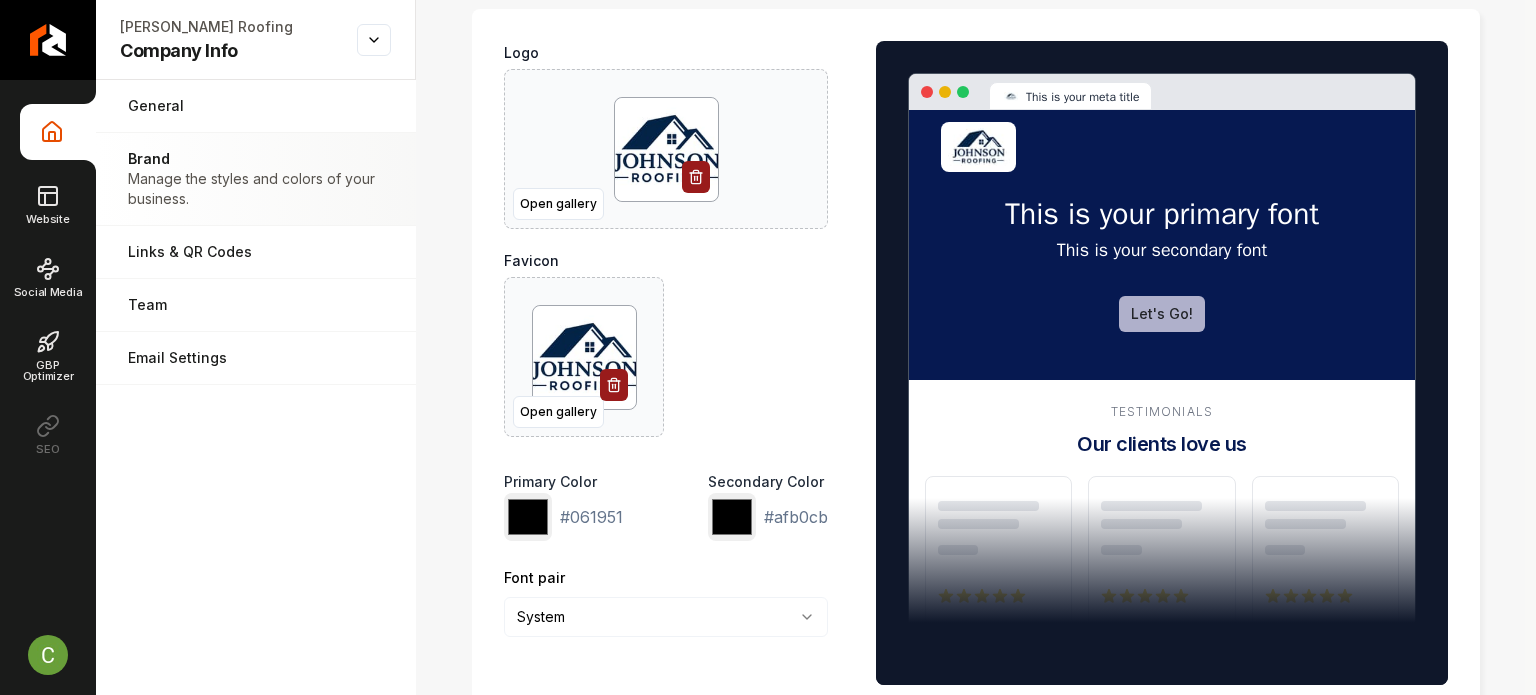 type on "*******" 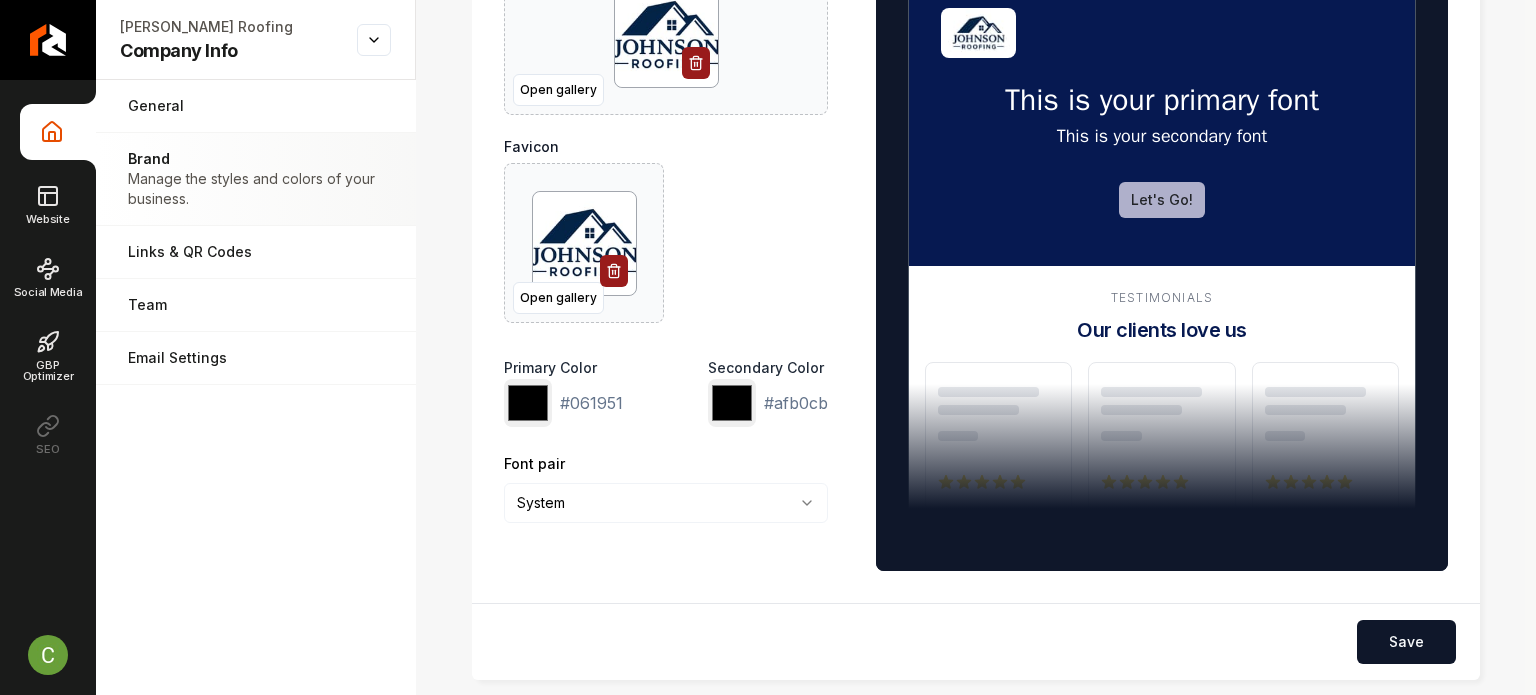 scroll, scrollTop: 349, scrollLeft: 0, axis: vertical 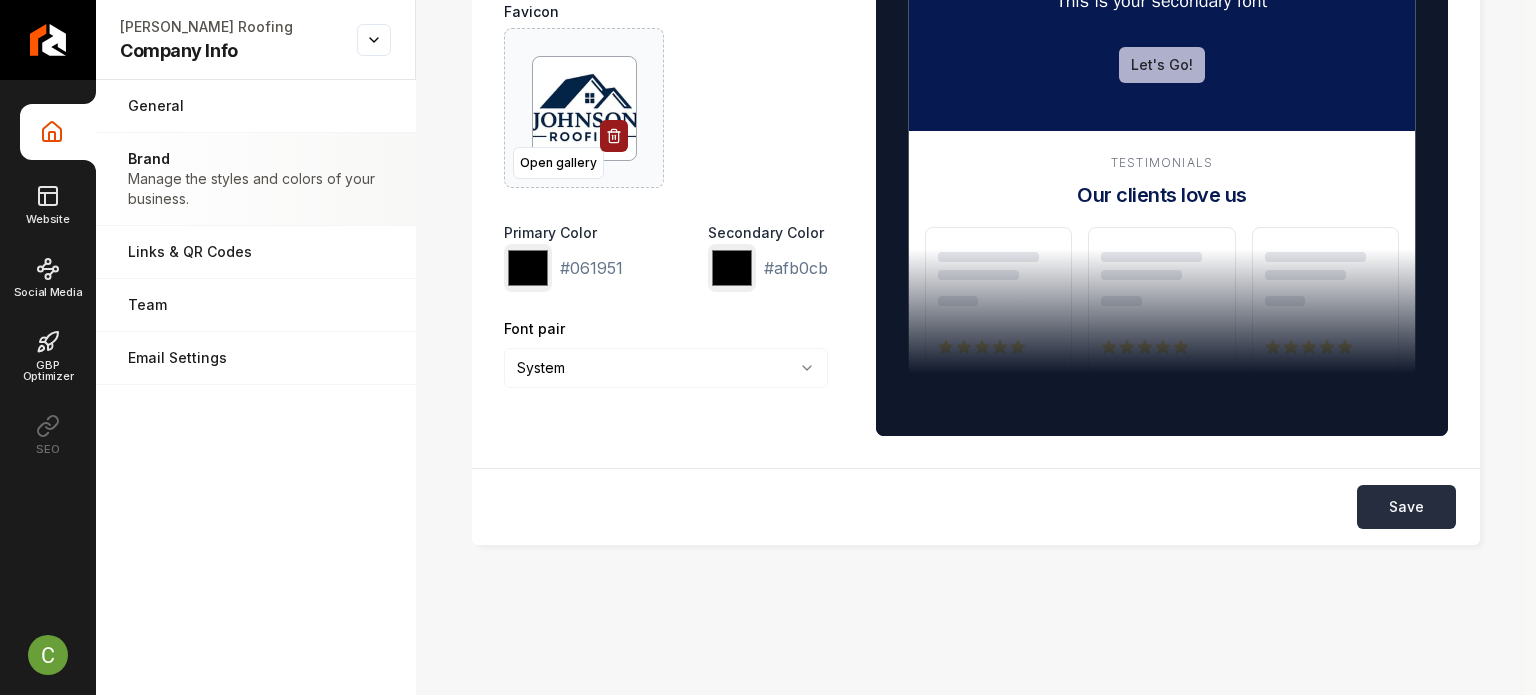 click on "Save" at bounding box center [1406, 507] 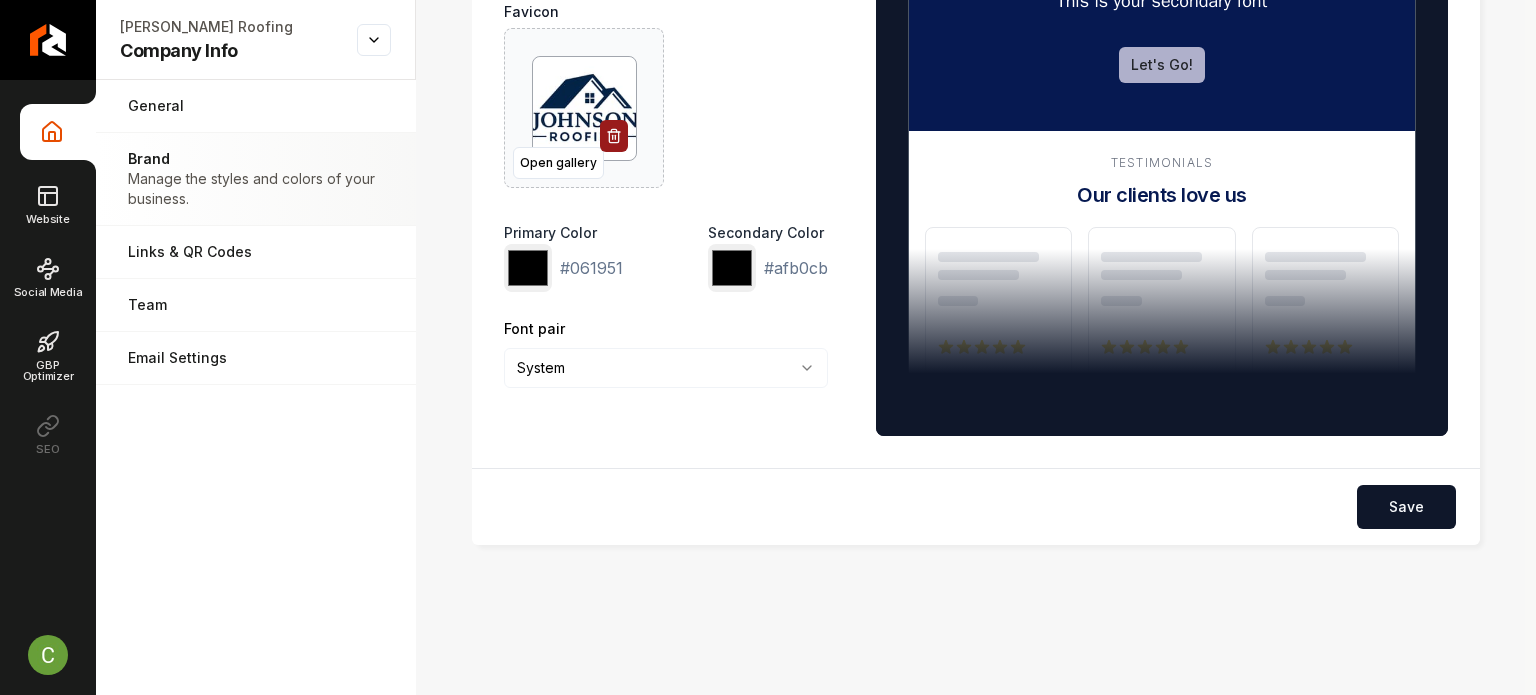 click on "General Adjust your general settings. Brand Manage the styles and colors of your business. Links & QR Codes Manage the links and QR codes for your business. Team Manage your team members. Email Settings Manage your email settings." at bounding box center (256, 387) 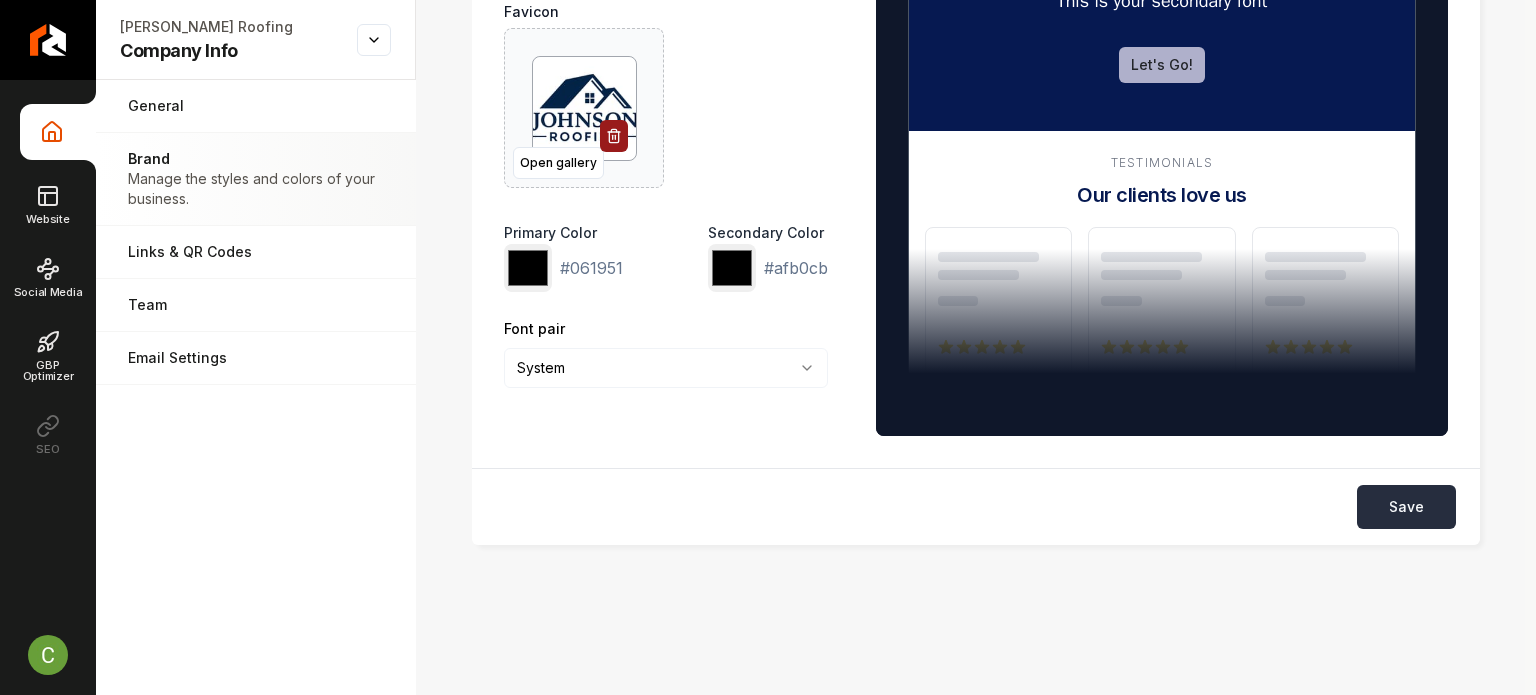 click on "Save" at bounding box center (1406, 507) 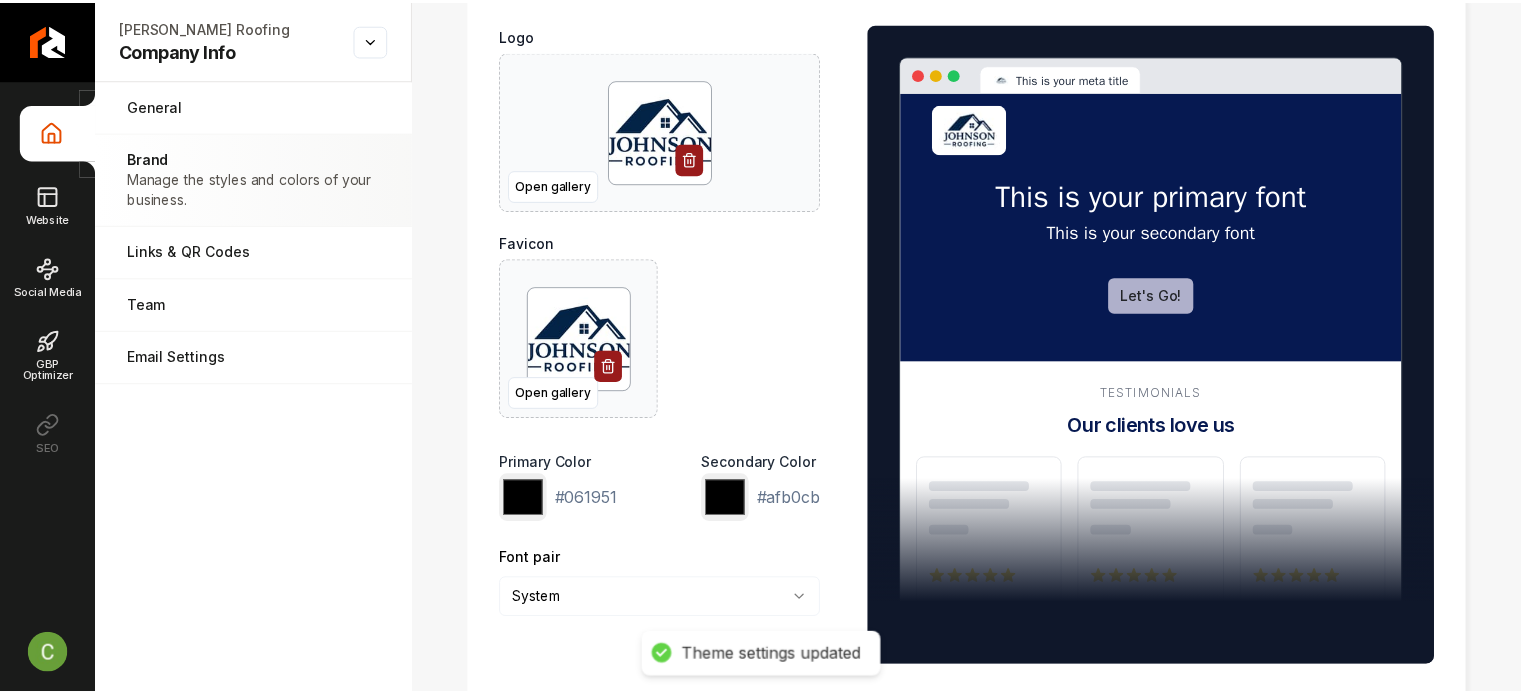 scroll, scrollTop: 0, scrollLeft: 0, axis: both 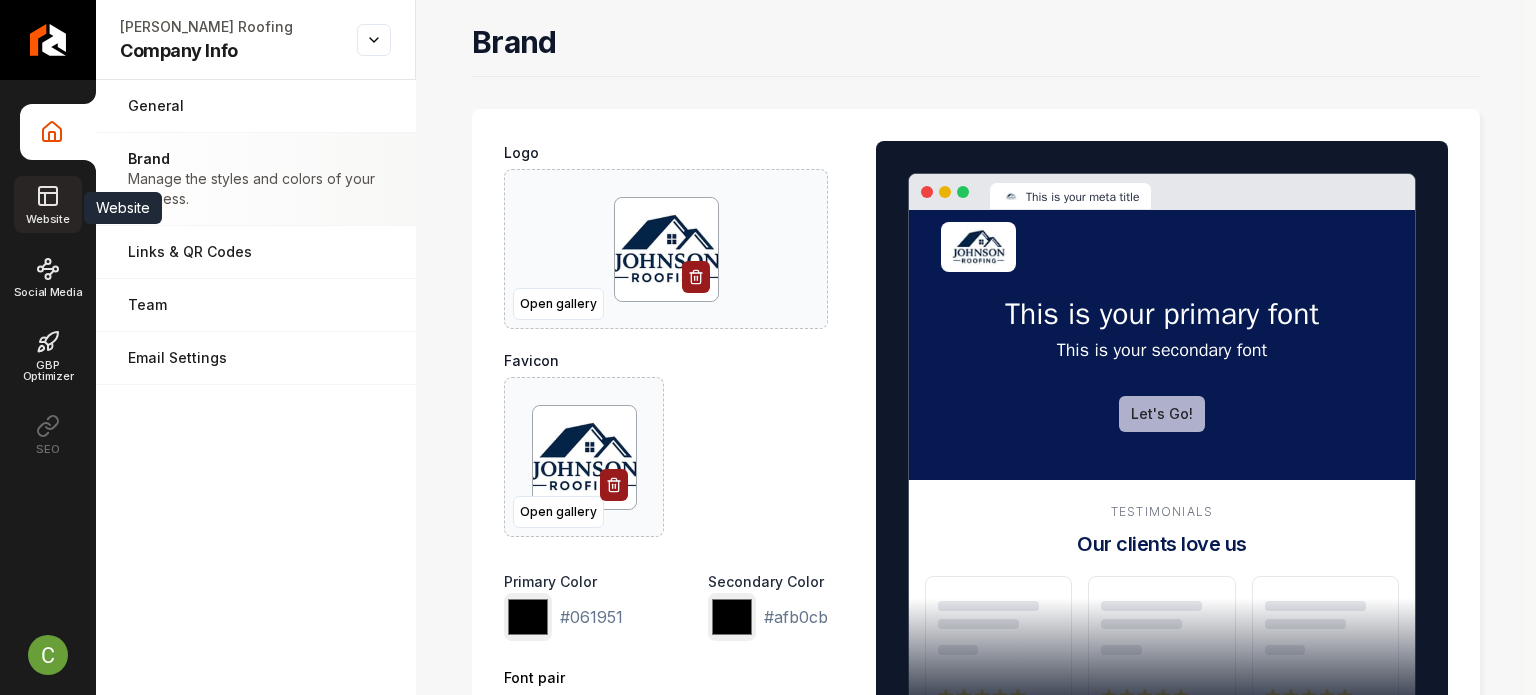 click on "Website" at bounding box center (47, 219) 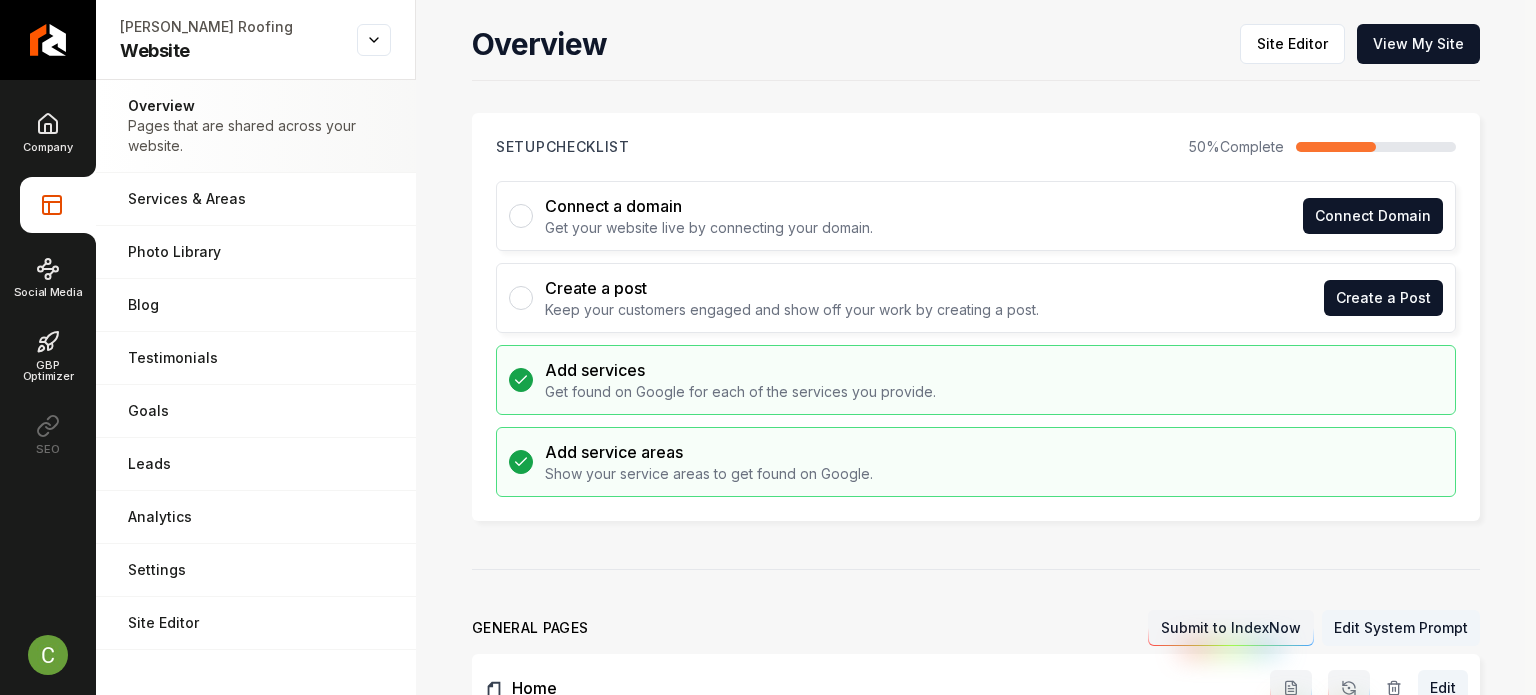 click on "Overview Site Editor View My Site Setup  Checklist 50 %  Complete Connect a domain Get your website live by connecting your domain. Connect Domain Create a post Keep your customers engaged and show off your work by creating a post. Create a Post Add services Get found on Google for each of the services you provide. Add service areas Show your service areas to get found on Google. general pages Submit to IndexNow Edit System Prompt Home Edit Contact Edit About Us Edit Service Pages Asphalt Shingle Roofing Edit Roof Repair Edit Commercial Roofing Edit Areas Served Pages [GEOGRAPHIC_DATA], [GEOGRAPHIC_DATA] Edit Legal Pages This includes pages like Terms of Service and Privacy Policy. Add Terms of Service Add Privacy Policy" at bounding box center (976, 743) 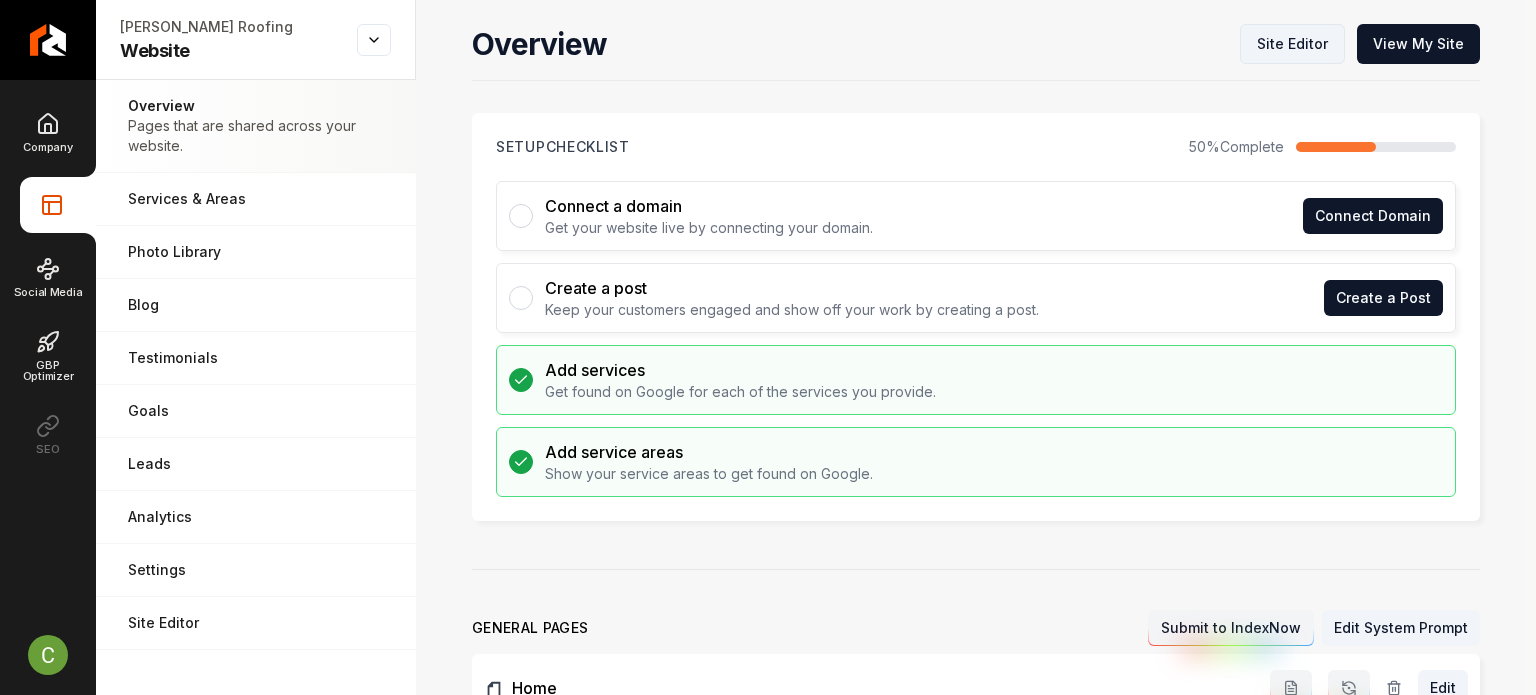 click on "Site Editor" at bounding box center (1292, 44) 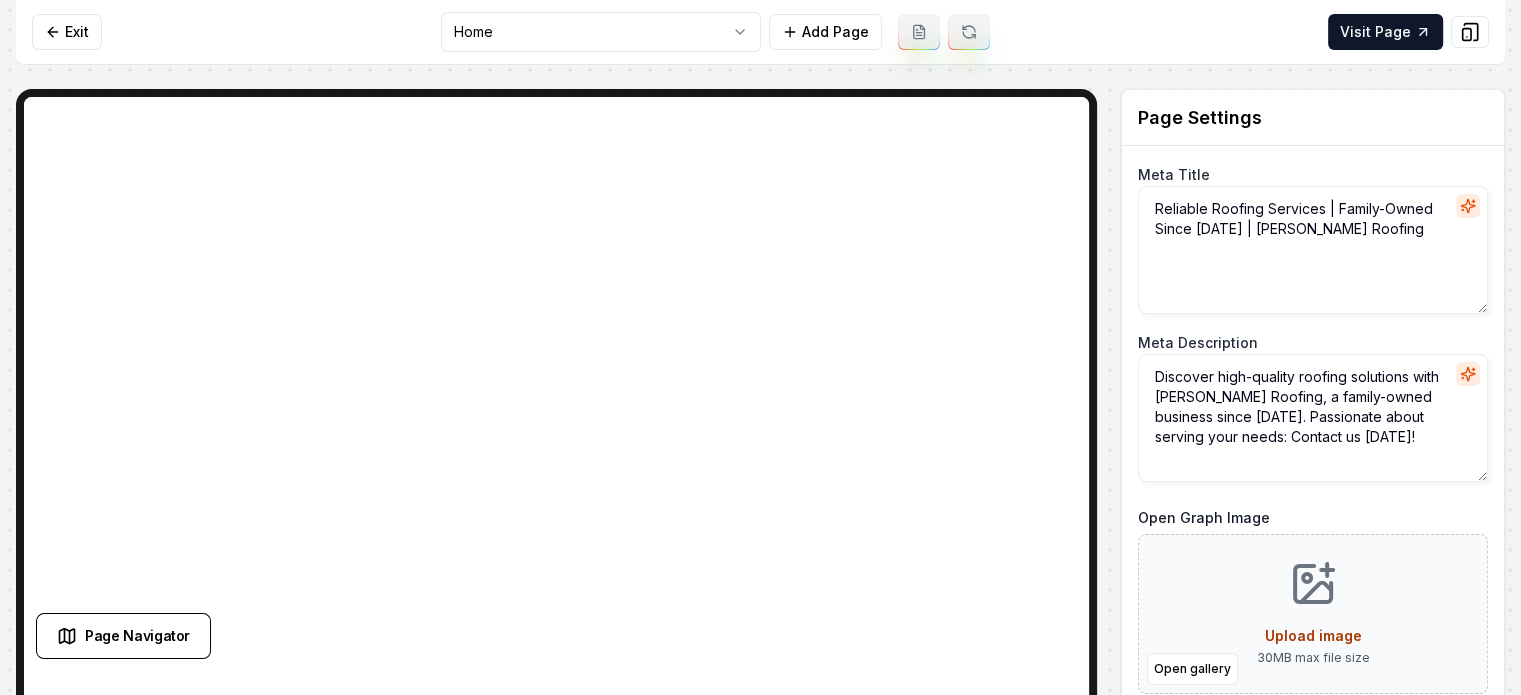 click on "Computer Required This feature is only available on a computer. Please switch to a computer to edit your site. Go back  Exit Home Add Page Visit Page  Page Navigator Page Settings Meta Title Reliable Roofing Services | Family-Owned Since [DATE] | [PERSON_NAME] Roofing Meta Description Discover high-quality roofing solutions with [PERSON_NAME] Roofing, a family-owned business since [DATE]. Passionate about serving your needs: Contact us [DATE]! Open Graph Image Open gallery Upload image 30  MB max file size Discard Changes Save Section Editor Unsupported section type /dashboard/sites/aad77c3c-fd7a-43b9-bfad-8463811d3c39/pages/47124df0-7edc-4ee6-8def-4cde409e835d" at bounding box center [760, 347] 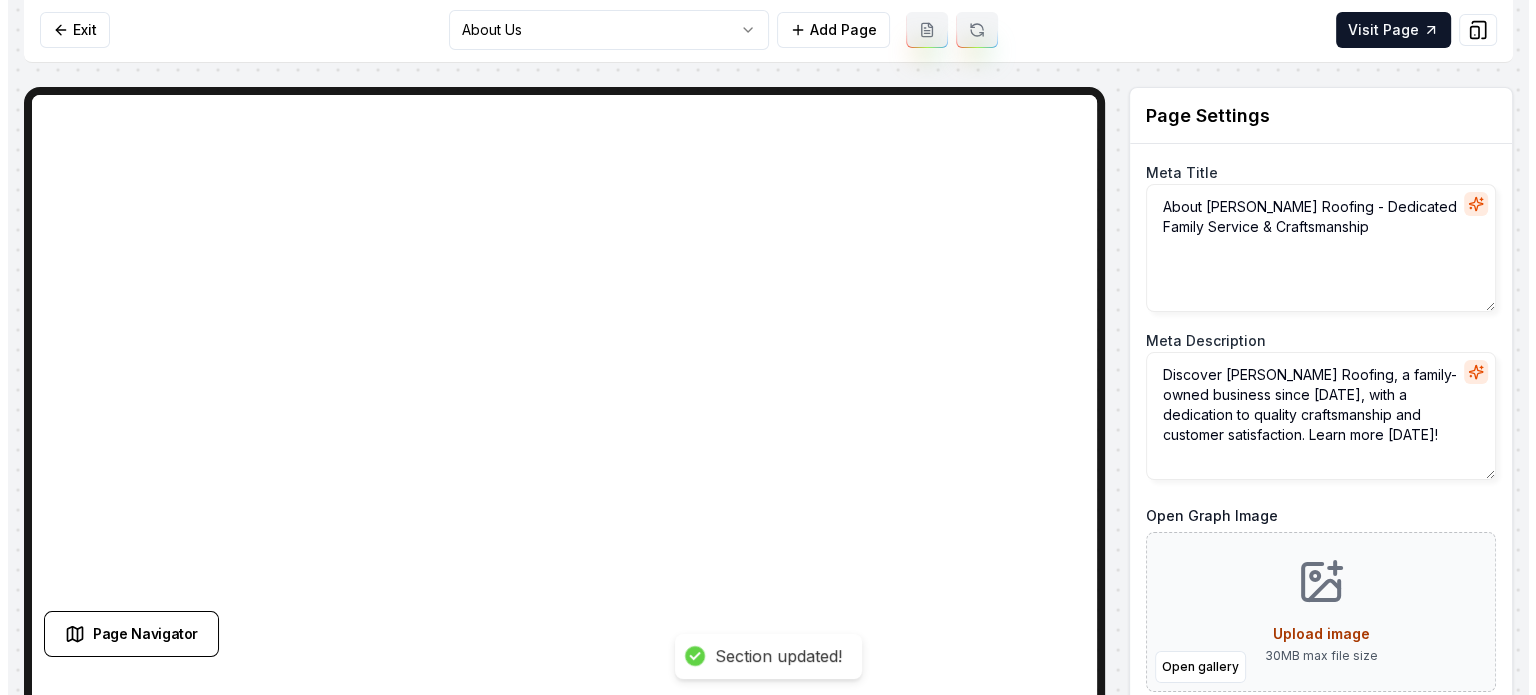 scroll, scrollTop: 0, scrollLeft: 0, axis: both 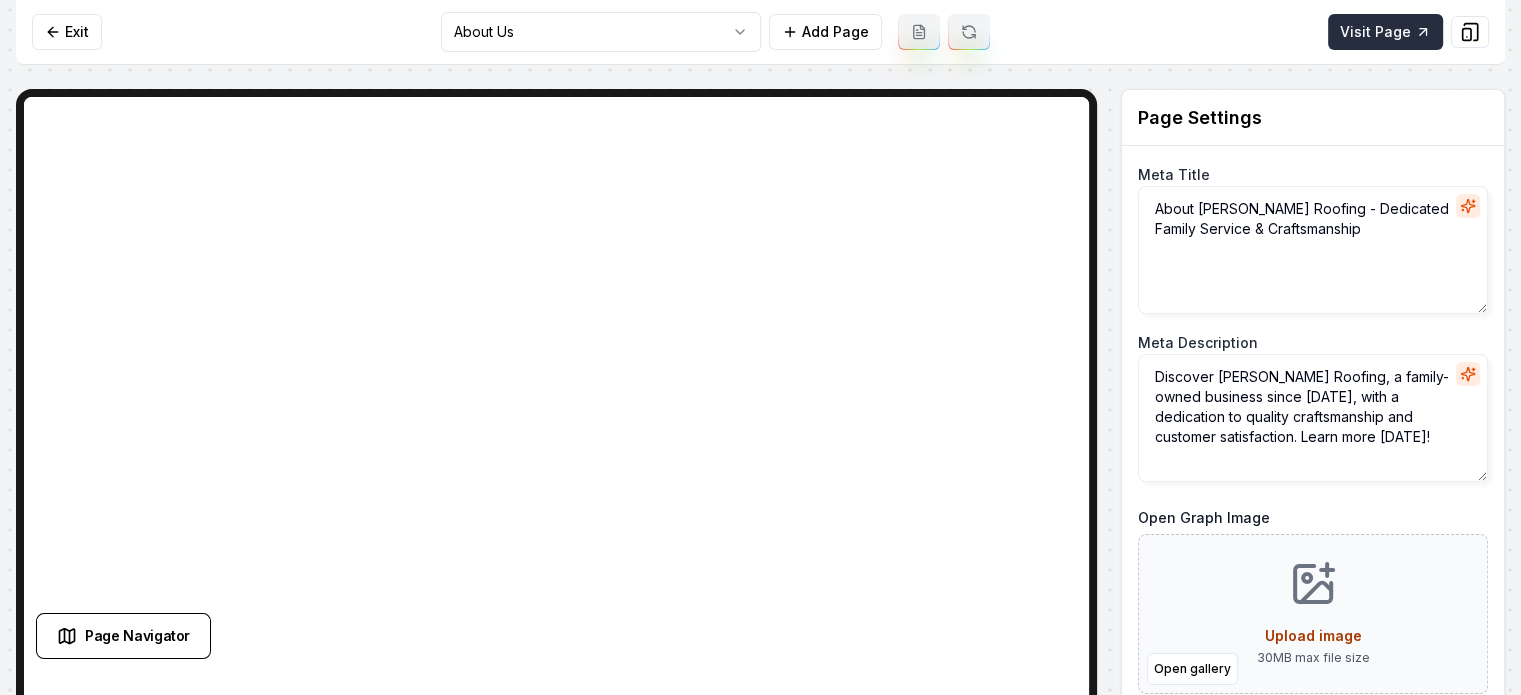 click 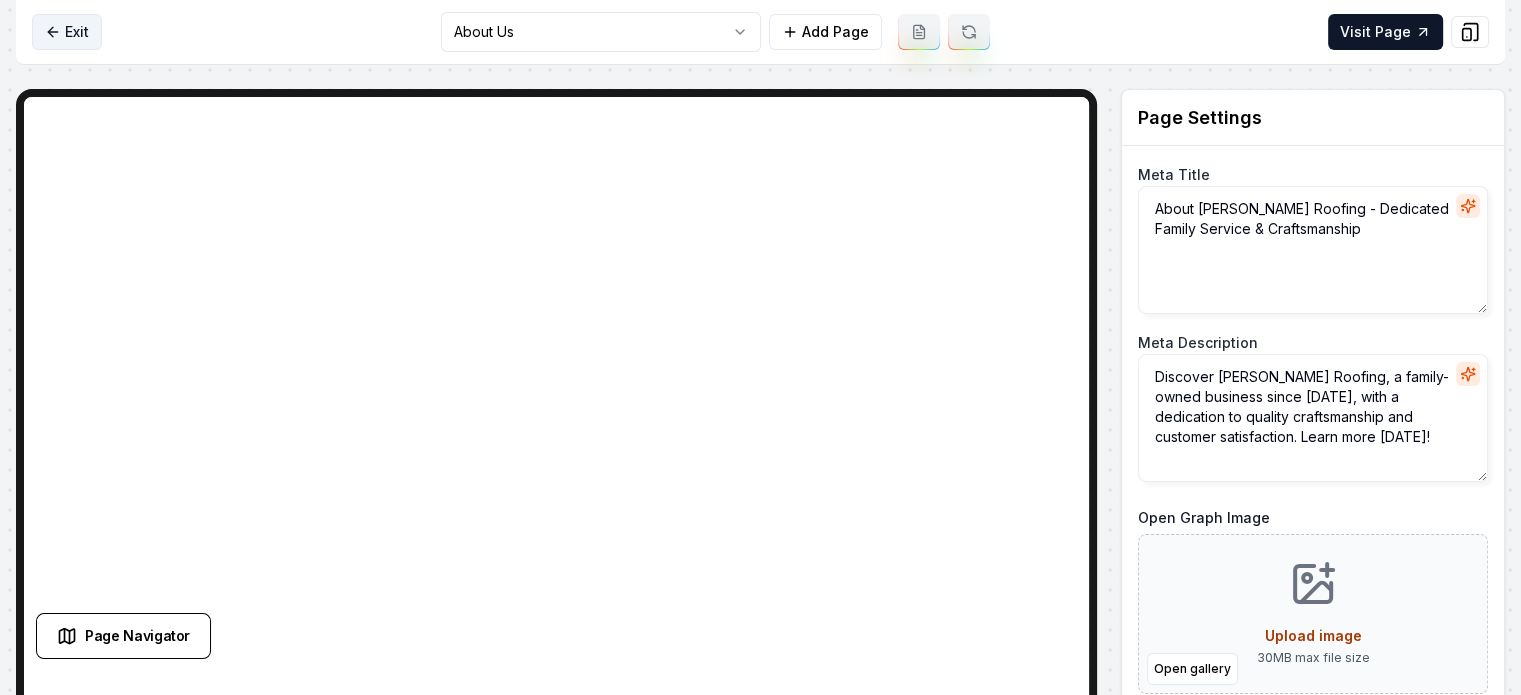 click on "Exit" at bounding box center (67, 32) 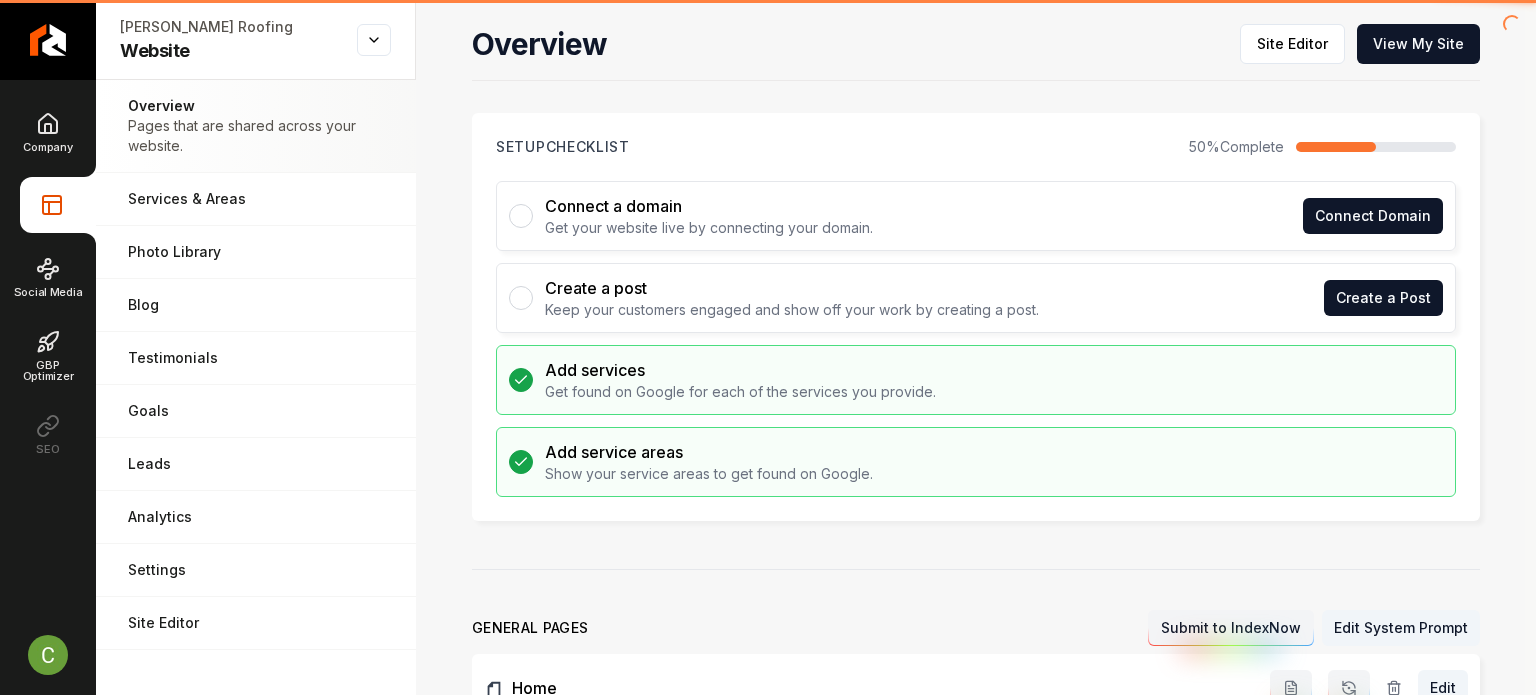 click at bounding box center (48, 40) 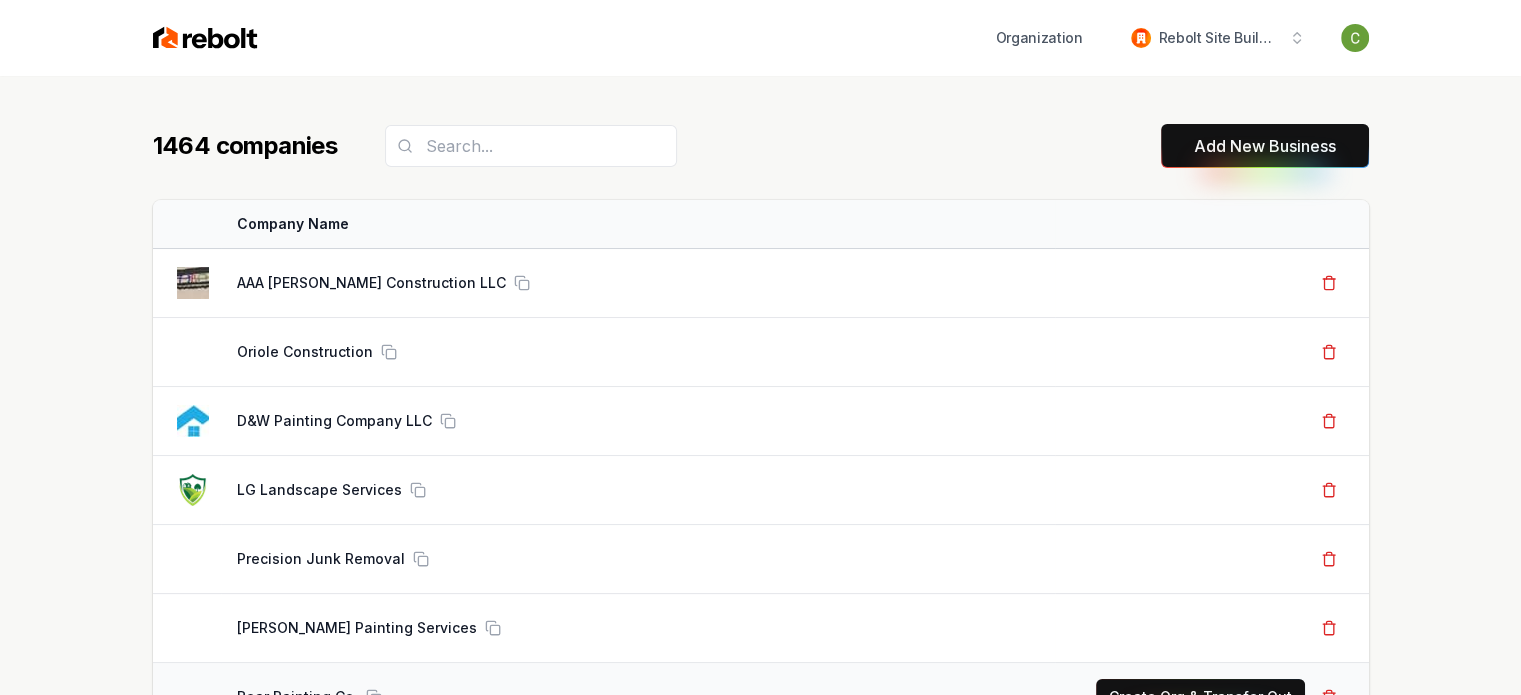 click on "Add New Business" at bounding box center (1265, 146) 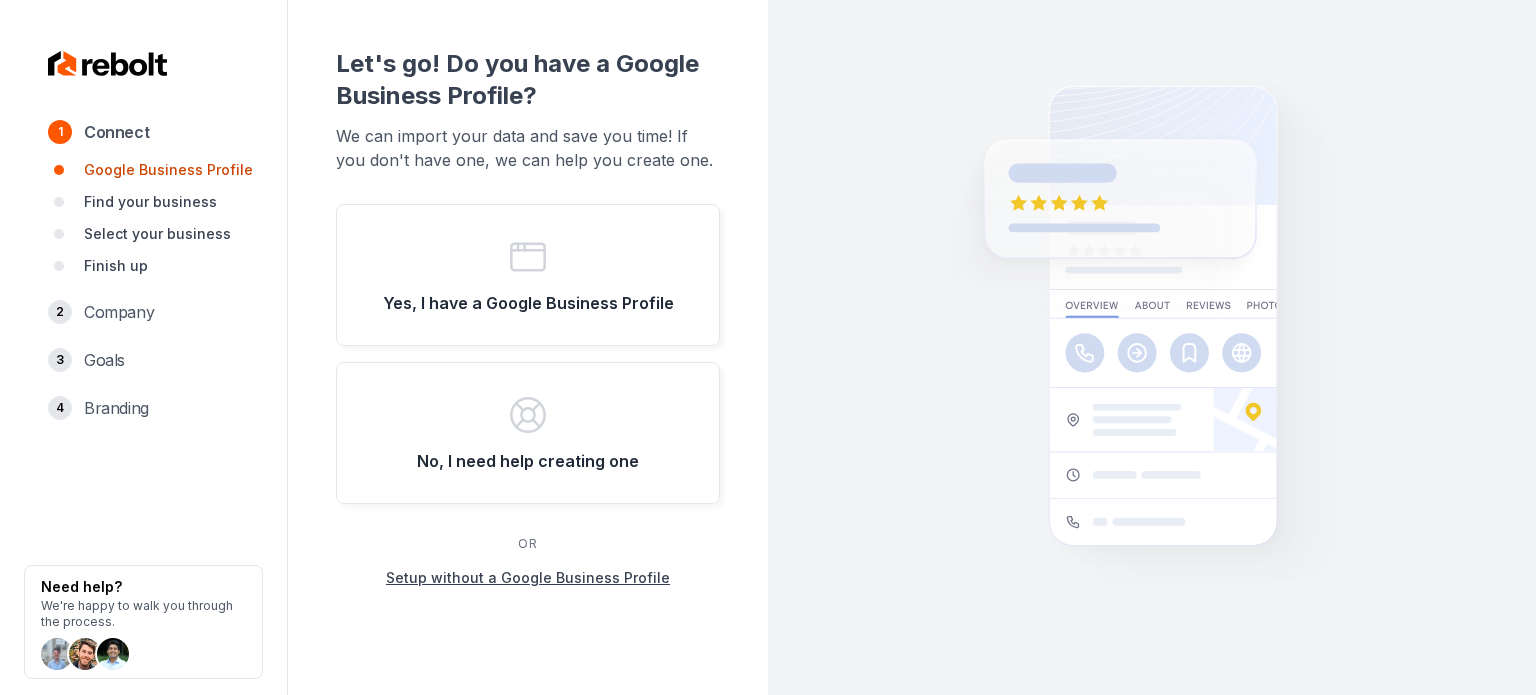 drag, startPoint x: 6, startPoint y: 459, endPoint x: 95, endPoint y: 438, distance: 91.44397 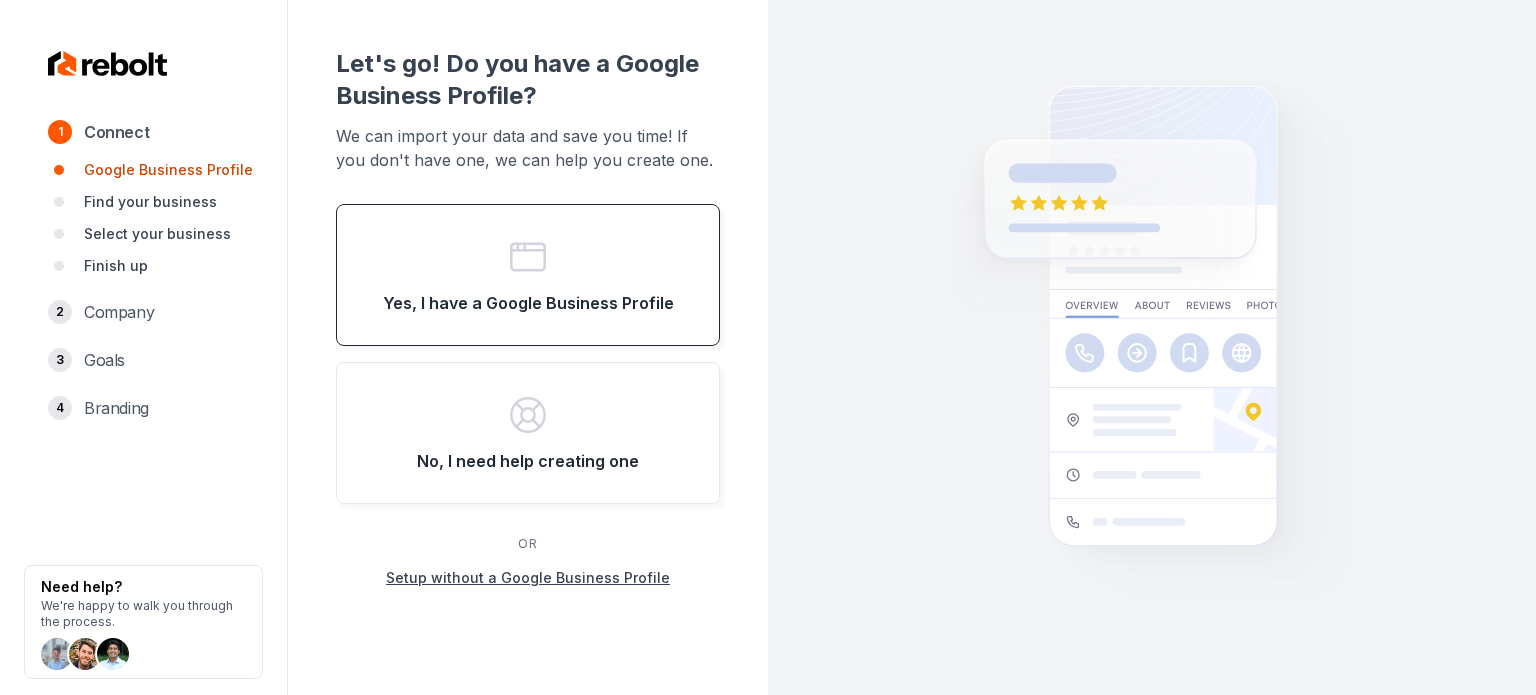 click on "Yes, I have a Google Business Profile" at bounding box center [528, 275] 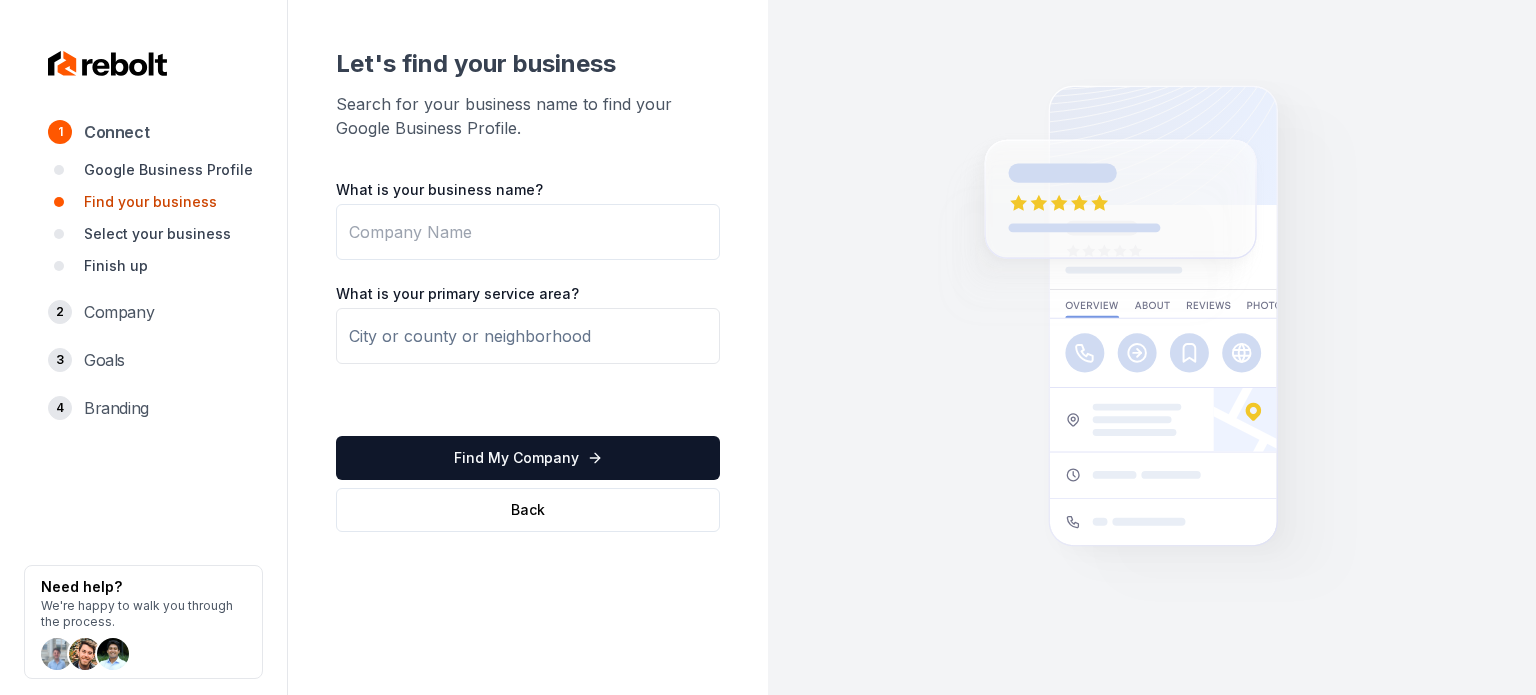 click on "What is your business name?" at bounding box center (528, 232) 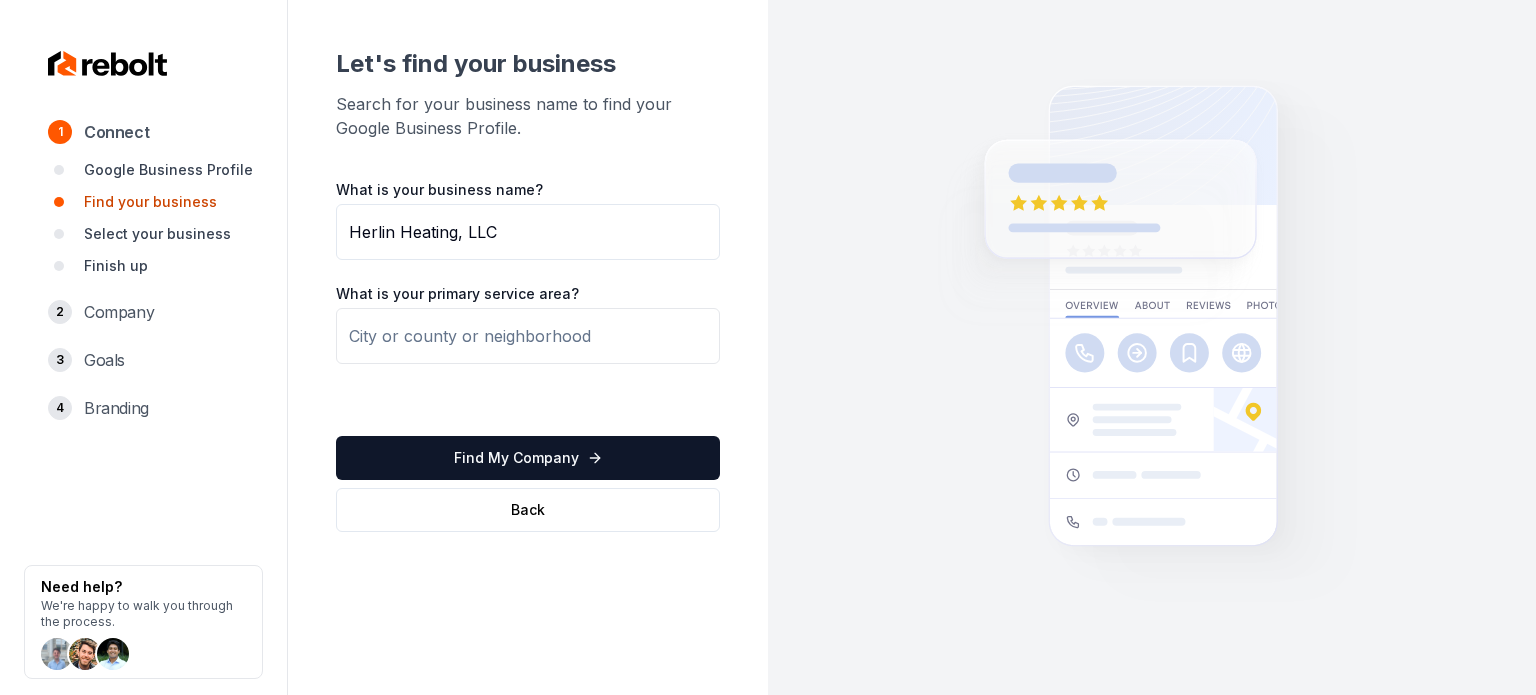 type on "Herlin Heating, LLC" 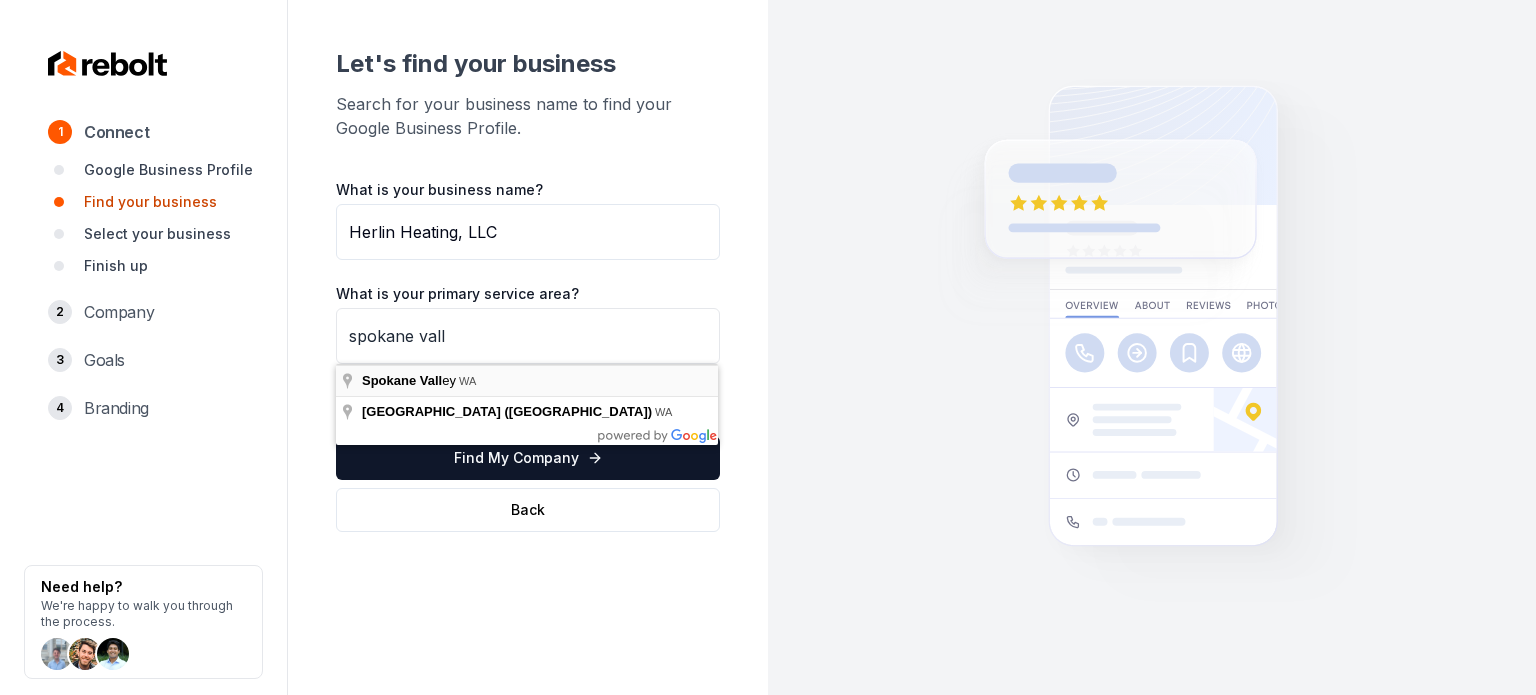 type on "[GEOGRAPHIC_DATA], [GEOGRAPHIC_DATA]" 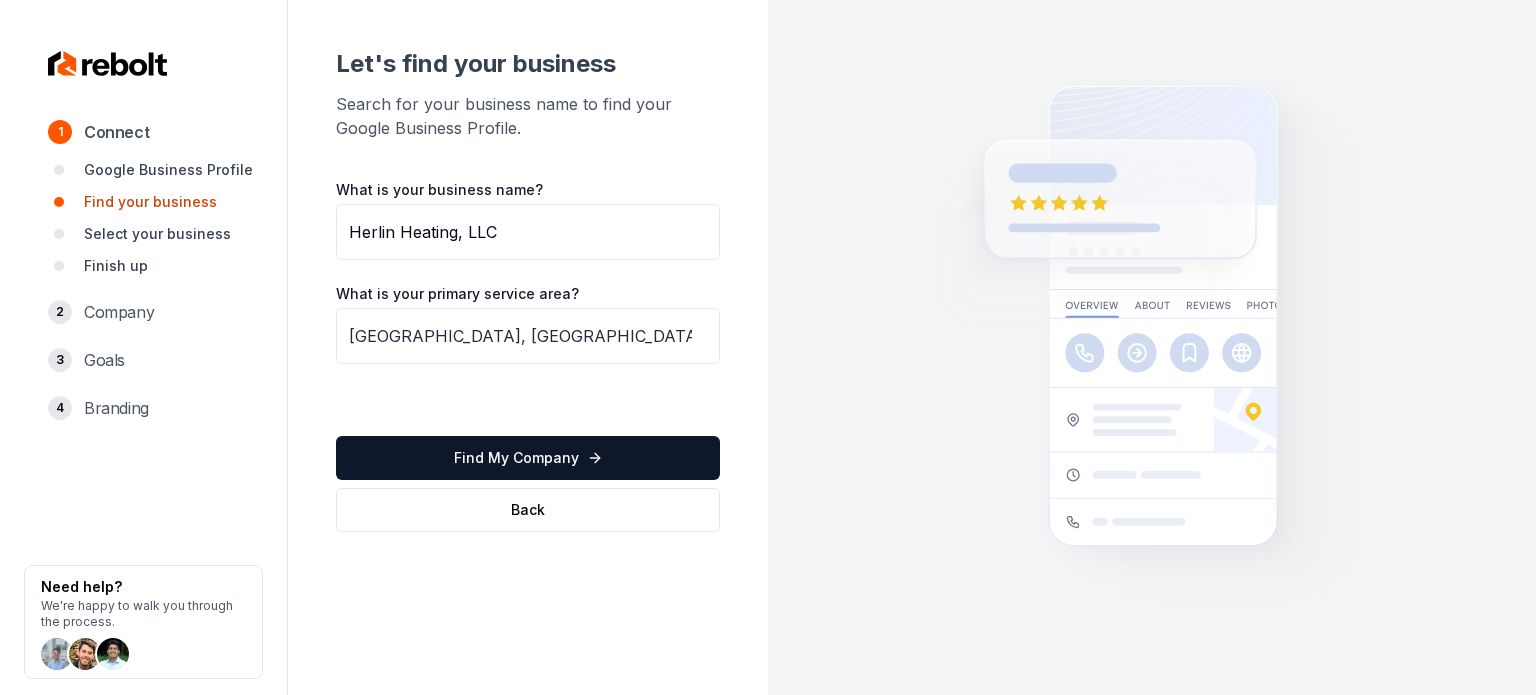 click on "Find My Company" at bounding box center (528, 458) 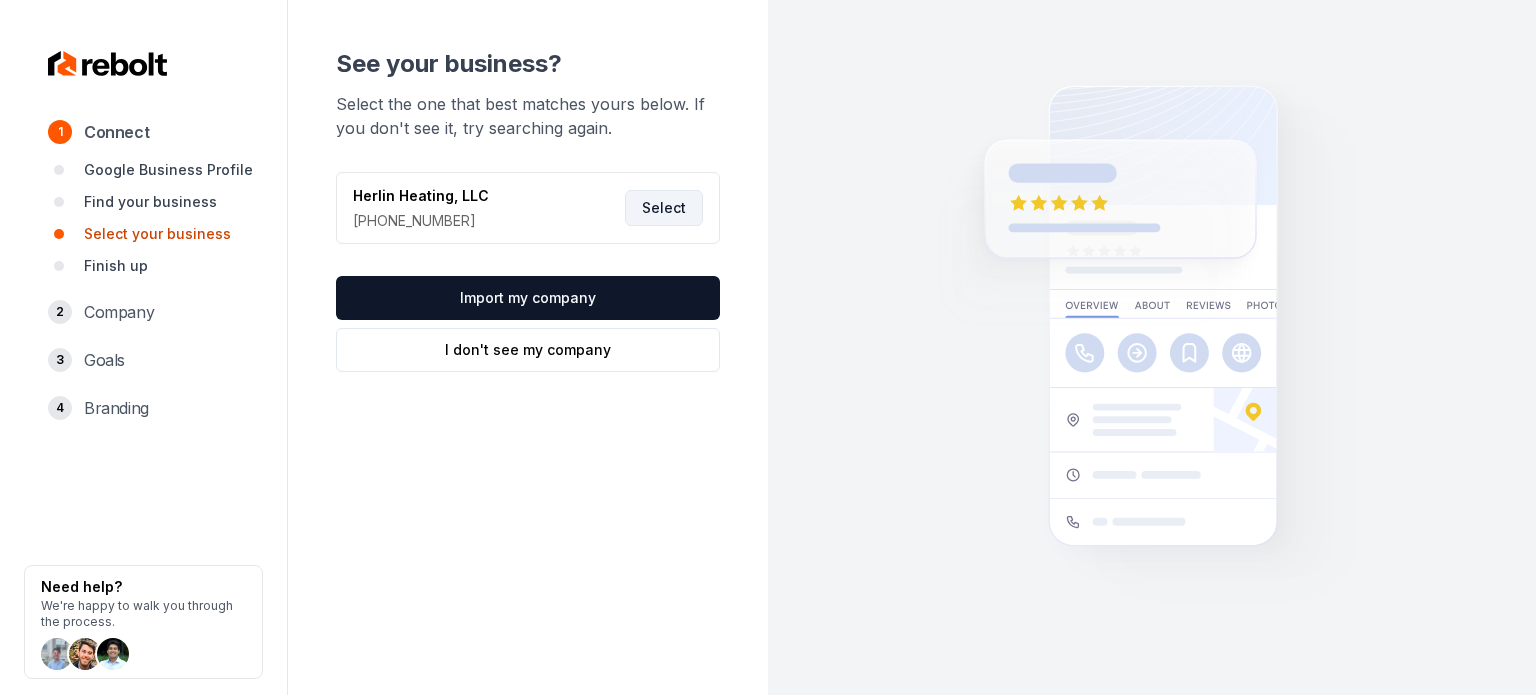 click on "Select" at bounding box center (664, 208) 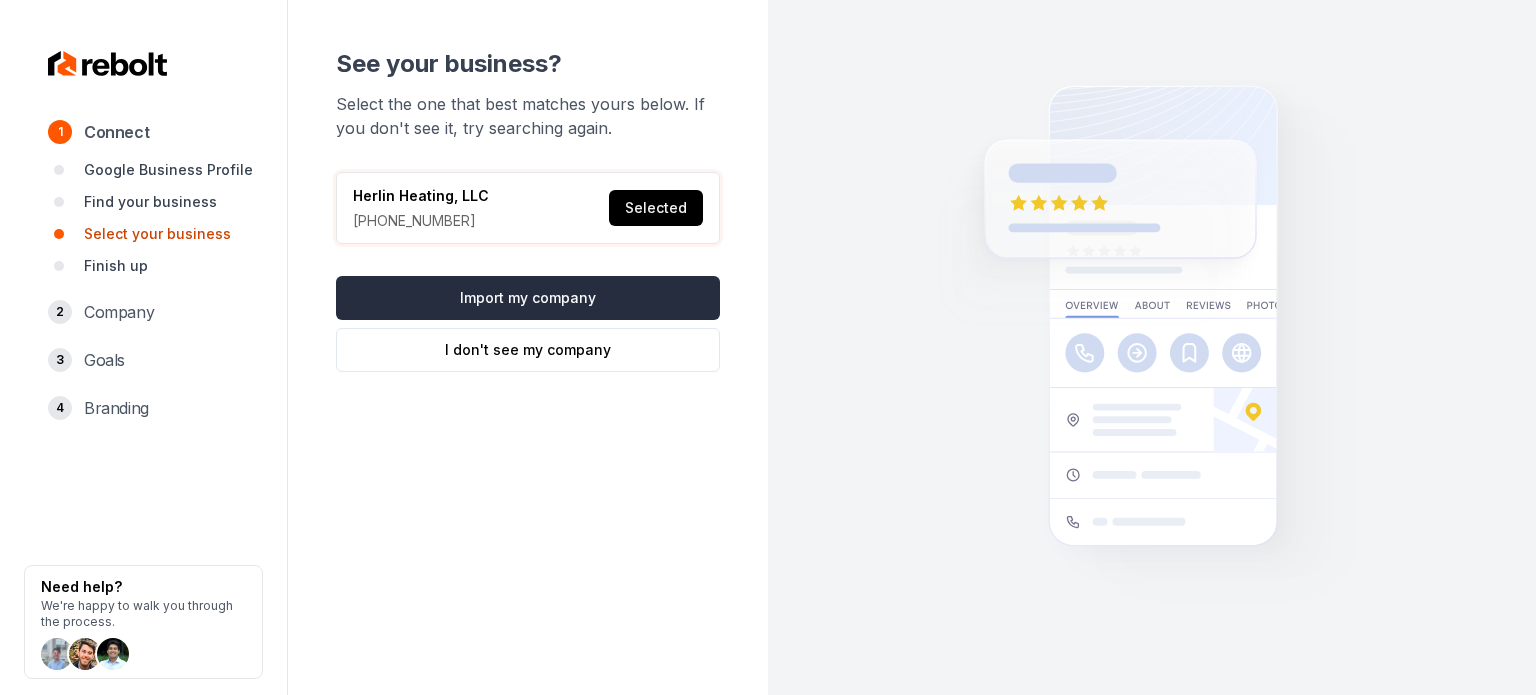click on "Import my company" at bounding box center [528, 298] 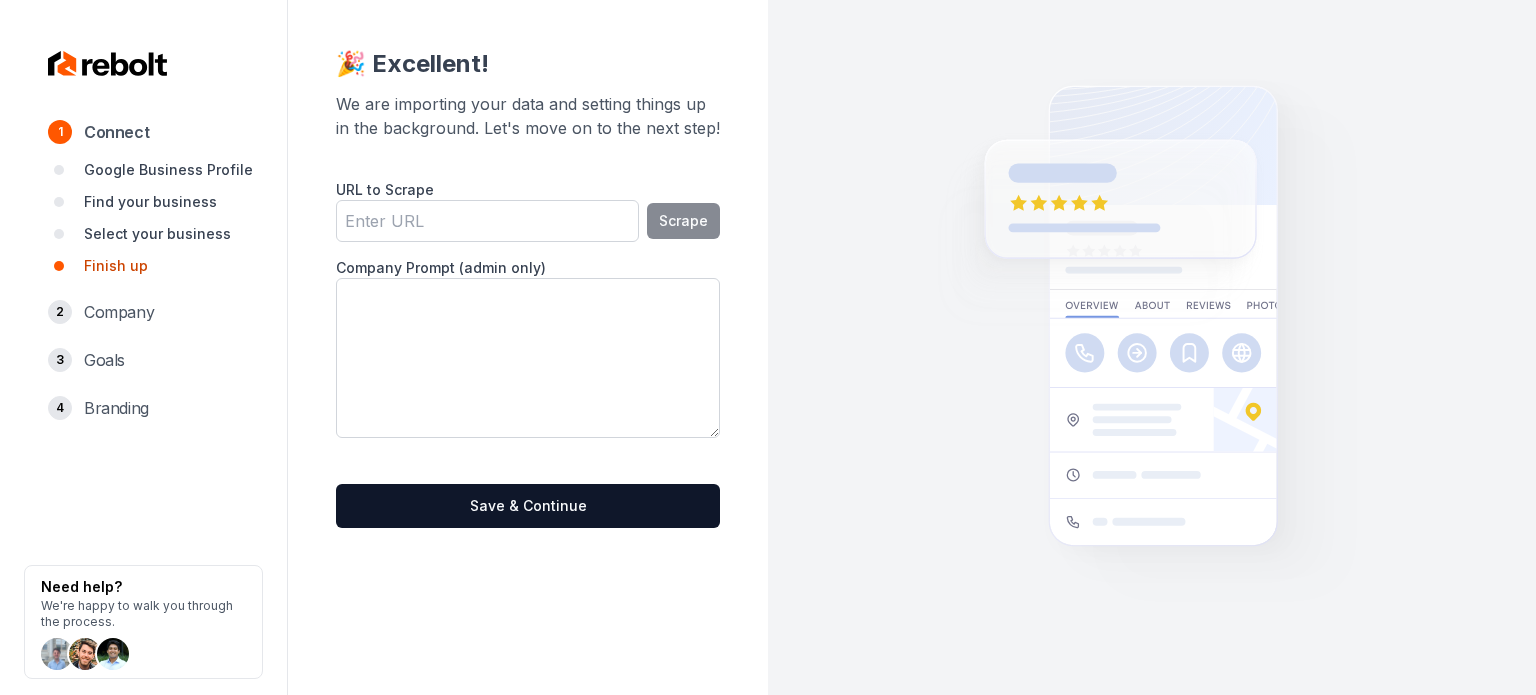 click on "URL to Scrape" at bounding box center (487, 221) 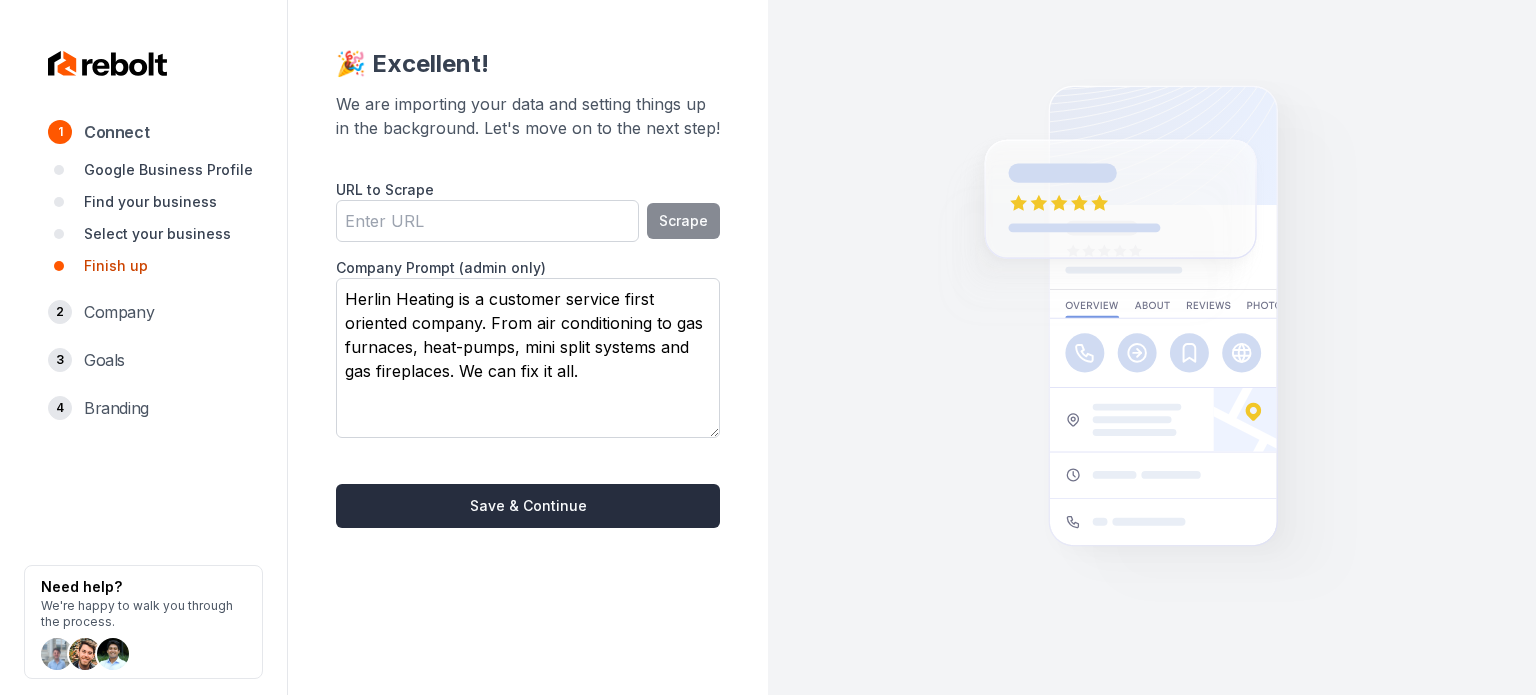 type on "Herlin Heating is a customer service first oriented company. From air conditioning to gas furnaces, heat-pumps, mini split systems and gas fireplaces. We can fix it all." 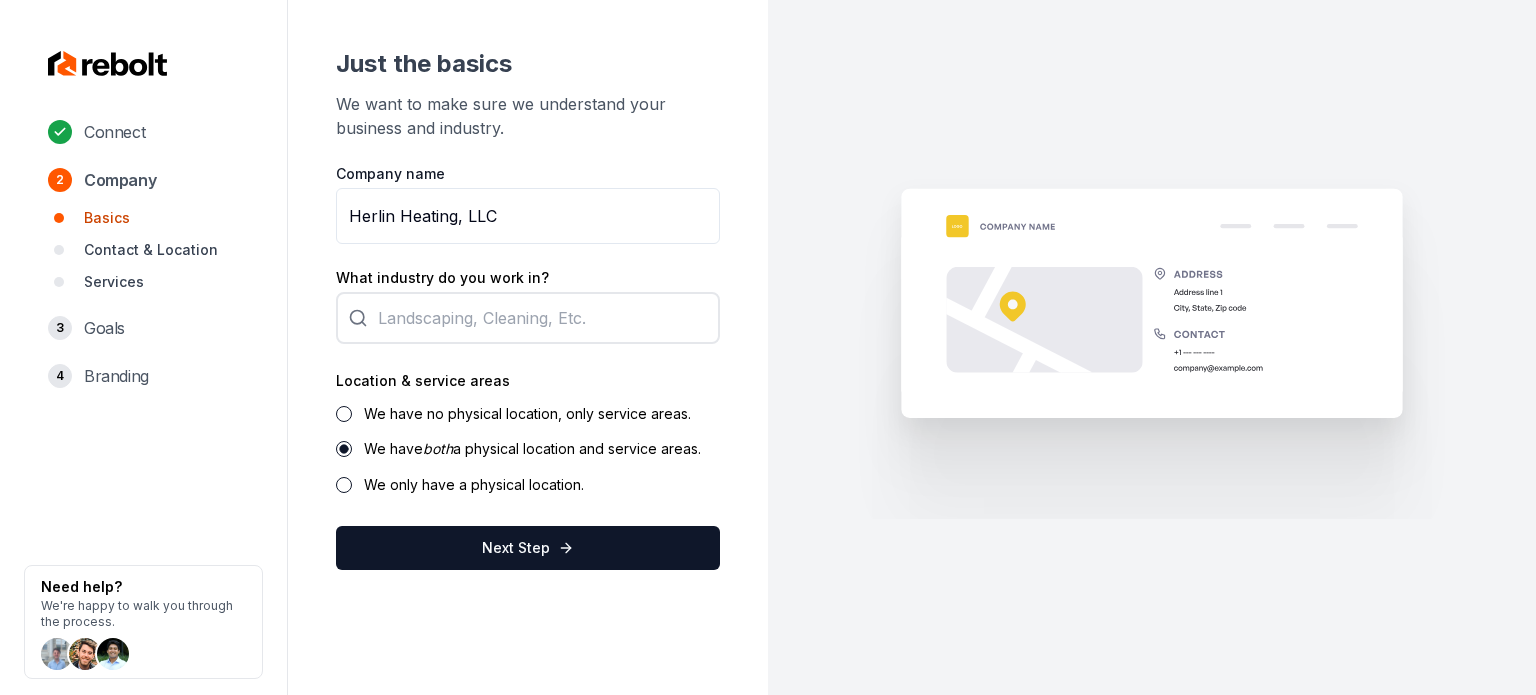 click on "We have no physical location, only service areas." at bounding box center [528, 413] 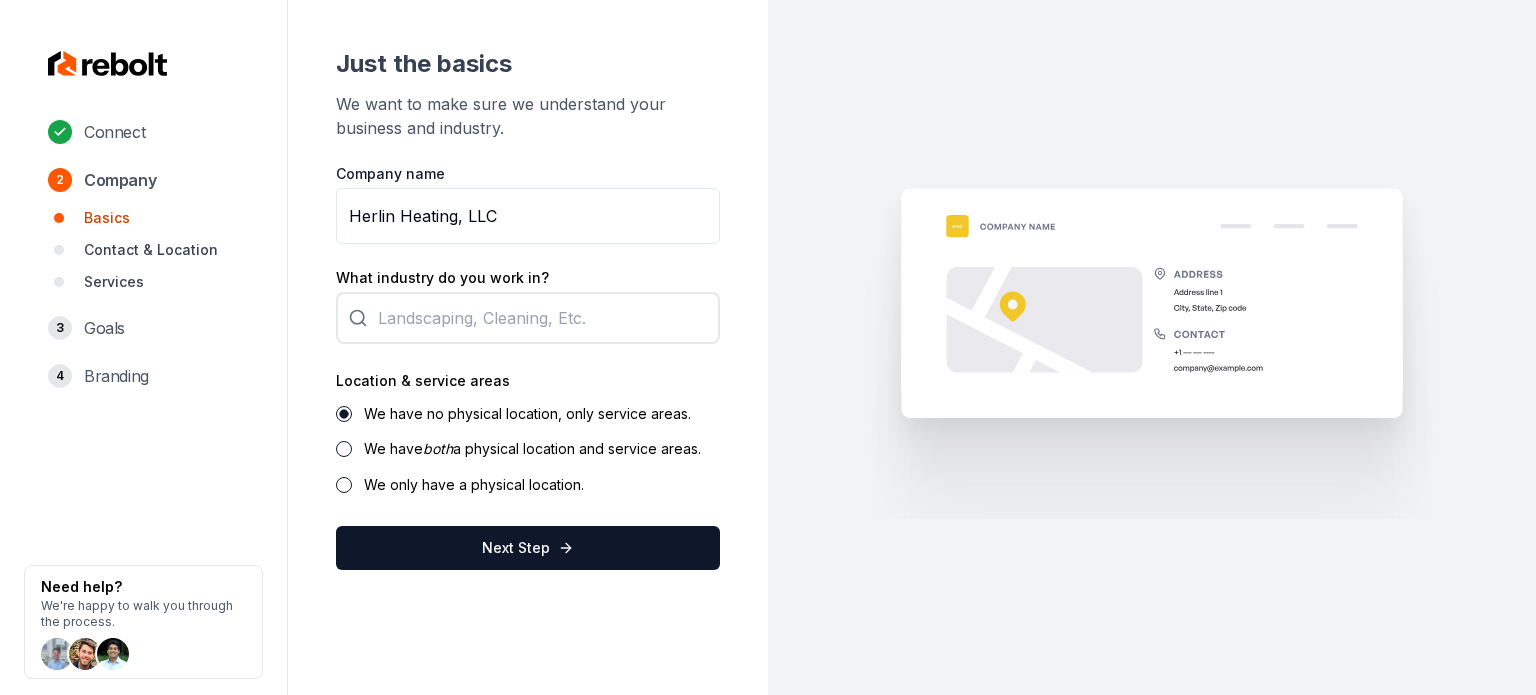 drag, startPoint x: 456, startPoint y: 219, endPoint x: 562, endPoint y: 232, distance: 106.7942 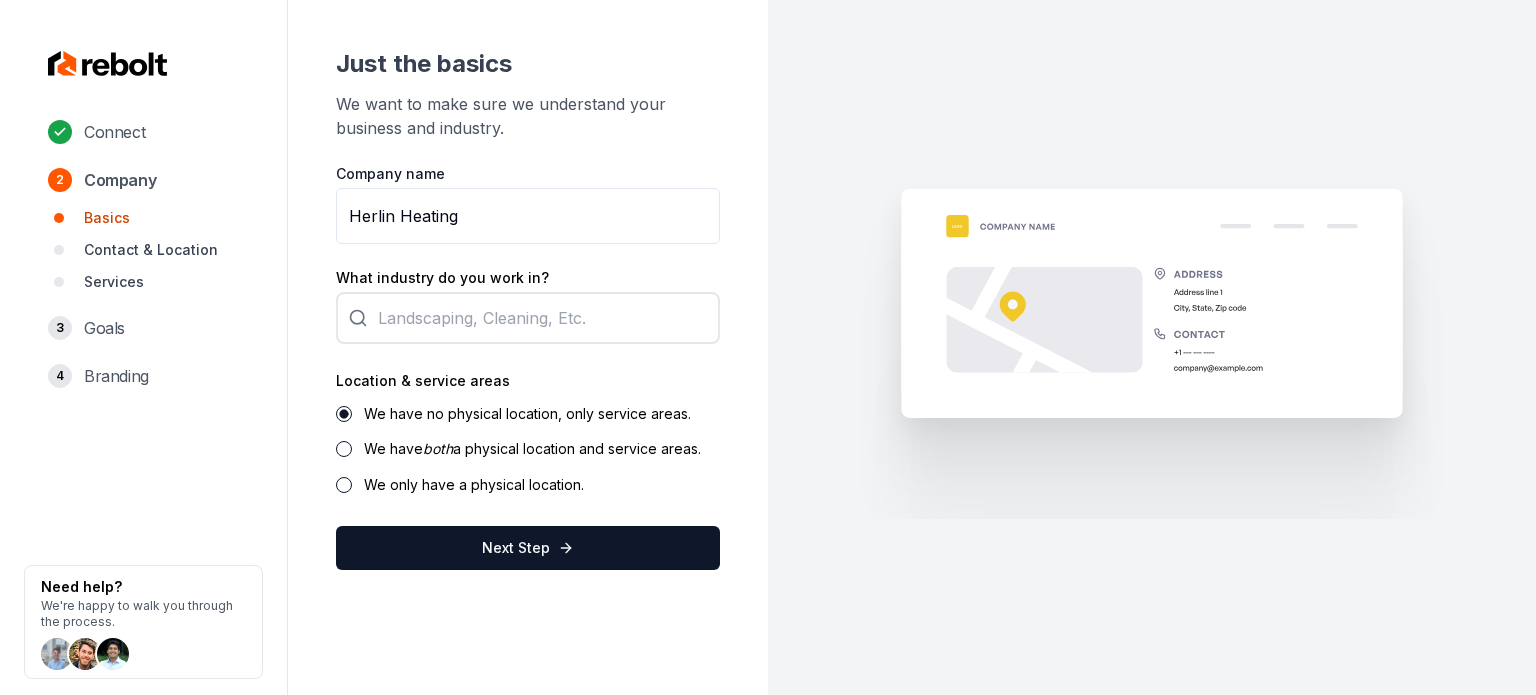 type on "Herlin Heating" 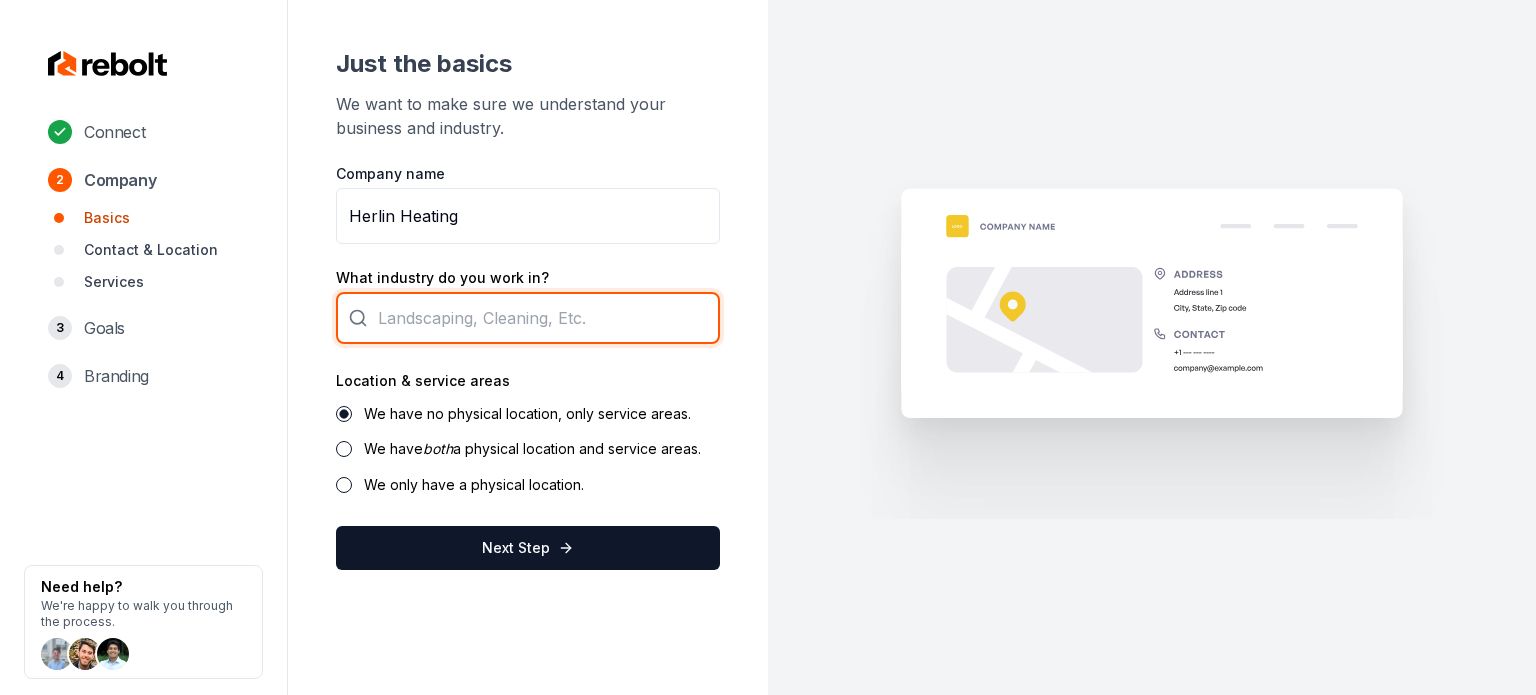 click at bounding box center (528, 318) 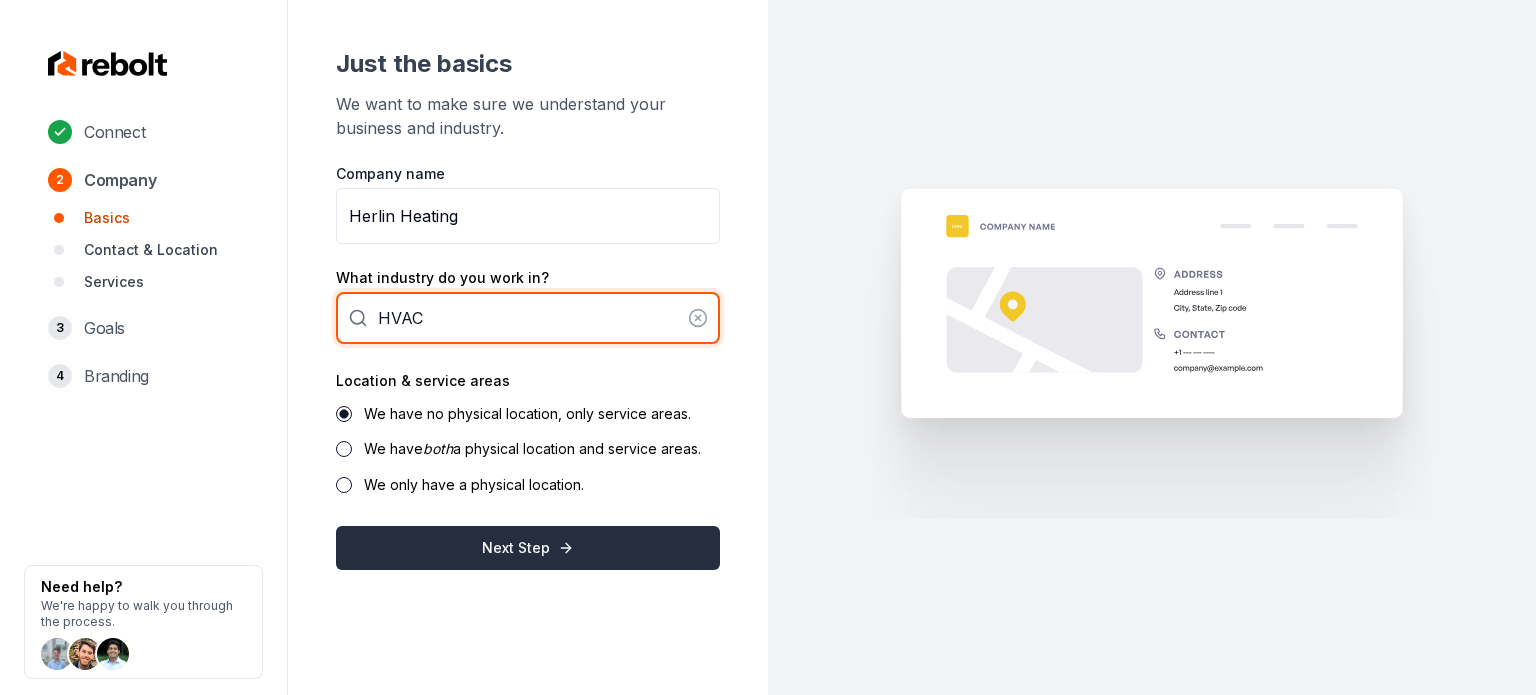 type on "HVAC" 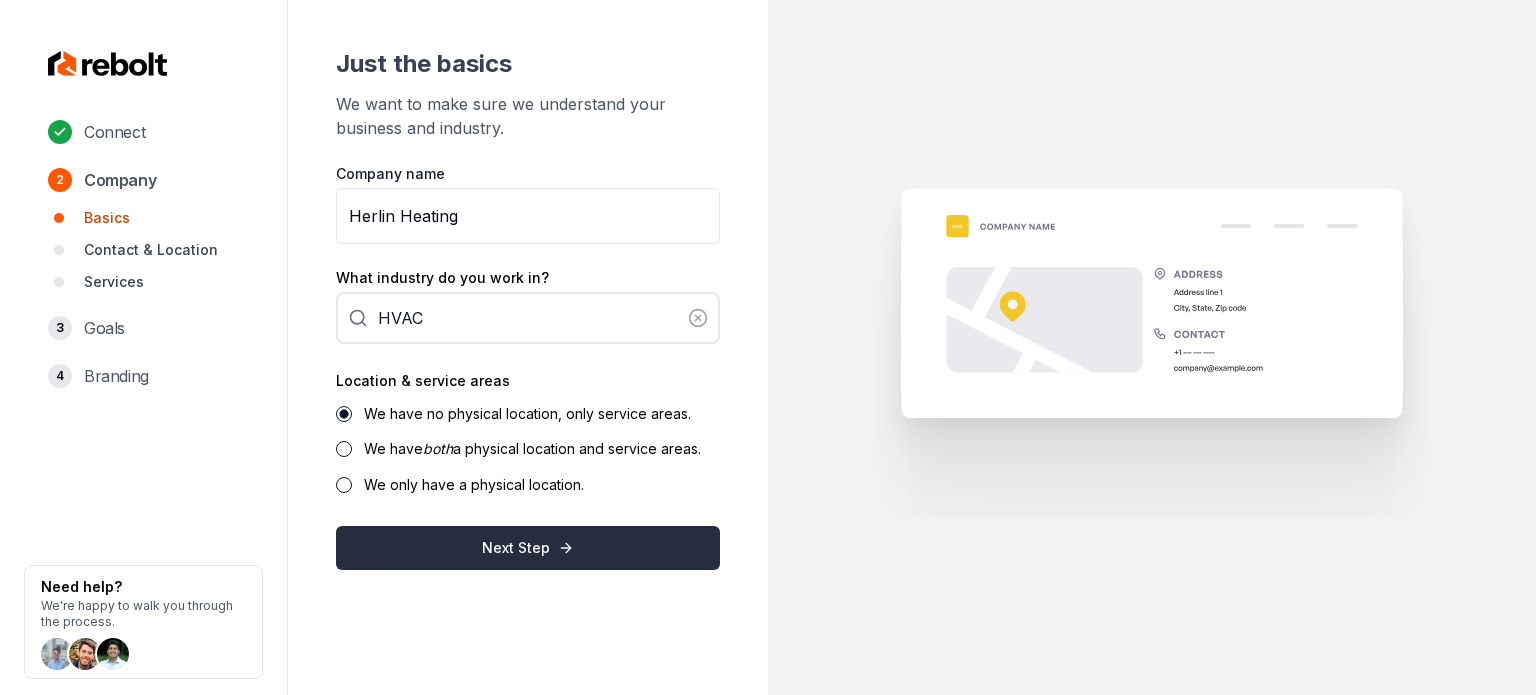 click on "Next Step" at bounding box center (528, 548) 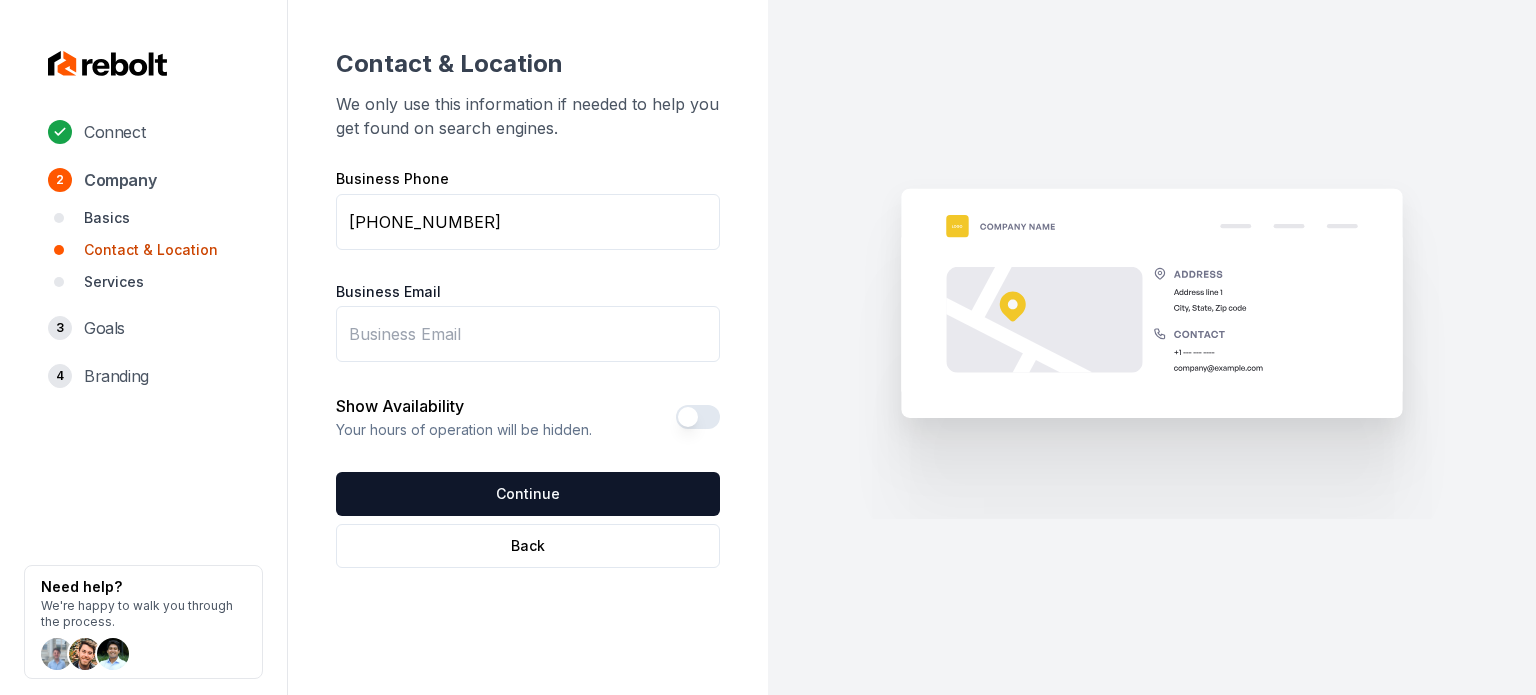 click on "Business Email" at bounding box center [528, 334] 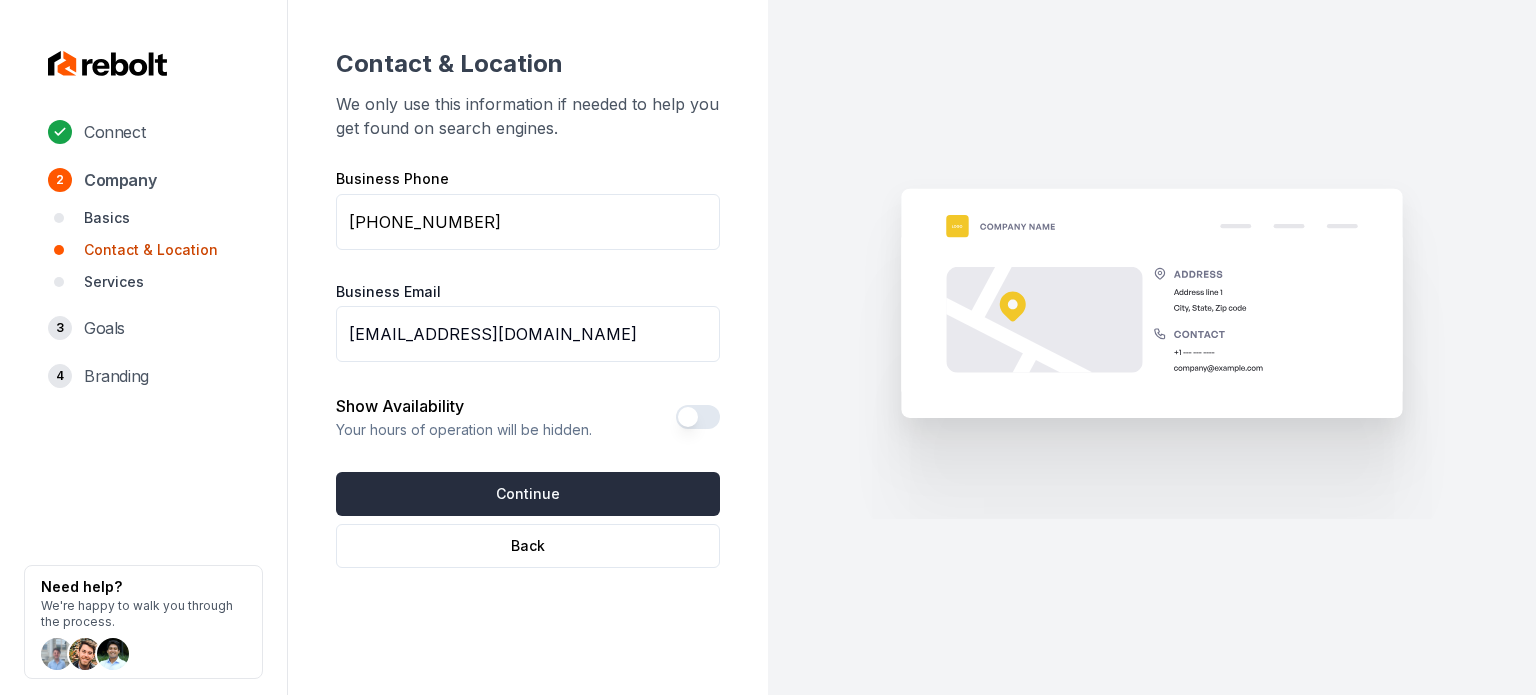type on "[EMAIL_ADDRESS][DOMAIN_NAME]" 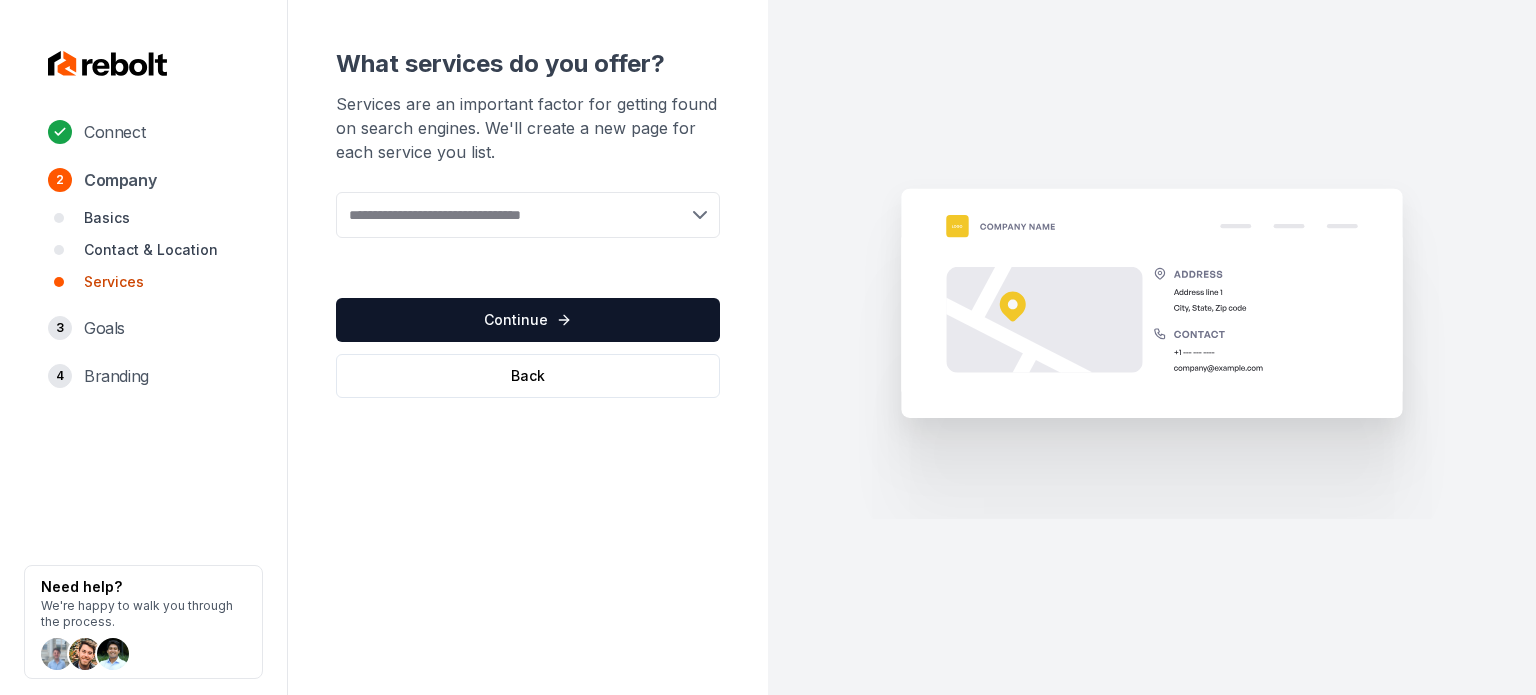click at bounding box center (528, 215) 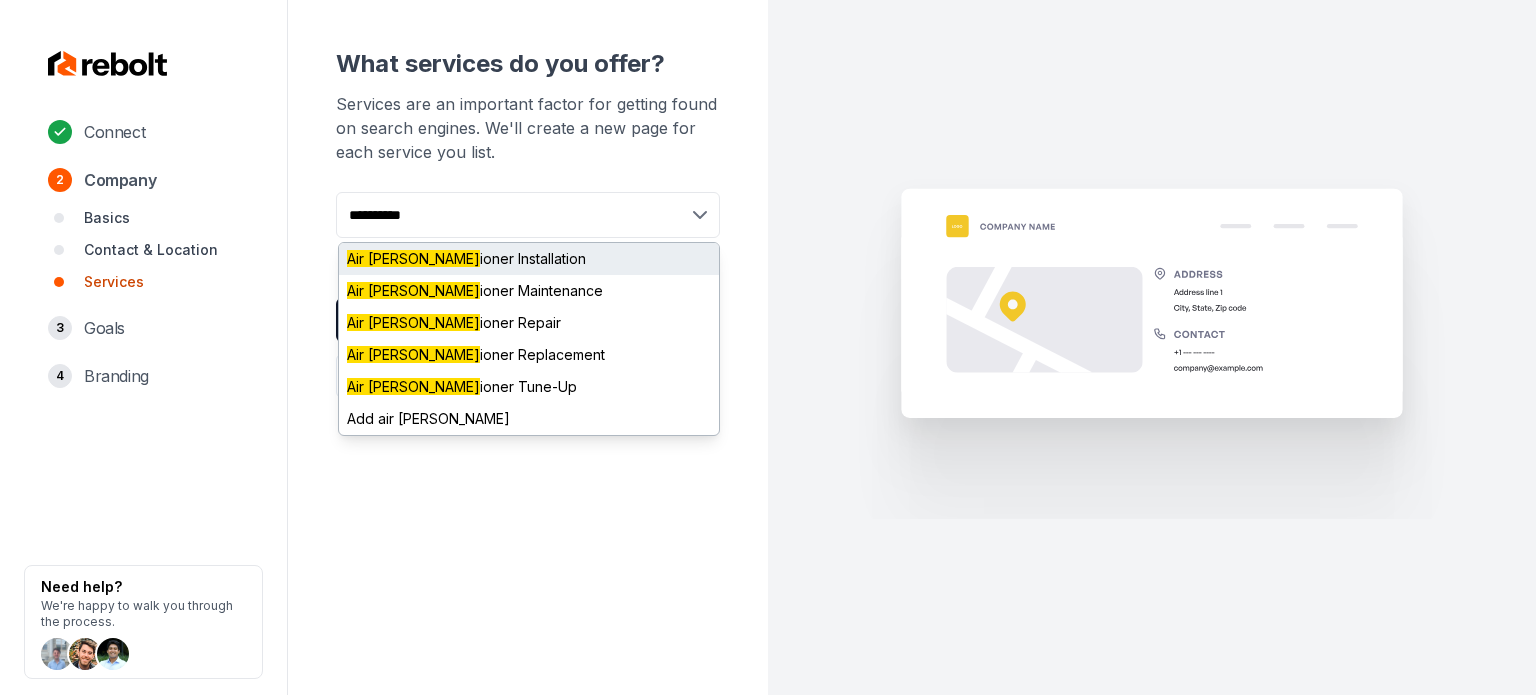 type on "**********" 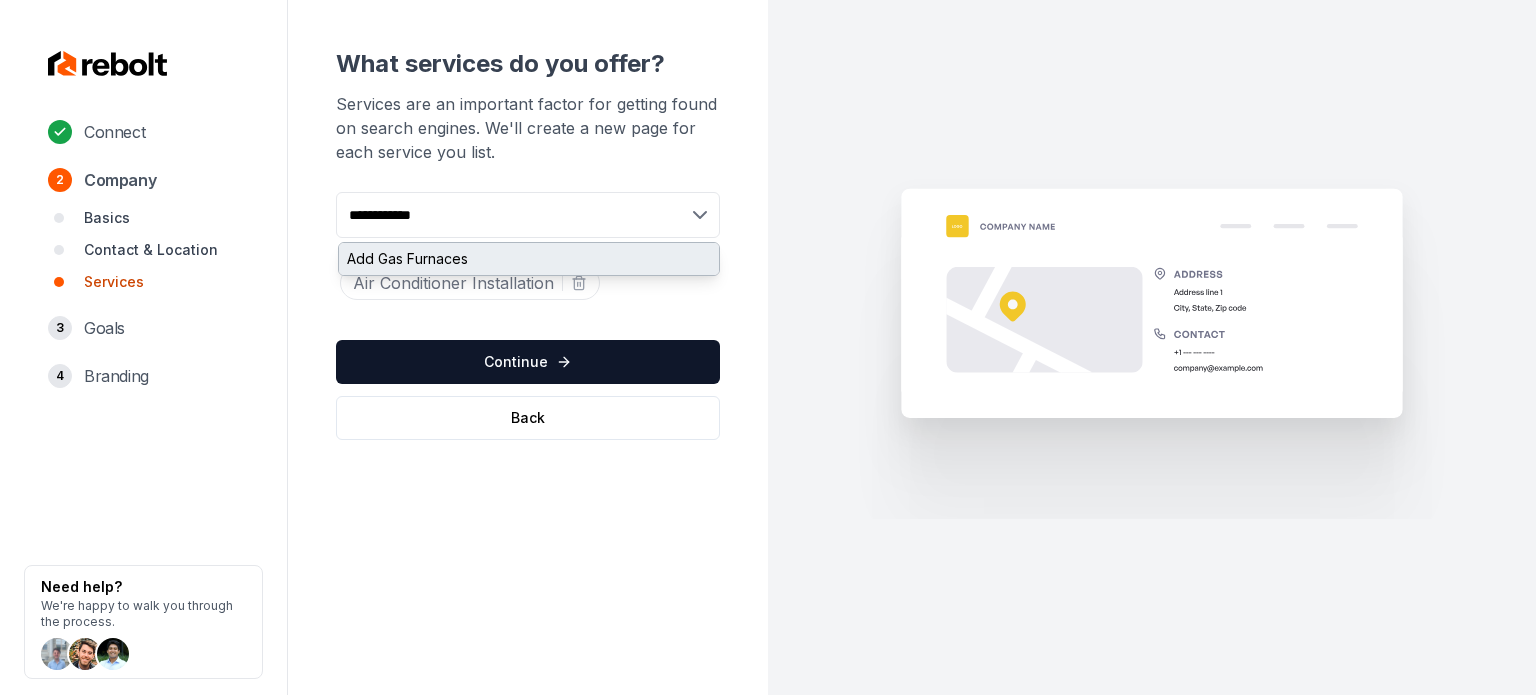 type on "**********" 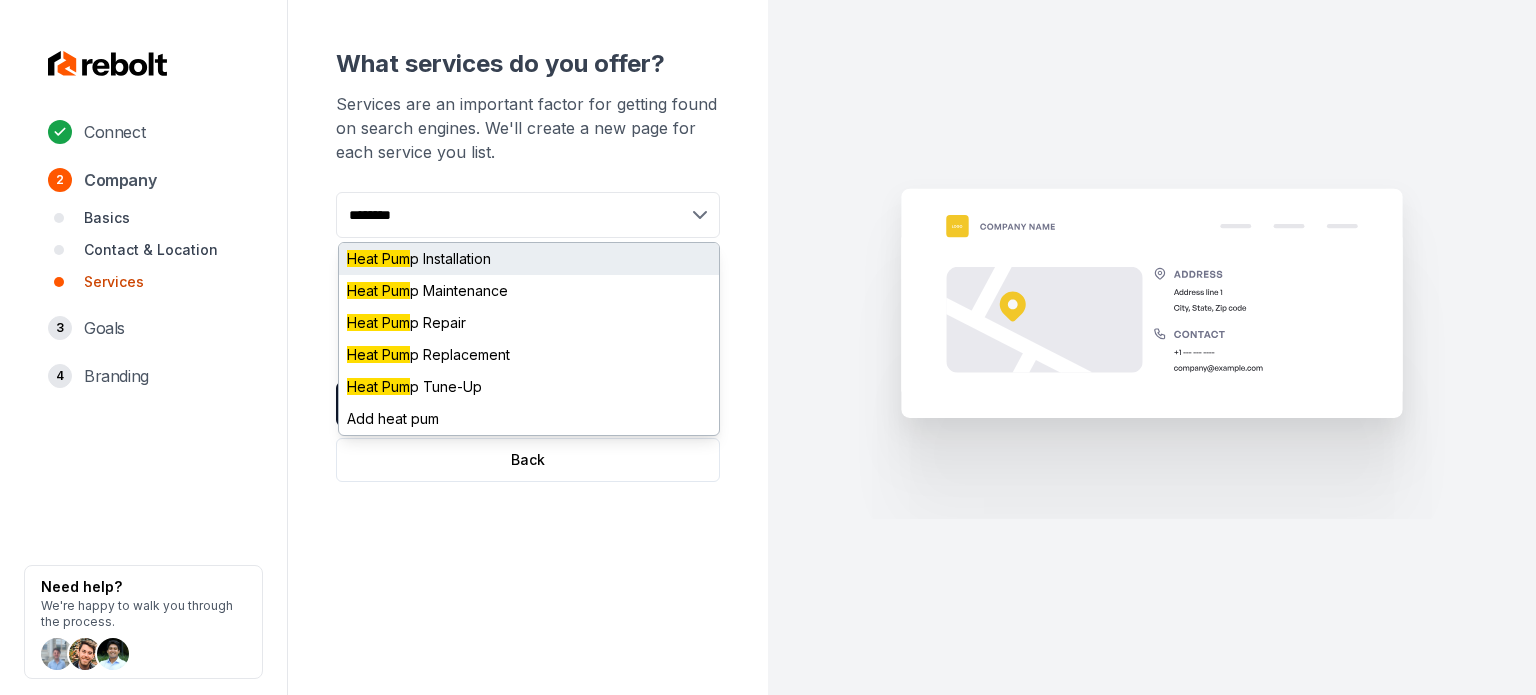 type on "********" 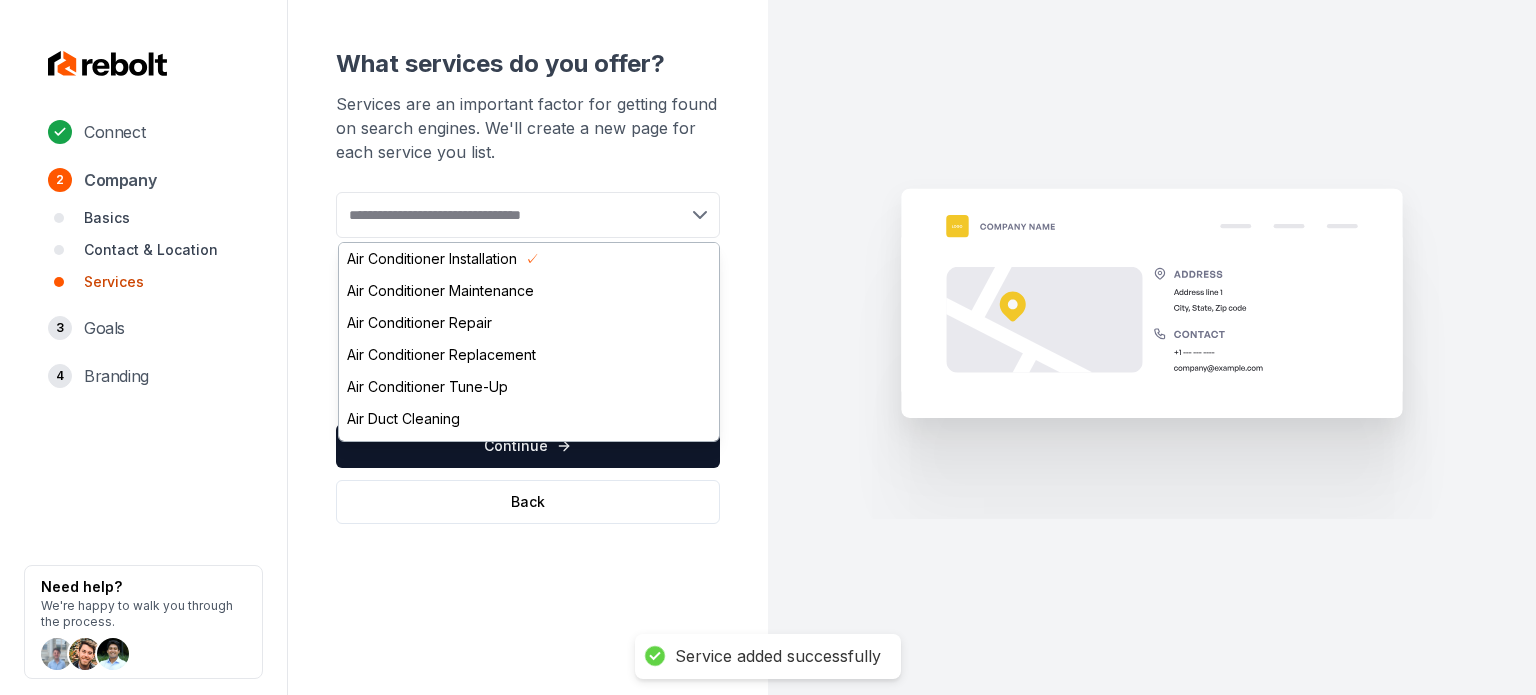 click on "What services do you offer? Services are an important factor for getting found on search engines. We'll create a new page for each service you list. Add new or select from suggestions Air Conditioner Installation Air Conditioner Maintenance Air Conditioner Repair Air Conditioner Replacement Air Conditioner Tune-Up Air Duct Cleaning Air Duct Replacement Air Duct Sealing Air Filtration System Installation Air Filtration System Maintenance Boiler Installation Boiler Maintenance Boiler Repair Boiler Replacement Boiler Tune-Up Dehumidifier Installation Dehumidifier Maintenance Dehumidifier Repair Ductless Mini-Split Installation Ductless Mini-Split Maintenance Ductless Mini-Split Repair Ductless Mini-Split Replacement Energy Efficiency Consultation Furnace Installation Furnace Maintenance Furnace Repair Furnace Replacement Furnace Tune-Up Heat Pump Installation Heat Pump Maintenance Heat Pump Repair Heat Pump Replacement Heat Pump Tune-Up Heating System Installation Heating System Maintenance Heating System Repair" at bounding box center (528, 286) 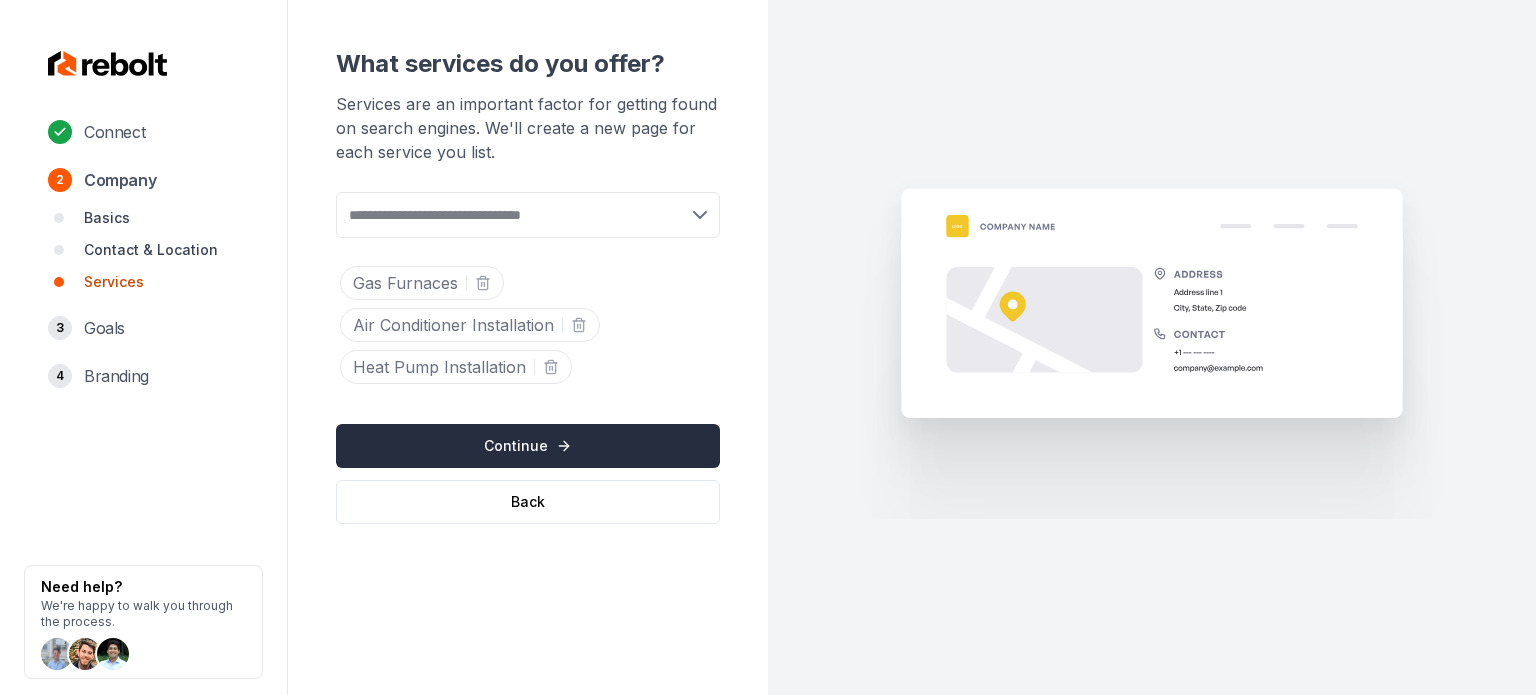click on "Continue" at bounding box center [528, 446] 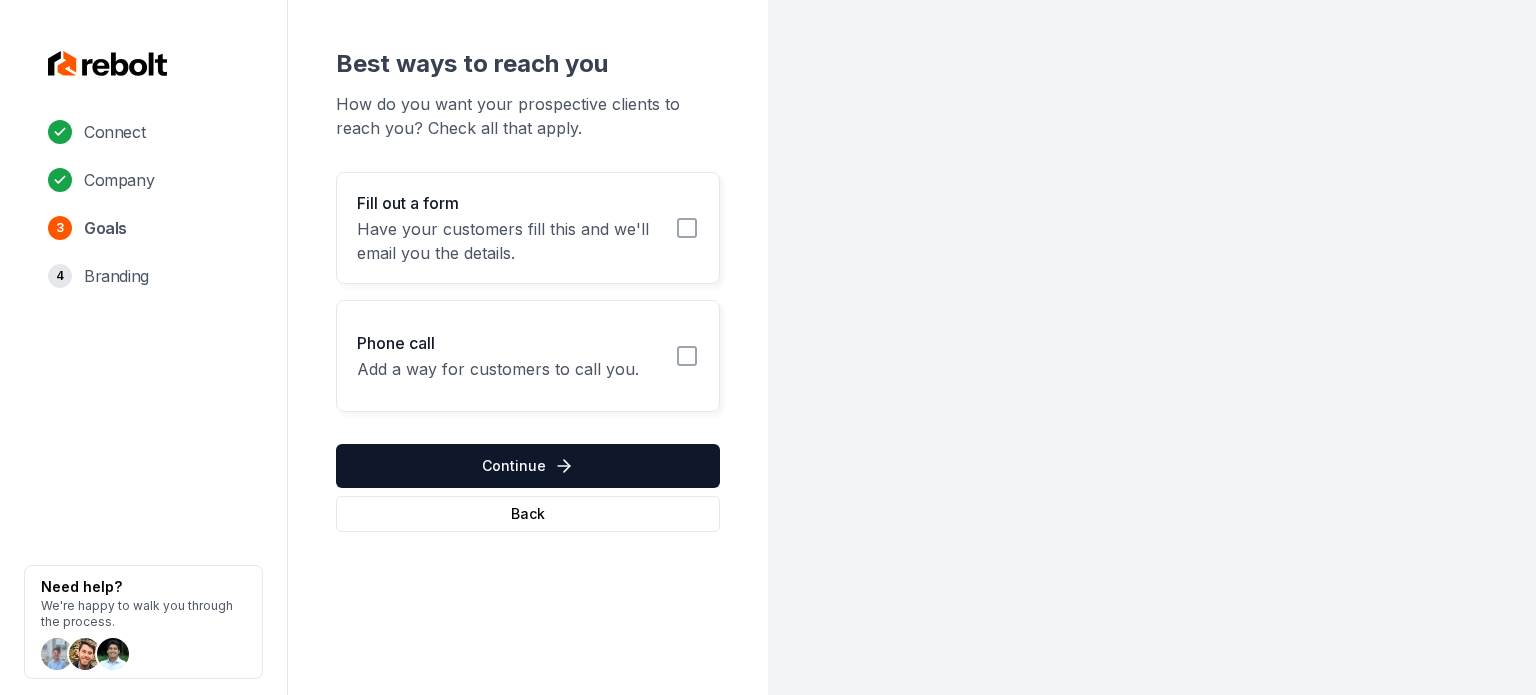 click on "Fill out a form Have your customers fill this and we'll email you the details." at bounding box center [528, 228] 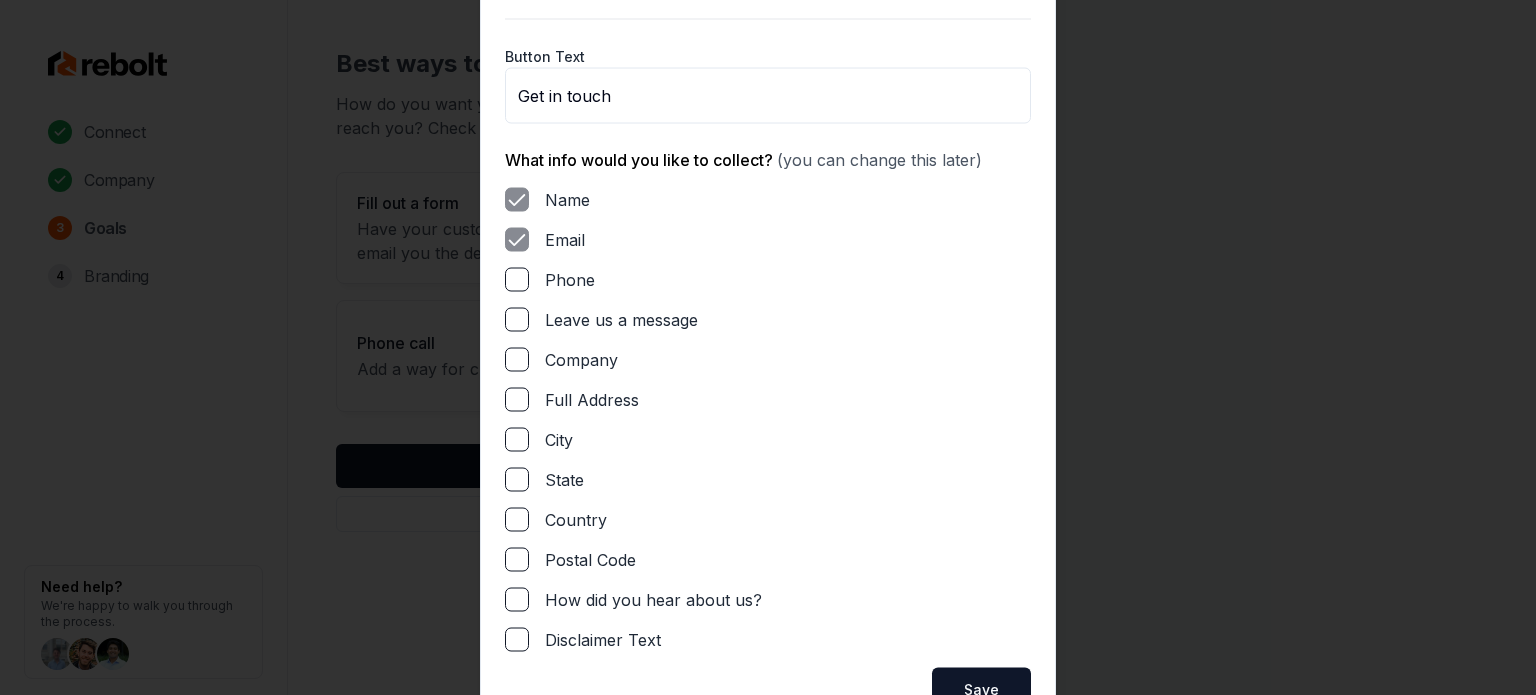 click on "Phone" at bounding box center [517, 279] 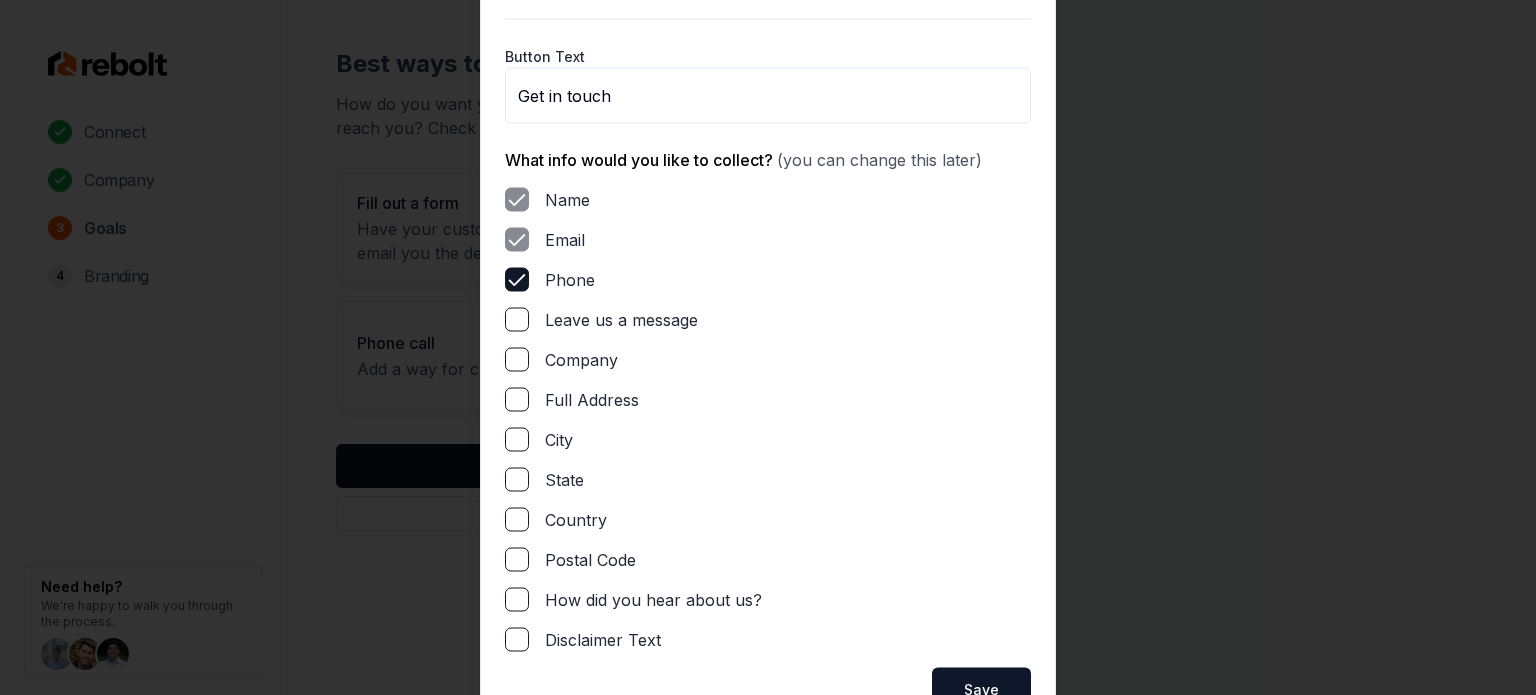 click on "Leave us a message" at bounding box center [517, 319] 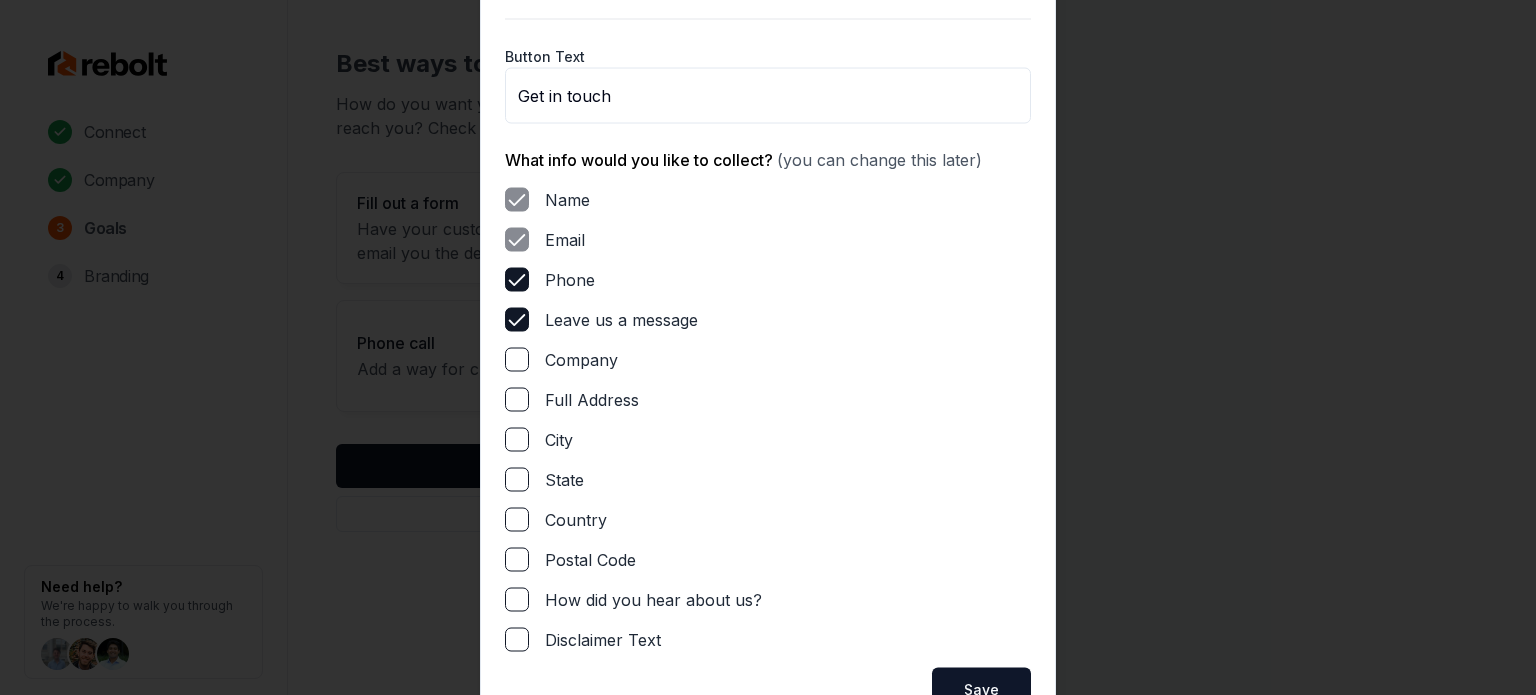click on "Form Content Button Text Get in touch What info would you like to collect?   (you can change this later) Name Email Phone Leave us a message Company Full Address City State Country Postal Code How did you hear about us? Disclaimer Text Save Close" at bounding box center (768, 347) 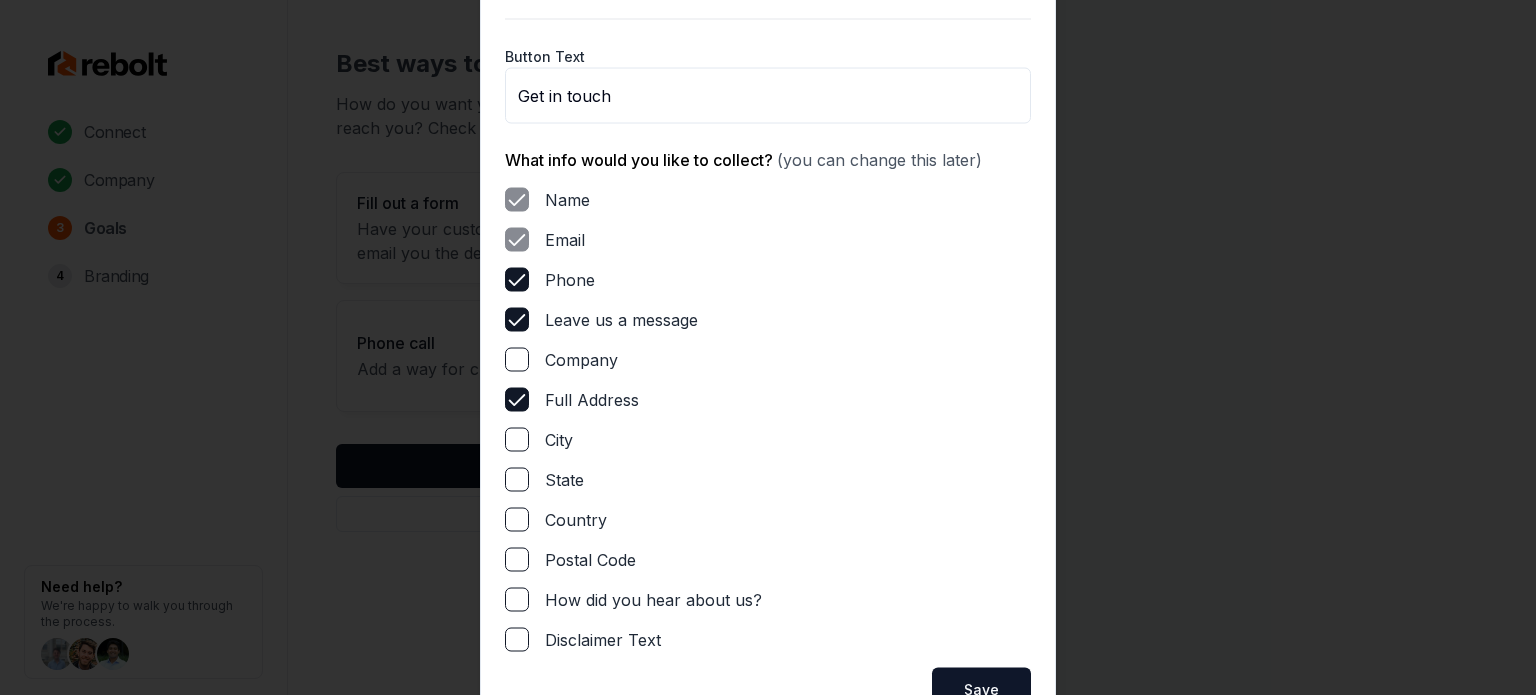 click on "Name Email Phone Leave us a message Company Full Address City State Country Postal Code How did you hear about us? Disclaimer Text" at bounding box center [768, 419] 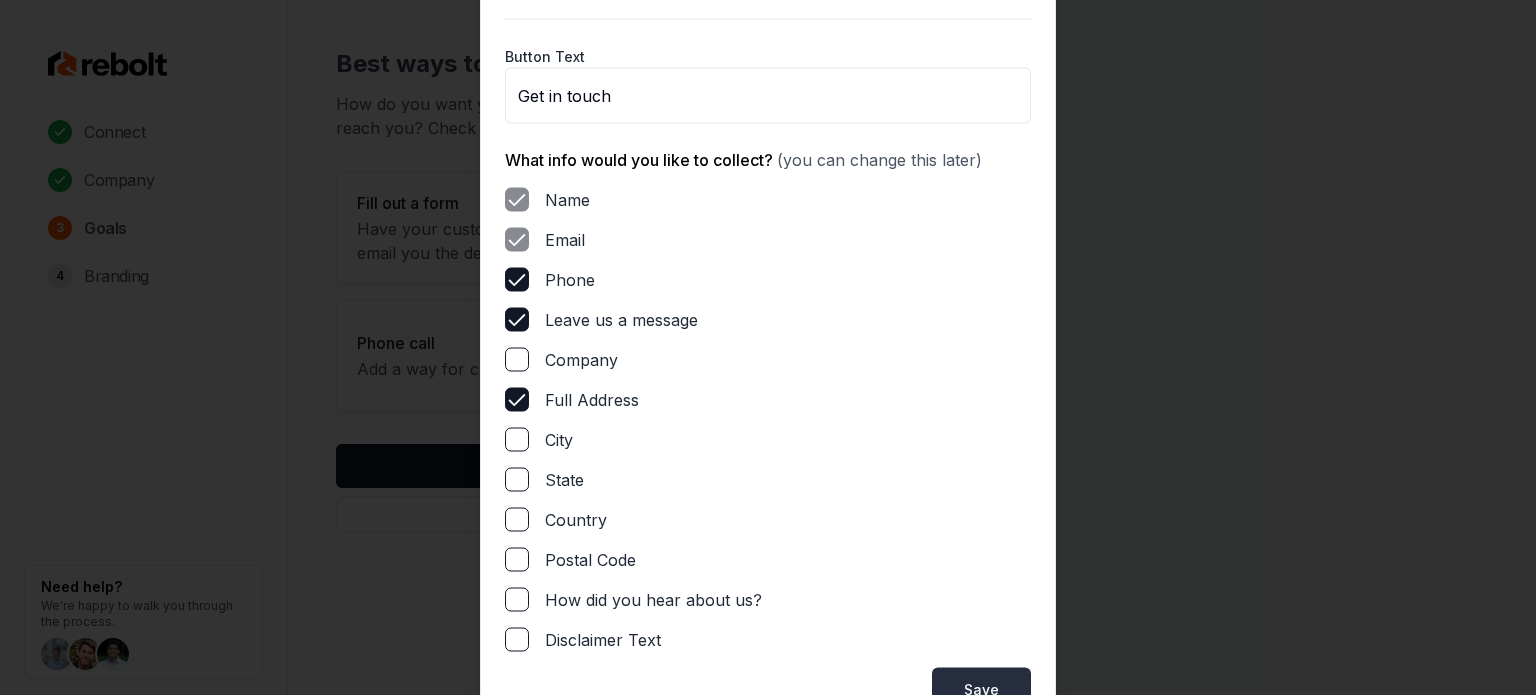 click on "Save" at bounding box center [981, 689] 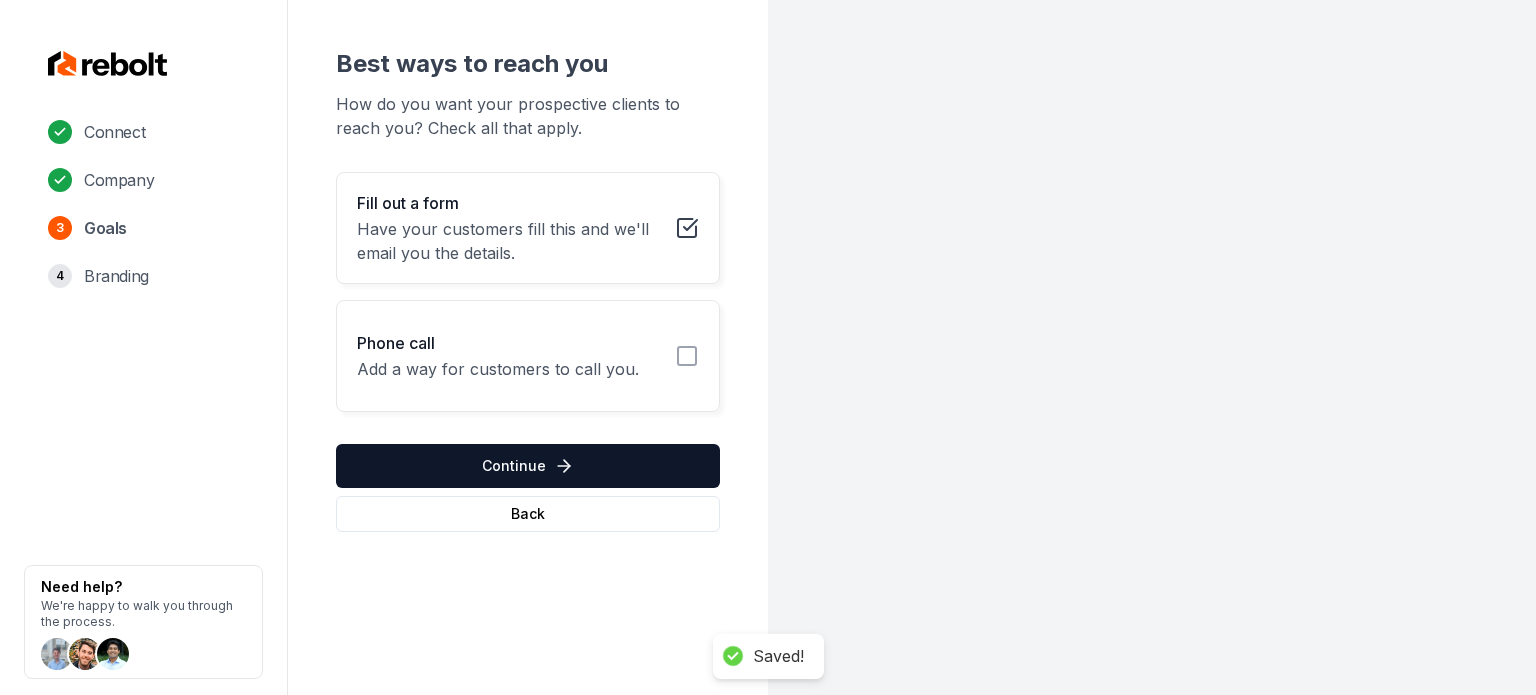 click on "Add a way for customers to call you." at bounding box center [498, 369] 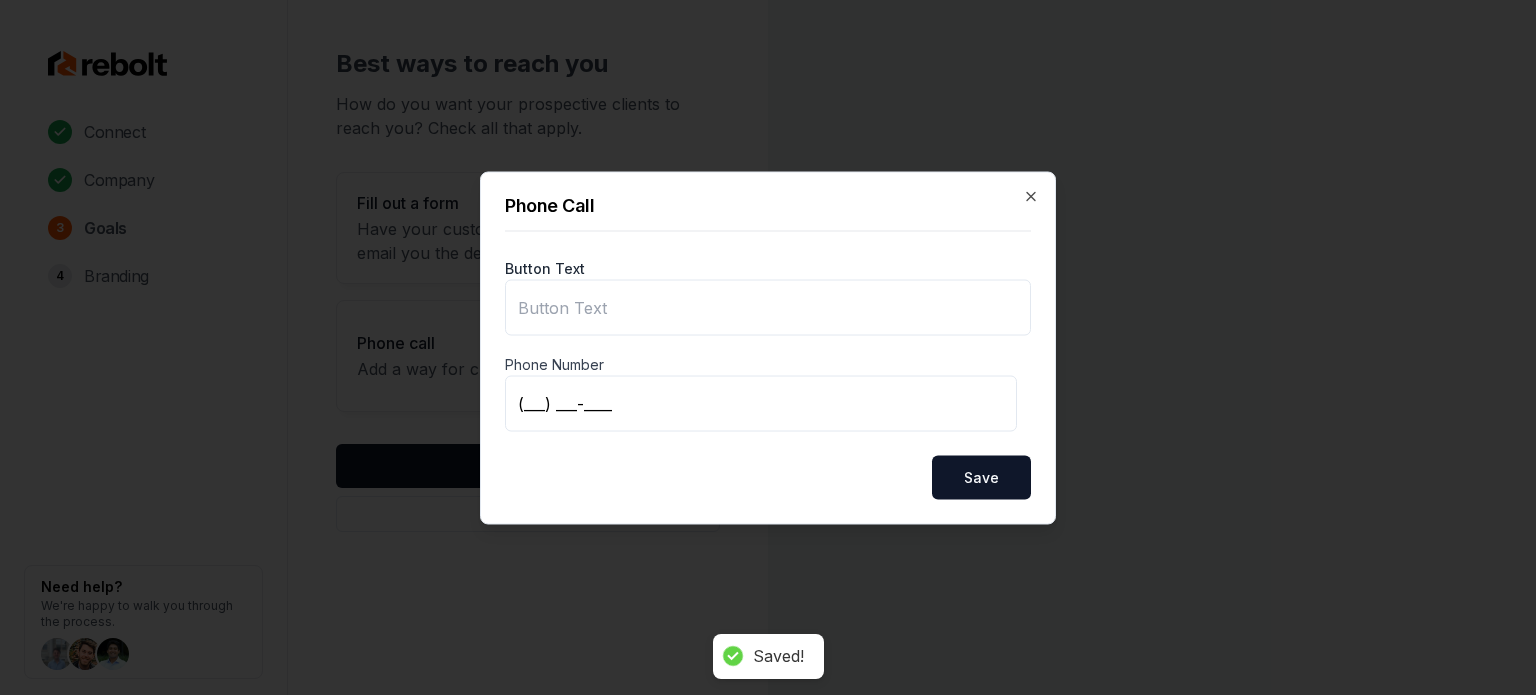type on "Call us" 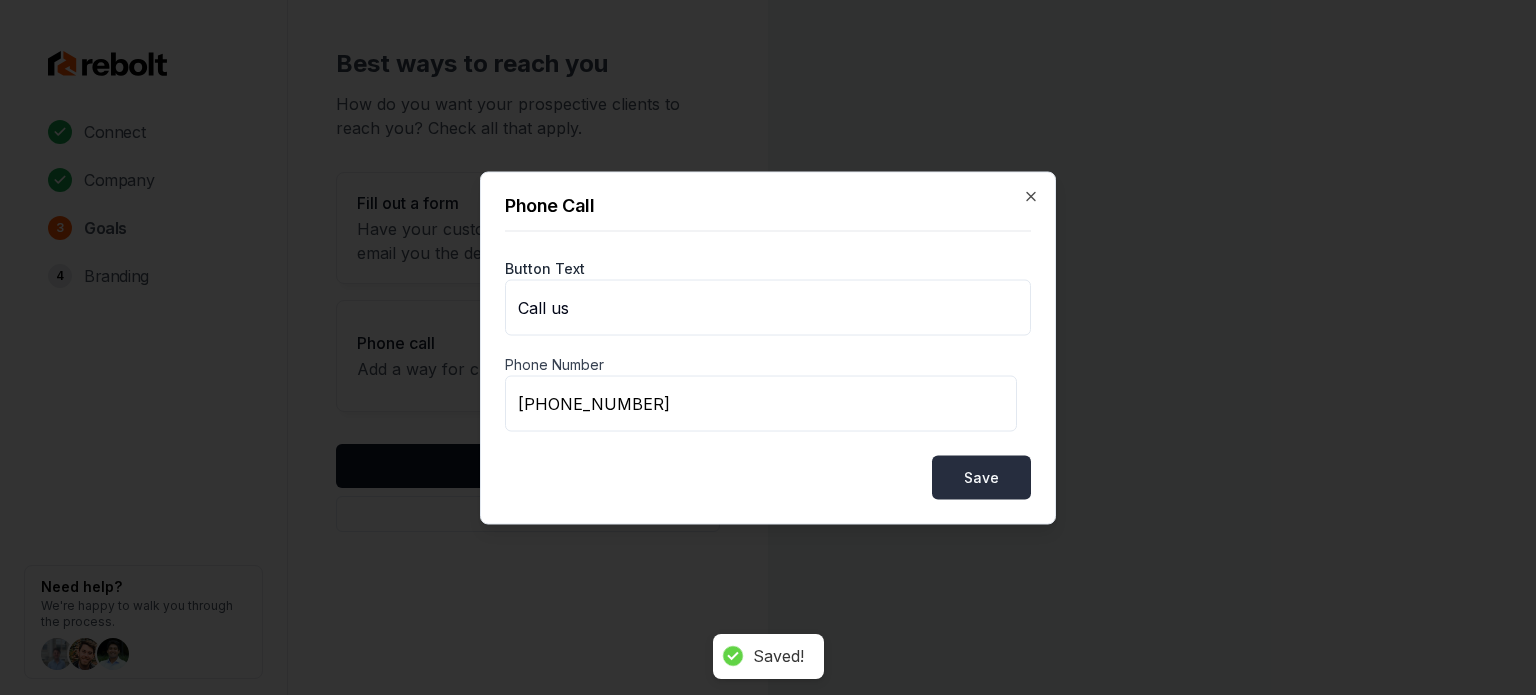 click on "Save" at bounding box center [981, 477] 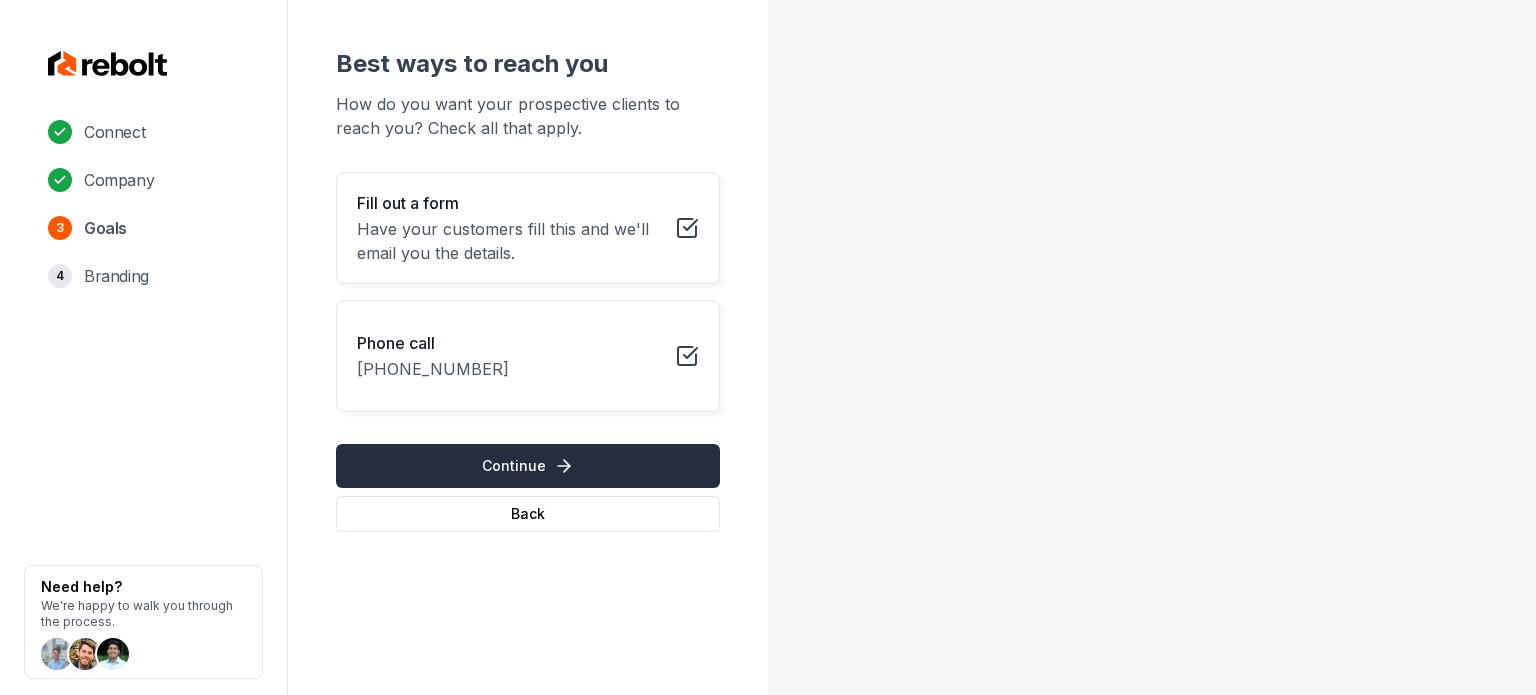 click on "Continue" at bounding box center [528, 466] 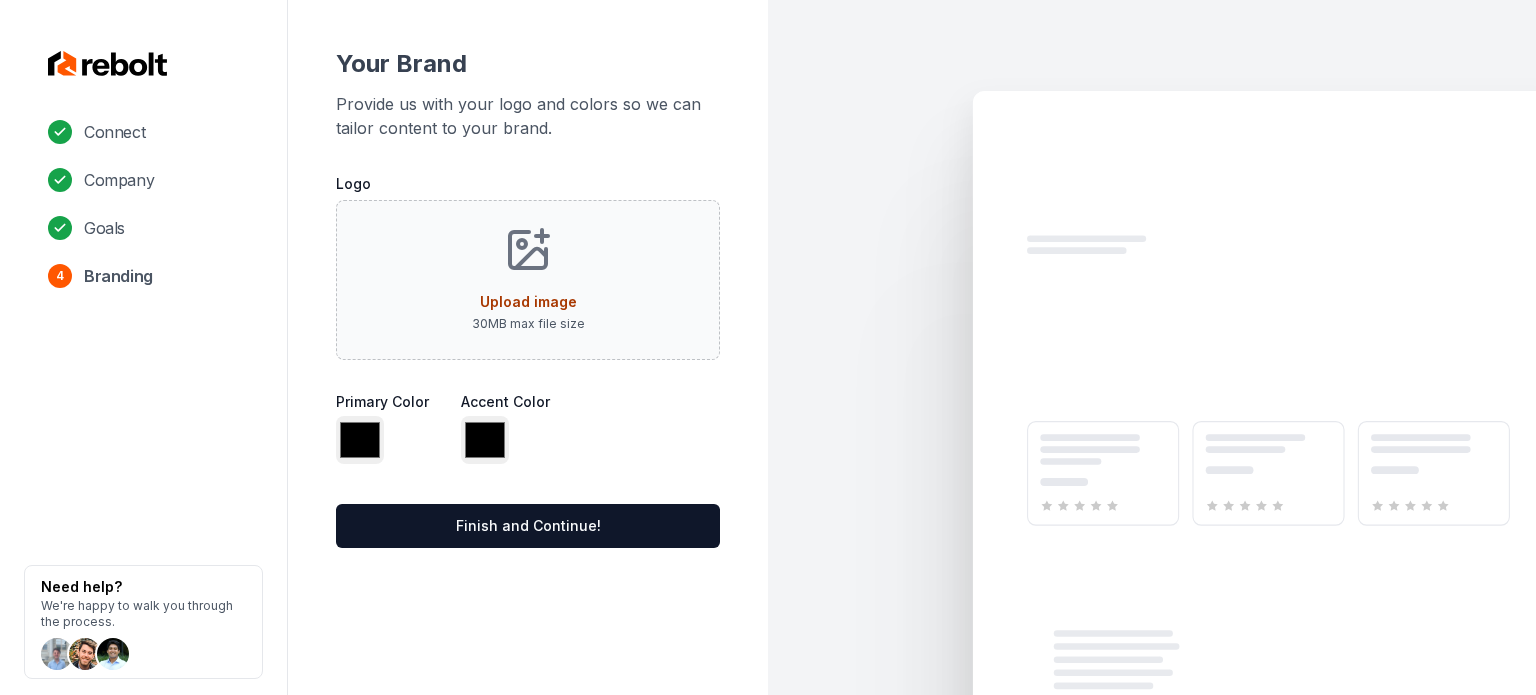 type on "*******" 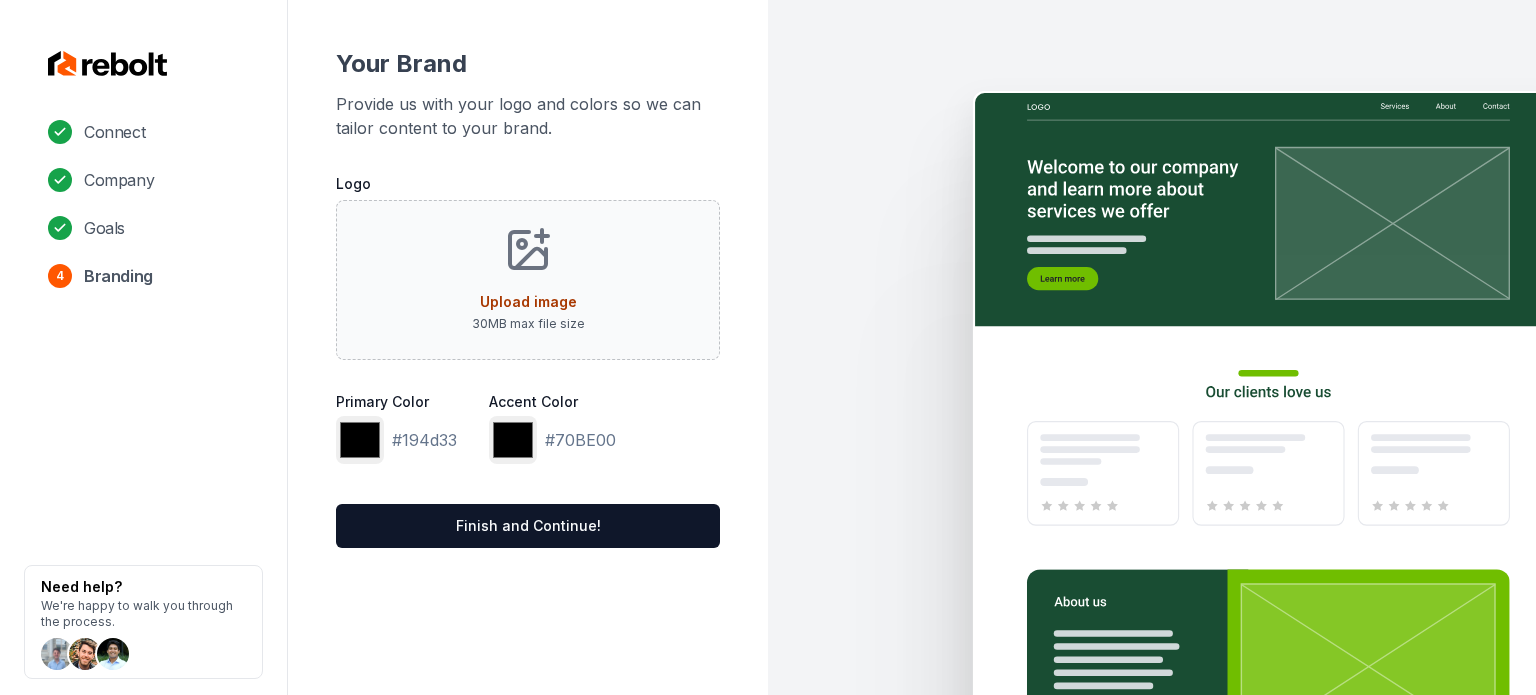 drag, startPoint x: 384, startPoint y: 87, endPoint x: 398, endPoint y: 12, distance: 76.29548 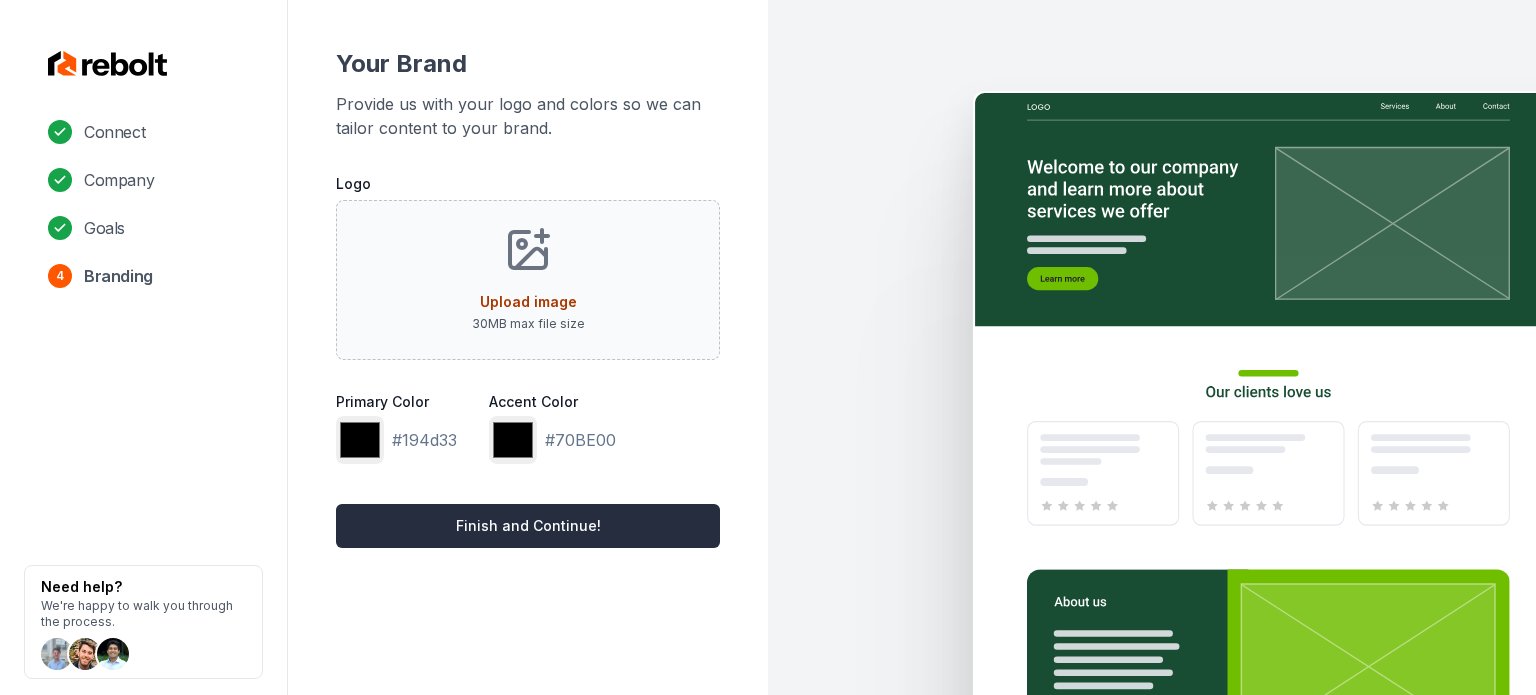 click on "Finish and Continue!" at bounding box center (528, 526) 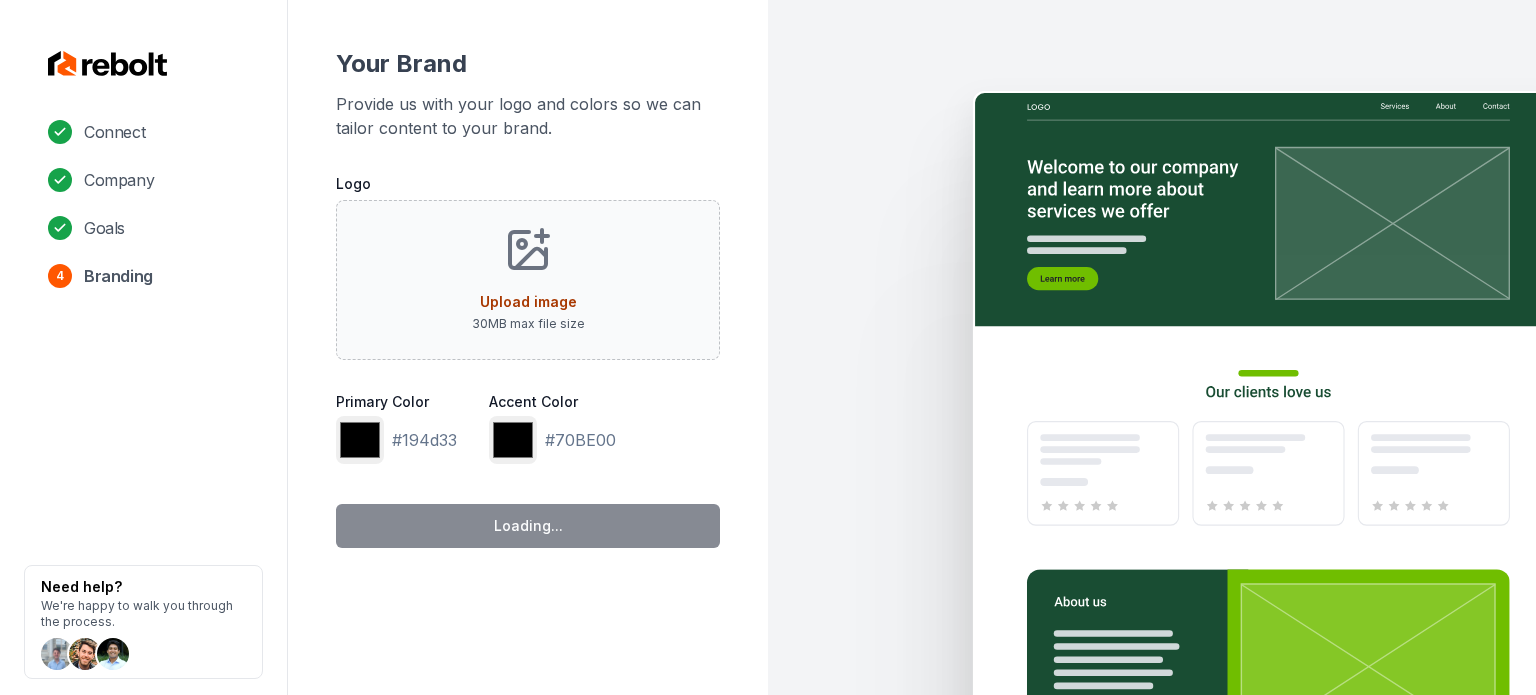 type on "*******" 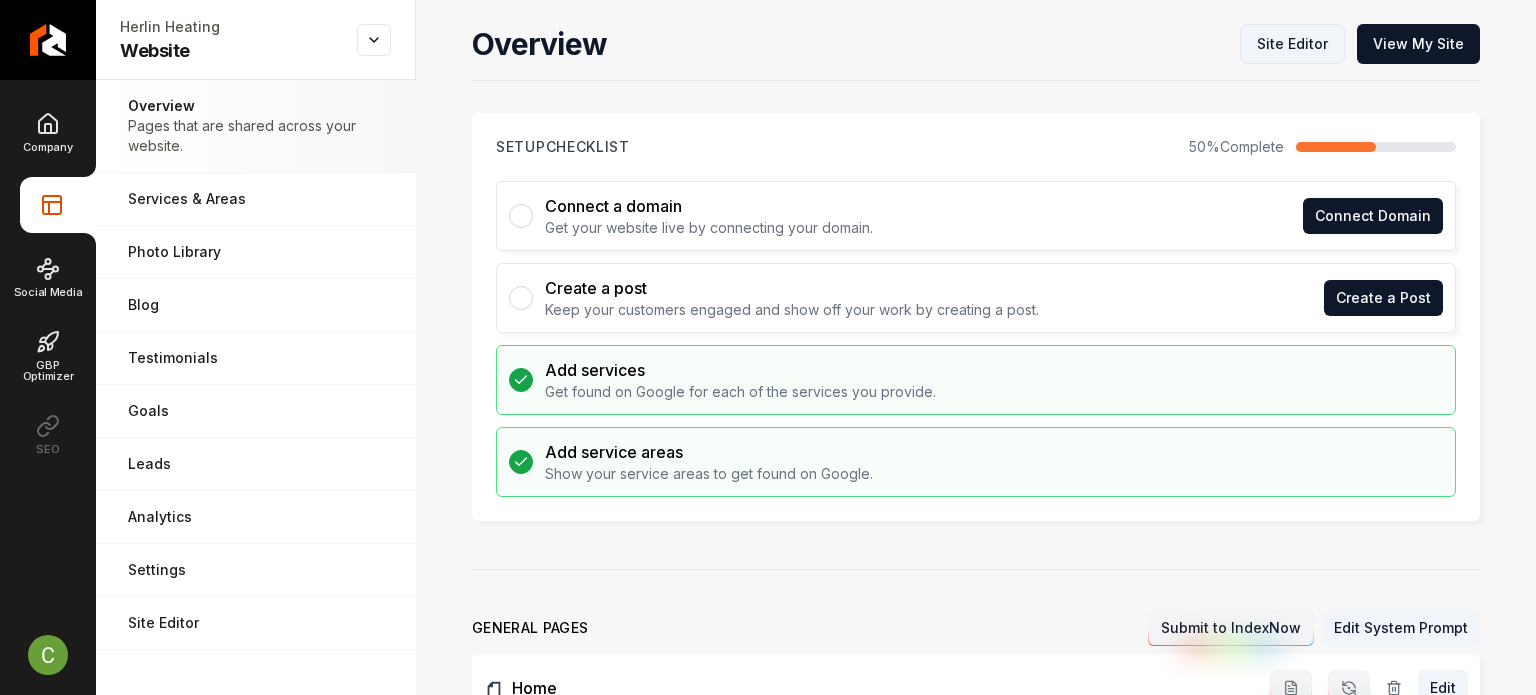 click on "Site Editor" at bounding box center (1292, 44) 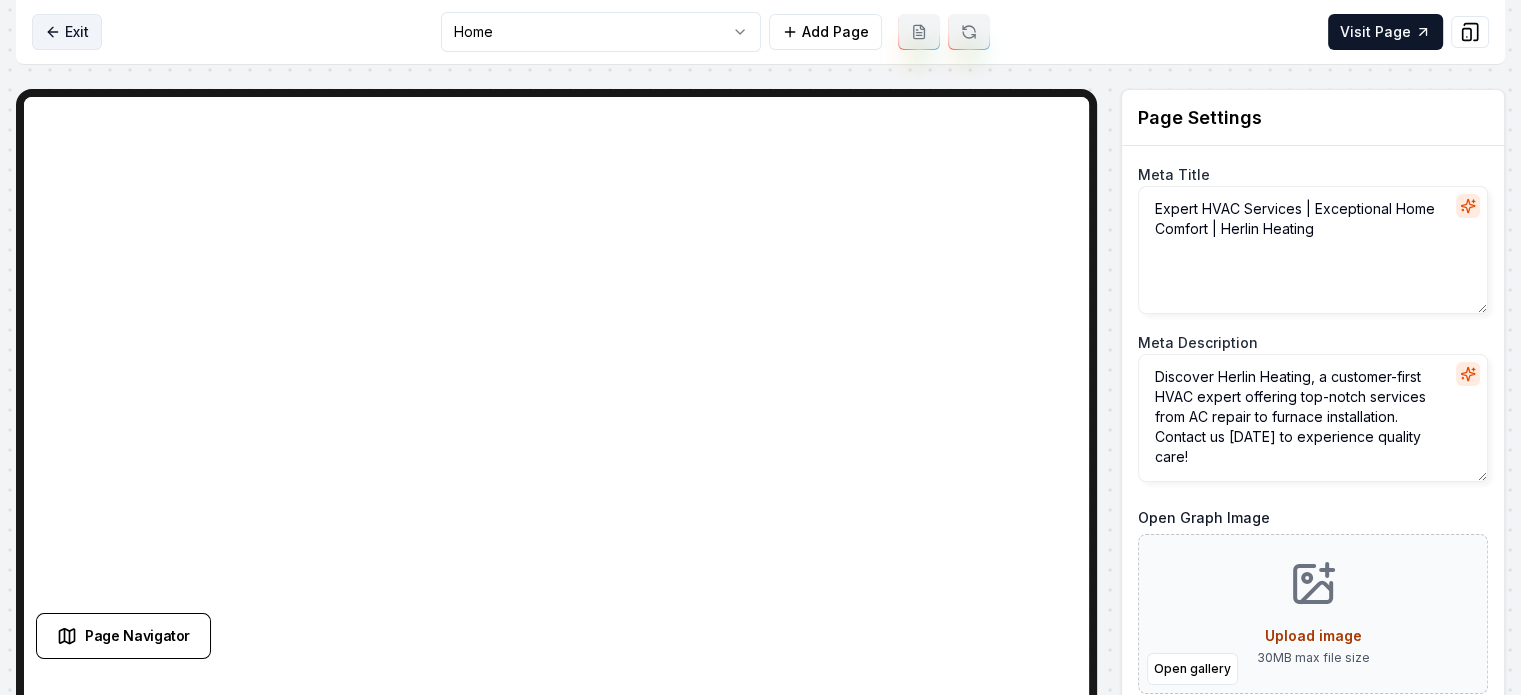 click on "Exit" at bounding box center (67, 32) 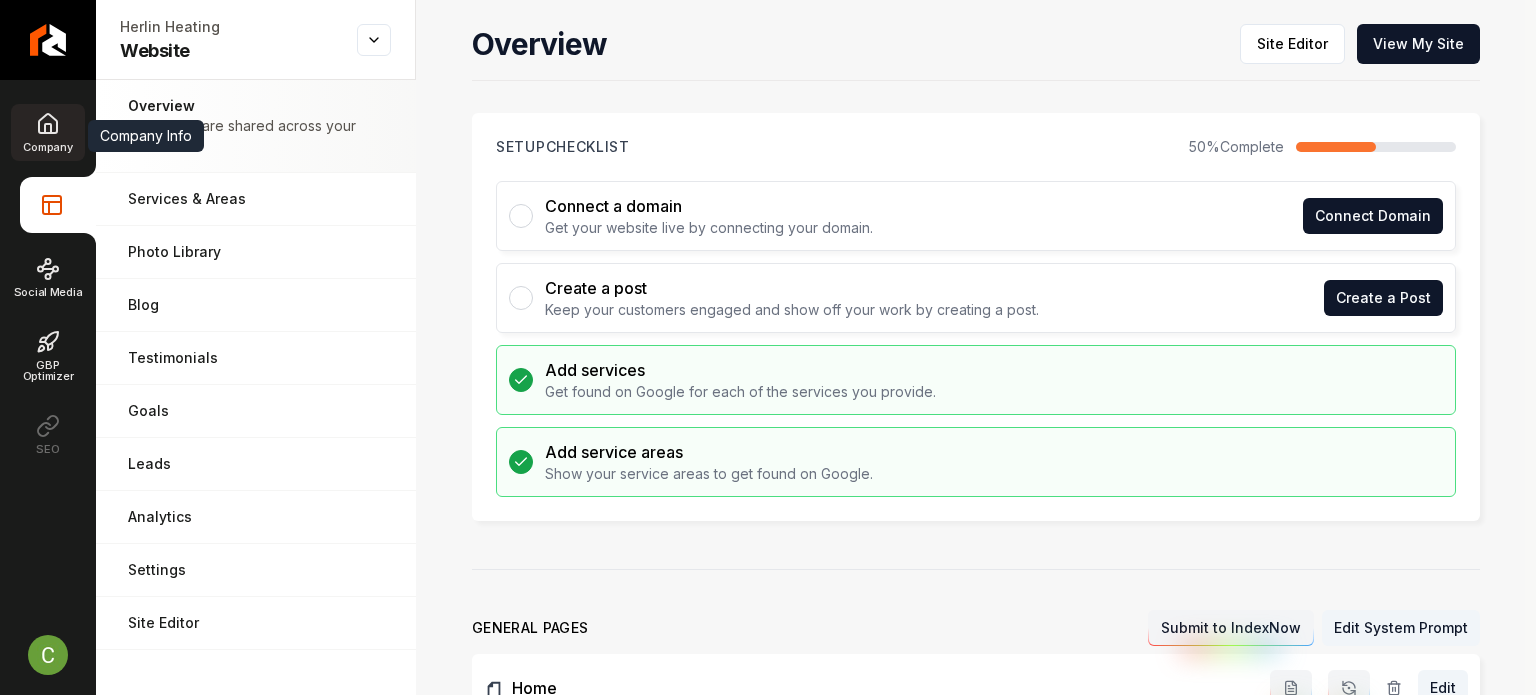 click on "Company" at bounding box center [47, 132] 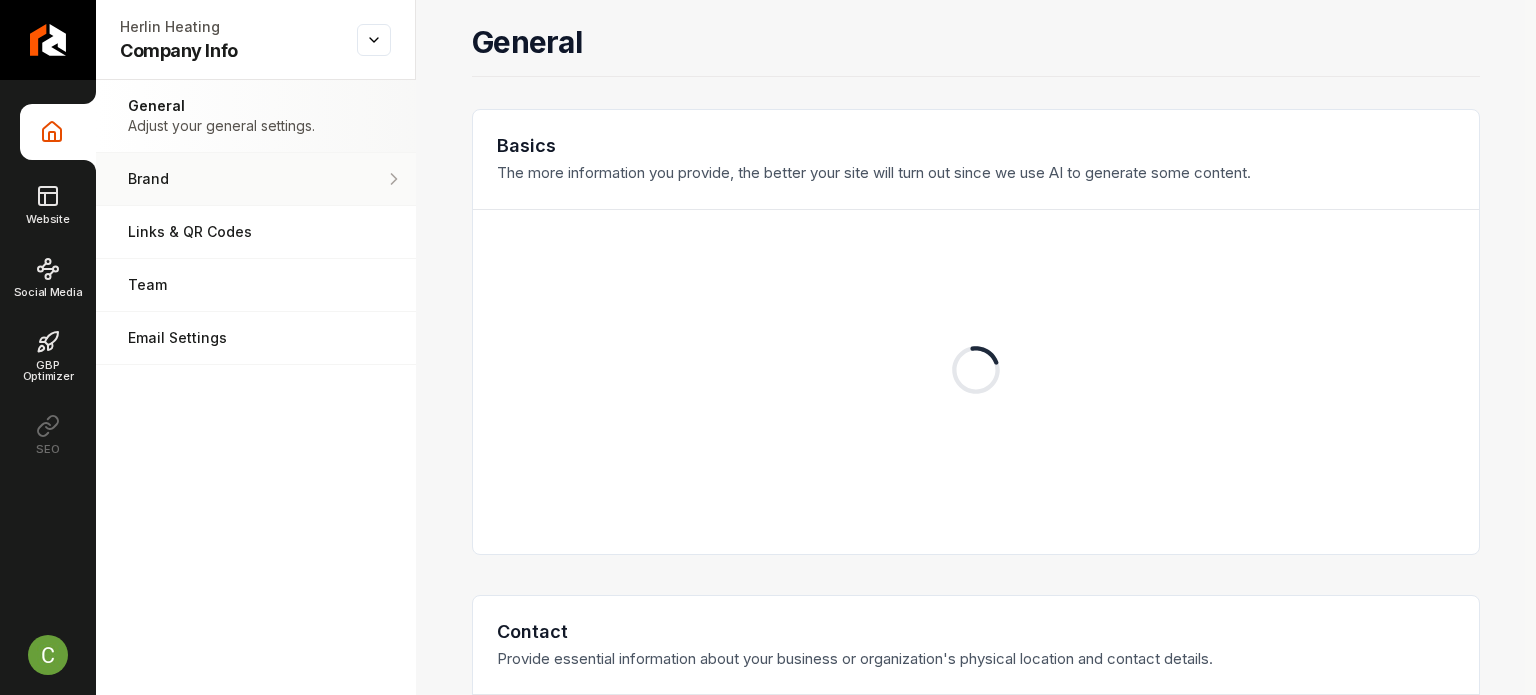 click on "Brand Manage the styles and colors of your business." at bounding box center [256, 179] 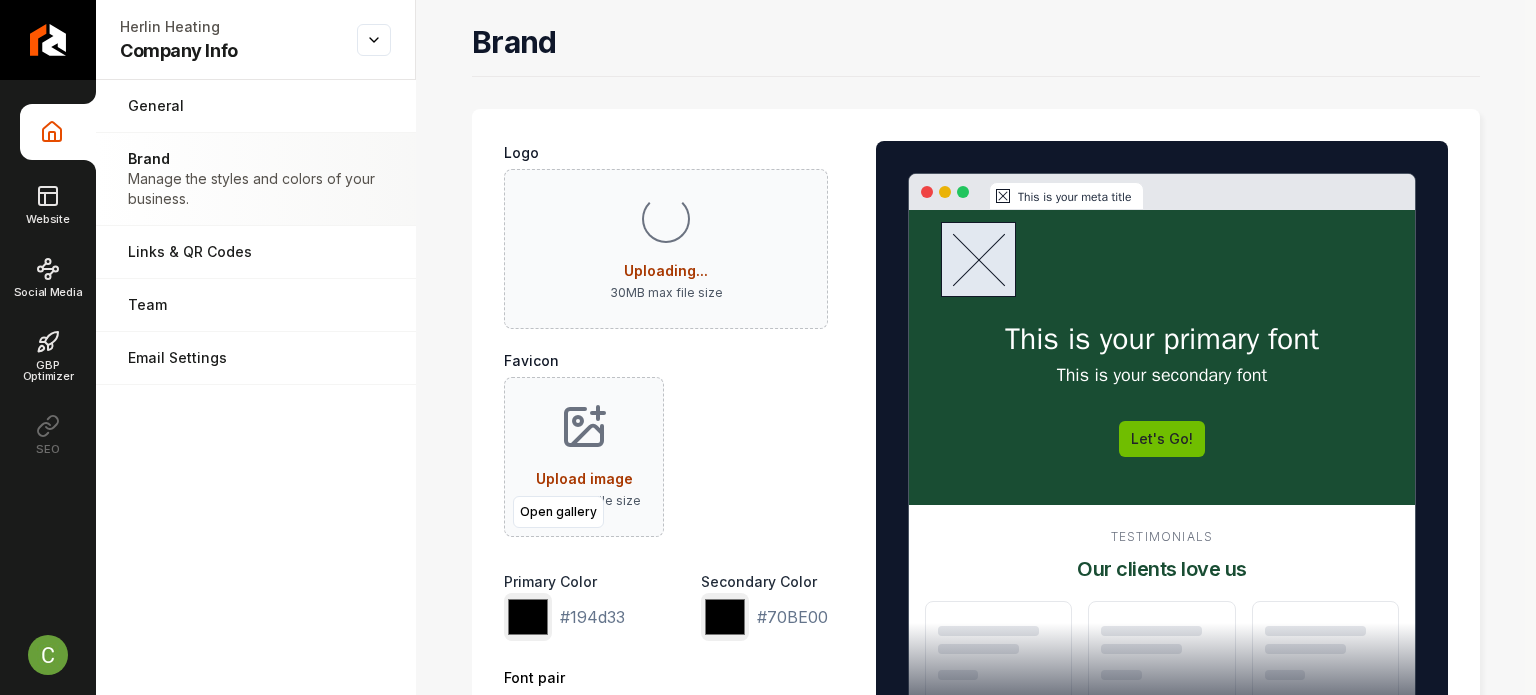 drag, startPoint x: 635, startPoint y: 403, endPoint x: 604, endPoint y: 433, distance: 43.13931 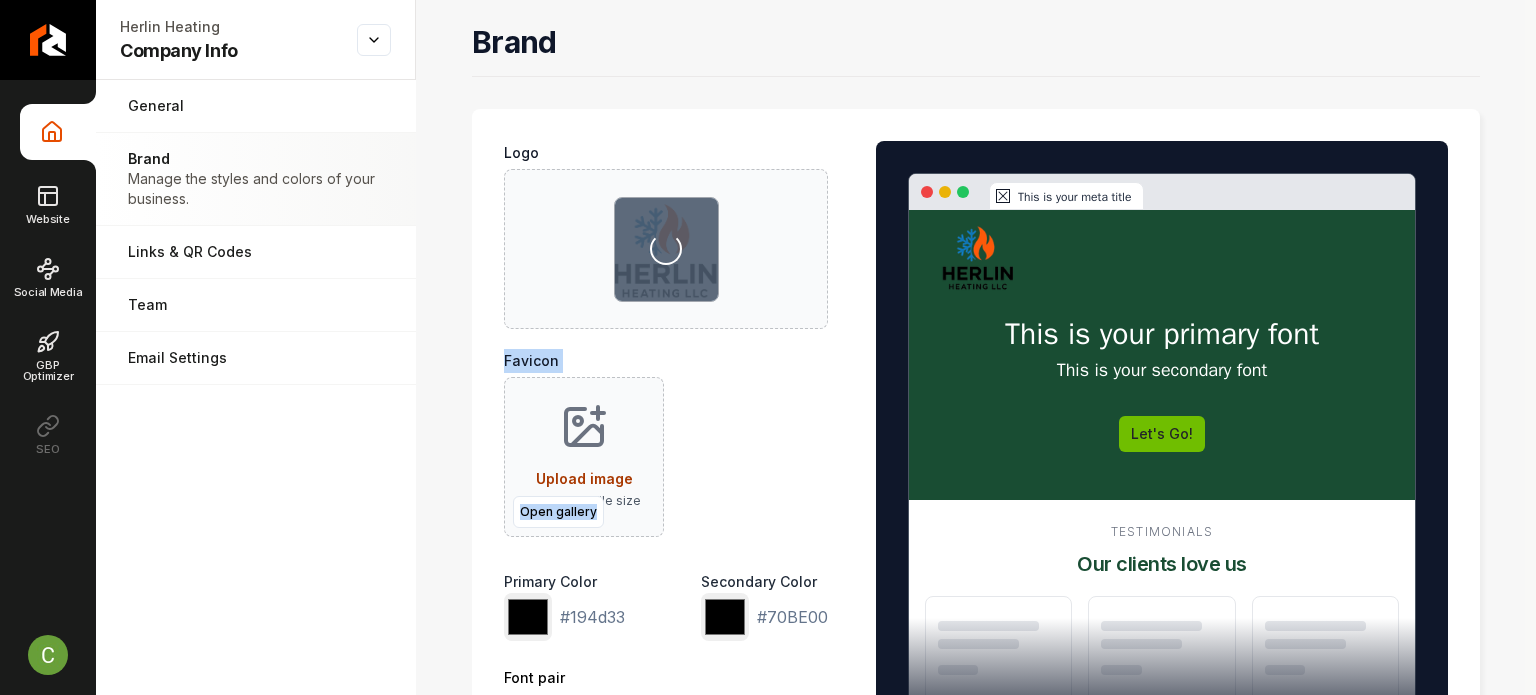 drag, startPoint x: 612, startPoint y: 372, endPoint x: 620, endPoint y: 405, distance: 33.955853 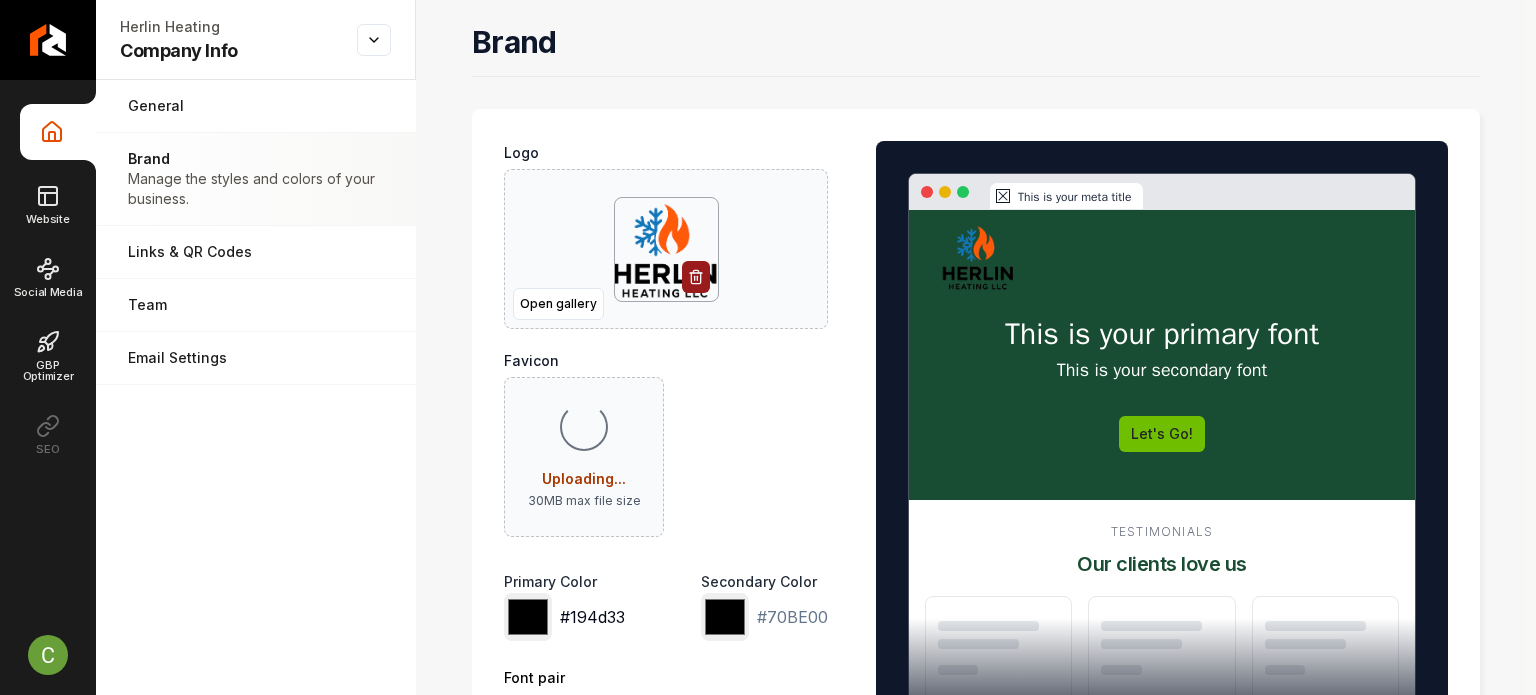 drag, startPoint x: 516, startPoint y: 607, endPoint x: 529, endPoint y: 593, distance: 19.104973 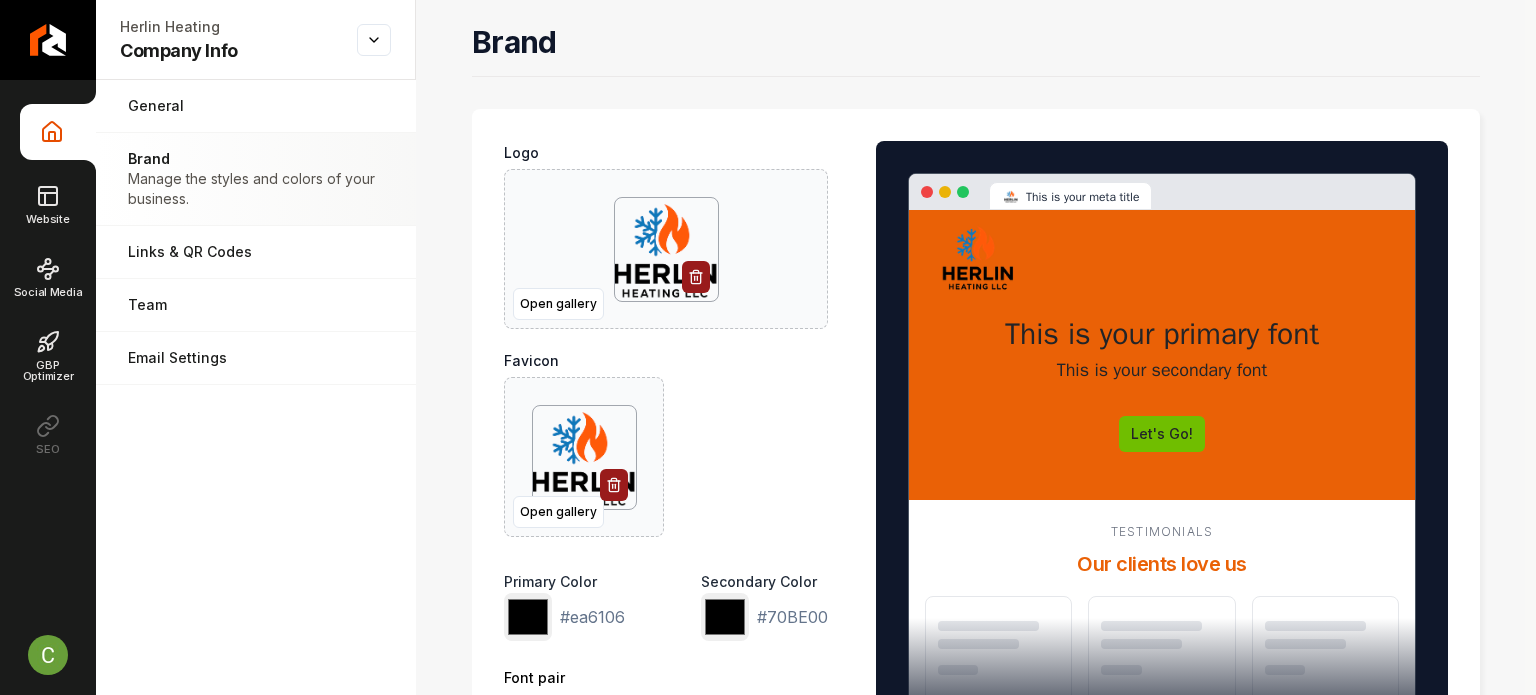 type on "*******" 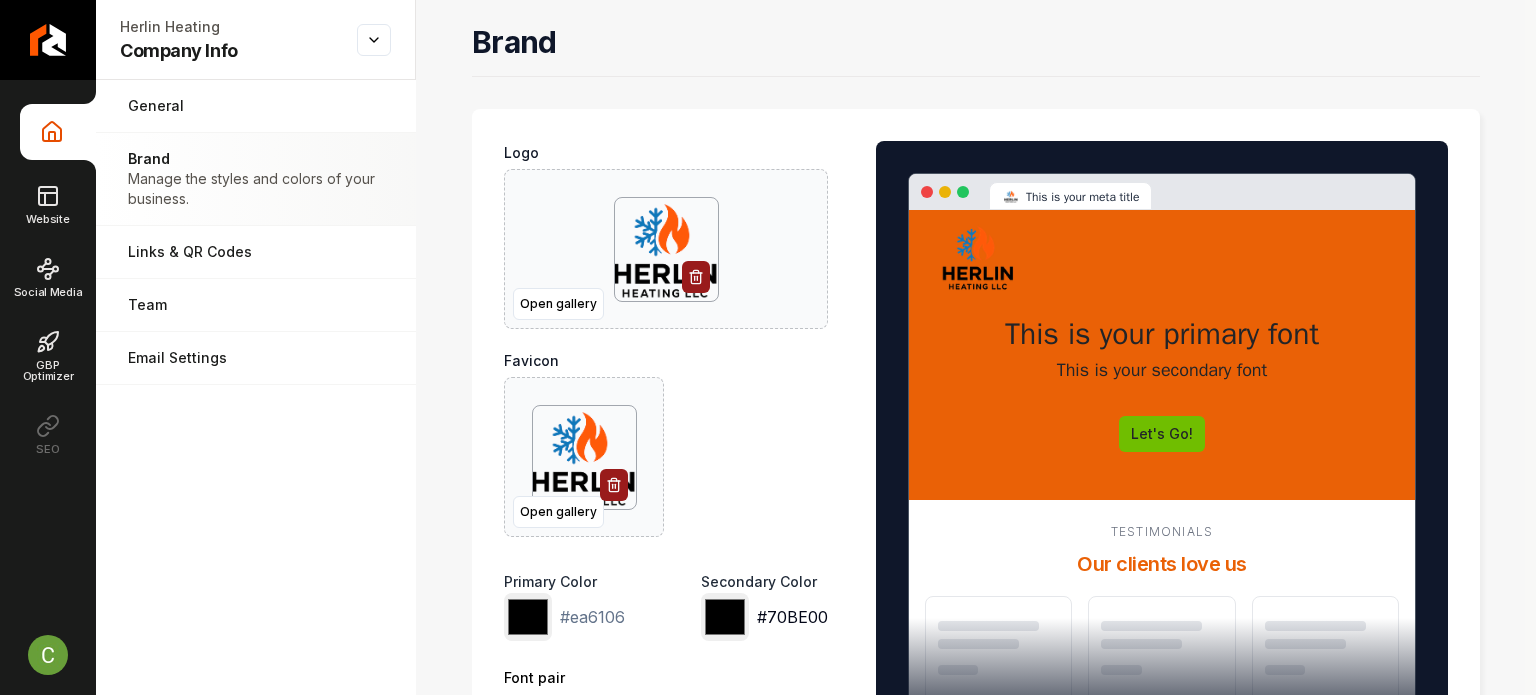 click on "*******" at bounding box center (725, 617) 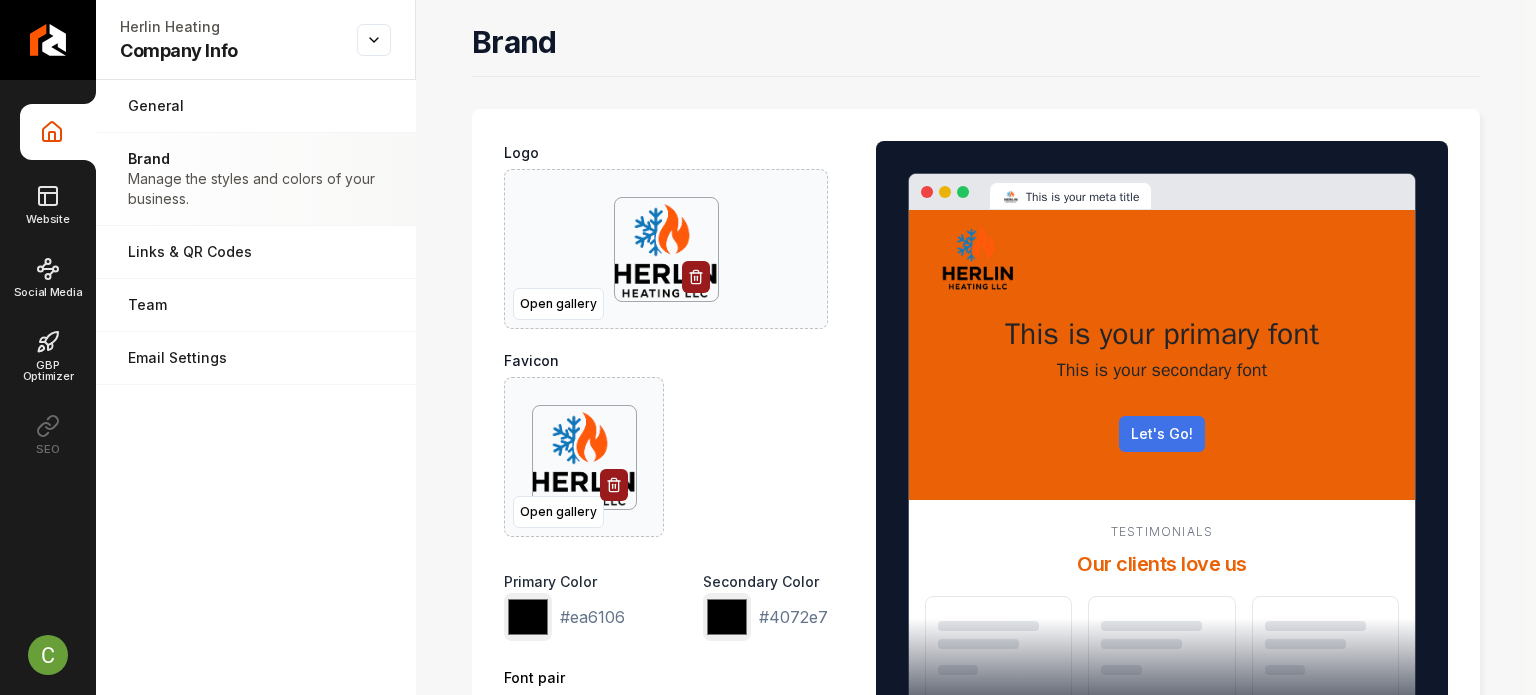 type on "*******" 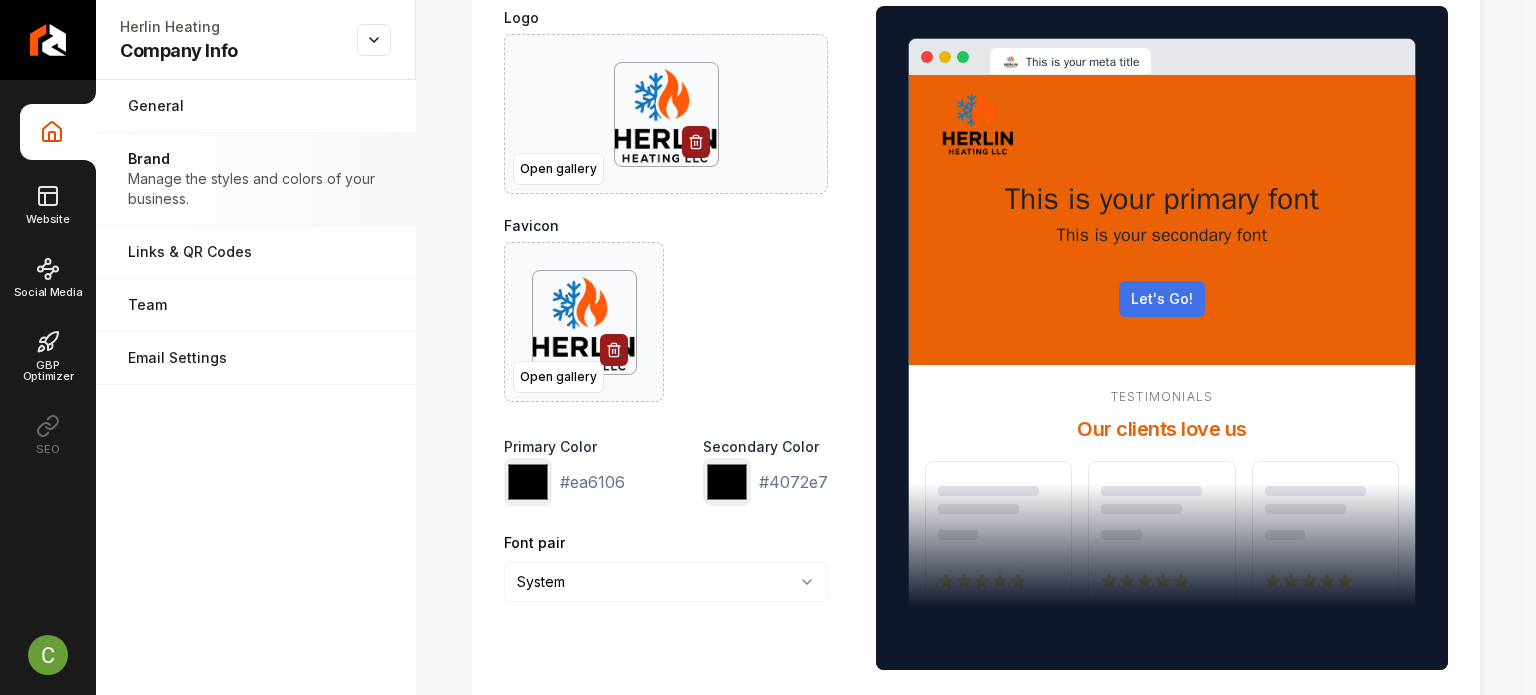 scroll, scrollTop: 200, scrollLeft: 0, axis: vertical 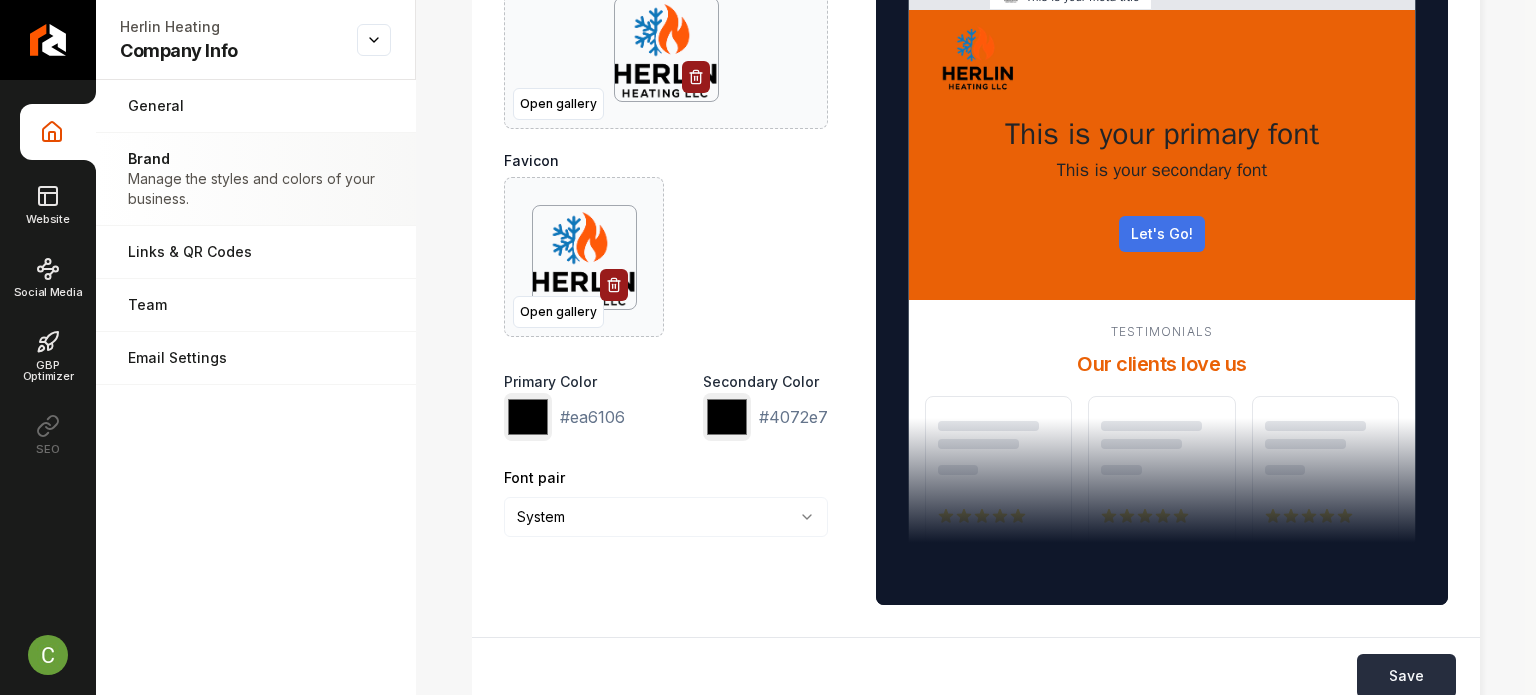click on "Save" at bounding box center [1406, 676] 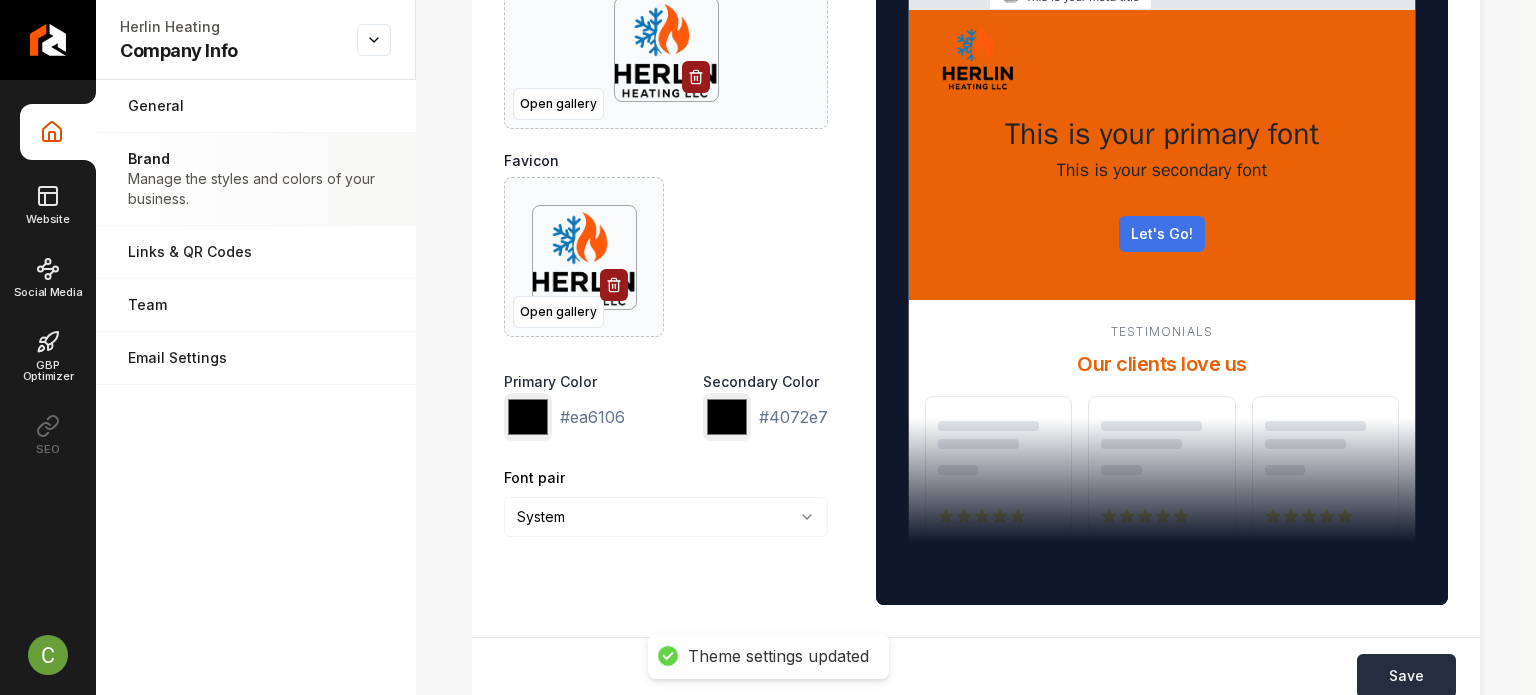 click on "Save" at bounding box center (1406, 676) 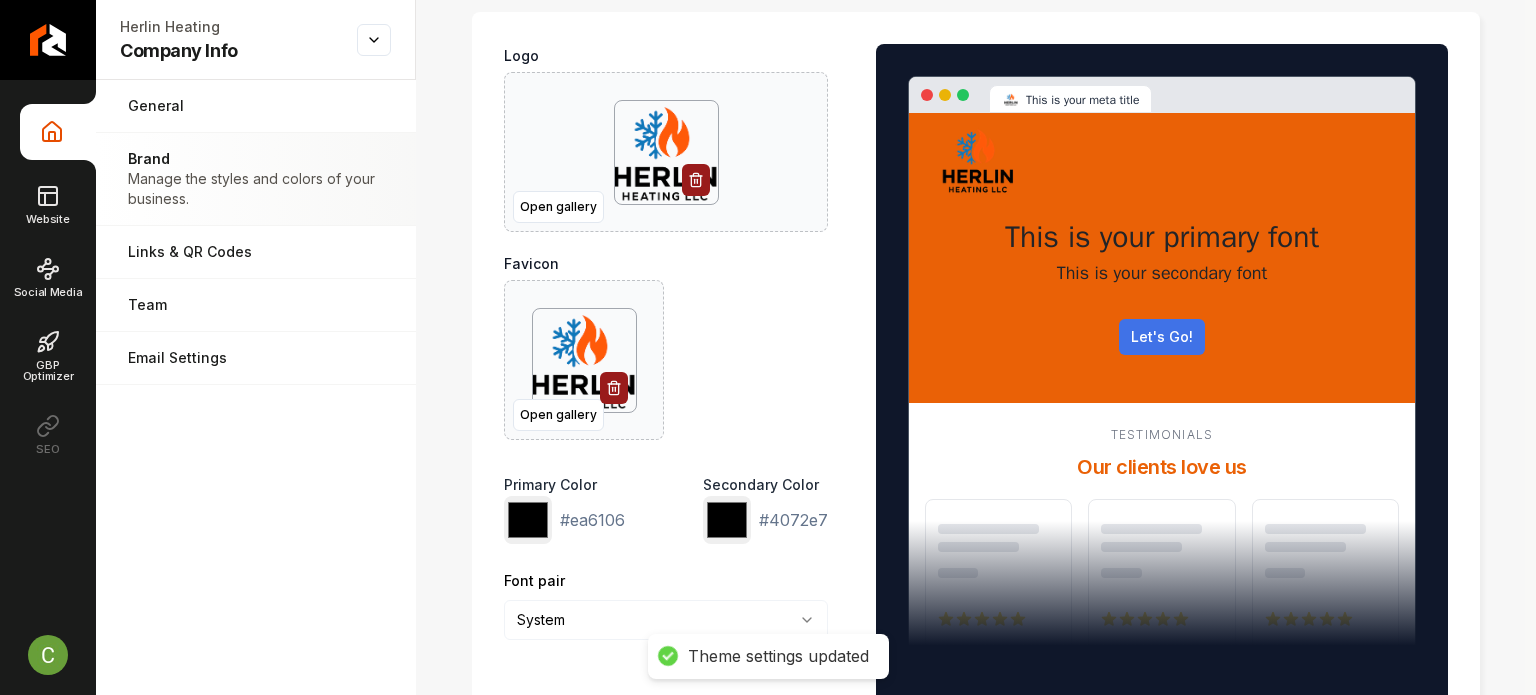 scroll, scrollTop: 0, scrollLeft: 0, axis: both 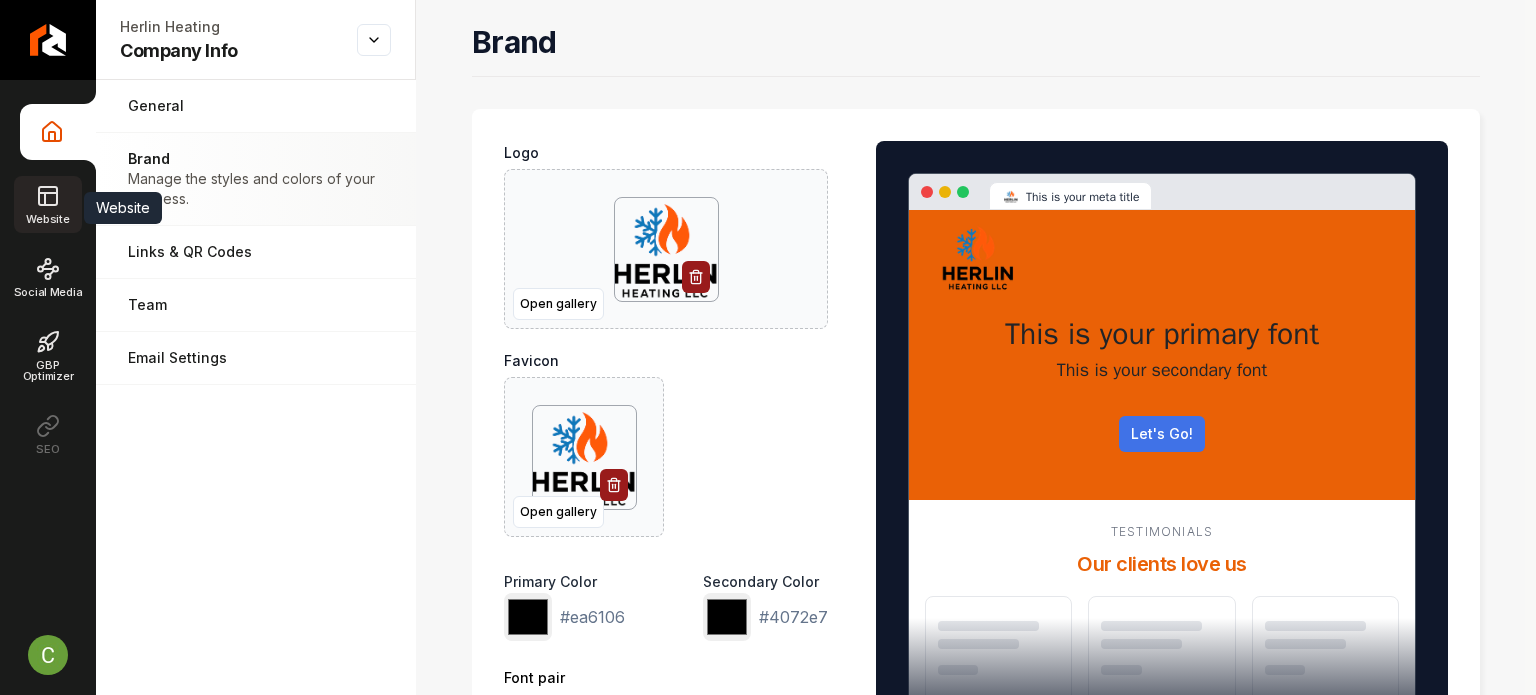 click on "Website" at bounding box center (47, 204) 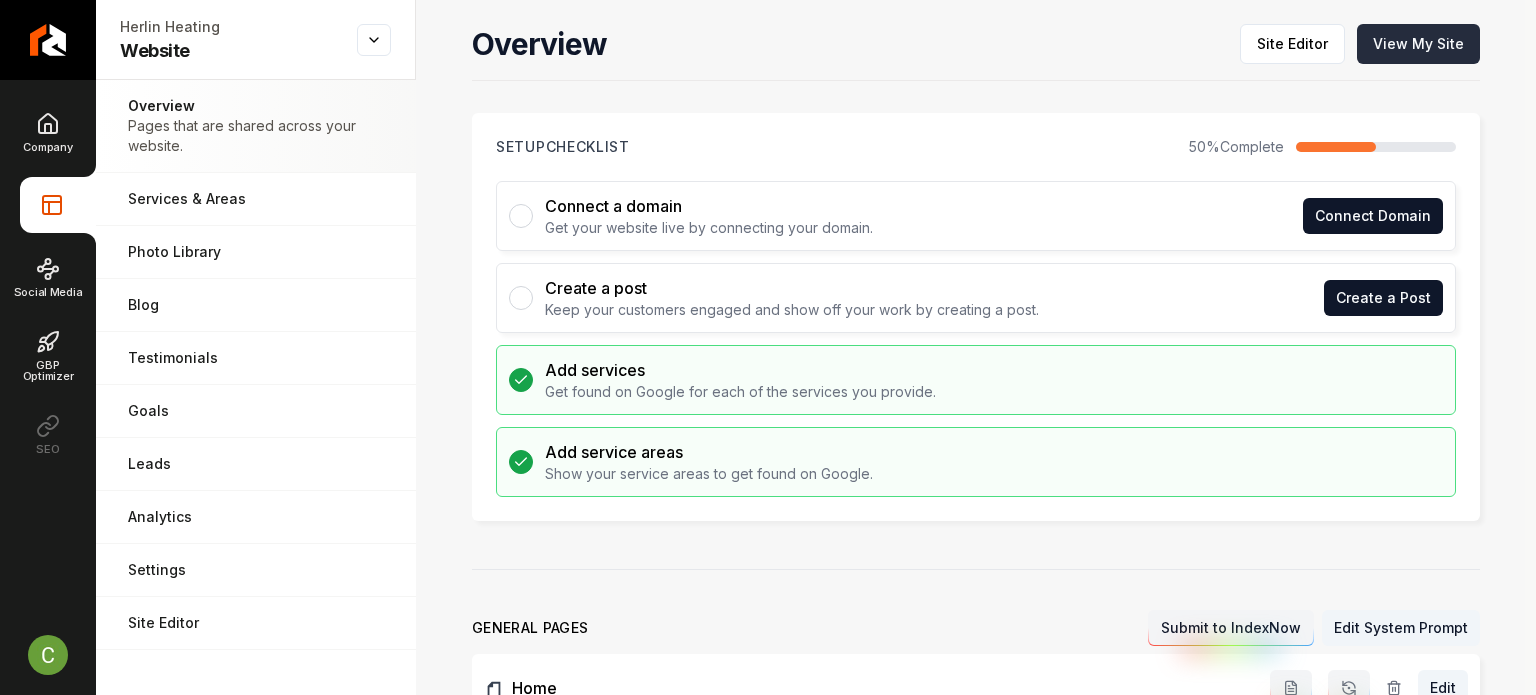 click on "View My Site" at bounding box center (1418, 44) 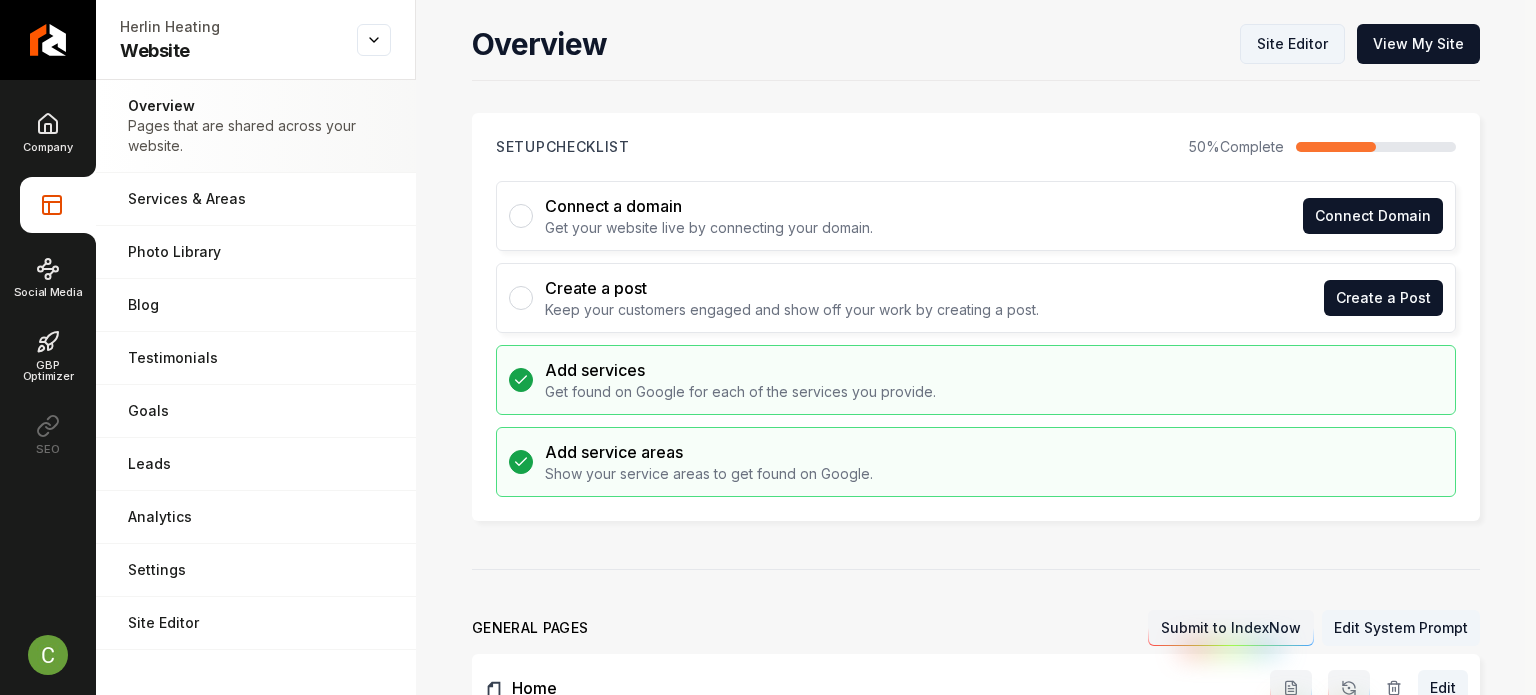 click on "Site Editor" at bounding box center (1292, 44) 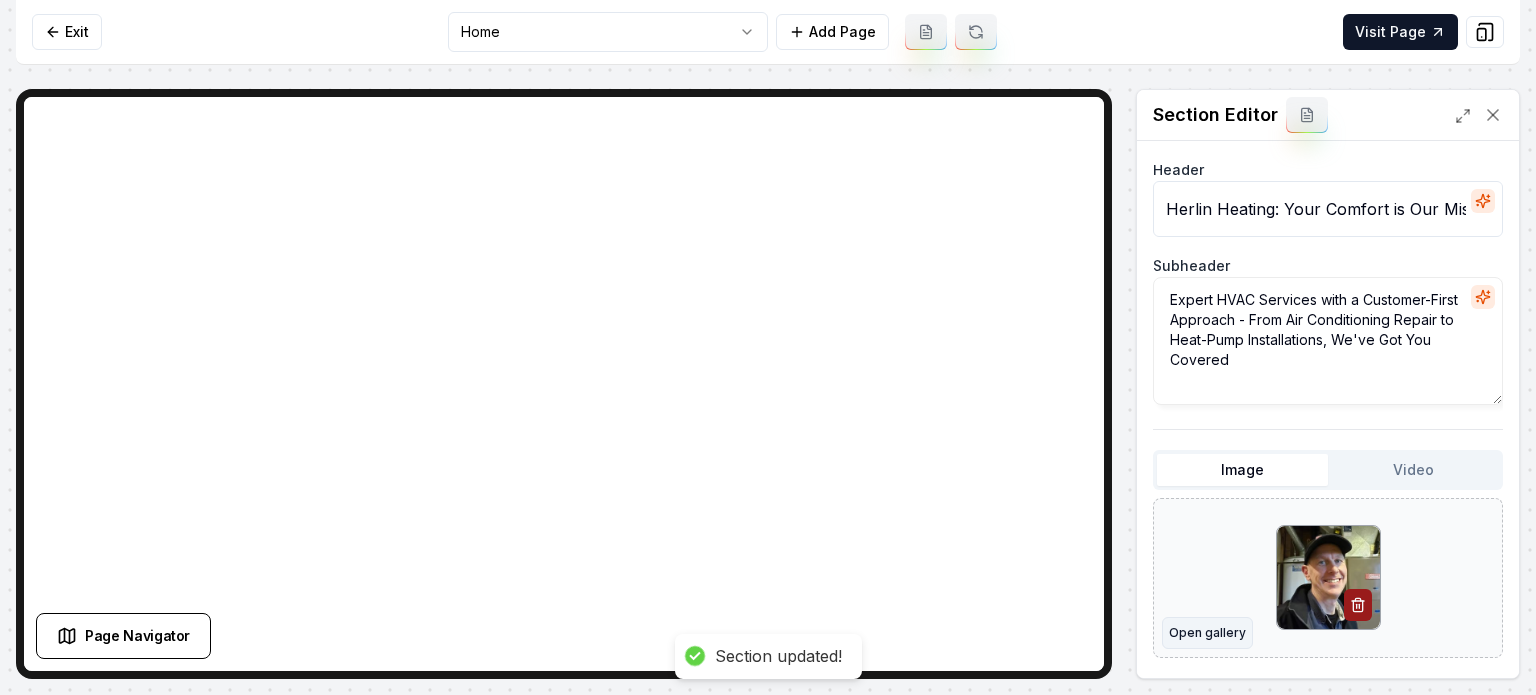 click on "Open gallery" at bounding box center (1207, 633) 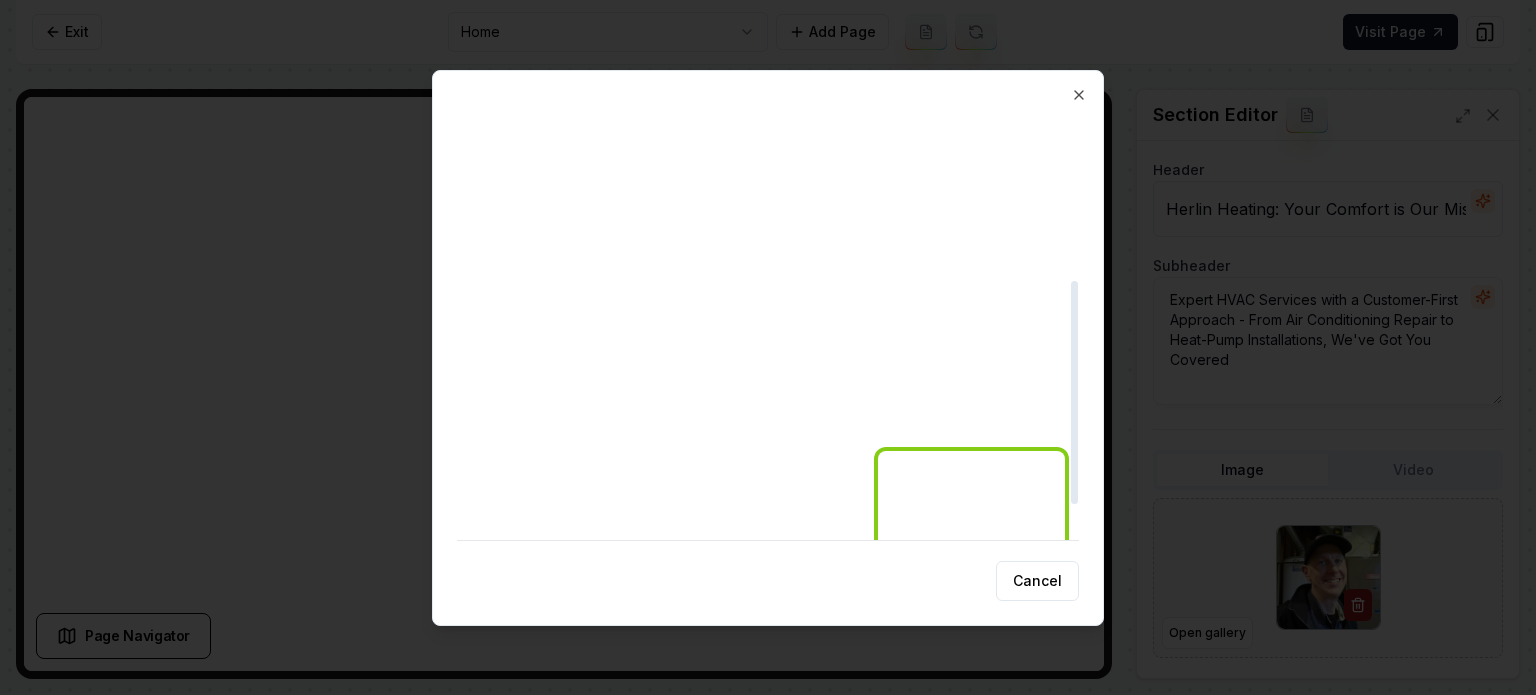 scroll, scrollTop: 394, scrollLeft: 0, axis: vertical 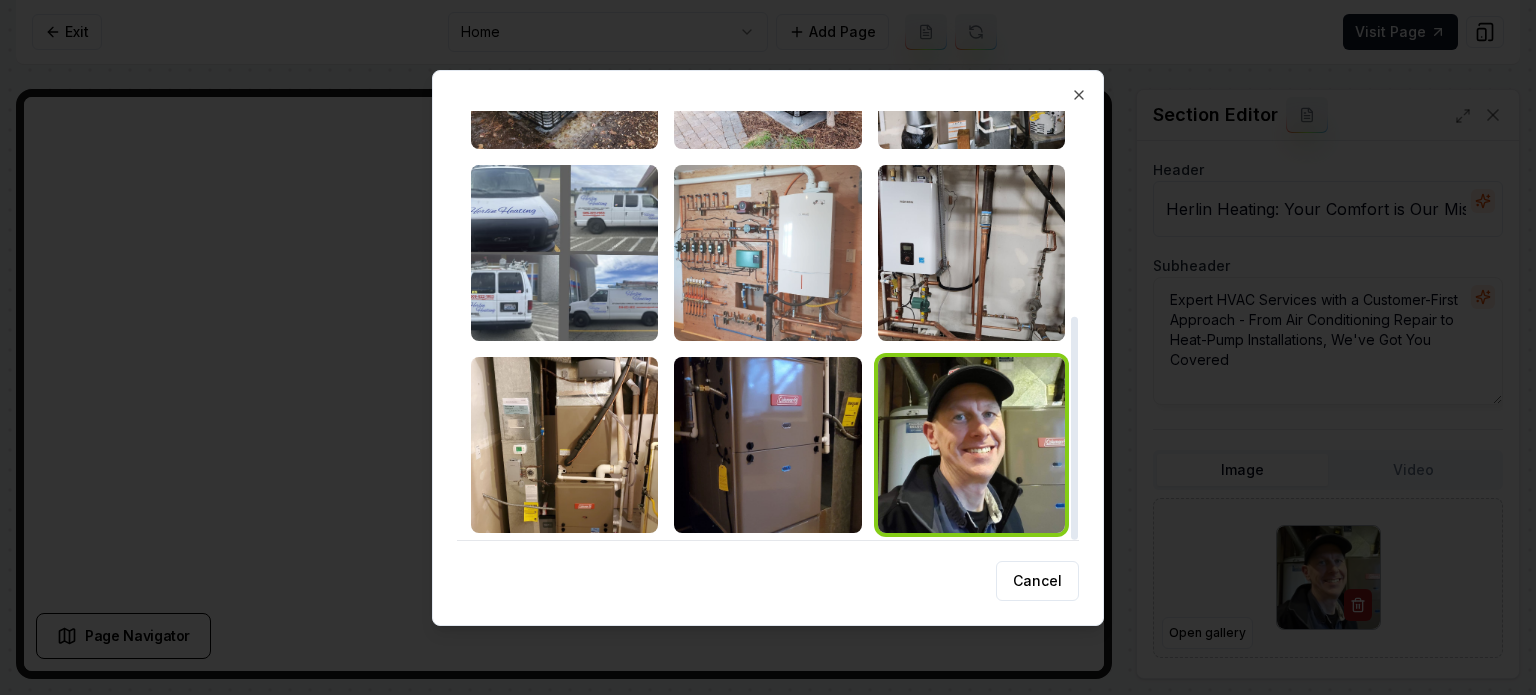 click at bounding box center [767, 253] 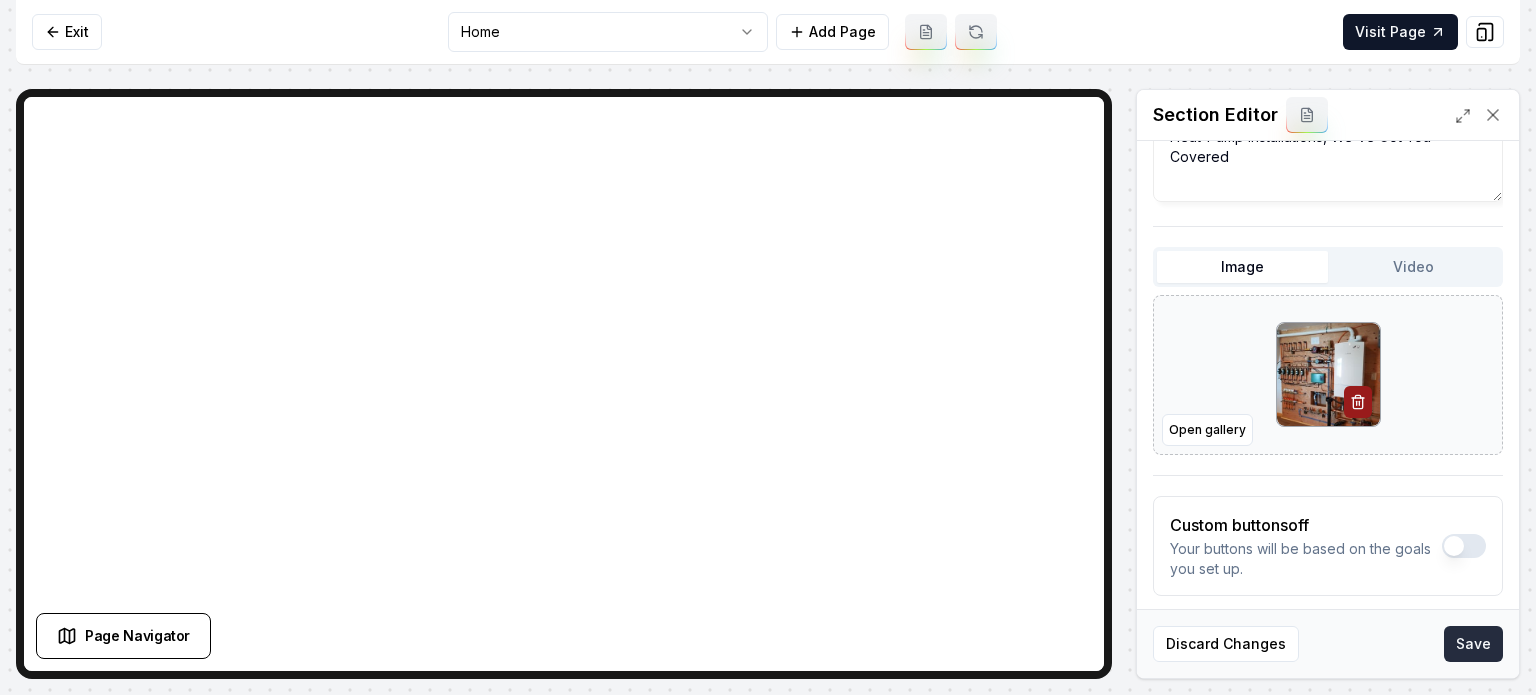 scroll, scrollTop: 223, scrollLeft: 0, axis: vertical 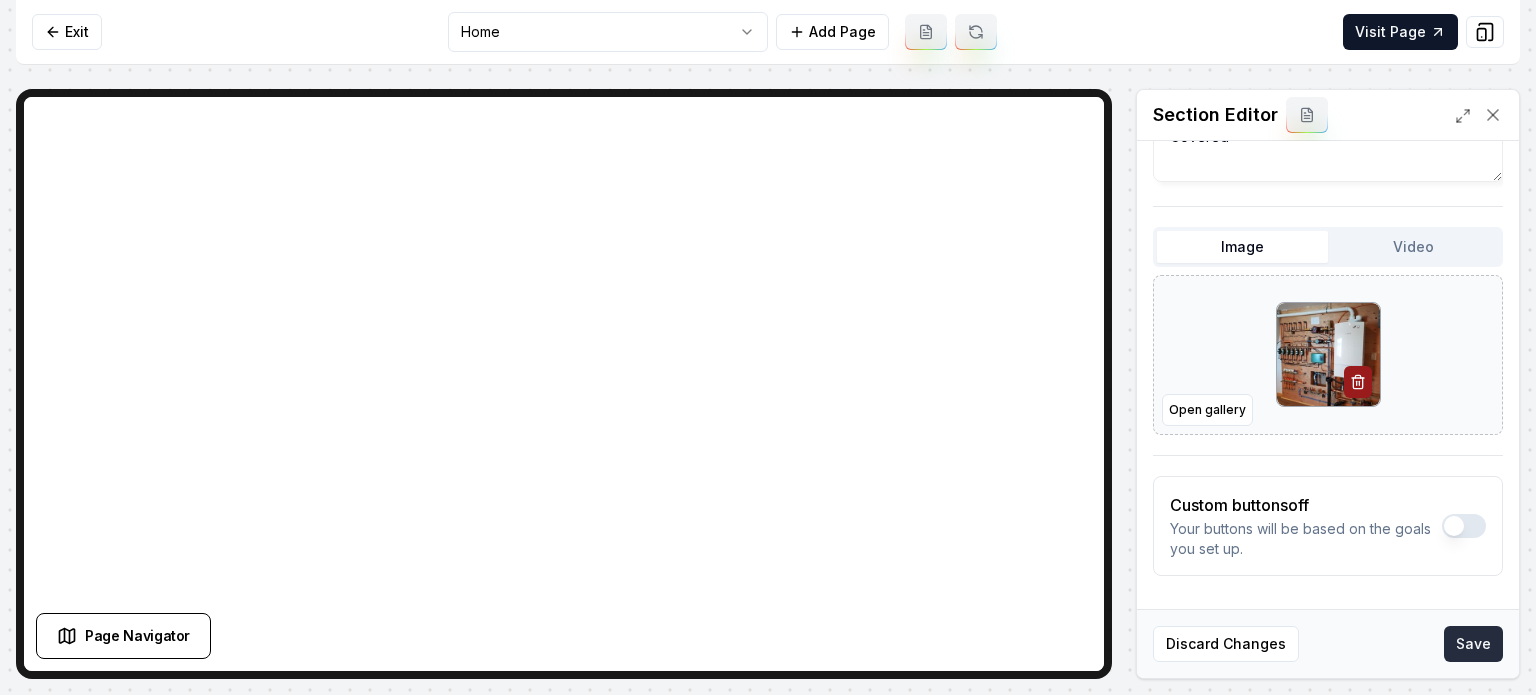 click on "Save" at bounding box center (1473, 644) 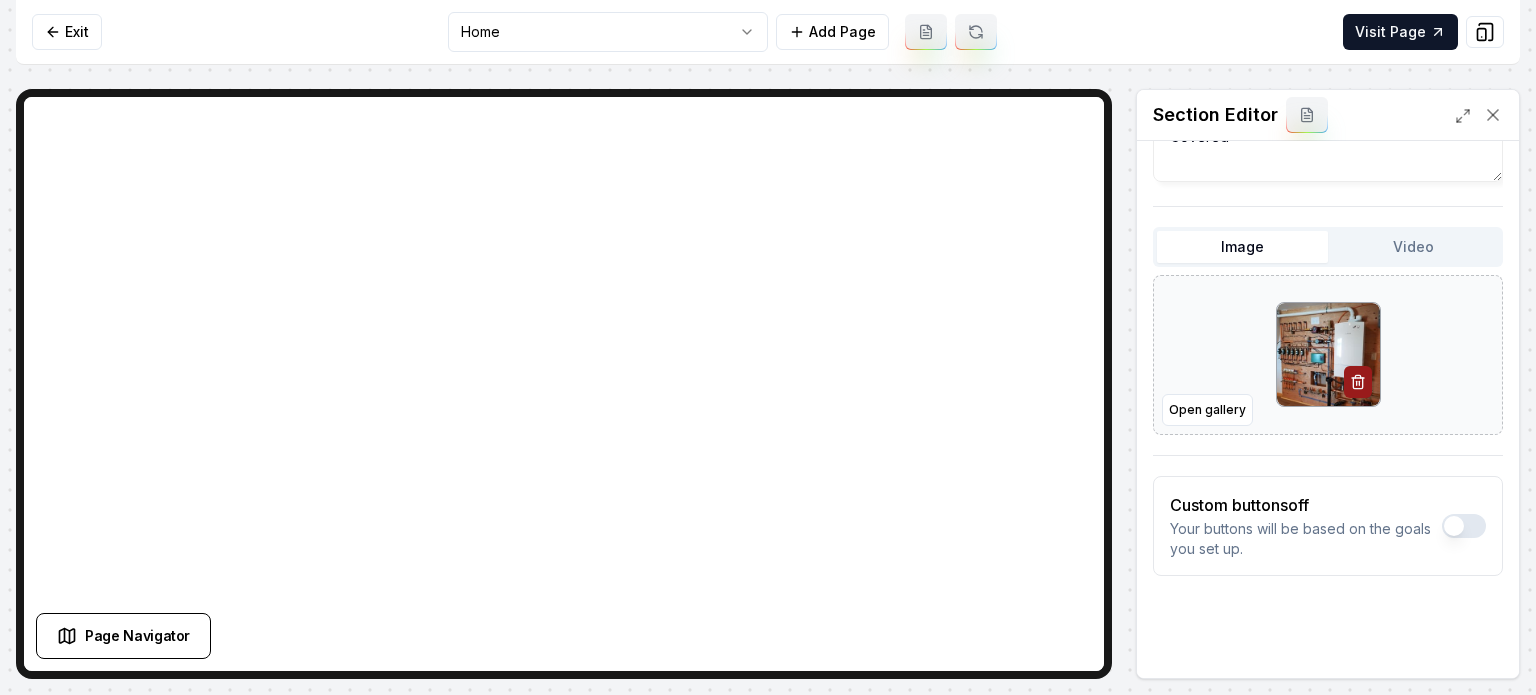 click on "Computer Required This feature is only available on a computer. Please switch to a computer to edit your site. Go back  Exit Home Add Page Visit Page  Page Navigator Page Settings Section Editor Header Herlin Heating: Your Comfort is Our Mission Subheader Expert HVAC Services with a Customer-First Approach - From Air Conditioning Repair to Heat-Pump Installations, We've Got You Covered Image Video Open gallery Custom buttons  off Your buttons will be based on the goals you set up. Discard Changes Save /dashboard/sites/1e5d7f87-952b-4b3c-bb66-942f93c0877c/pages/059e8cea-b156-4f71-ba07-a73cc56ae150" at bounding box center (768, 347) 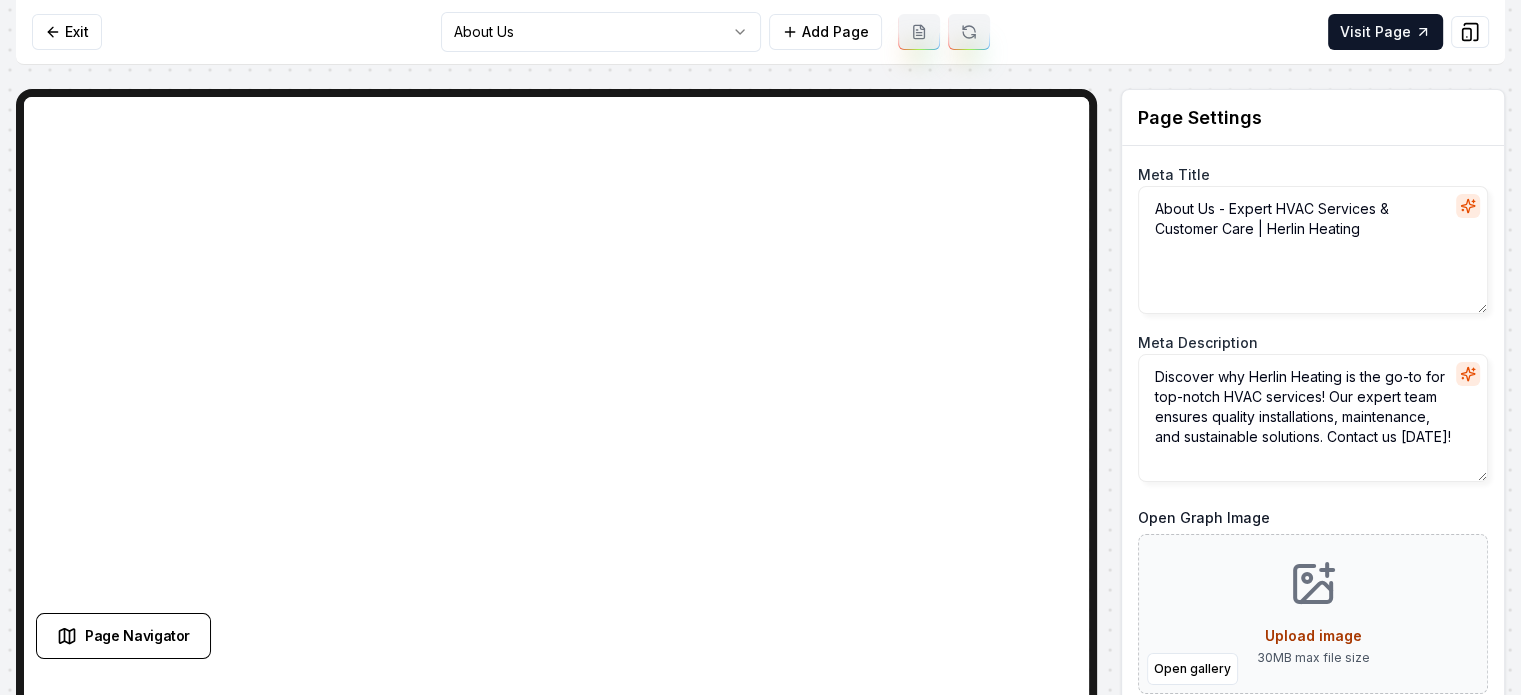 click on "Computer Required This feature is only available on a computer. Please switch to a computer to edit your site. Go back  Exit About Us Add Page Visit Page  Page Navigator Page Settings Meta Title About Us - Expert HVAC Services & Customer Care | Herlin Heating Meta Description Discover why Herlin Heating is the go-to for top-notch HVAC services! Our expert team ensures quality installations, maintenance, and sustainable solutions. Contact us [DATE]! Open Graph Image Open gallery Upload image 30  MB max file size URL Slug about-us Discard Changes Save Section Editor Unsupported section type /dashboard/sites/1e5d7f87-952b-4b3c-bb66-942f93c0877c/pages/6d9def62-a705-4607-85f0-7adf08f690bb" at bounding box center [760, 347] 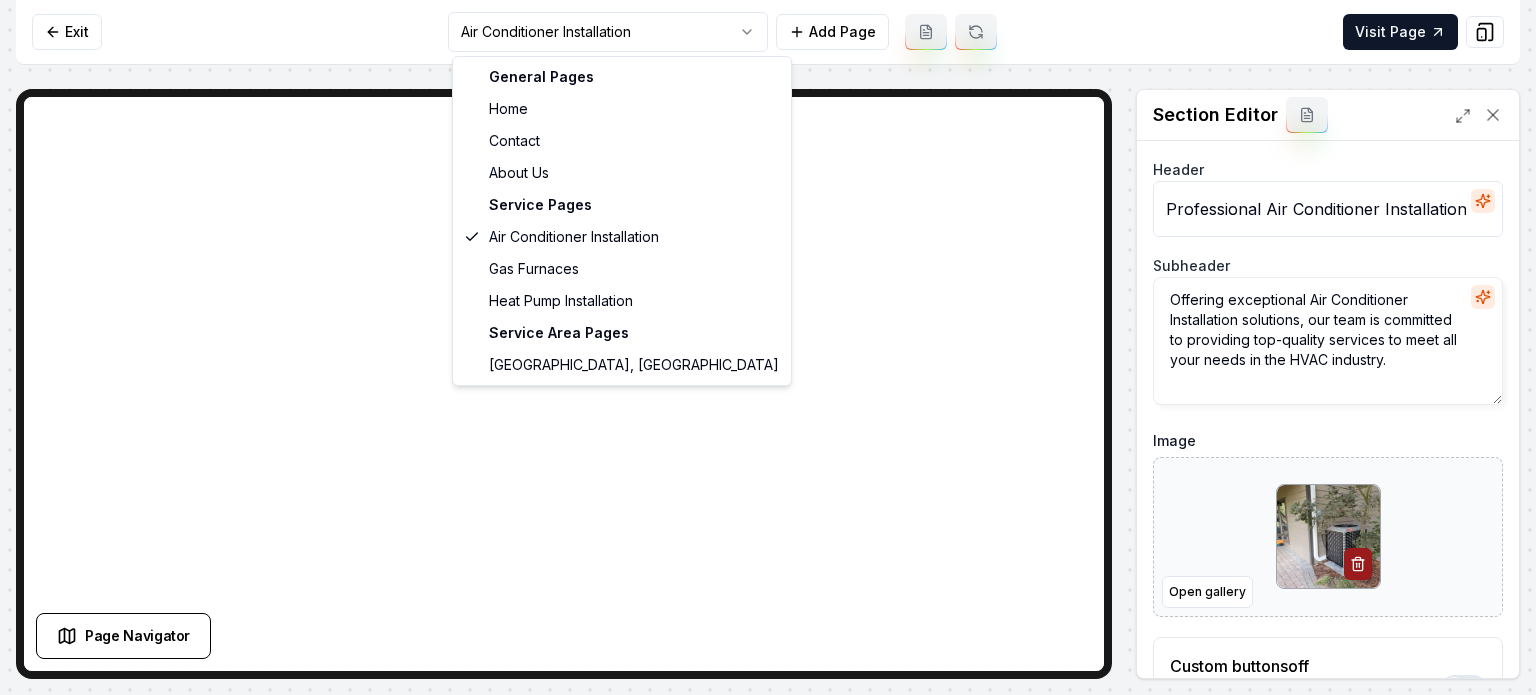 click on "Computer Required This feature is only available on a computer. Please switch to a computer to edit your site. Go back  Exit Air Conditioner Installation Add Page Visit Page  Page Navigator Page Settings Section Editor Header Professional Air Conditioner Installation Services Subheader Offering exceptional Air Conditioner Installation solutions, our team is committed to providing top-quality services to meet all your needs in the HVAC industry. Image Open gallery Custom buttons  off Your buttons will be based on the goals you set up. Discard Changes Save /dashboard/sites/1e5d7f87-952b-4b3c-bb66-942f93c0877c/pages/f196477c-6403-4612-95d1-329e06134d99 General Pages Home Contact About Us Service Pages Air Conditioner Installation Gas Furnaces Heat Pump Installation Service Area Pages [GEOGRAPHIC_DATA], [GEOGRAPHIC_DATA]" at bounding box center [768, 347] 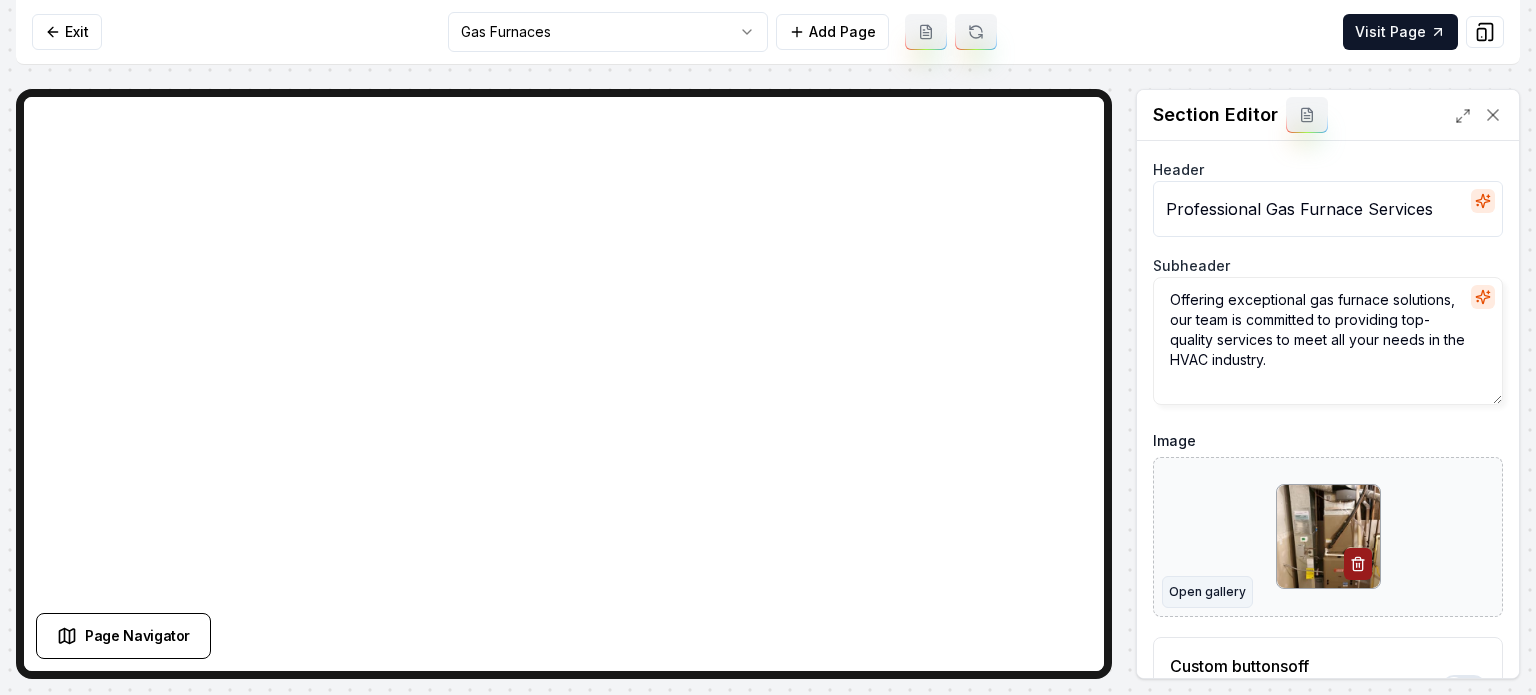click on "Open gallery" at bounding box center (1207, 592) 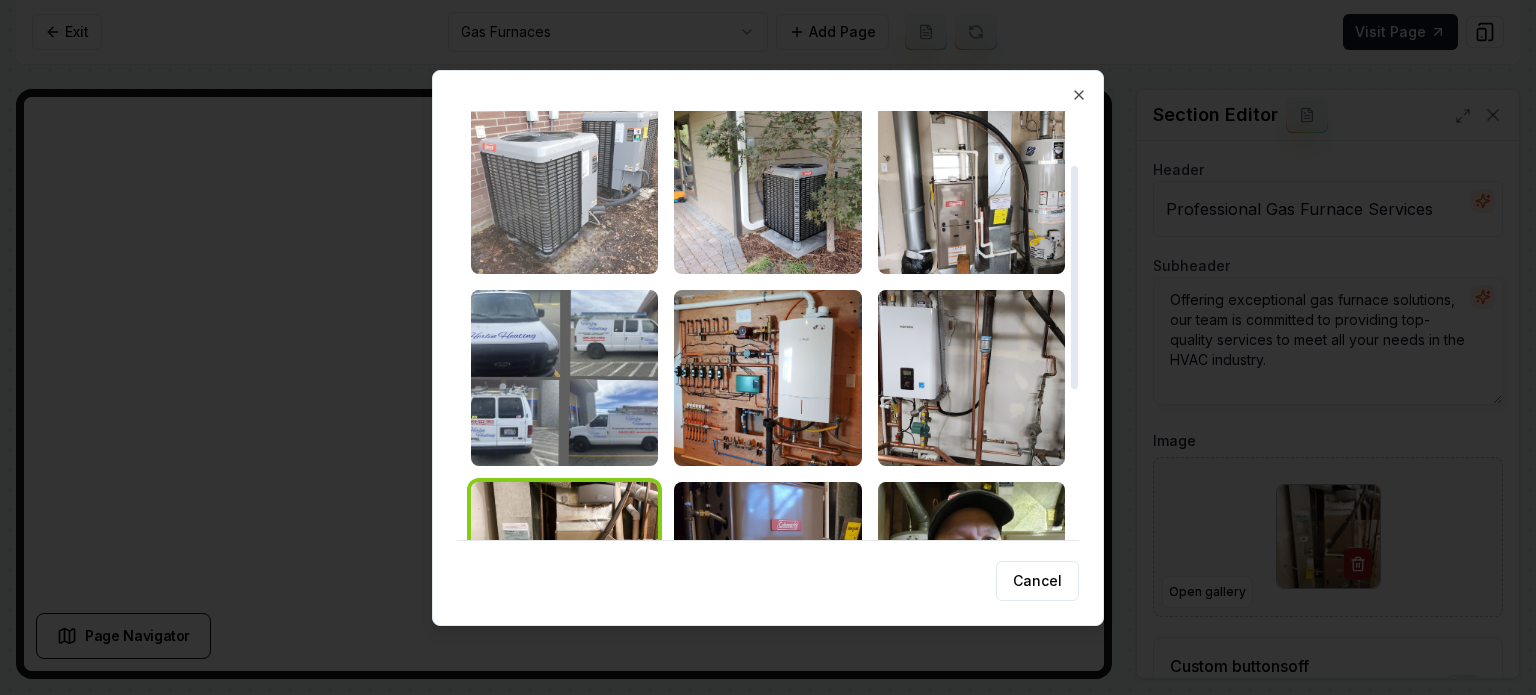 scroll, scrollTop: 0, scrollLeft: 0, axis: both 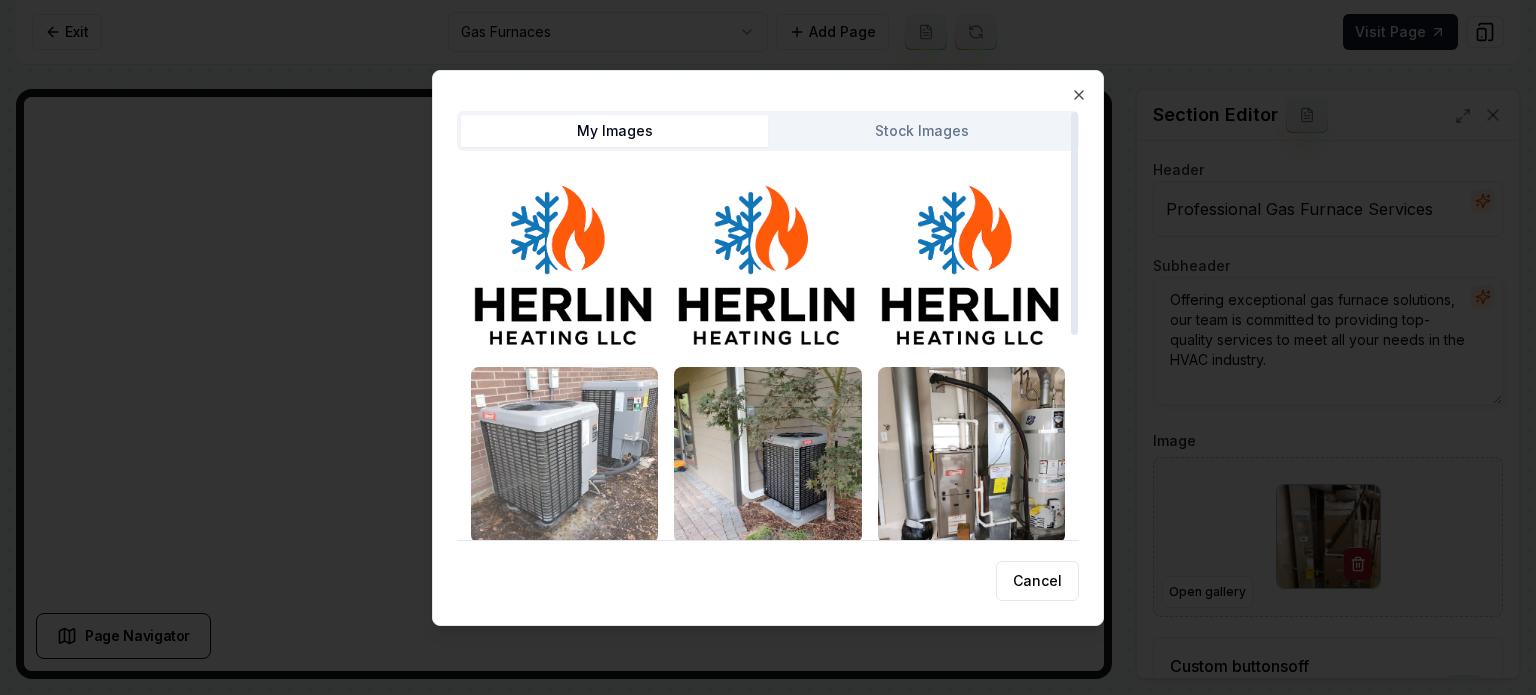 click at bounding box center [564, 455] 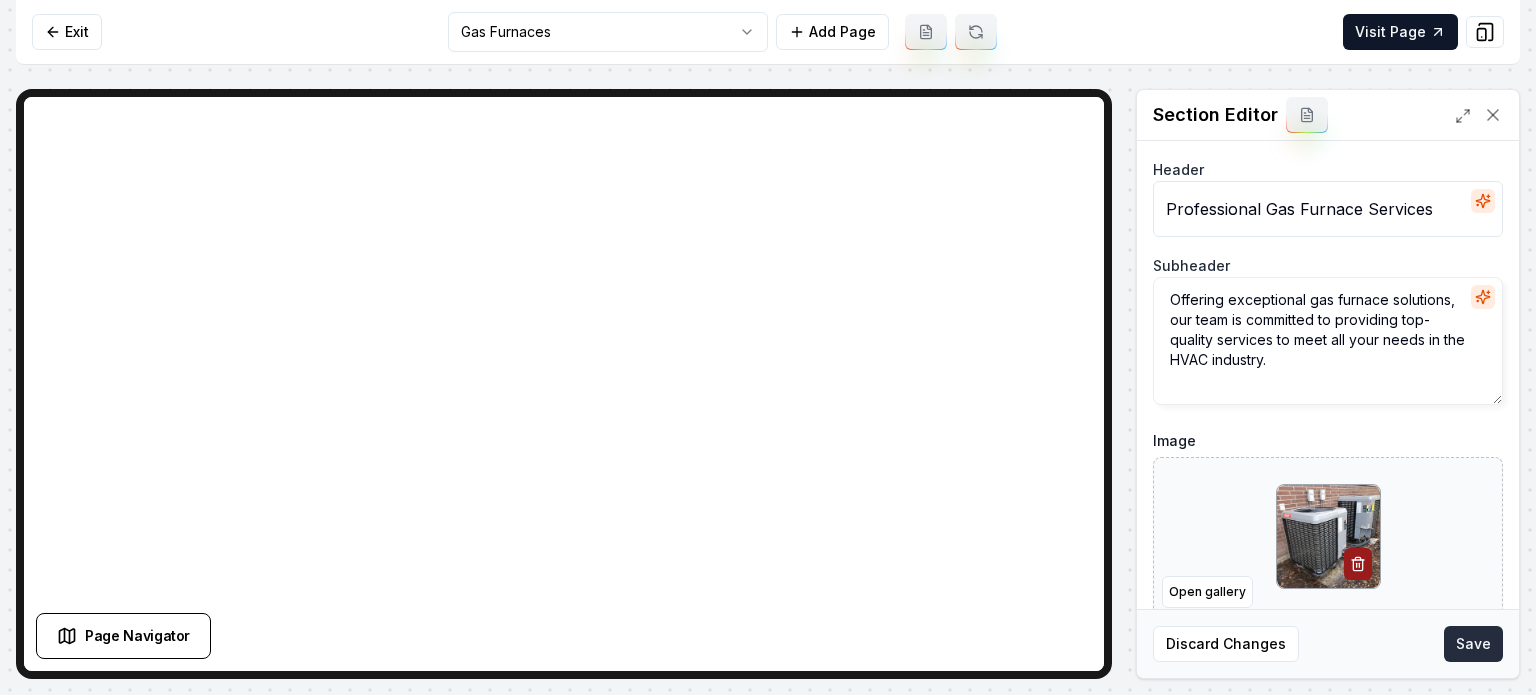 click on "Save" at bounding box center (1473, 644) 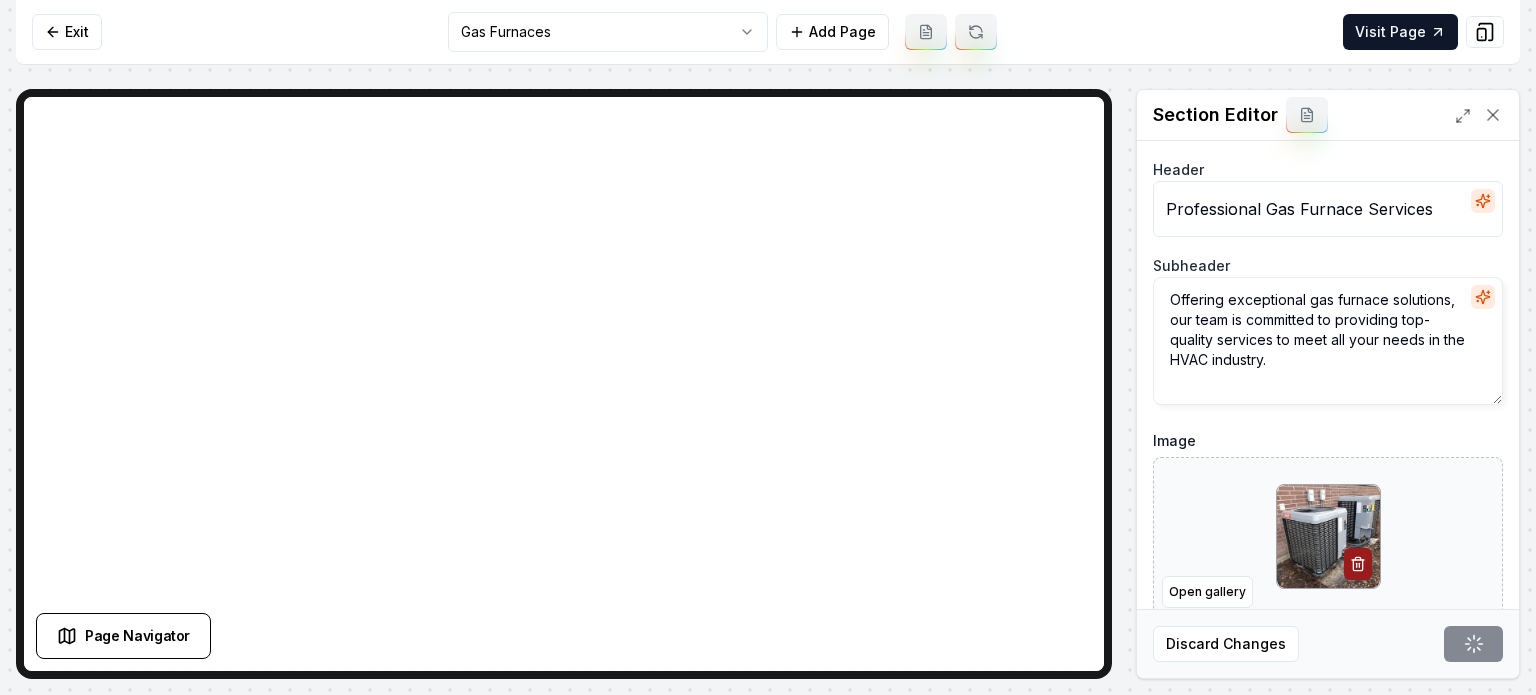 click on "Computer Required This feature is only available on a computer. Please switch to a computer to edit your site. Go back  Exit Gas Furnaces Add Page Visit Page  Page Navigator Page Settings Section Editor Header Professional Gas Furnace Services Subheader Offering exceptional gas furnace solutions, our team is committed to providing top-quality services to meet all your needs in the HVAC industry. Image Open gallery Custom buttons  off Your buttons will be based on the goals you set up. Discard Changes Save /dashboard/sites/1e5d7f87-952b-4b3c-bb66-942f93c0877c/pages/e8cc6cb1-b4e4-4c57-91e9-4d8d8695df61" at bounding box center [768, 347] 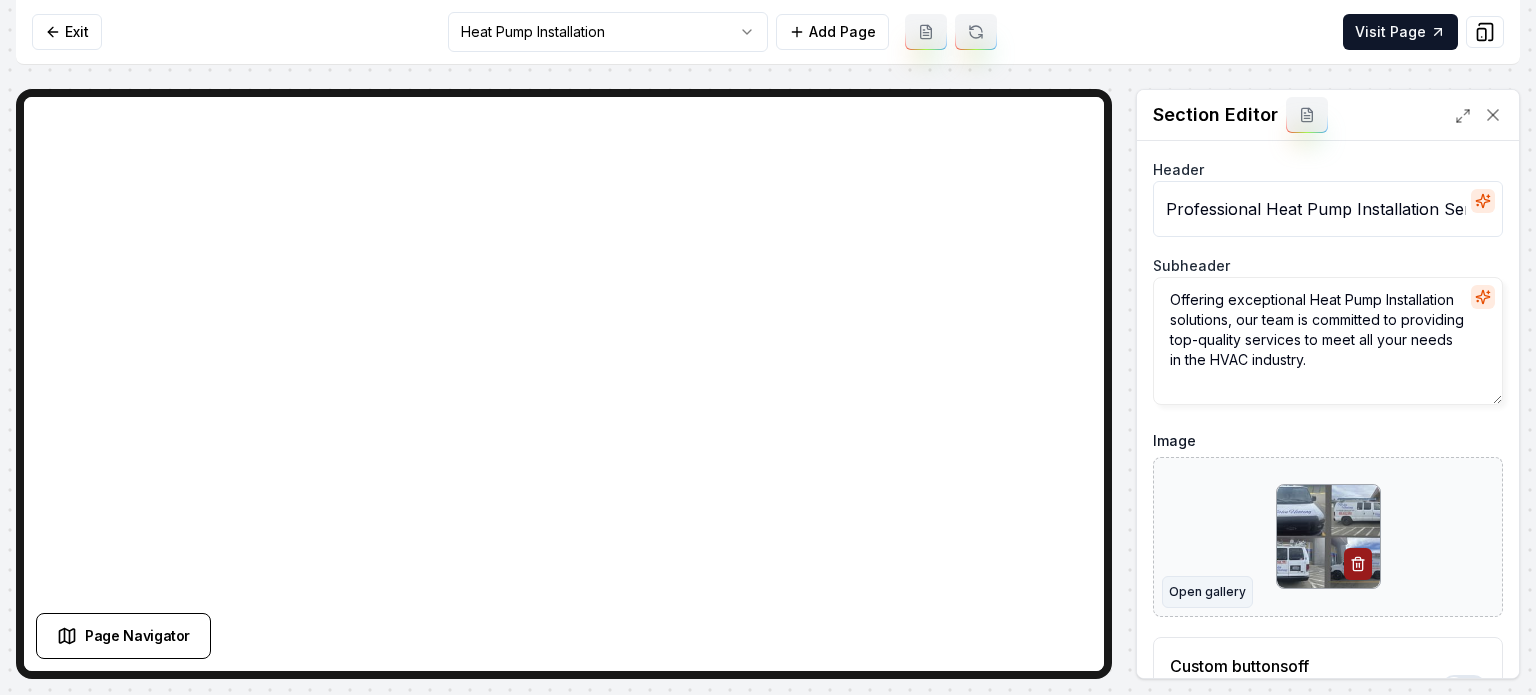 click on "Open gallery" at bounding box center (1207, 592) 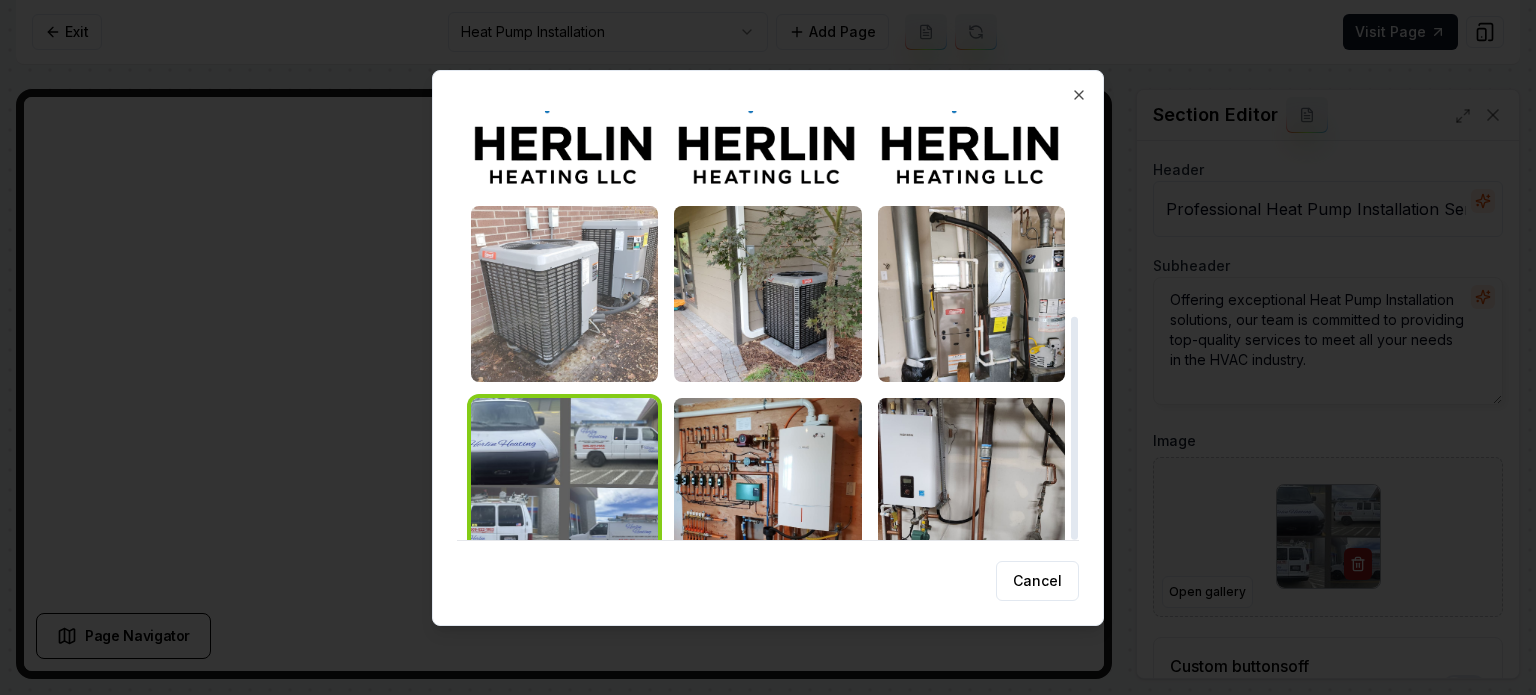 scroll, scrollTop: 394, scrollLeft: 0, axis: vertical 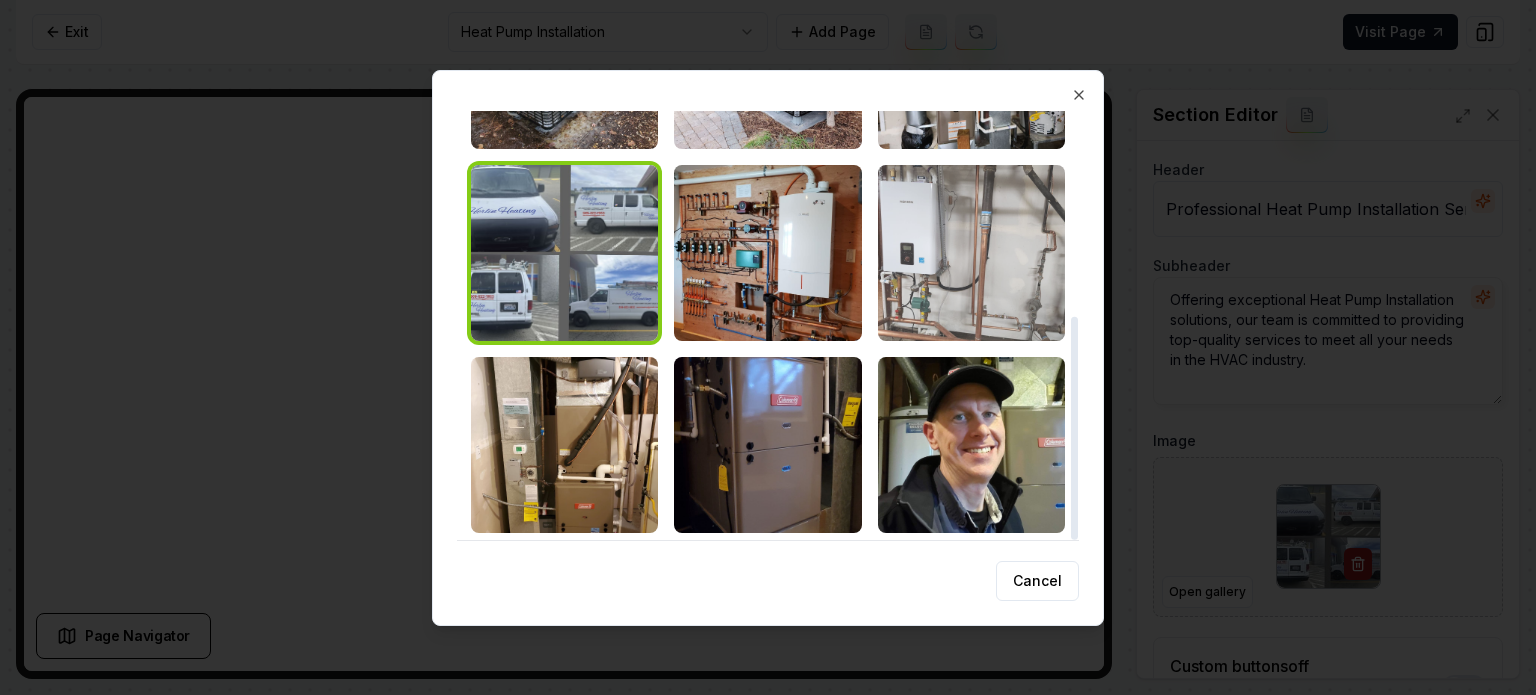 click at bounding box center (971, 253) 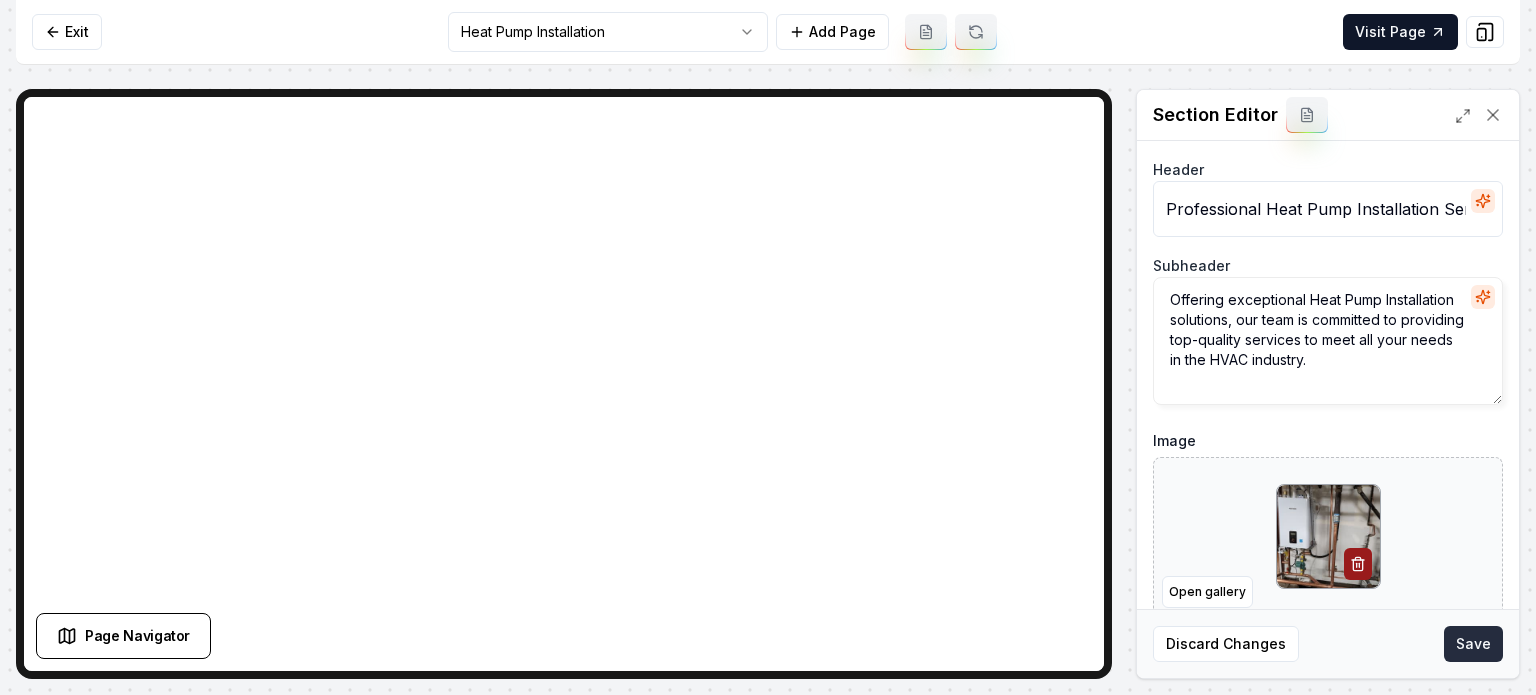 click on "Save" at bounding box center [1473, 644] 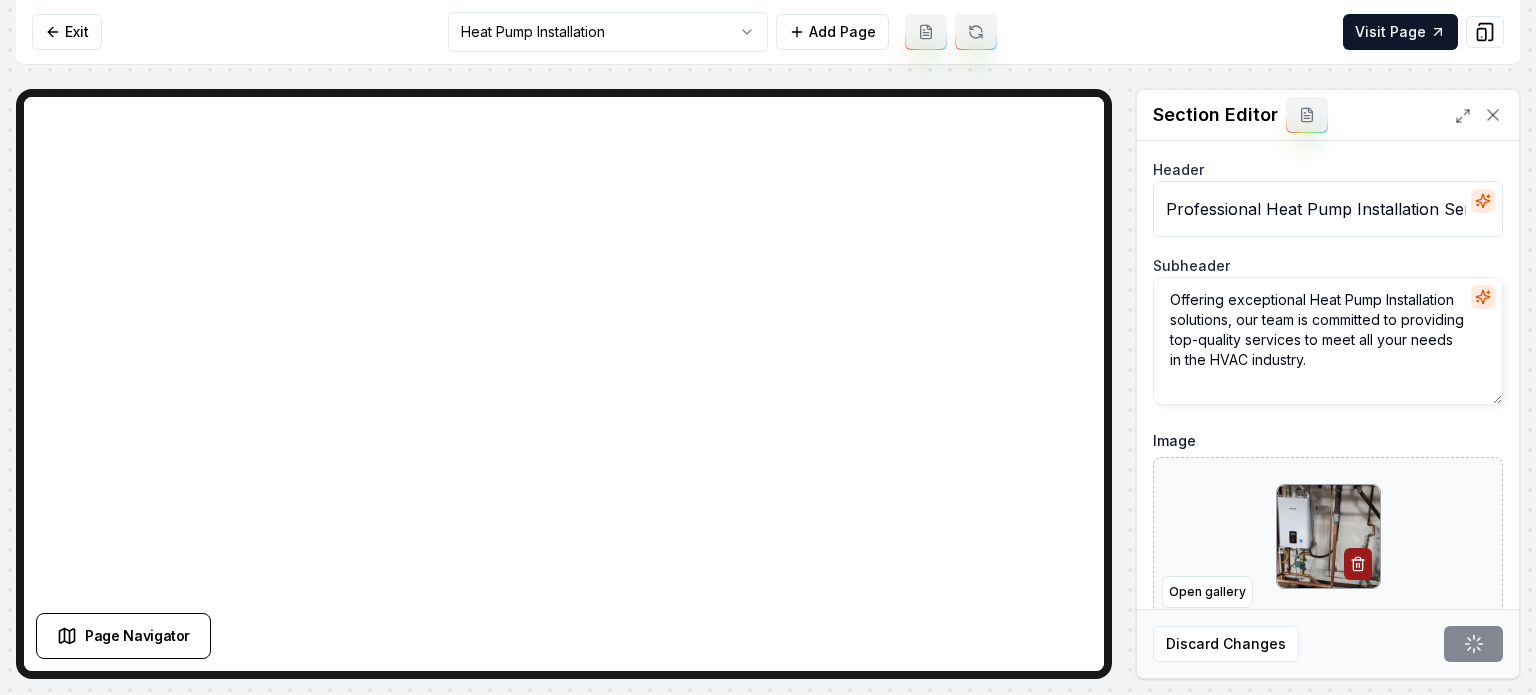 click on "Computer Required This feature is only available on a computer. Please switch to a computer to edit your site. Go back  Exit Heat Pump Installation Add Page Visit Page  Page Navigator Page Settings Section Editor Header Professional Heat Pump Installation Services Subheader Offering exceptional Heat Pump Installation solutions, our team is committed to providing top-quality services to meet all your needs in the HVAC industry. Image Open gallery Custom buttons  off Your buttons will be based on the goals you set up. Discard Changes Save /dashboard/sites/1e5d7f87-952b-4b3c-bb66-942f93c0877c/pages/28ba49b5-4244-439a-b2d4-437996c54113" at bounding box center [768, 347] 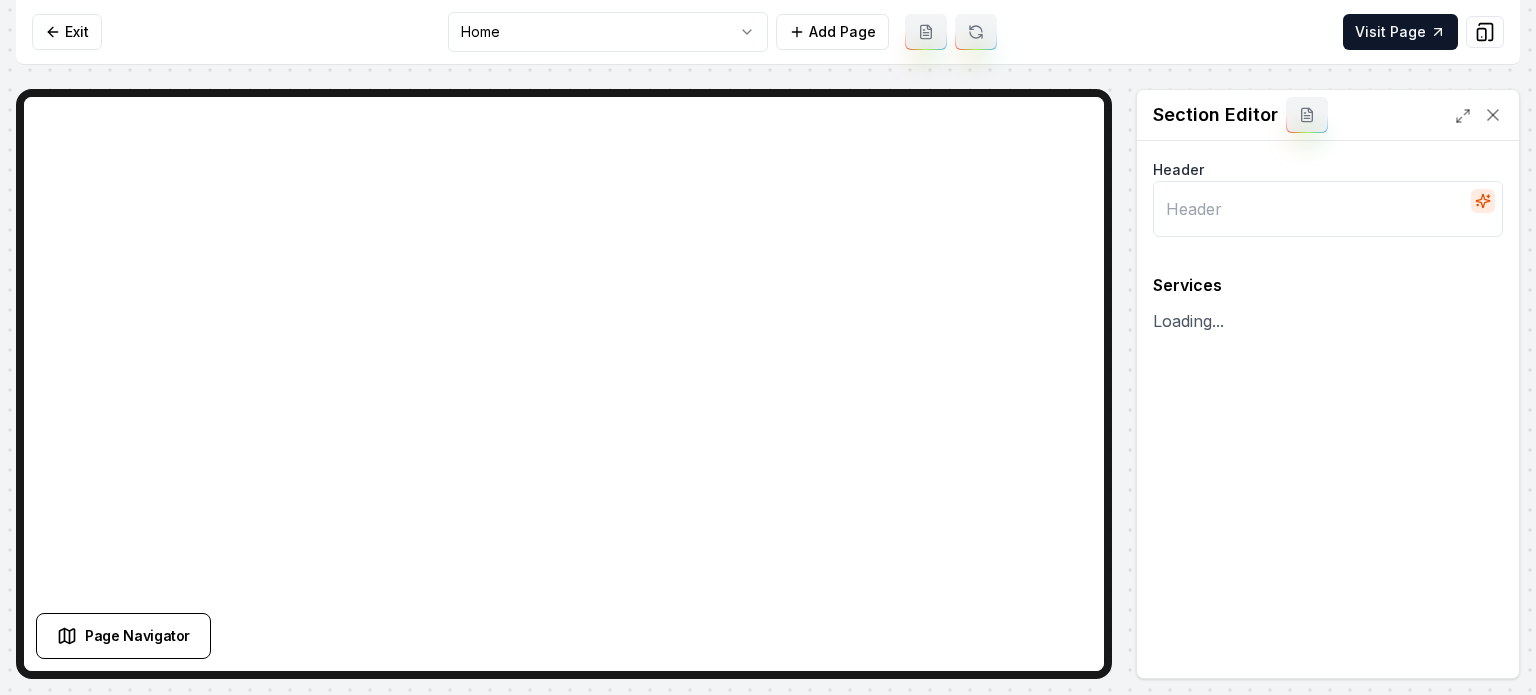 type on "Comprehensive HVAC Solutions" 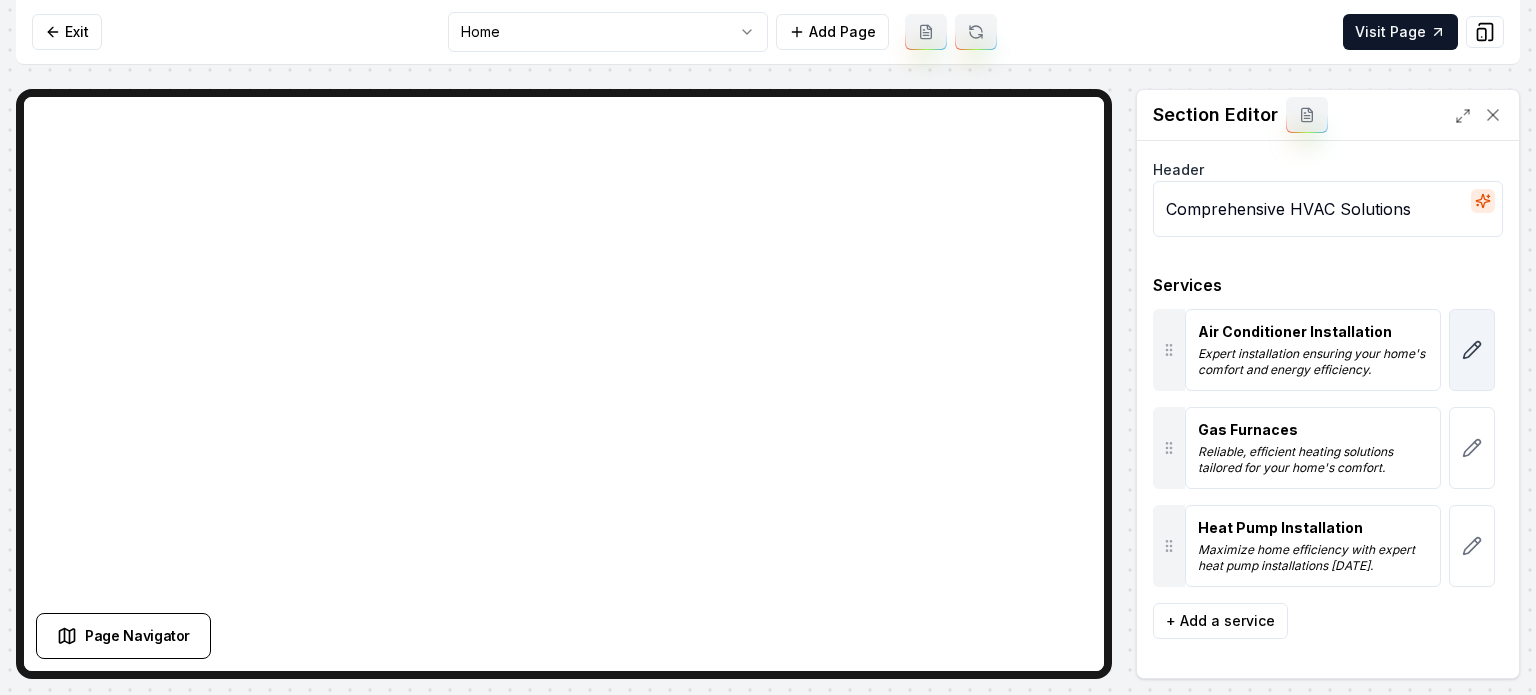 click 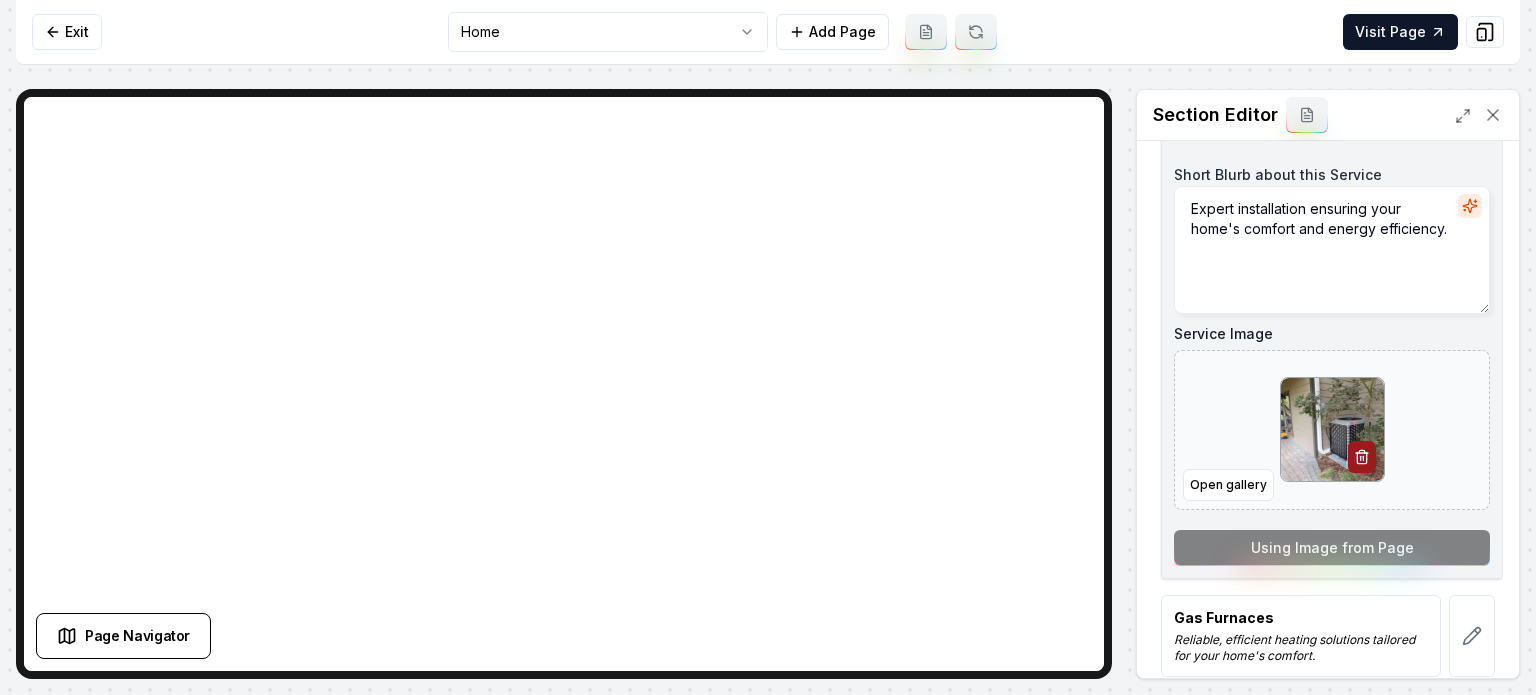 scroll, scrollTop: 443, scrollLeft: 0, axis: vertical 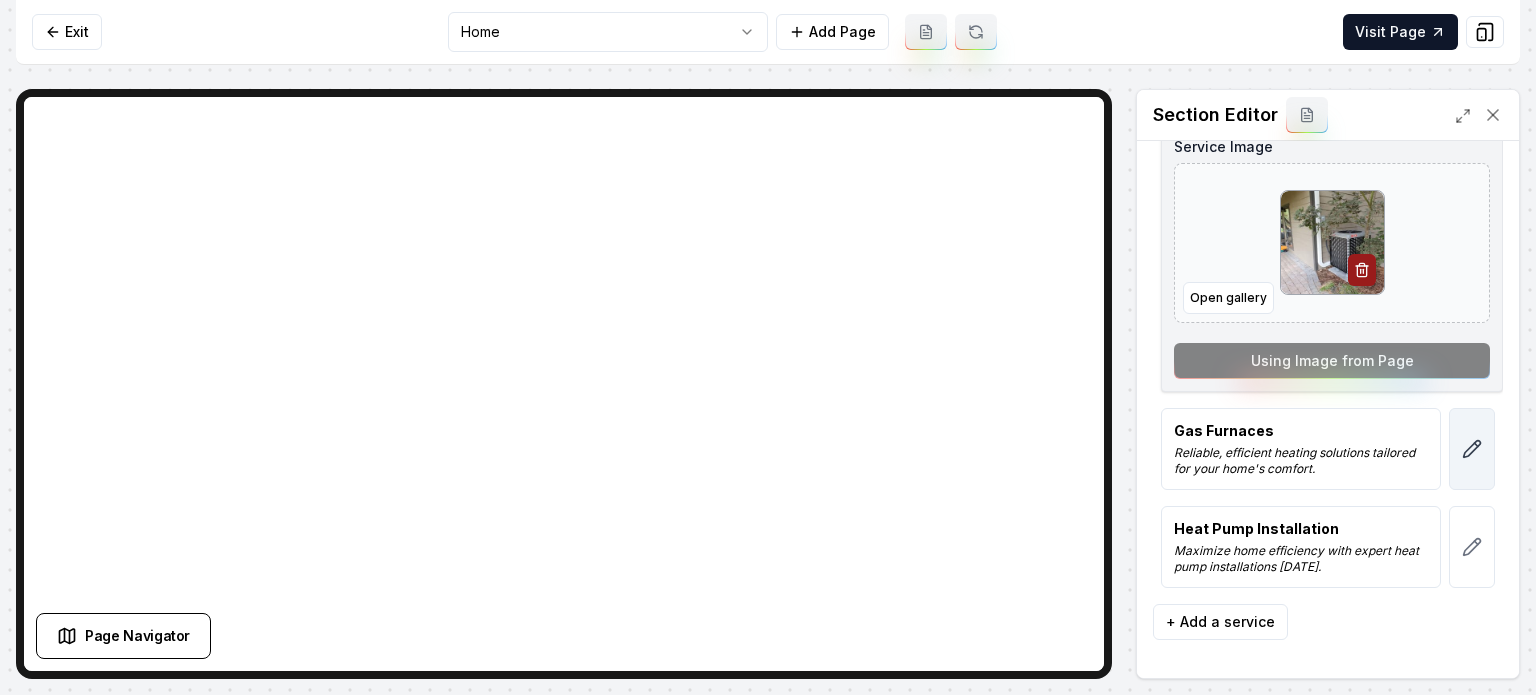 click at bounding box center (1472, 449) 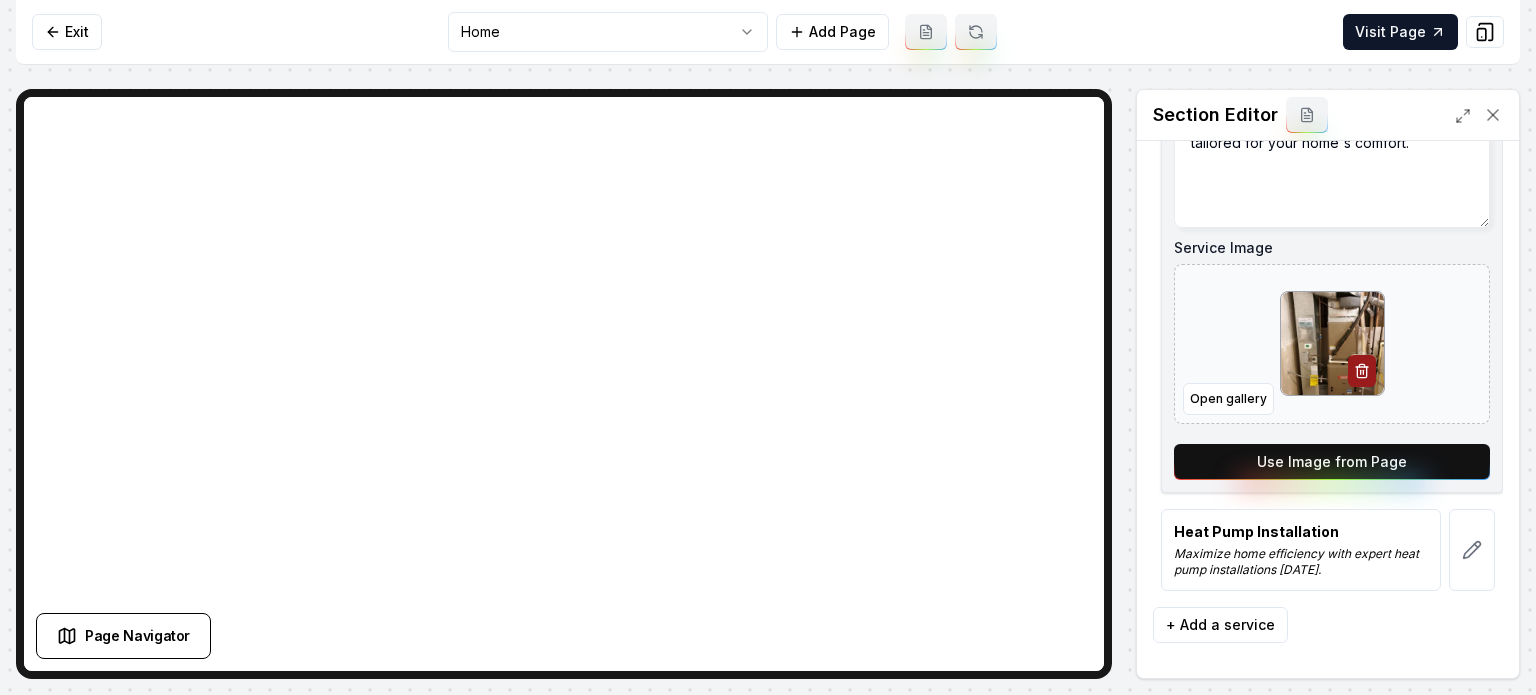 scroll, scrollTop: 443, scrollLeft: 0, axis: vertical 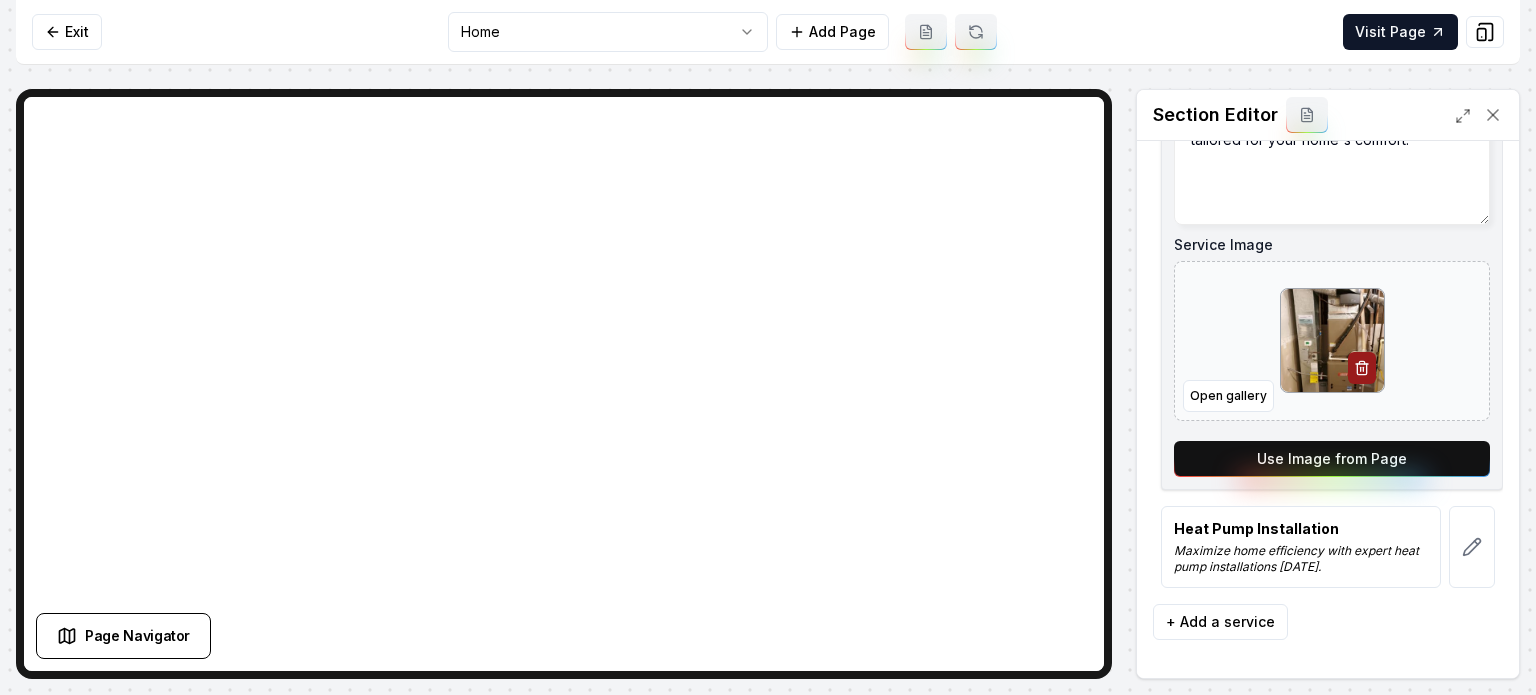 click on "Use Image from Page" at bounding box center (1332, 459) 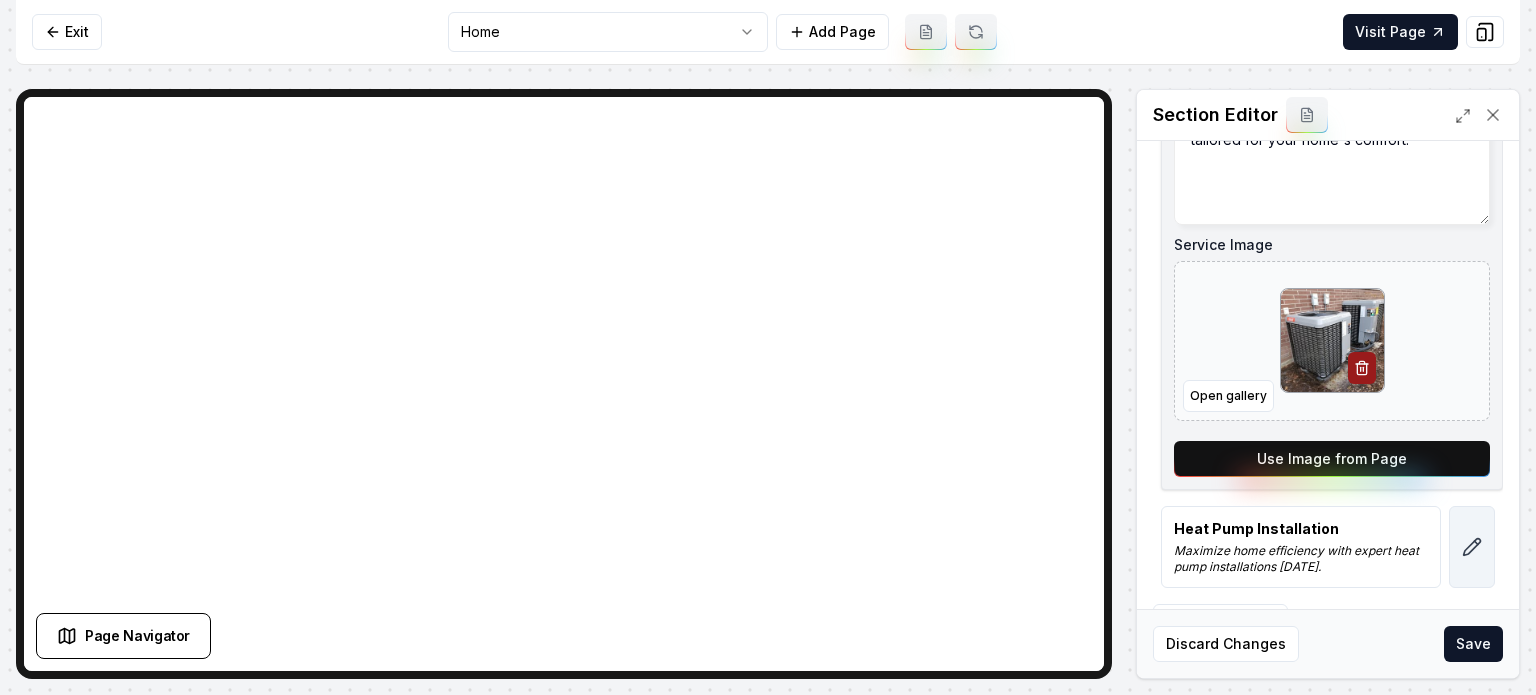 click at bounding box center [1472, 547] 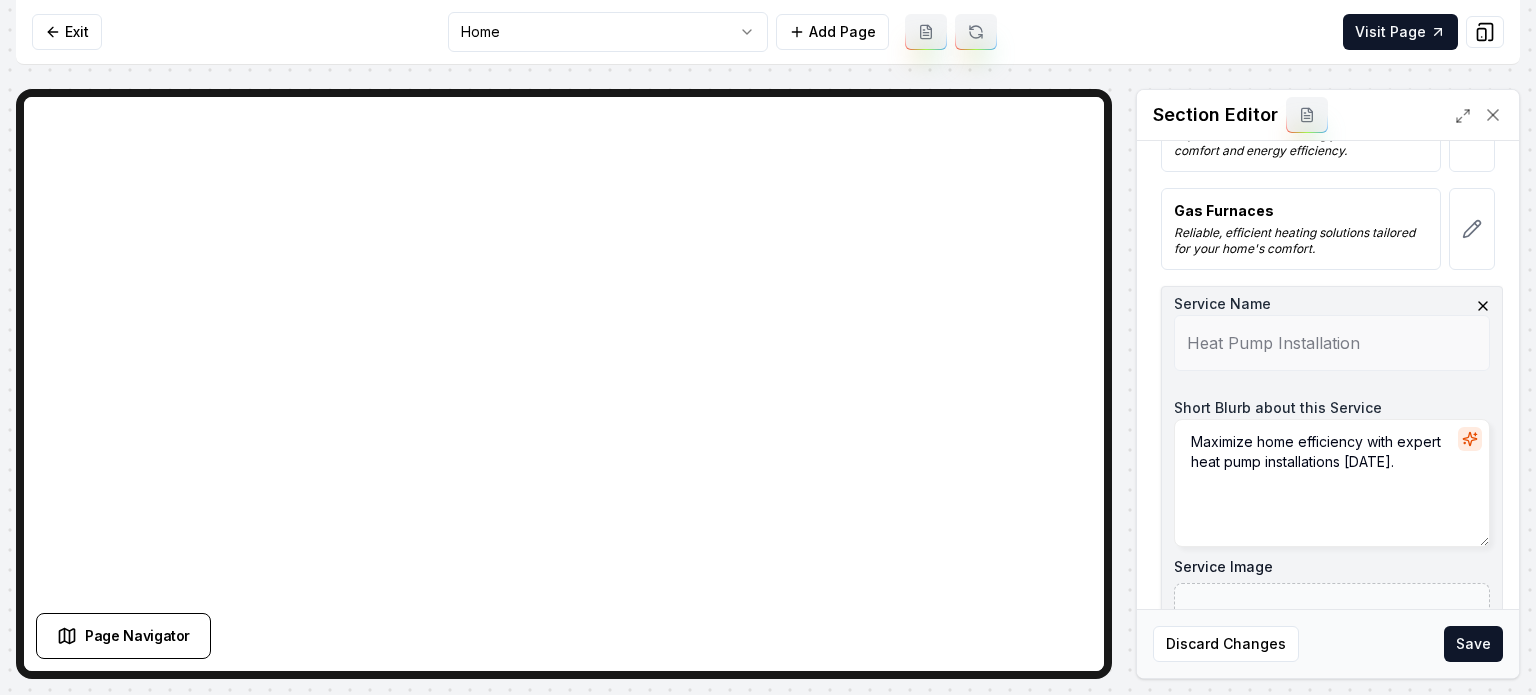 scroll, scrollTop: 443, scrollLeft: 0, axis: vertical 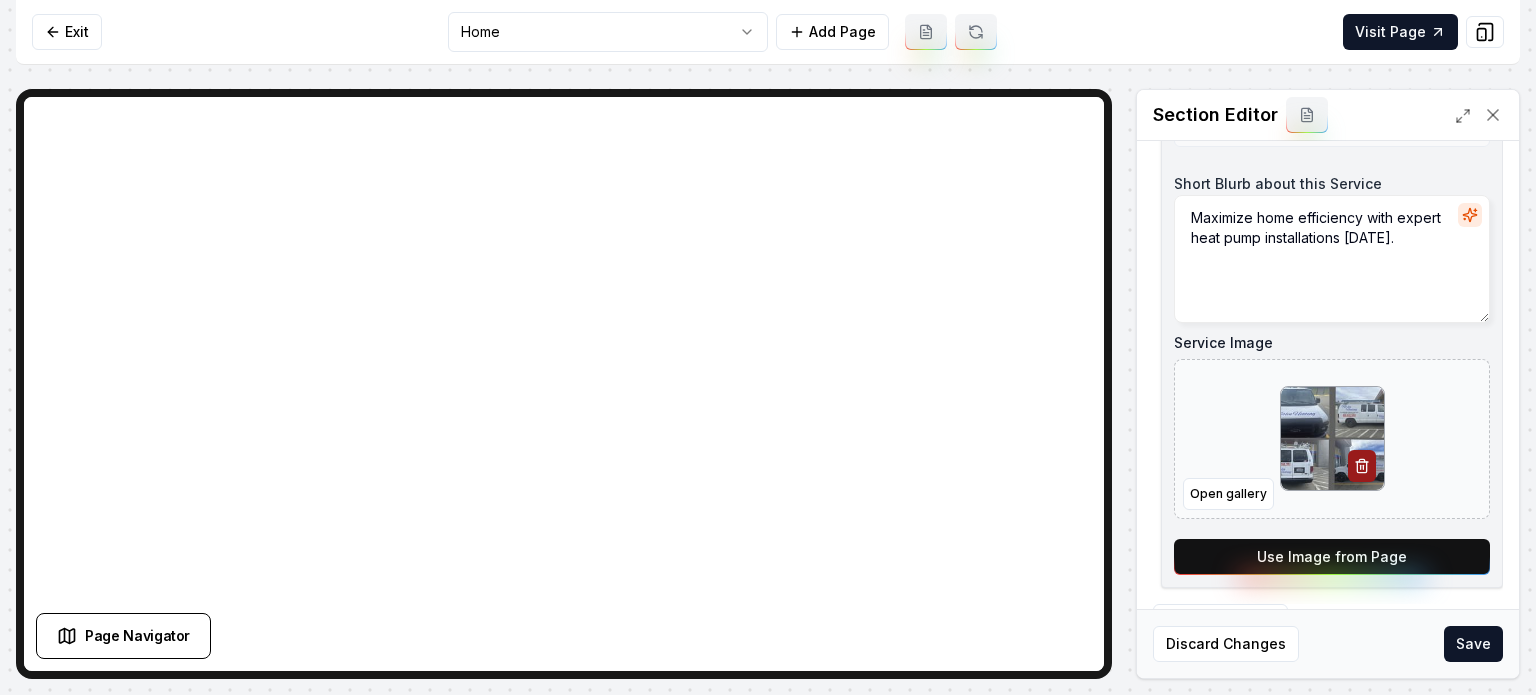 click on "Use Image from Page" at bounding box center (1332, 557) 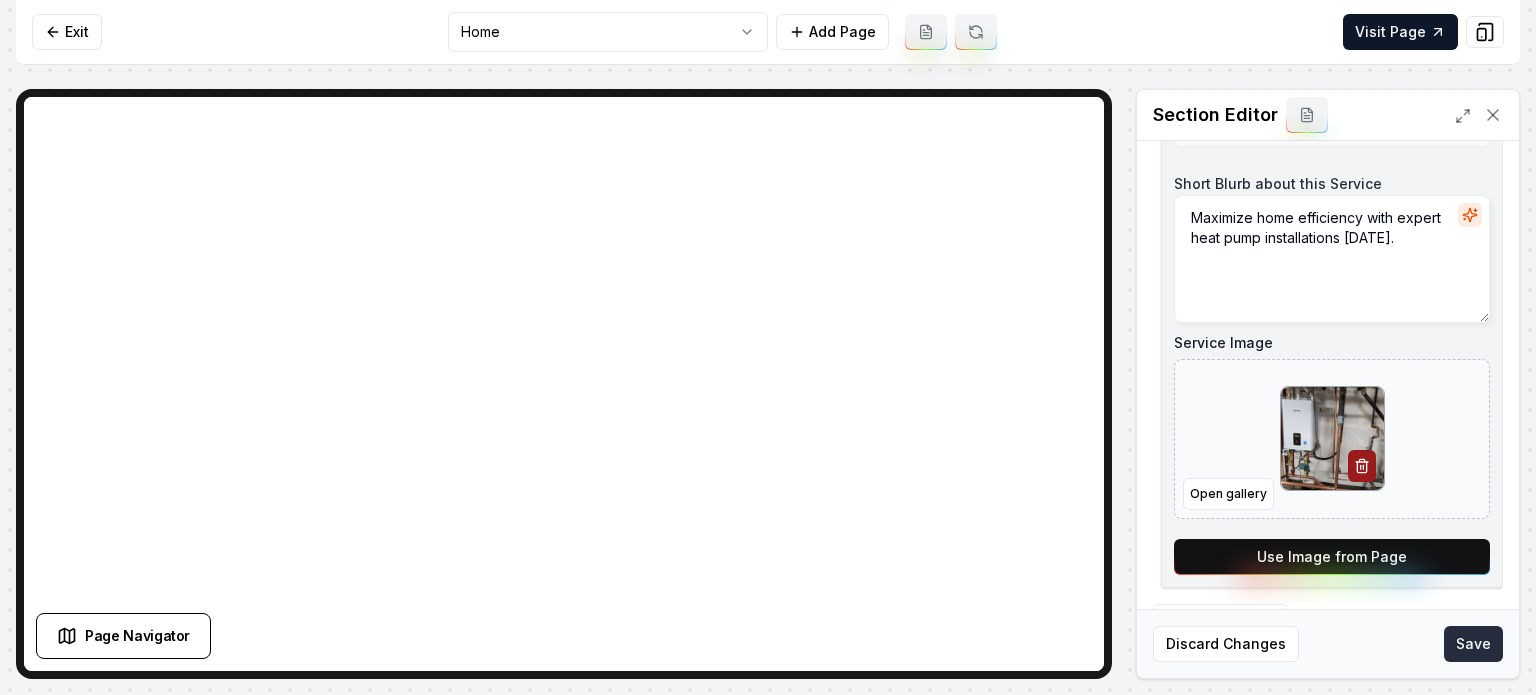 click on "Save" at bounding box center [1473, 644] 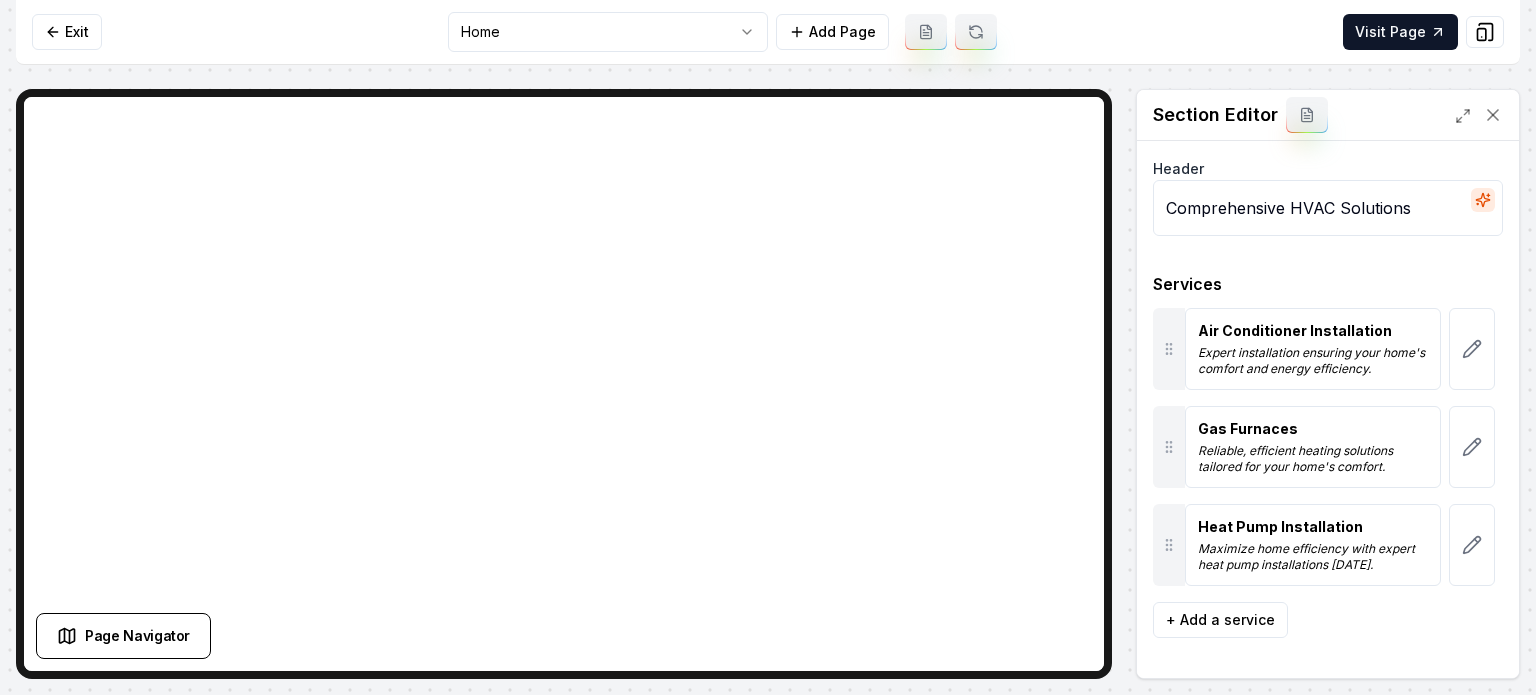 scroll, scrollTop: 0, scrollLeft: 0, axis: both 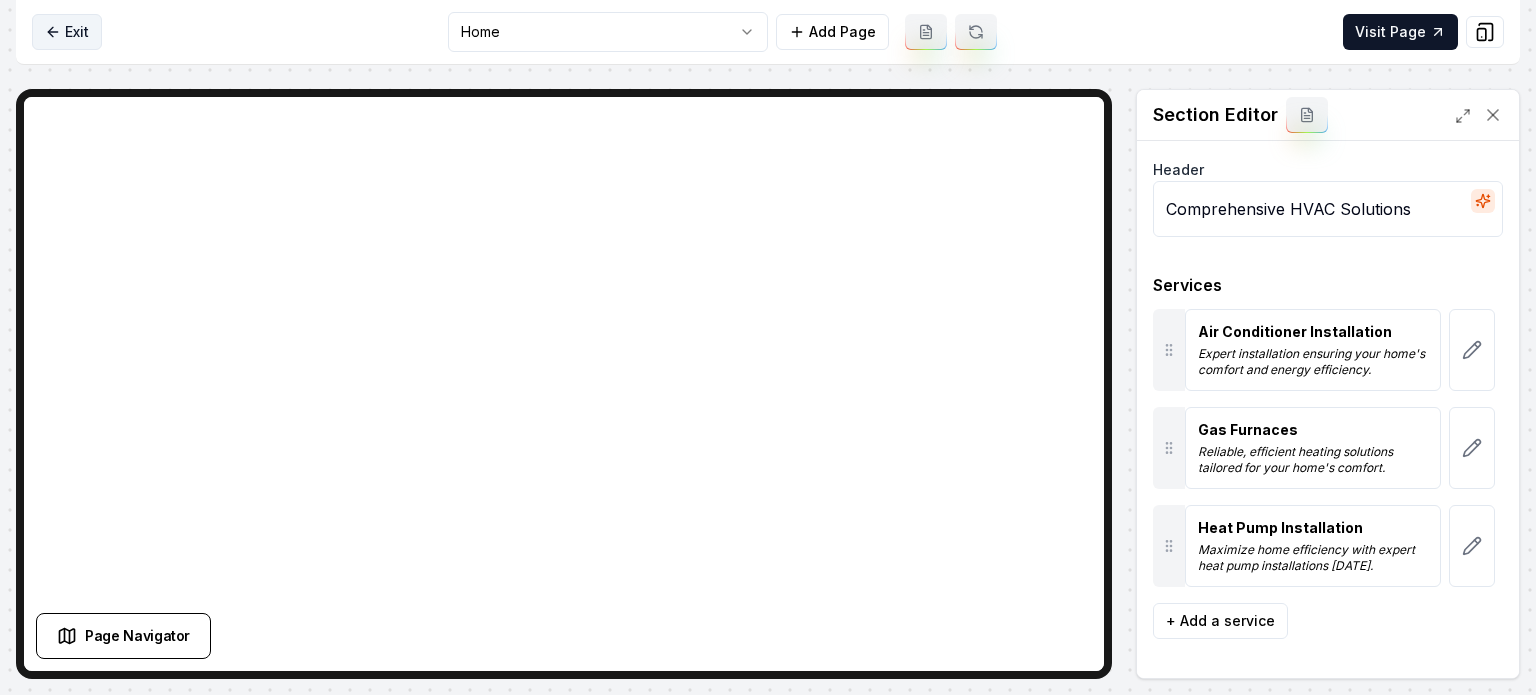 click on "Exit" at bounding box center [67, 32] 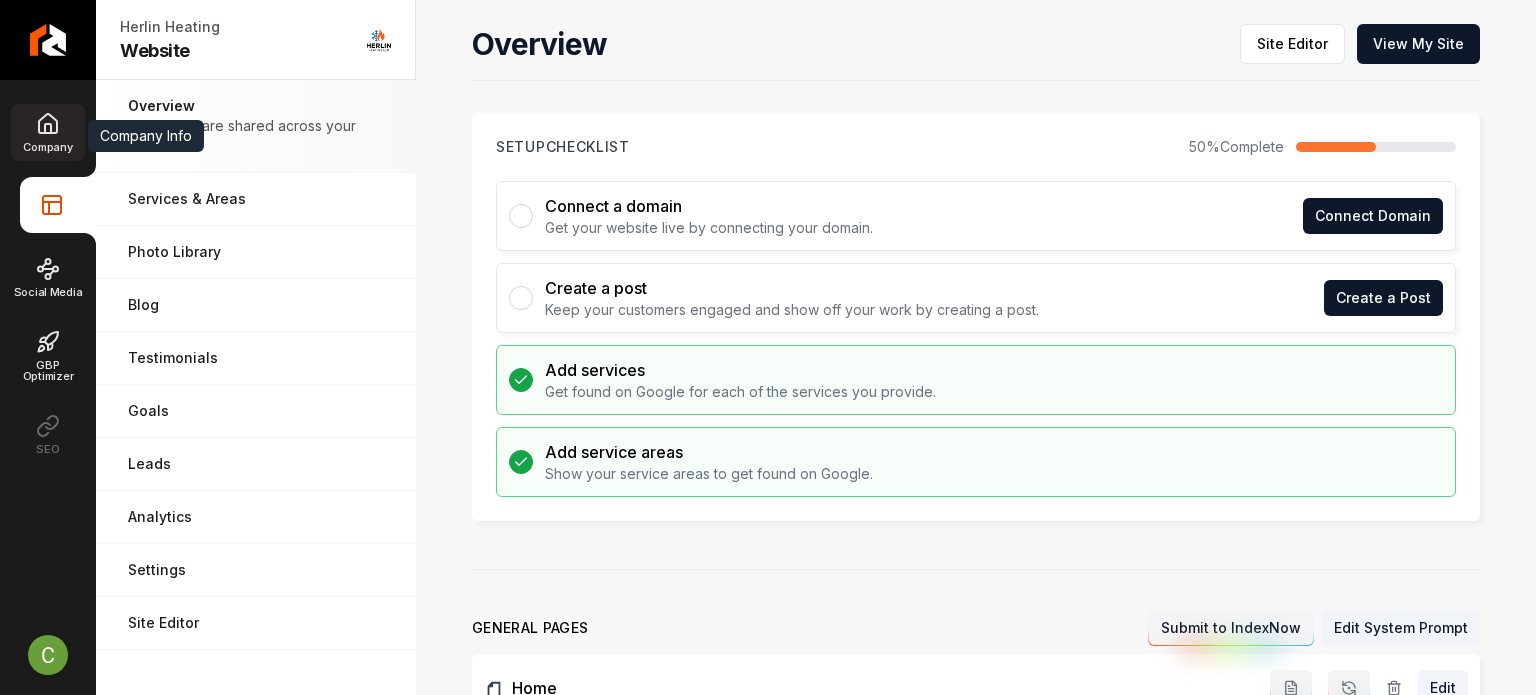 click 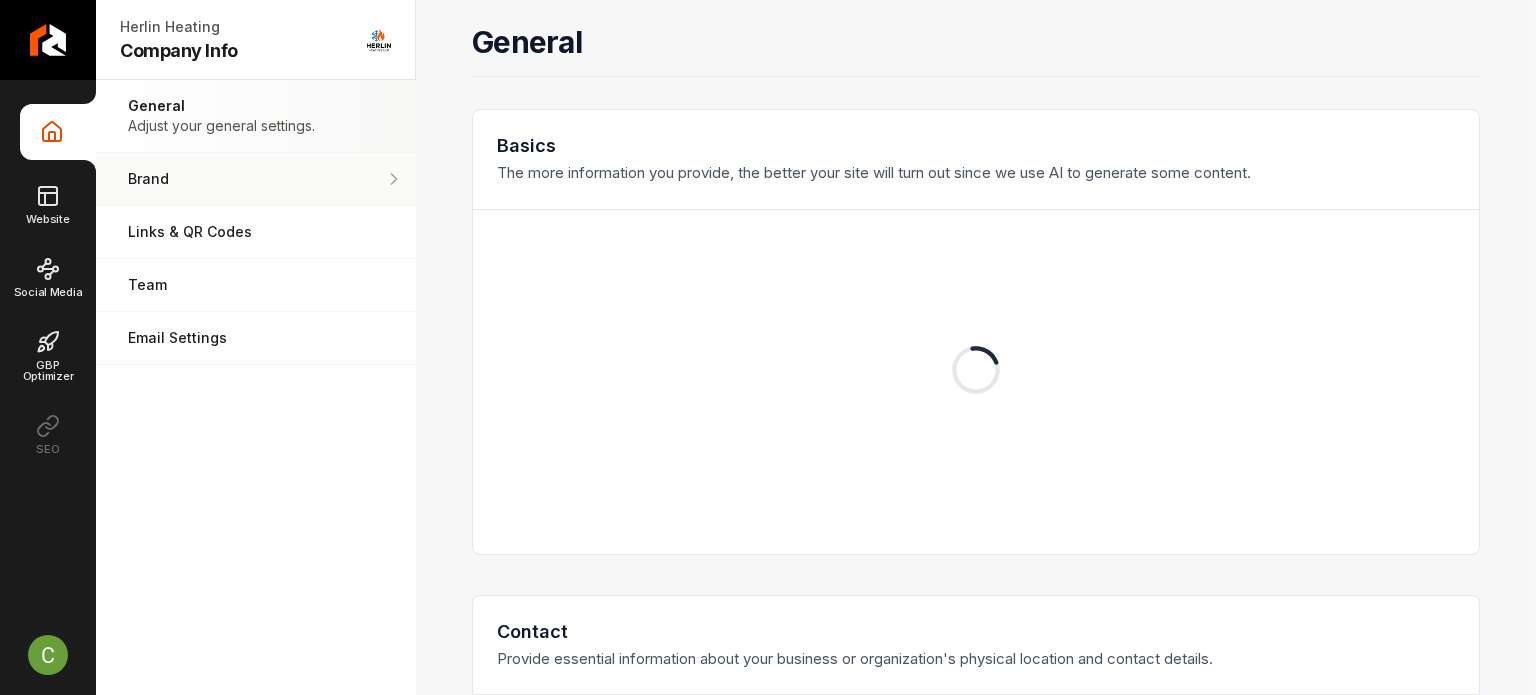 click on "Brand Manage the styles and colors of your business." at bounding box center (256, 179) 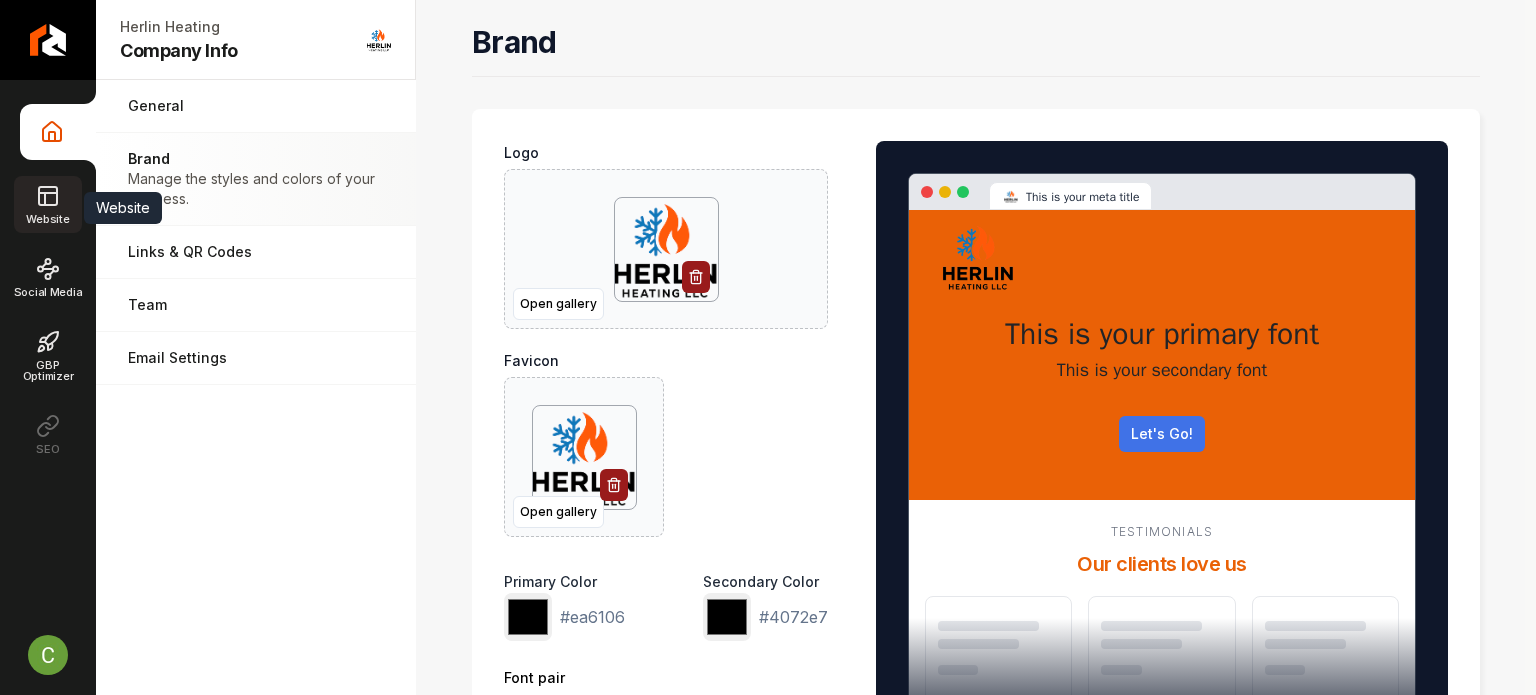 click on "Website" at bounding box center (47, 219) 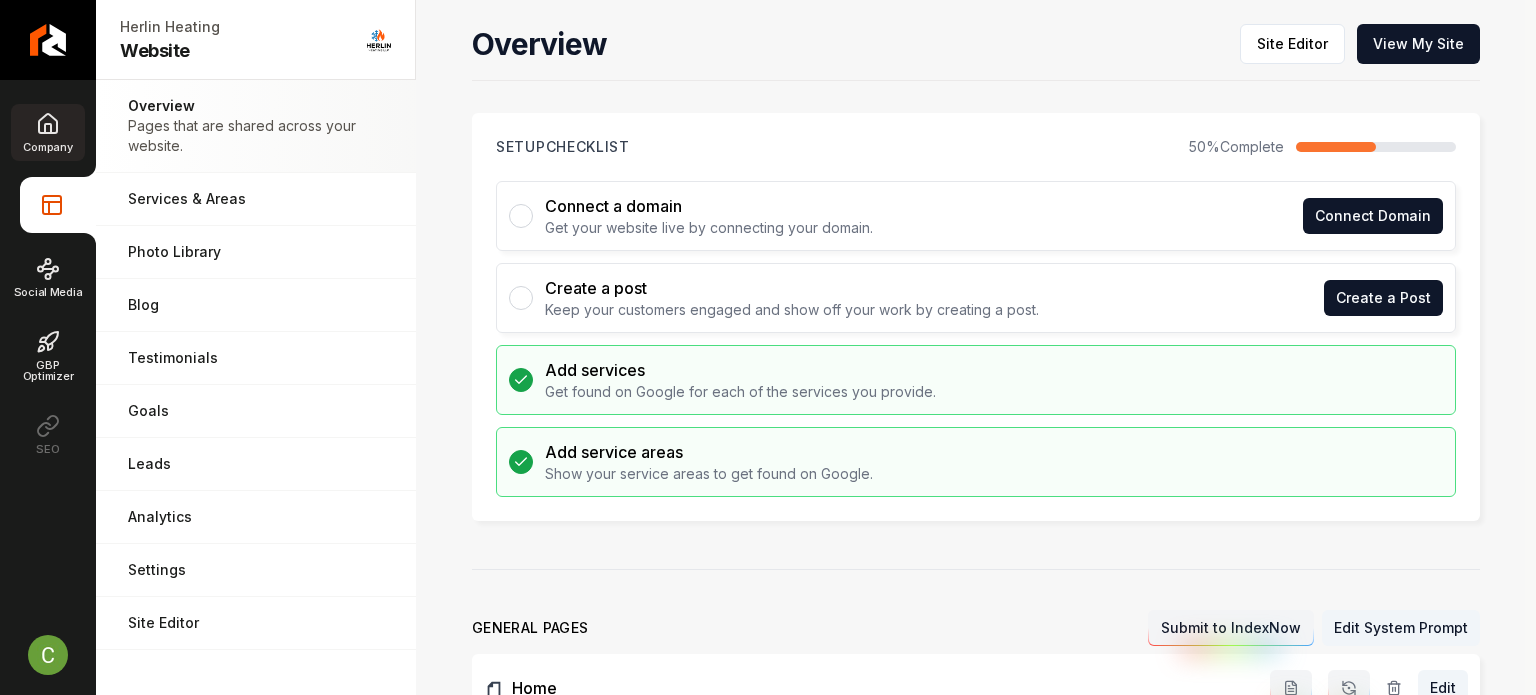 click on "Company" at bounding box center [47, 132] 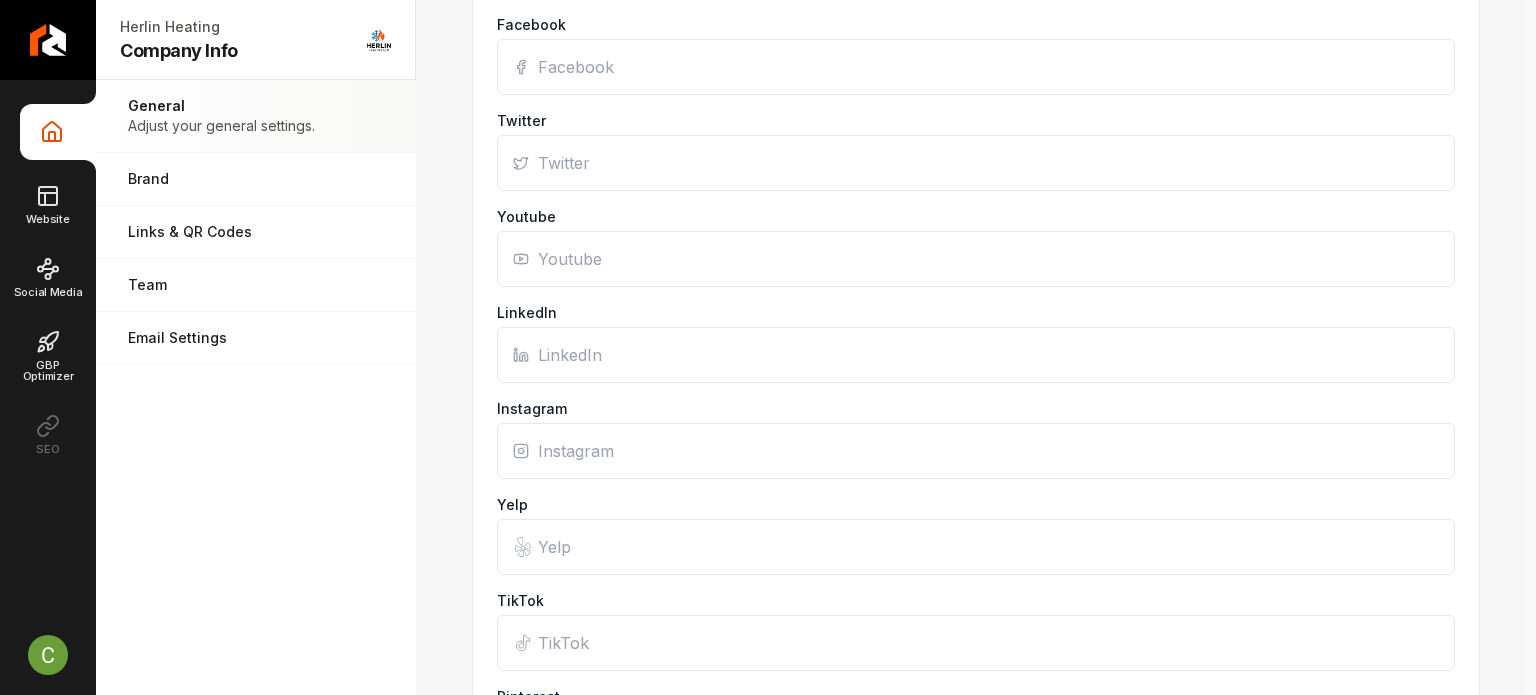scroll, scrollTop: 1464, scrollLeft: 0, axis: vertical 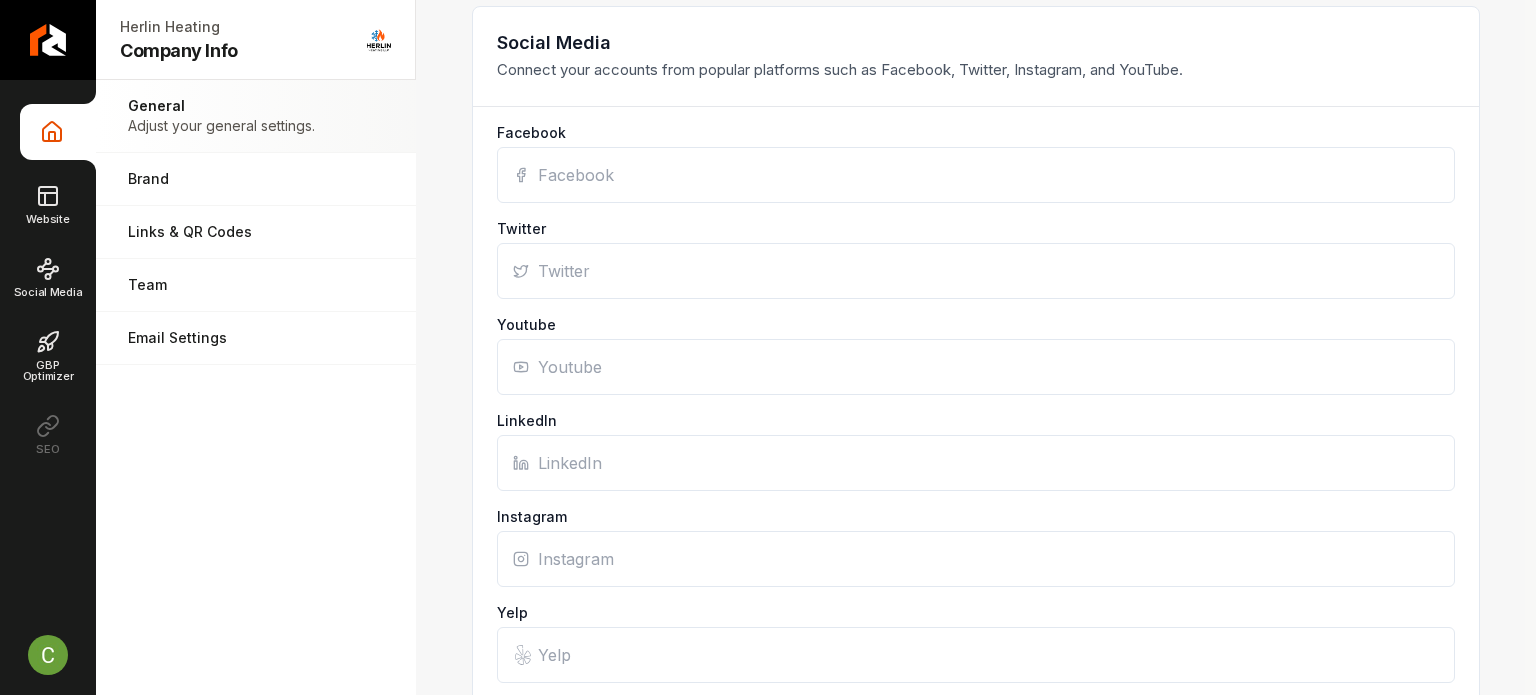 click on "Facebook" at bounding box center (976, 175) 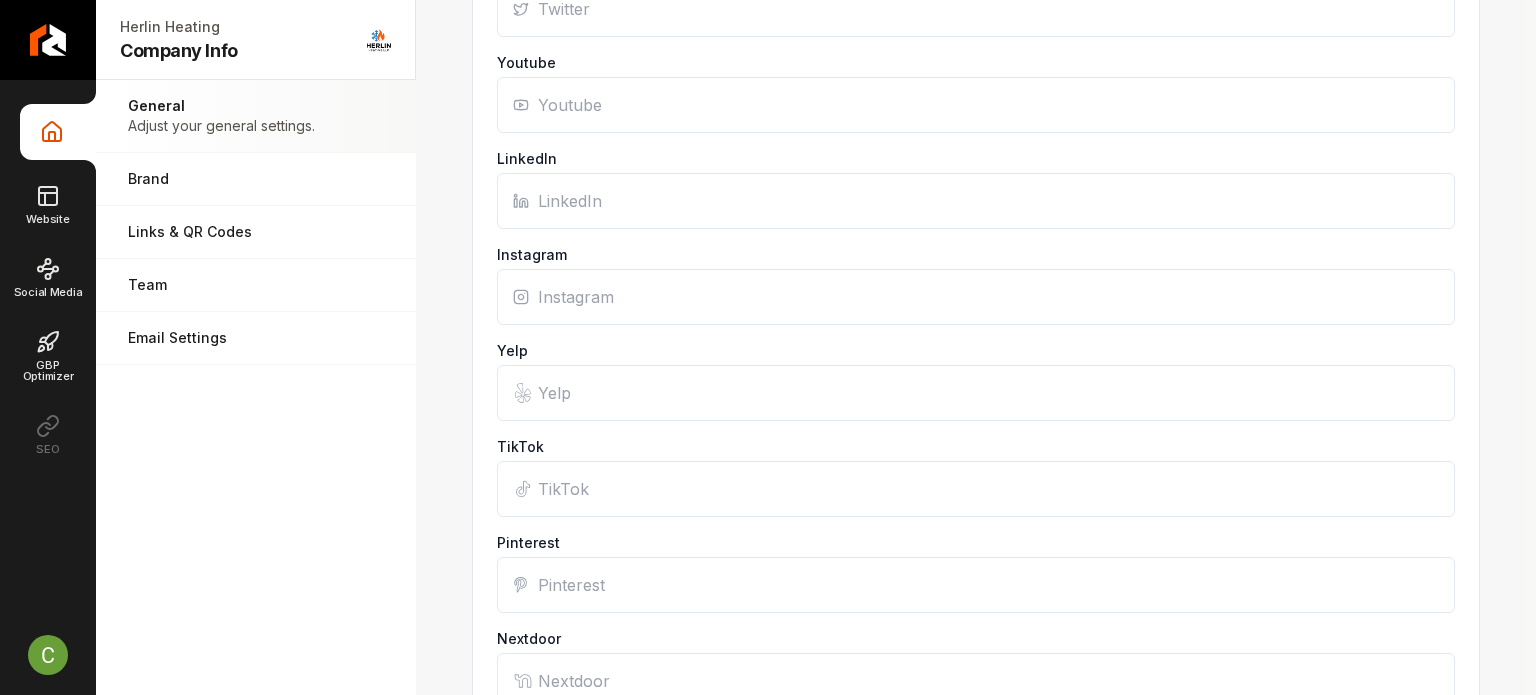 scroll, scrollTop: 2064, scrollLeft: 0, axis: vertical 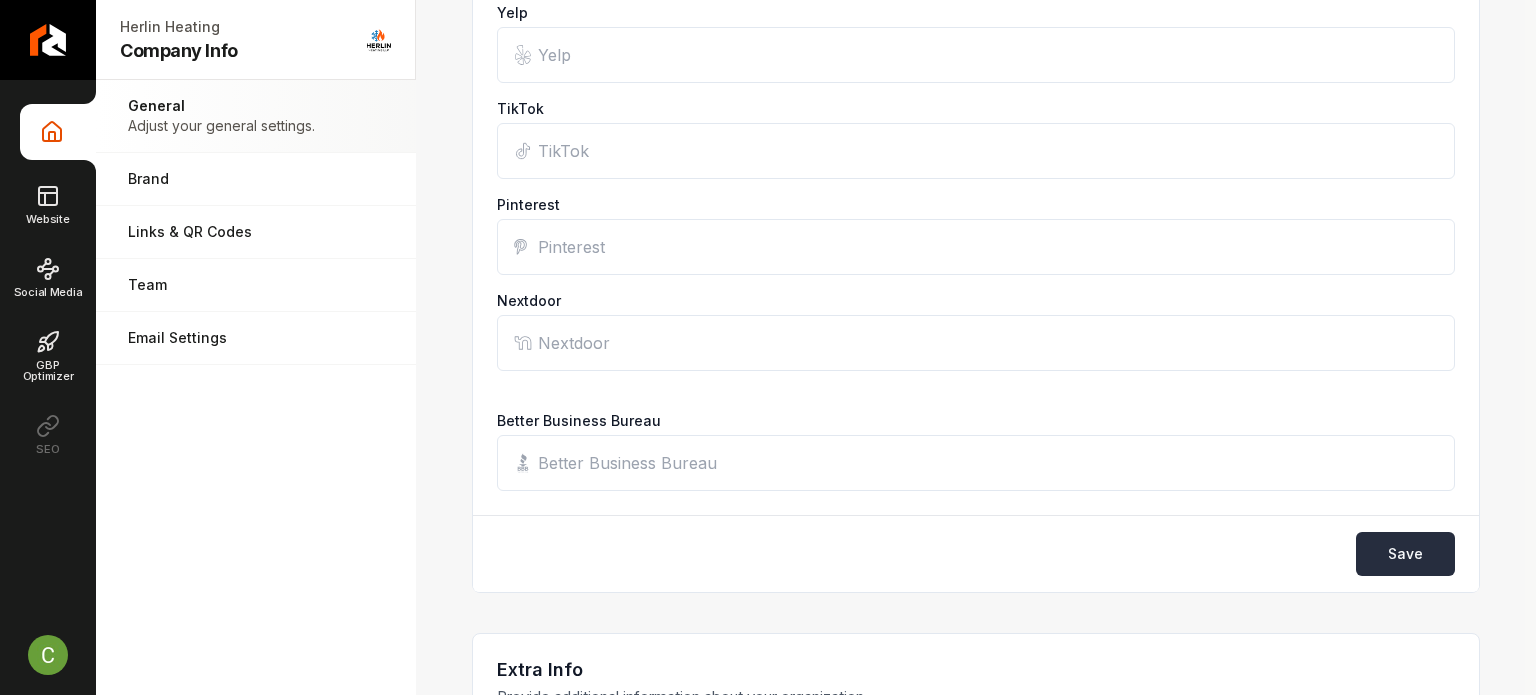 type on "[URL][DOMAIN_NAME]" 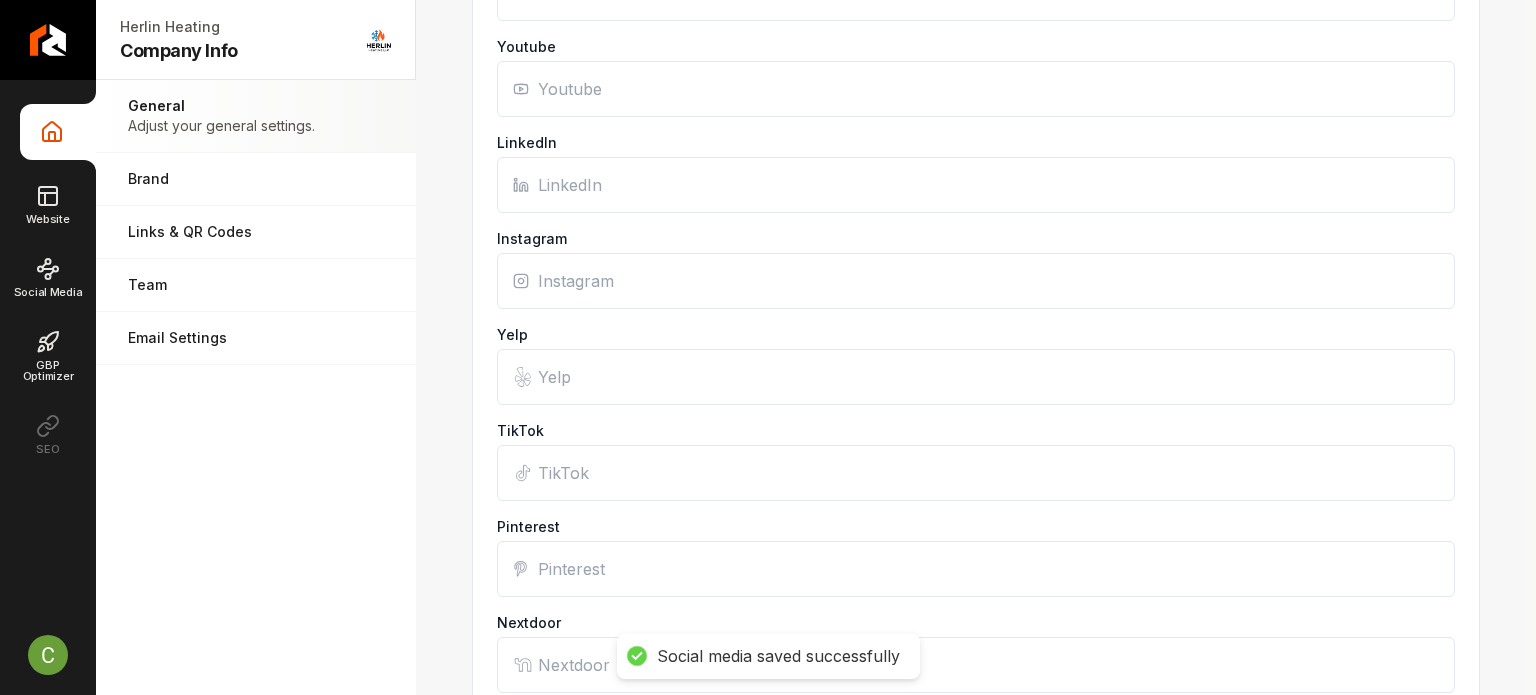 scroll, scrollTop: 1264, scrollLeft: 0, axis: vertical 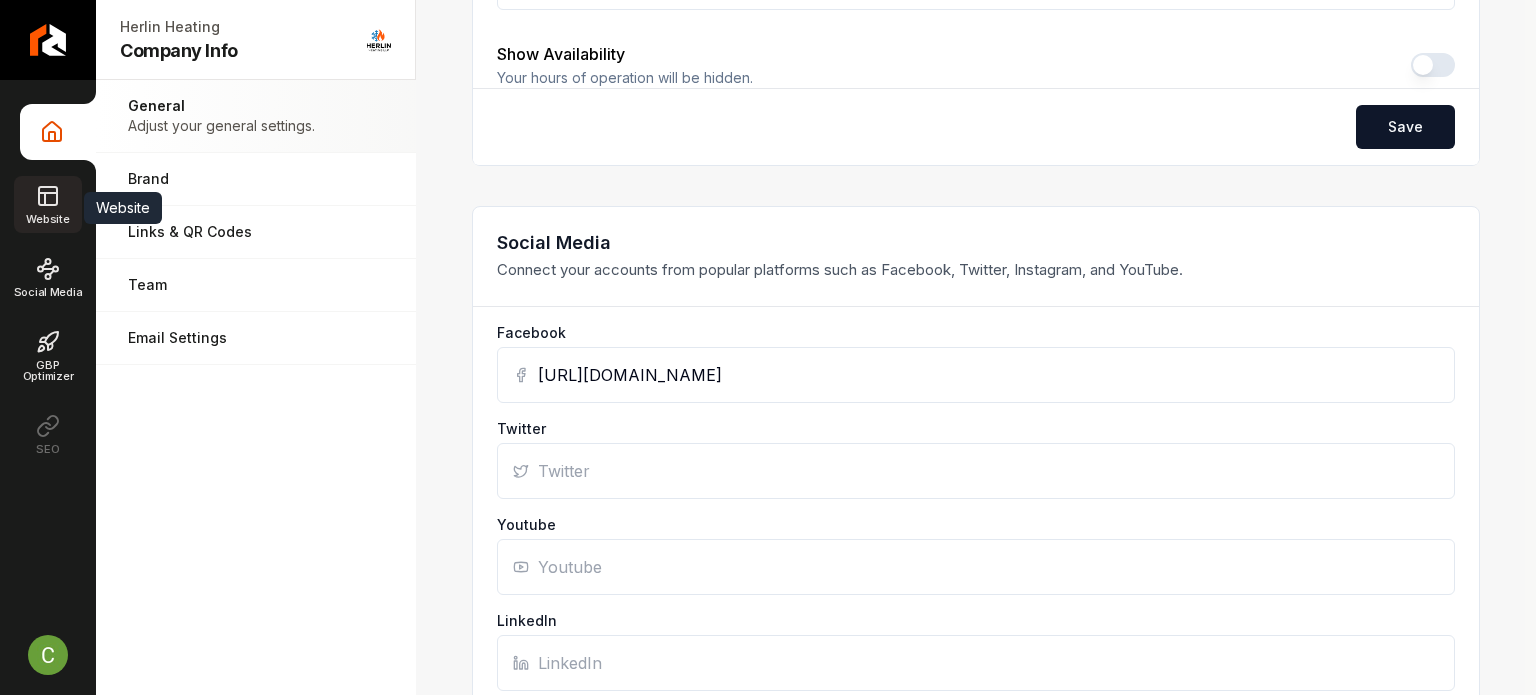 click 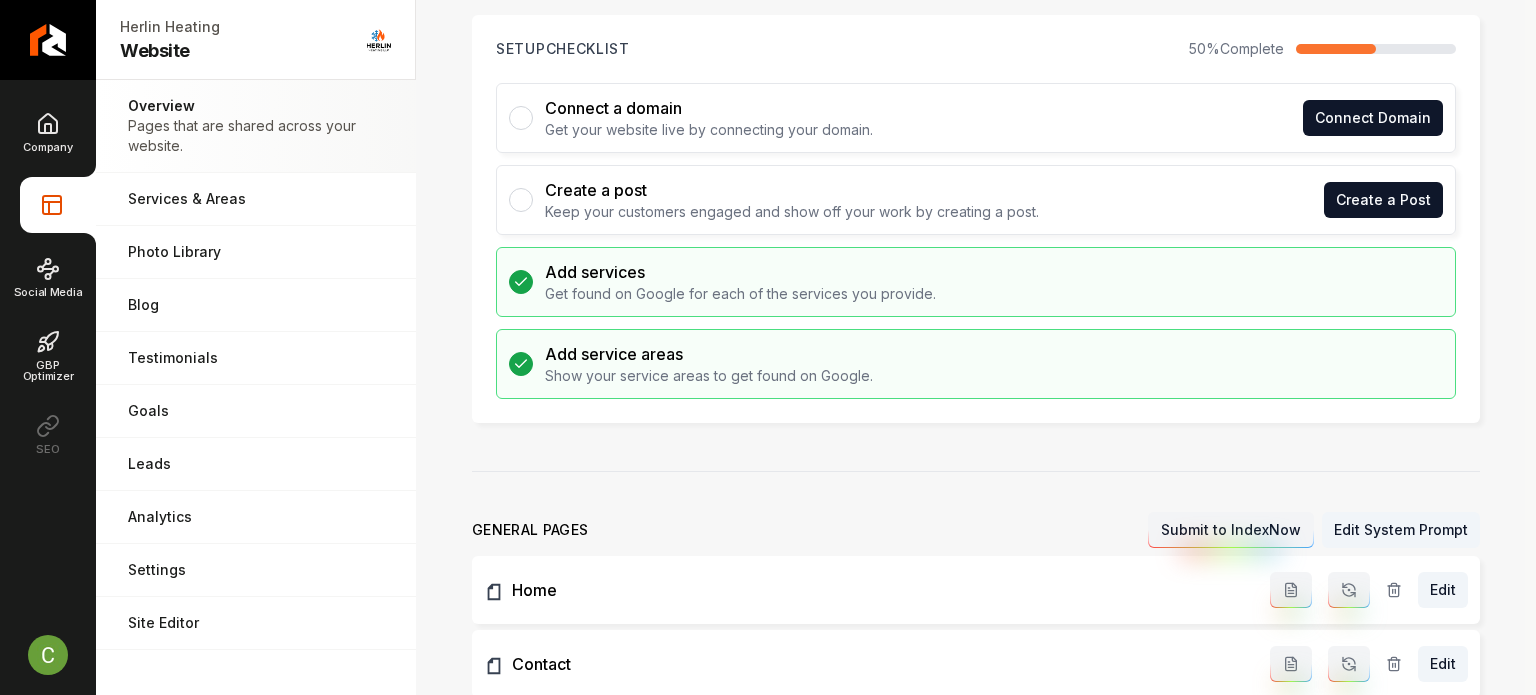 scroll, scrollTop: 0, scrollLeft: 0, axis: both 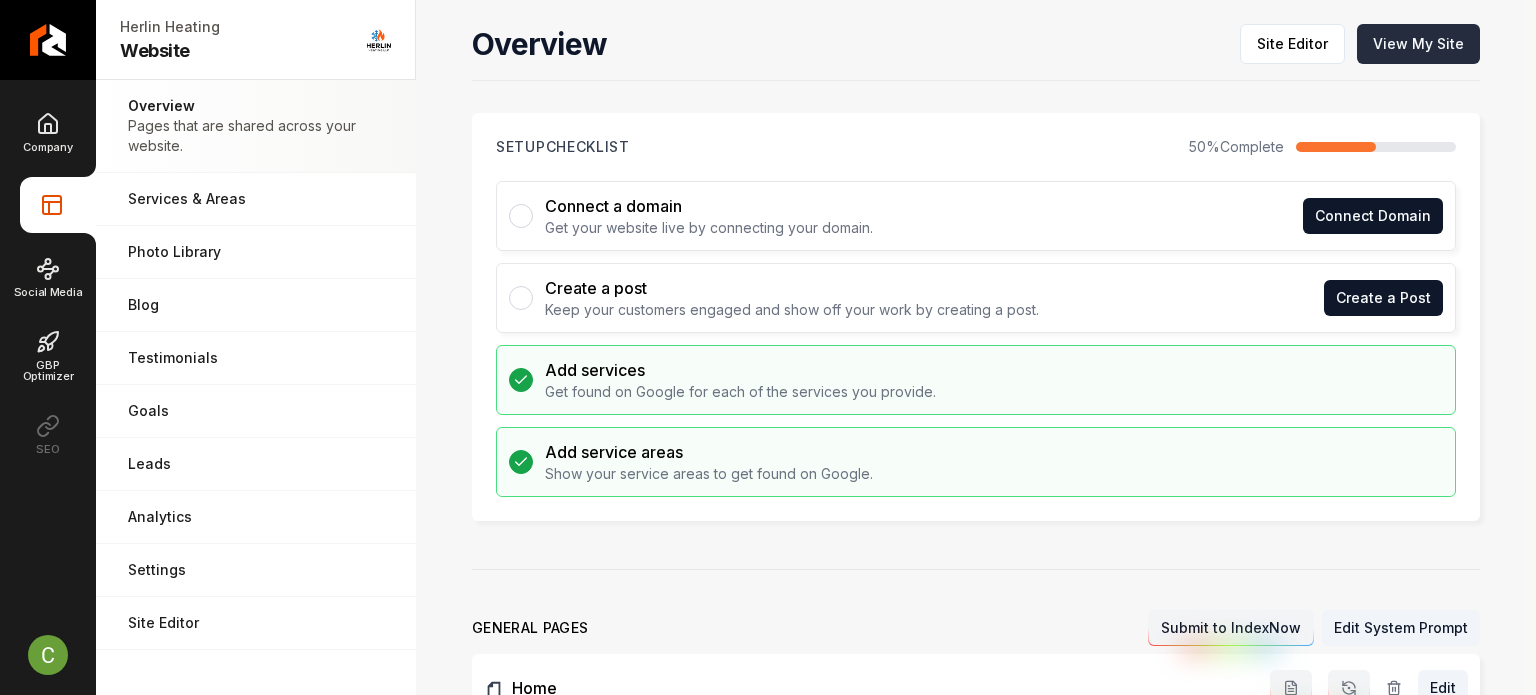 click on "View My Site" at bounding box center (1418, 44) 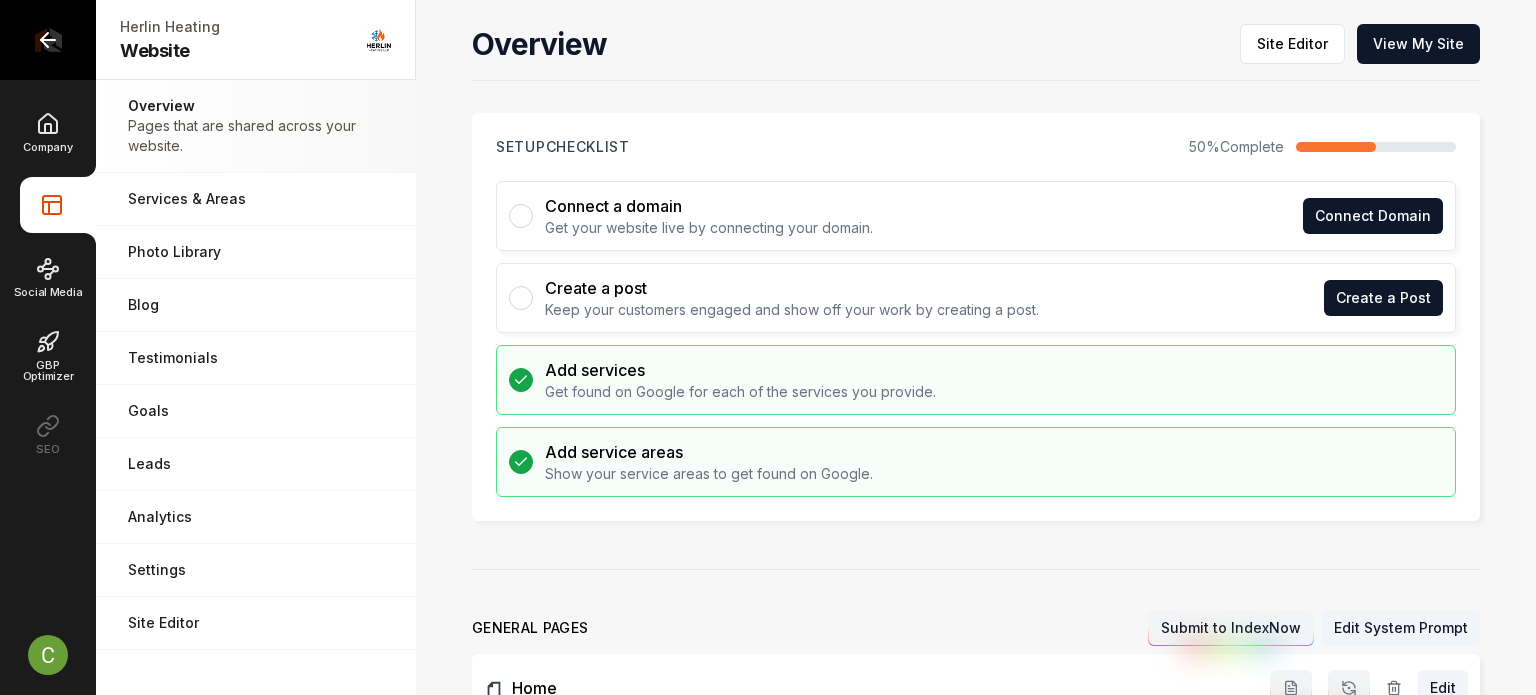 click at bounding box center (48, 40) 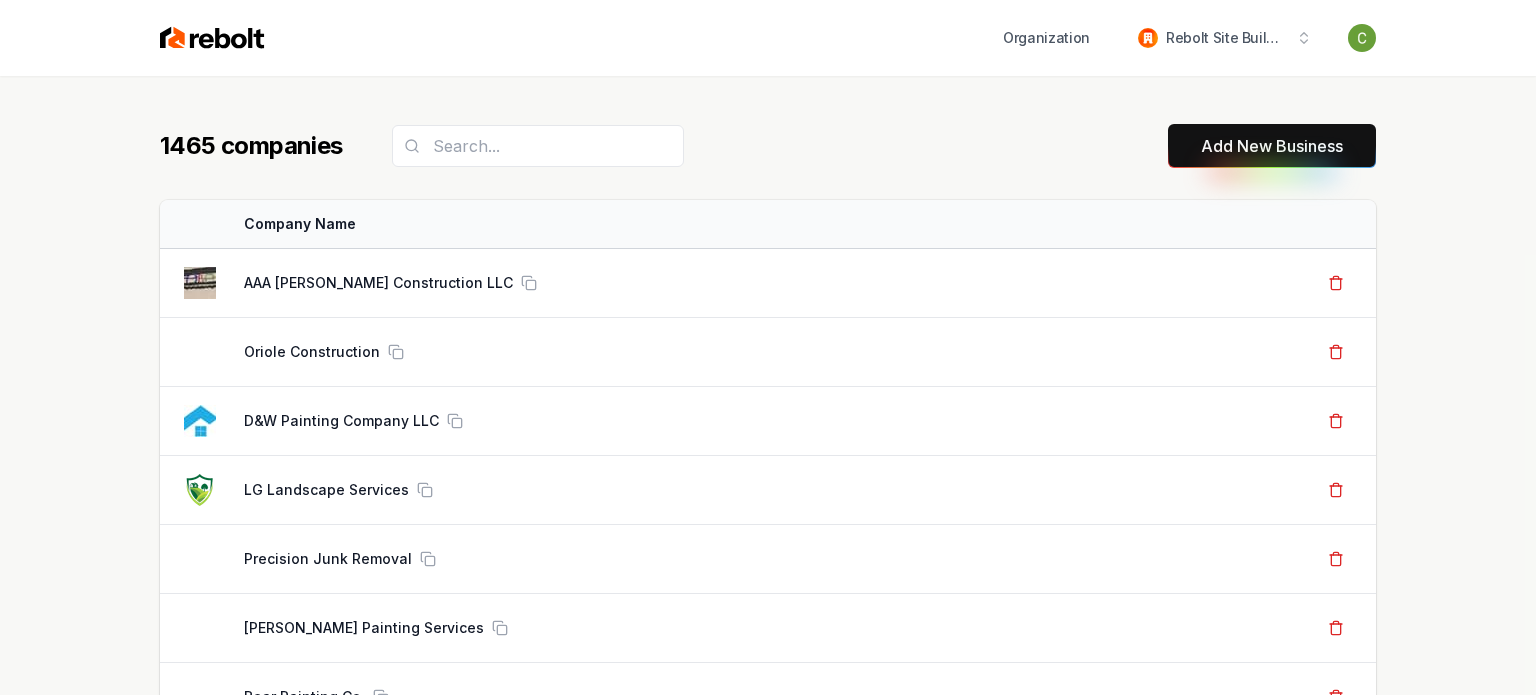 click on "Add New Business" at bounding box center (1272, 146) 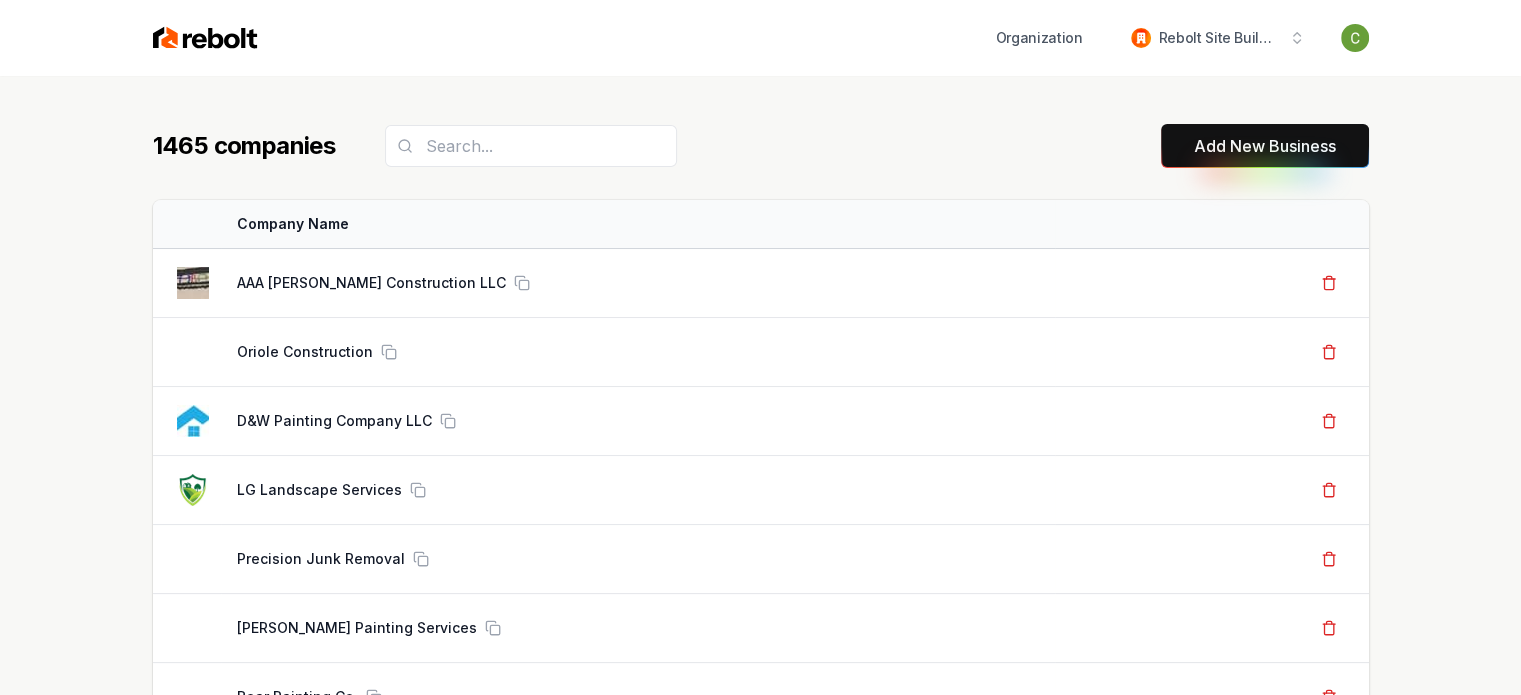 click on "Add New Business" at bounding box center [1265, 146] 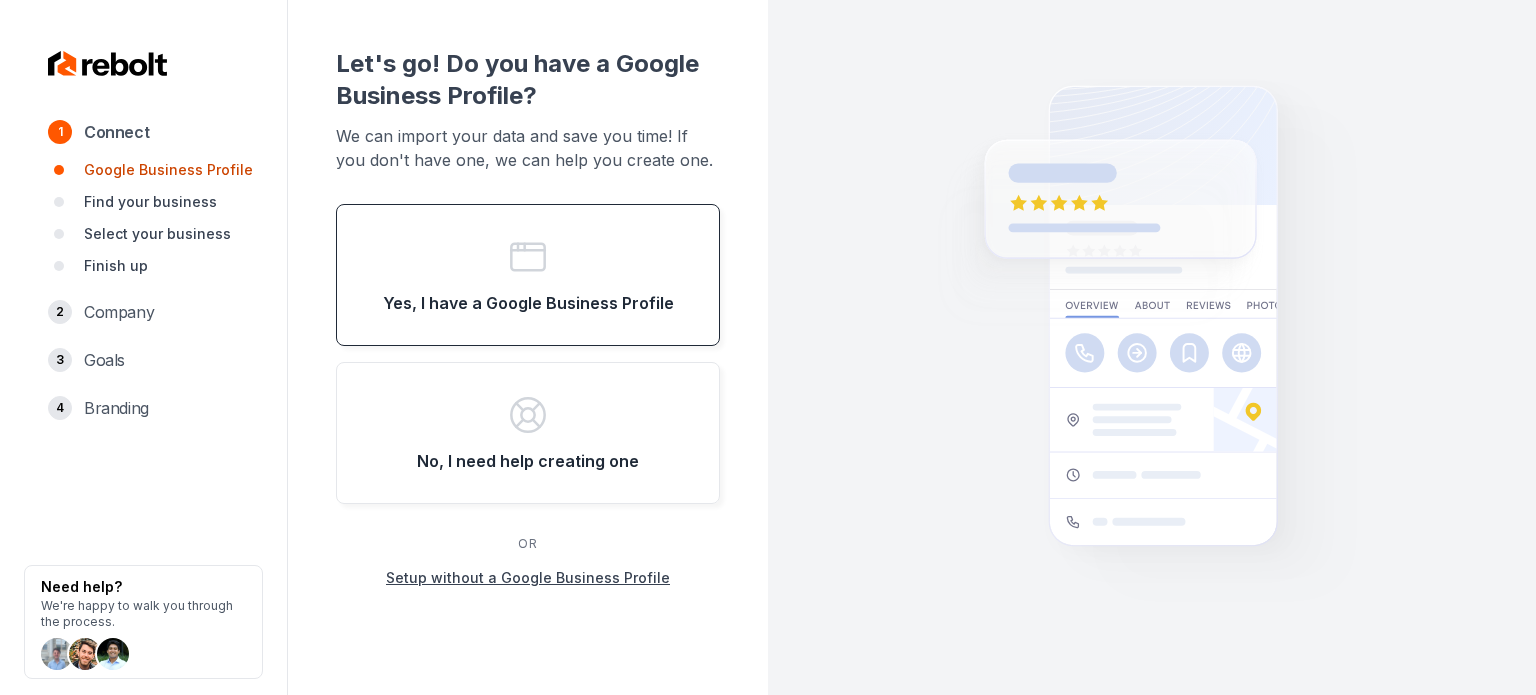 click on "Yes, I have a Google Business Profile" at bounding box center (528, 275) 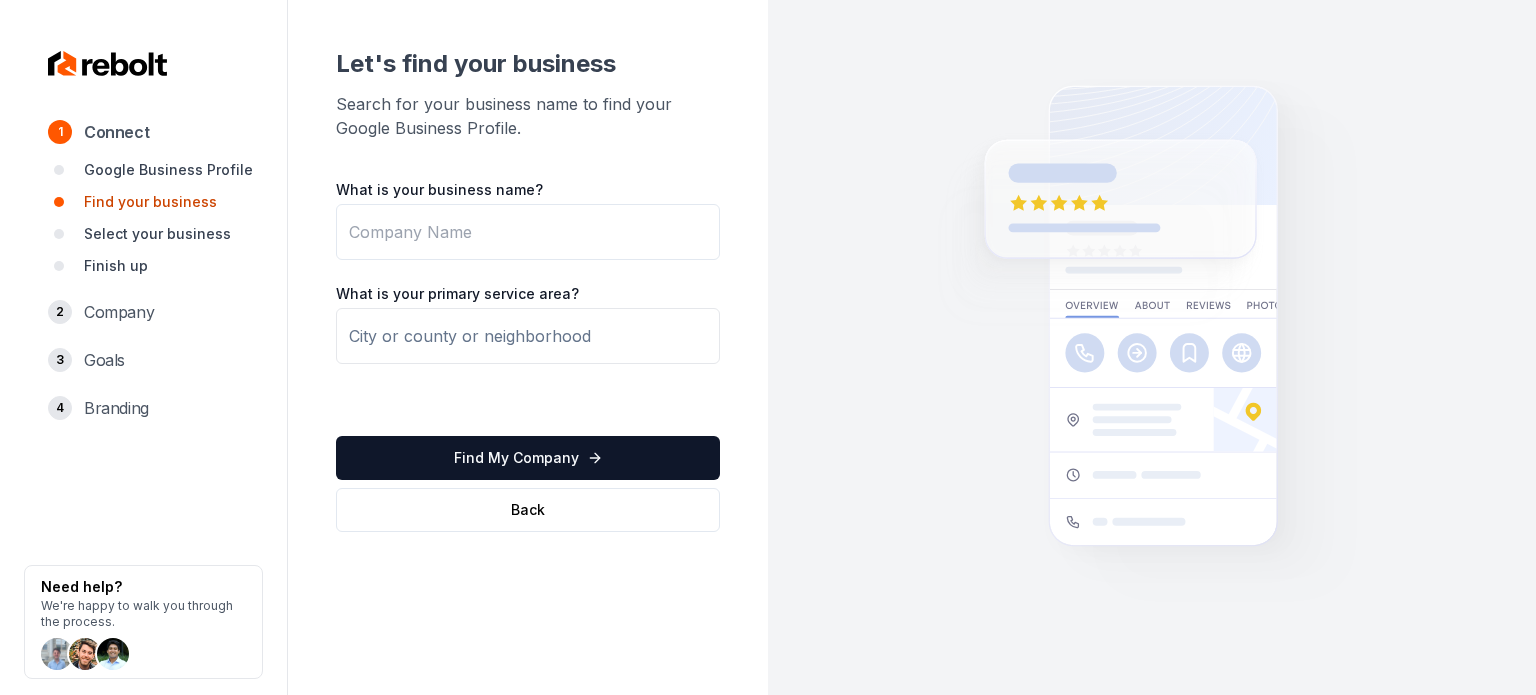 click on "What is your business name?" at bounding box center (528, 232) 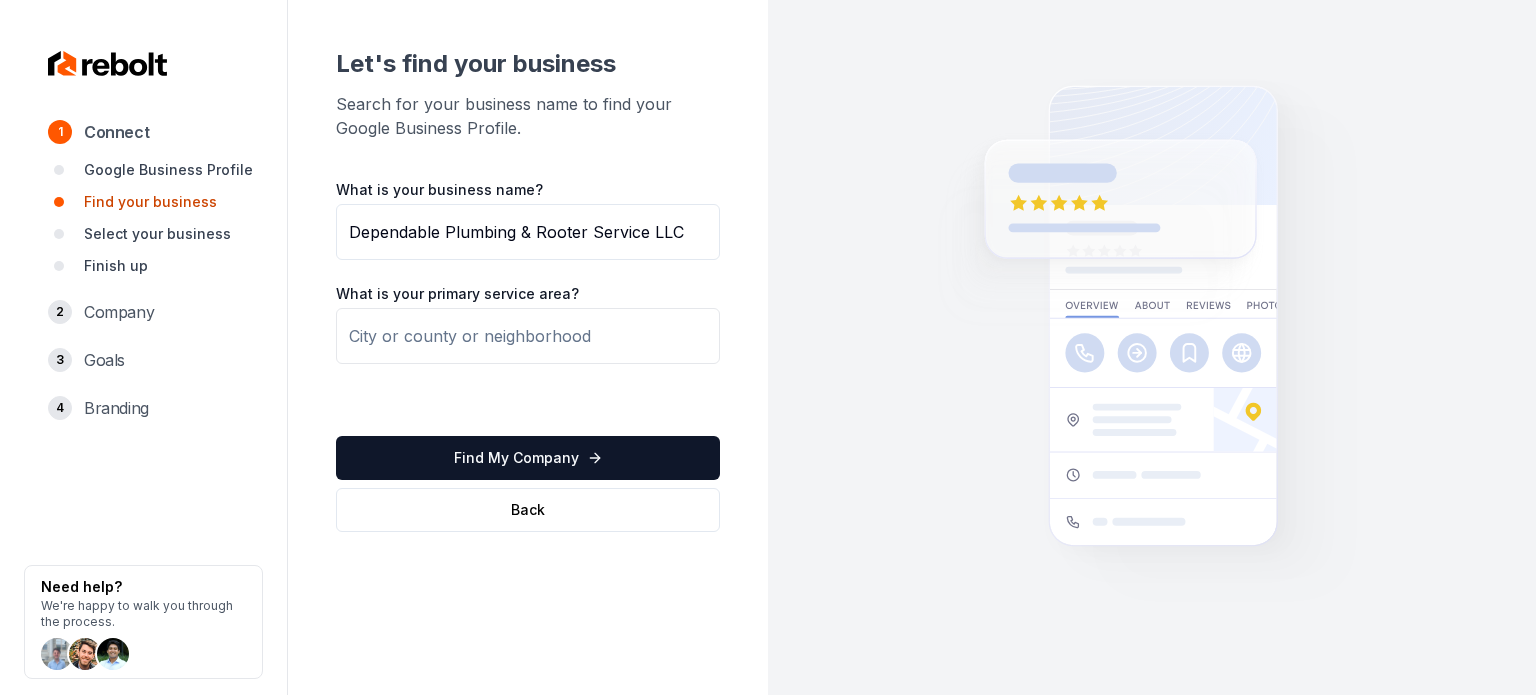 type on "Dependable Plumbing & Rooter Service LLC" 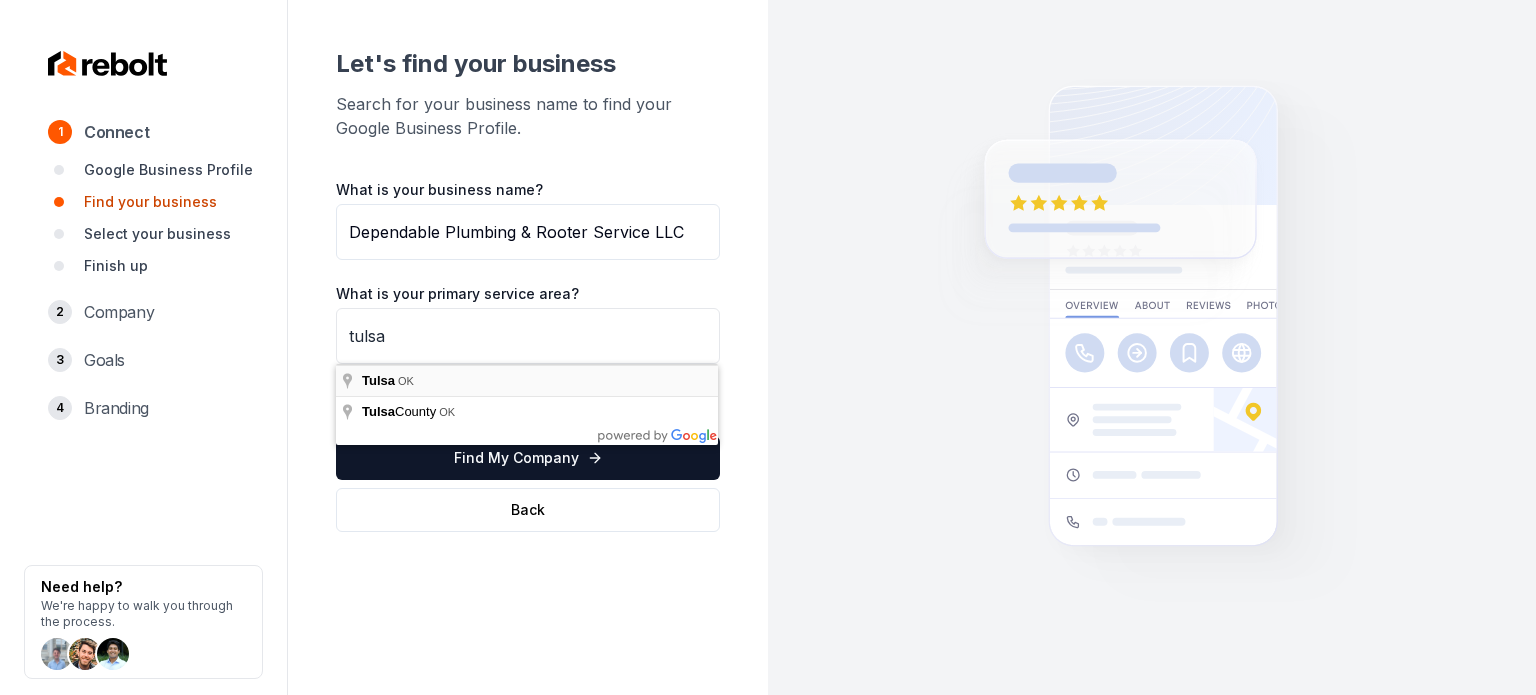 type on "[GEOGRAPHIC_DATA], [GEOGRAPHIC_DATA]" 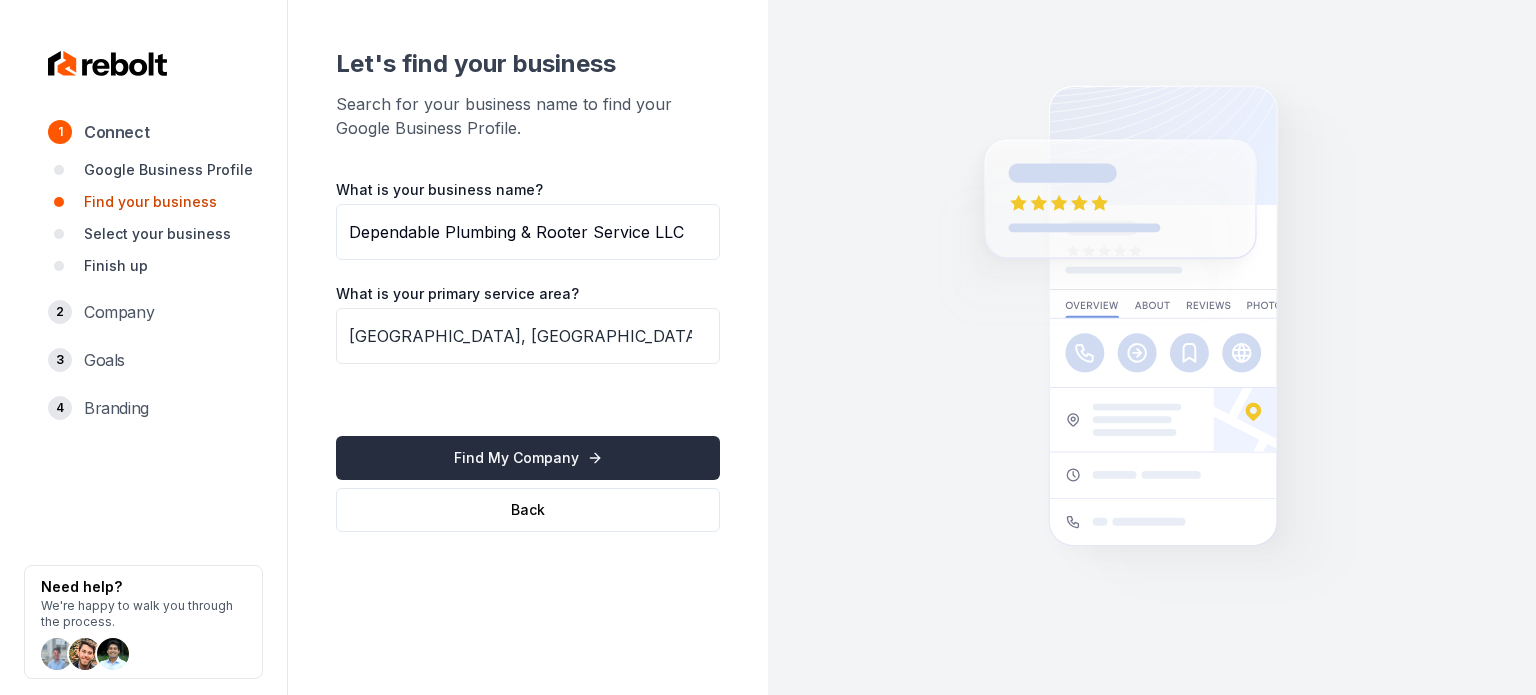click on "Find My Company" at bounding box center (528, 458) 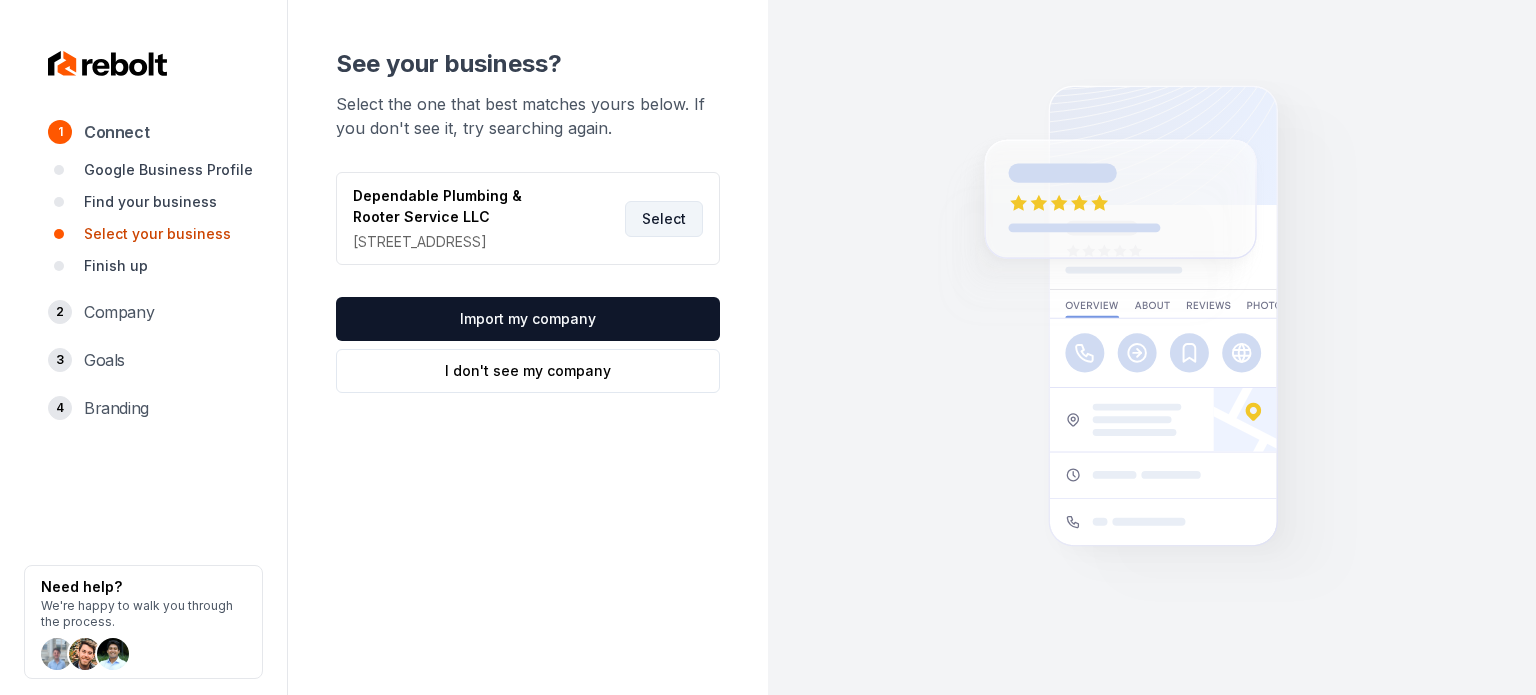 click on "Select" at bounding box center [664, 219] 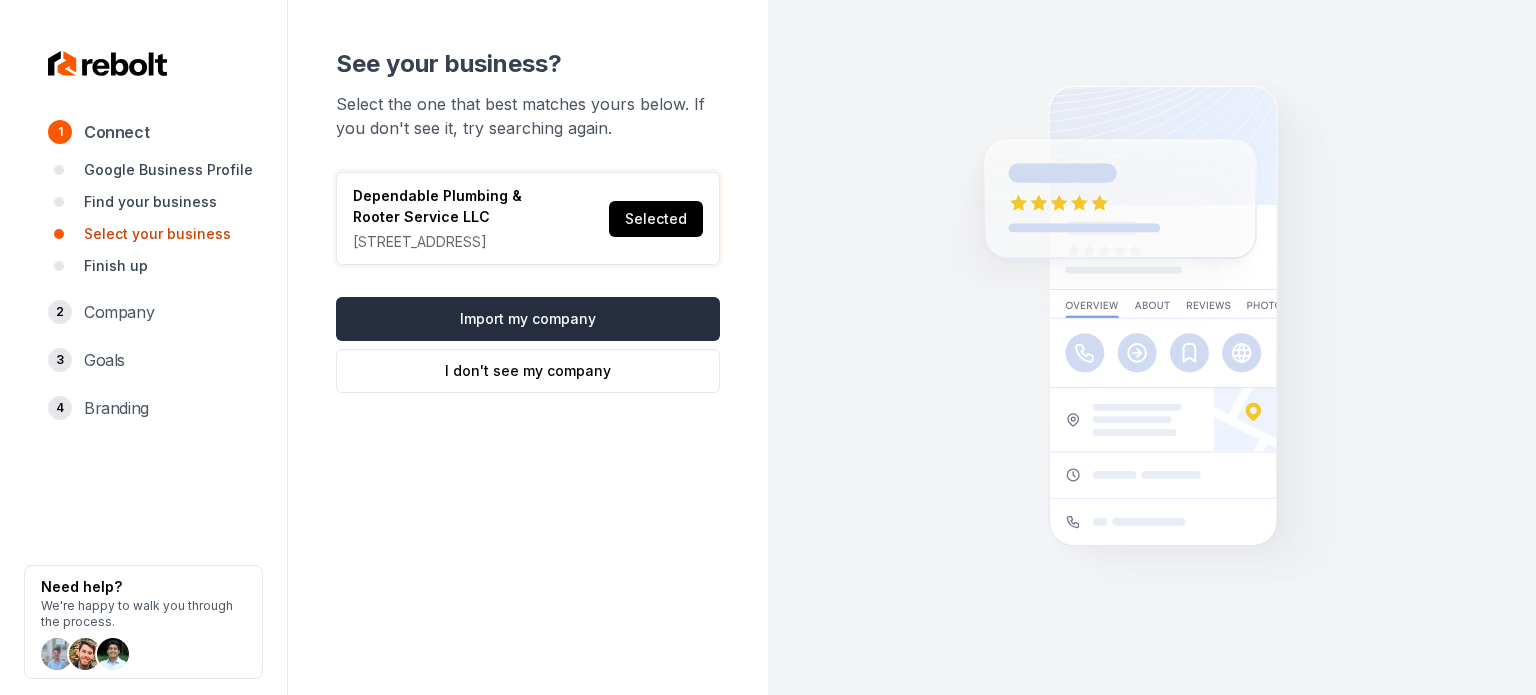 click on "Import my company" at bounding box center [528, 319] 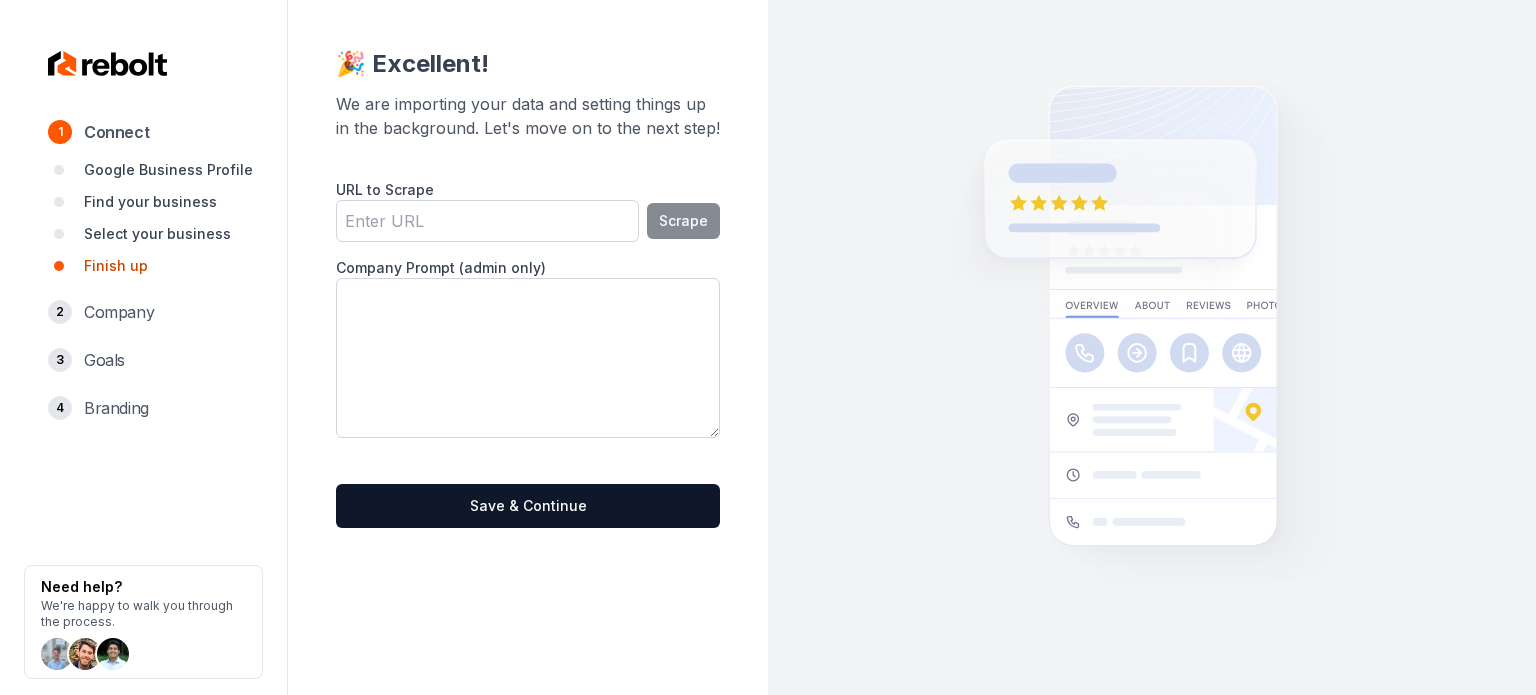 click on "URL to Scrape" at bounding box center [487, 221] 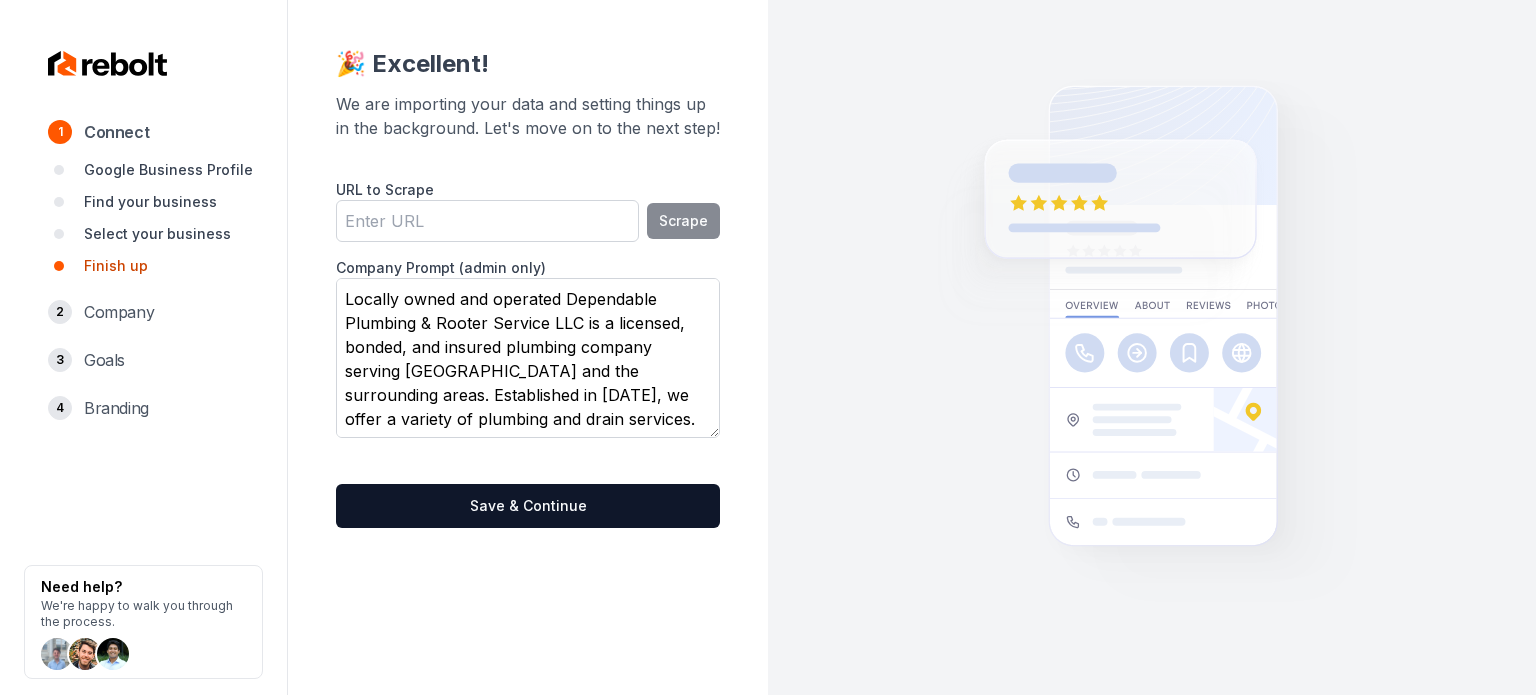 scroll, scrollTop: 15, scrollLeft: 0, axis: vertical 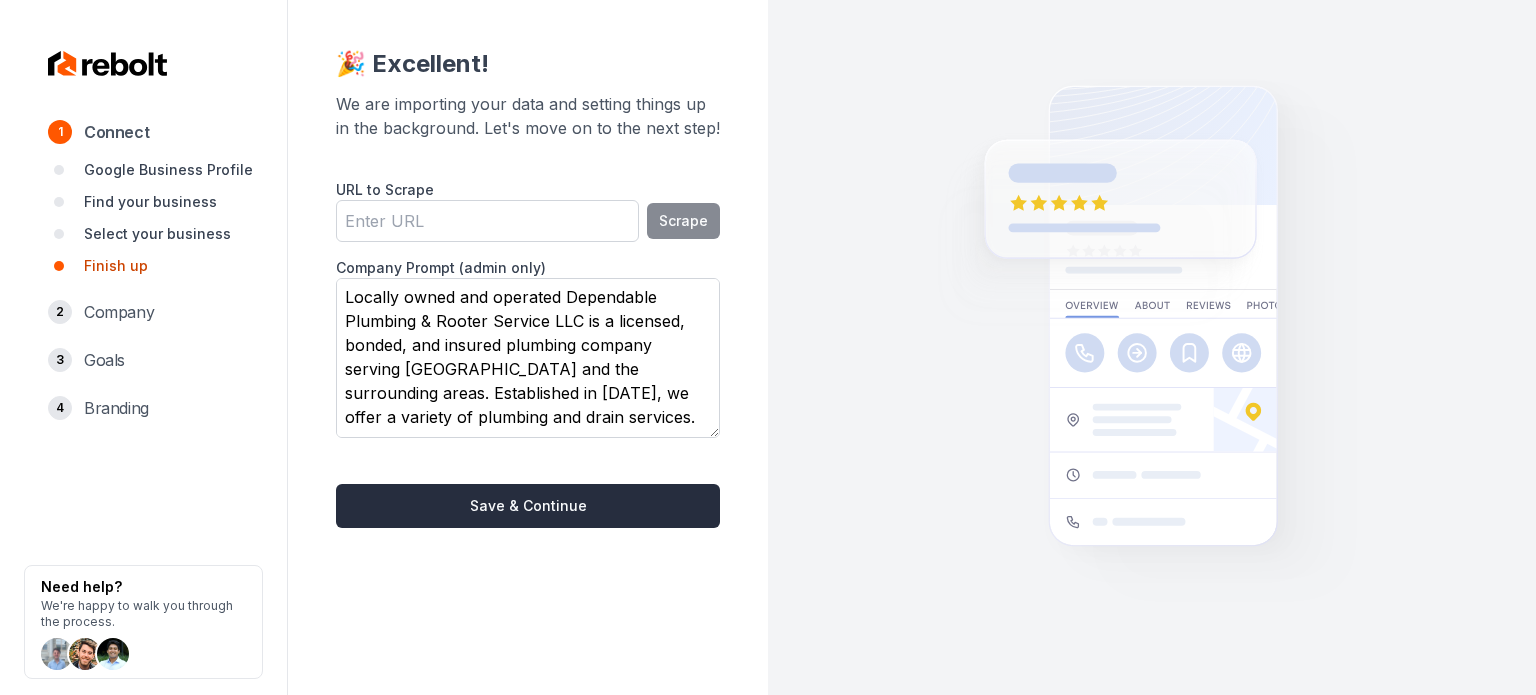 type on "Locally owned and operated Dependable Plumbing & Rooter Service LLC is a licensed, bonded, and insured plumbing company serving [GEOGRAPHIC_DATA] and the surrounding areas. Established in [DATE], we offer a variety of plumbing and drain services." 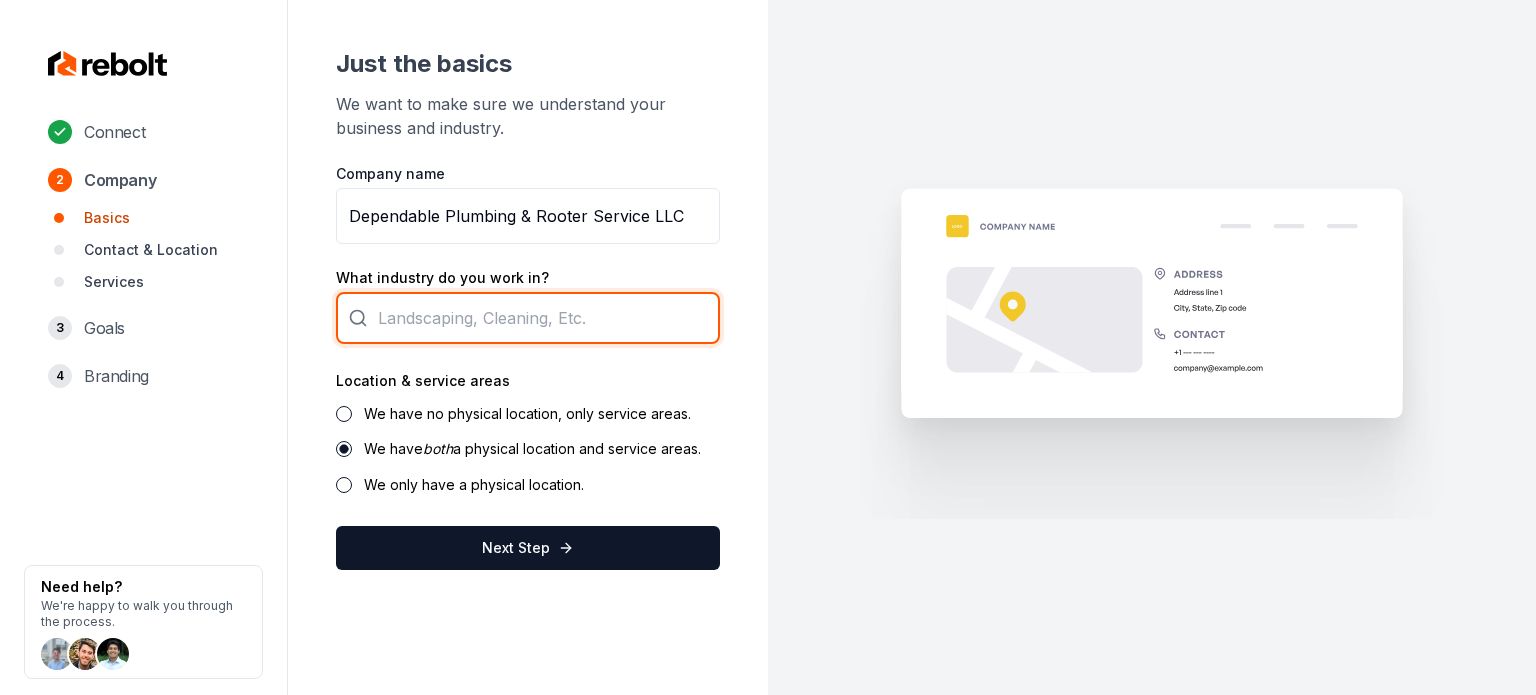 click at bounding box center [528, 318] 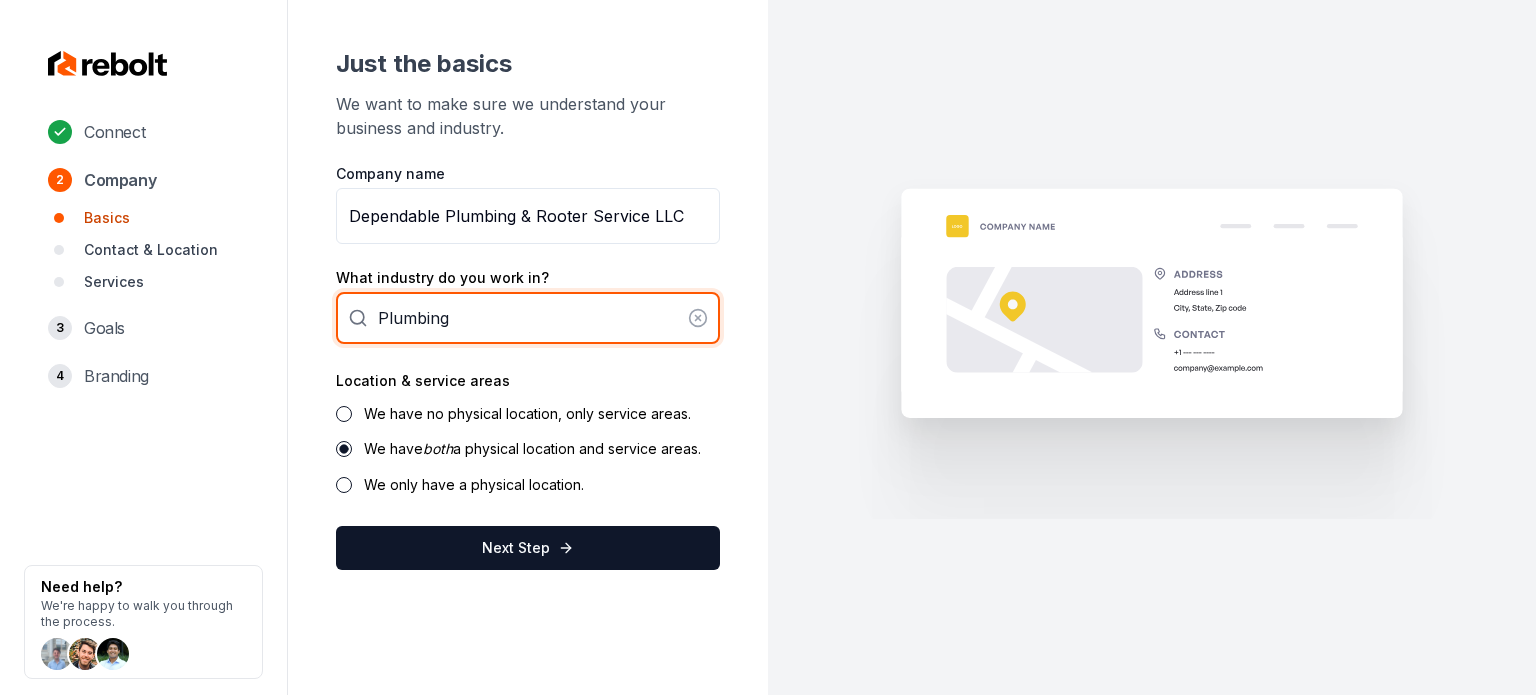 type on "Plumbing" 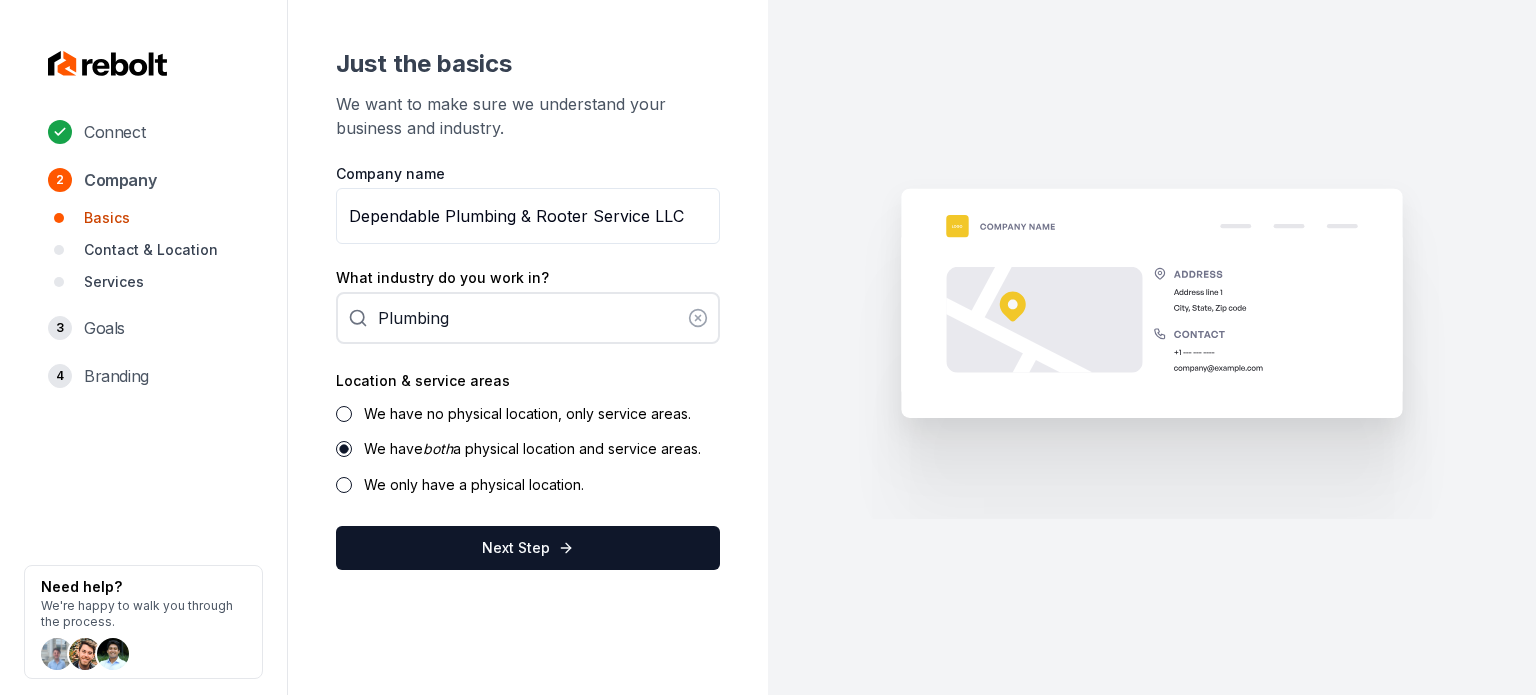 click on "Location & service areas We have no physical location, only service areas. We have  both  a physical location and service areas. We only have a physical location." at bounding box center [528, 431] 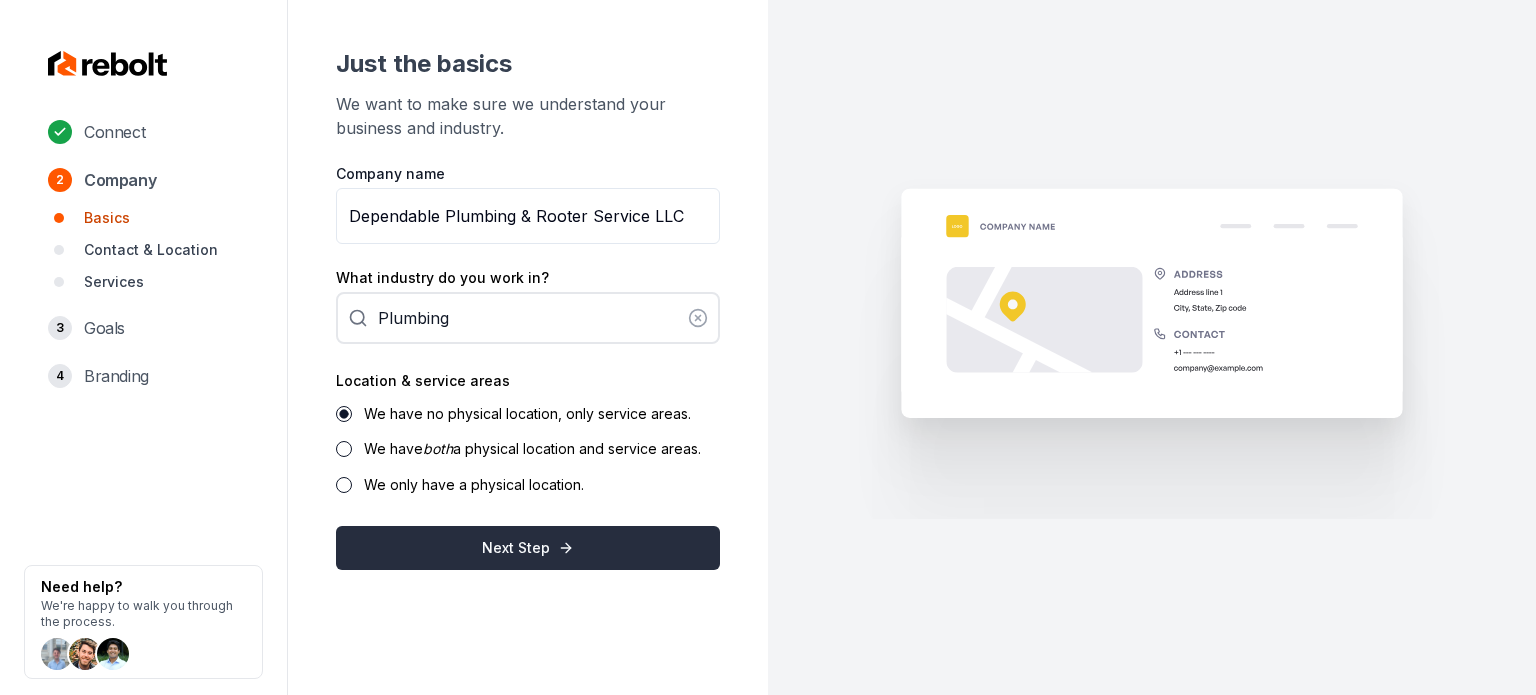 click on "Next Step" at bounding box center (528, 548) 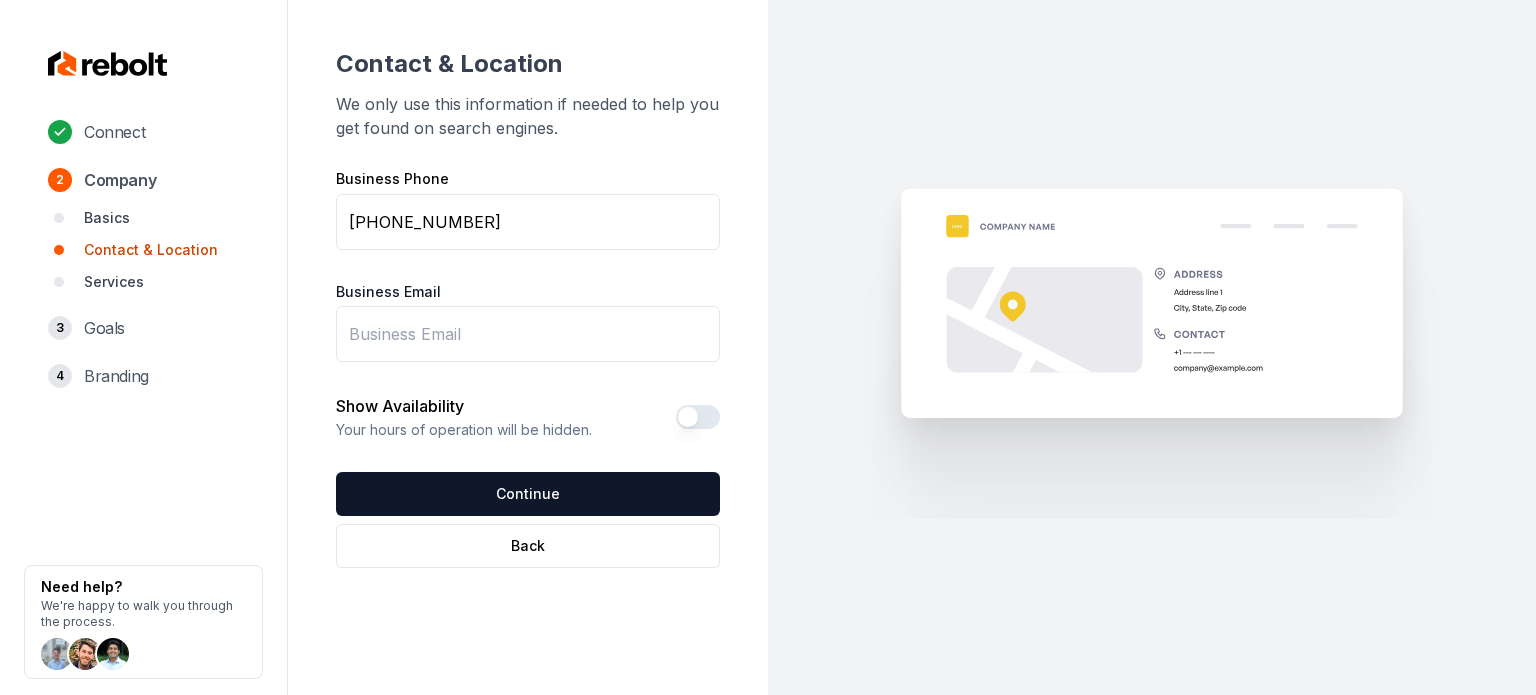 click on "Business Email" at bounding box center (528, 334) 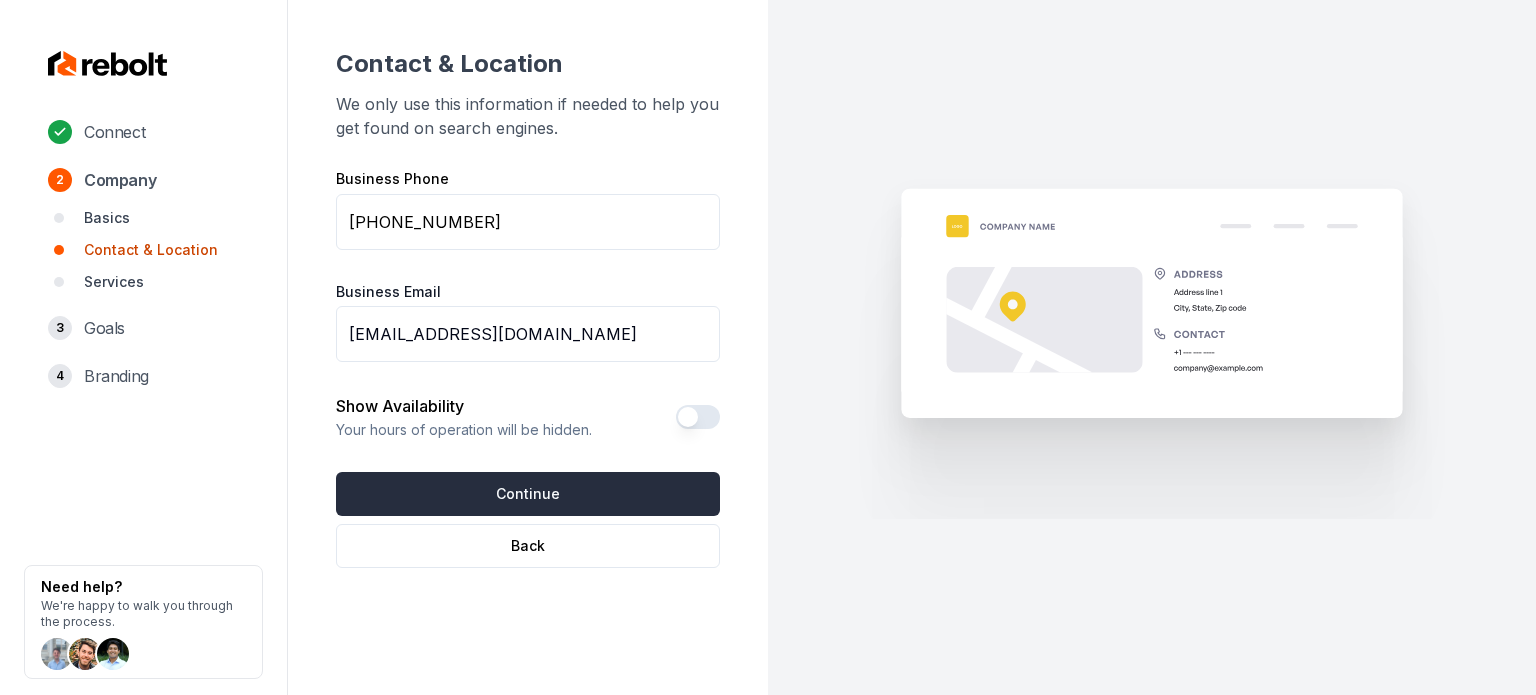 type on "[EMAIL_ADDRESS][DOMAIN_NAME]" 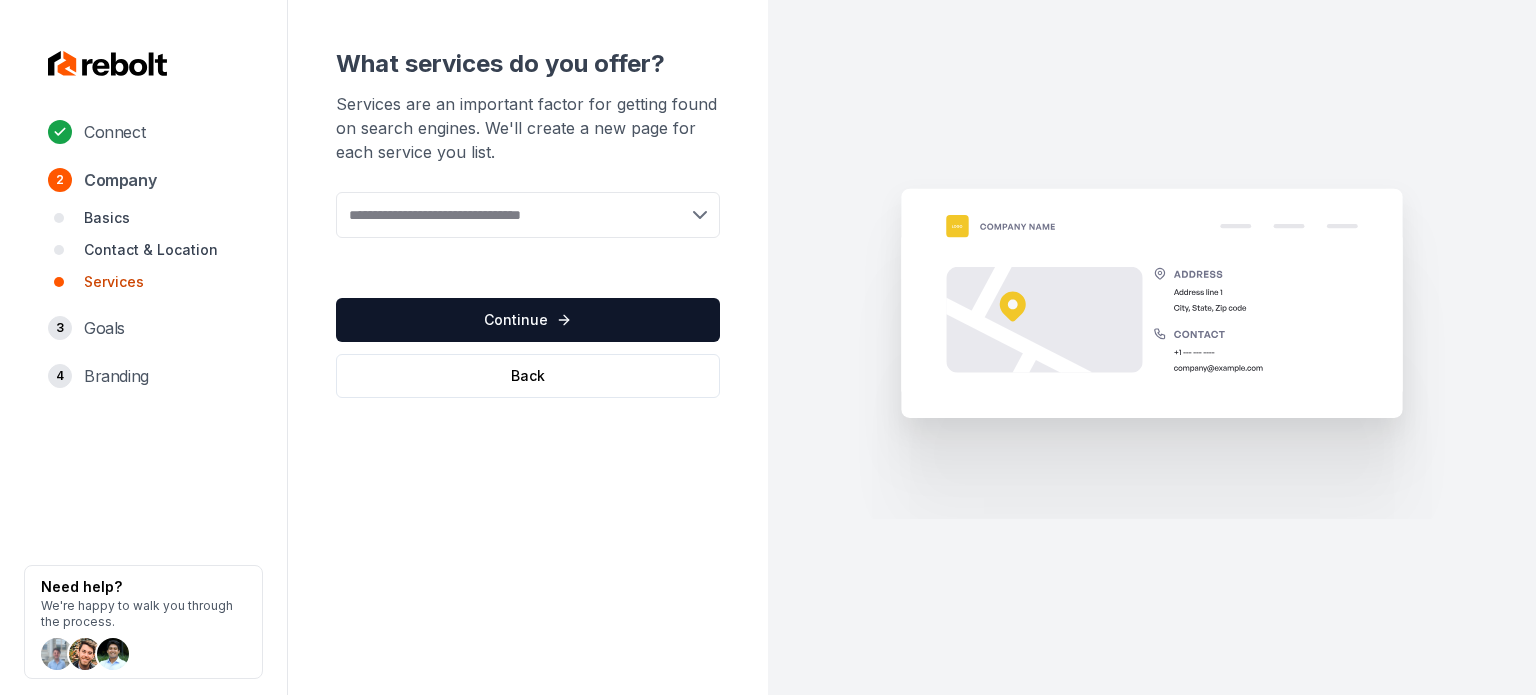 click at bounding box center (528, 215) 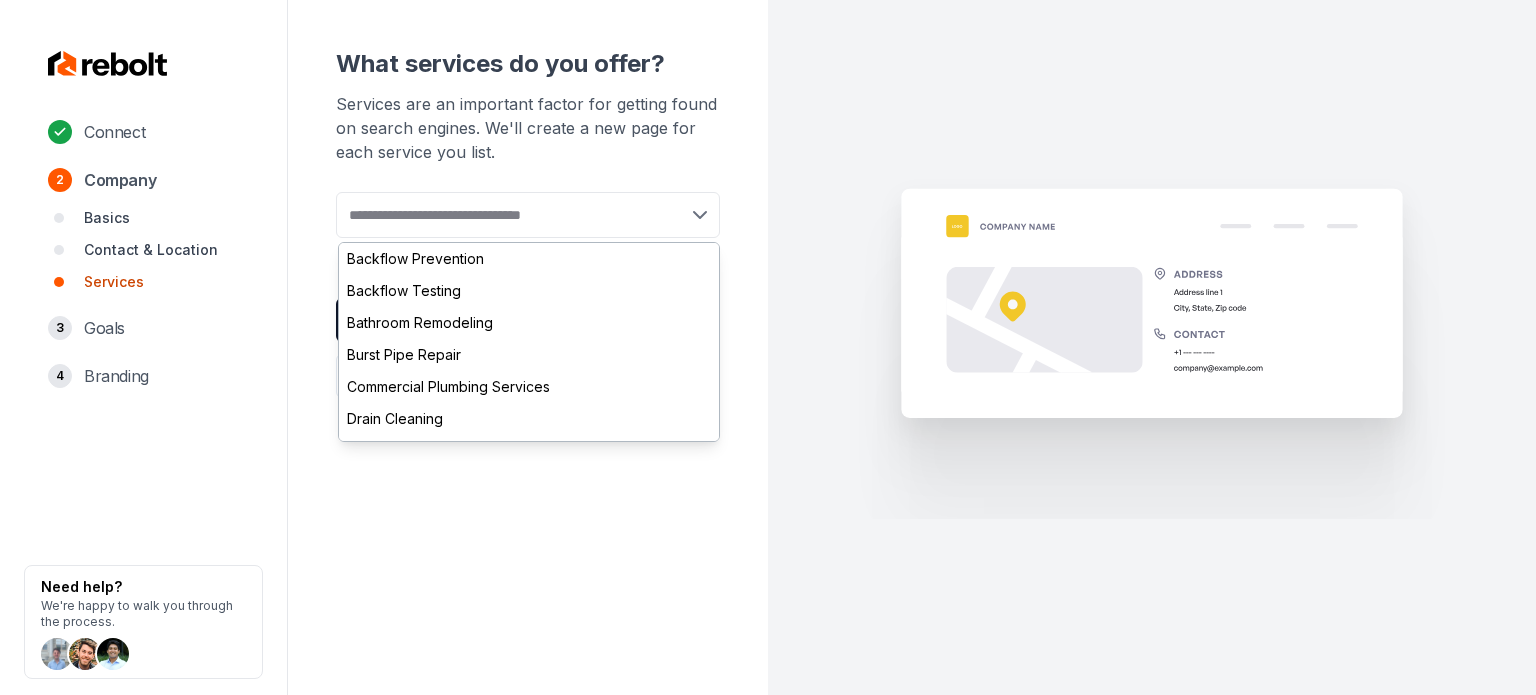 click at bounding box center (528, 215) 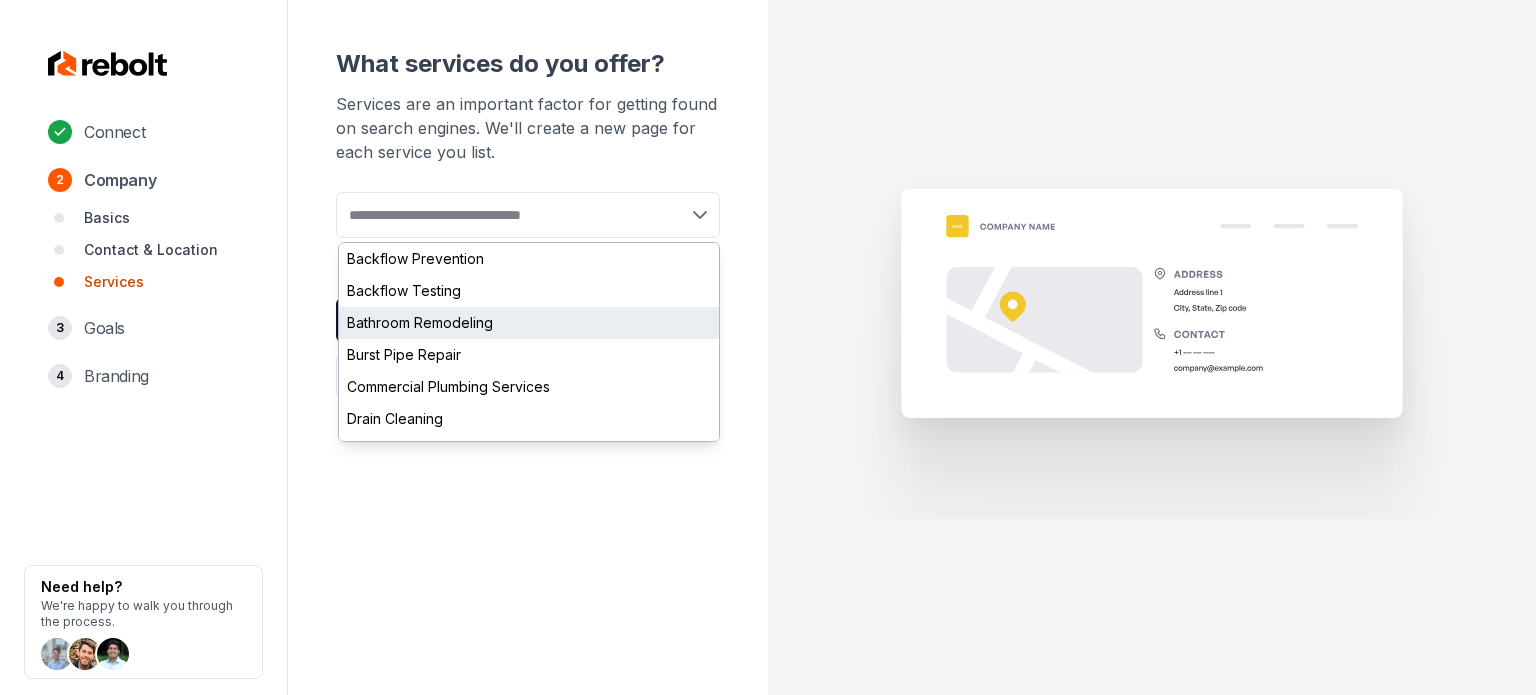 click on "Bathroom Remodeling" at bounding box center [529, 323] 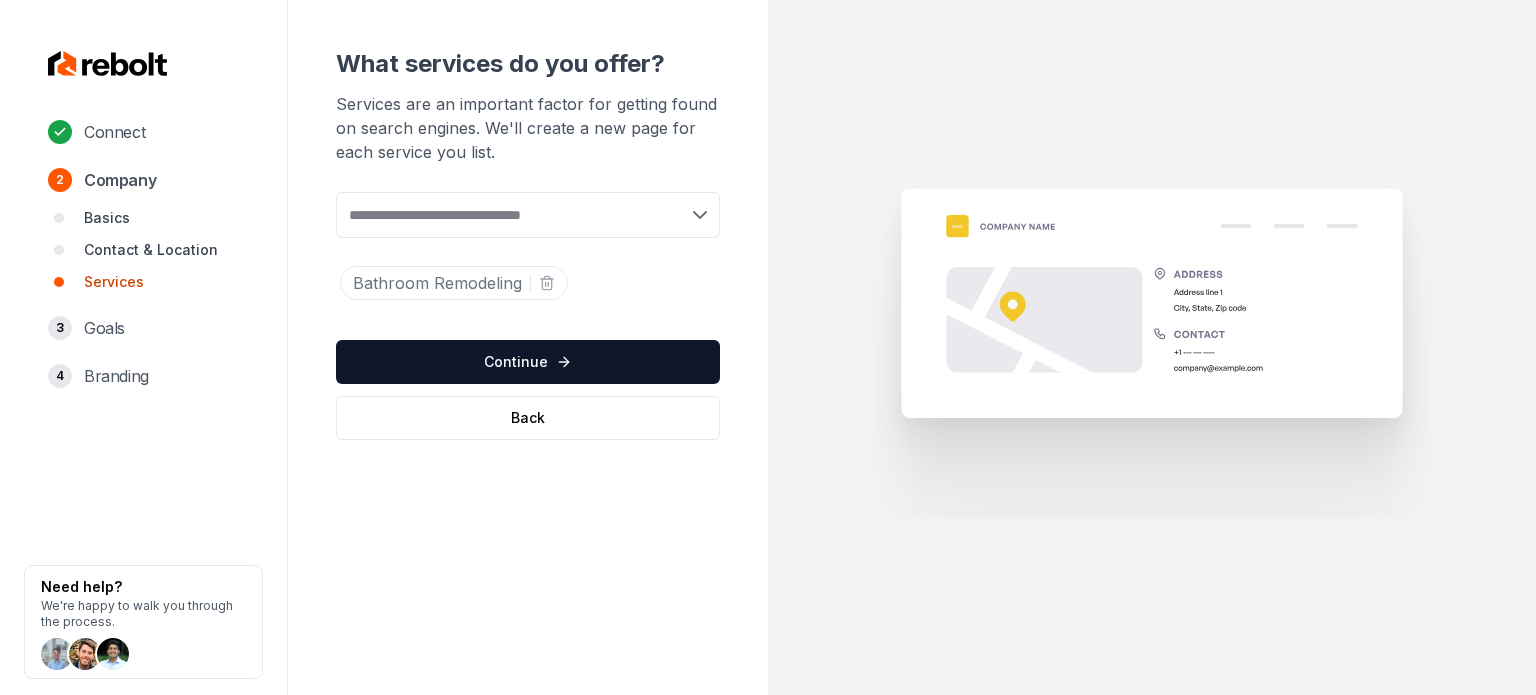 click on "Connect 2 Company Basics Contact & Location Services 3 Goals 4 Branding Need help? We're happy to walk you through the process." at bounding box center (144, 347) 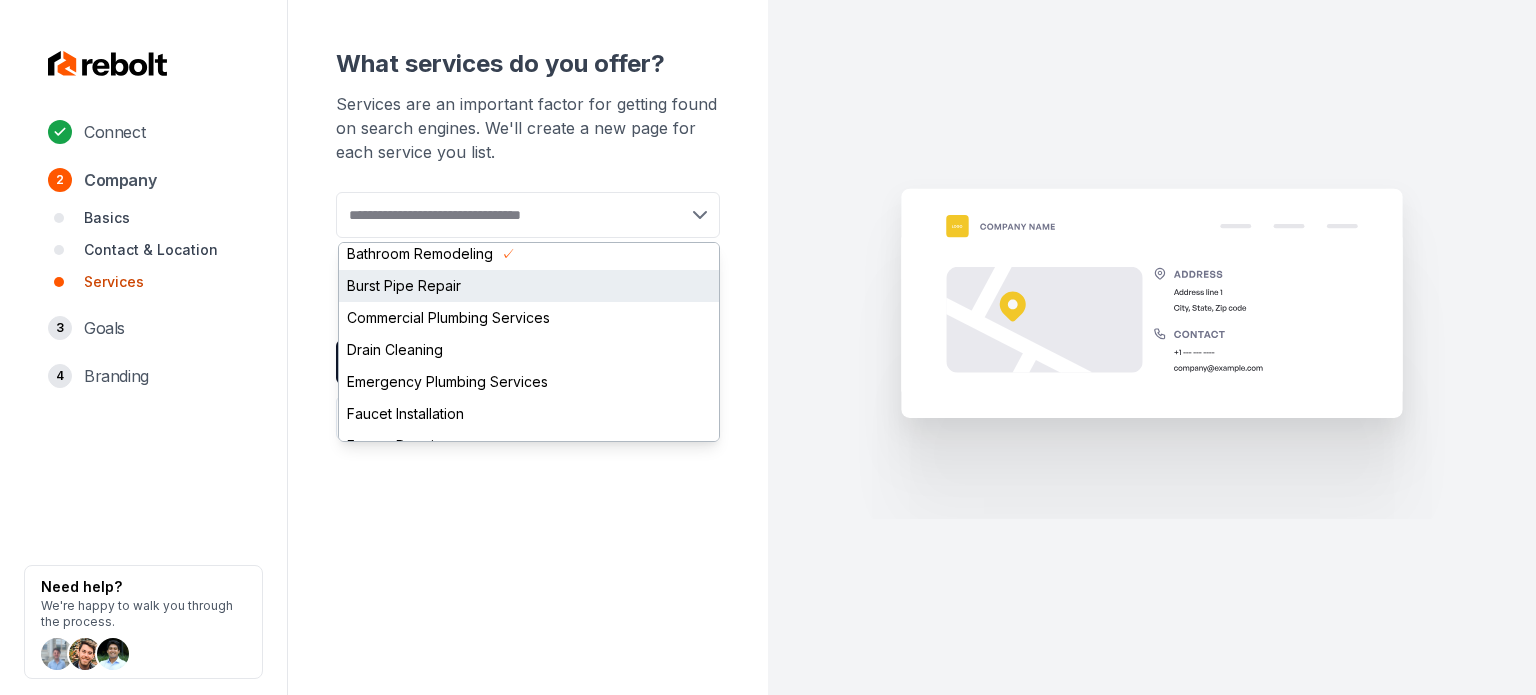 scroll, scrollTop: 100, scrollLeft: 0, axis: vertical 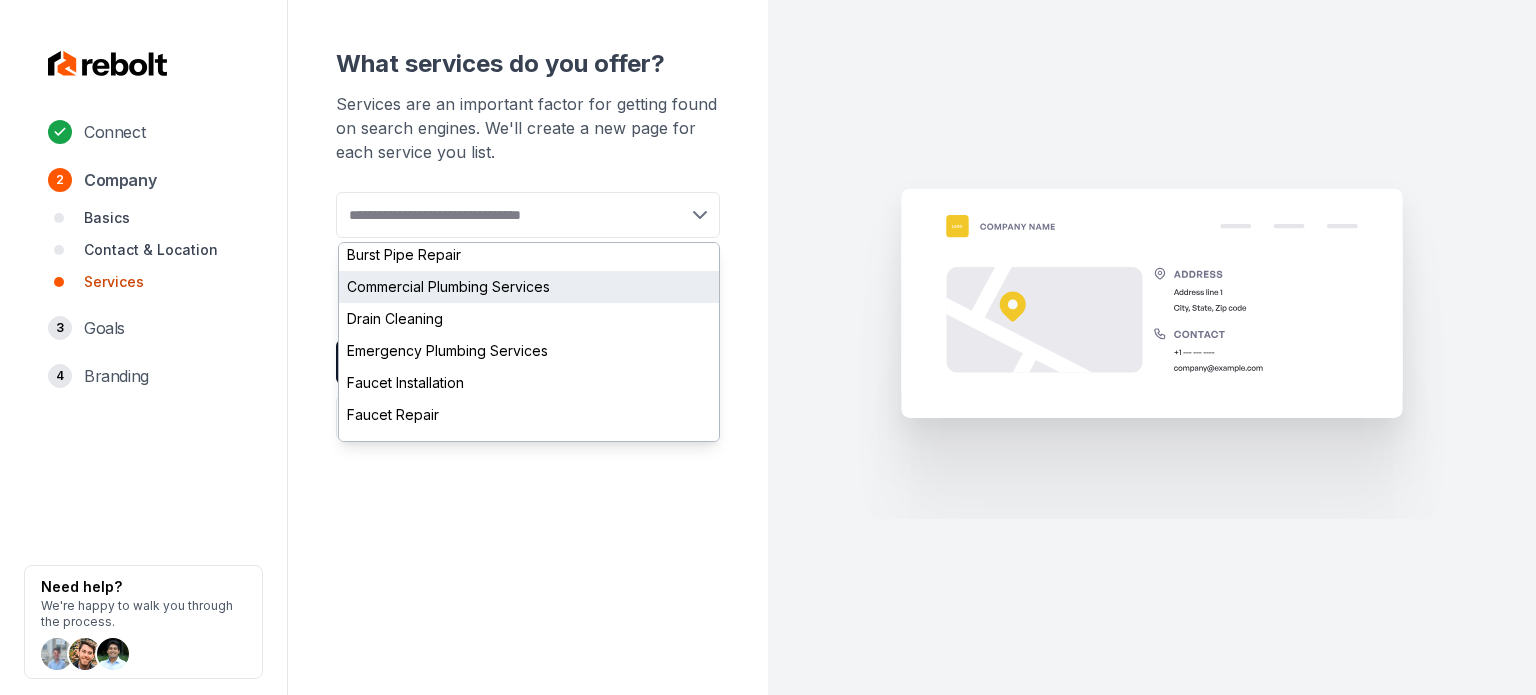 click on "Commercial Plumbing Services" at bounding box center (529, 287) 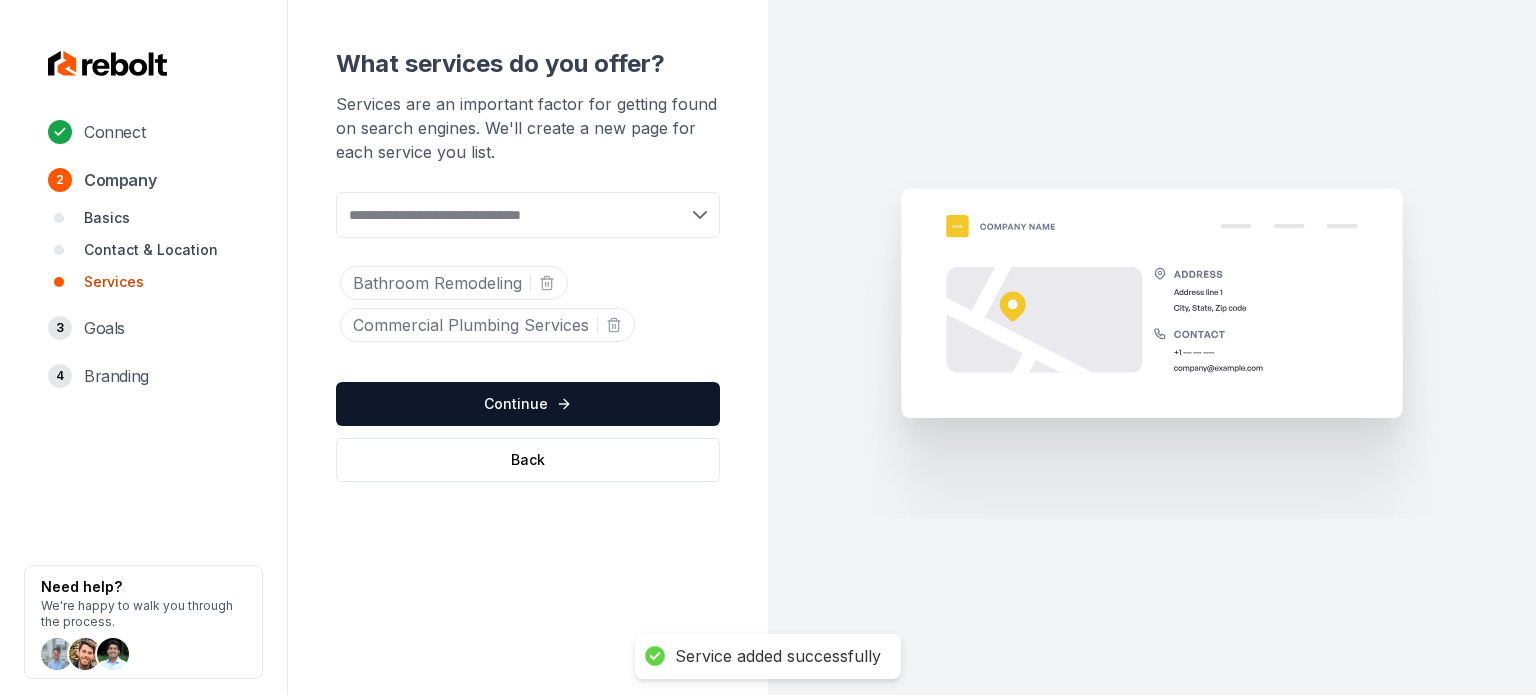 click at bounding box center (528, 215) 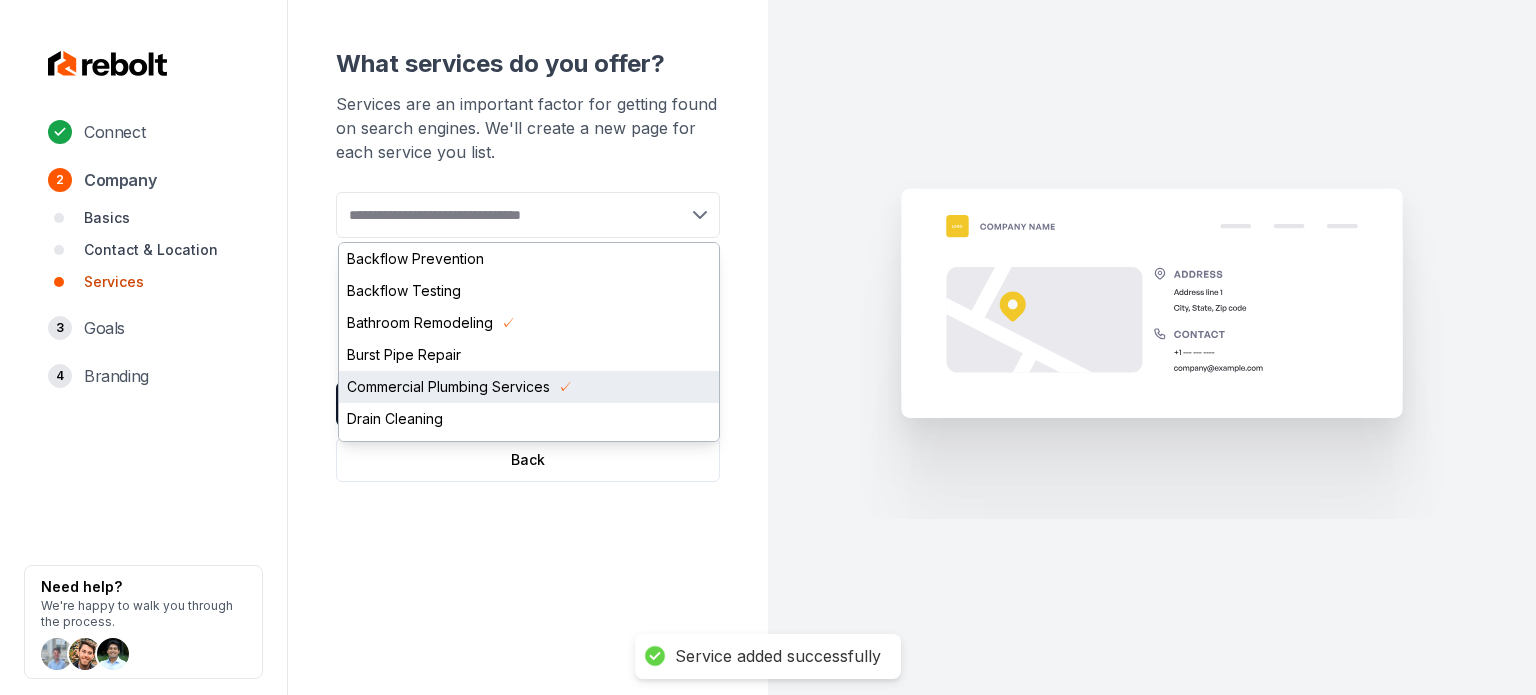 scroll, scrollTop: 100, scrollLeft: 0, axis: vertical 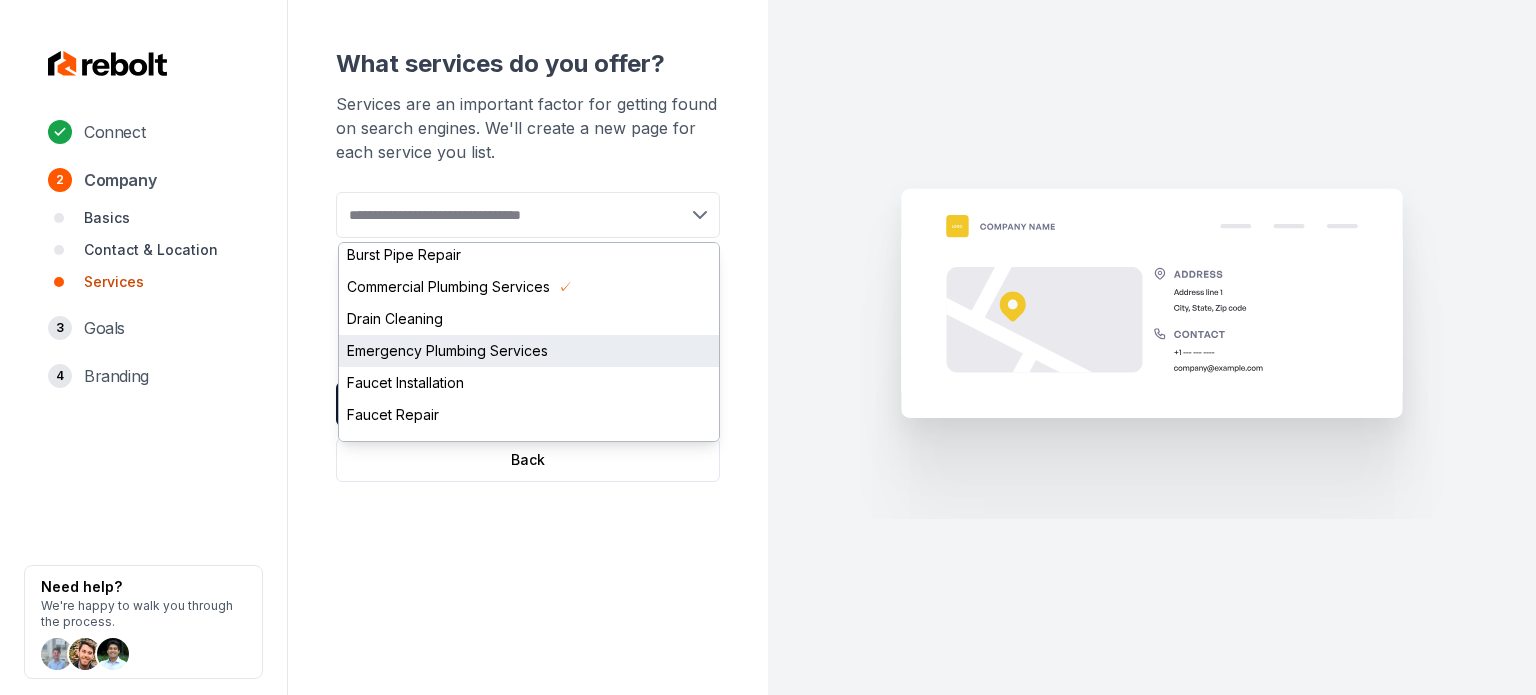 click on "Emergency Plumbing Services" at bounding box center [529, 351] 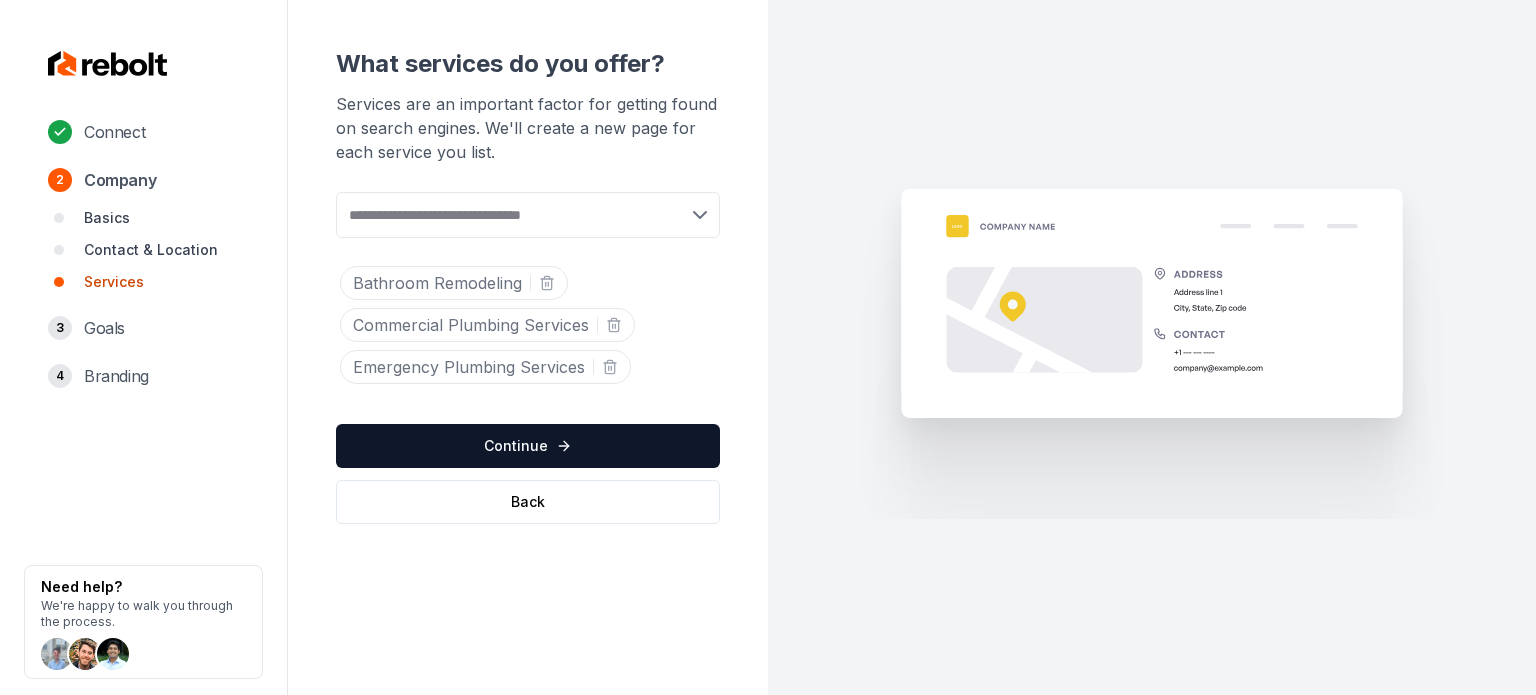 drag, startPoint x: 63, startPoint y: 486, endPoint x: 103, endPoint y: 479, distance: 40.60788 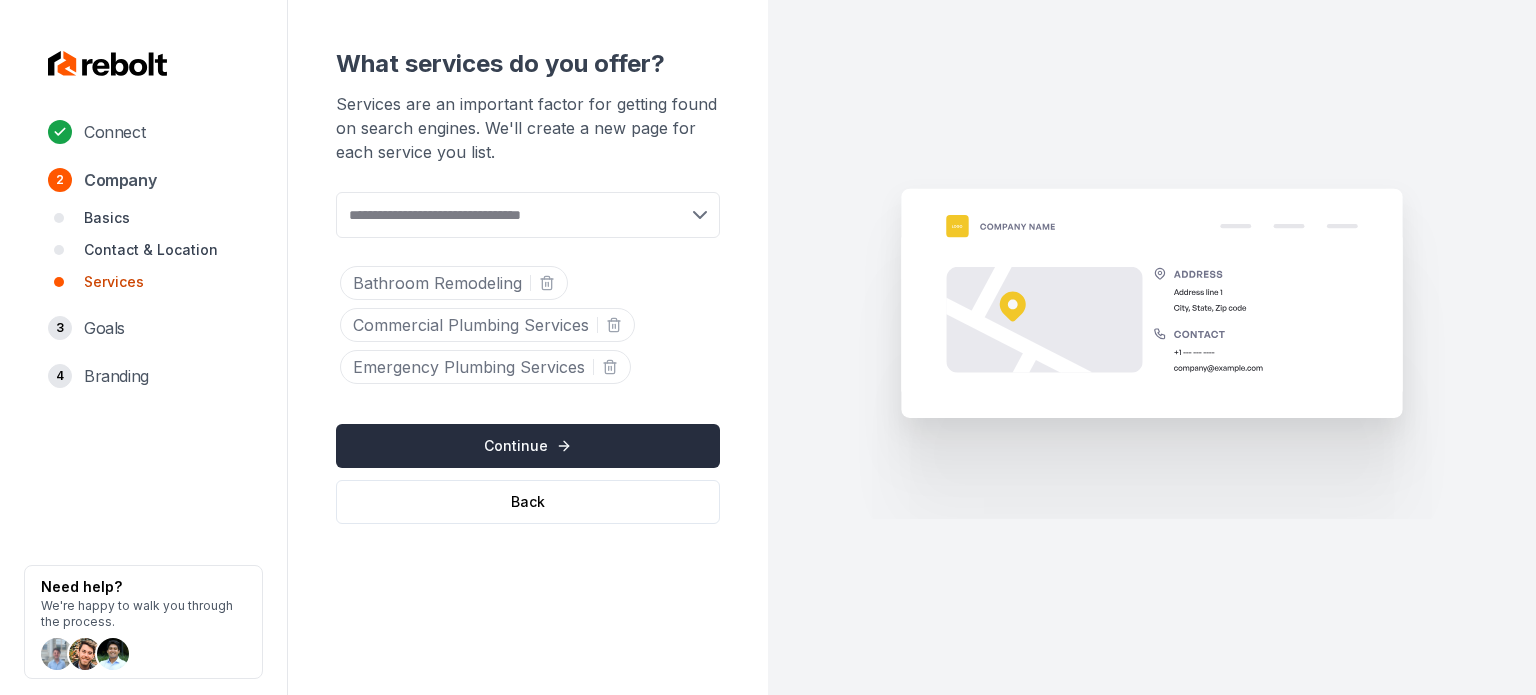 click on "Continue" at bounding box center (528, 446) 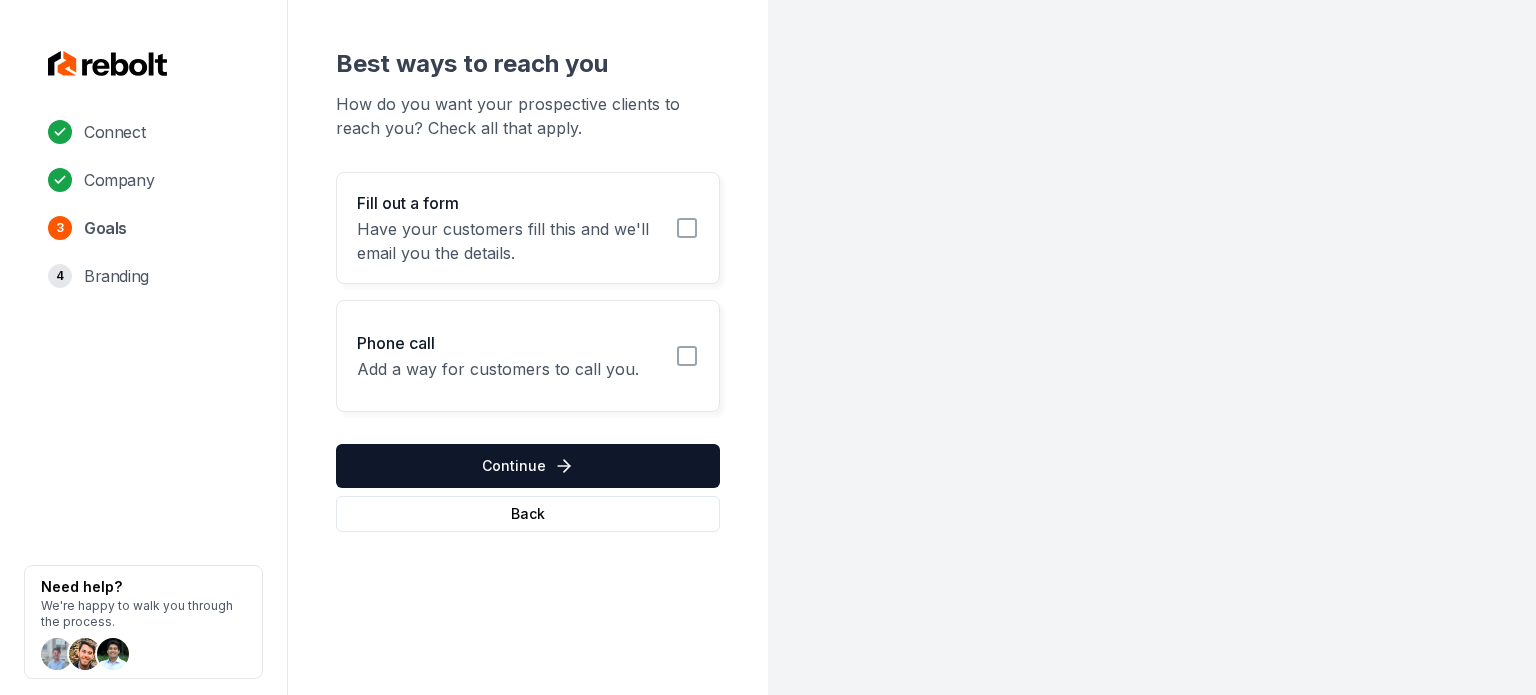 click on "Have your customers fill this and we'll email you the details." at bounding box center [510, 241] 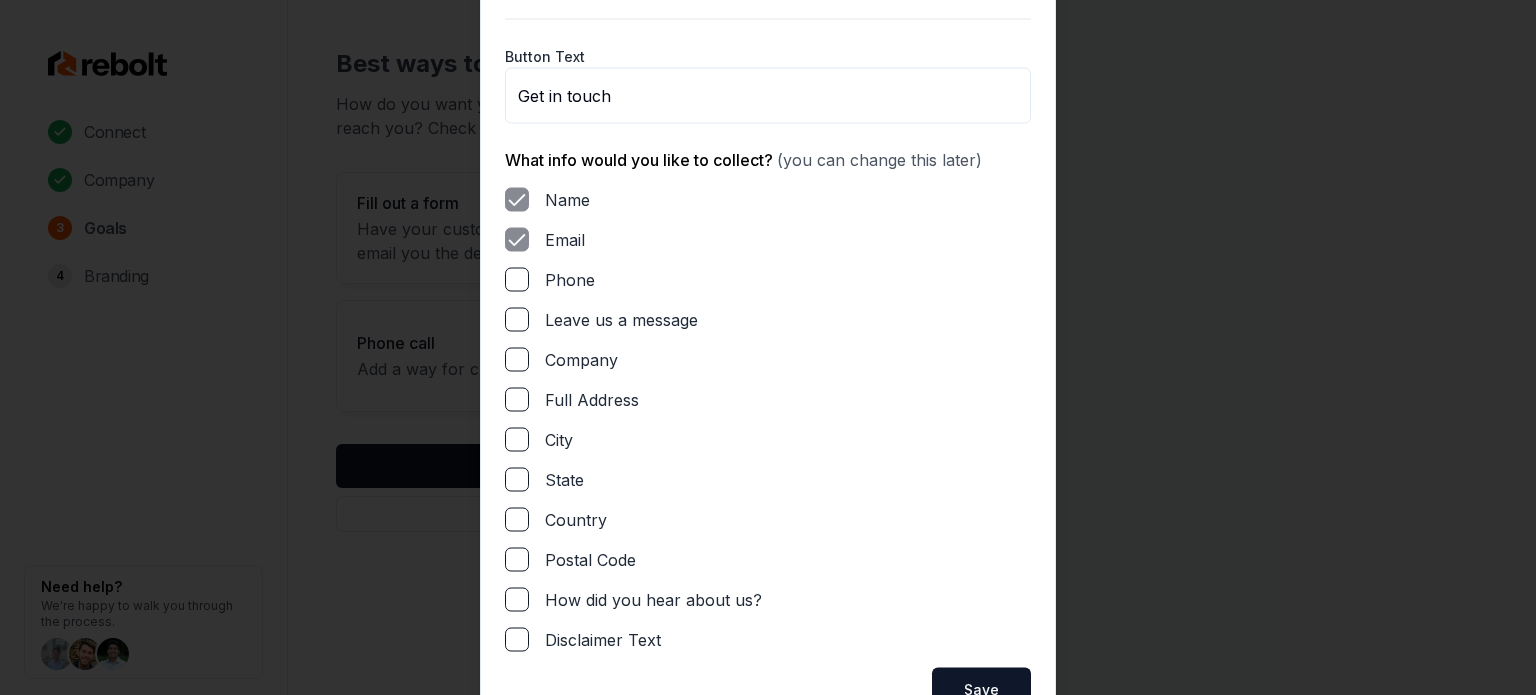 click on "Phone" at bounding box center [517, 279] 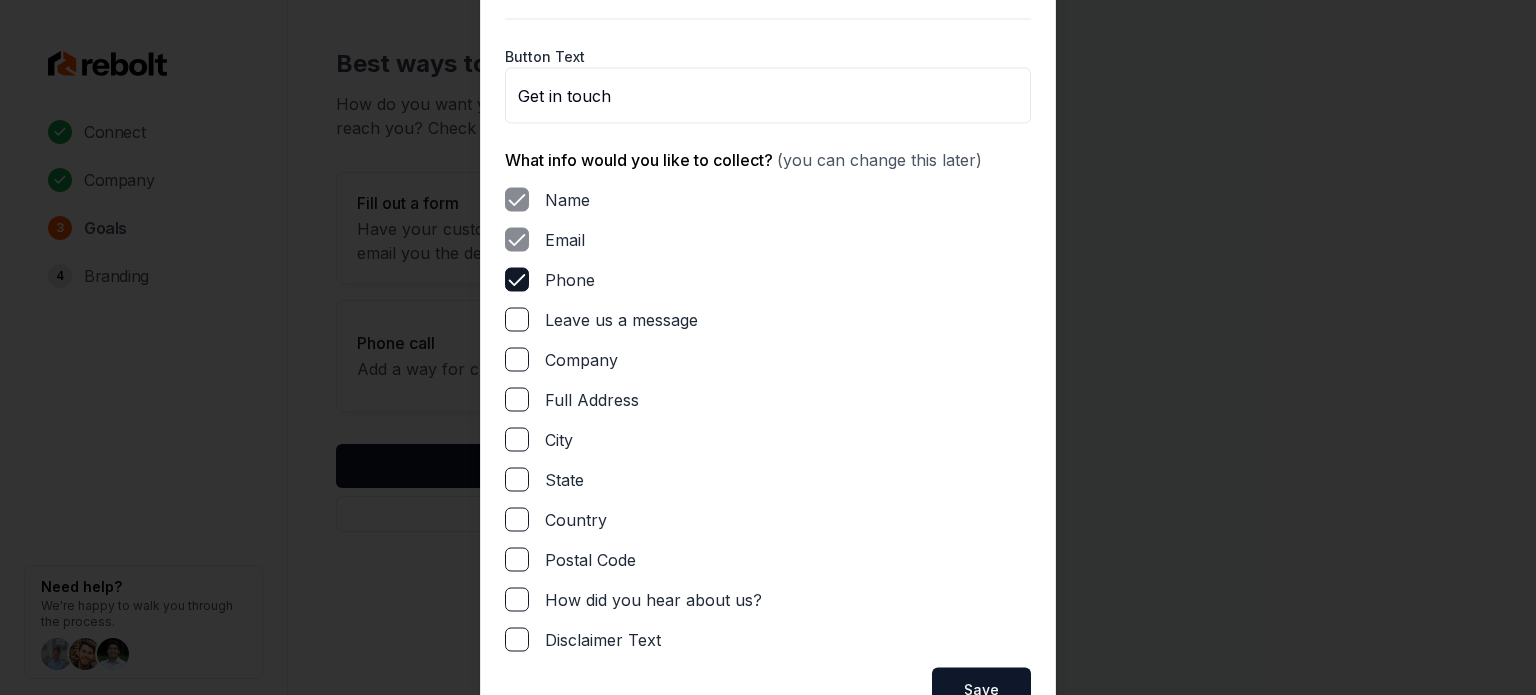 click on "Leave us a message" at bounding box center [517, 319] 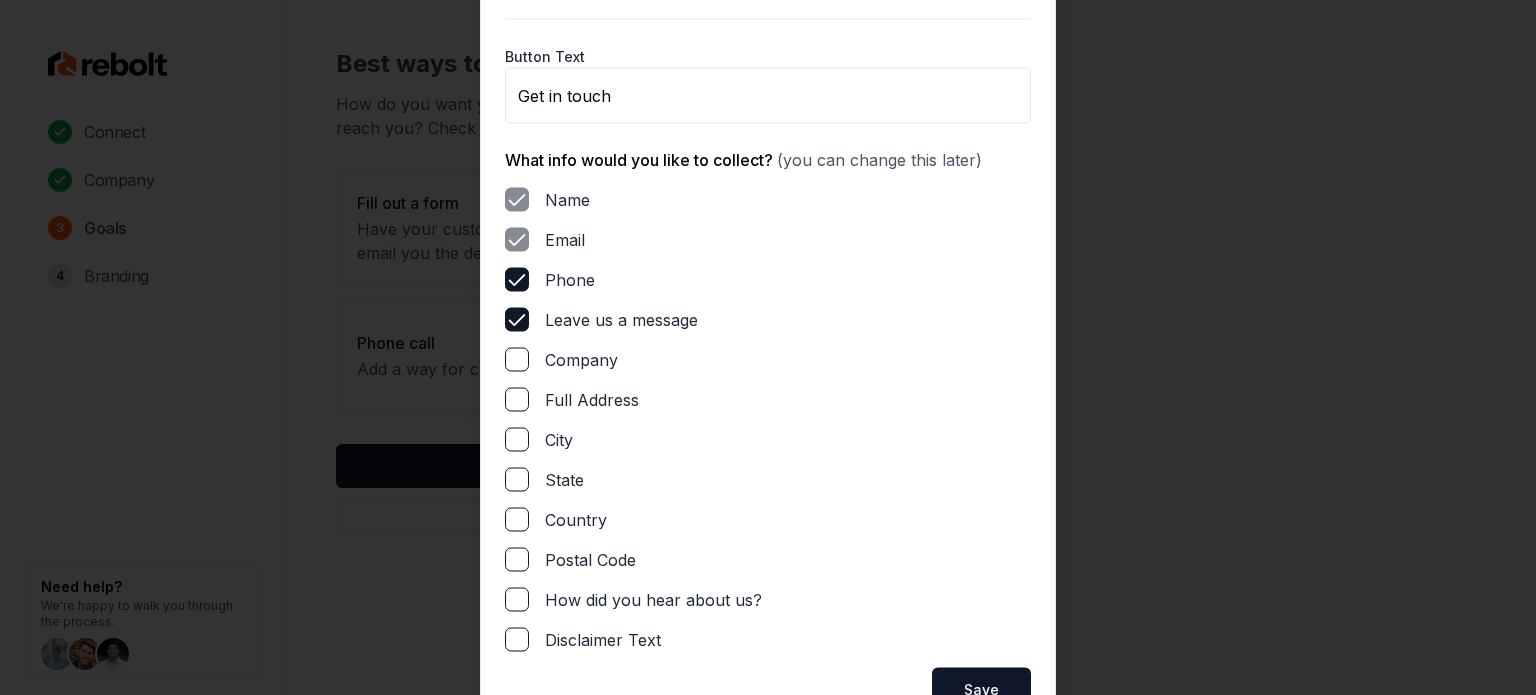 click on "Full Address" at bounding box center (517, 399) 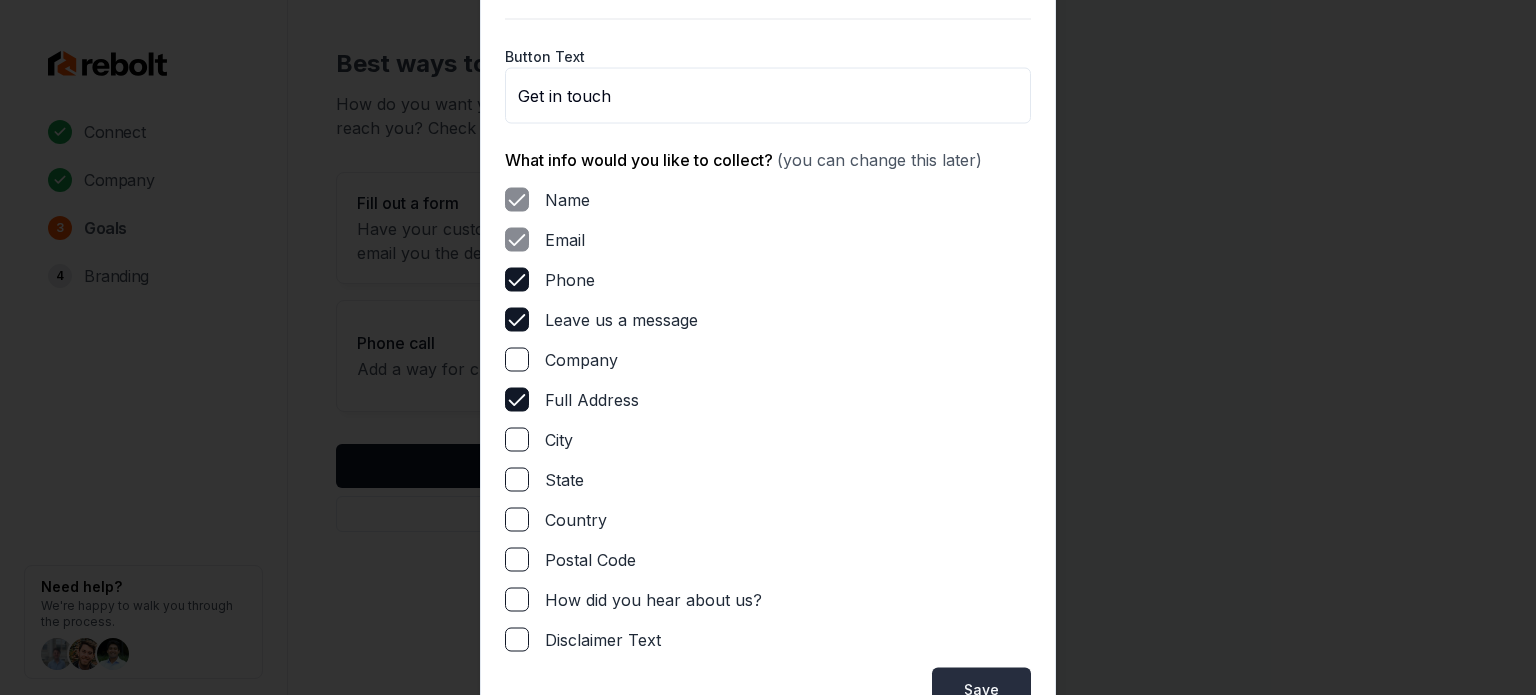 click on "Save" at bounding box center (981, 689) 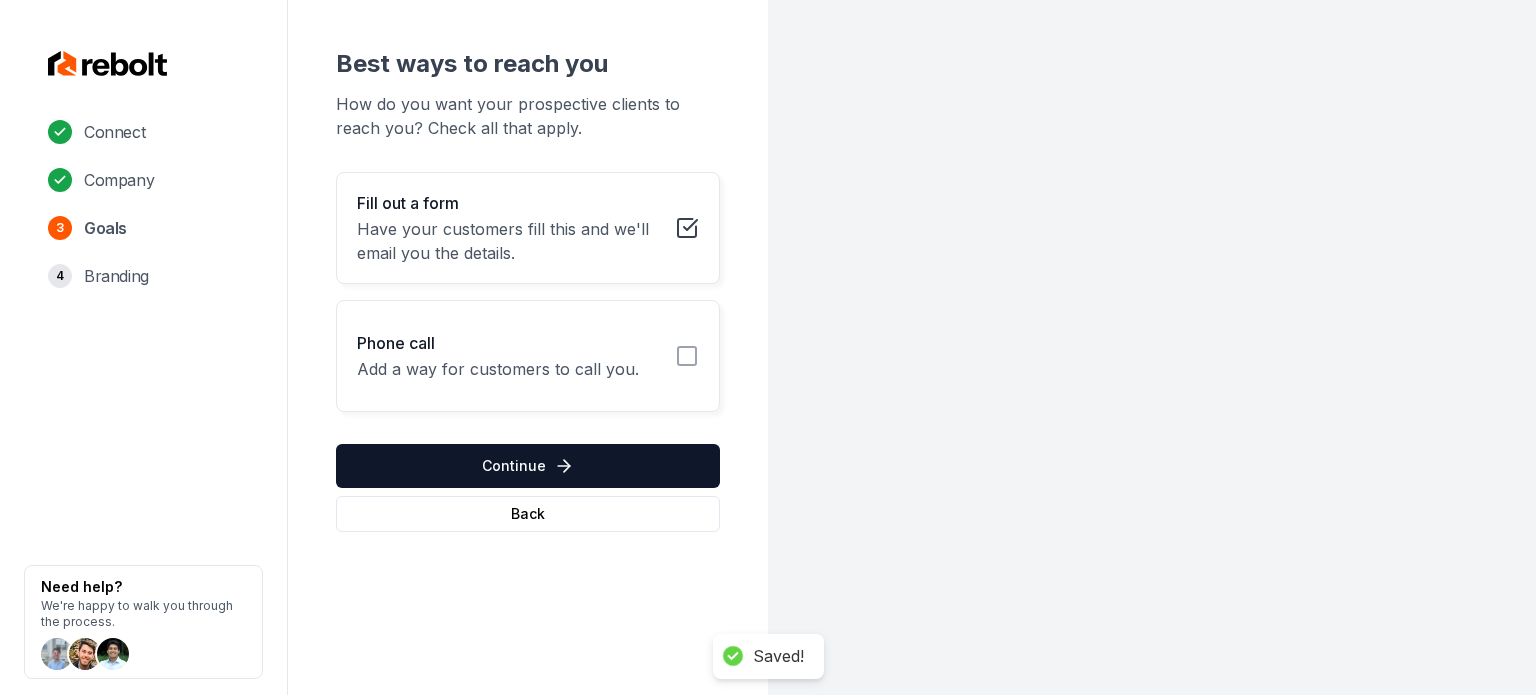 click 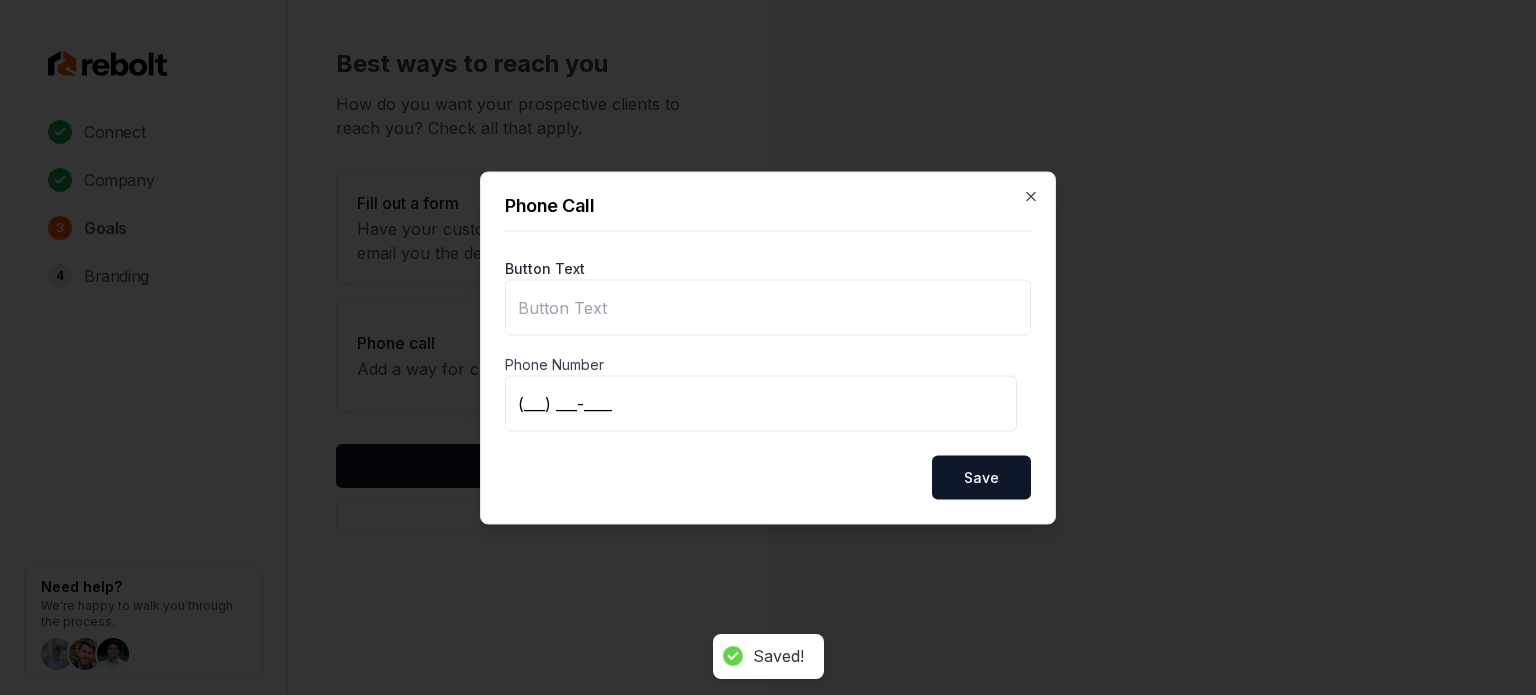 type on "Call us" 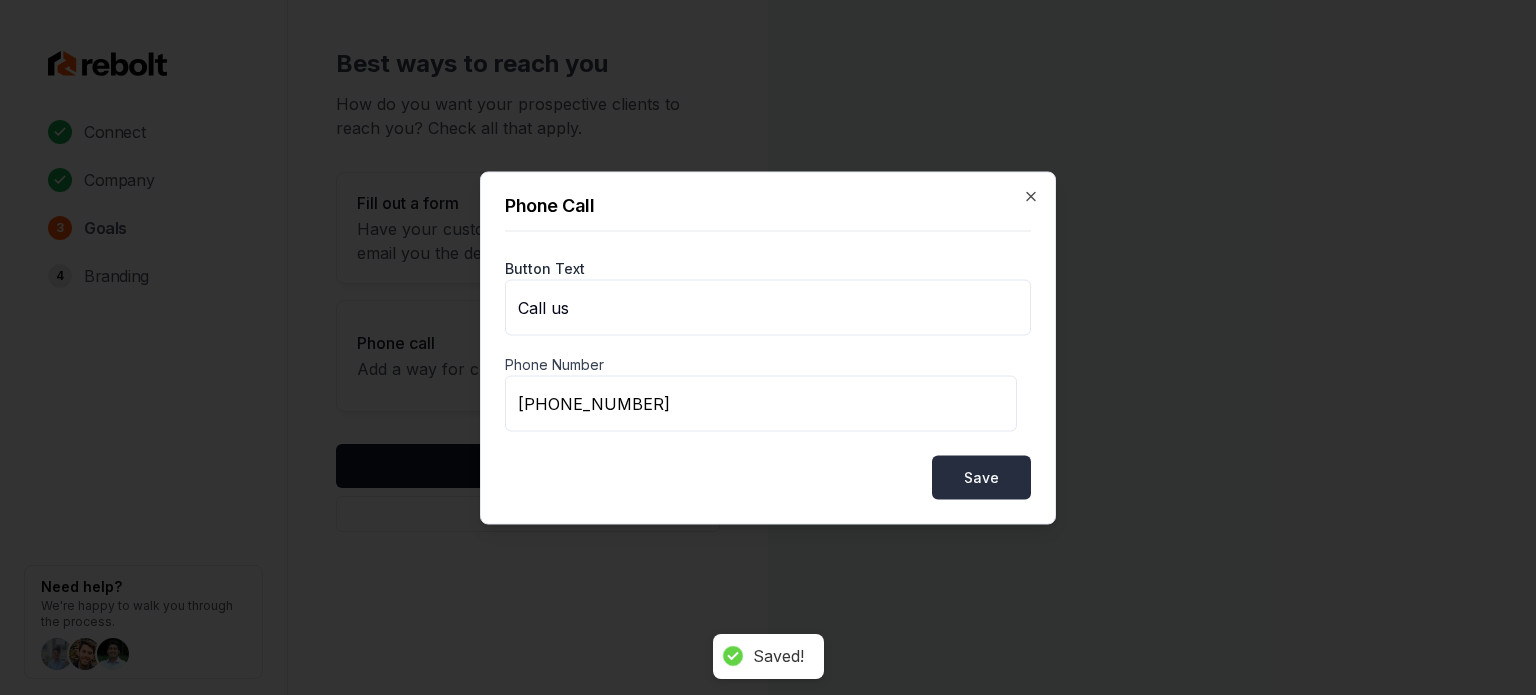 click on "Save" at bounding box center [981, 477] 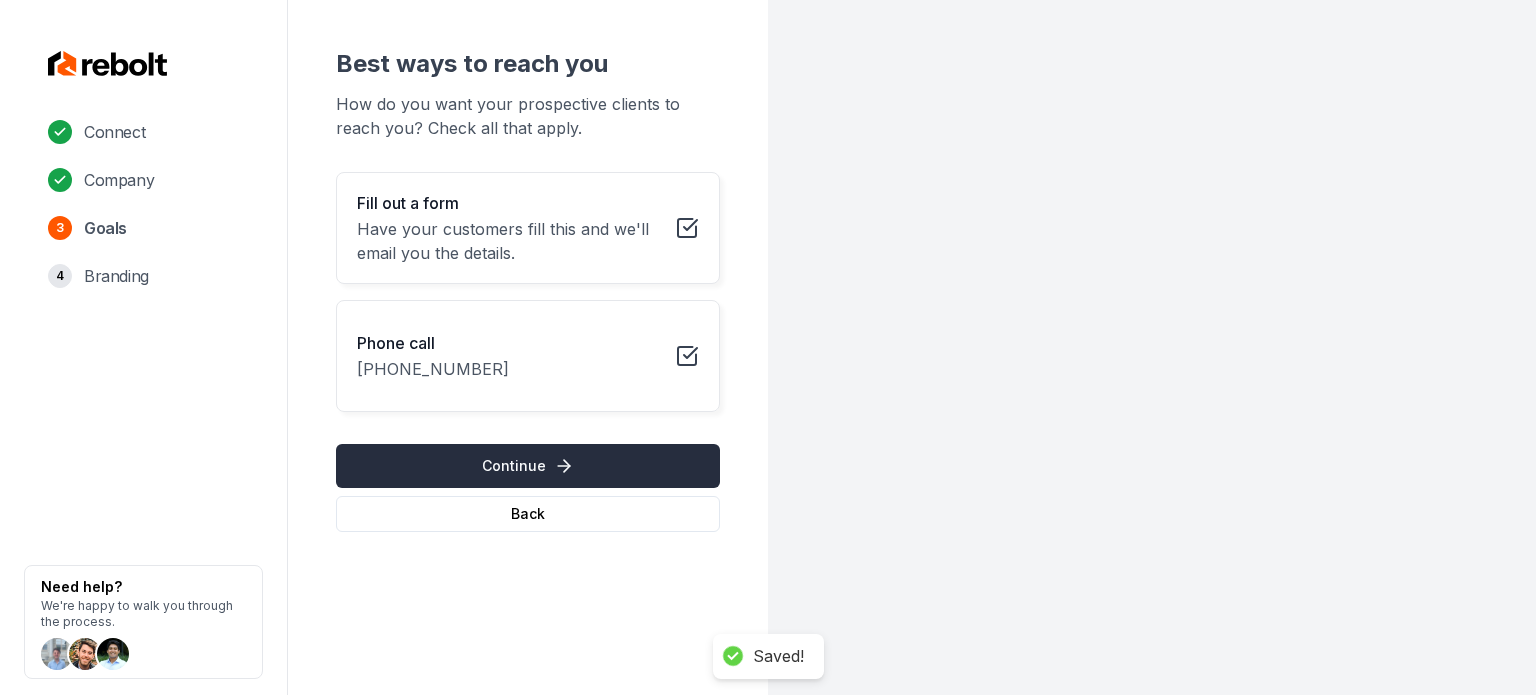 click on "Continue" at bounding box center [528, 466] 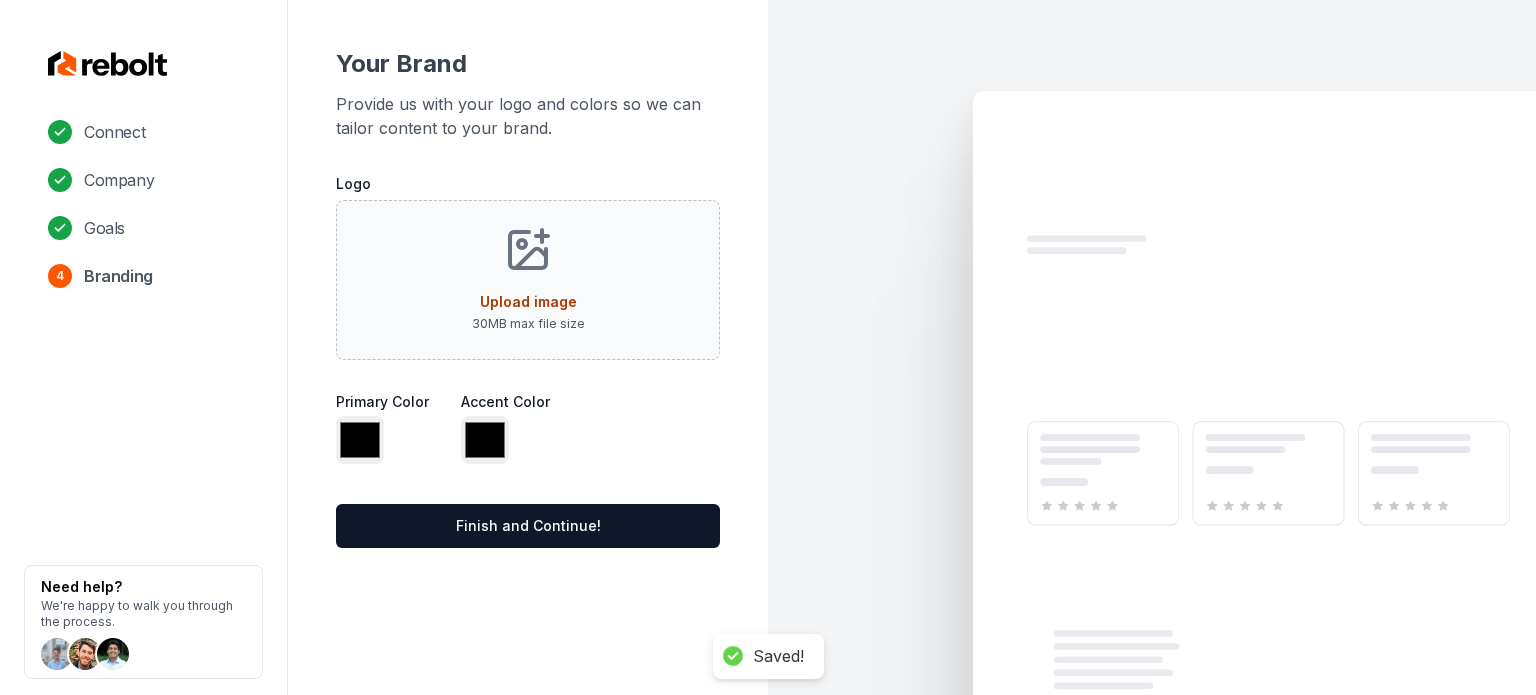type on "*******" 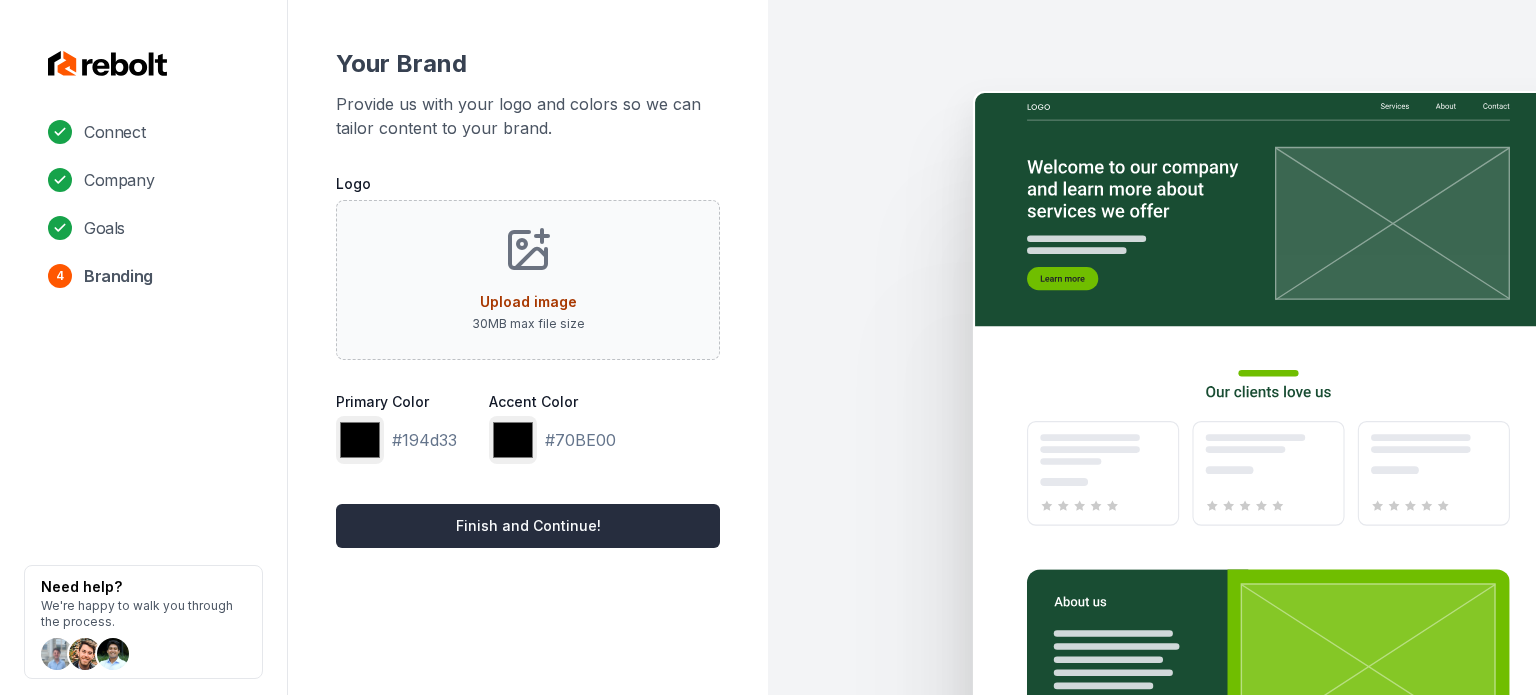 click on "Finish and Continue!" at bounding box center (528, 526) 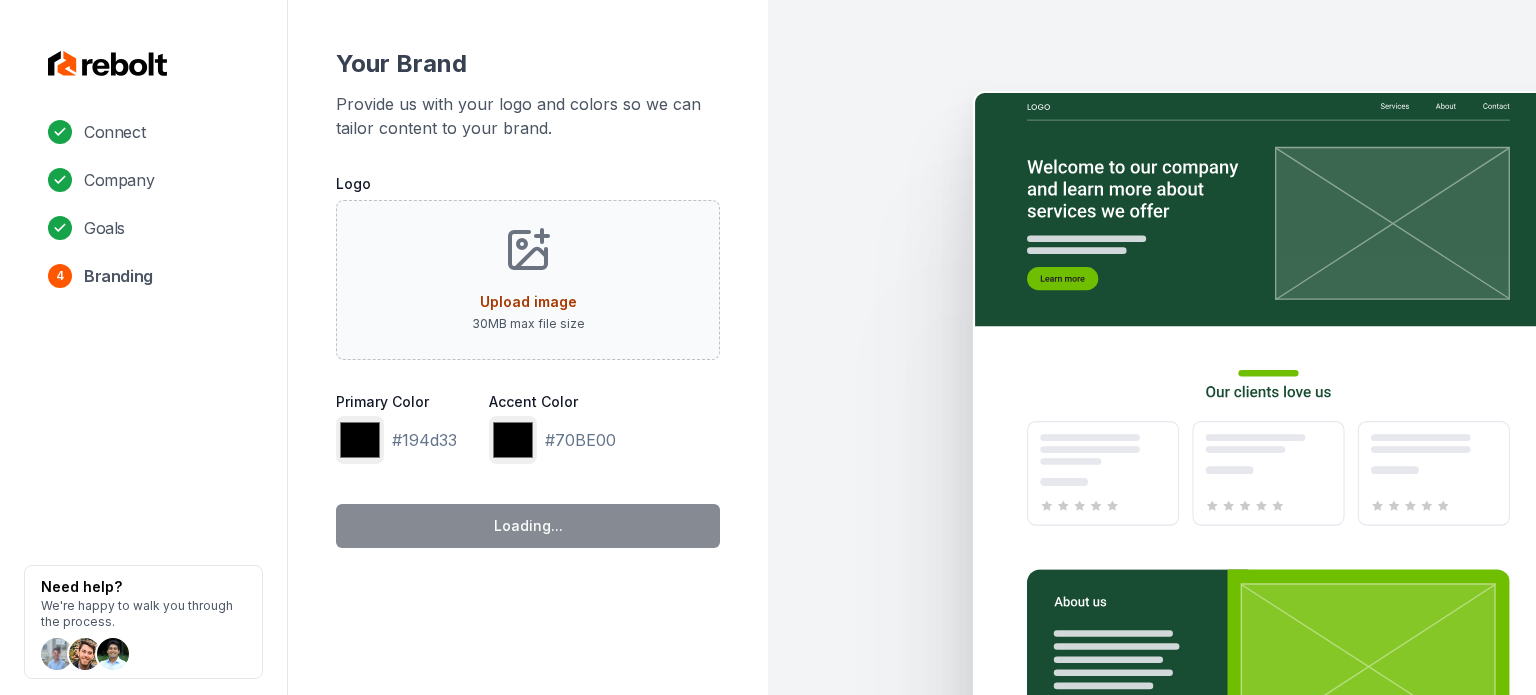 type on "*******" 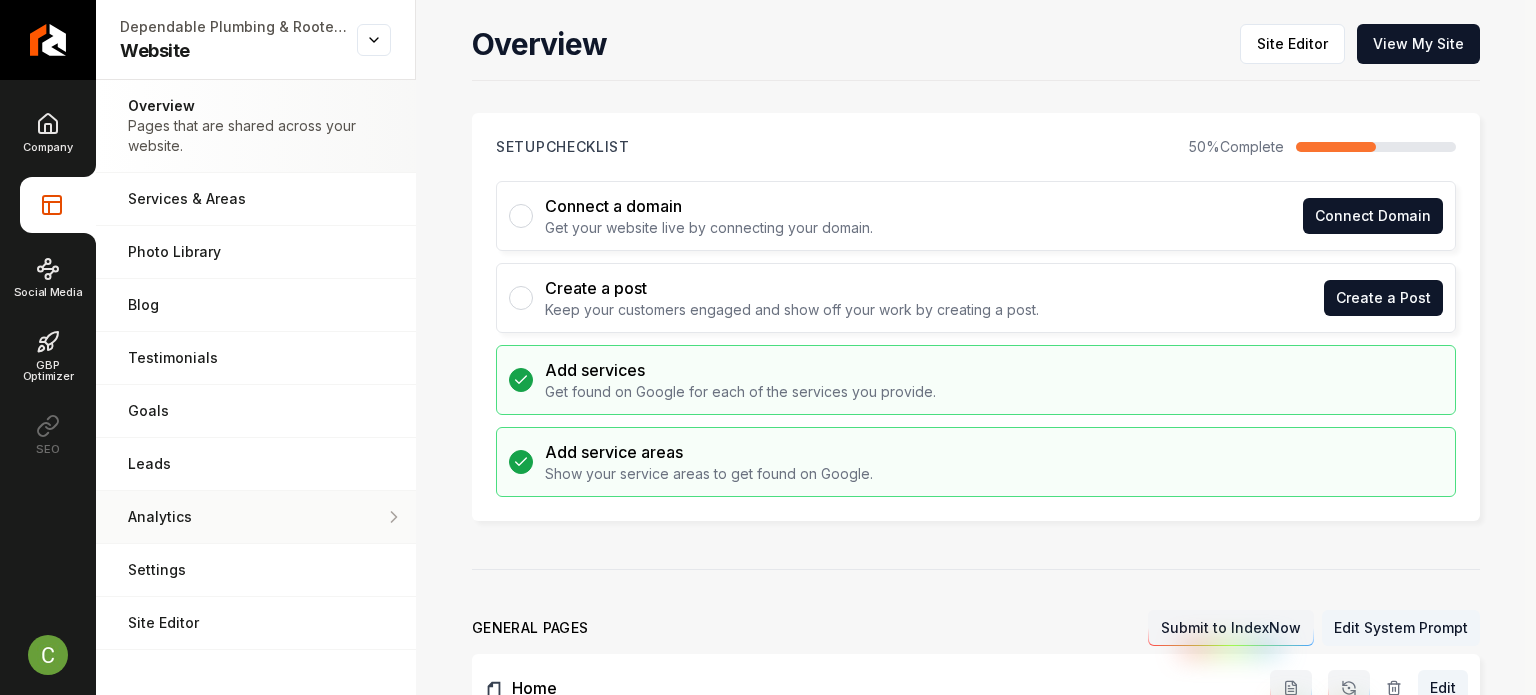drag, startPoint x: 33, startPoint y: 563, endPoint x: 124, endPoint y: 520, distance: 100.6479 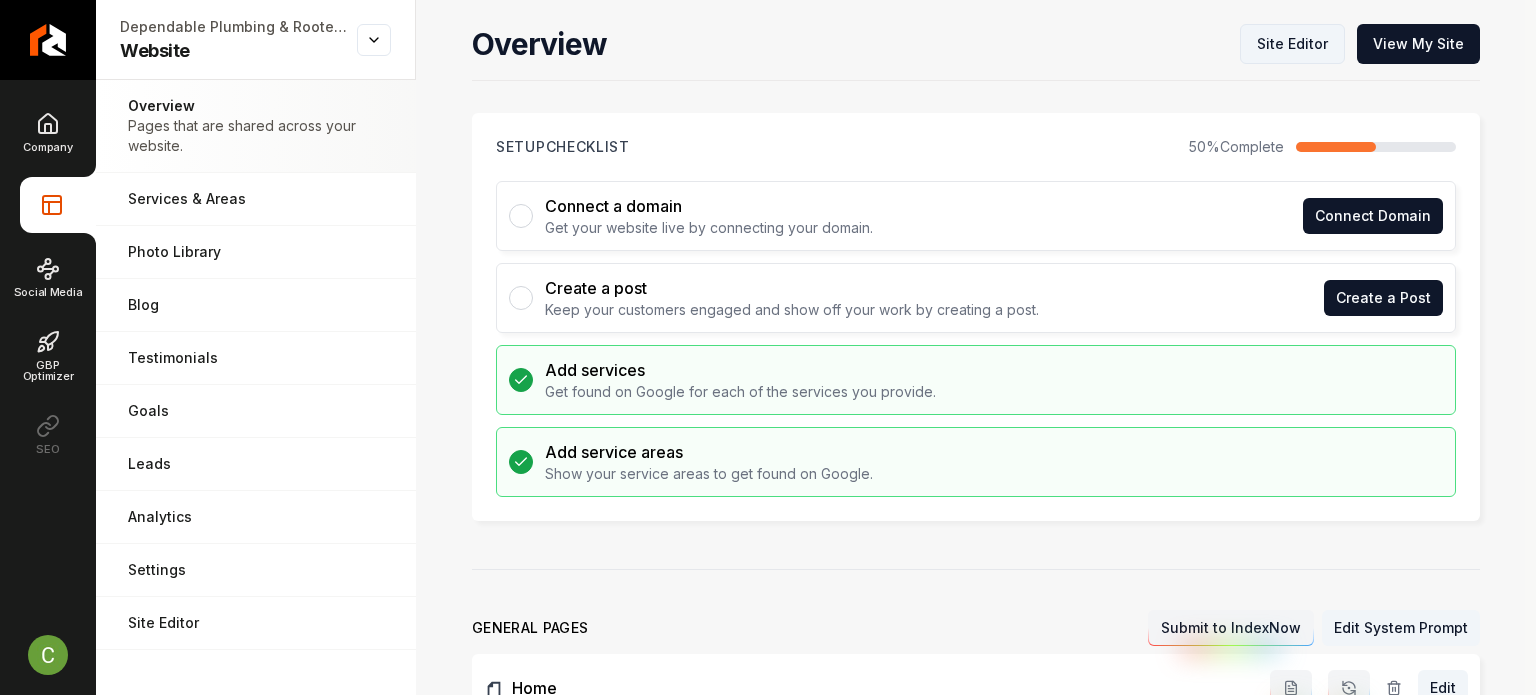 click on "Site Editor" at bounding box center [1292, 44] 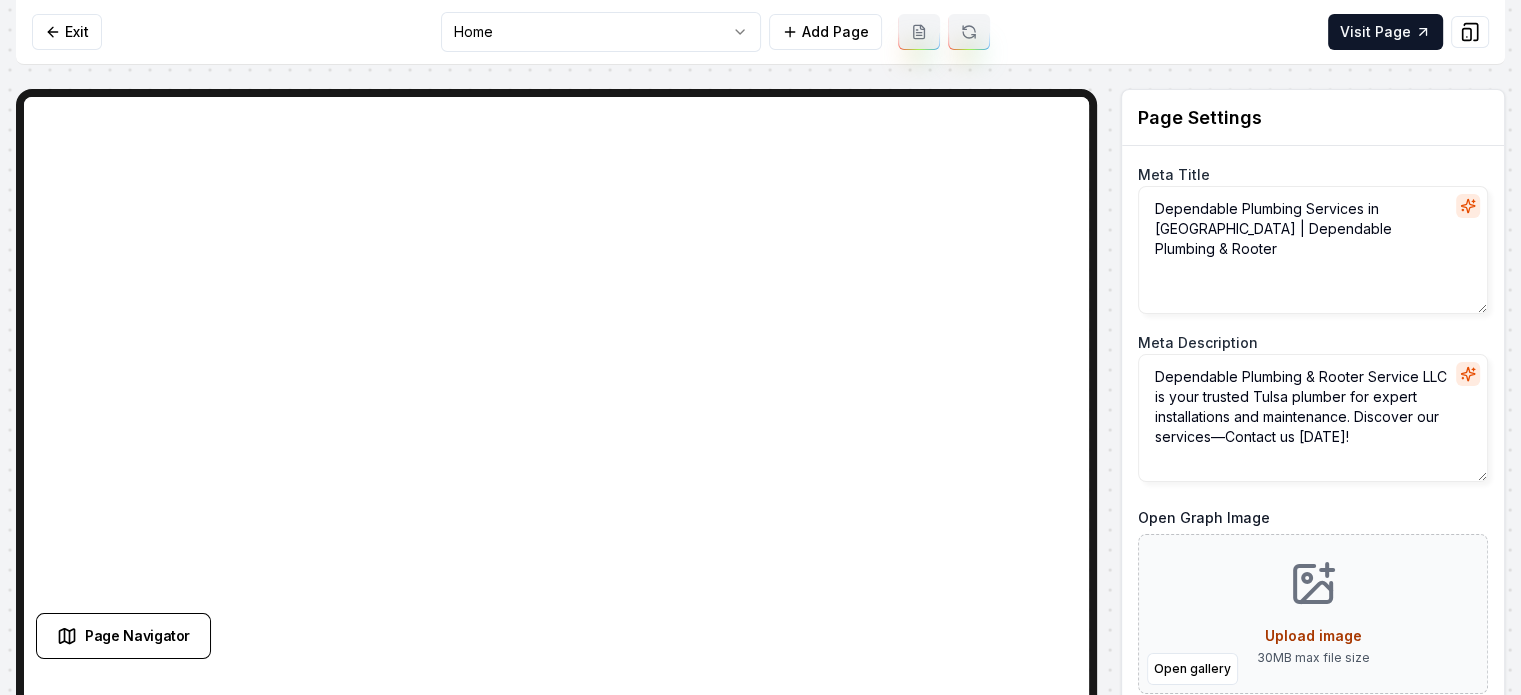 drag, startPoint x: 1416, startPoint y: 505, endPoint x: 1348, endPoint y: 290, distance: 225.49722 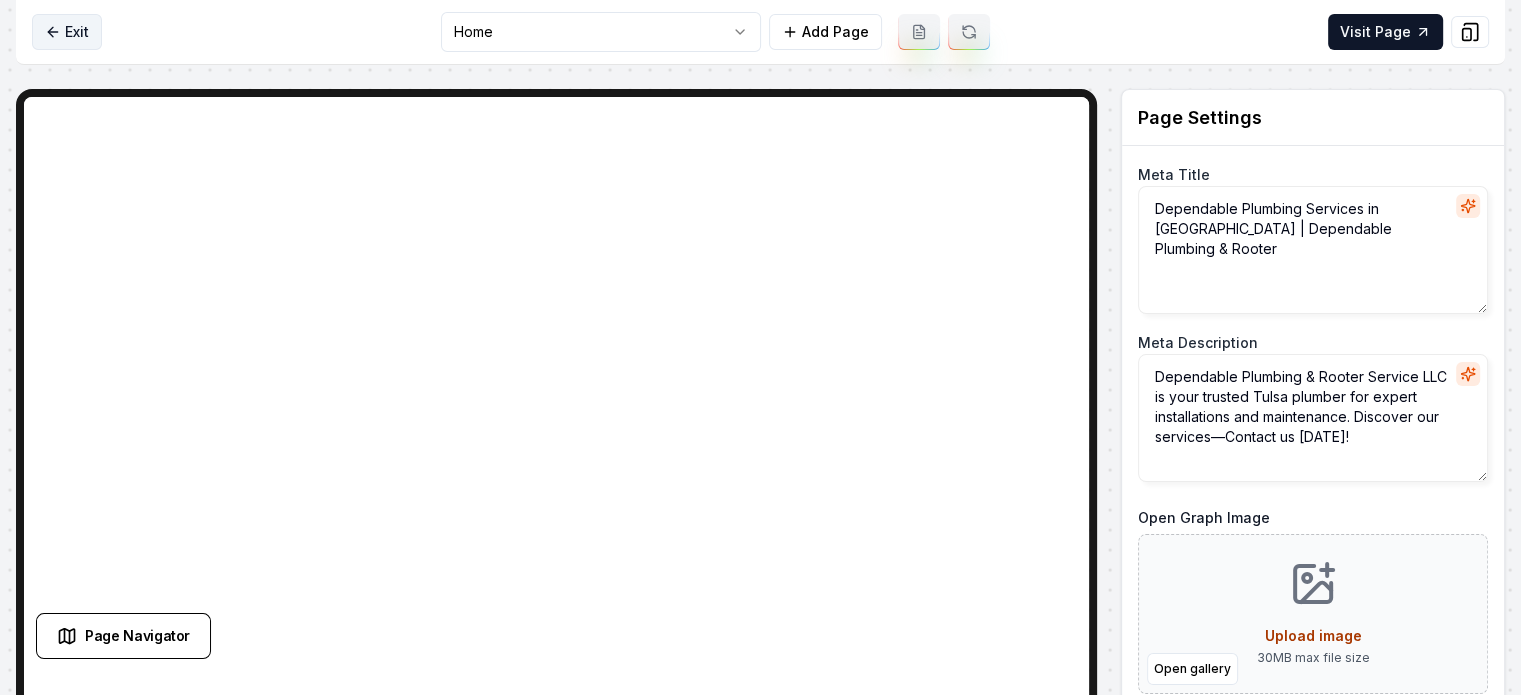 click on "Exit" at bounding box center (67, 32) 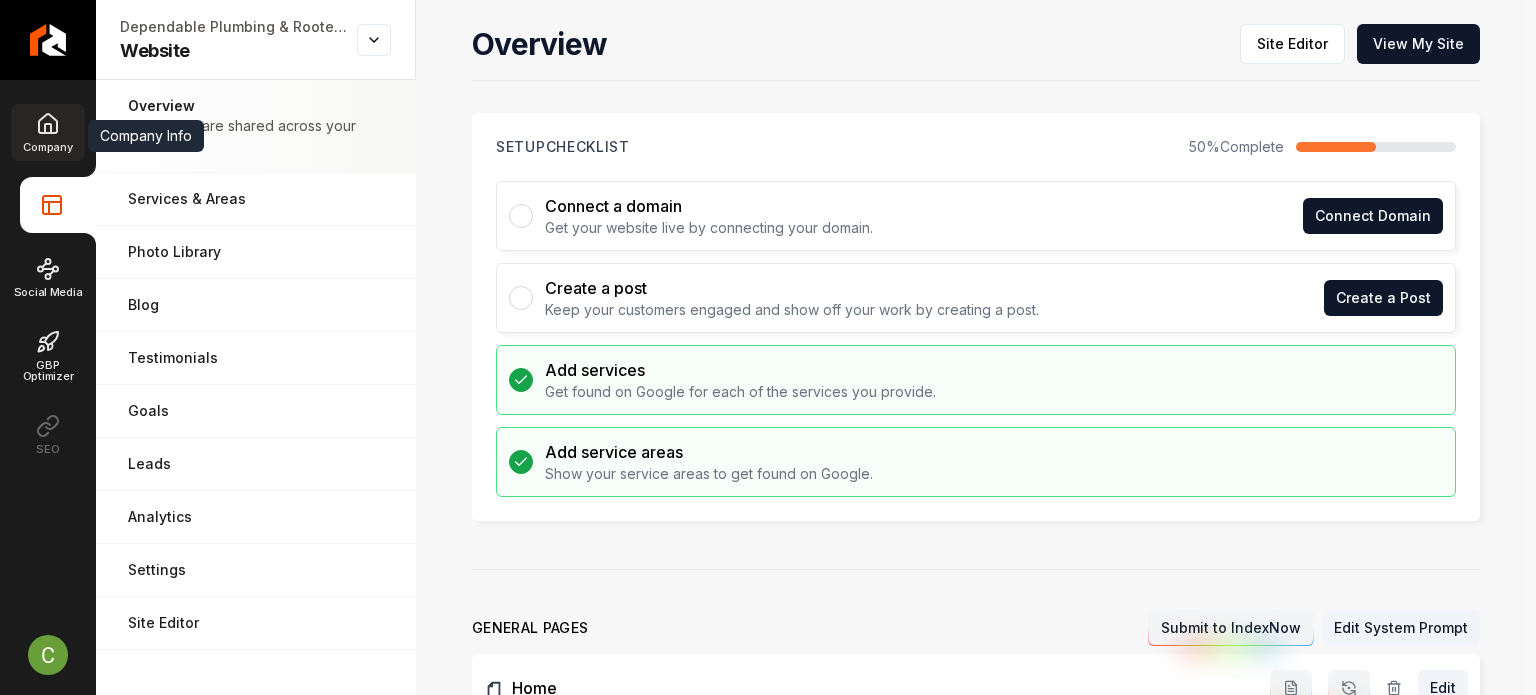 click 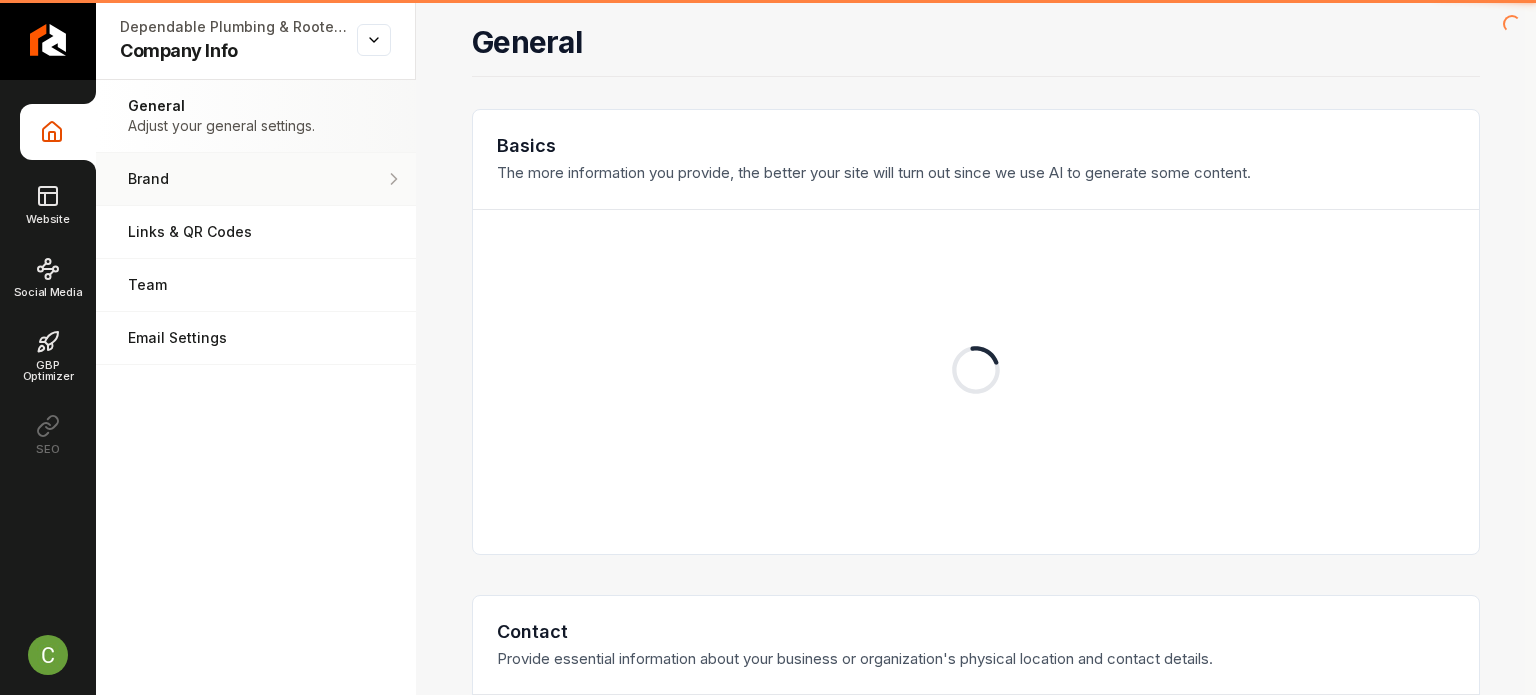 click on "Brand Manage the styles and colors of your business." at bounding box center [256, 179] 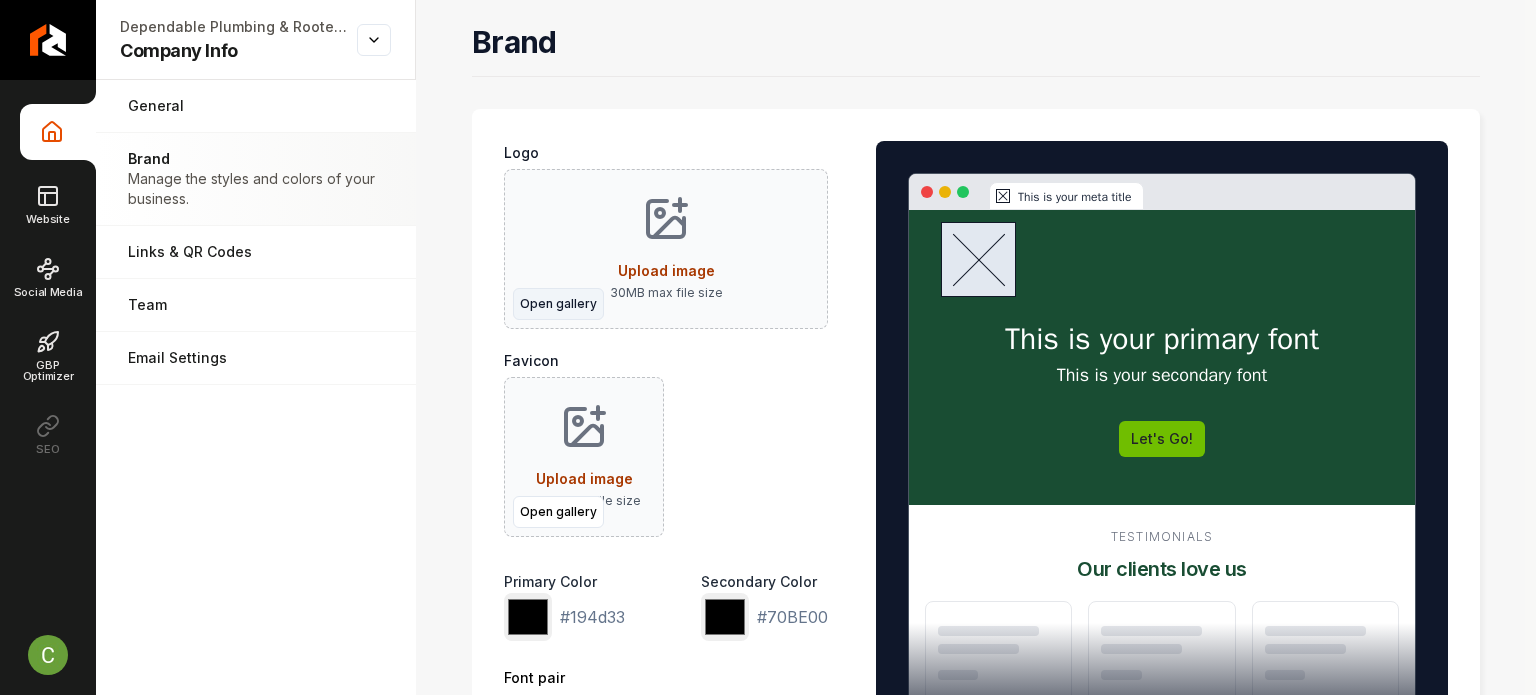 click on "Open gallery" at bounding box center (558, 304) 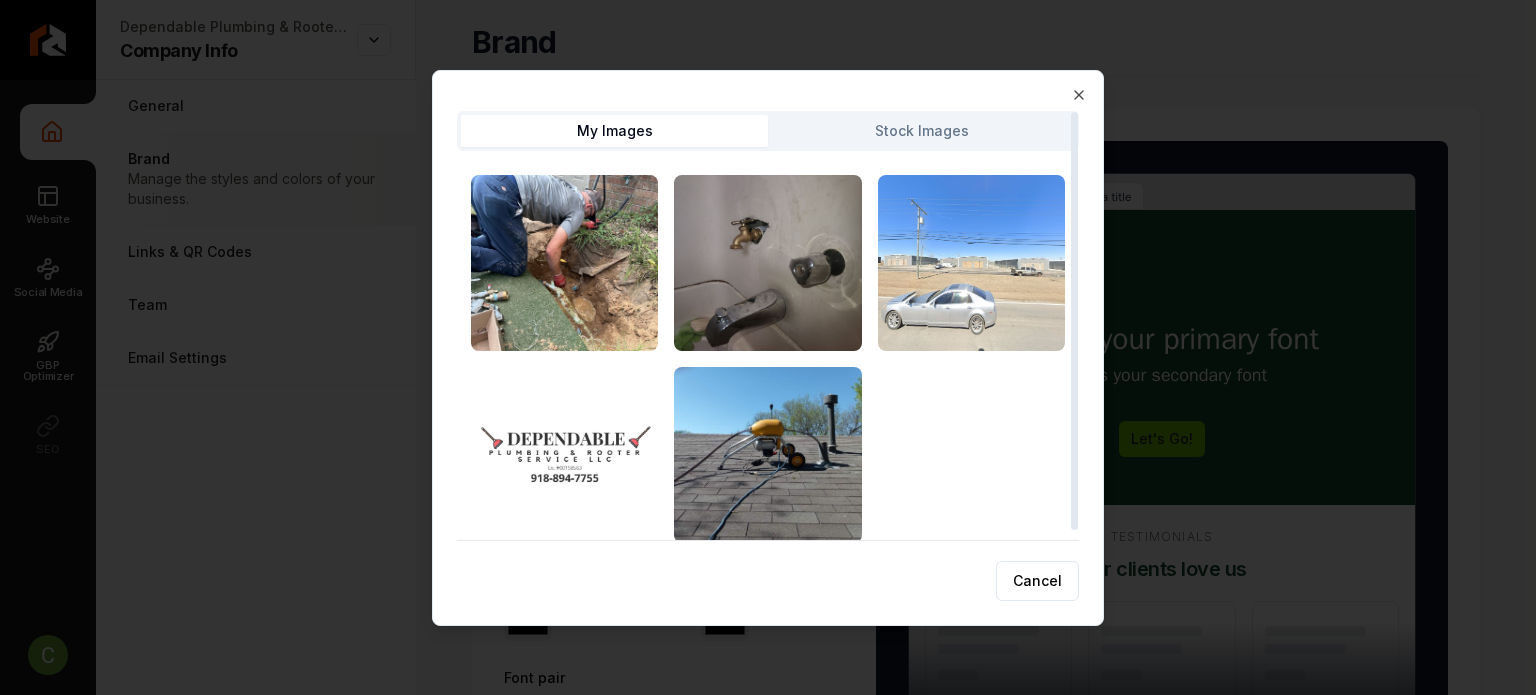 click at bounding box center (564, 455) 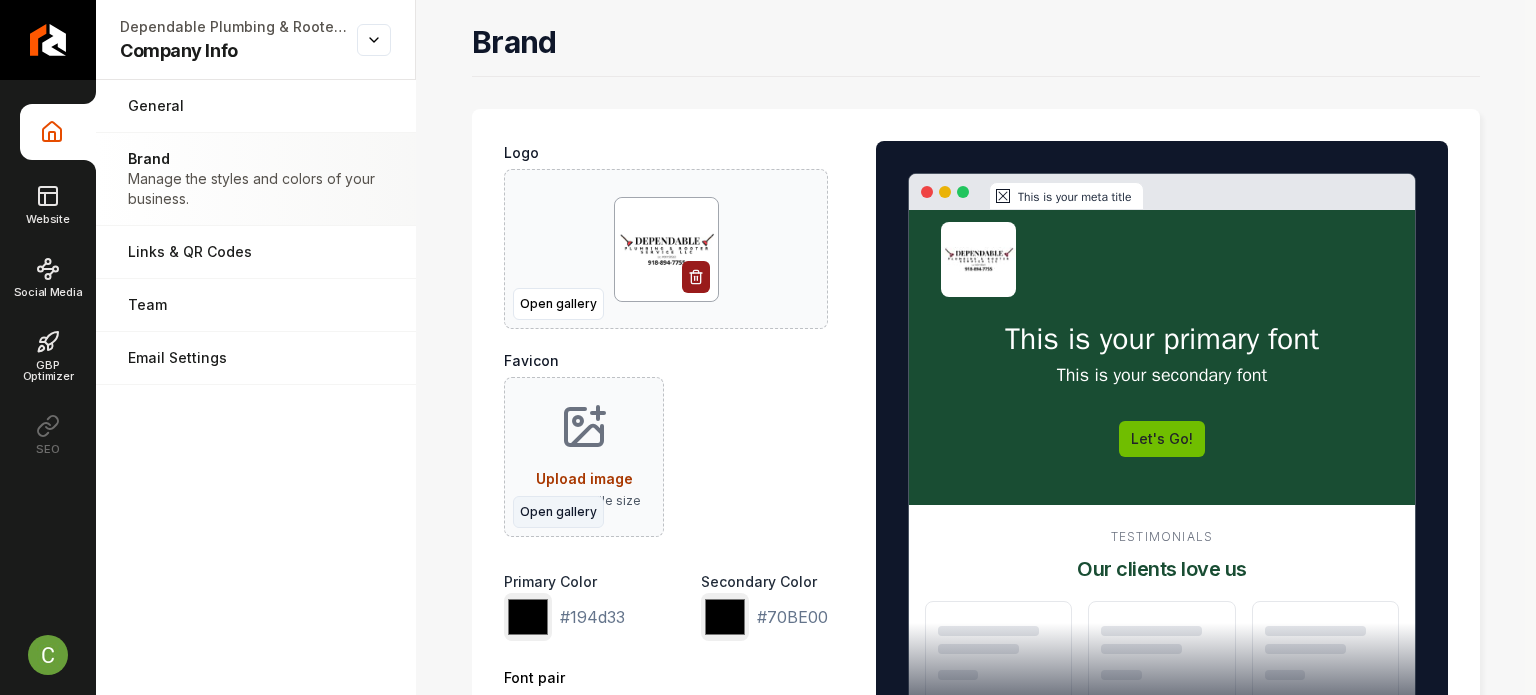 click on "Open gallery" at bounding box center (558, 512) 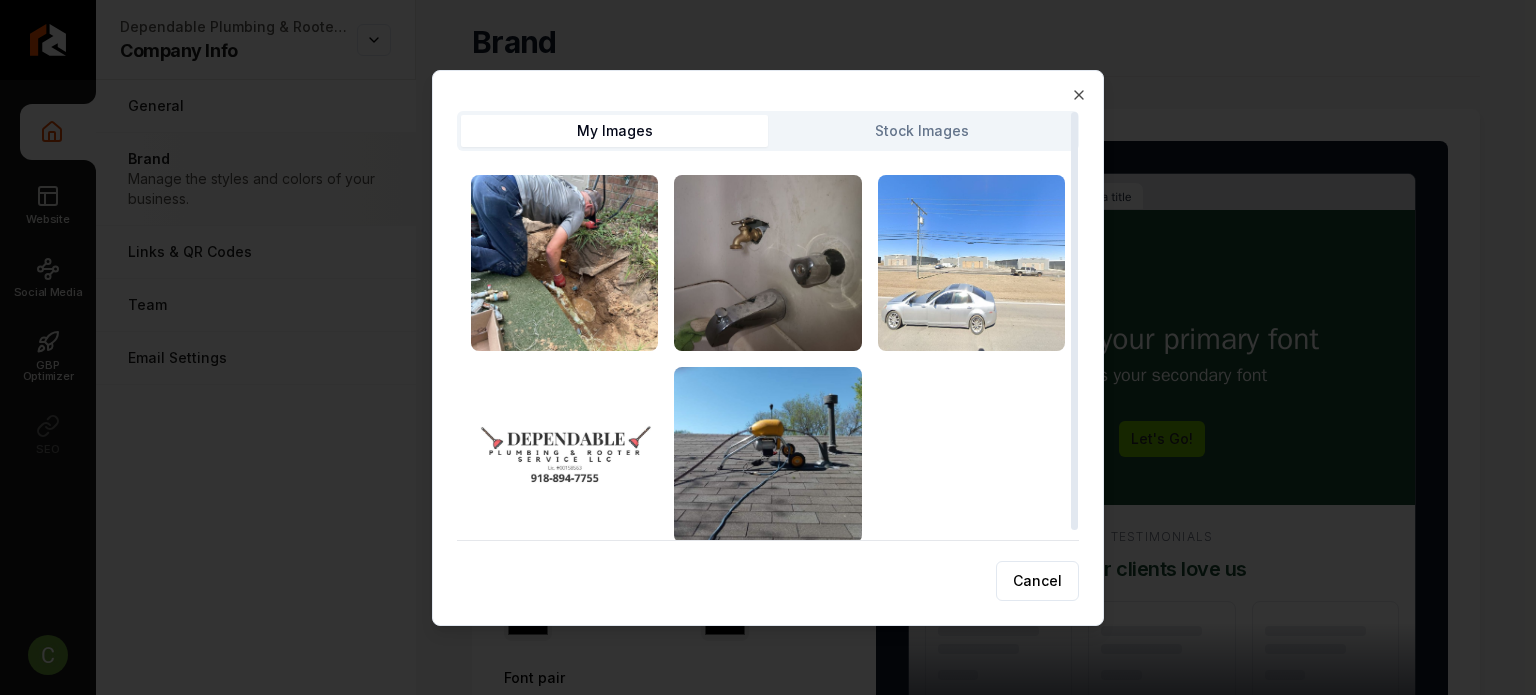 click at bounding box center (564, 455) 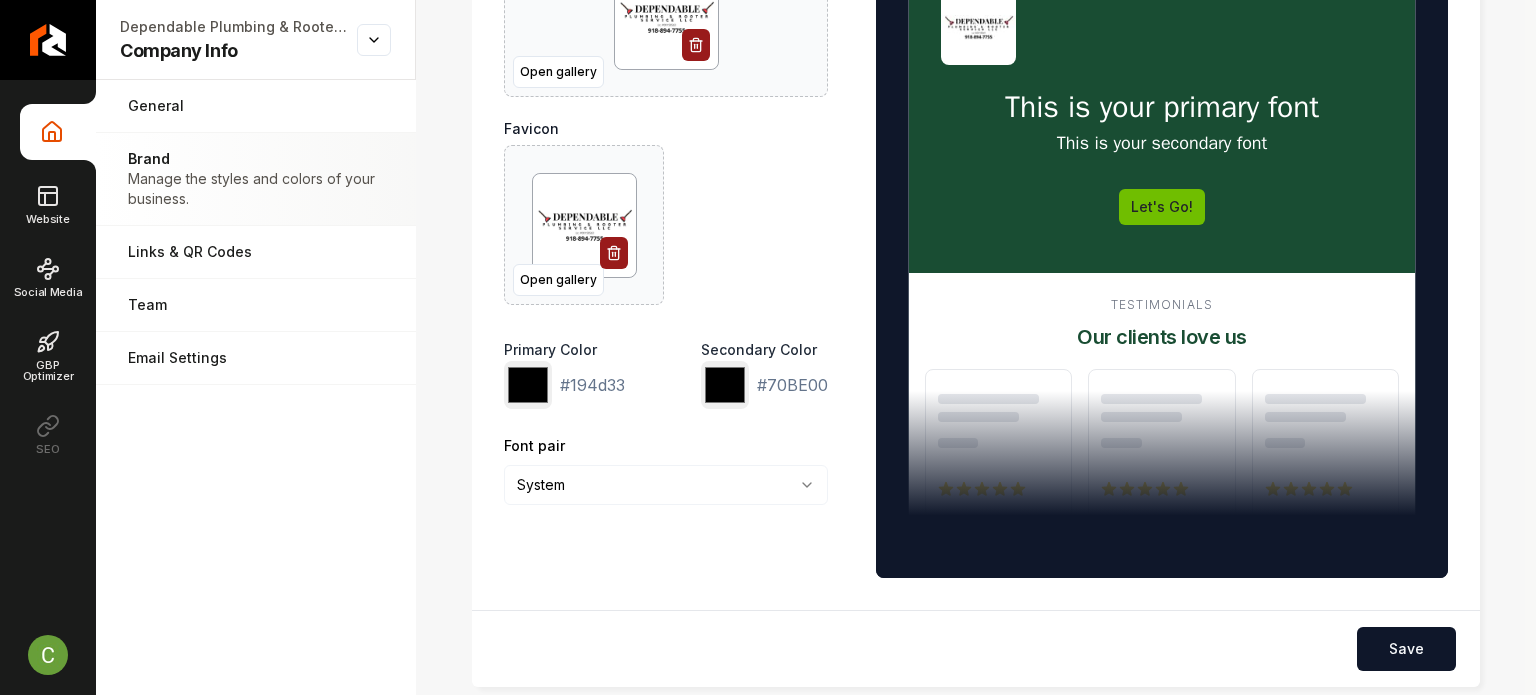 scroll, scrollTop: 374, scrollLeft: 0, axis: vertical 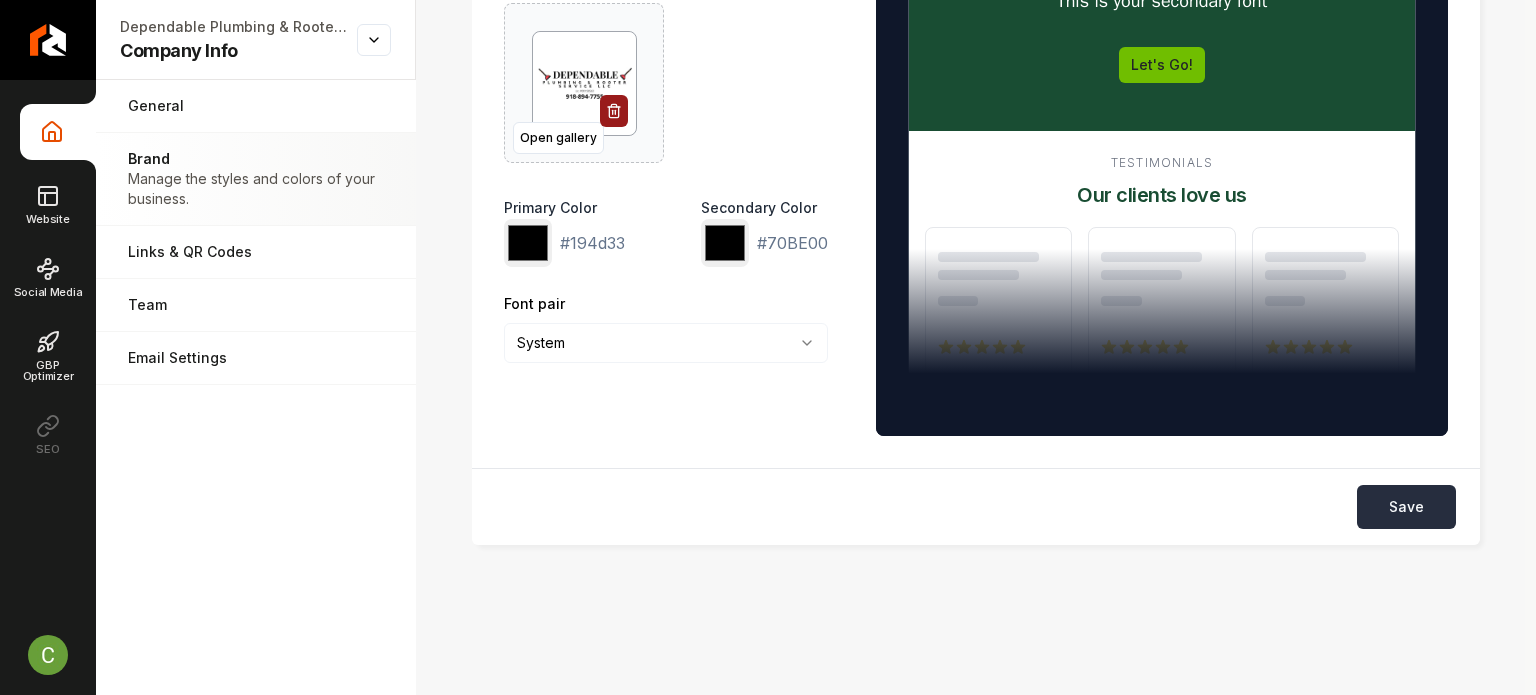 click on "Save" at bounding box center [1406, 507] 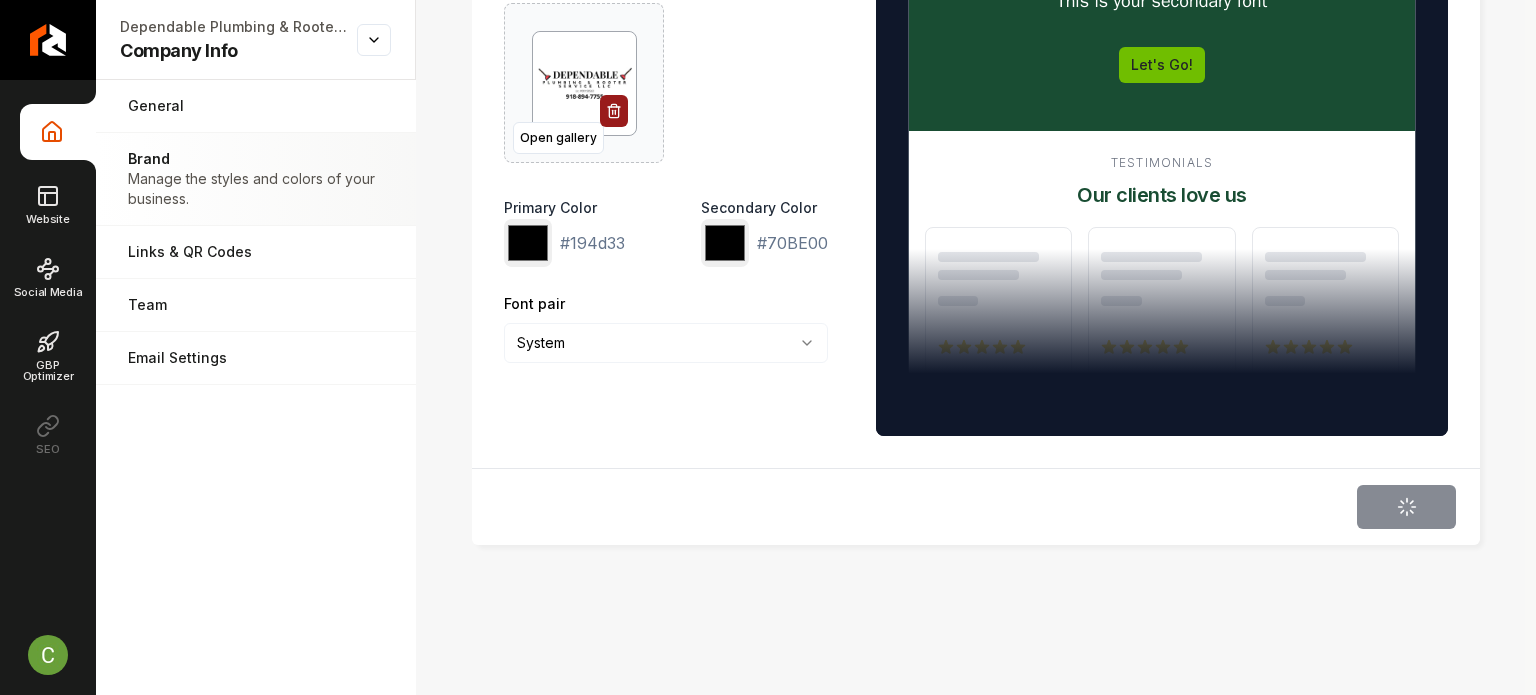 type on "*******" 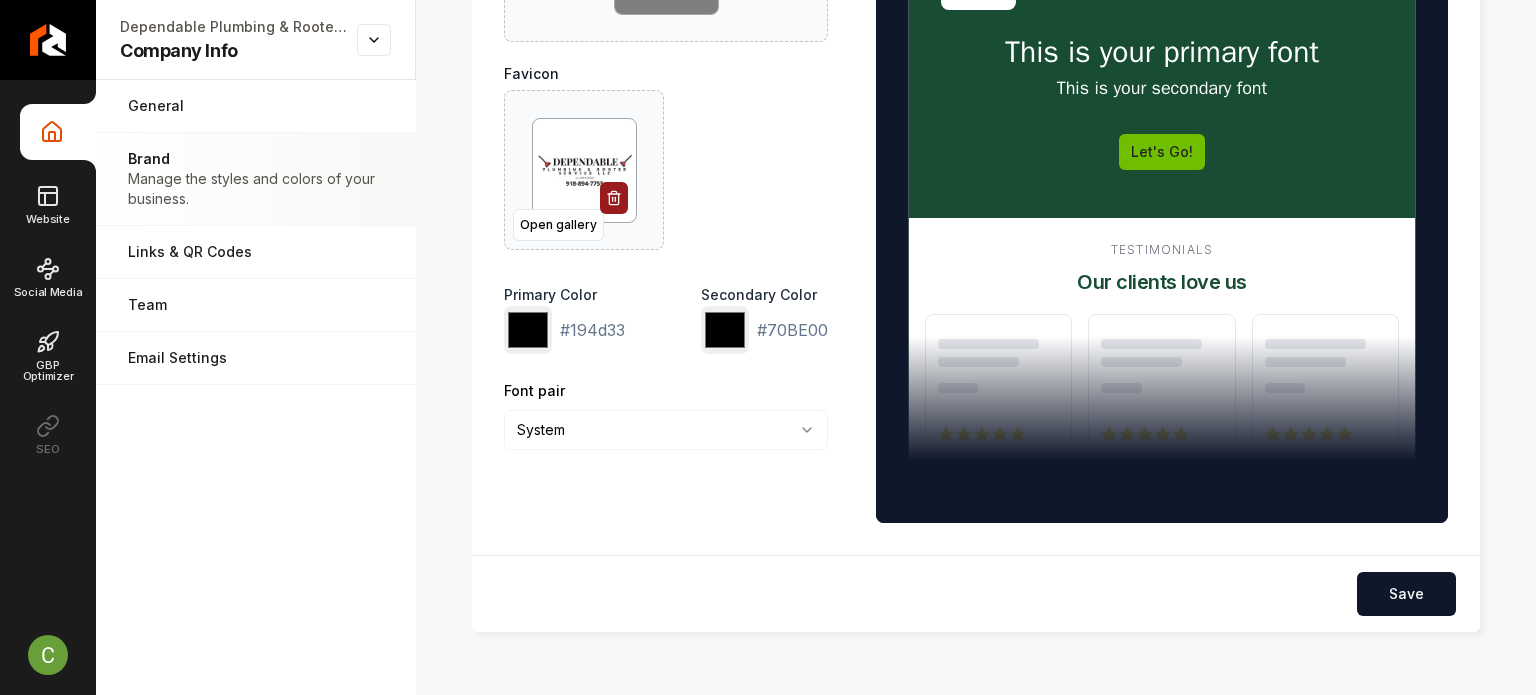 scroll, scrollTop: 300, scrollLeft: 0, axis: vertical 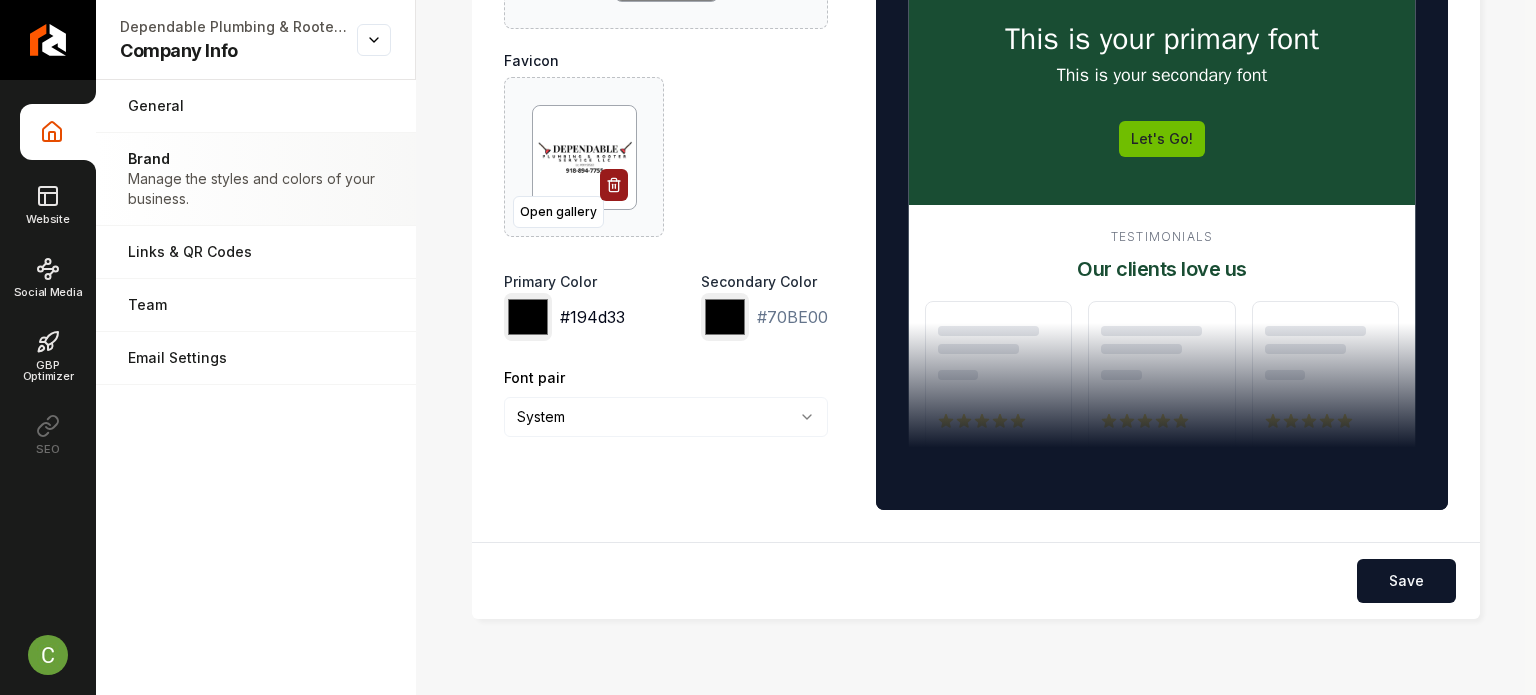 click on "*******" at bounding box center [528, 317] 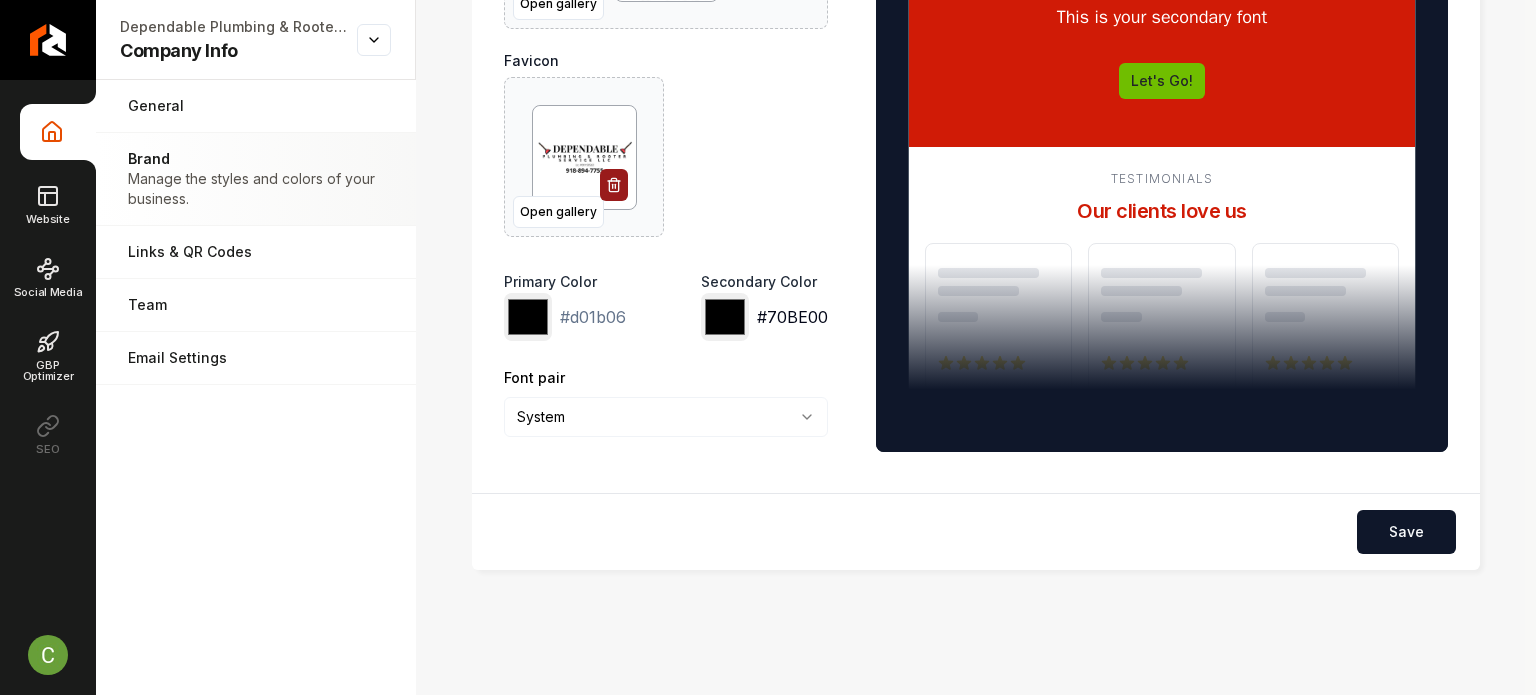 click on "*******" at bounding box center [725, 317] 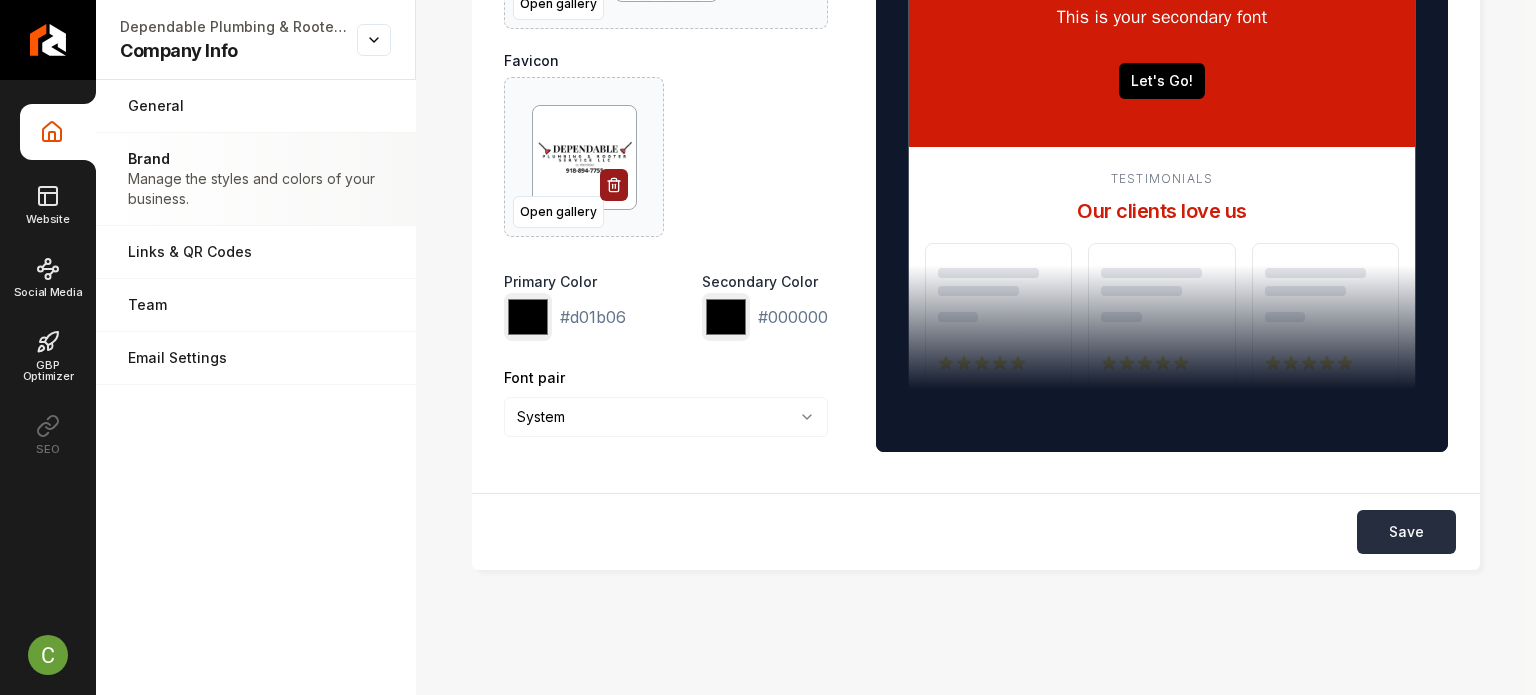 type on "*******" 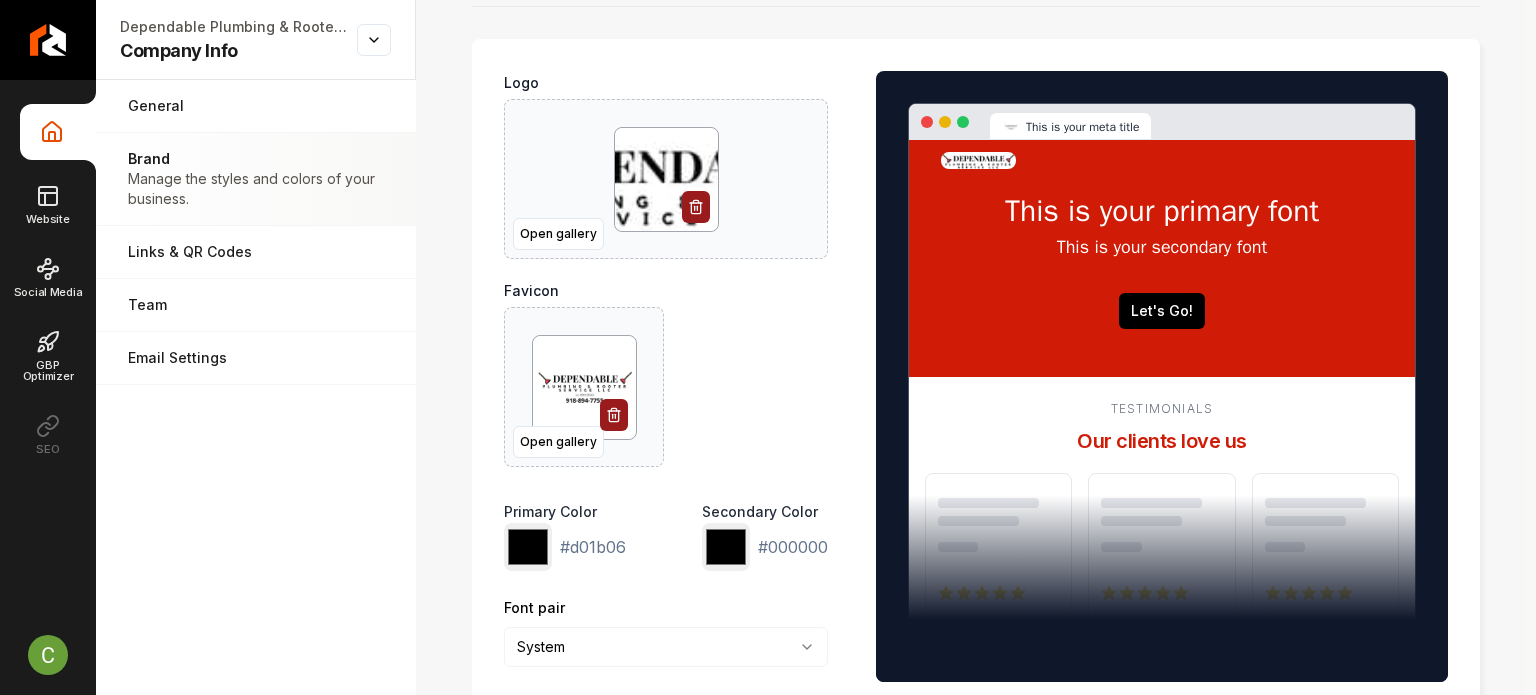 scroll, scrollTop: 0, scrollLeft: 0, axis: both 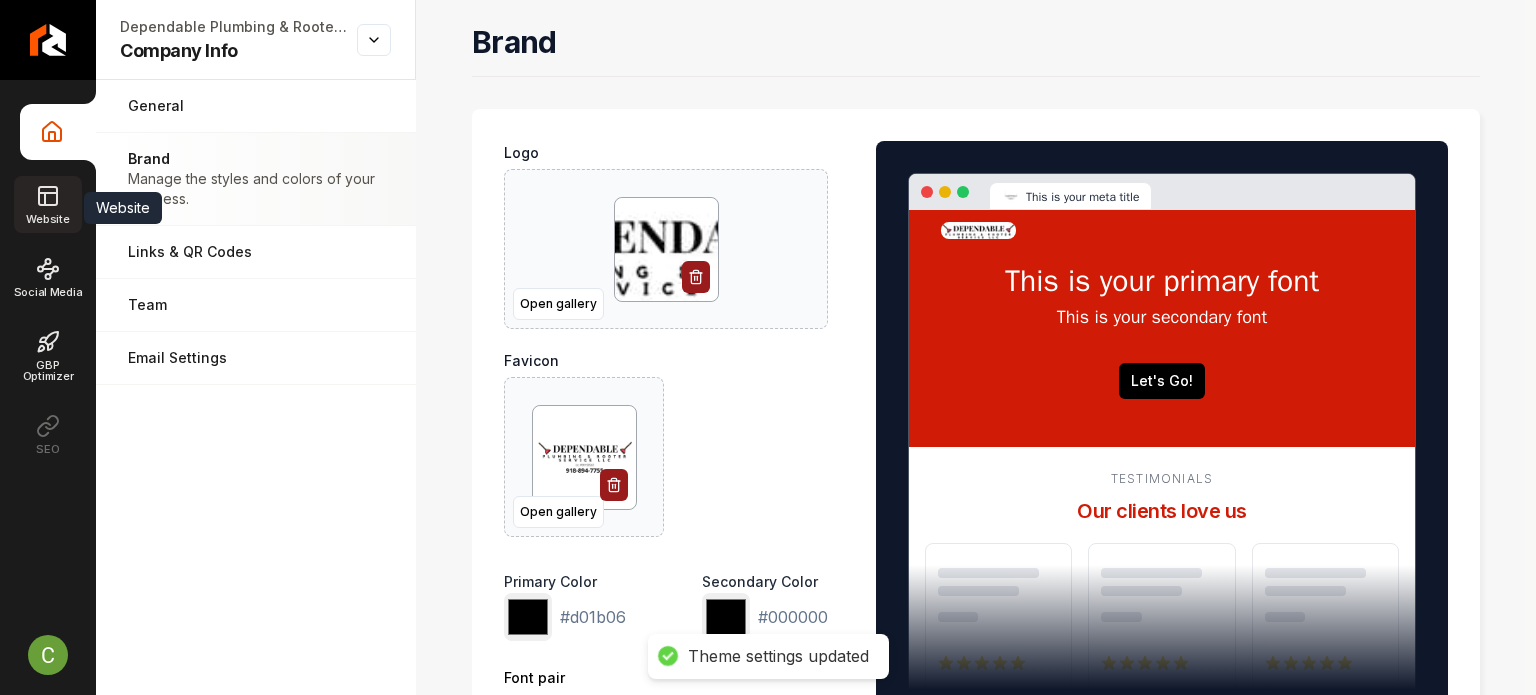 click on "Website" at bounding box center (47, 204) 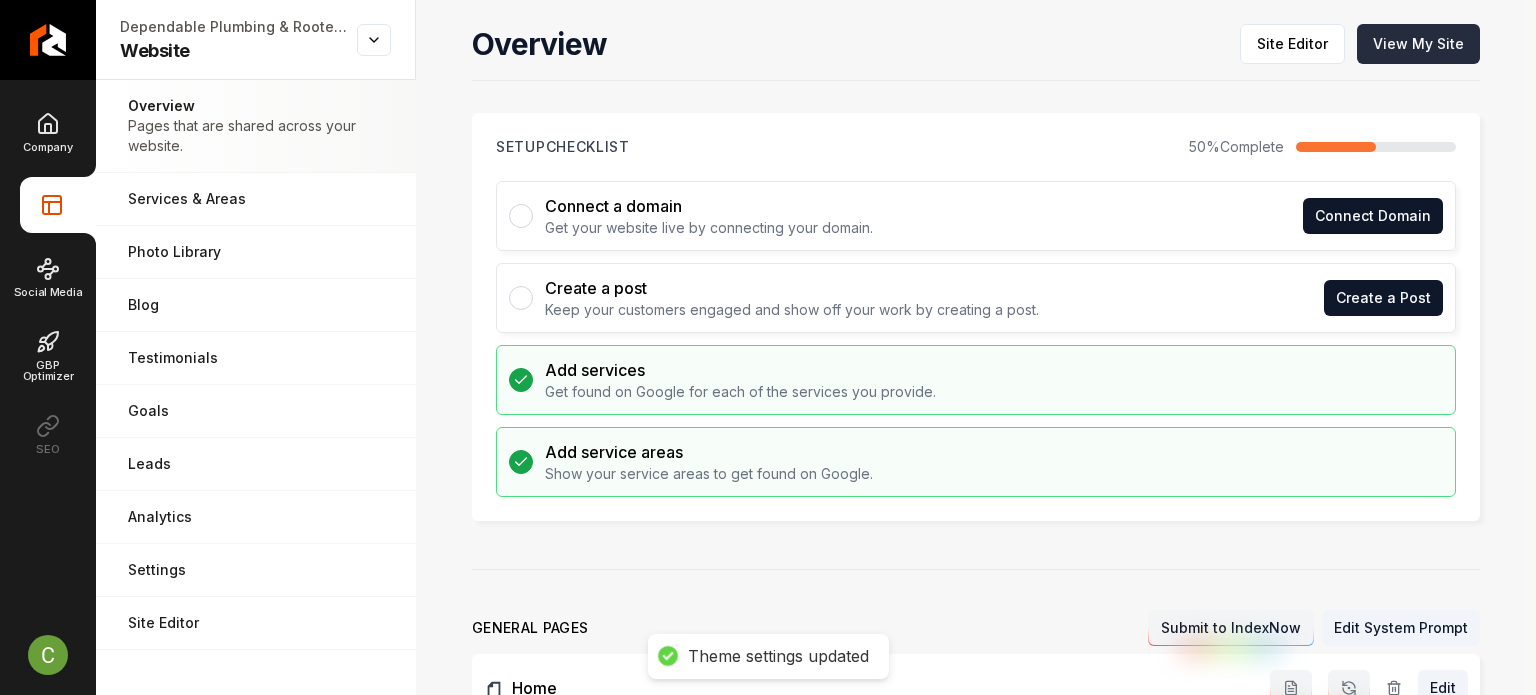 click on "View My Site" at bounding box center [1418, 44] 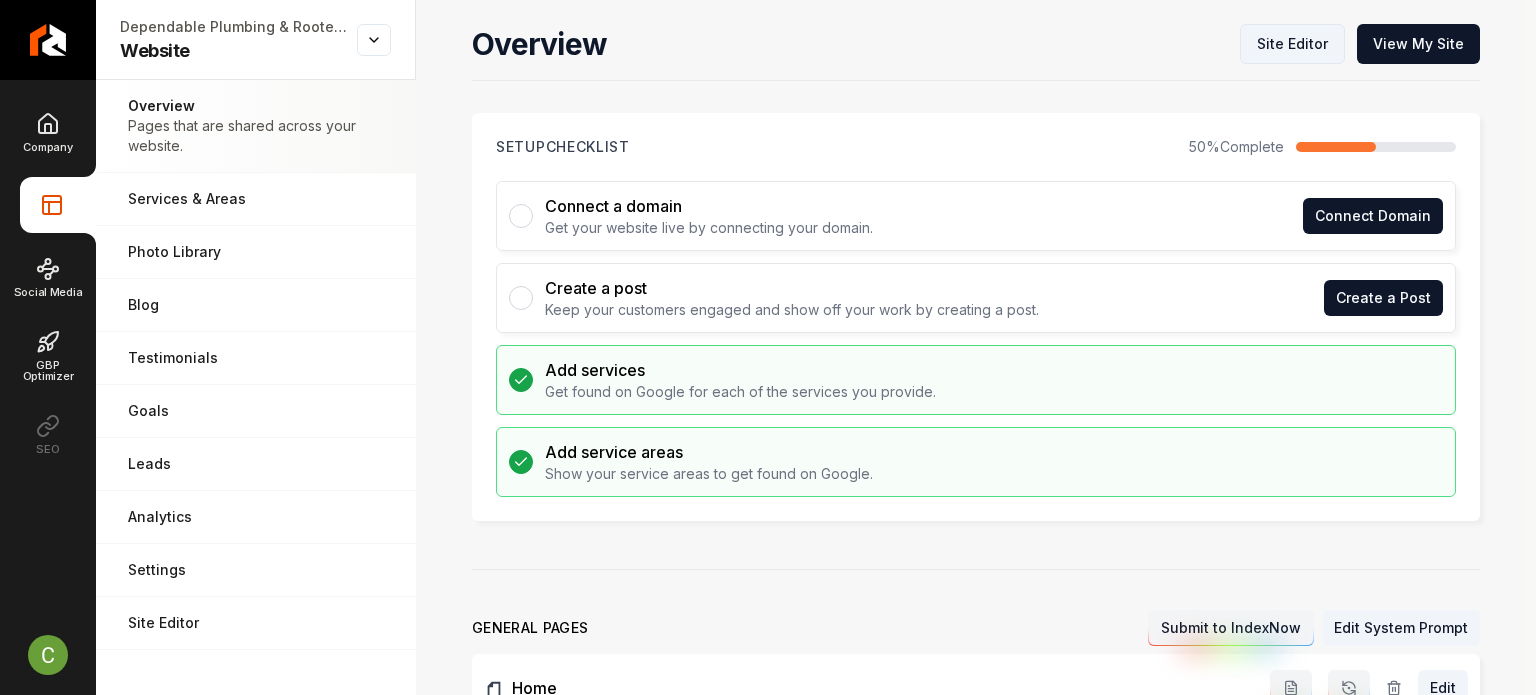 click on "Site Editor" at bounding box center [1292, 44] 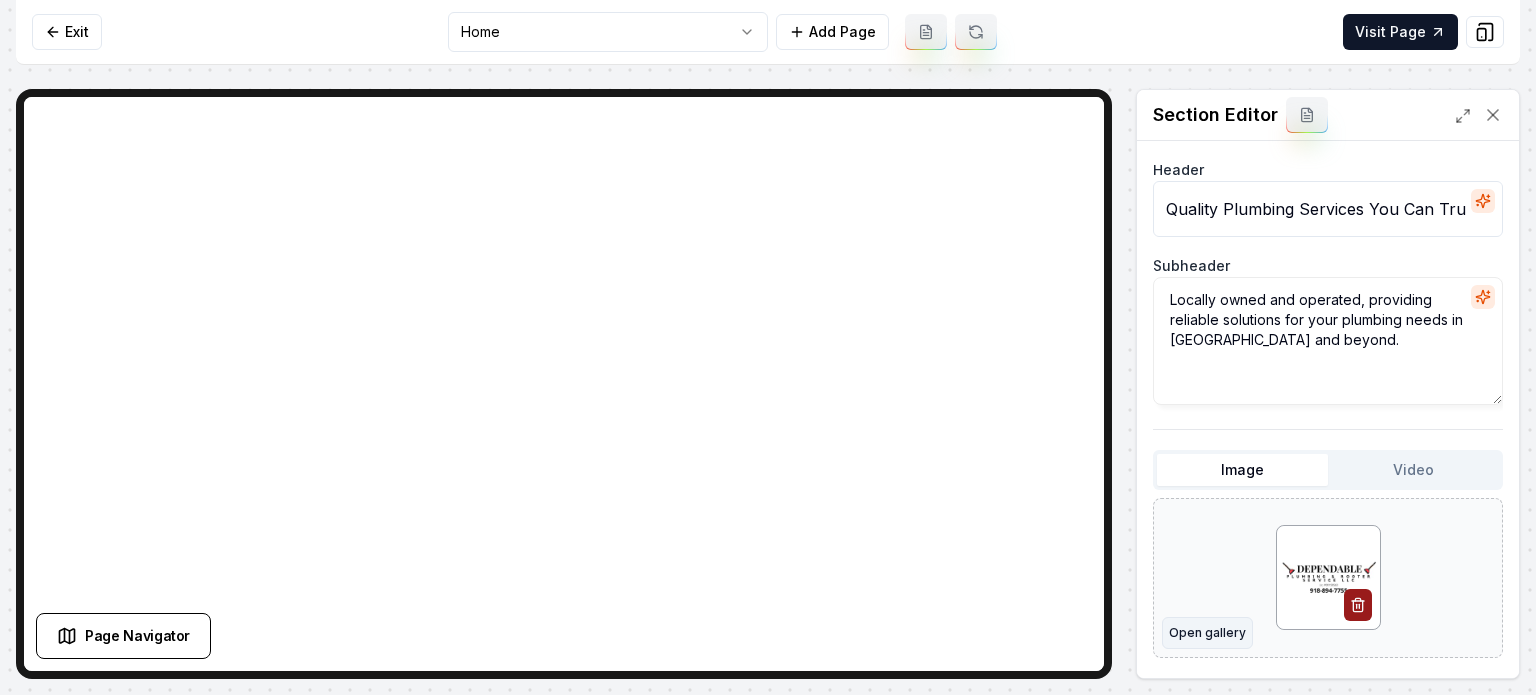 click on "Open gallery" at bounding box center [1207, 633] 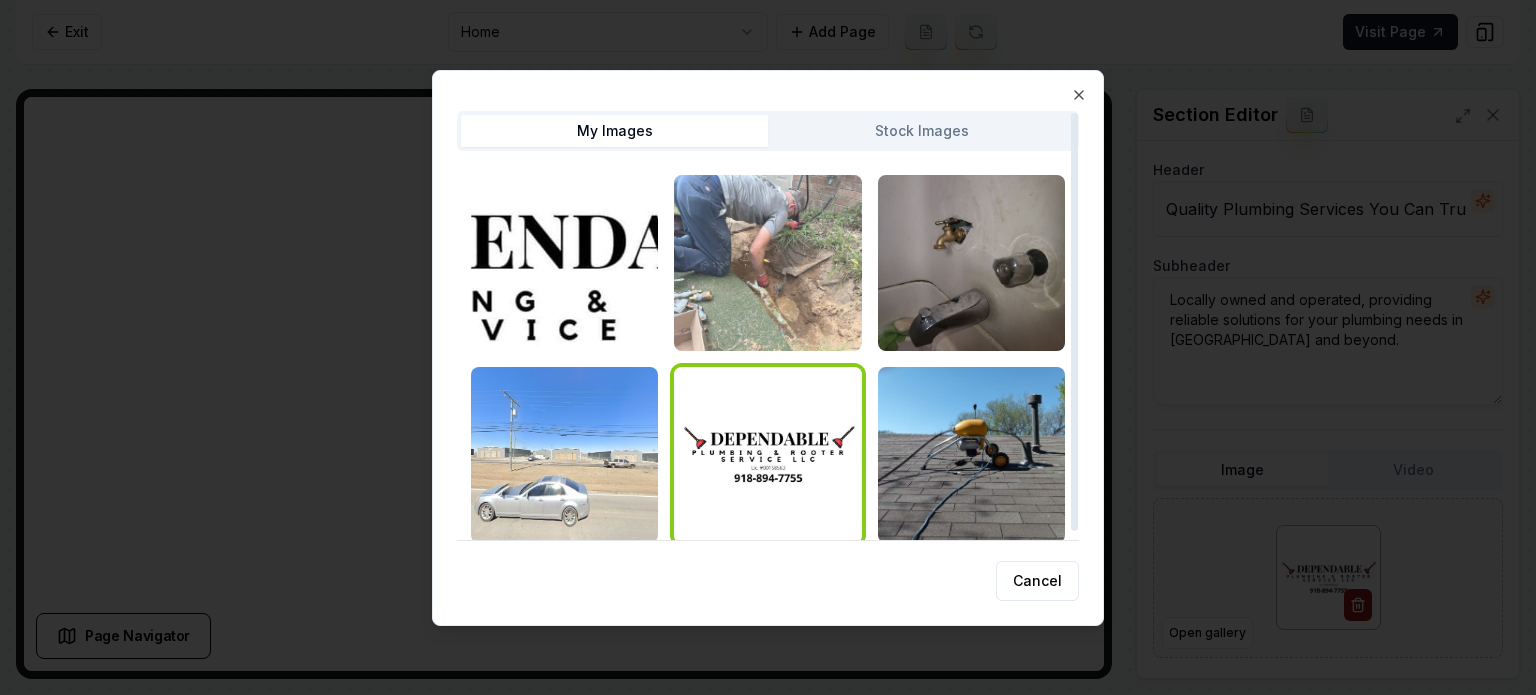 scroll, scrollTop: 10, scrollLeft: 0, axis: vertical 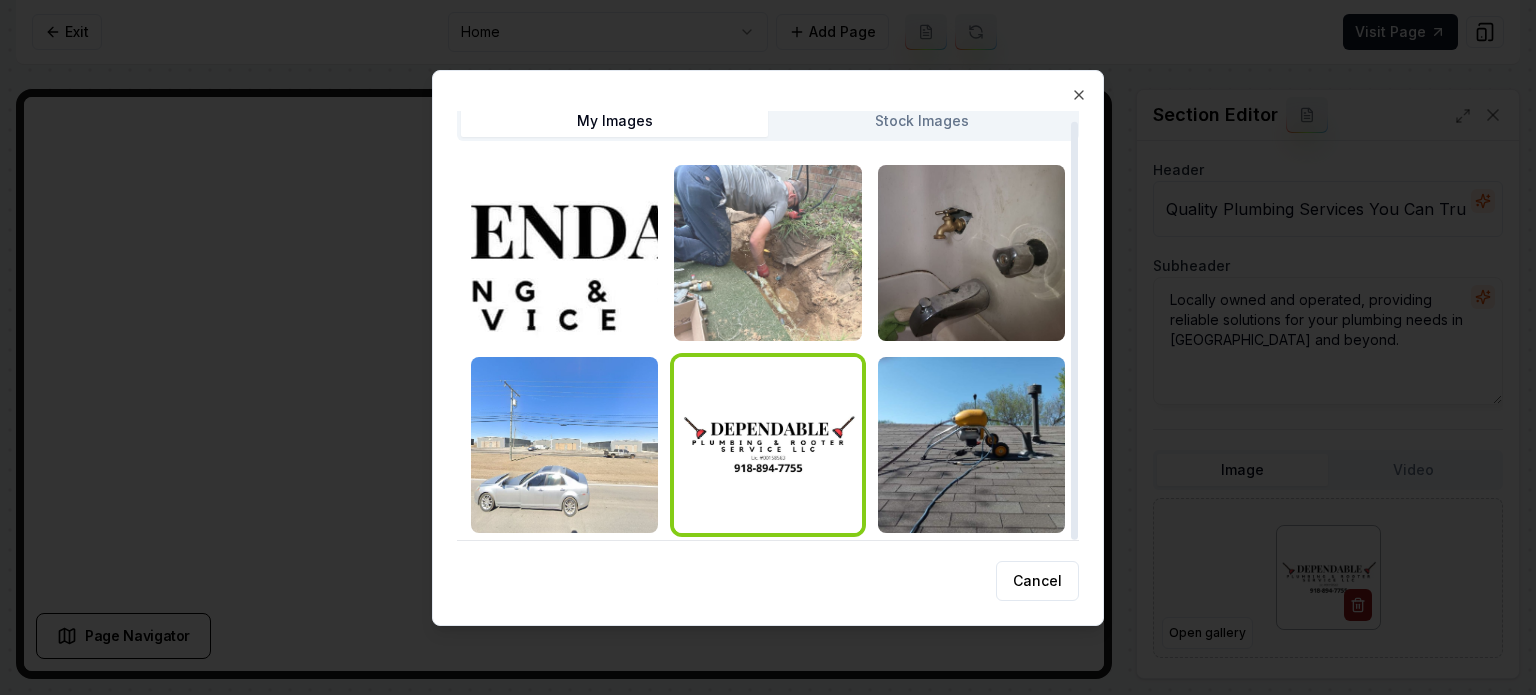 click at bounding box center (767, 253) 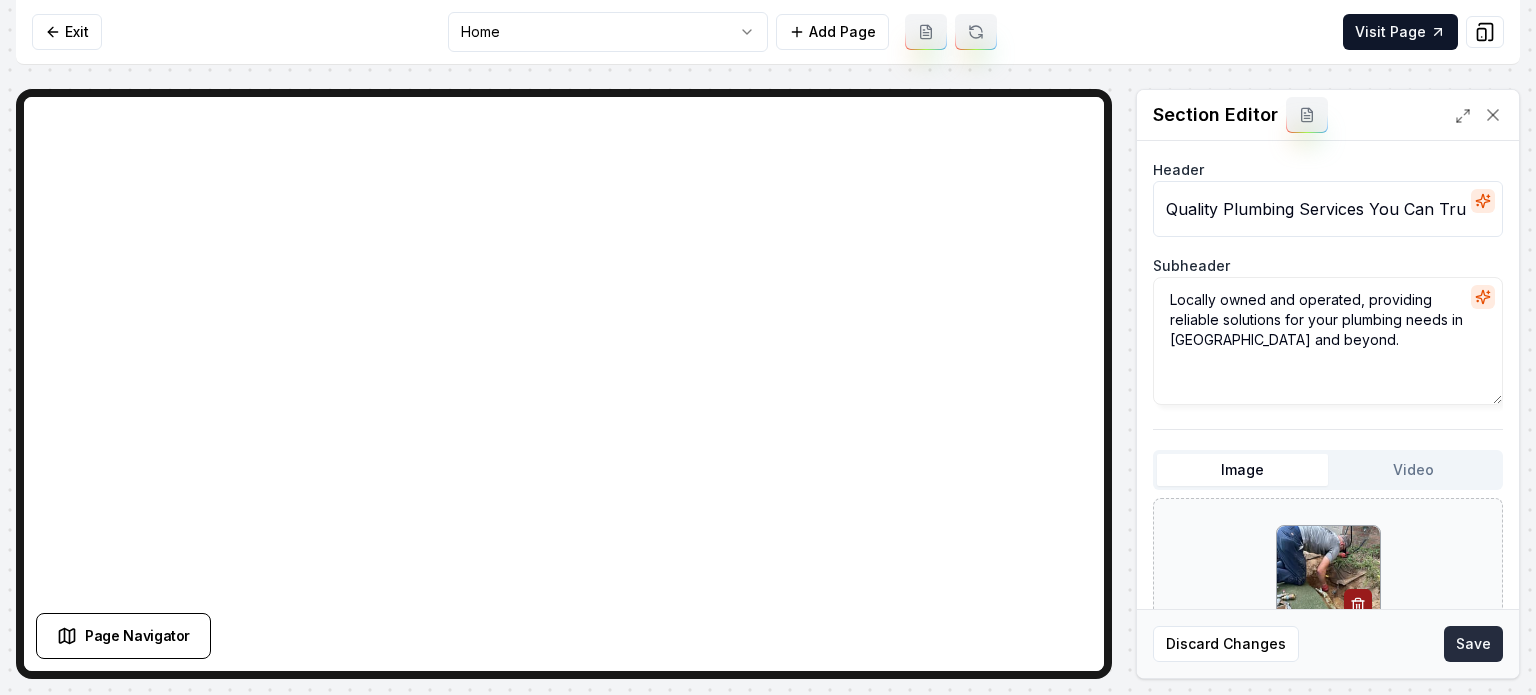 click on "Save" at bounding box center [1473, 644] 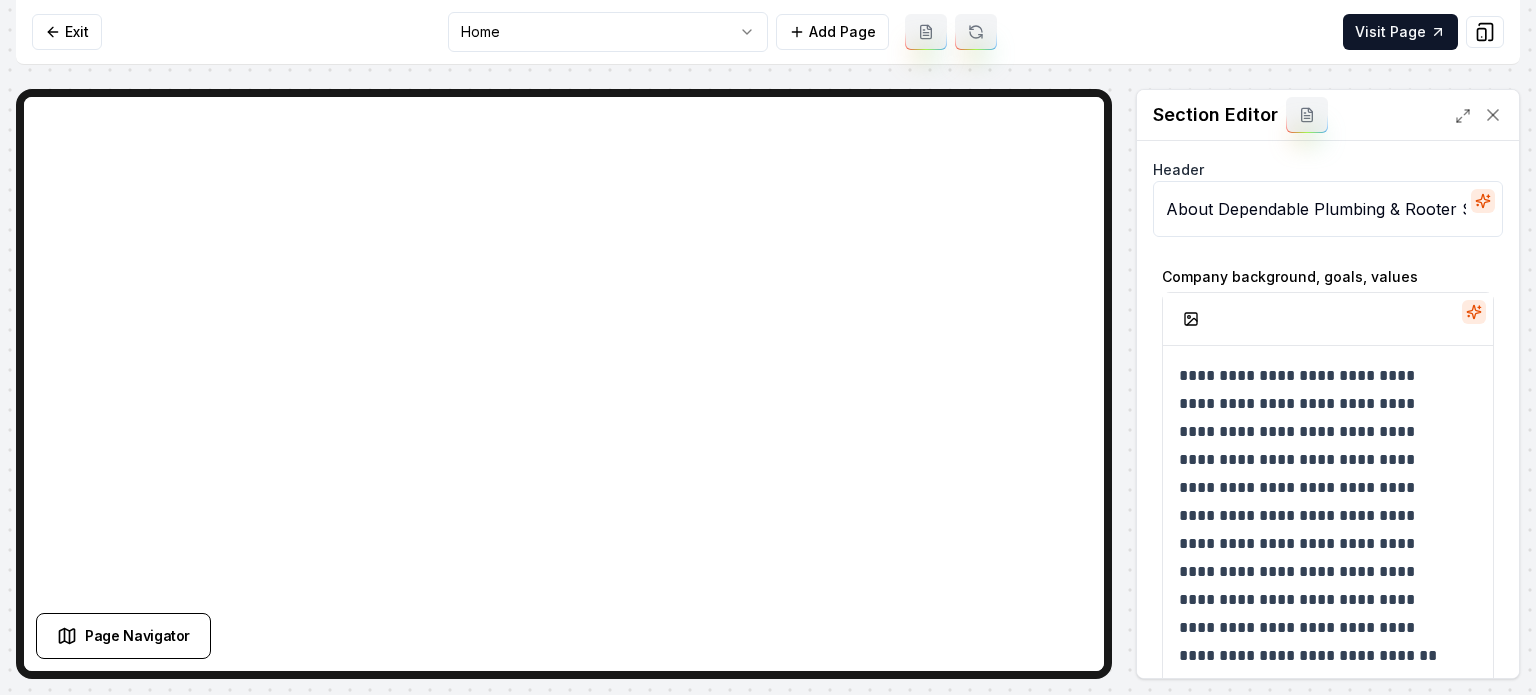 scroll, scrollTop: 33, scrollLeft: 0, axis: vertical 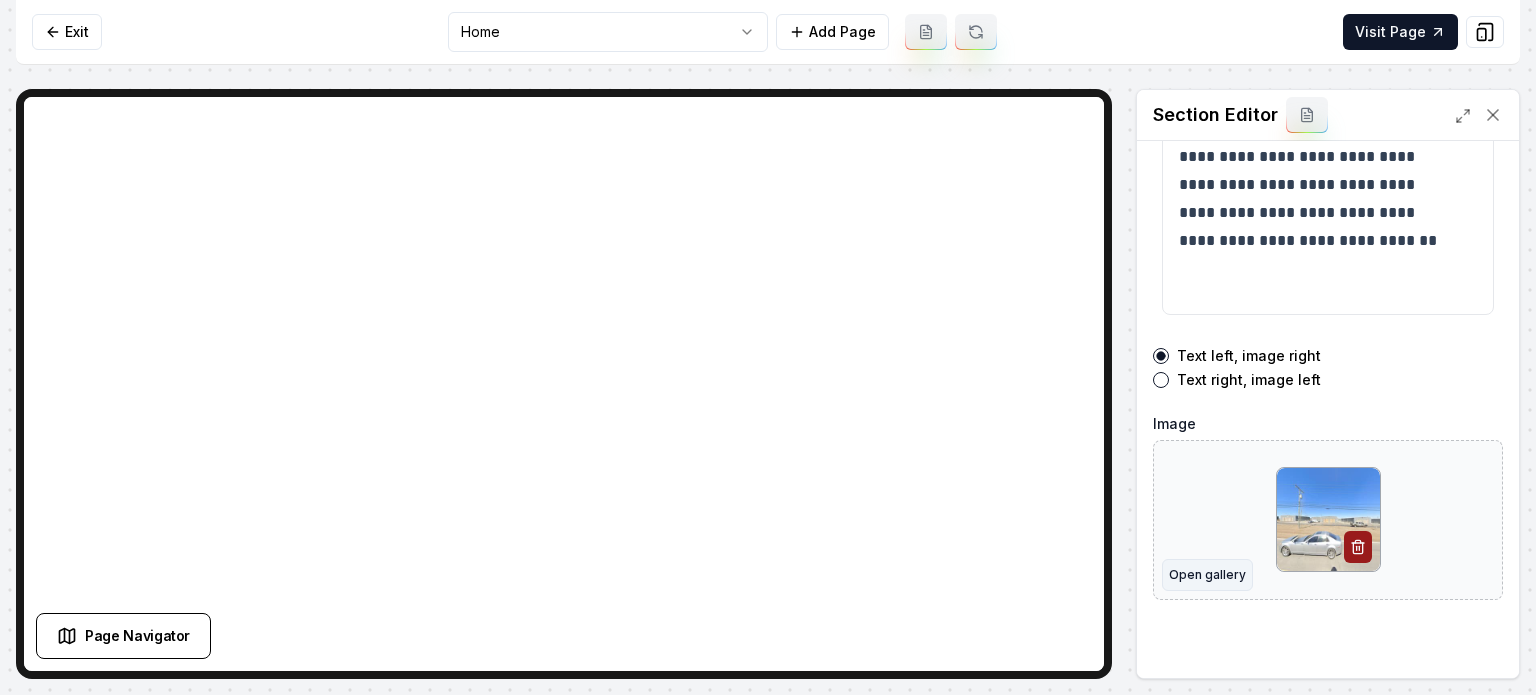 click on "Open gallery" at bounding box center (1207, 575) 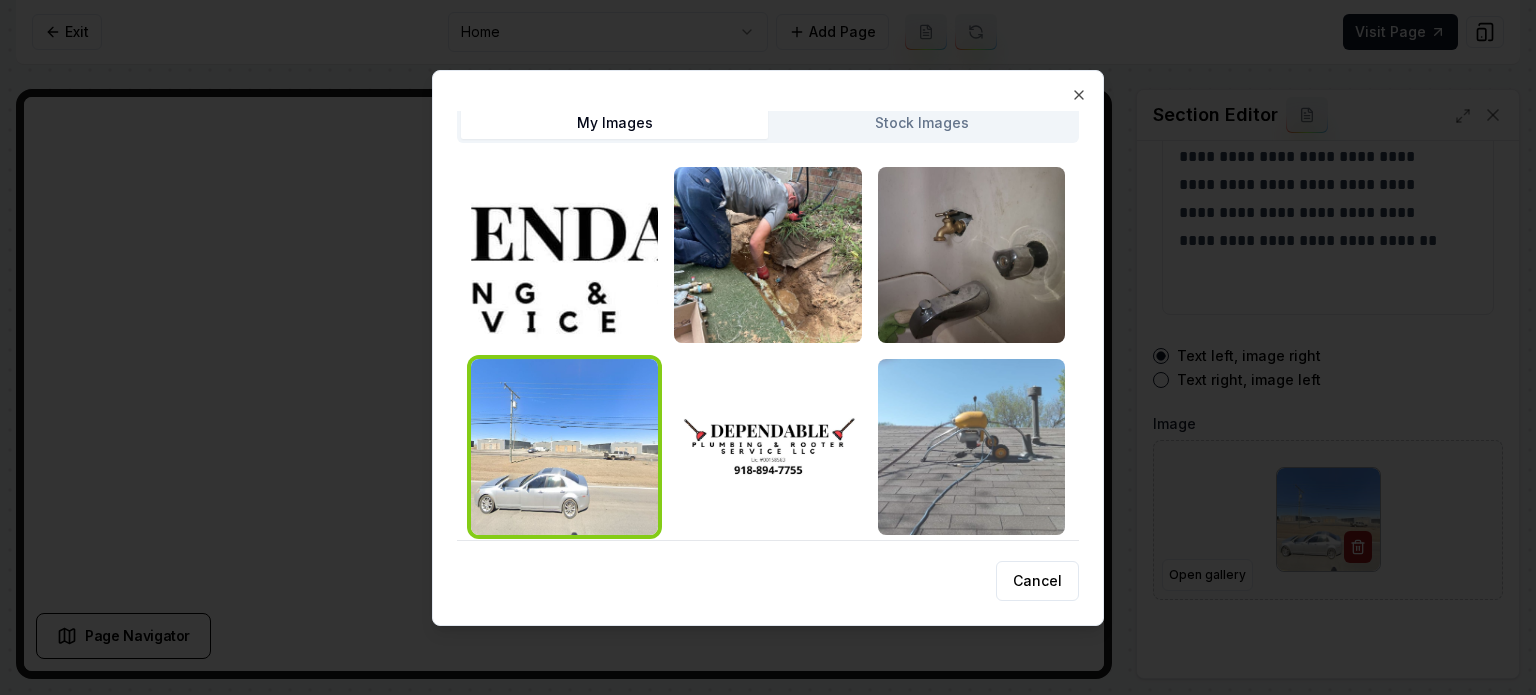 scroll, scrollTop: 10, scrollLeft: 0, axis: vertical 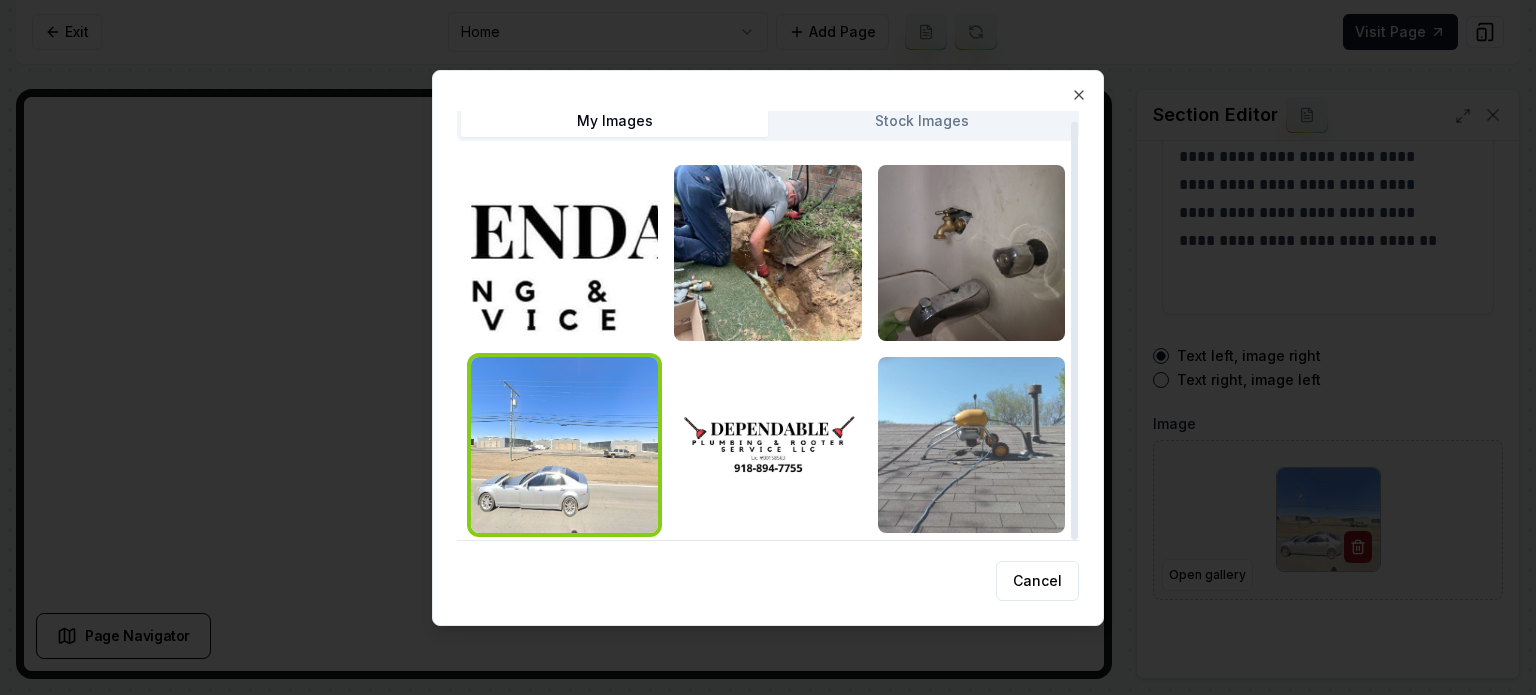 click at bounding box center (971, 445) 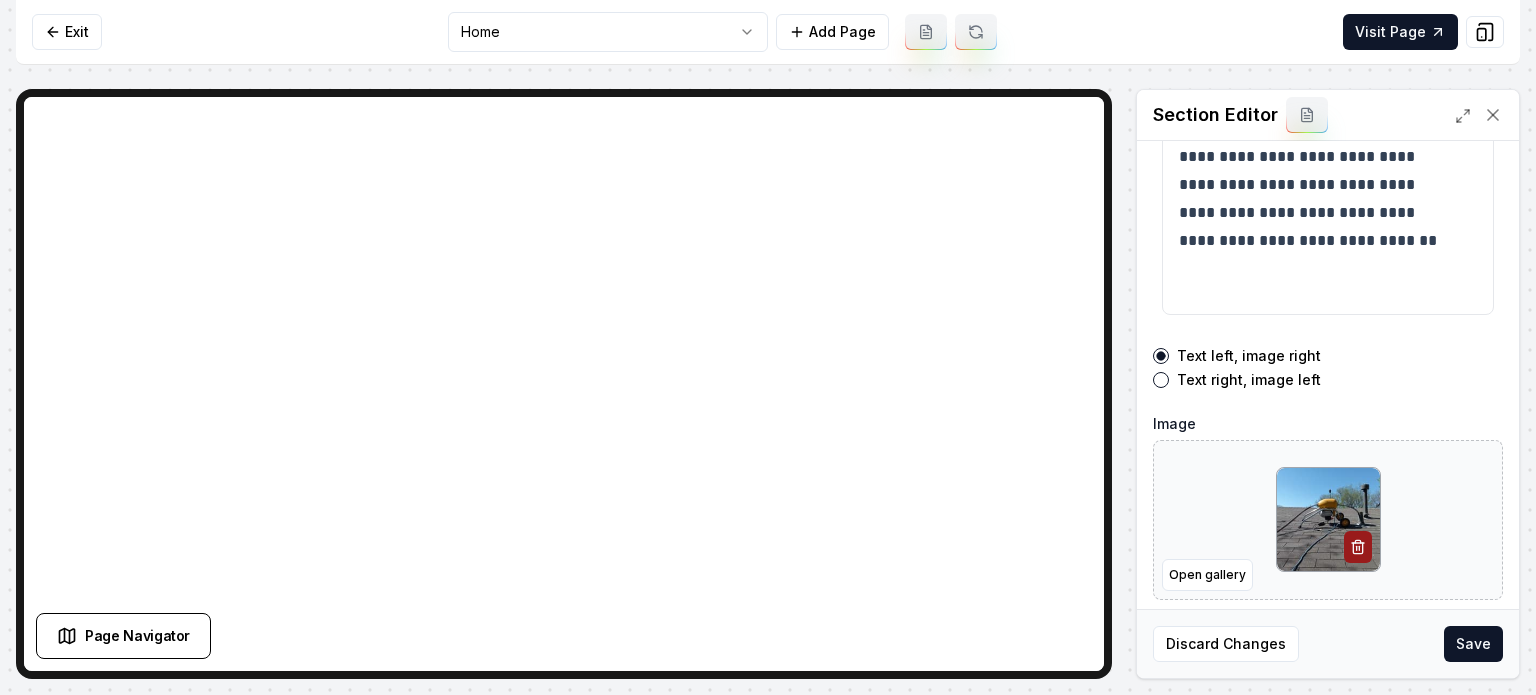 click on "Save" at bounding box center (1473, 644) 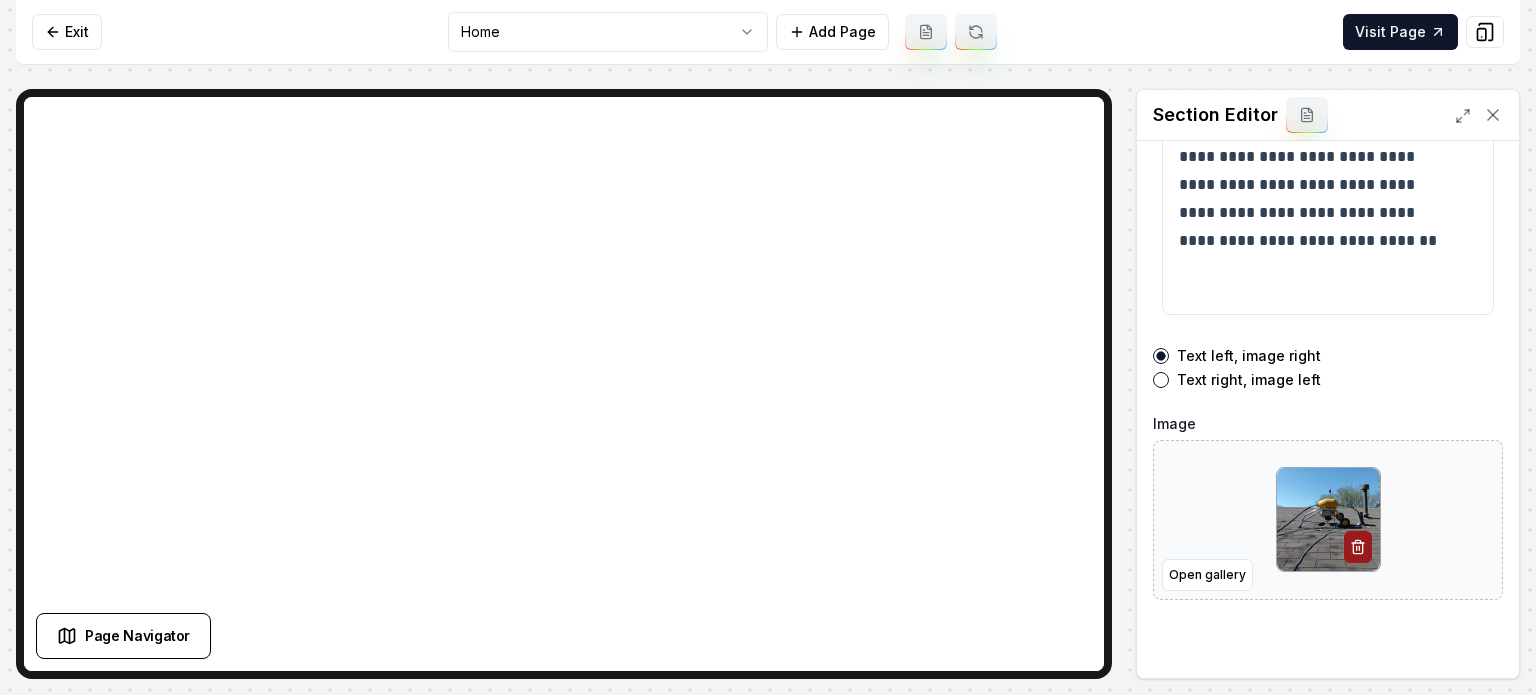 click on "**********" at bounding box center (768, 347) 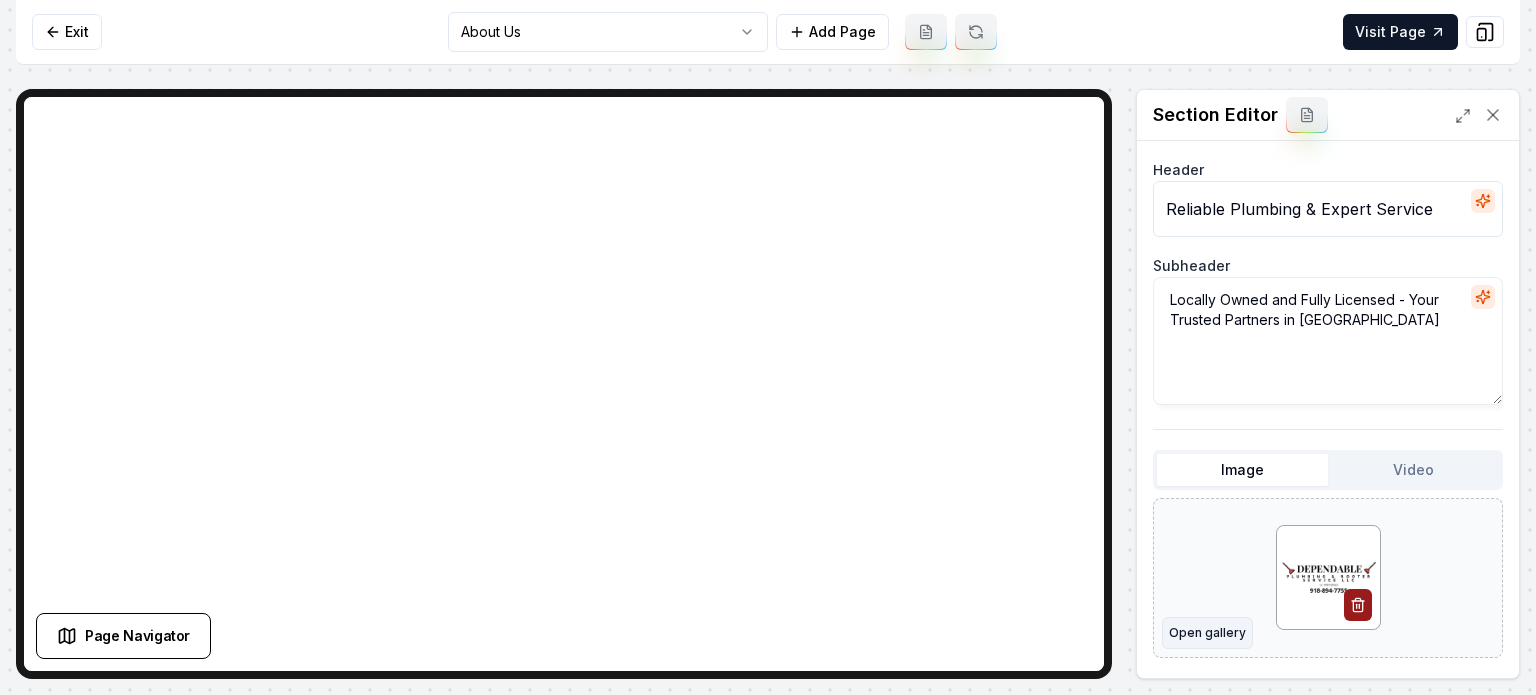 click on "Open gallery" at bounding box center (1207, 633) 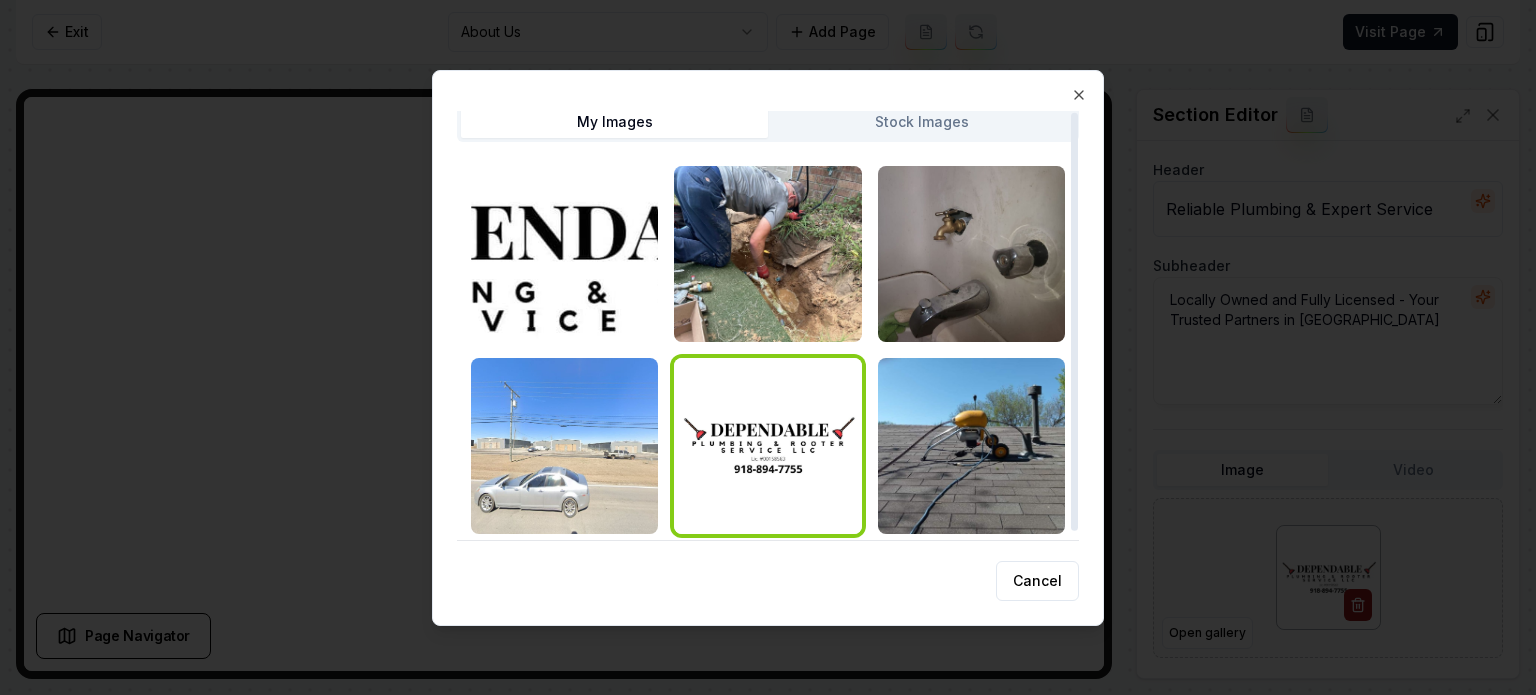 scroll, scrollTop: 10, scrollLeft: 0, axis: vertical 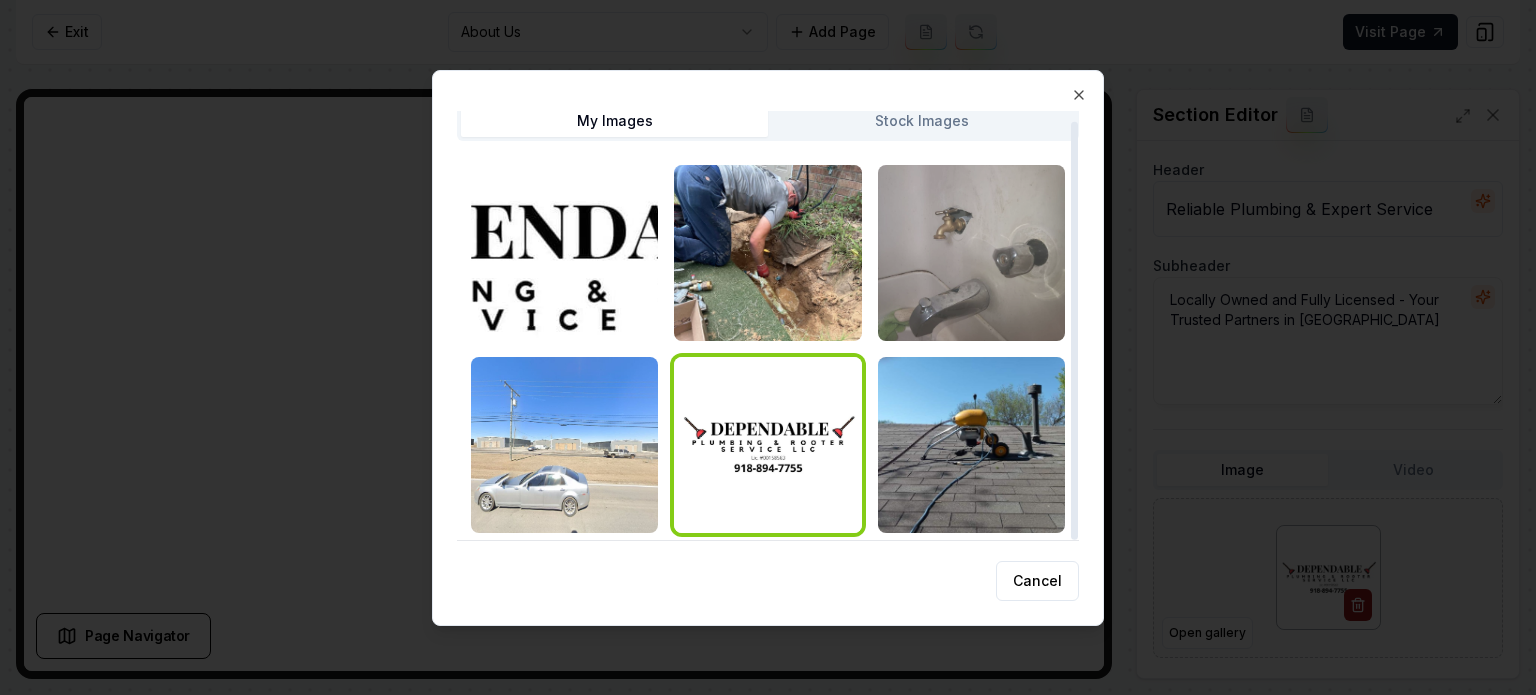 click at bounding box center [971, 253] 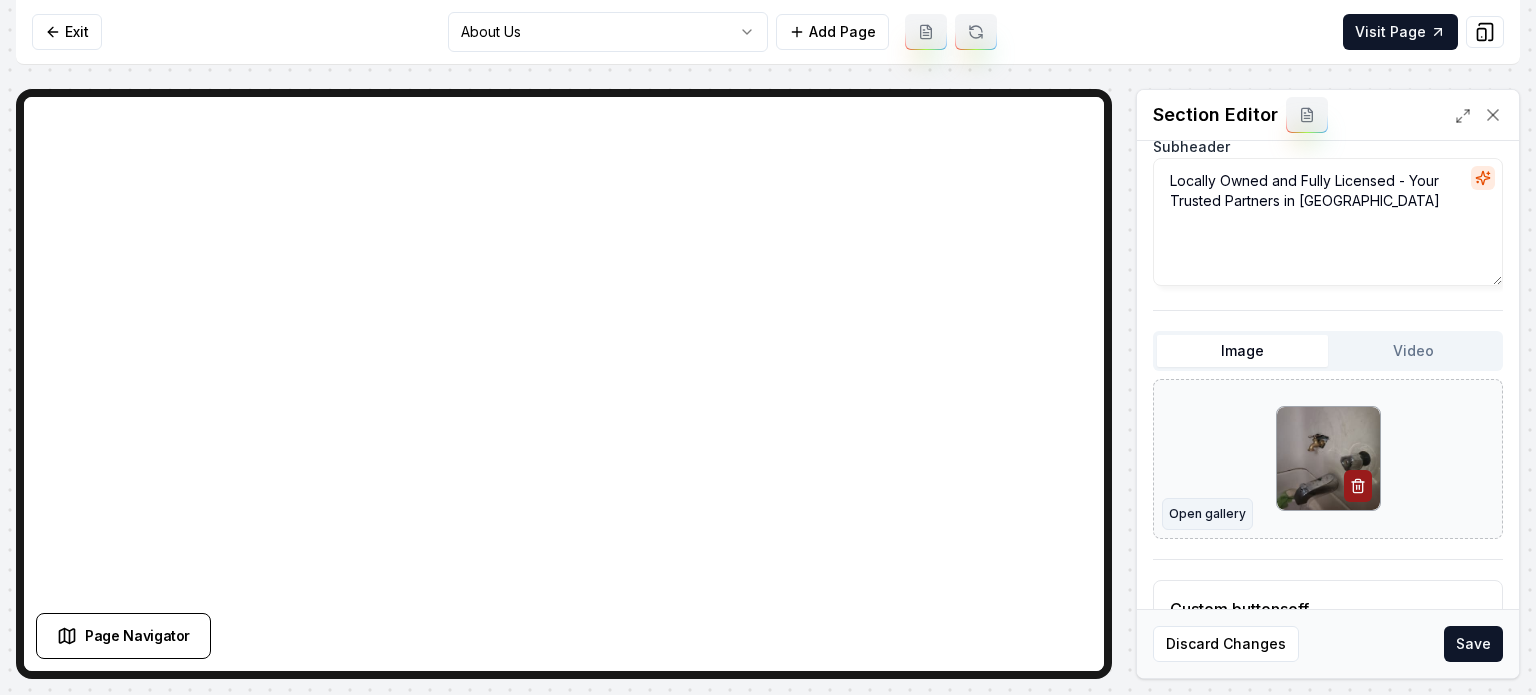 scroll, scrollTop: 223, scrollLeft: 0, axis: vertical 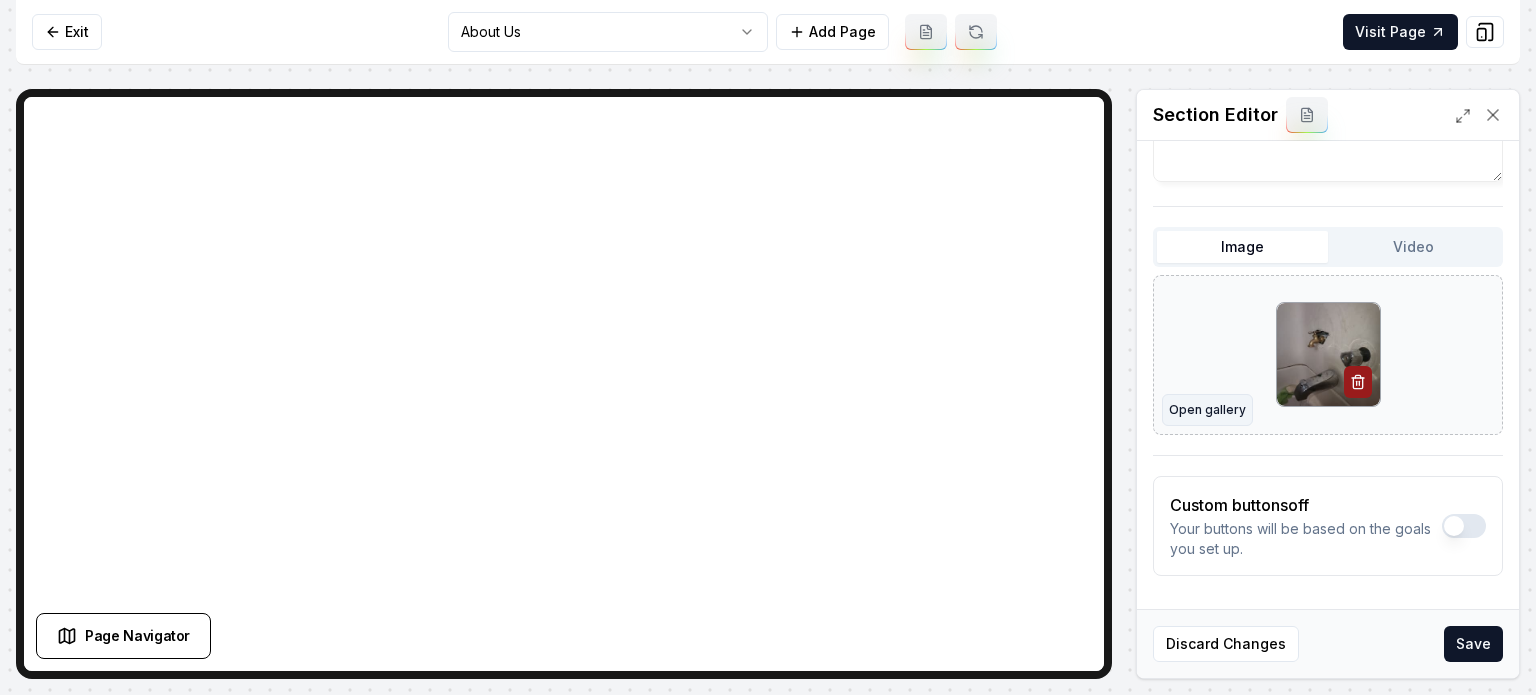 click on "Open gallery" at bounding box center [1207, 410] 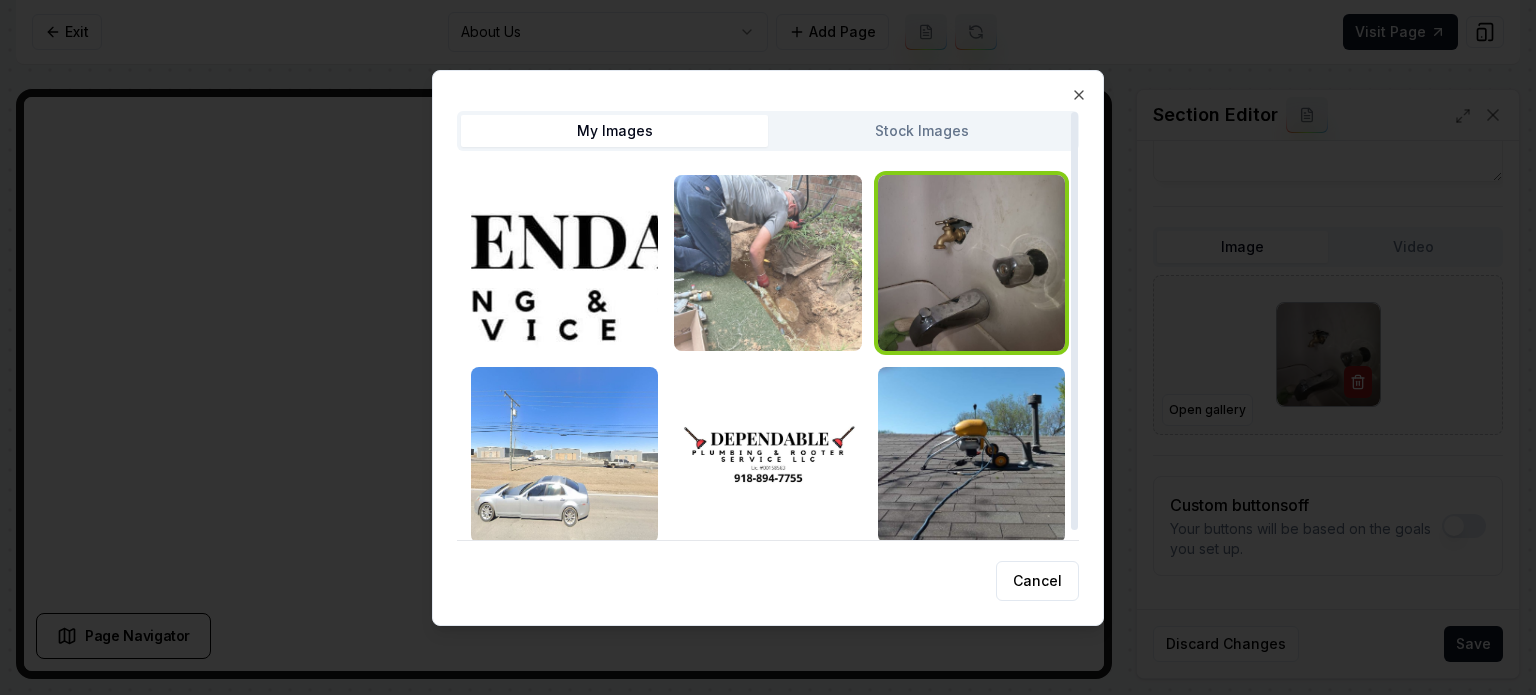 click at bounding box center (767, 263) 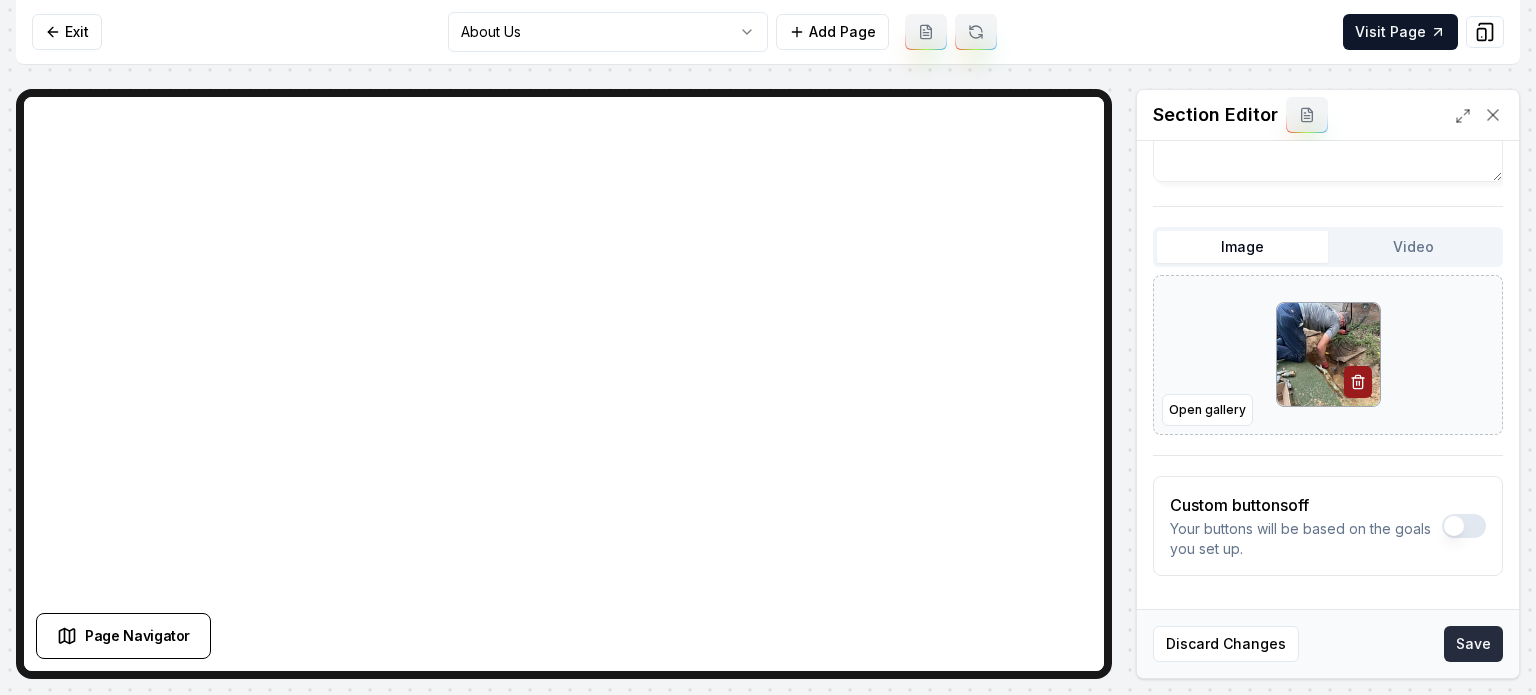 click on "Save" at bounding box center [1473, 644] 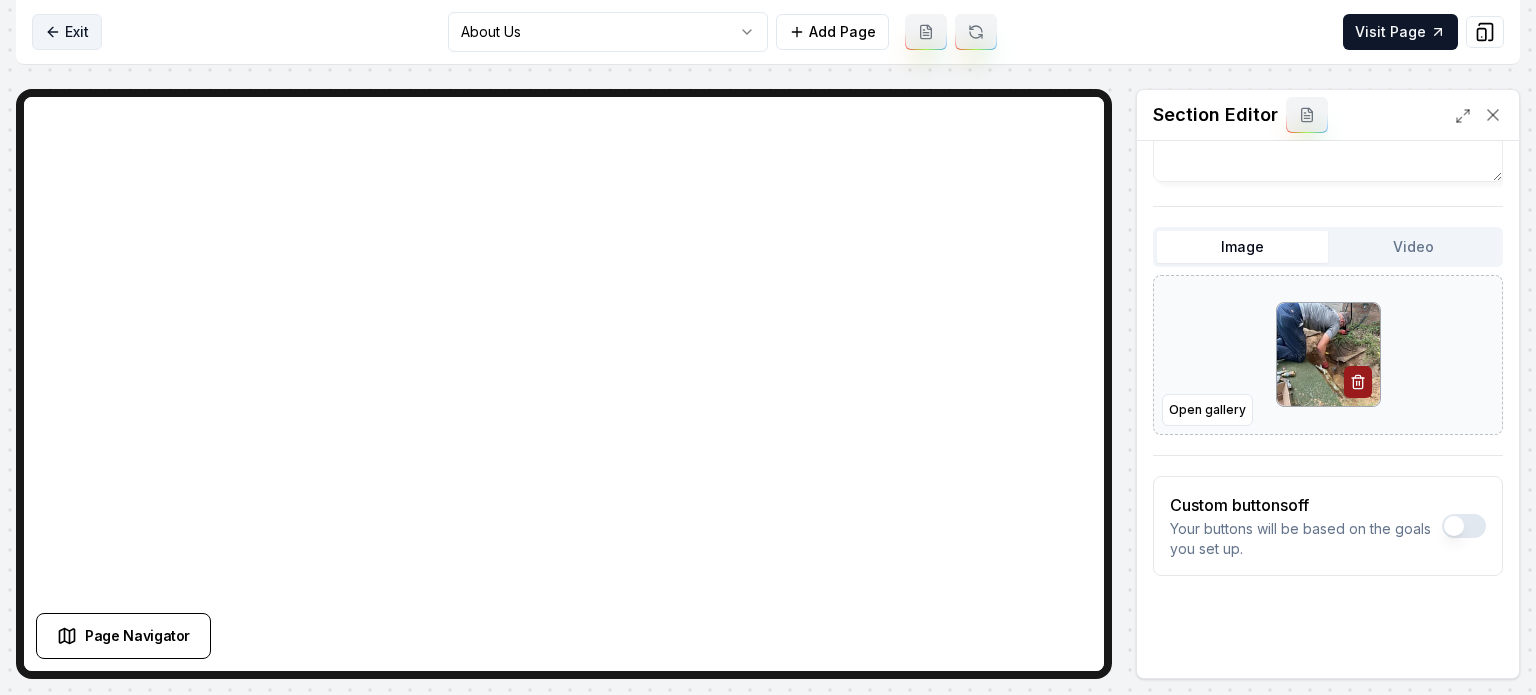 click 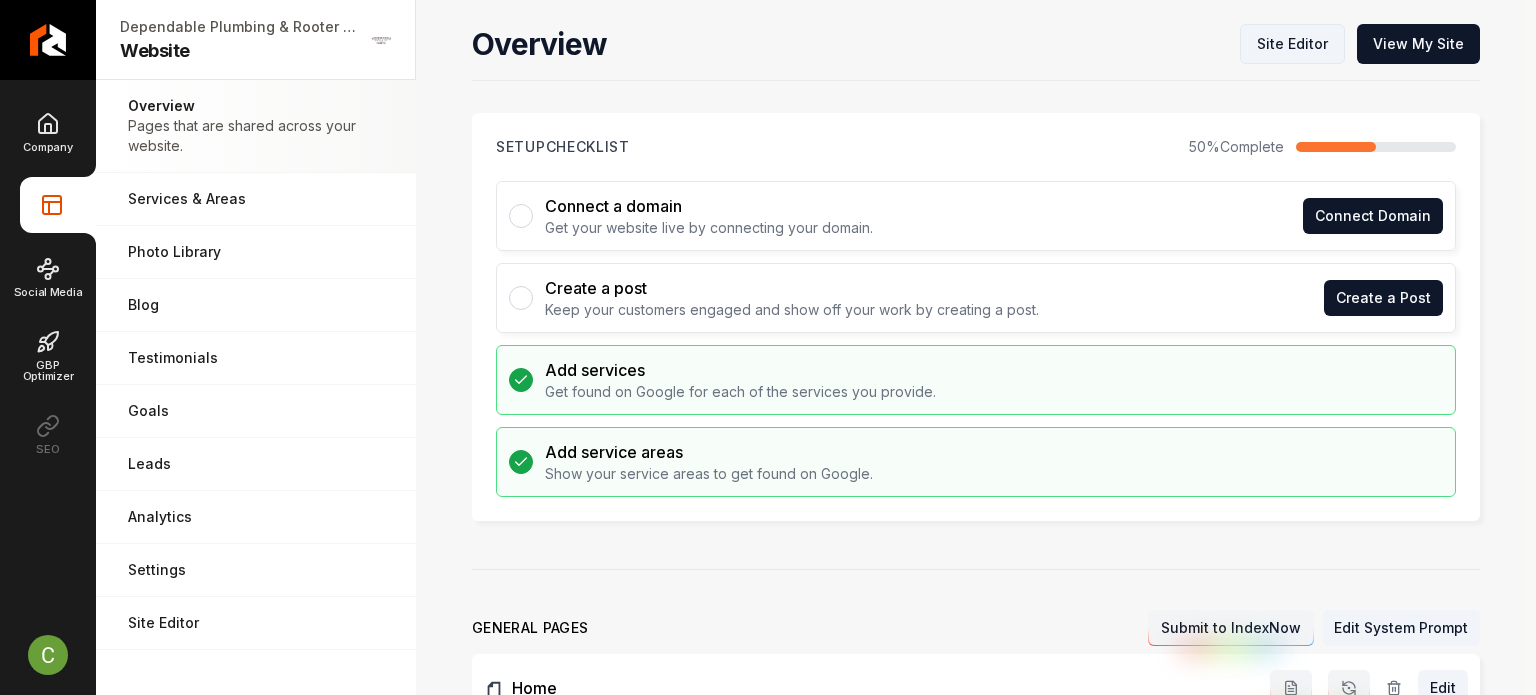 click on "Site Editor" at bounding box center [1292, 44] 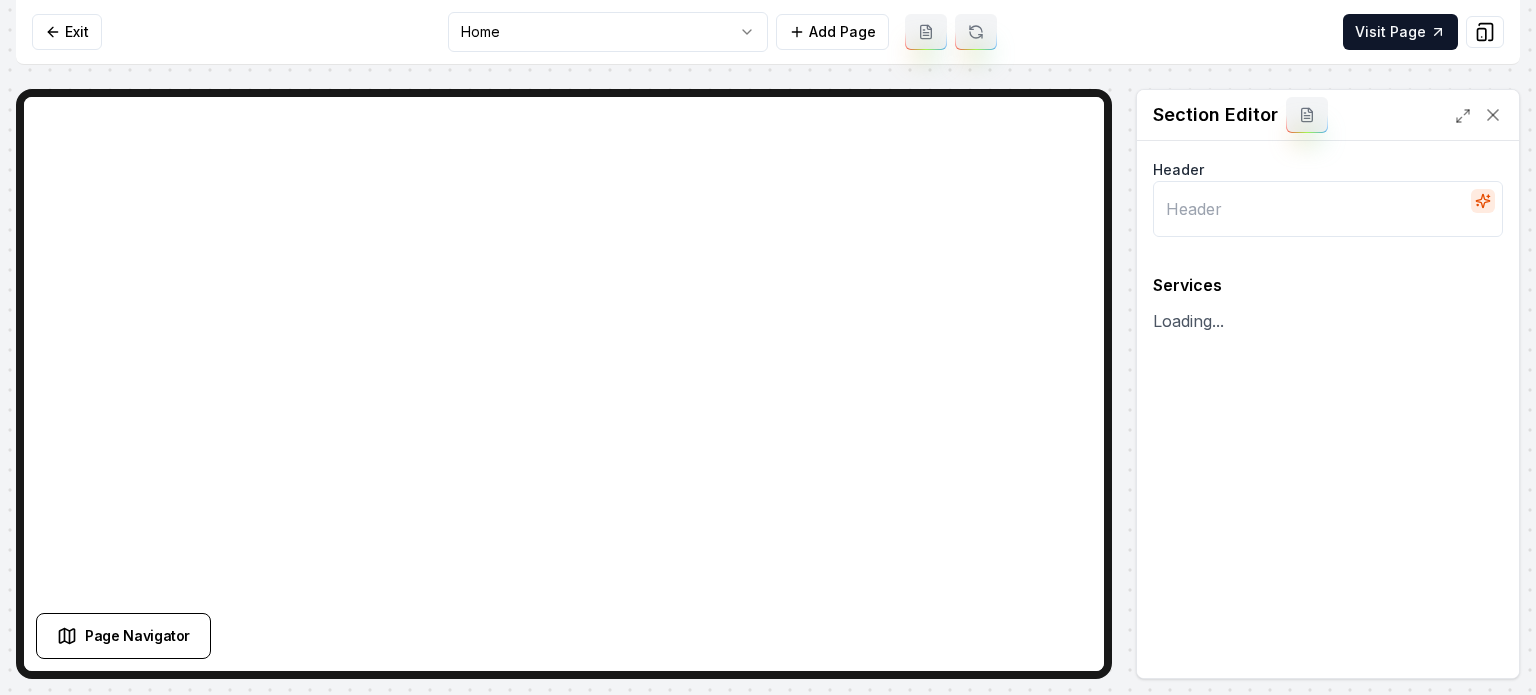 type on "Our Expert Plumbing Solutions" 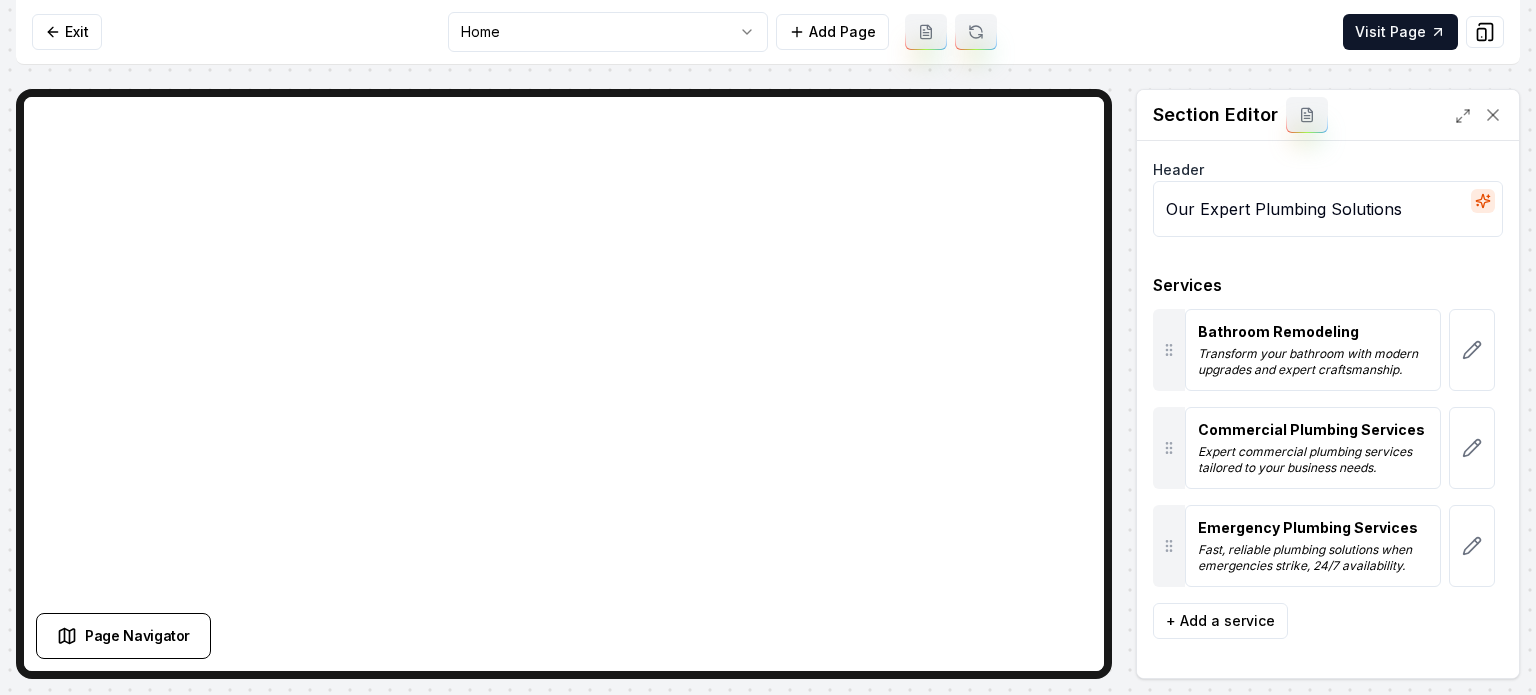 click on "Computer Required This feature is only available on a computer. Please switch to a computer to edit your site. Go back  Exit Home Add Page Visit Page  Page Navigator Page Settings Section Editor Header Our Expert Plumbing Solutions Services Bathroom Remodeling Transform your bathroom with modern upgrades and expert craftsmanship. Commercial Plumbing Services Expert commercial plumbing services tailored to your business needs. Emergency Plumbing Services Fast, reliable plumbing solutions when emergencies strike, 24/7 availability.
To pick up a draggable item, press the space bar.
While dragging, use the arrow keys to move the item.
Press space again to drop the item in its new position, or press escape to cancel.
+ Add a service Discard Changes Save /dashboard/sites/63a2955f-5e79-452f-815e-49e13a293e19/pages/077b6939-f63d-444c-96f7-64f3863e1bd7" at bounding box center [768, 347] 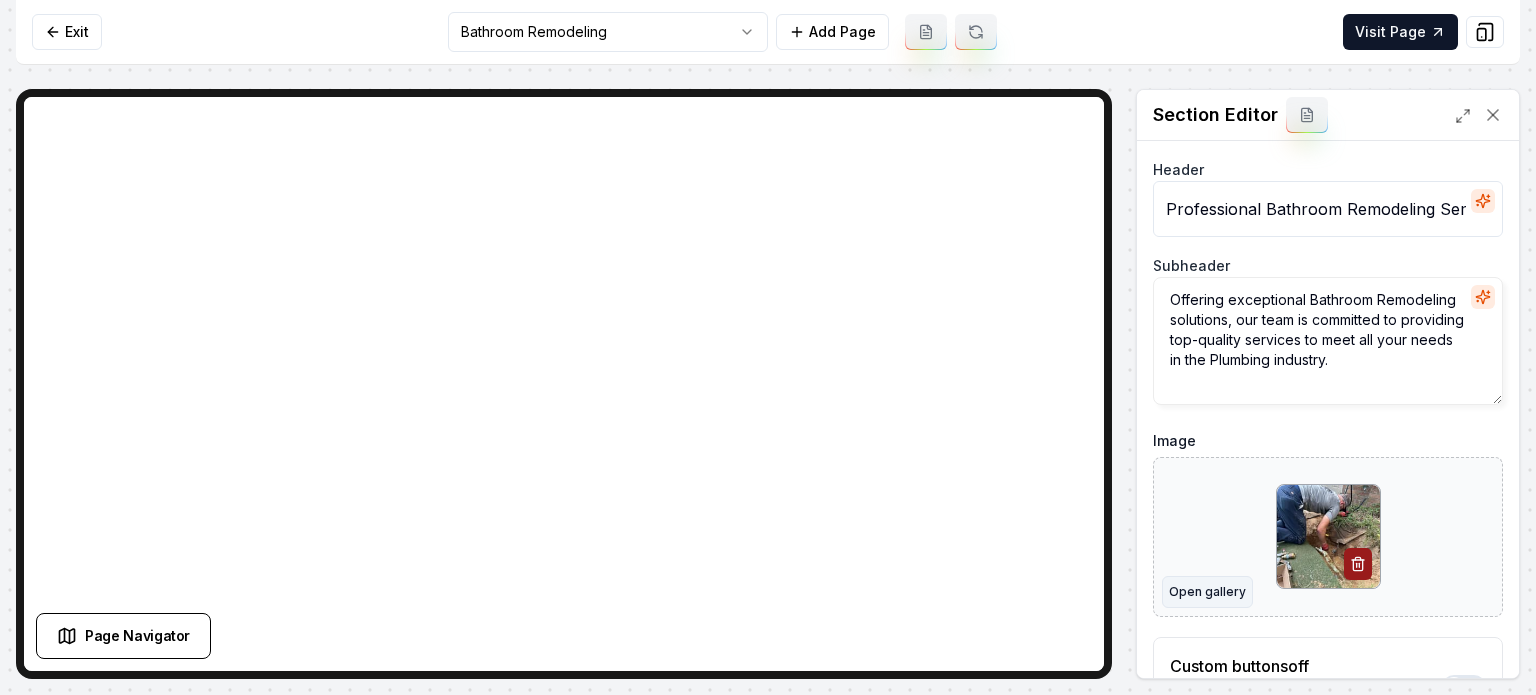 click on "Open gallery" at bounding box center (1207, 592) 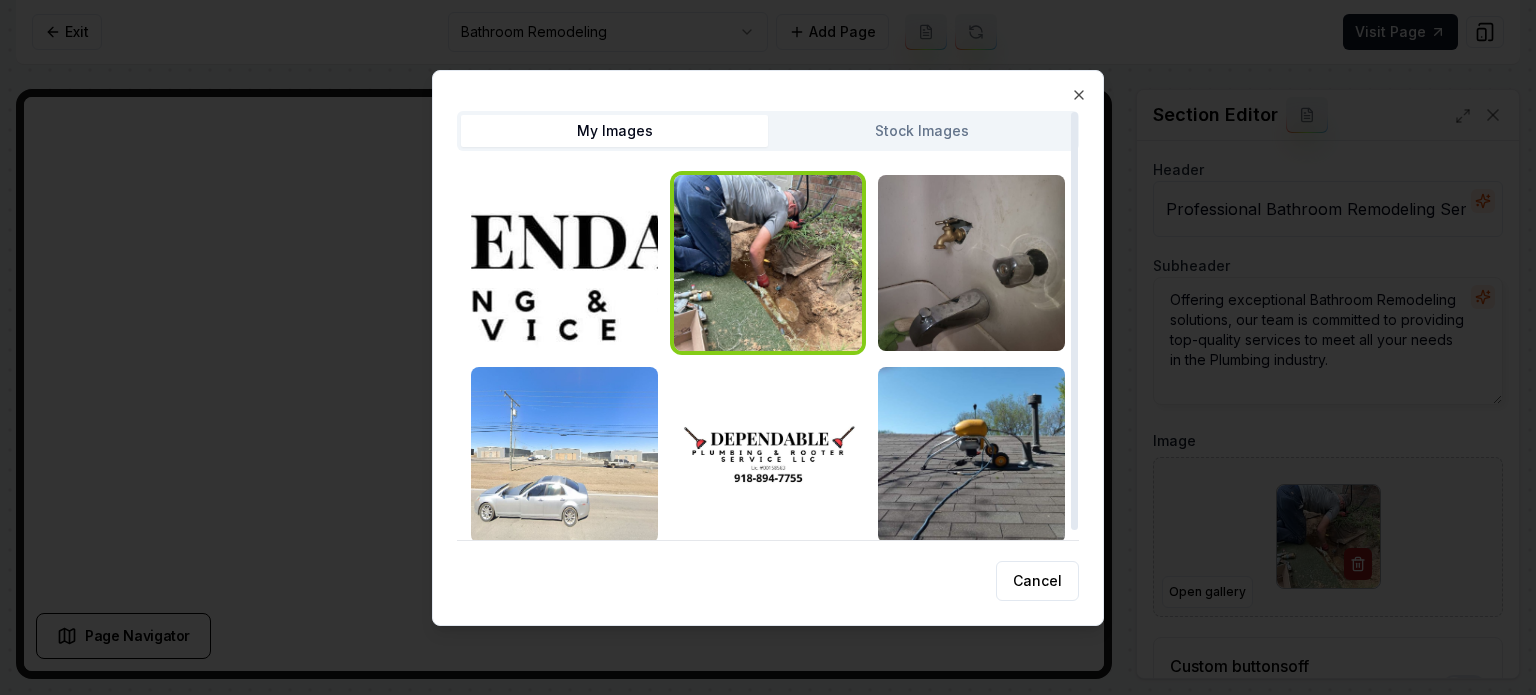 click on "Stock Images" at bounding box center (921, 131) 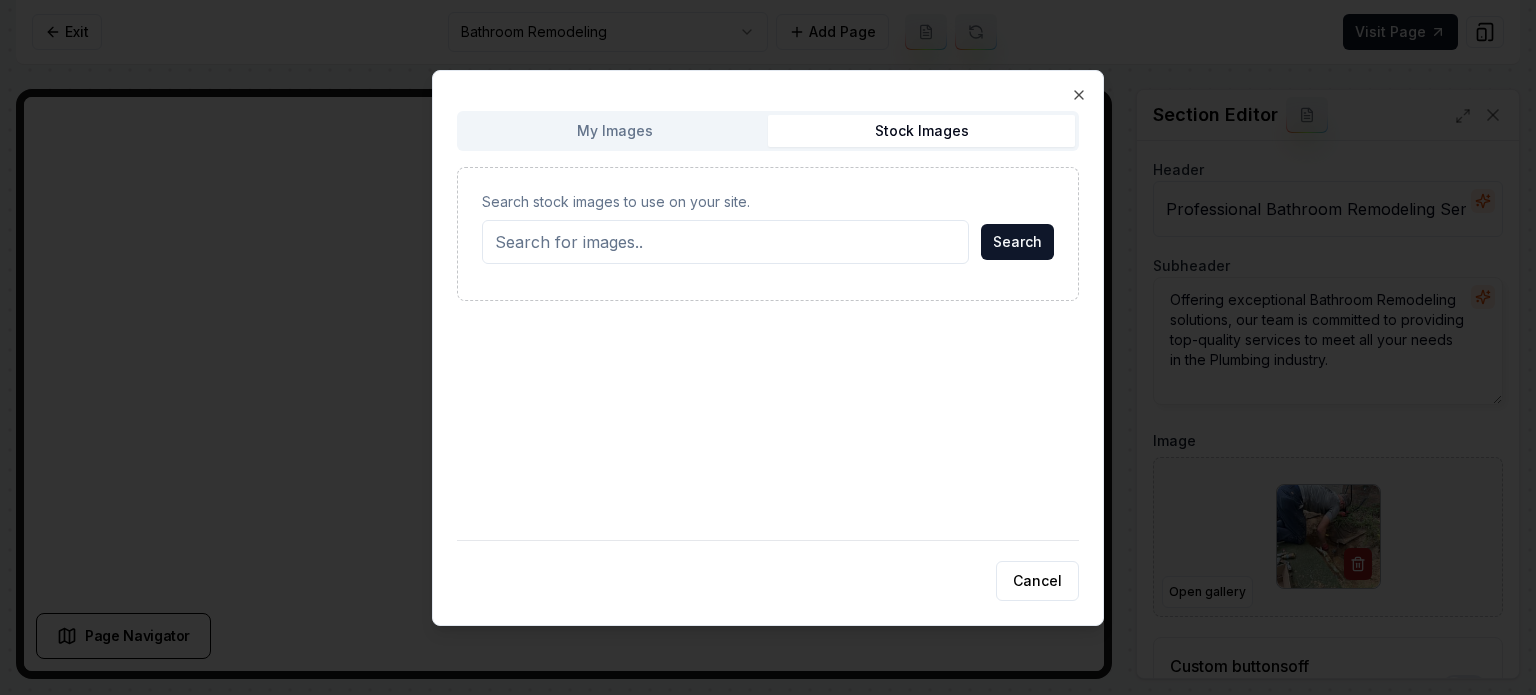 click on "Search stock images to use on your site." at bounding box center (725, 242) 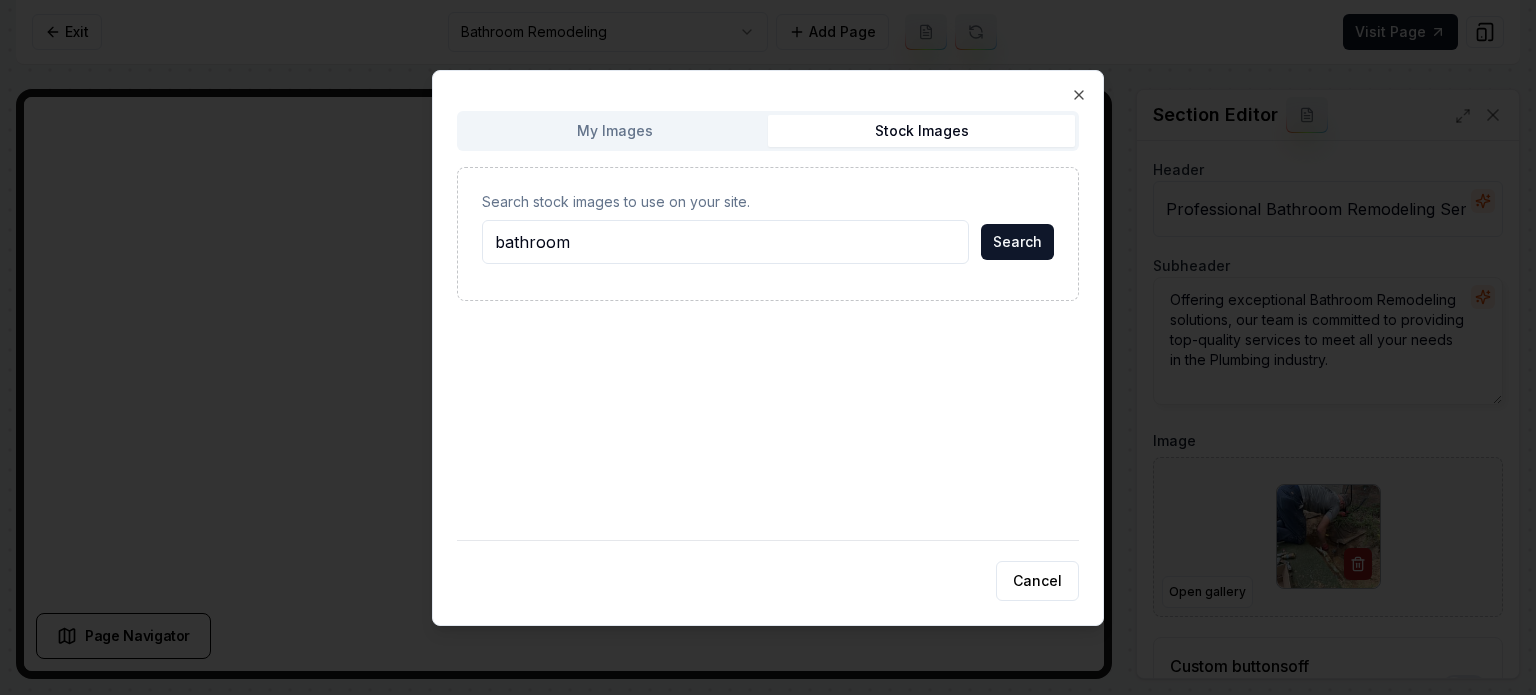 type on "bathroom" 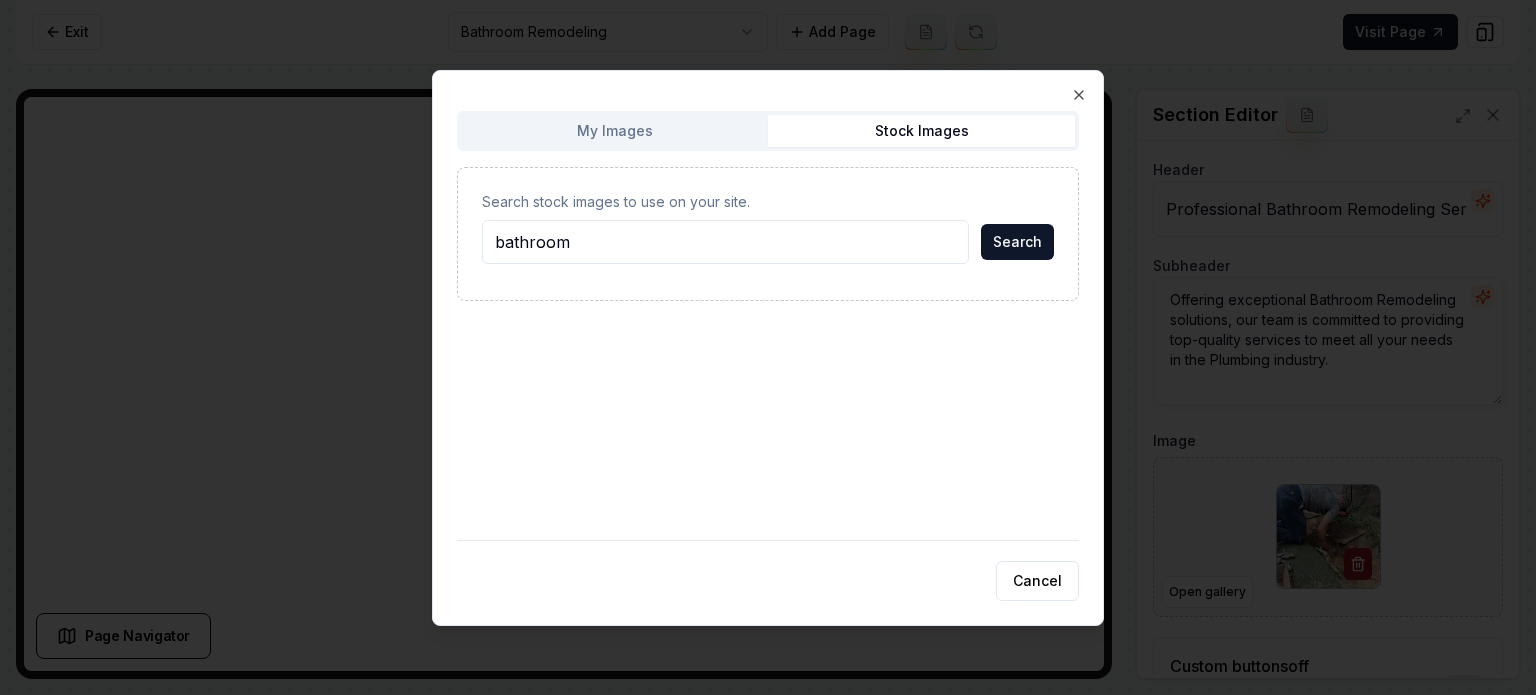 click on "Search" at bounding box center [1017, 242] 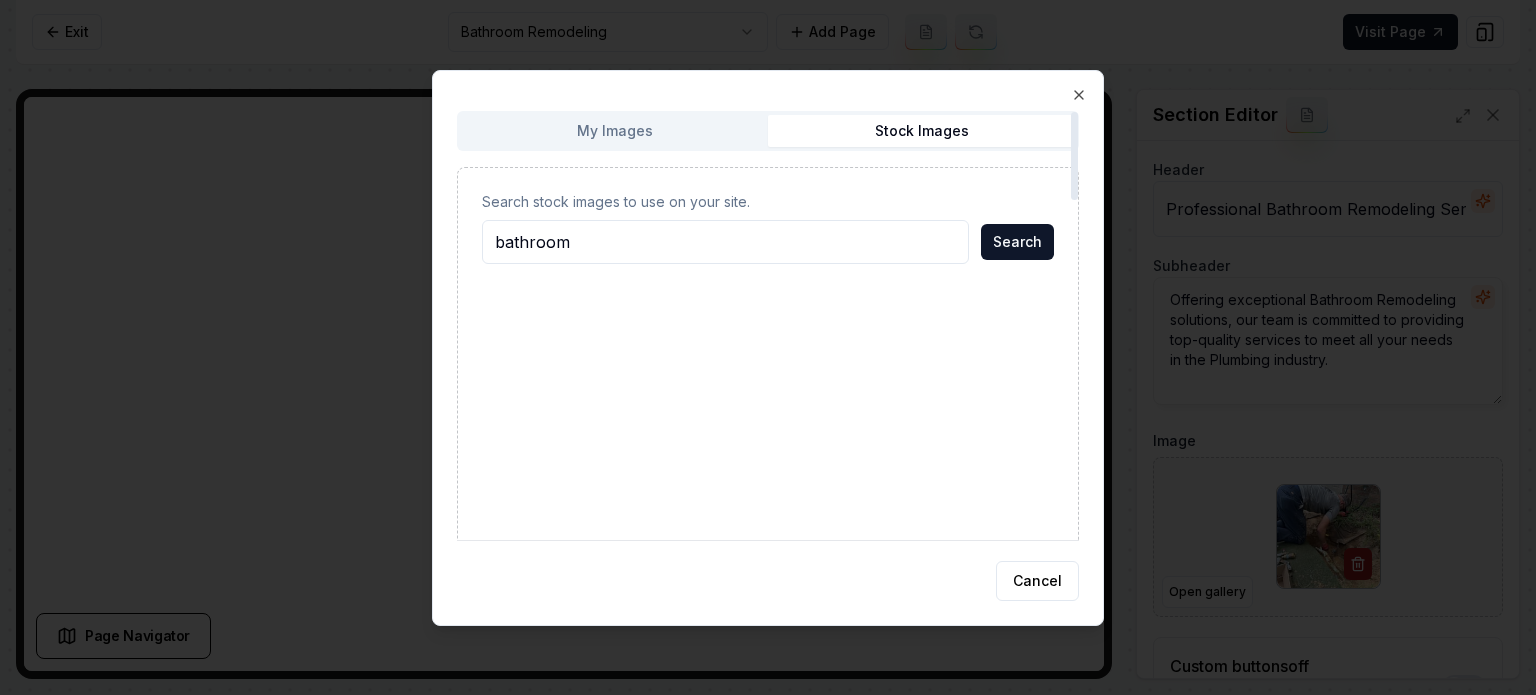 click on "Search" at bounding box center (1017, 242) 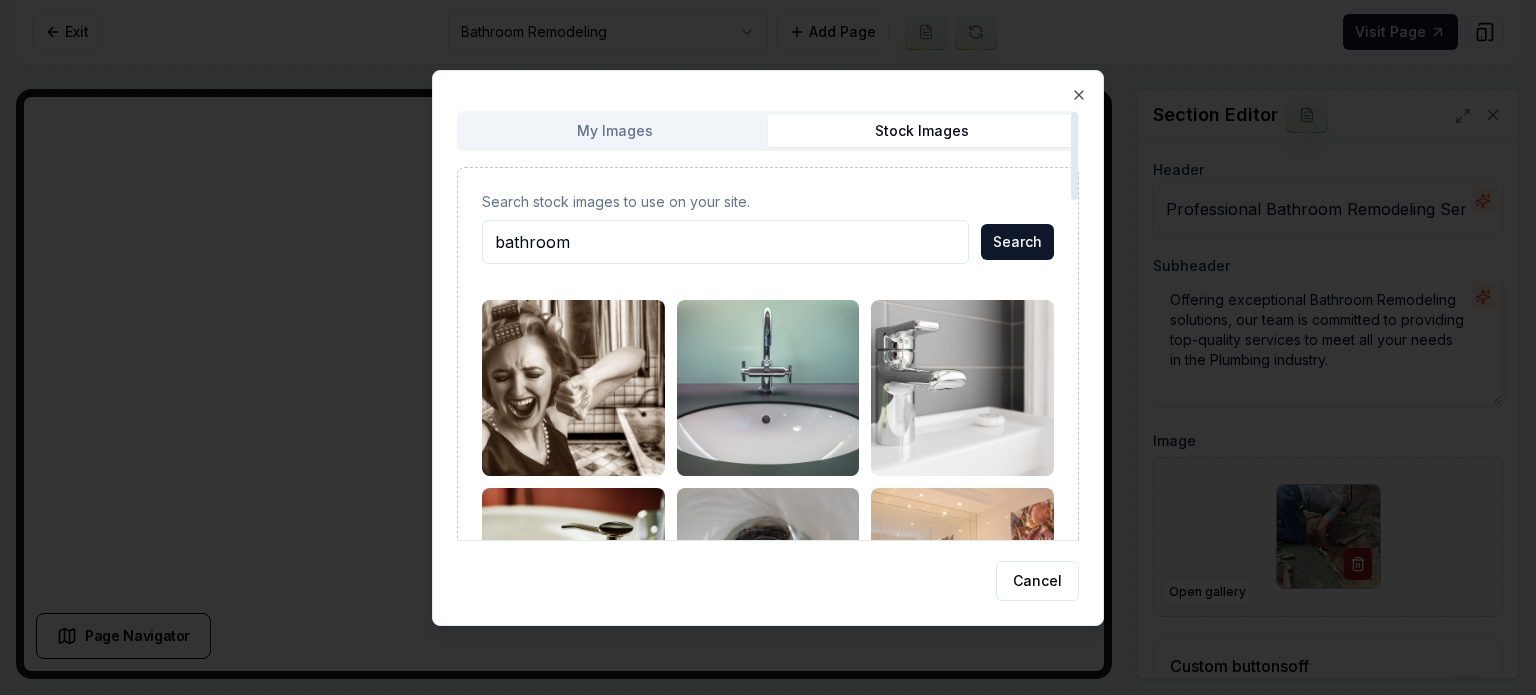 click at bounding box center [962, 388] 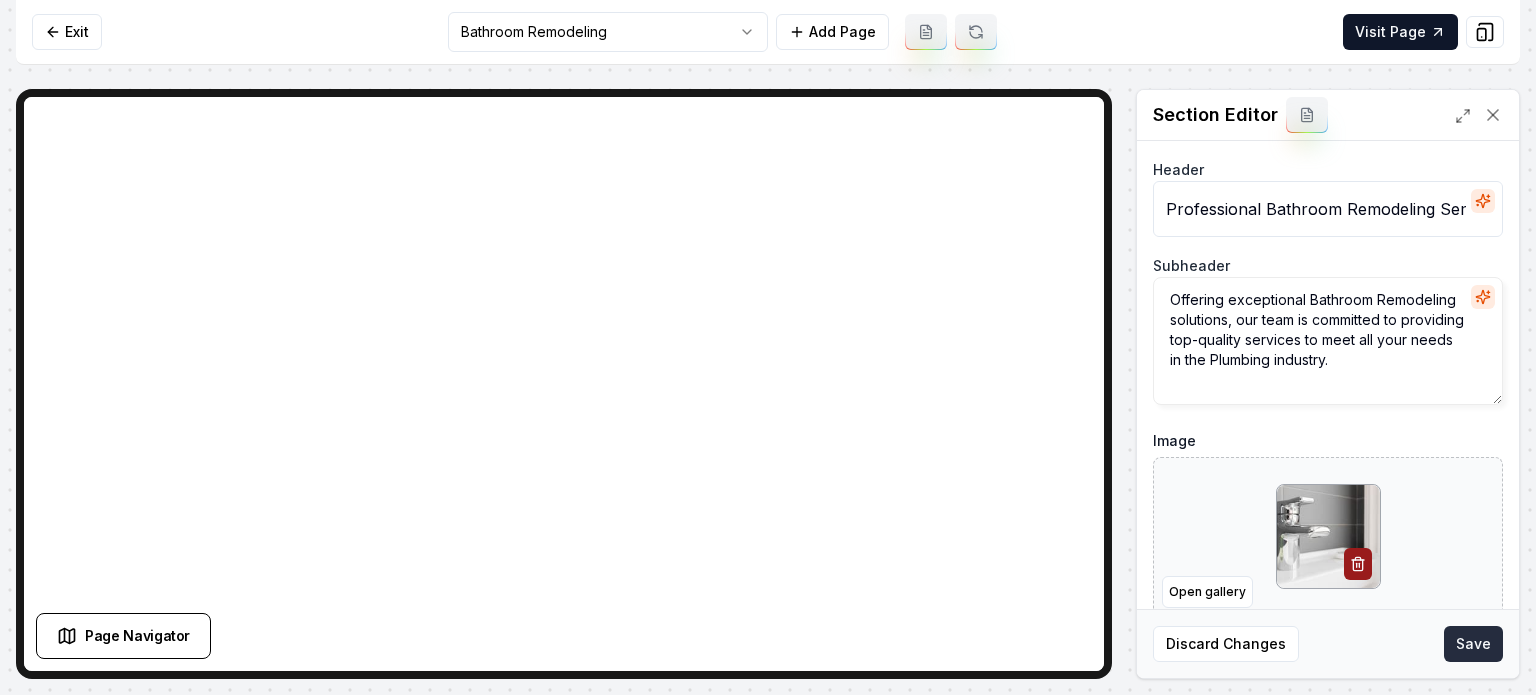 click on "Save" at bounding box center [1473, 644] 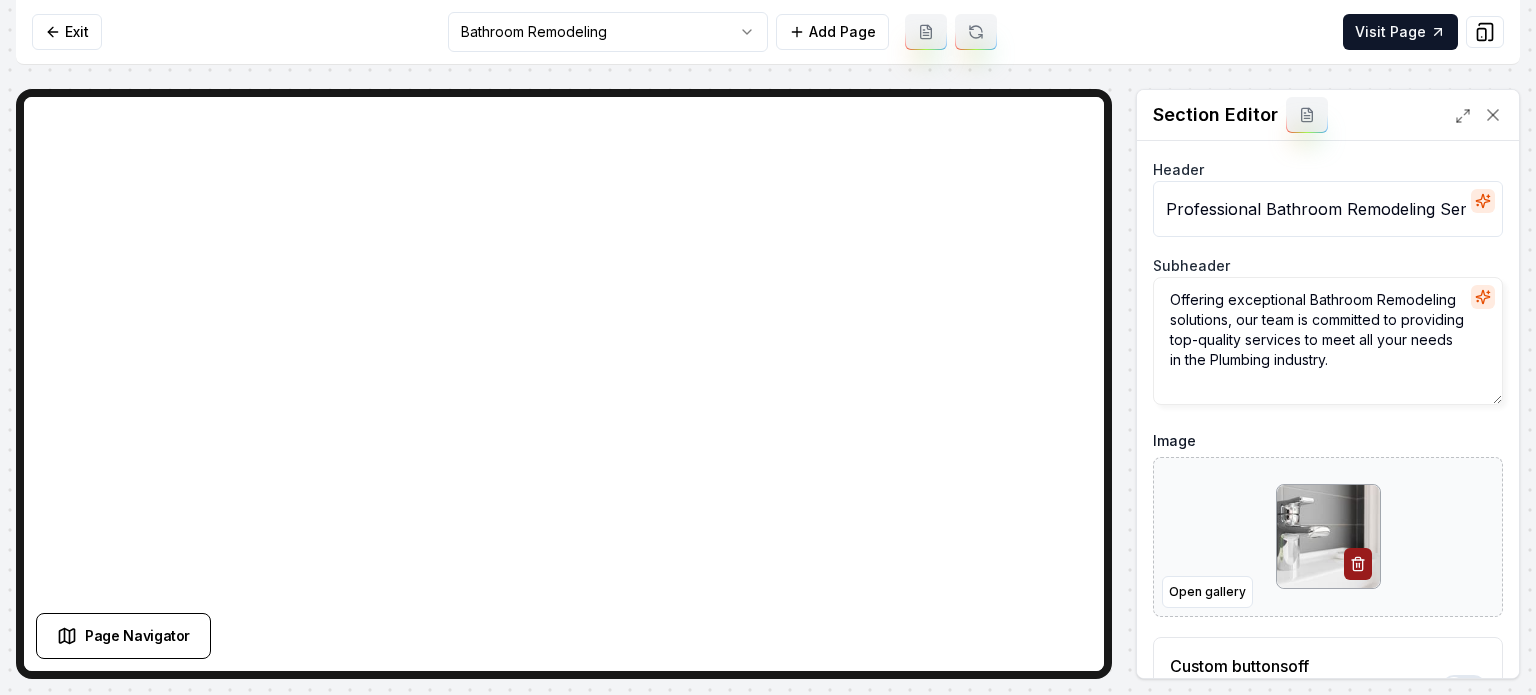 click on "Computer Required This feature is only available on a computer. Please switch to a computer to edit your site. Go back  Exit Bathroom Remodeling Add Page Visit Page  Page Navigator Page Settings Section Editor Header Professional Bathroom Remodeling Services Subheader Offering exceptional Bathroom Remodeling solutions, our team is committed to providing top-quality services to meet all your needs in the Plumbing industry. Image Open gallery Custom buttons  off Your buttons will be based on the goals you set up. Discard Changes Save /dashboard/sites/63a2955f-5e79-452f-815e-49e13a293e19/pages/8a748f60-c46b-4b64-8ca4-b129f0db7526" at bounding box center [768, 347] 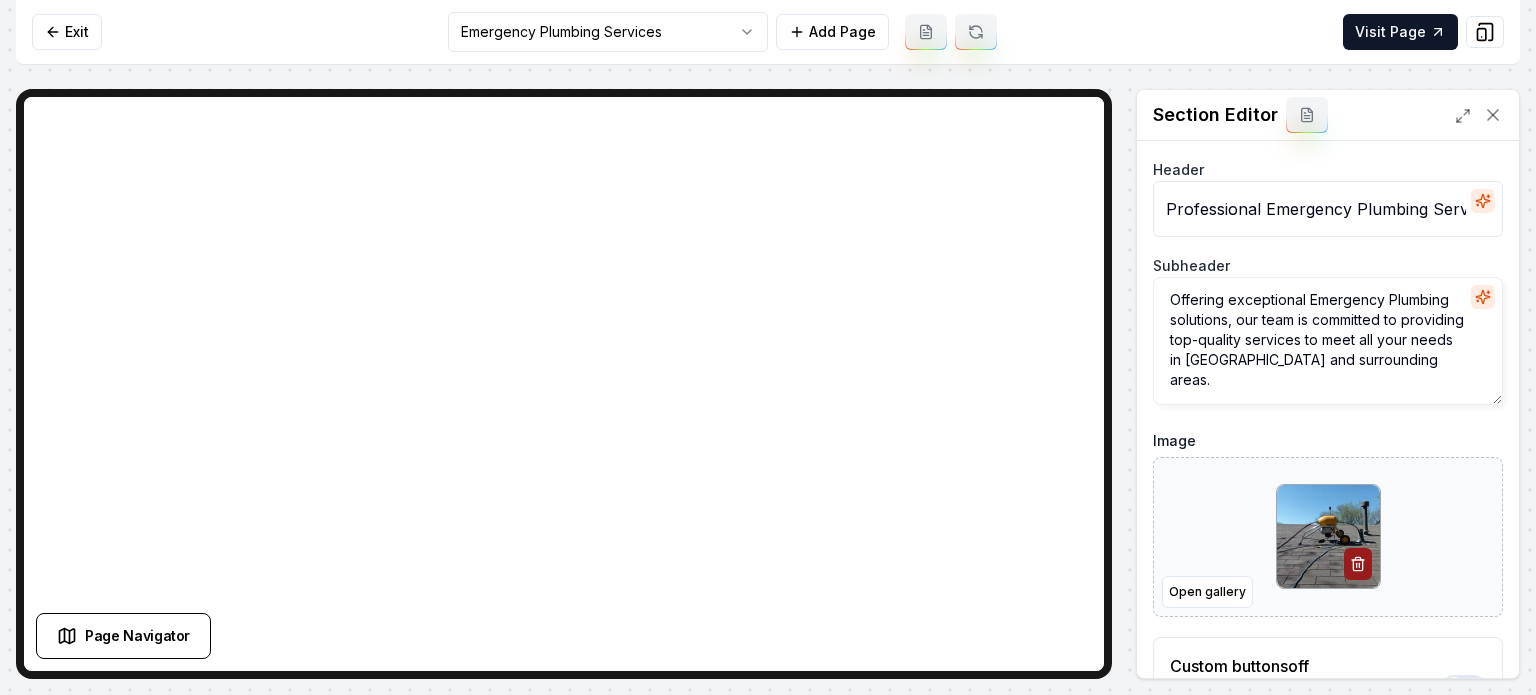 scroll, scrollTop: 161, scrollLeft: 0, axis: vertical 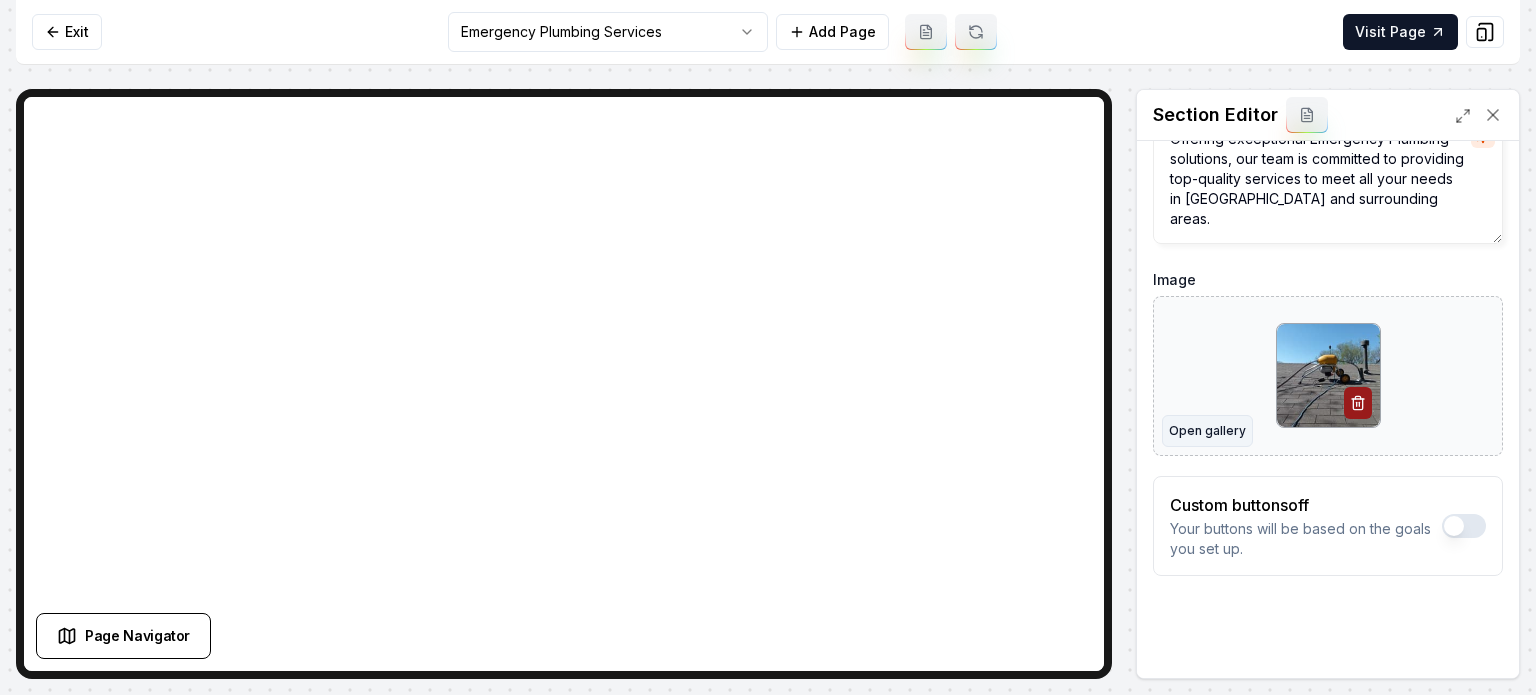 click on "Open gallery" at bounding box center (1207, 431) 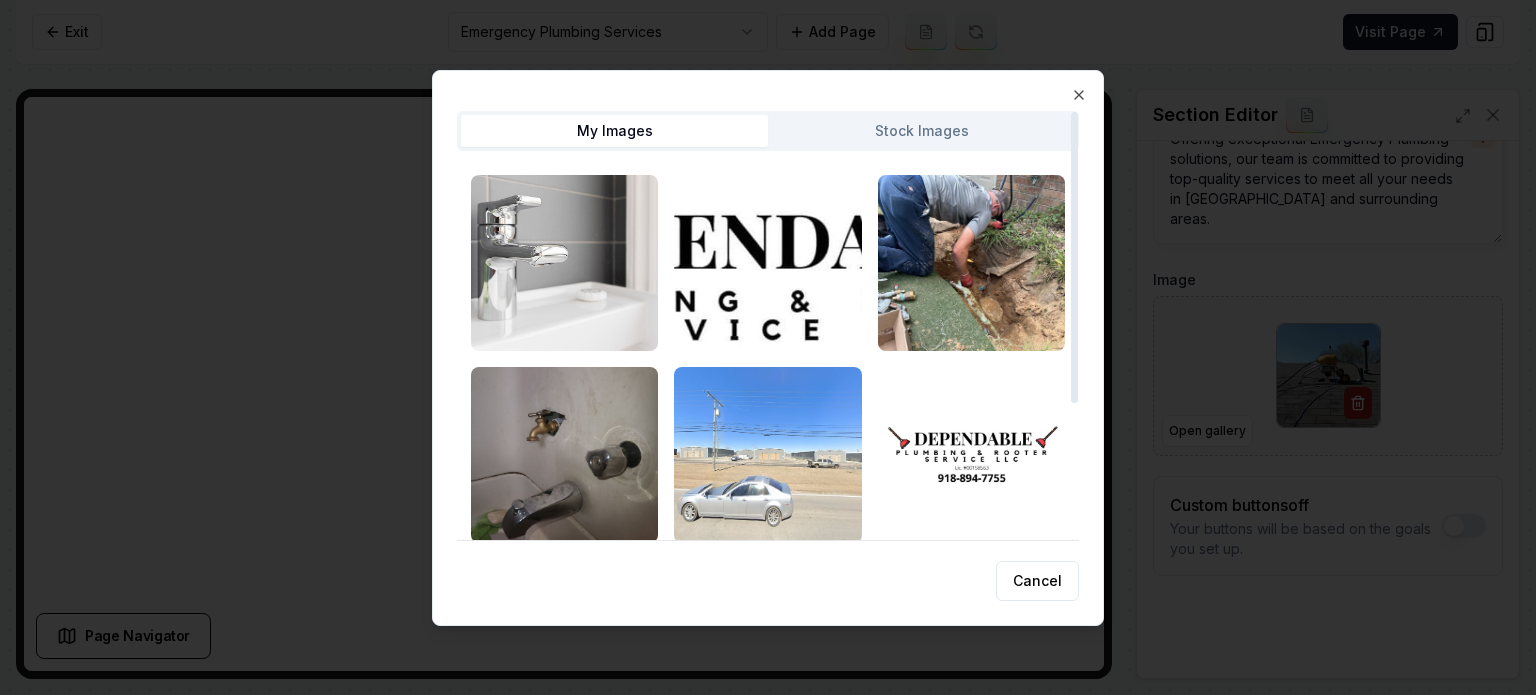 click on "Stock Images" at bounding box center [921, 131] 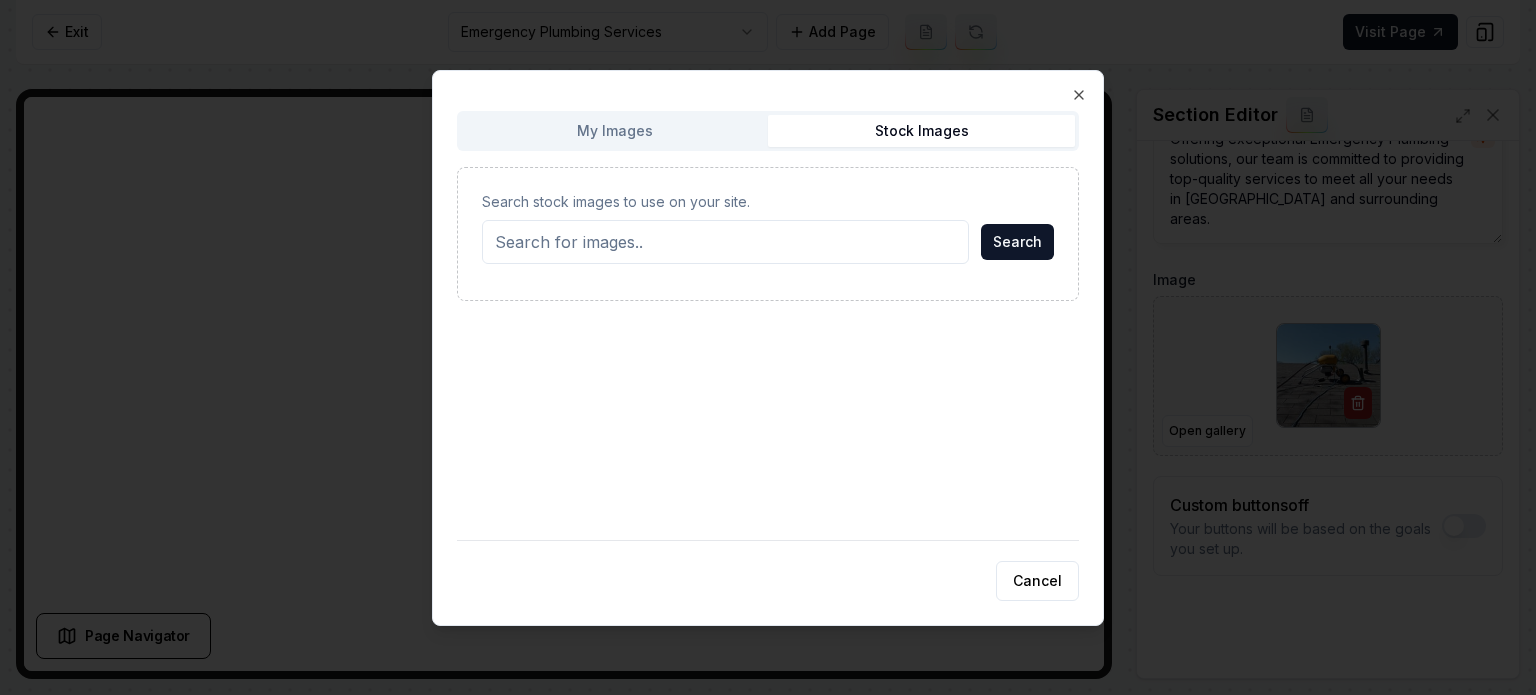 click on "Search stock images to use on your site." at bounding box center [725, 242] 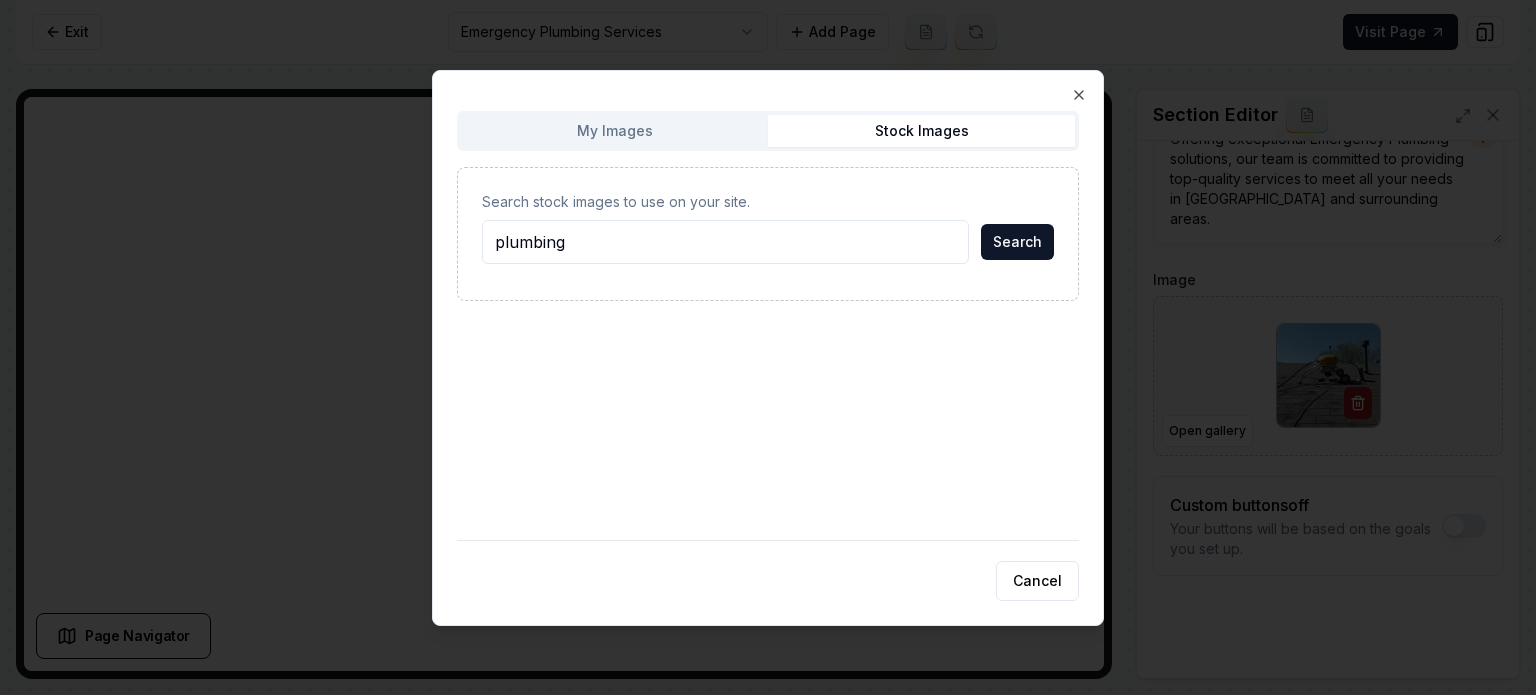 type on "plumbing" 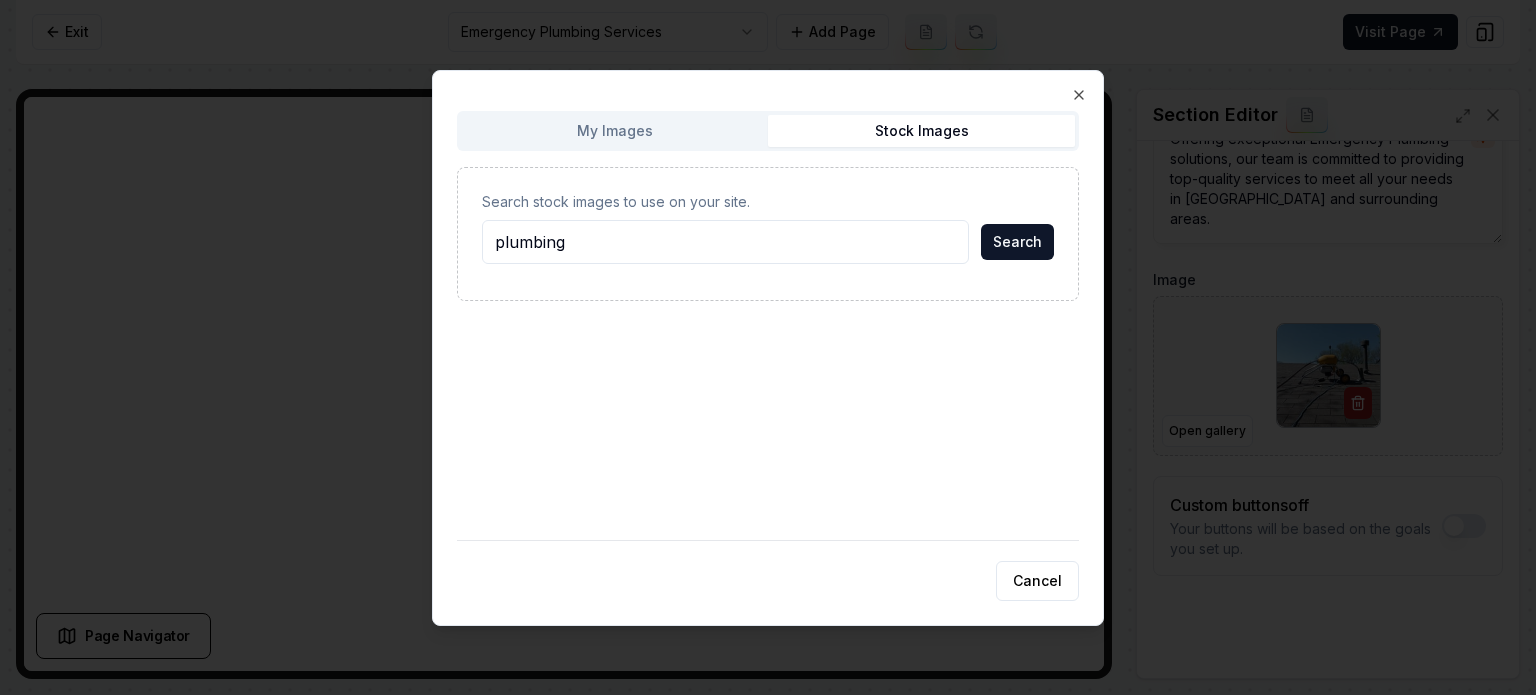 click on "Search" at bounding box center [1017, 242] 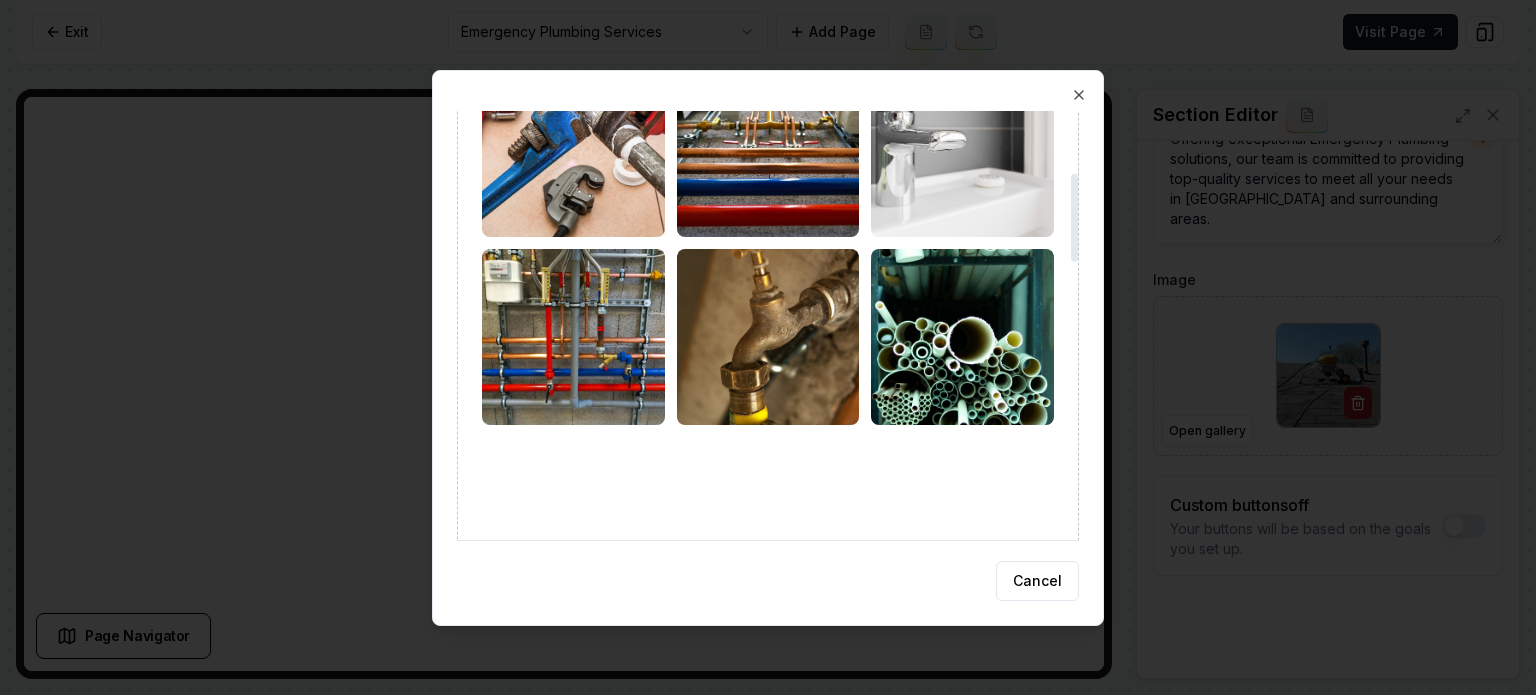 scroll, scrollTop: 200, scrollLeft: 0, axis: vertical 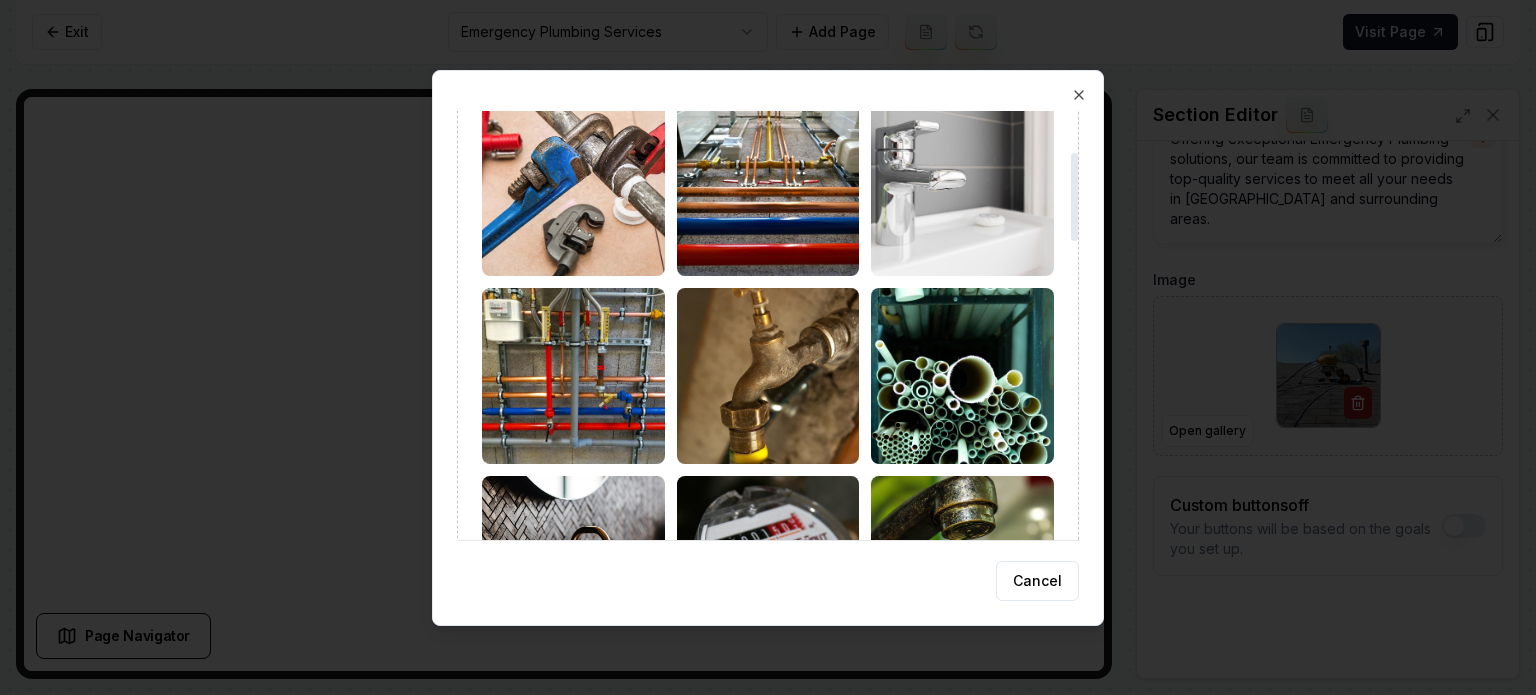 click at bounding box center [573, 376] 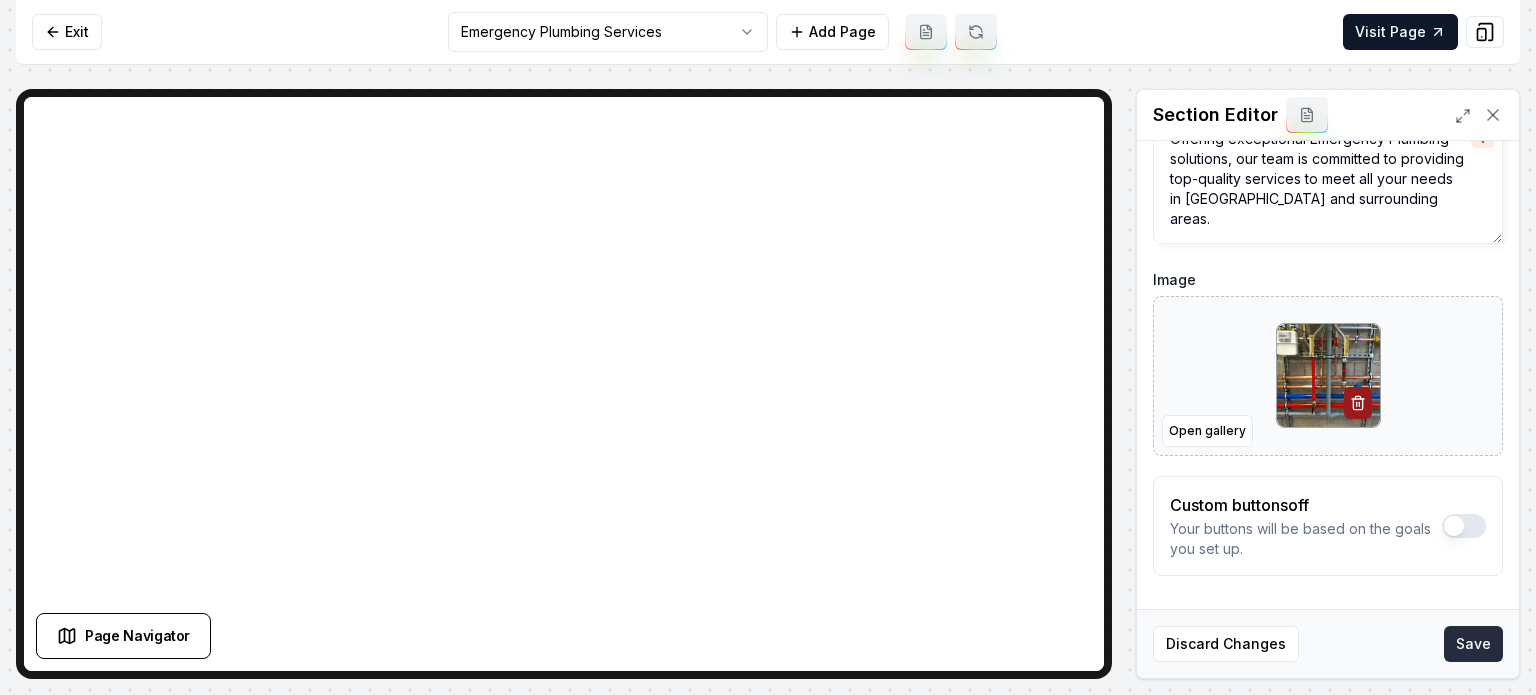 click on "Save" at bounding box center [1473, 644] 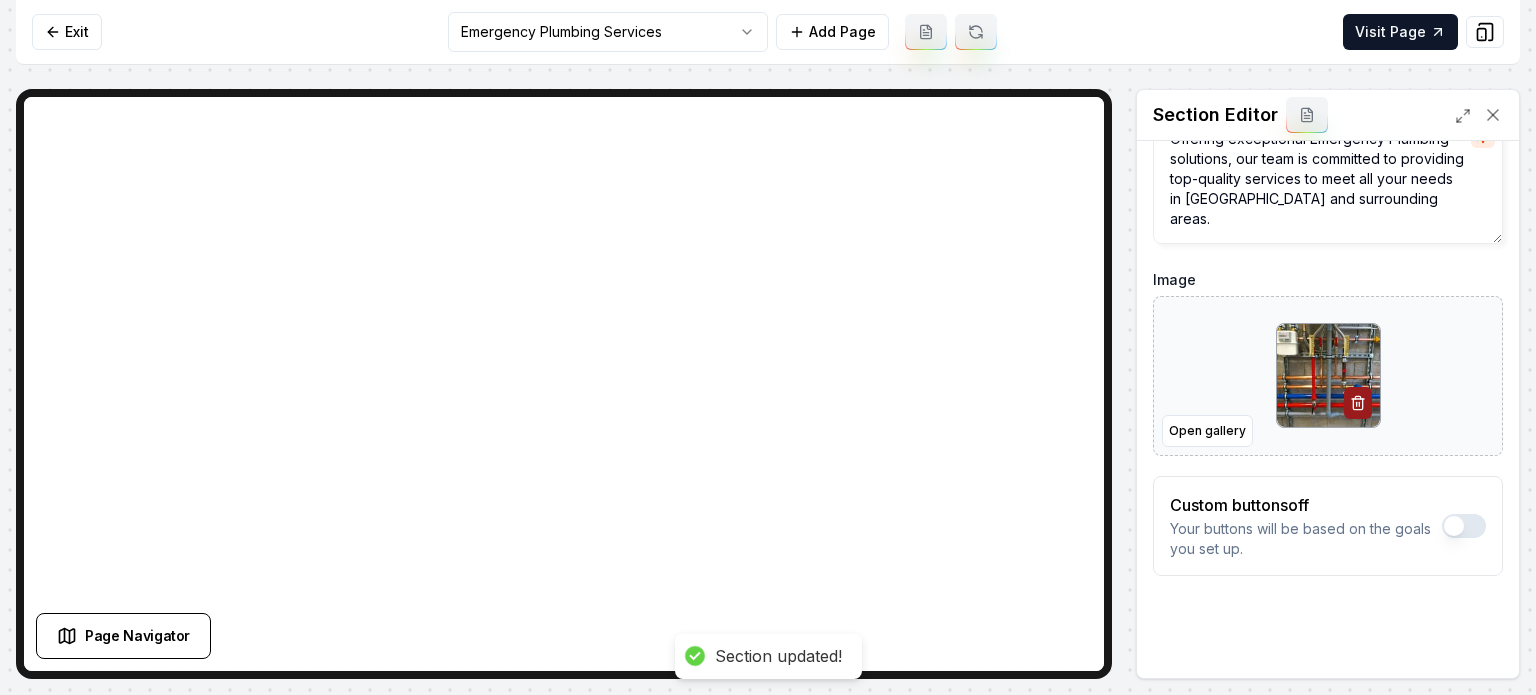 click on "Computer Required This feature is only available on a computer. Please switch to a computer to edit your site. Go back  Exit Emergency Plumbing Services Add Page Visit Page  Page Navigator Page Settings Section Editor Header Professional Emergency Plumbing Services Subheader Offering exceptional Emergency Plumbing solutions, our team is committed to providing top-quality services to meet all your needs in [GEOGRAPHIC_DATA] and surrounding areas. Image Open gallery Custom buttons  off Your buttons will be based on the goals you set up. Discard Changes Save Section updated! /dashboard/sites/63a2955f-5e79-452f-815e-49e13a293e19/pages/7562e4be-c24a-405c-a6eb-4933f5c8a2fe" at bounding box center (768, 347) 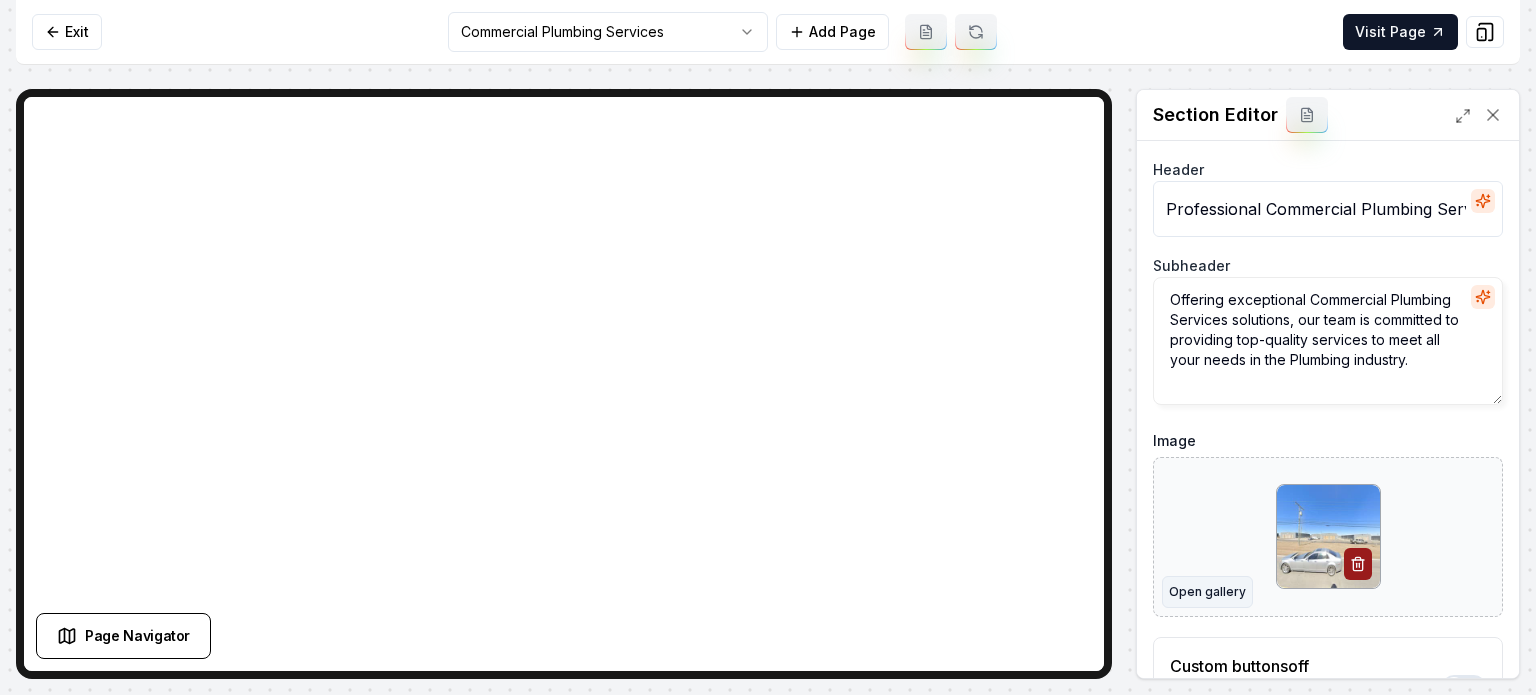 click on "Open gallery" at bounding box center [1207, 592] 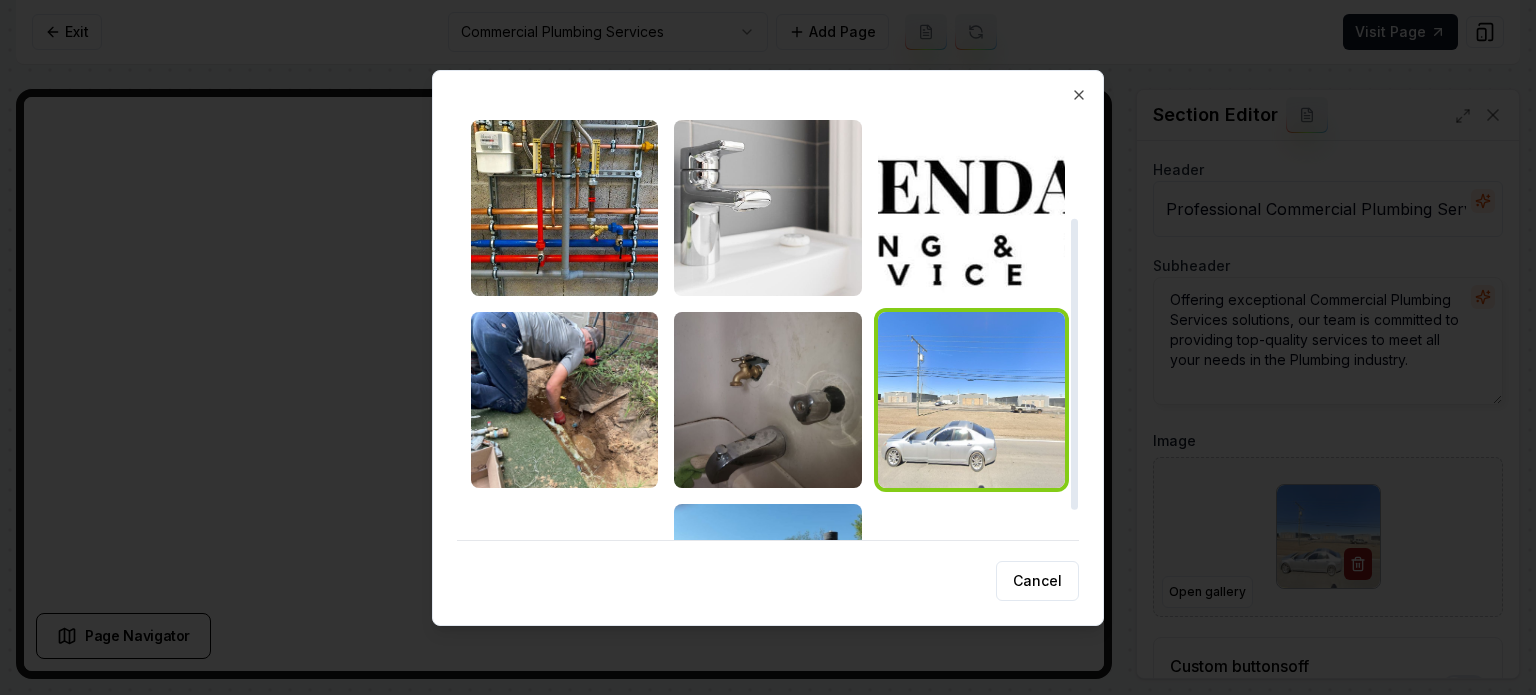 scroll, scrollTop: 0, scrollLeft: 0, axis: both 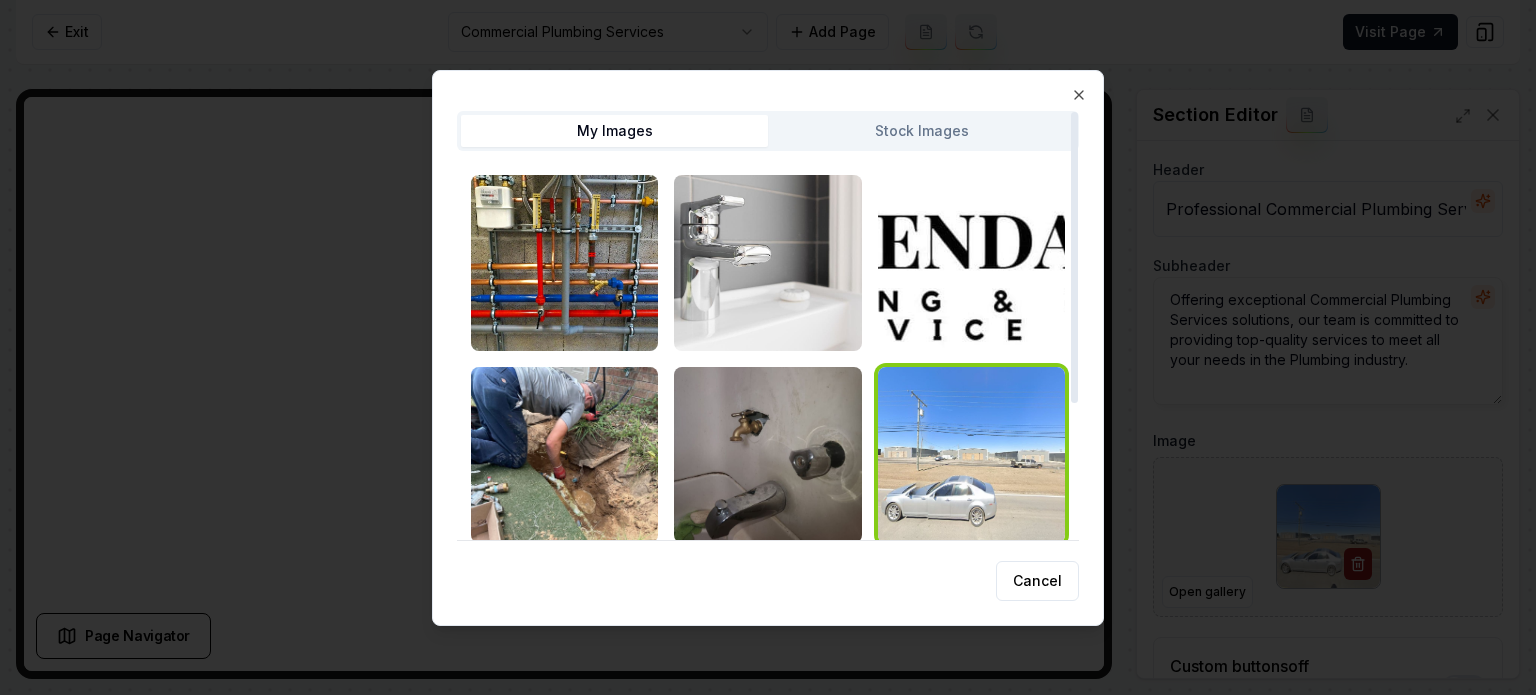 click on "Upload My Images Stock Images" at bounding box center (768, 317) 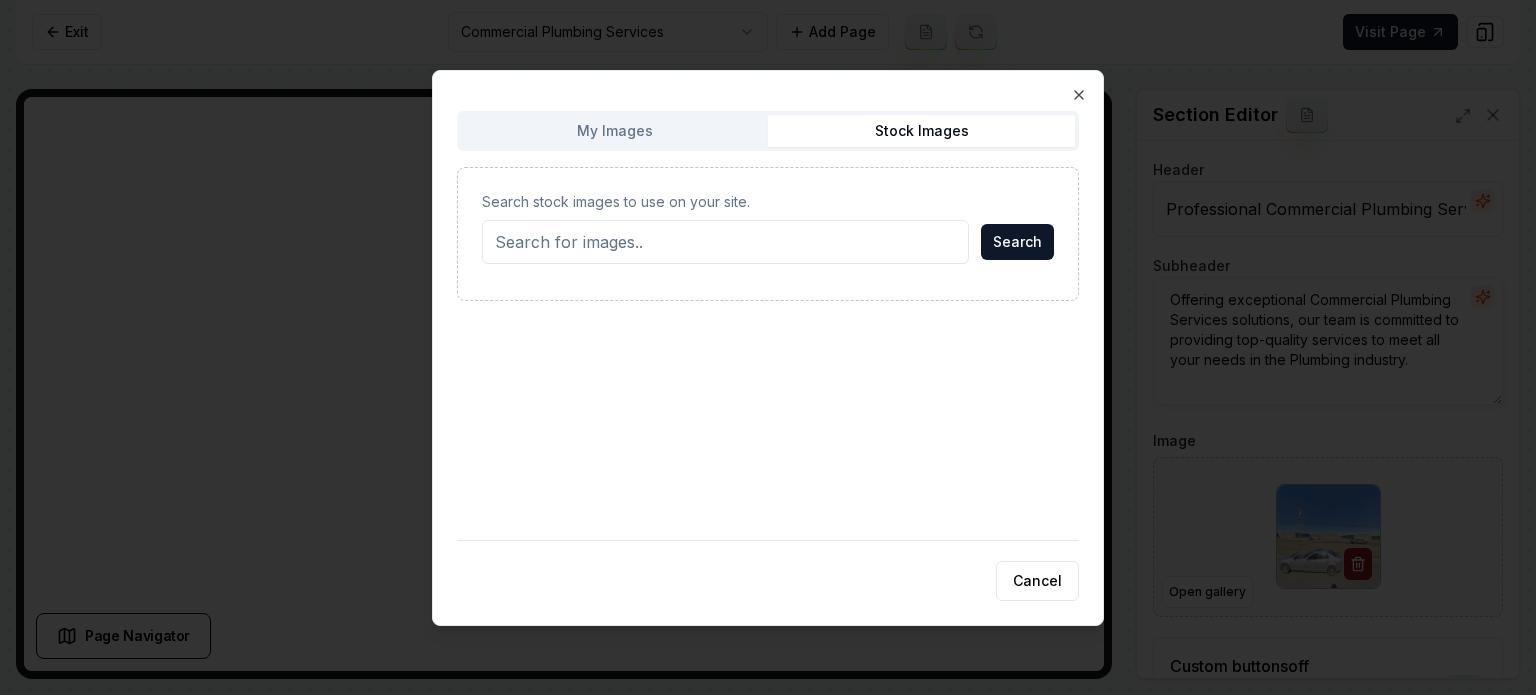 click on "Search stock images to use on your site. Search" at bounding box center (768, 234) 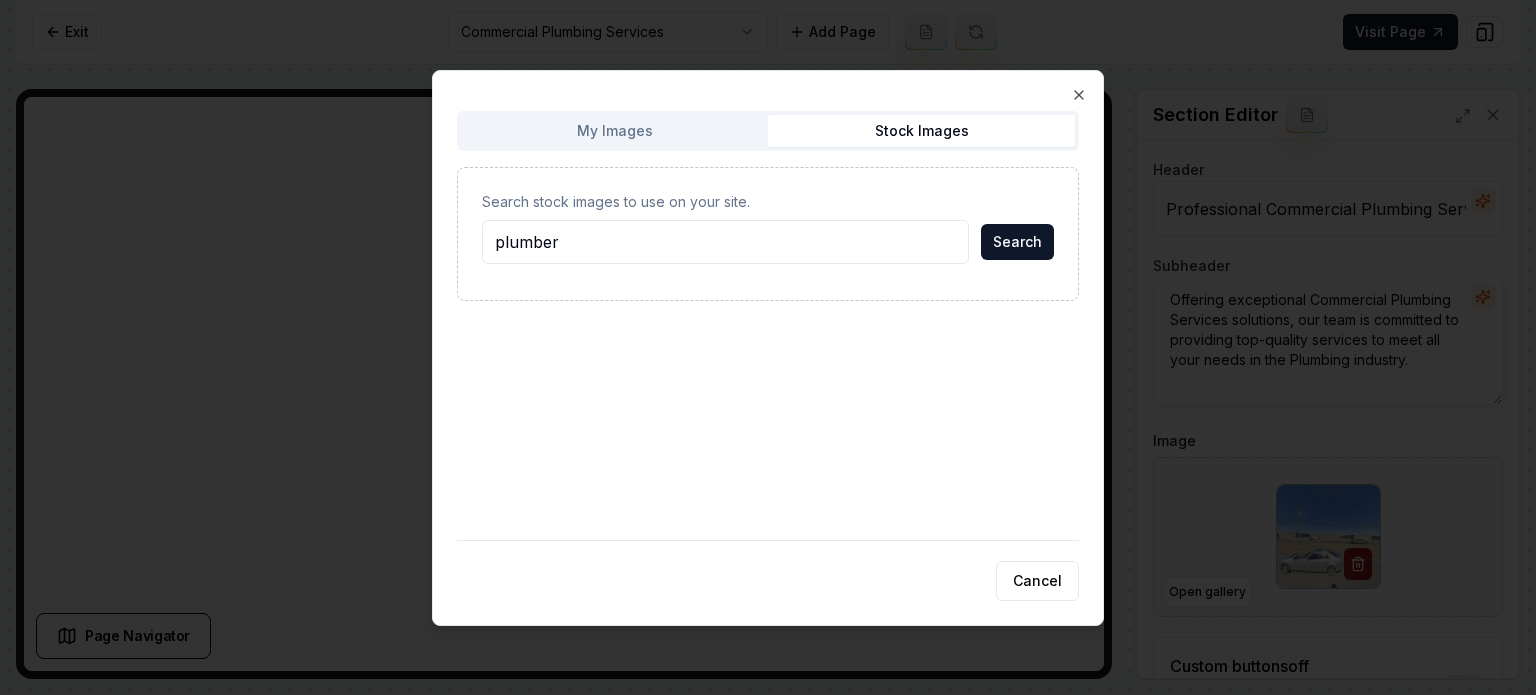 type on "plumber" 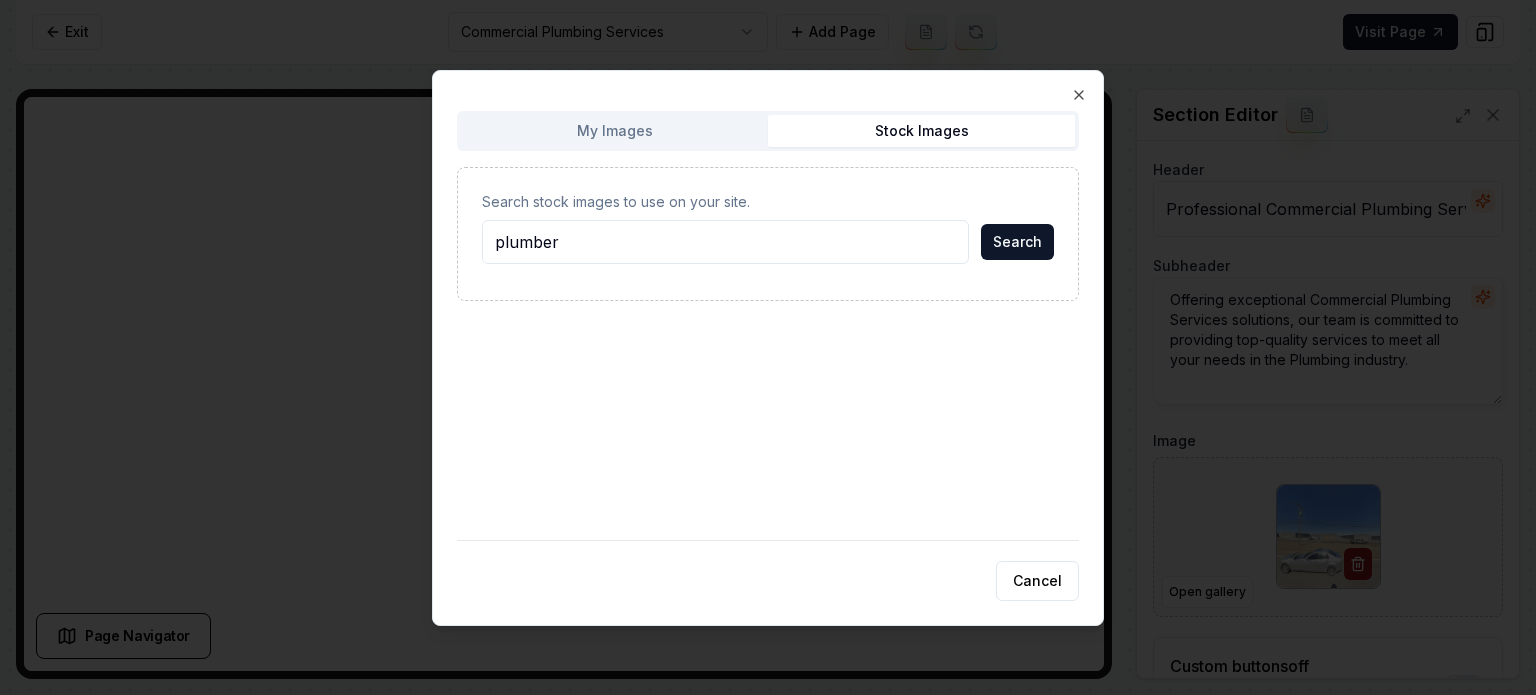 click on "Search" at bounding box center (1017, 242) 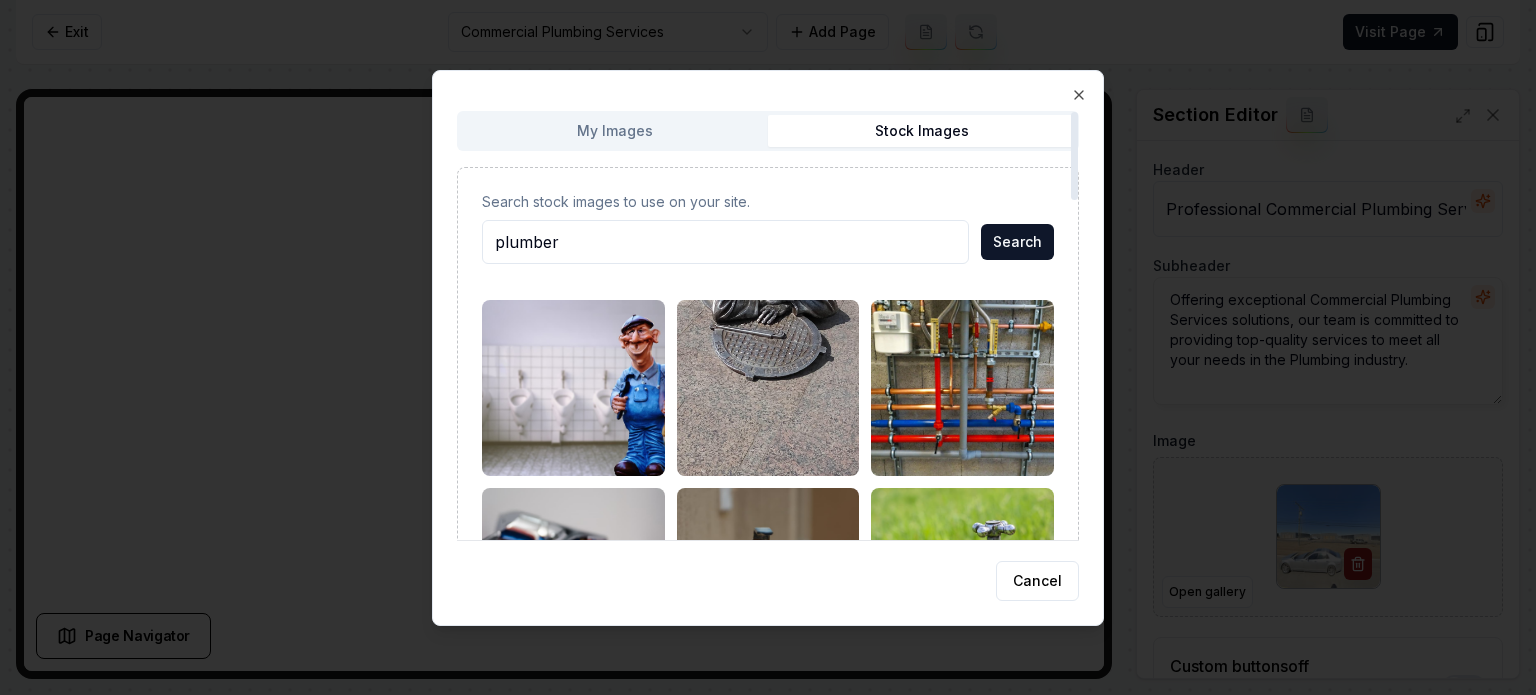 click on "Search stock images to use on your site." at bounding box center (768, 202) 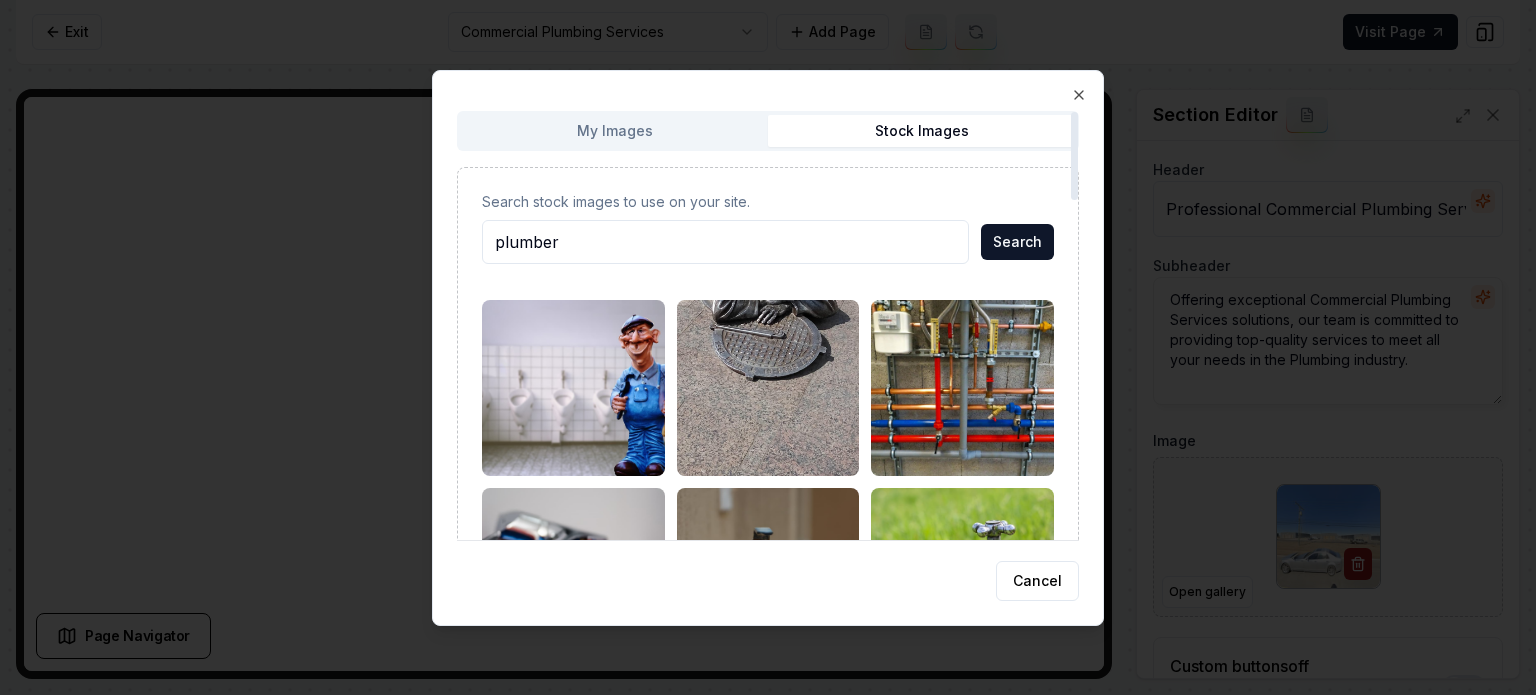 click on "plumber" at bounding box center [725, 242] 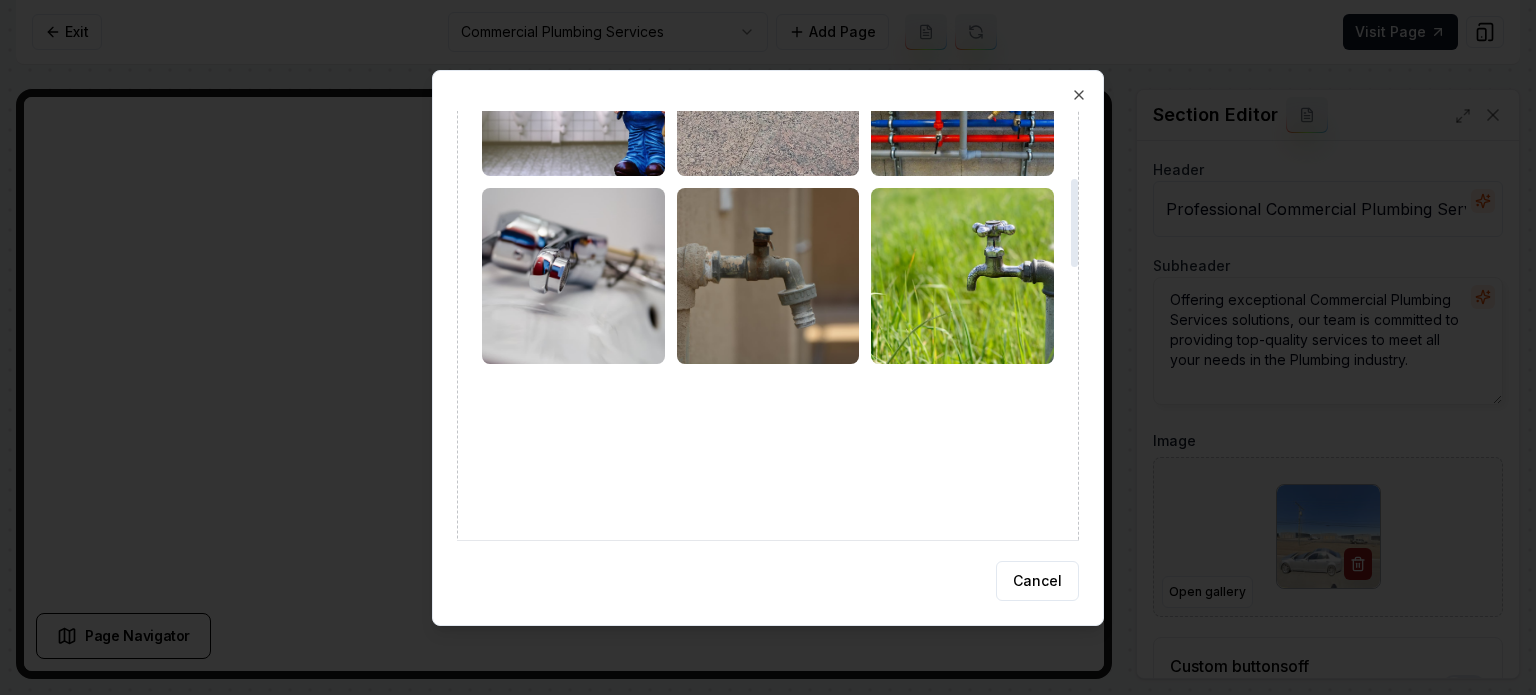 scroll, scrollTop: 400, scrollLeft: 0, axis: vertical 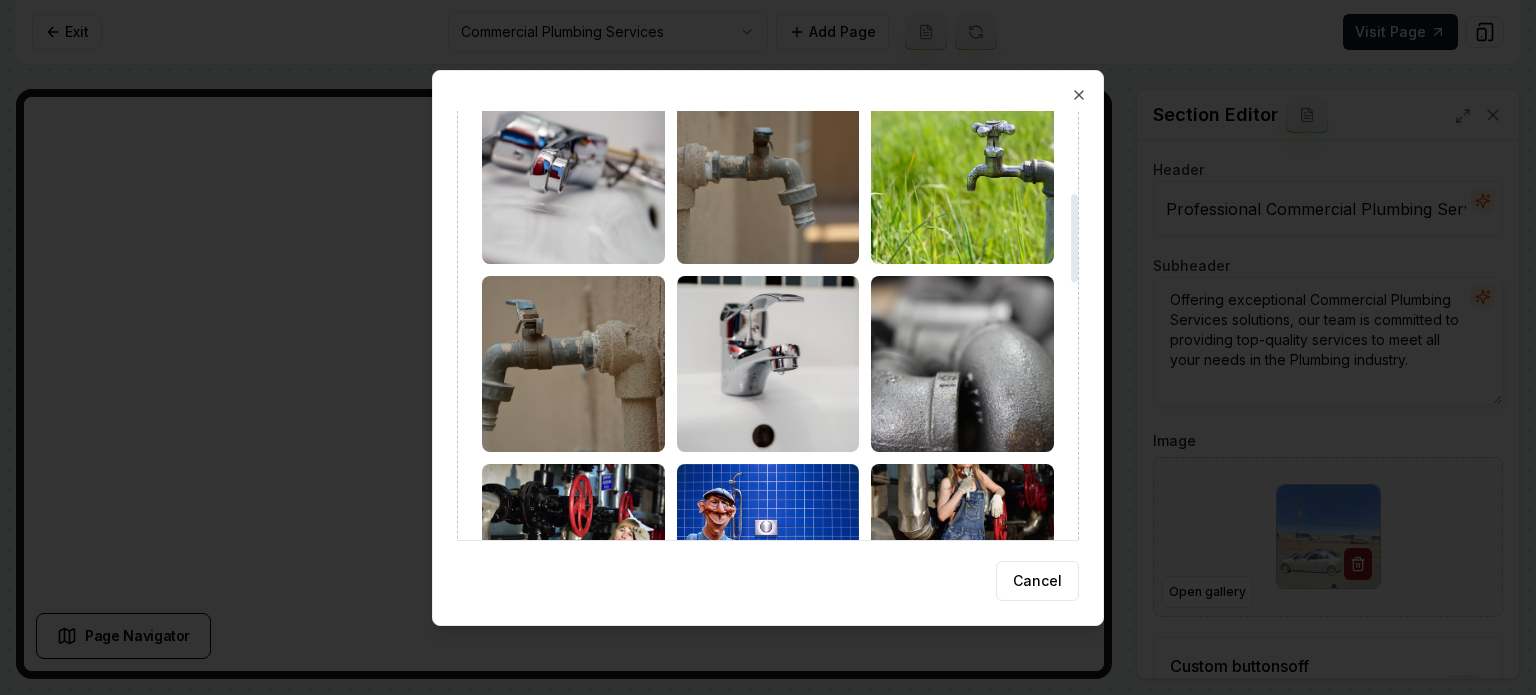 click at bounding box center [573, 176] 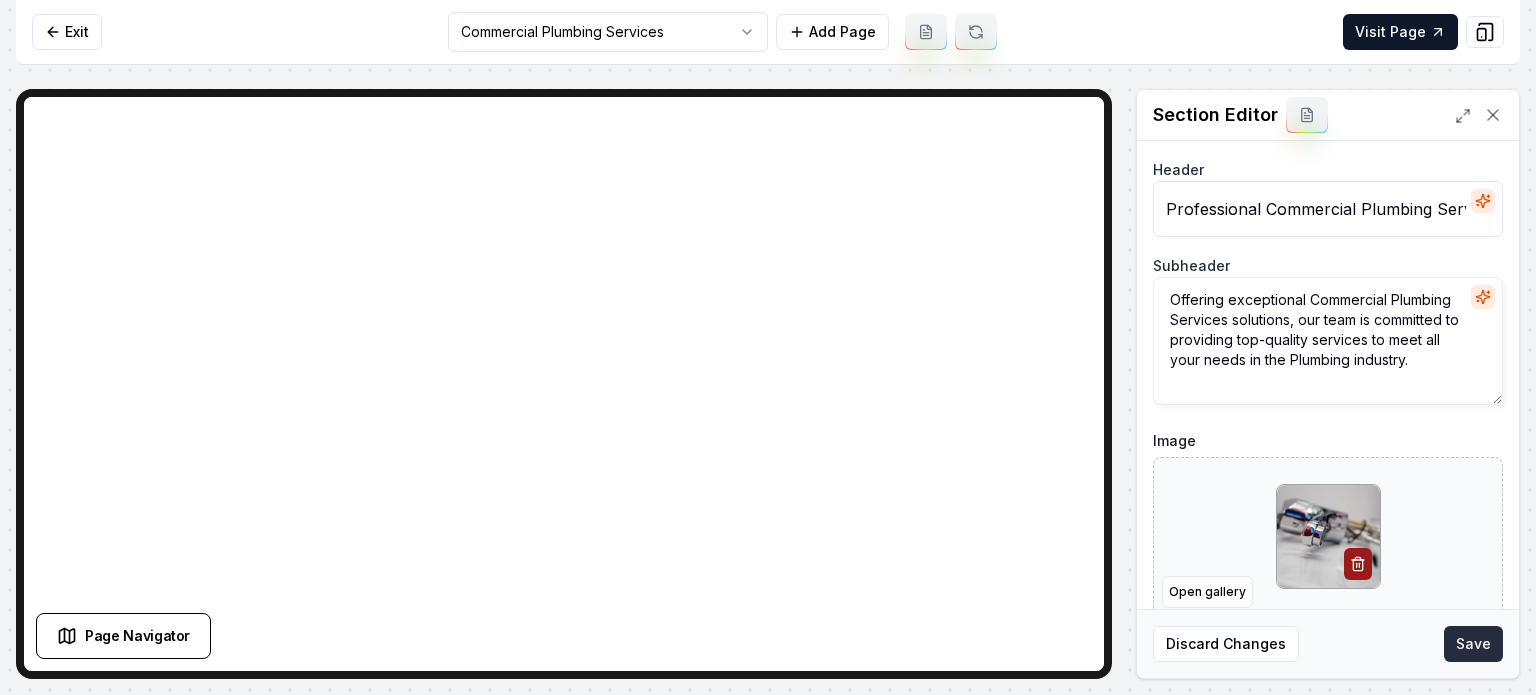 click on "Save" at bounding box center (1473, 644) 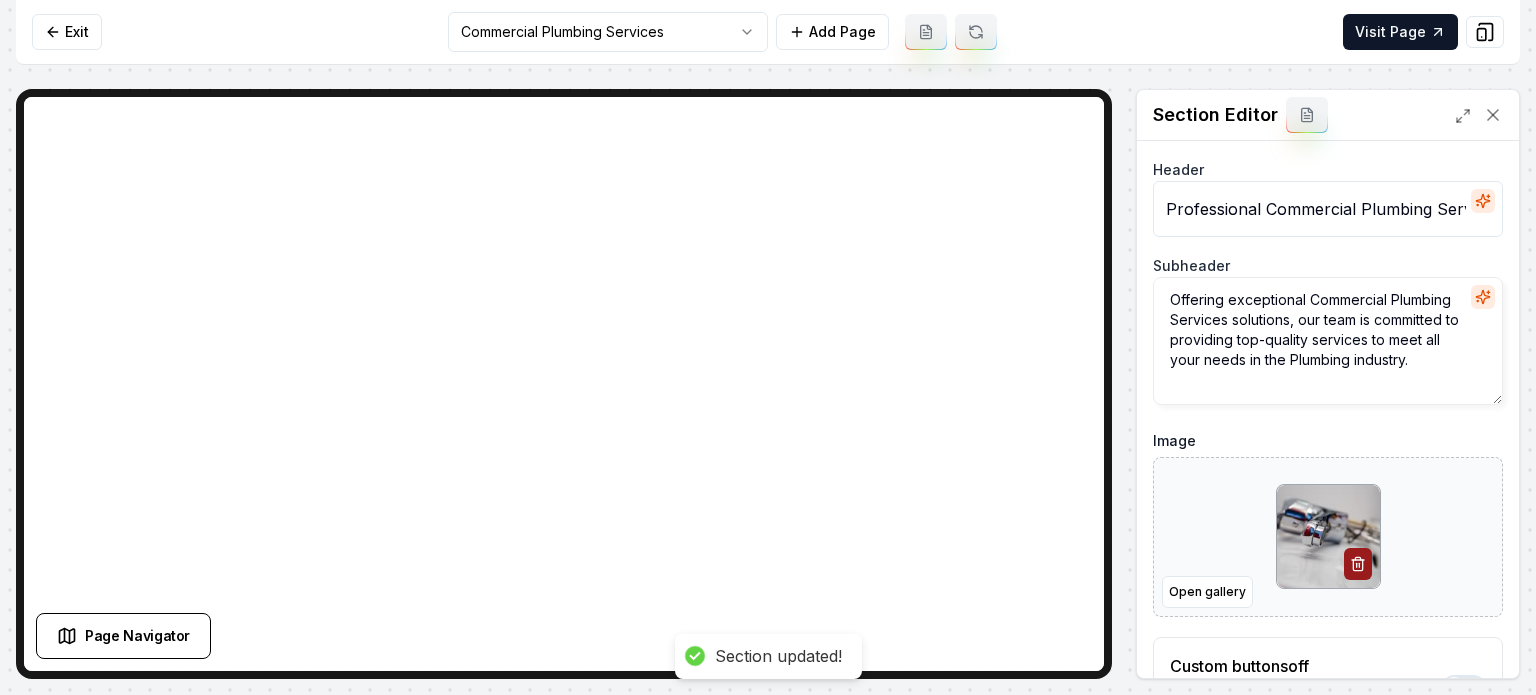 click on "Computer Required This feature is only available on a computer. Please switch to a computer to edit your site. Go back  Exit Commercial Plumbing Services Add Page Visit Page  Page Navigator Page Settings Section Editor Header Professional Commercial Plumbing Services Subheader Offering exceptional Commercial Plumbing Services solutions, our team is committed to providing top-quality services to meet all your needs in the Plumbing industry. Image Open gallery Custom buttons  off Your buttons will be based on the goals you set up. Discard Changes Save Section updated! /dashboard/sites/63a2955f-5e79-452f-815e-49e13a293e19/pages/e76d56fc-2e81-4bb7-927d-8ea4cab94fa3" at bounding box center (768, 347) 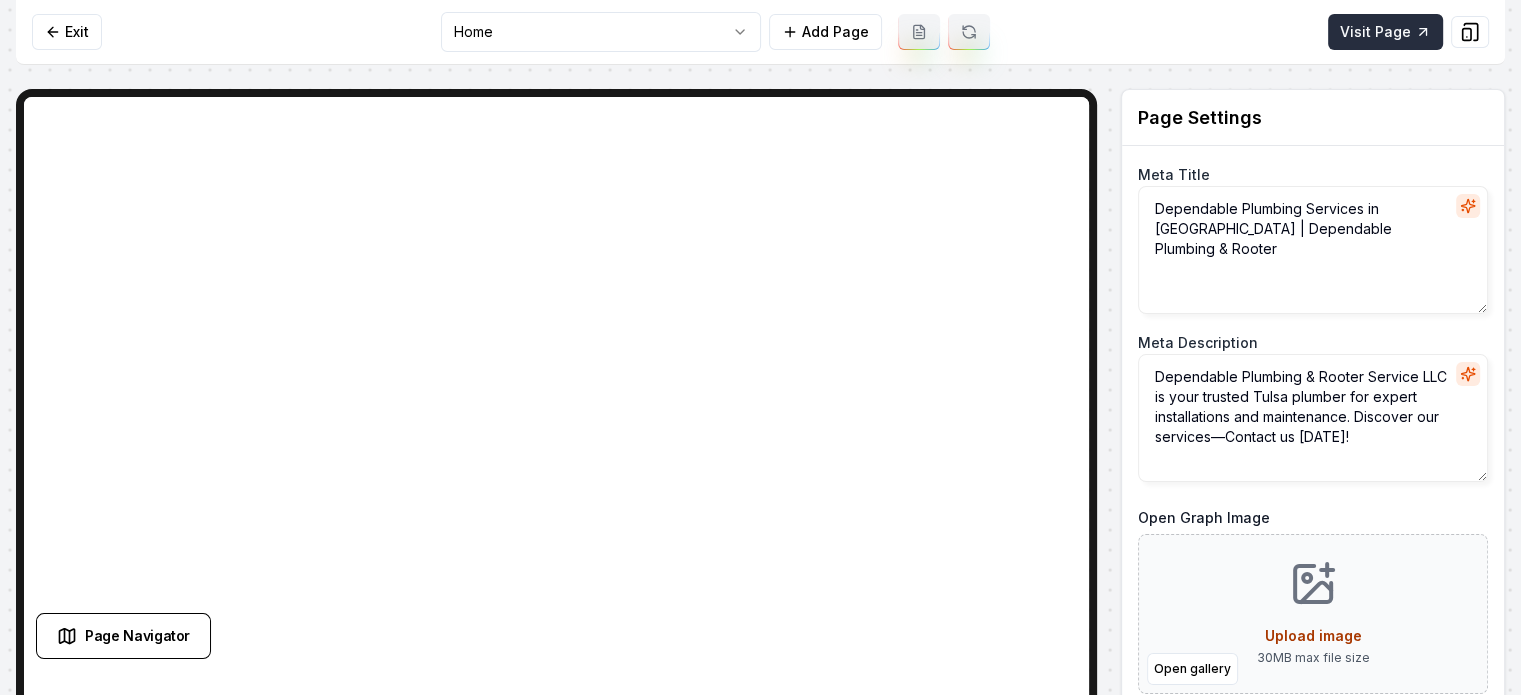 click on "Visit Page" at bounding box center (1385, 32) 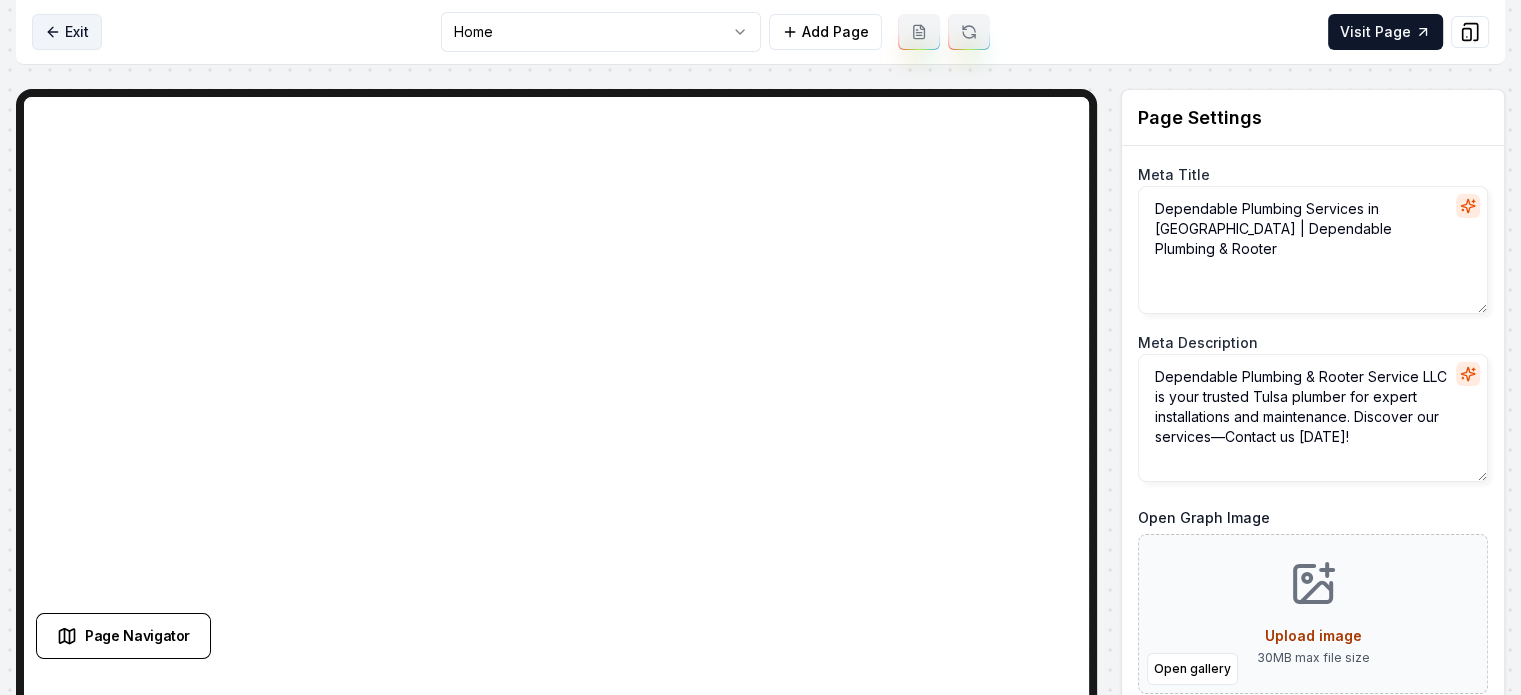 click on "Exit" at bounding box center (67, 32) 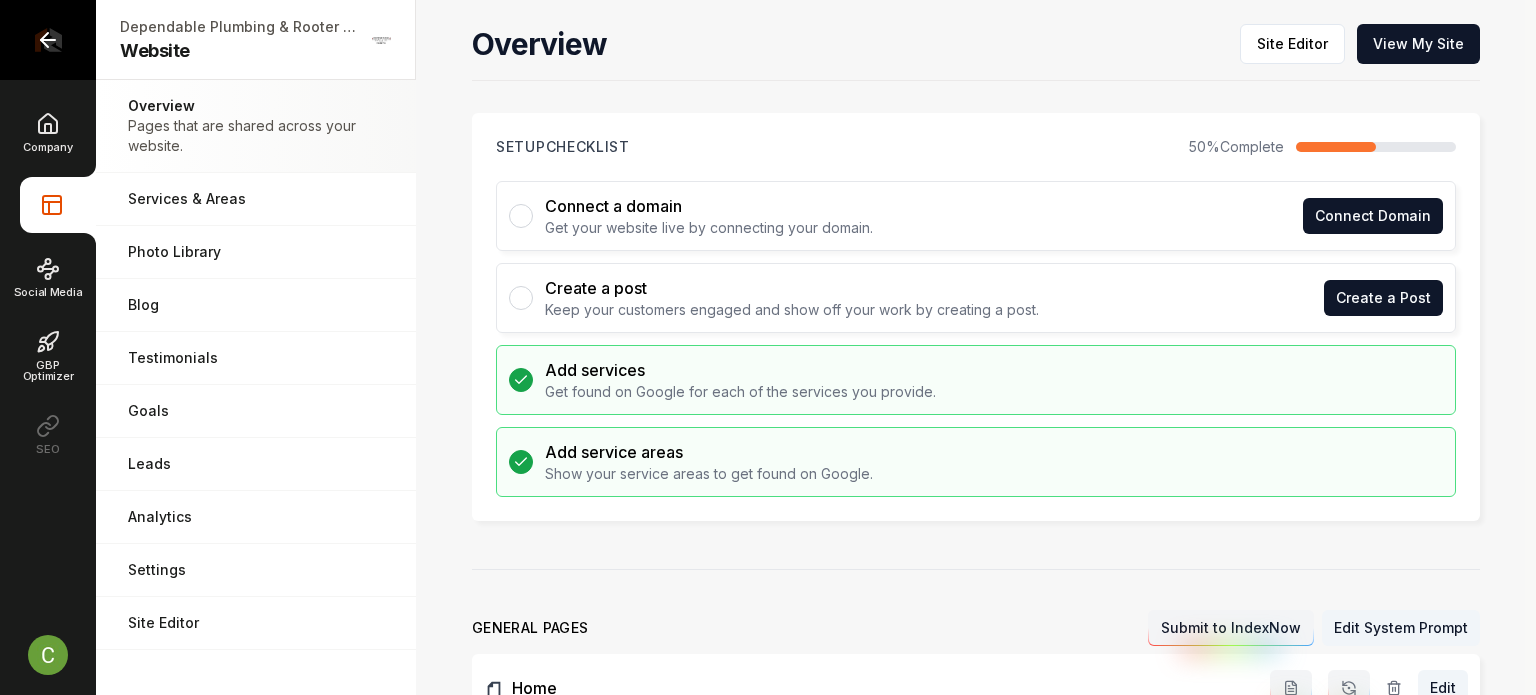 click 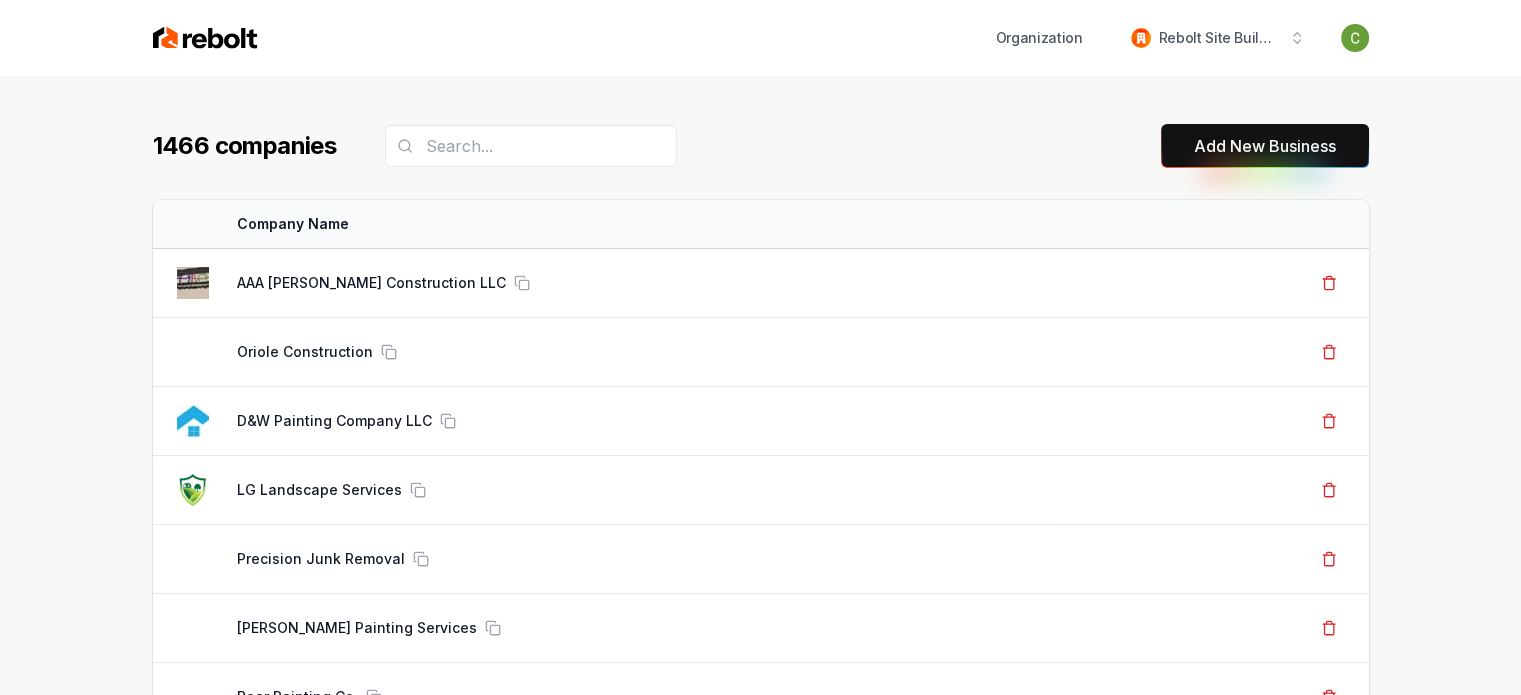 click on "Add New Business" at bounding box center (1265, 146) 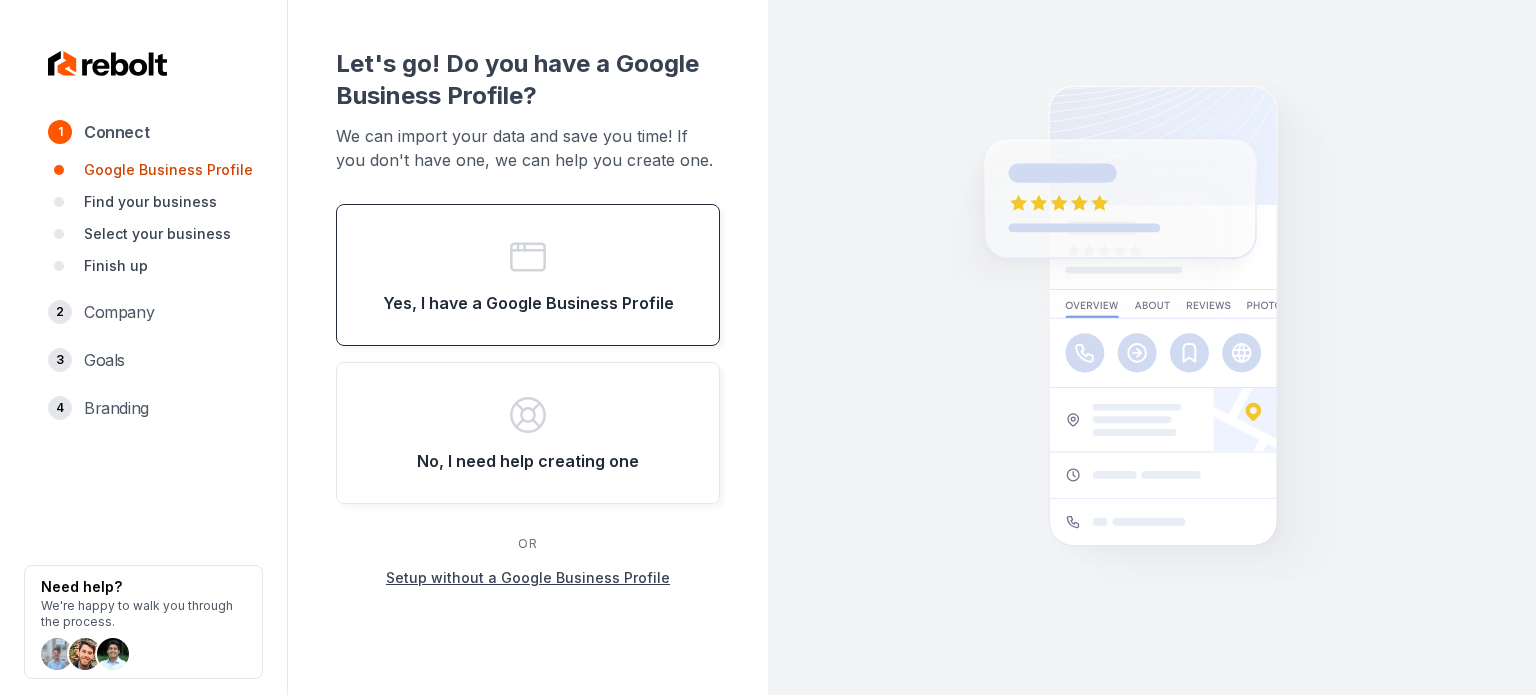 click on "Yes, I have a Google Business Profile" at bounding box center [528, 275] 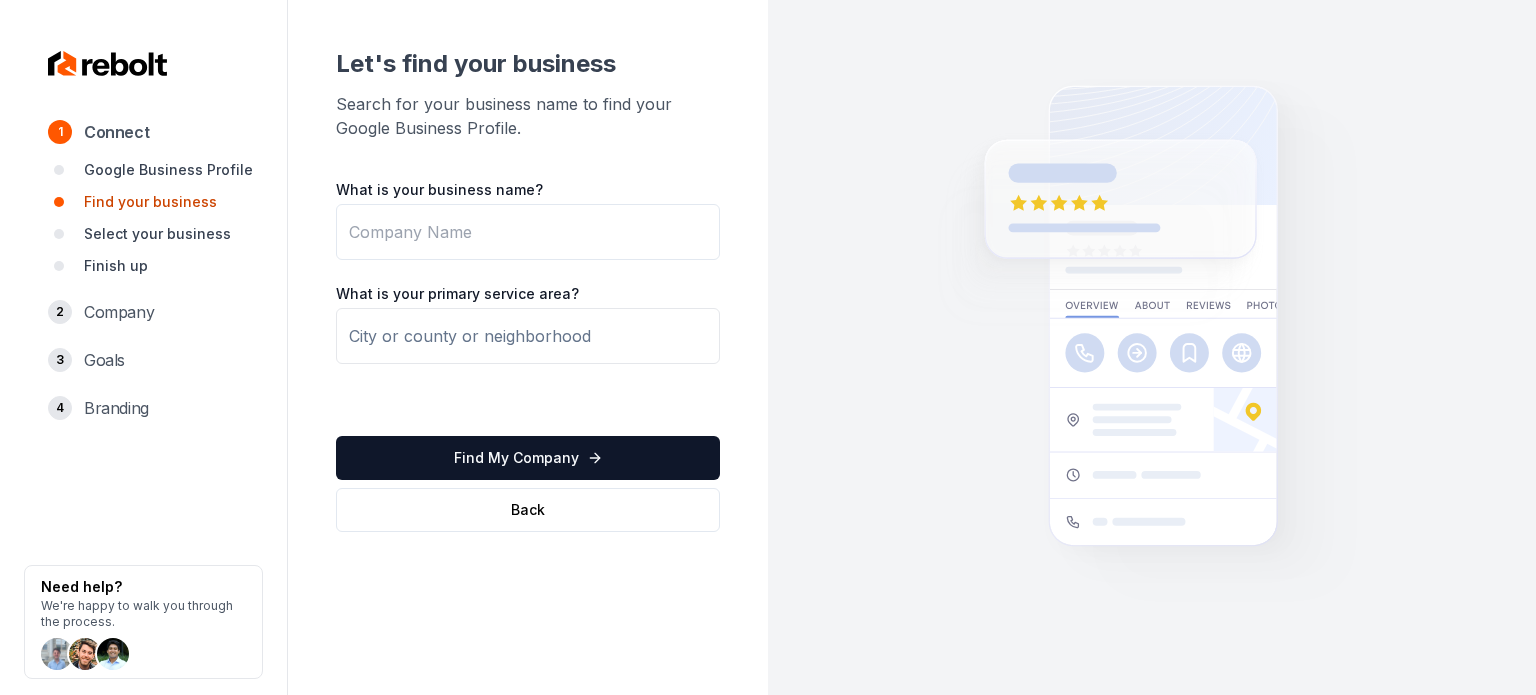 click on "What is your business name?" at bounding box center (528, 232) 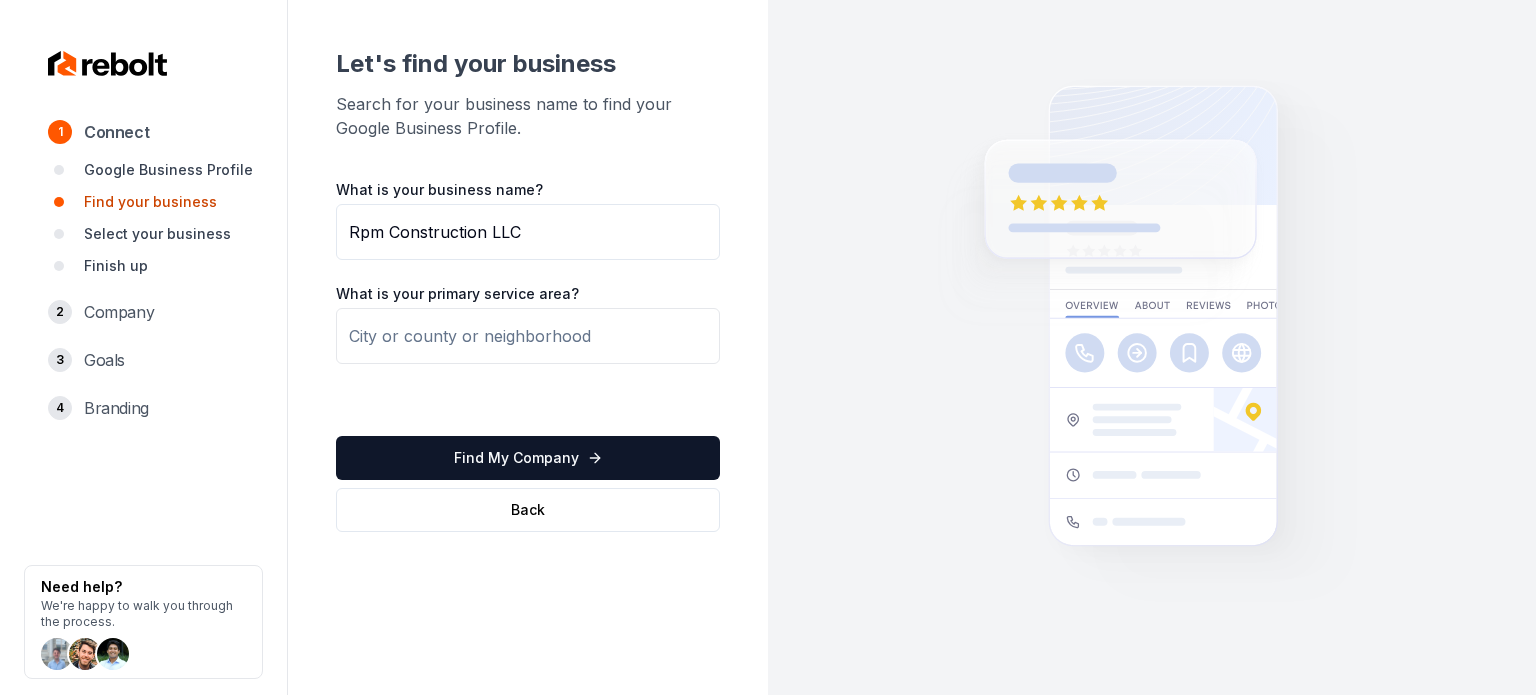 type on "Rpm Construction LLC" 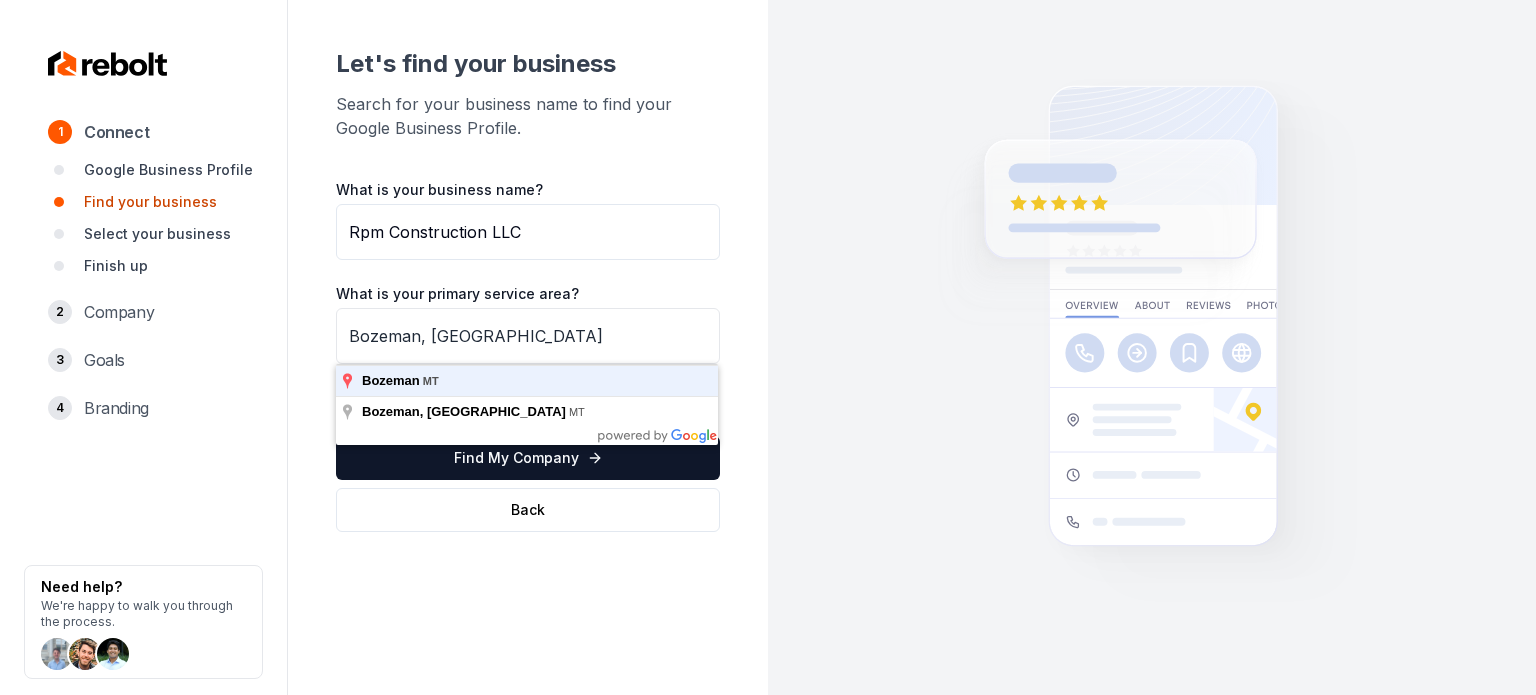 type on "Bozeman, [GEOGRAPHIC_DATA]" 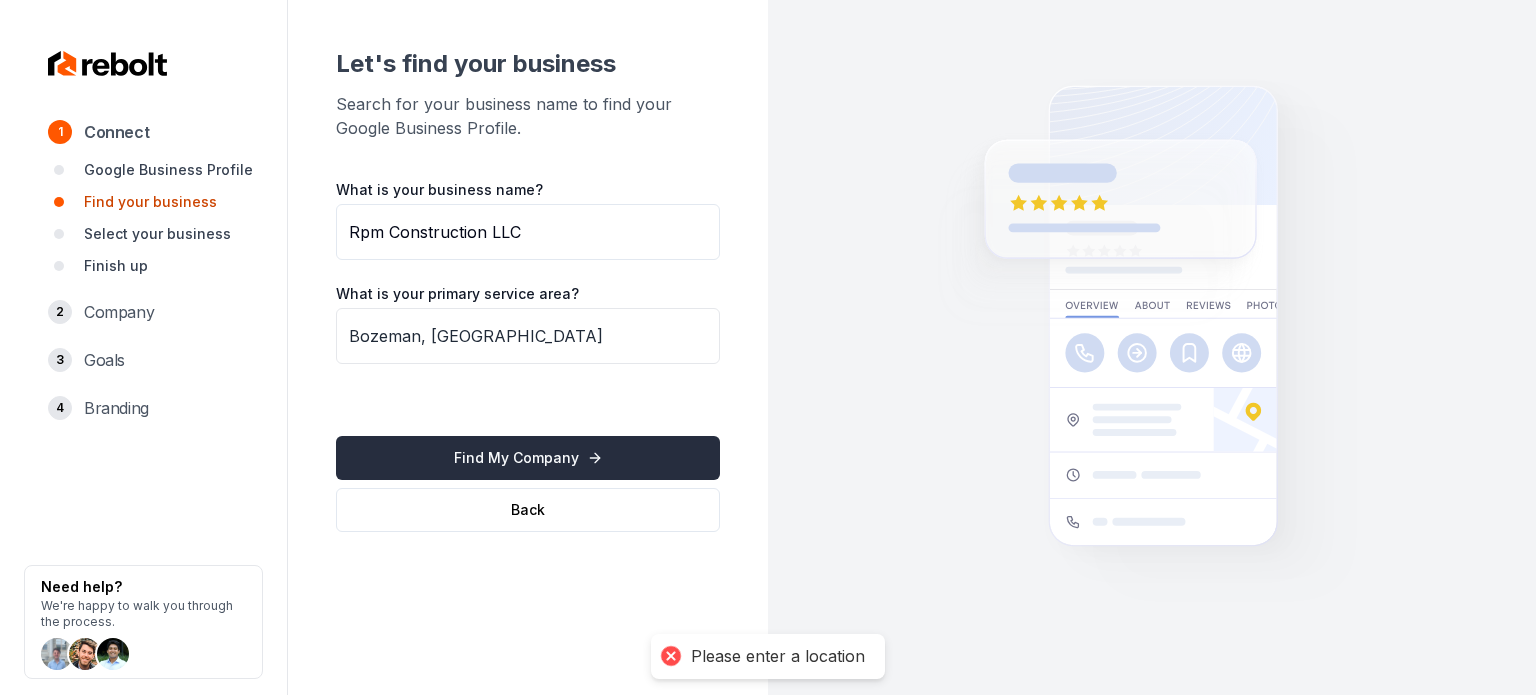 click on "Find My Company" at bounding box center [528, 458] 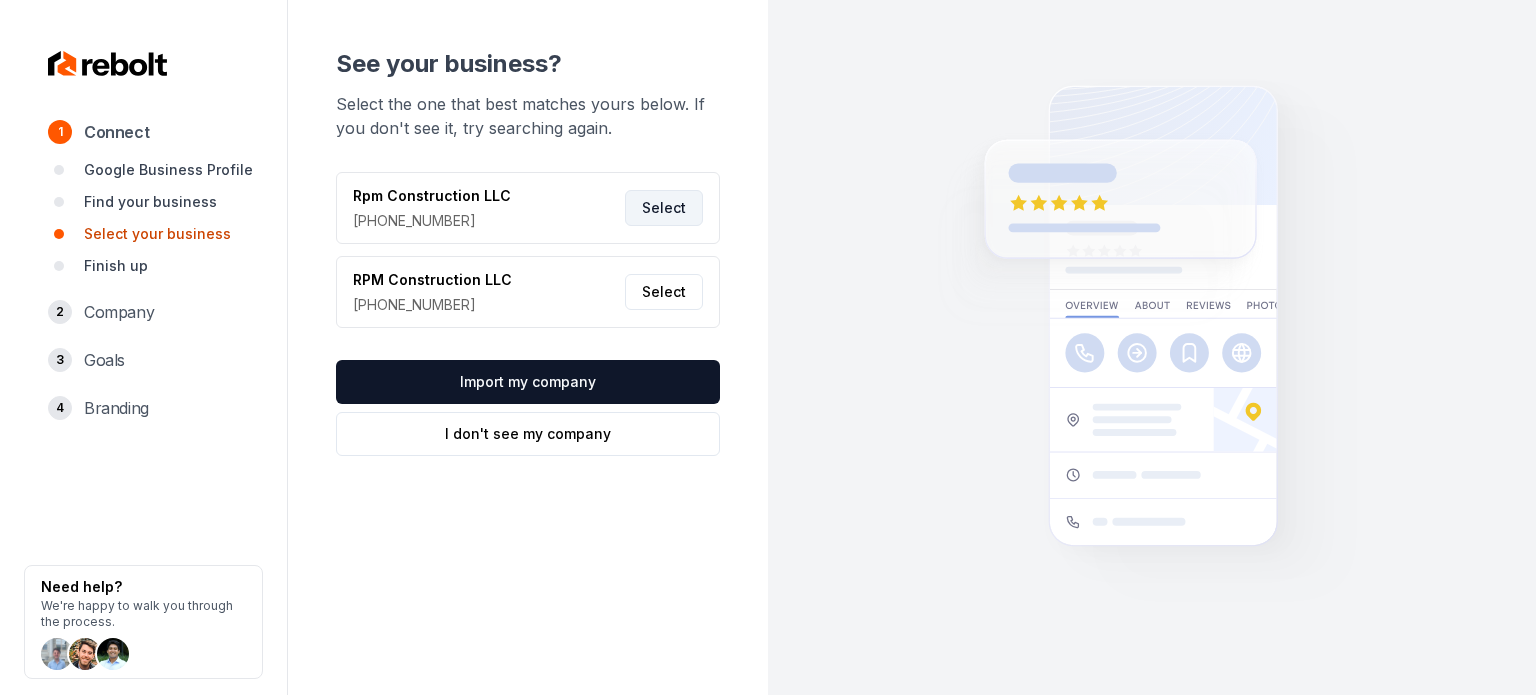 click on "Select" at bounding box center (664, 208) 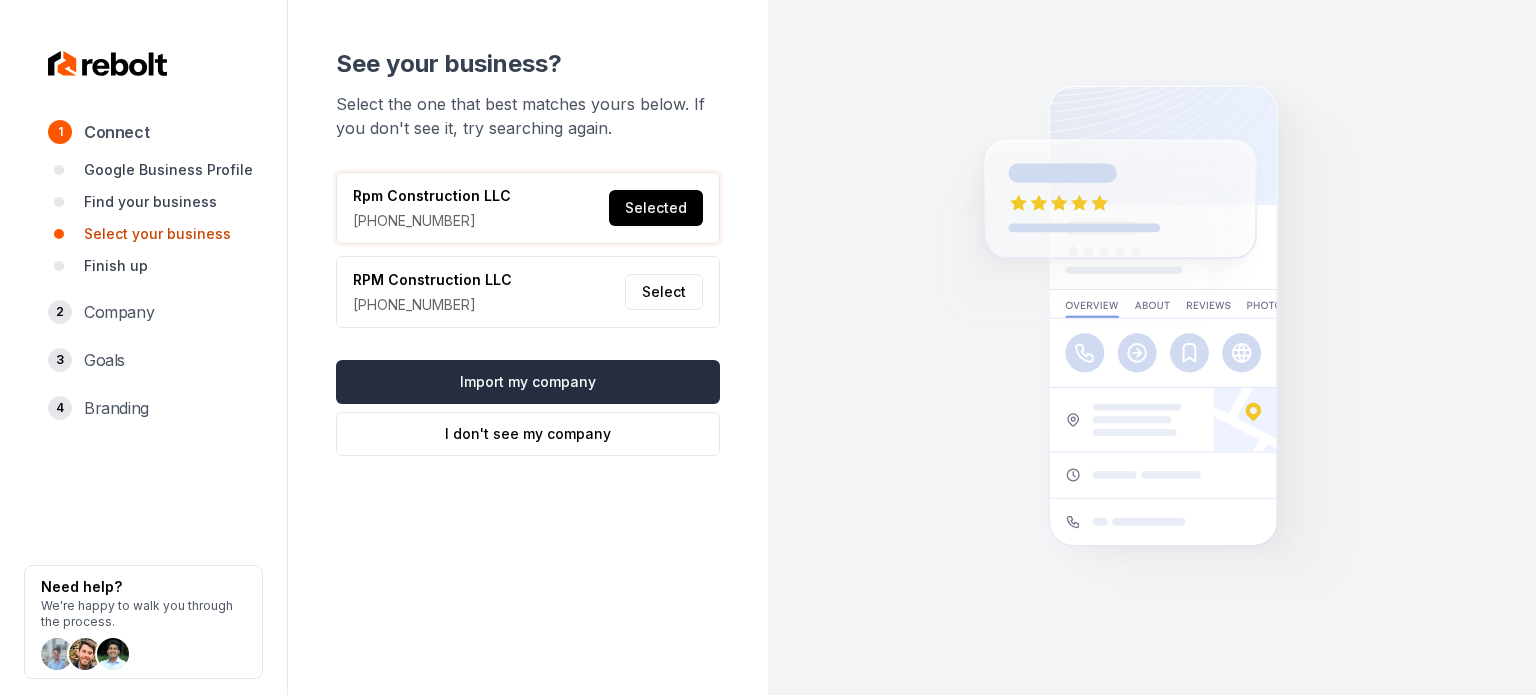 click on "Import my company" at bounding box center (528, 382) 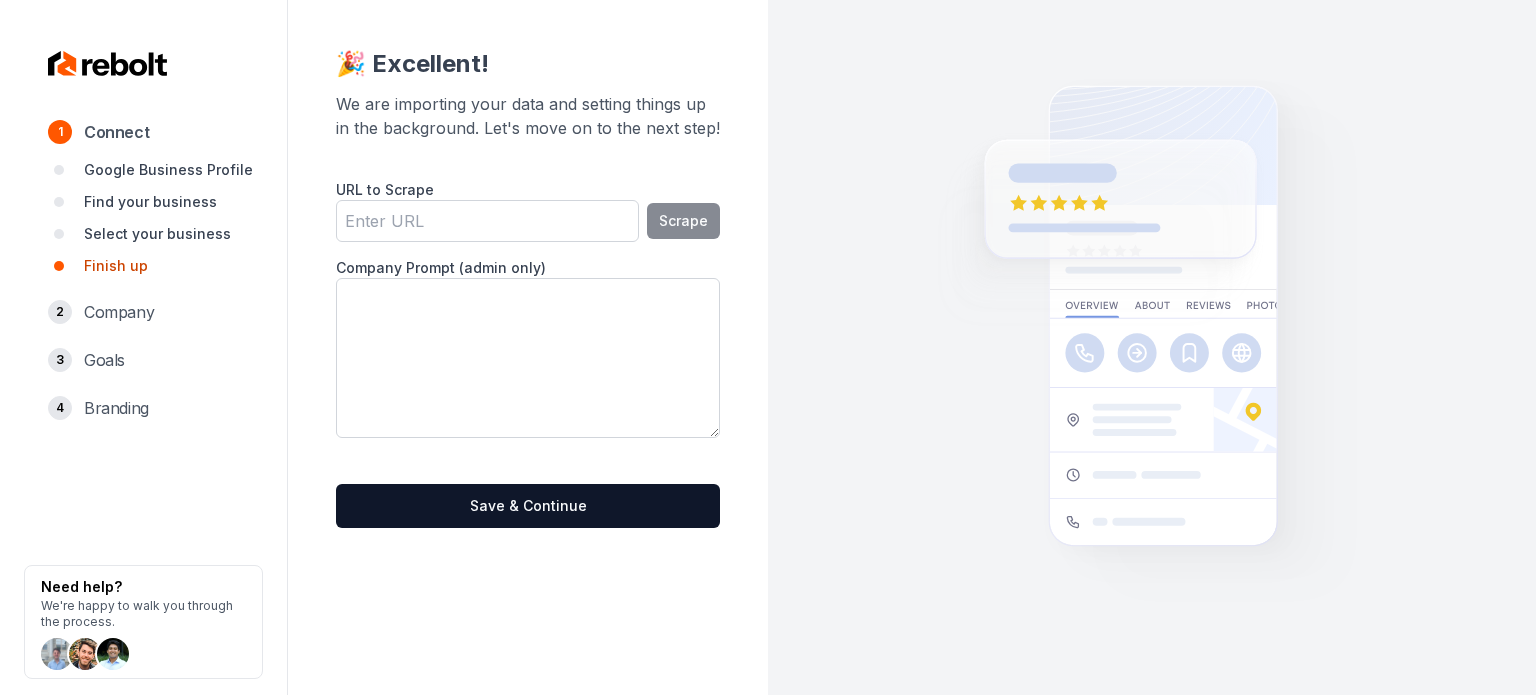 click on "URL to Scrape" at bounding box center (487, 221) 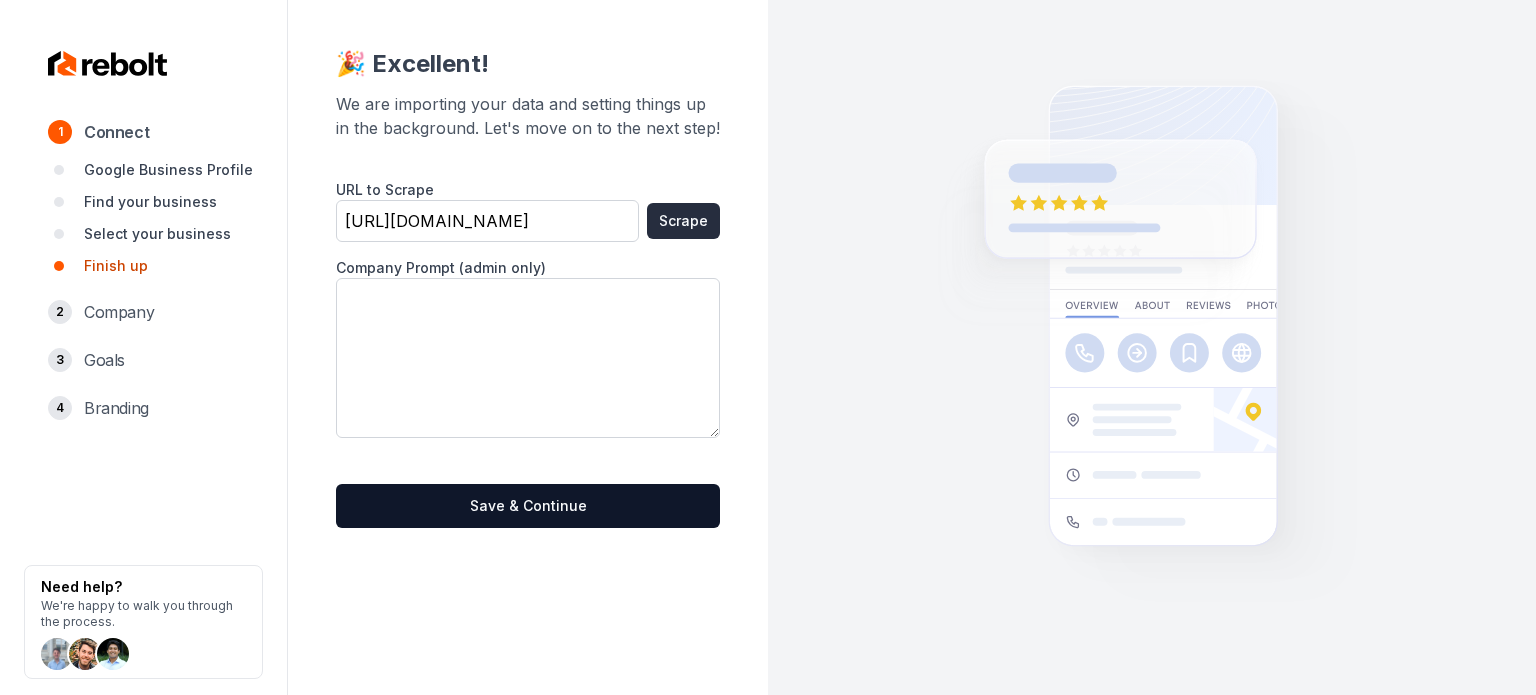 type on "[URL][DOMAIN_NAME]" 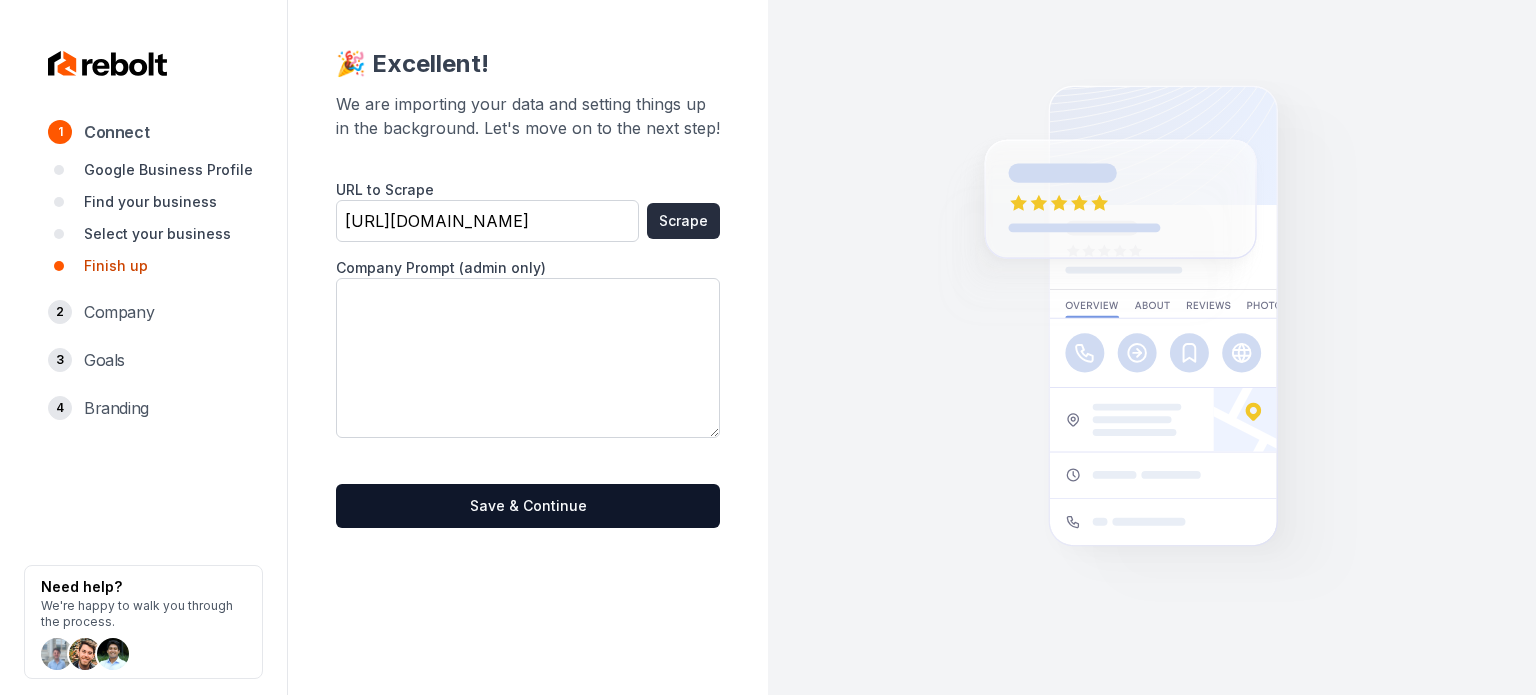 click on "Scrape" at bounding box center [683, 221] 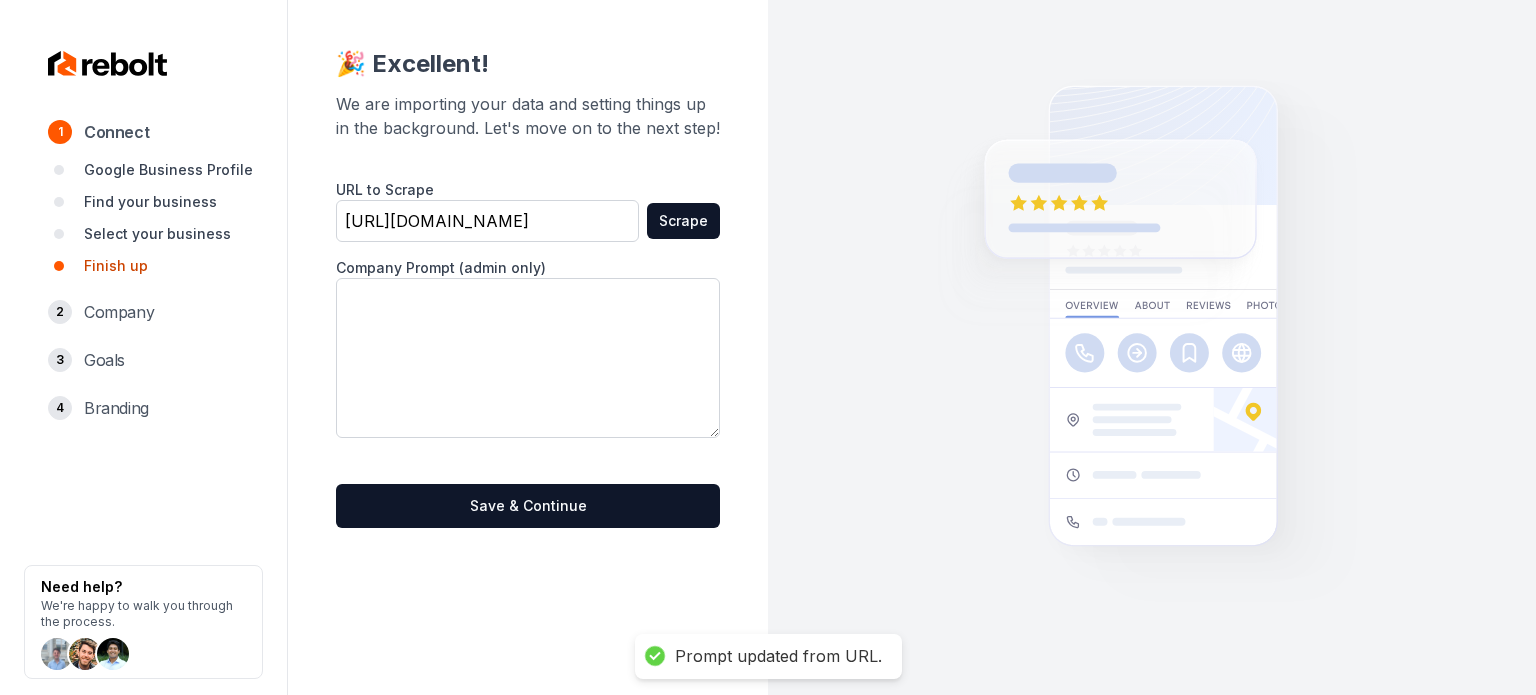 click on "[URL][DOMAIN_NAME]" at bounding box center (487, 221) 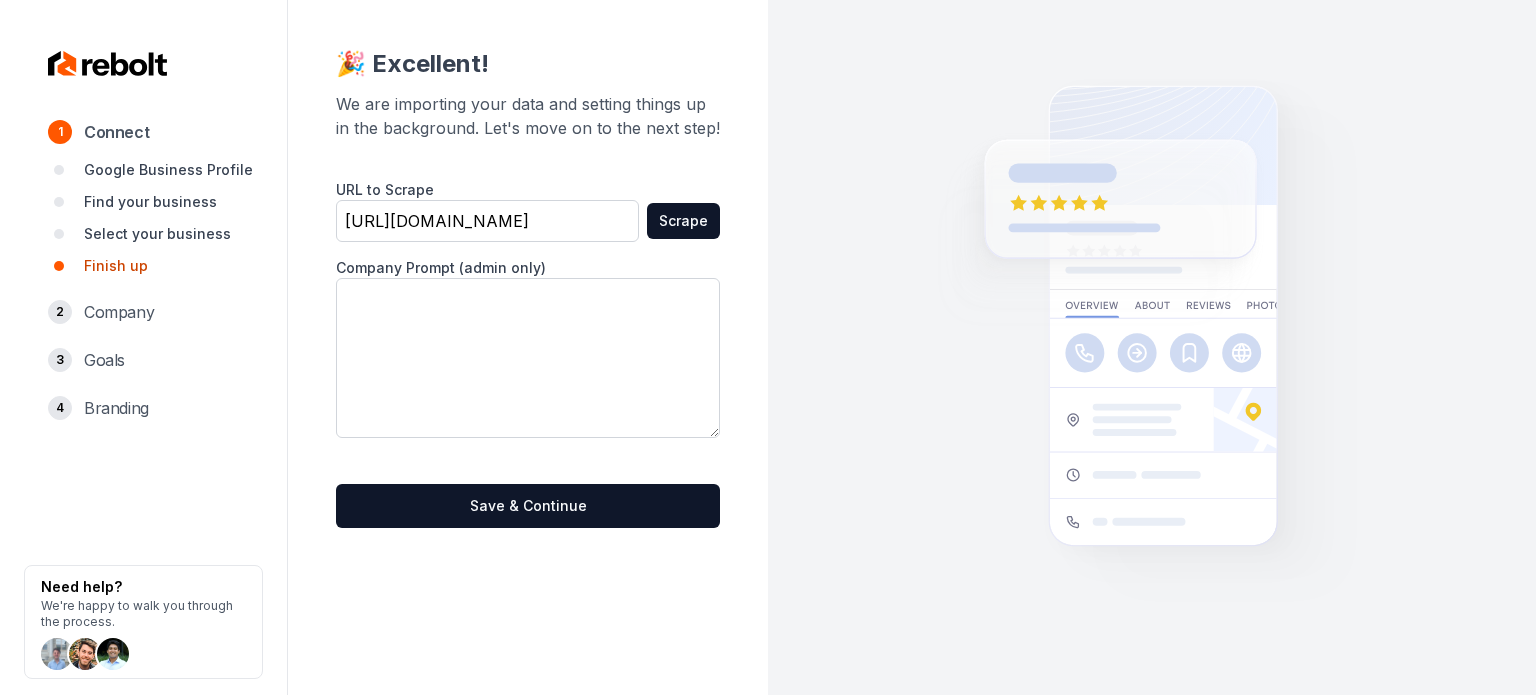 click on "[URL][DOMAIN_NAME]" at bounding box center [487, 221] 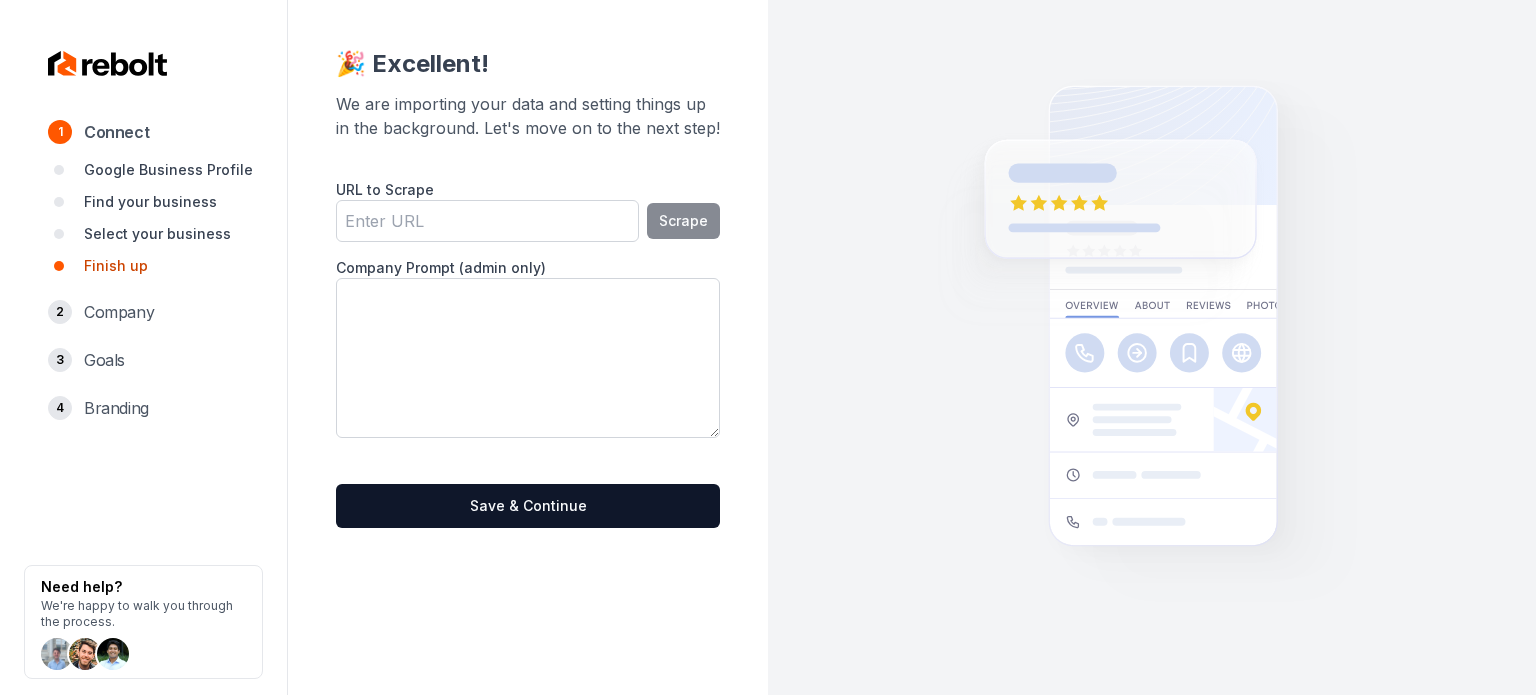 type 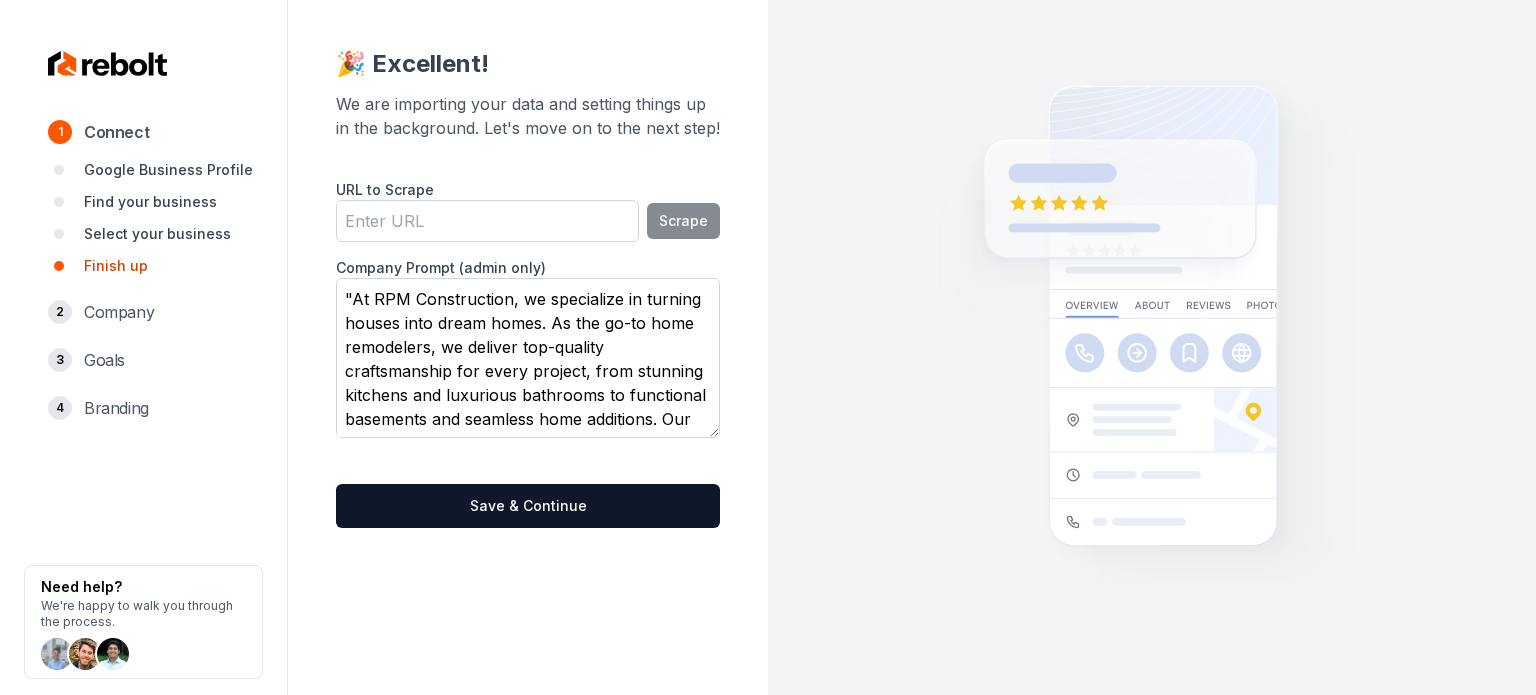 scroll, scrollTop: 207, scrollLeft: 0, axis: vertical 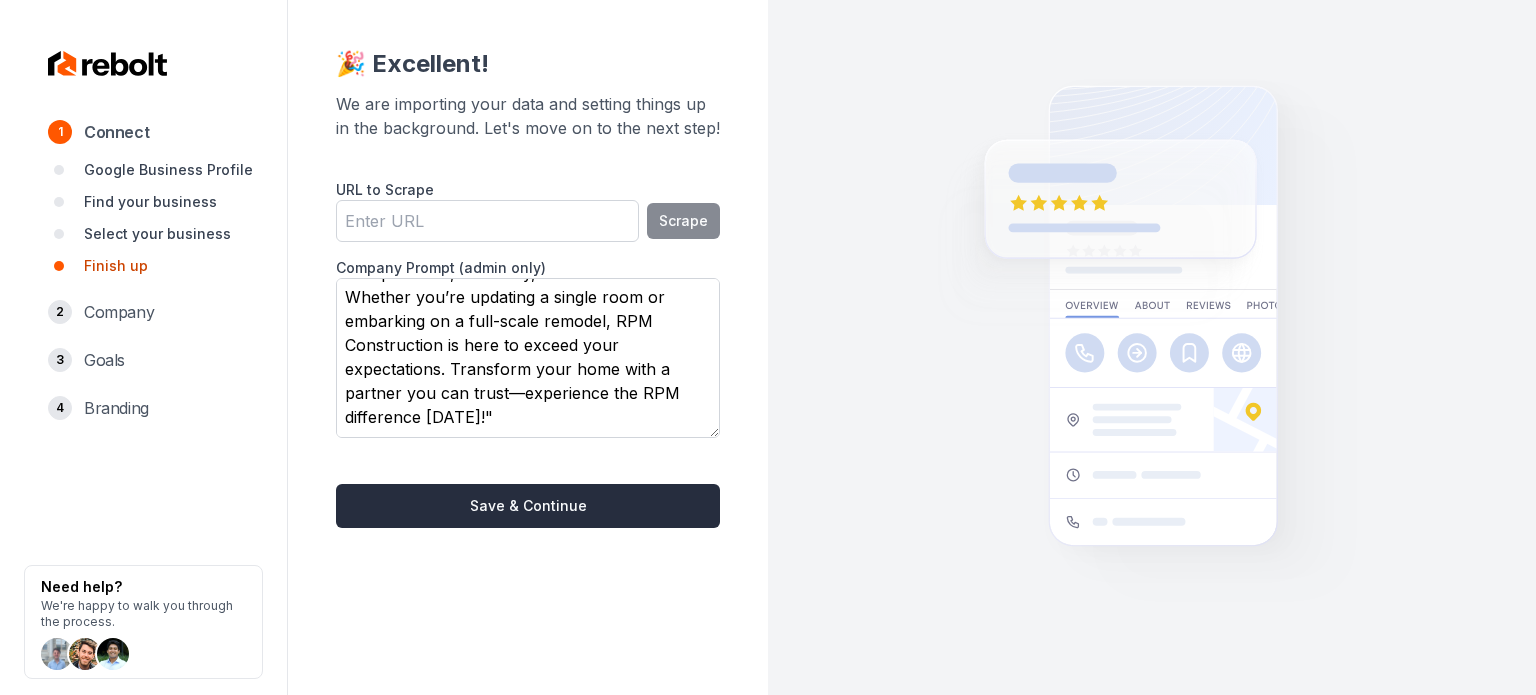 type on ""At RPM Construction, we specialize in turning houses into dream homes. As the go-to home remodelers, we deliver top-quality craftsmanship for every project, from stunning kitchens and luxurious bathrooms to functional basements and seamless home additions. Our team is dedicated to bringing your vision to life with precision, efficiency, and attention to detail. Whether you’re updating a single room or embarking on a full-scale remodel, RPM Construction is here to exceed your expectations. Transform your home with a partner you can trust—experience the RPM difference [DATE]!"" 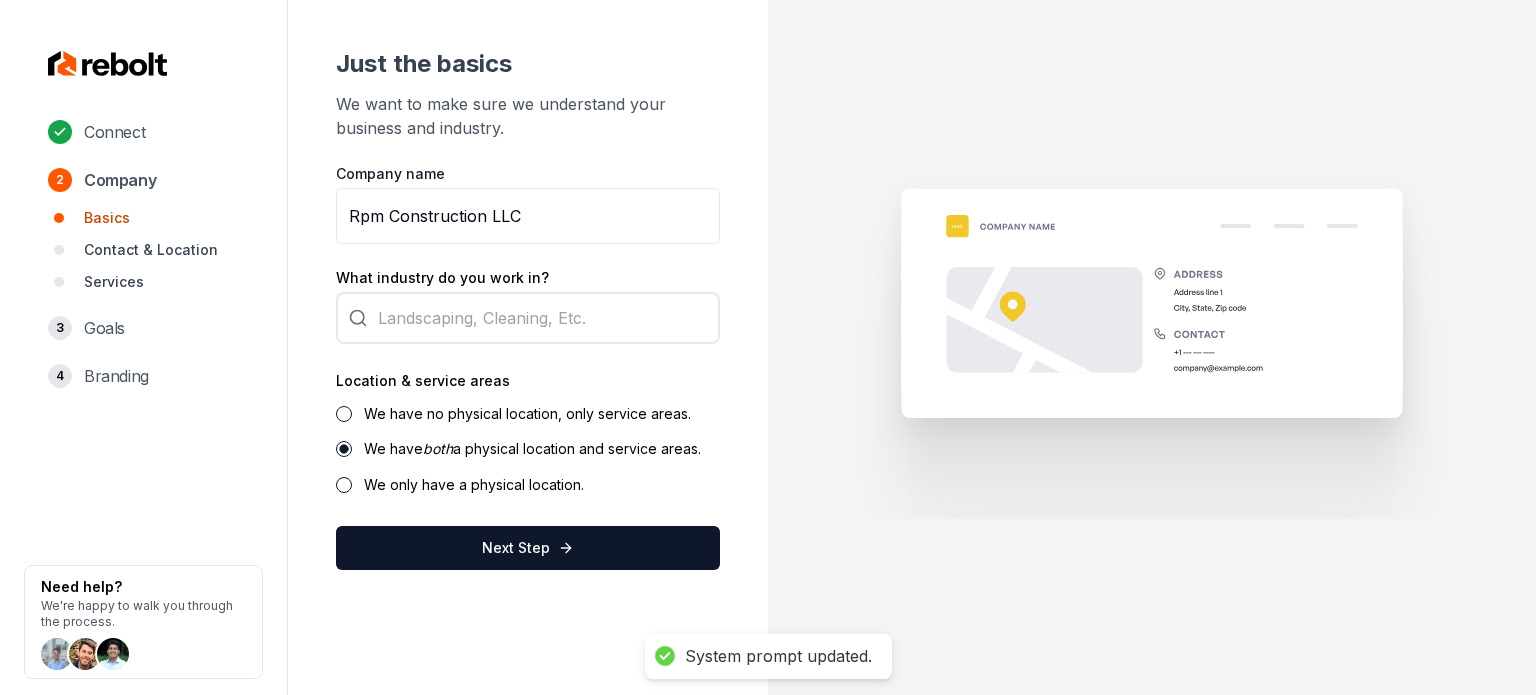 click on "Company name Rpm Construction LLC What industry do you work in? Location & service areas We have no physical location, only service areas. We have  both  a physical location and service areas. We only have a physical location. Next Step" at bounding box center [528, 367] 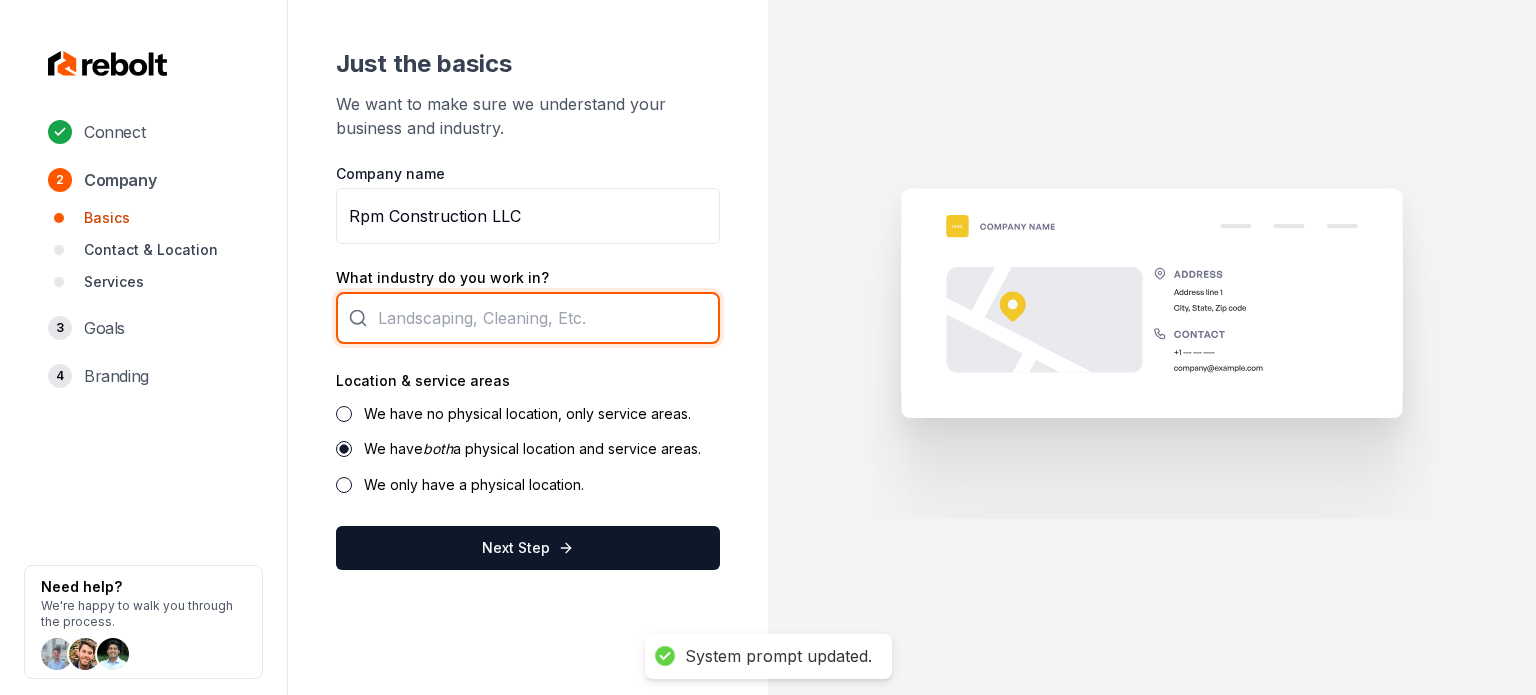 click at bounding box center (528, 318) 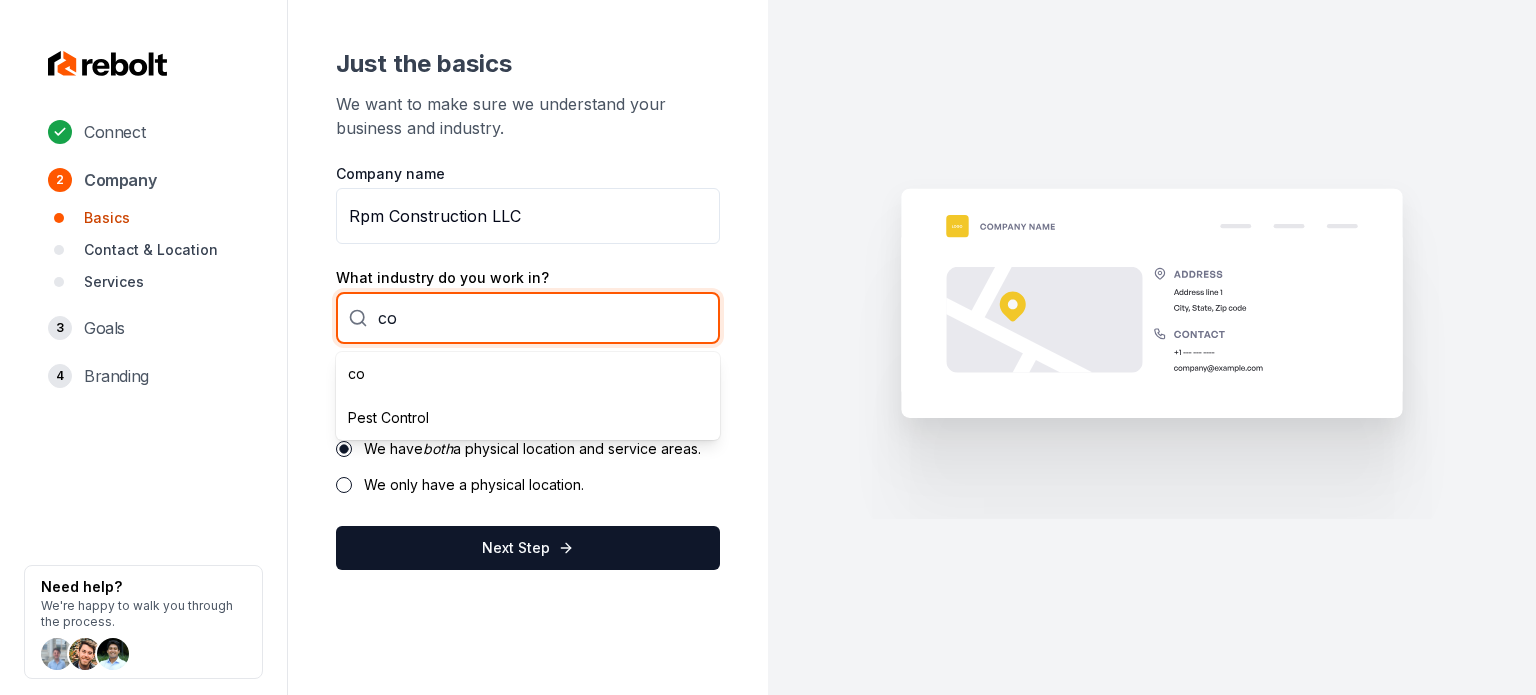 type on "c" 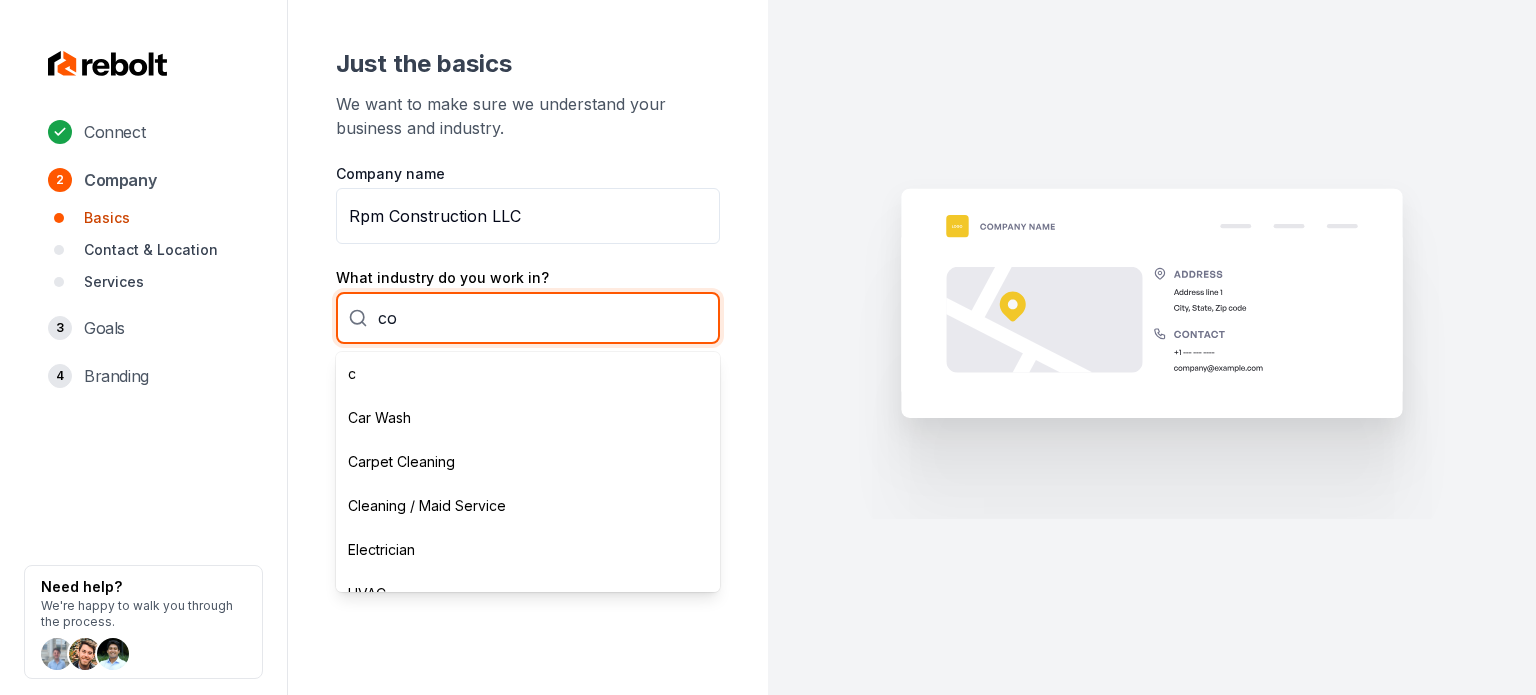 type on "c" 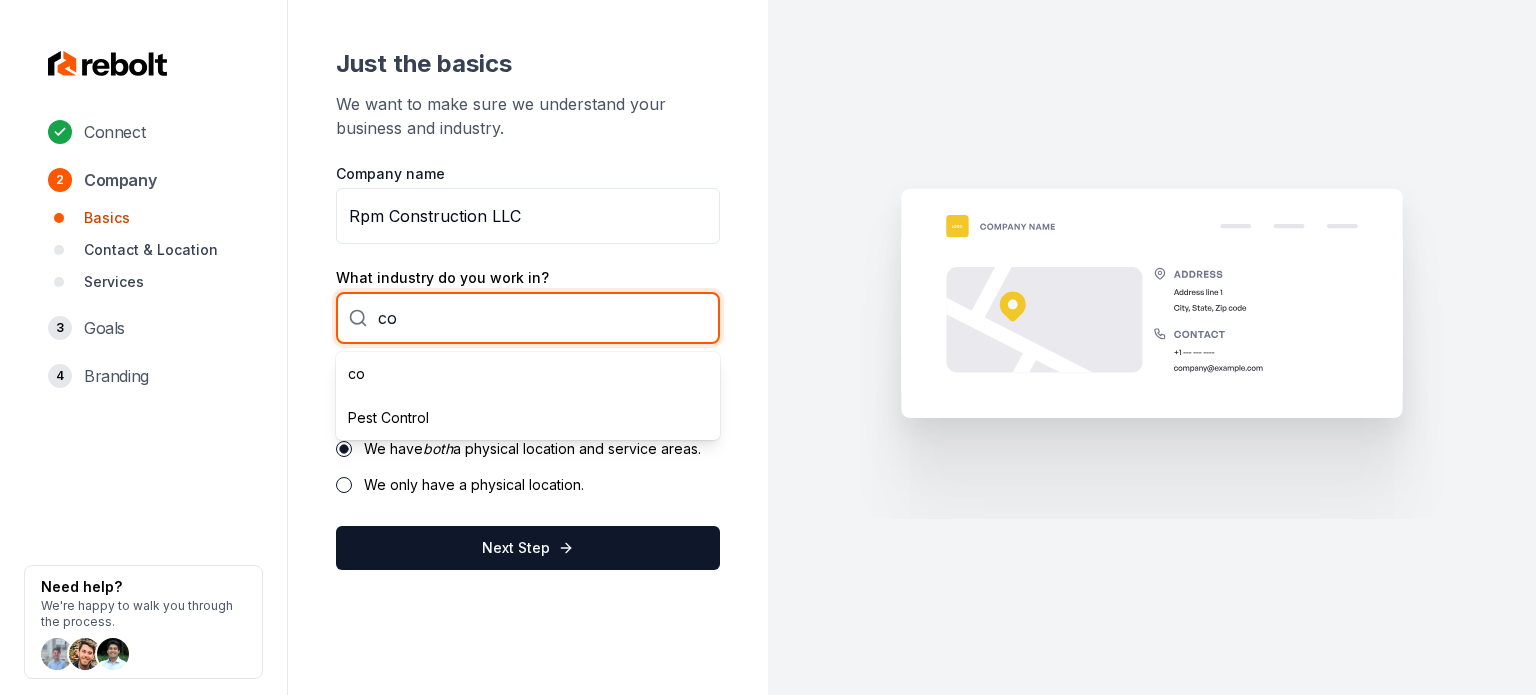 type on "c" 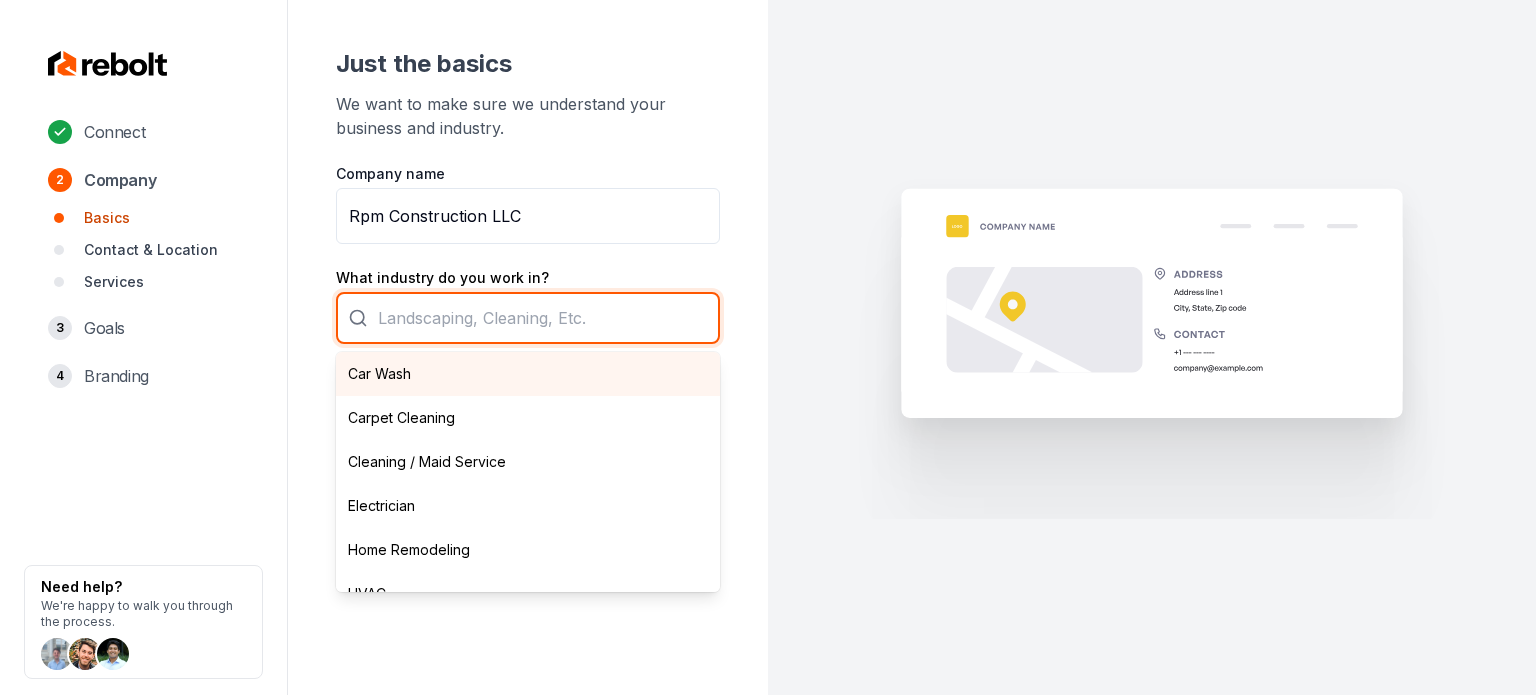 type on "r" 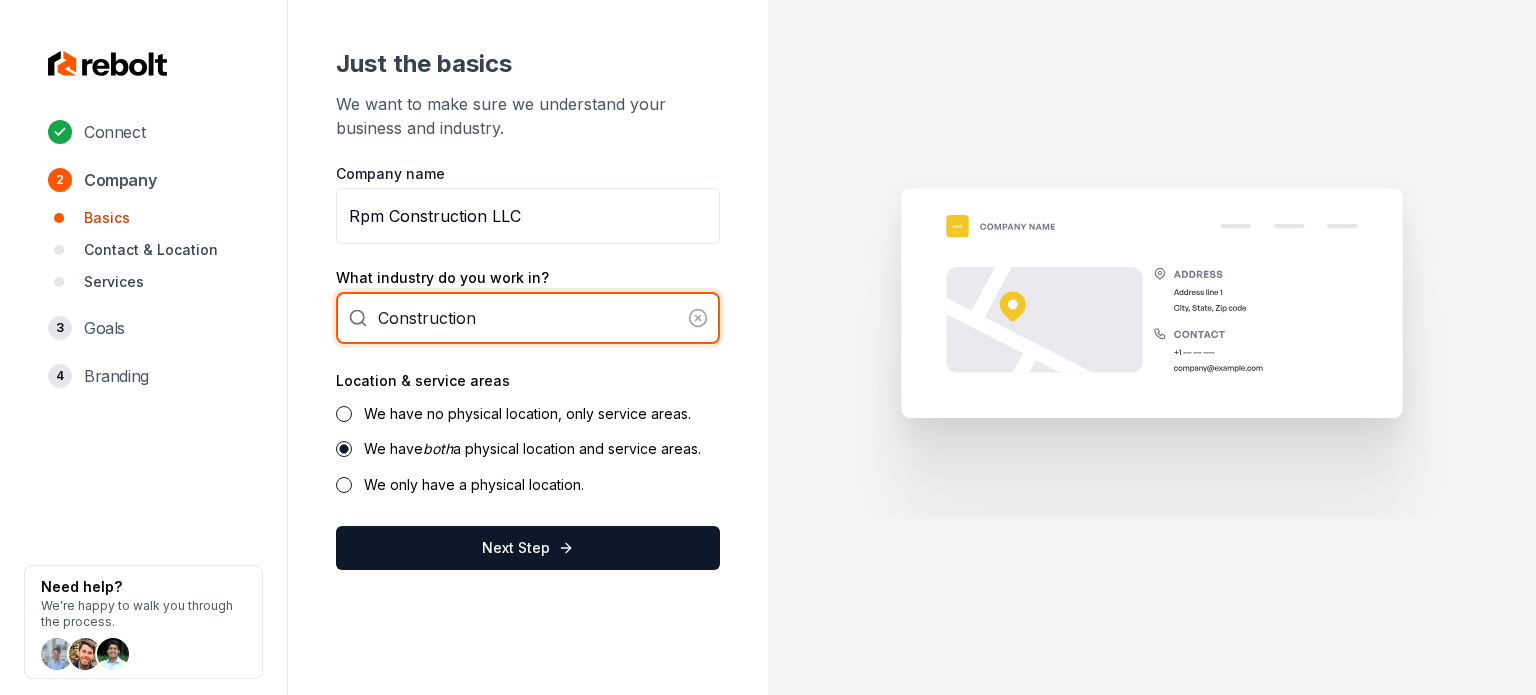 type on "Construction" 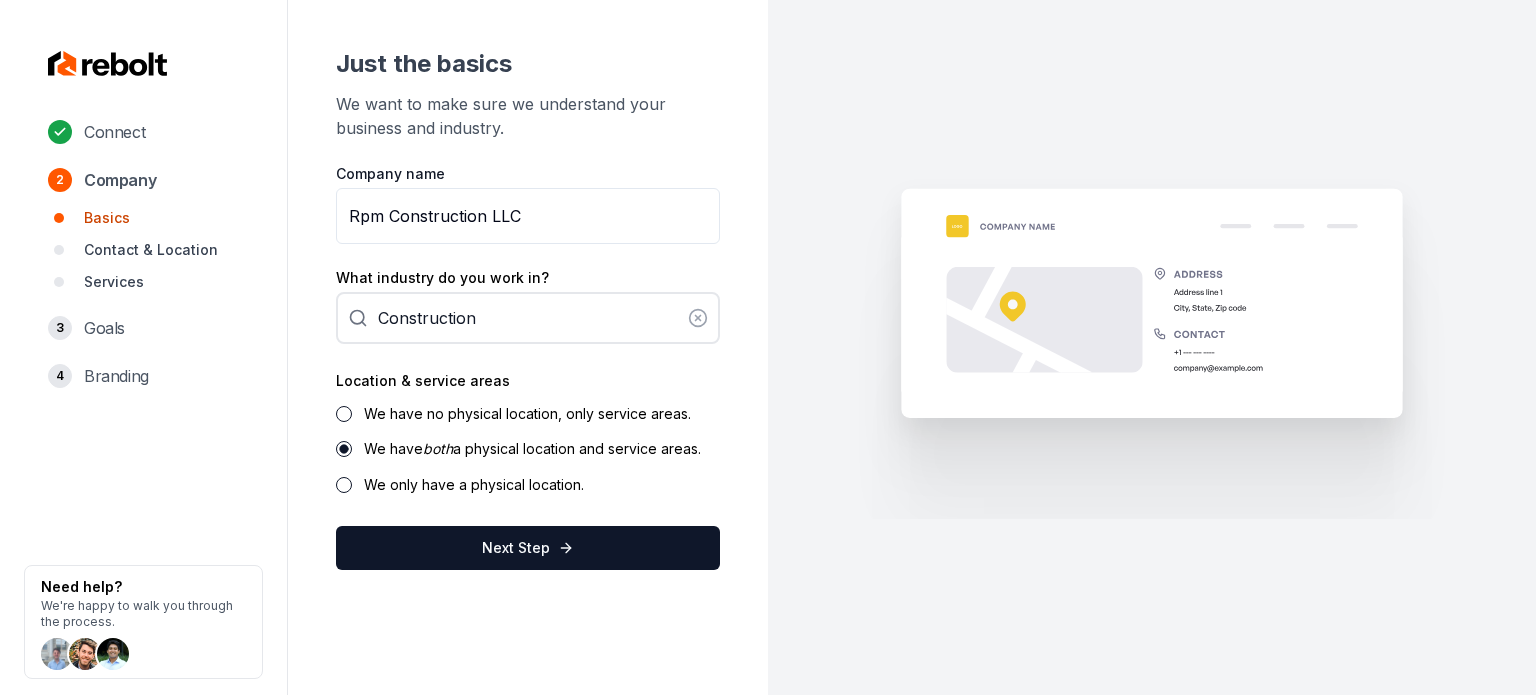 click on "We have no physical location, only service areas." at bounding box center [527, 413] 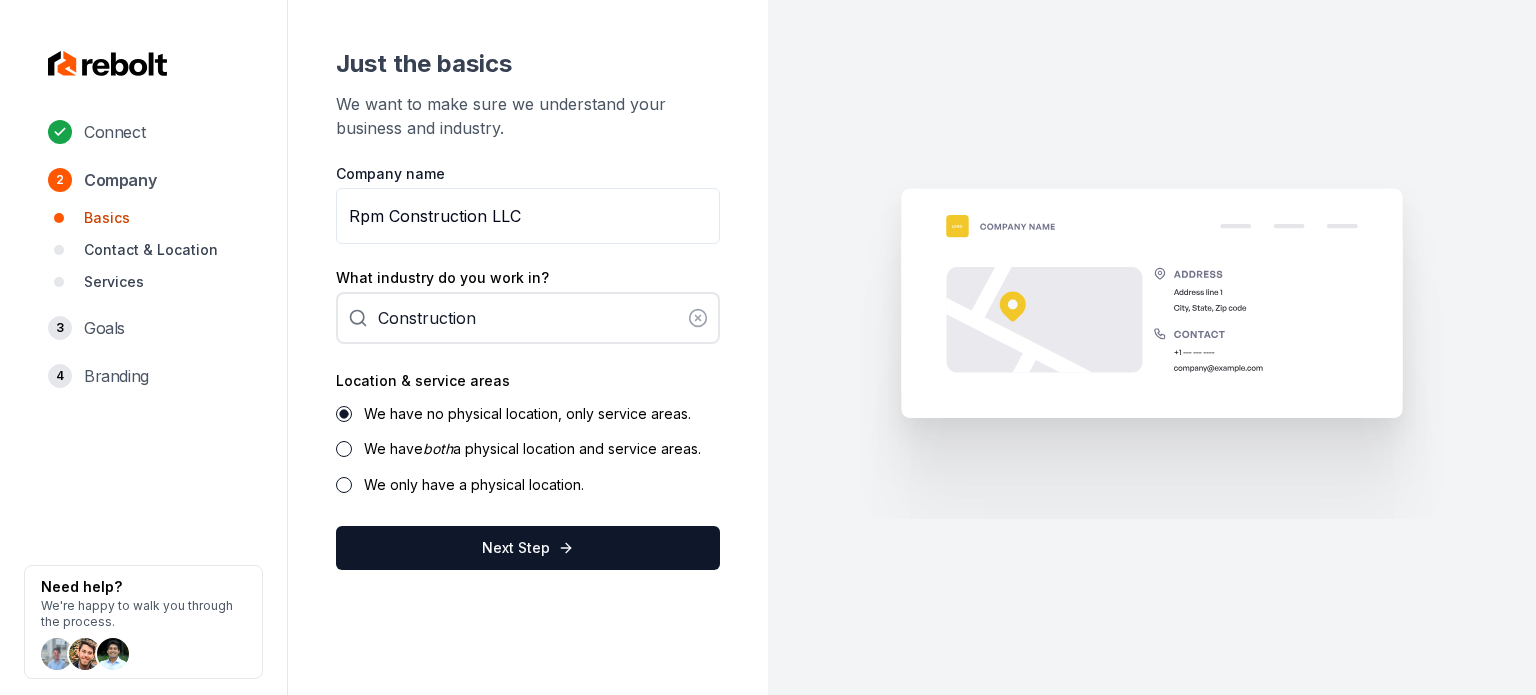 click on "Rpm Construction LLC" at bounding box center (528, 216) 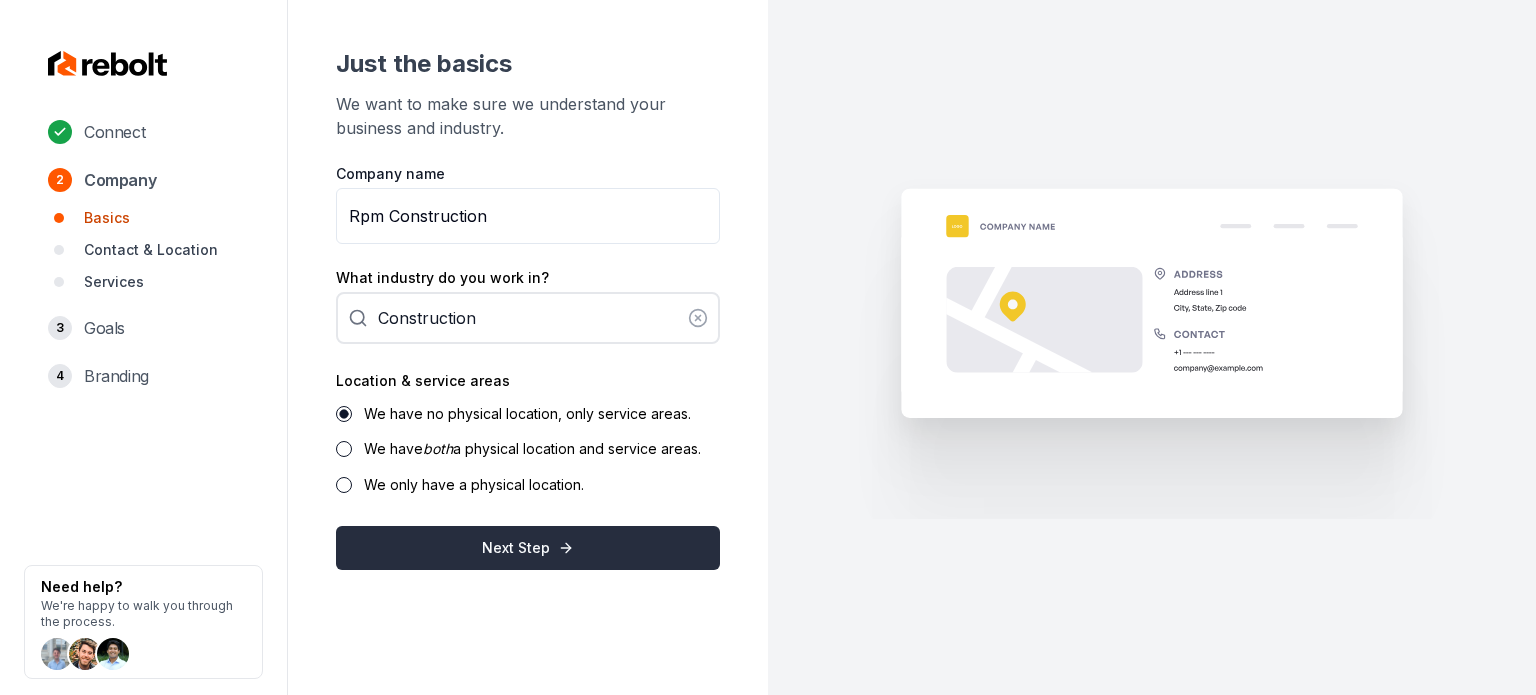 type on "Rpm Construction" 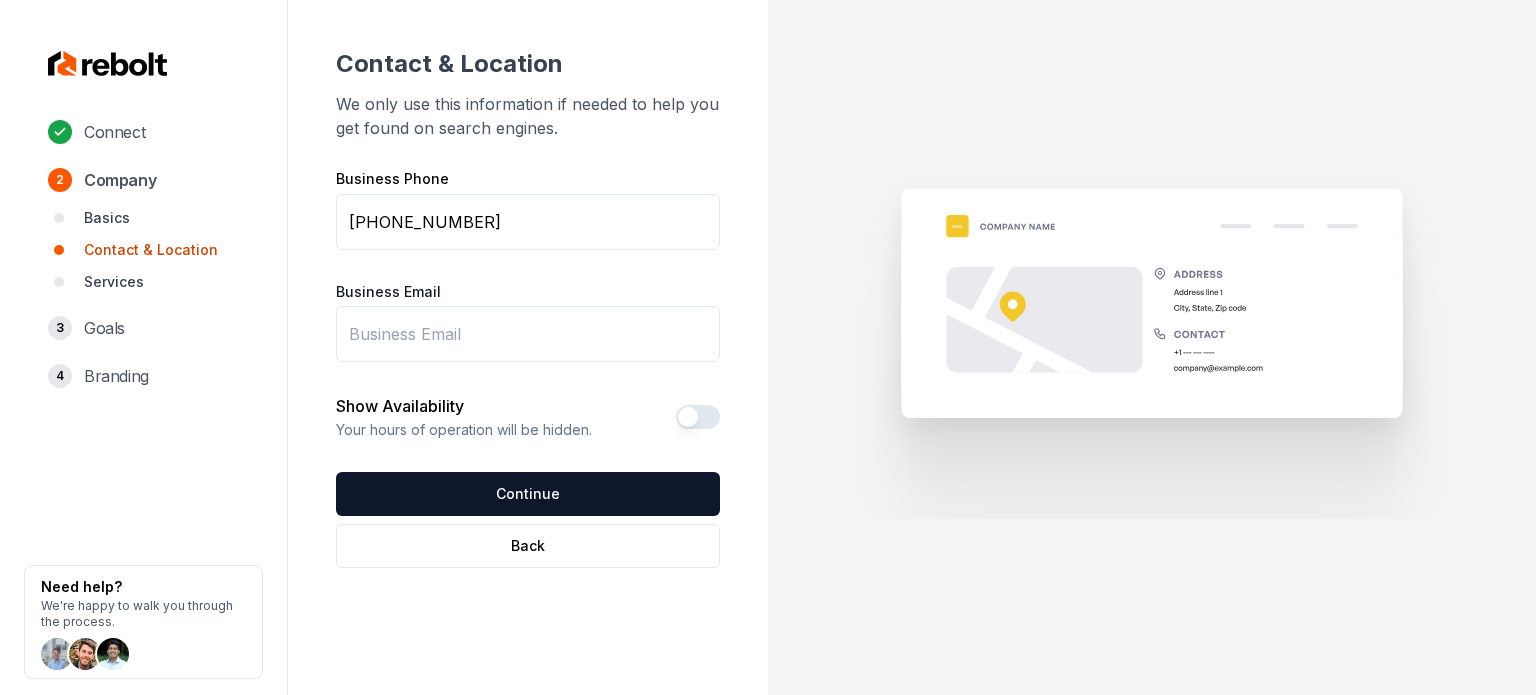 click on "Business Phone [PHONE_NUMBER] Business Email Show Availability Your hours of operation will be hidden. Continue" at bounding box center [528, 344] 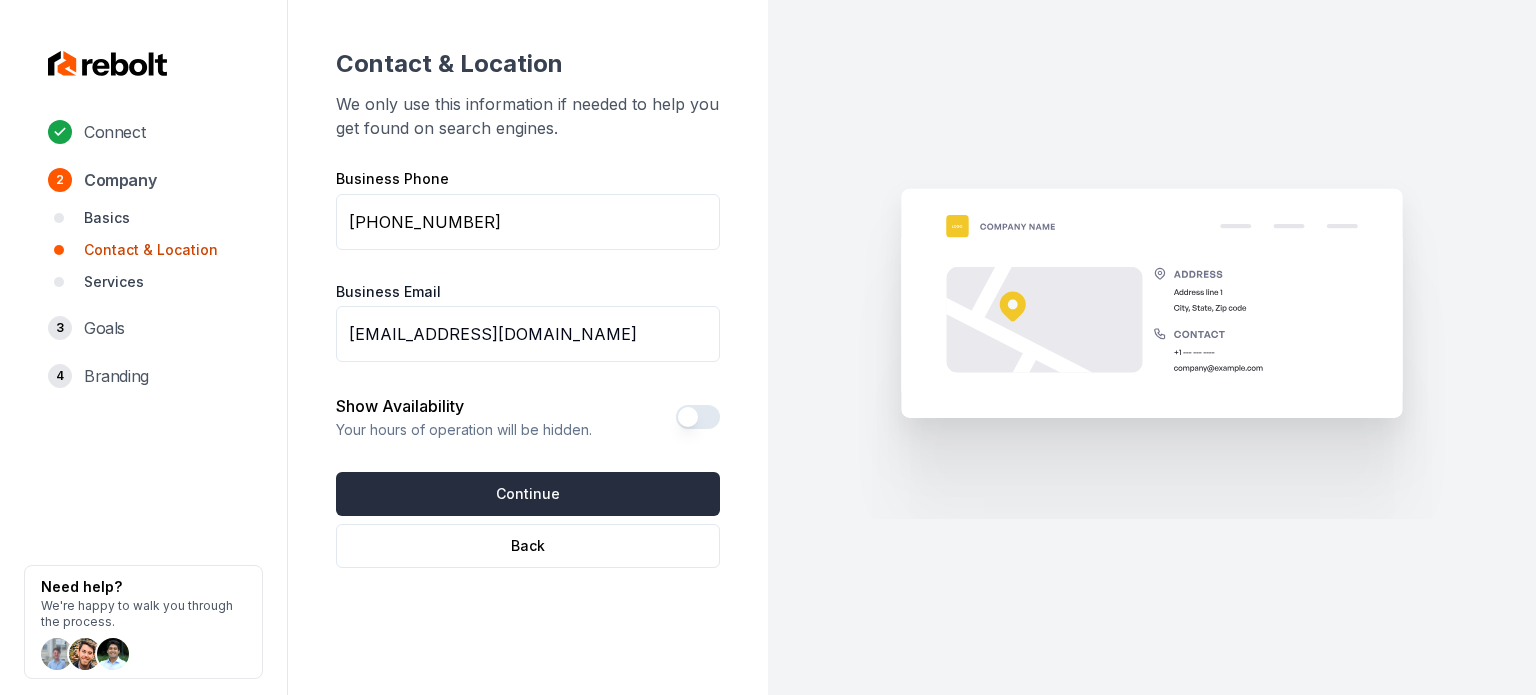 type on "[EMAIL_ADDRESS][DOMAIN_NAME]" 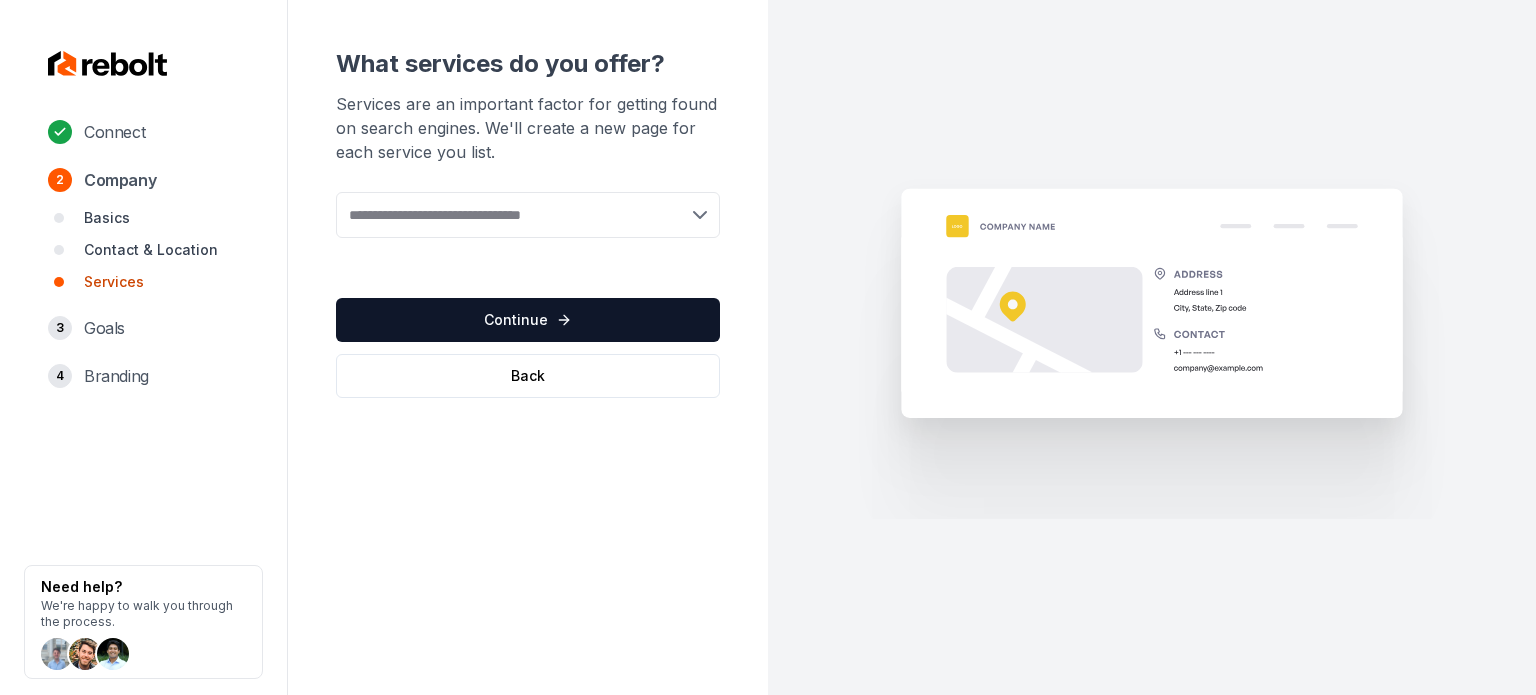click on "Add new or select from suggestions Select a service" at bounding box center (528, 229) 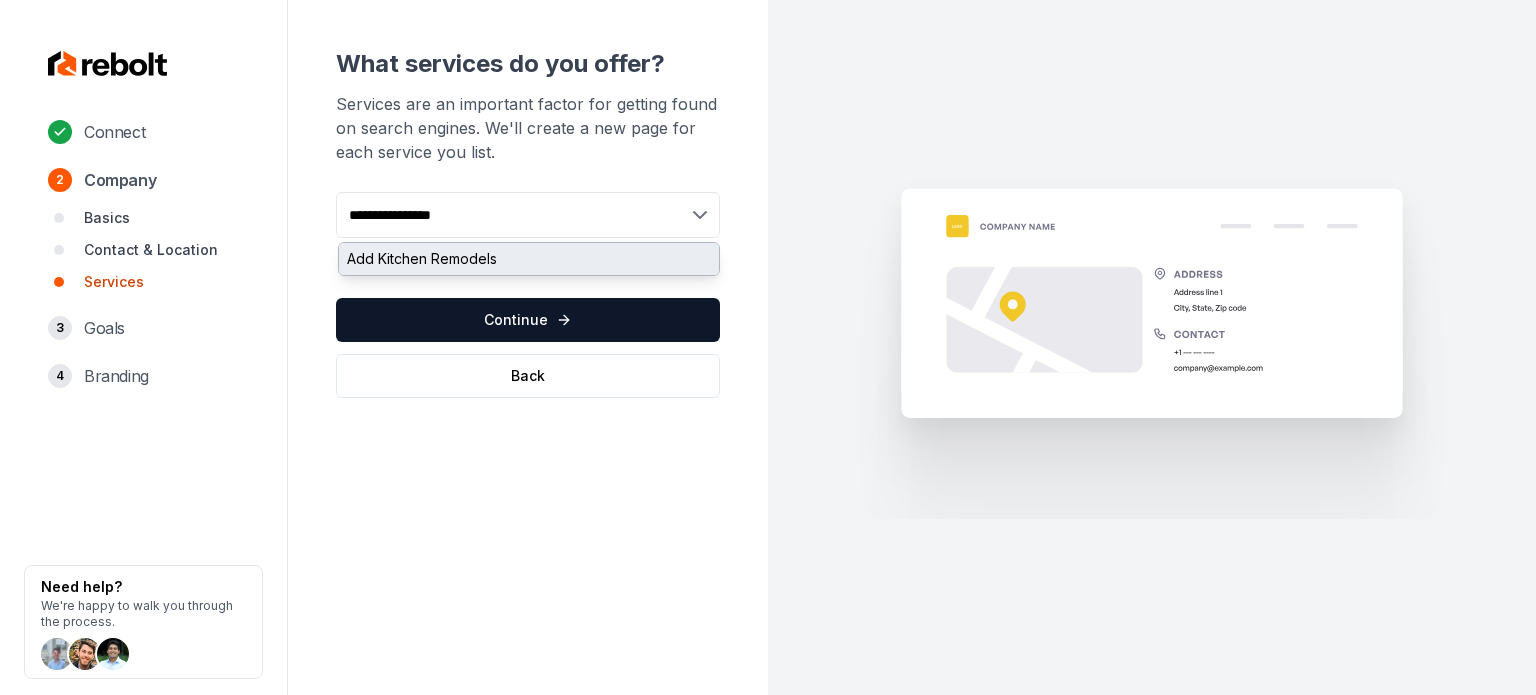type on "**********" 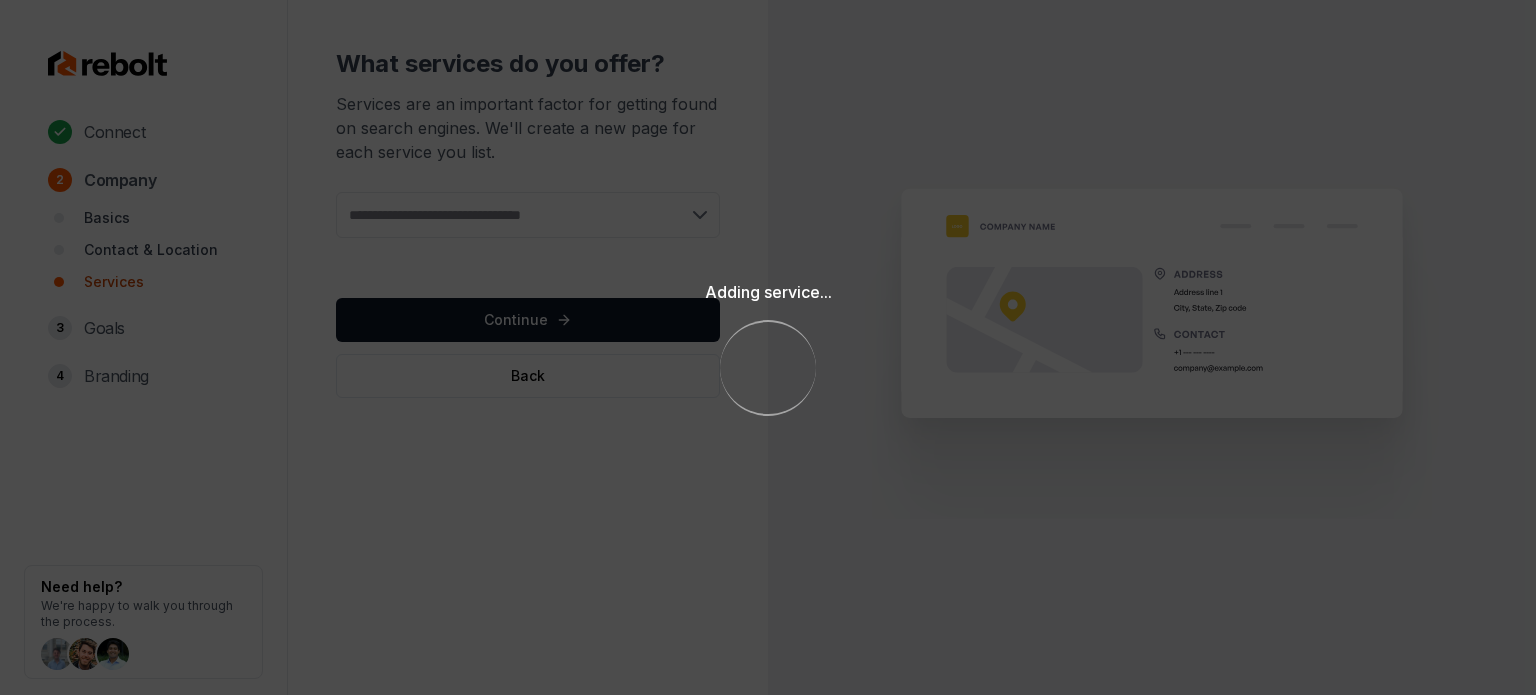 click on "Adding service... Loading..." at bounding box center [768, 347] 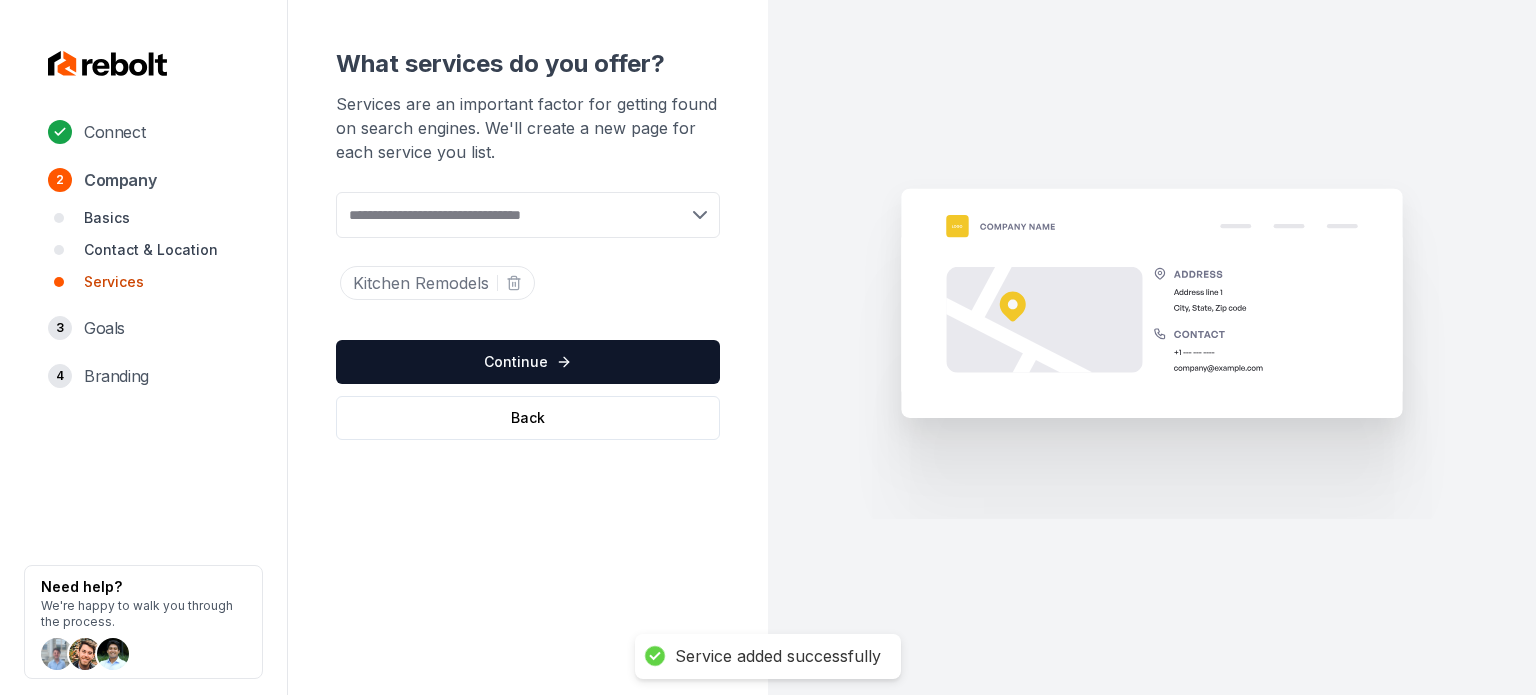click at bounding box center (528, 215) 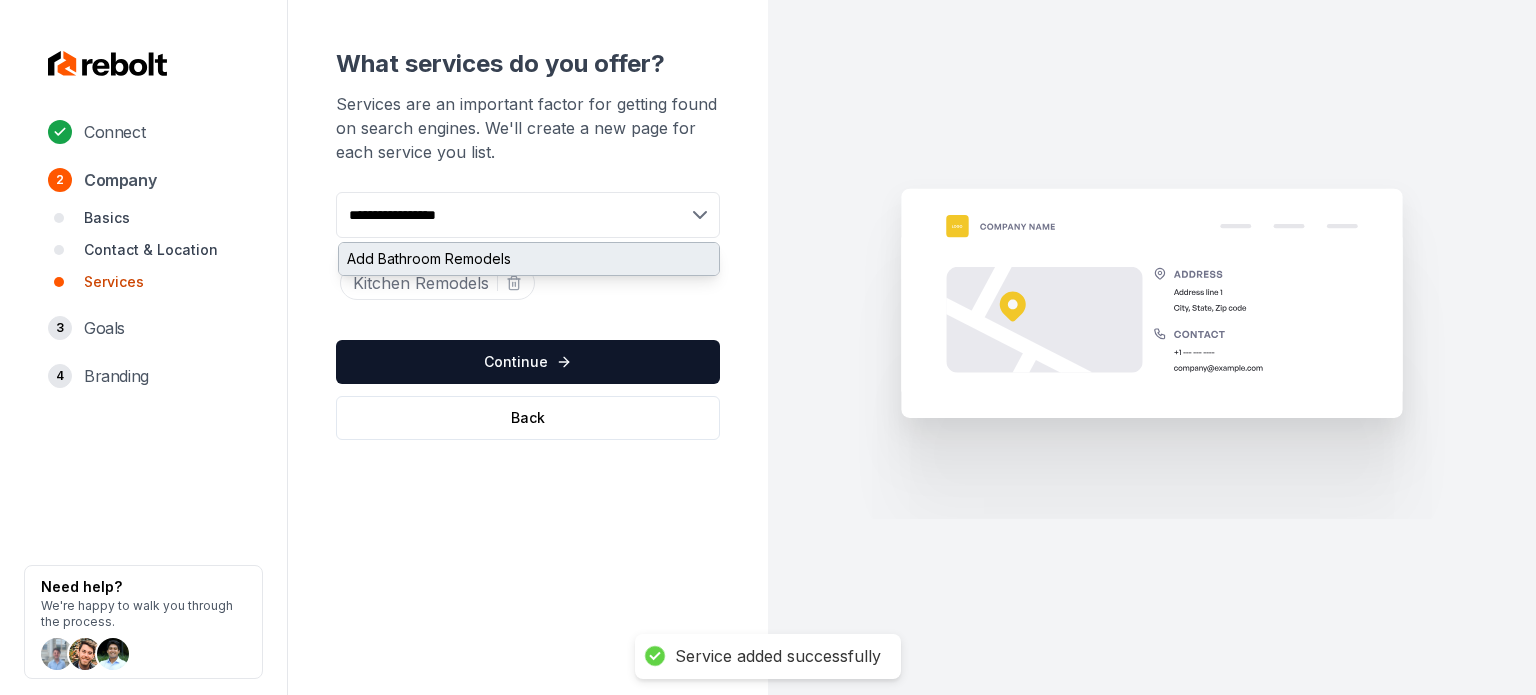 type on "**********" 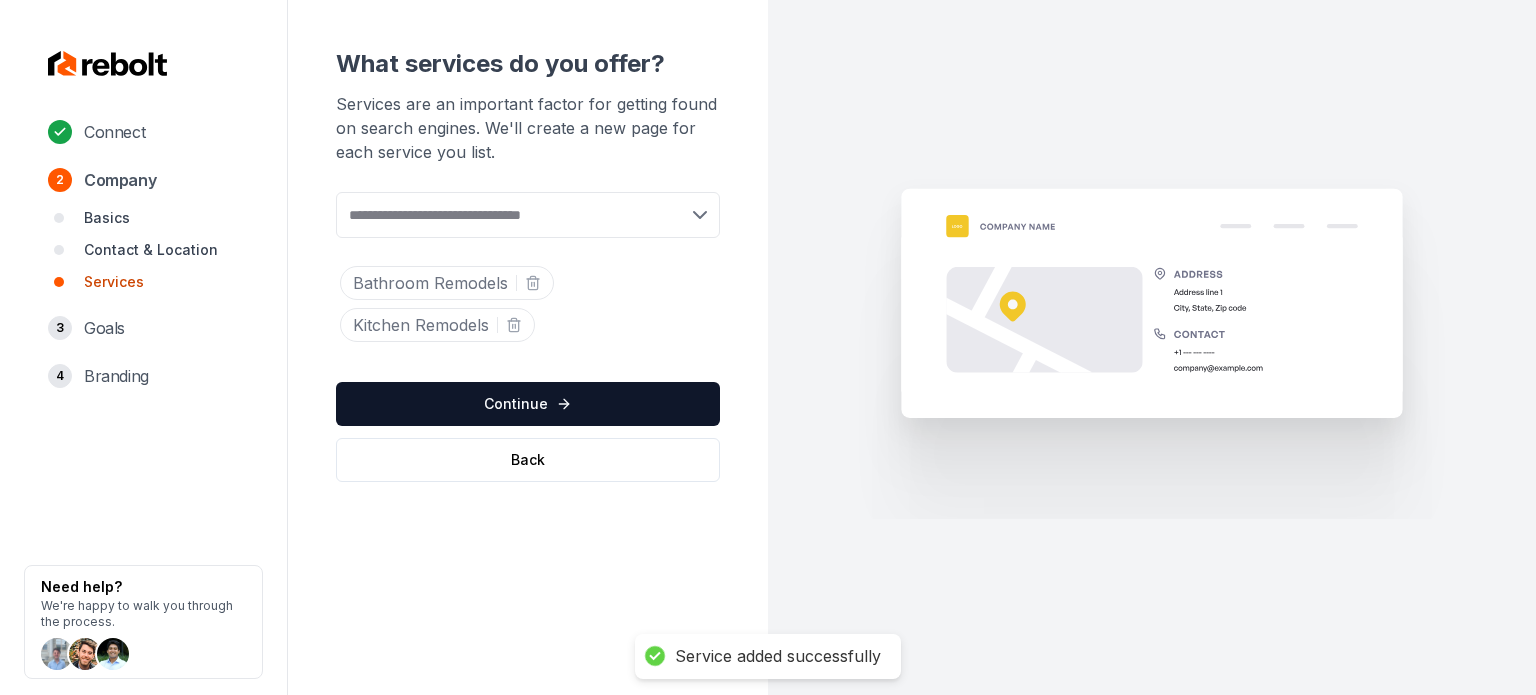 click on "Services are an important factor for getting found on search engines. We'll create a new page for each service you list." at bounding box center [528, 128] 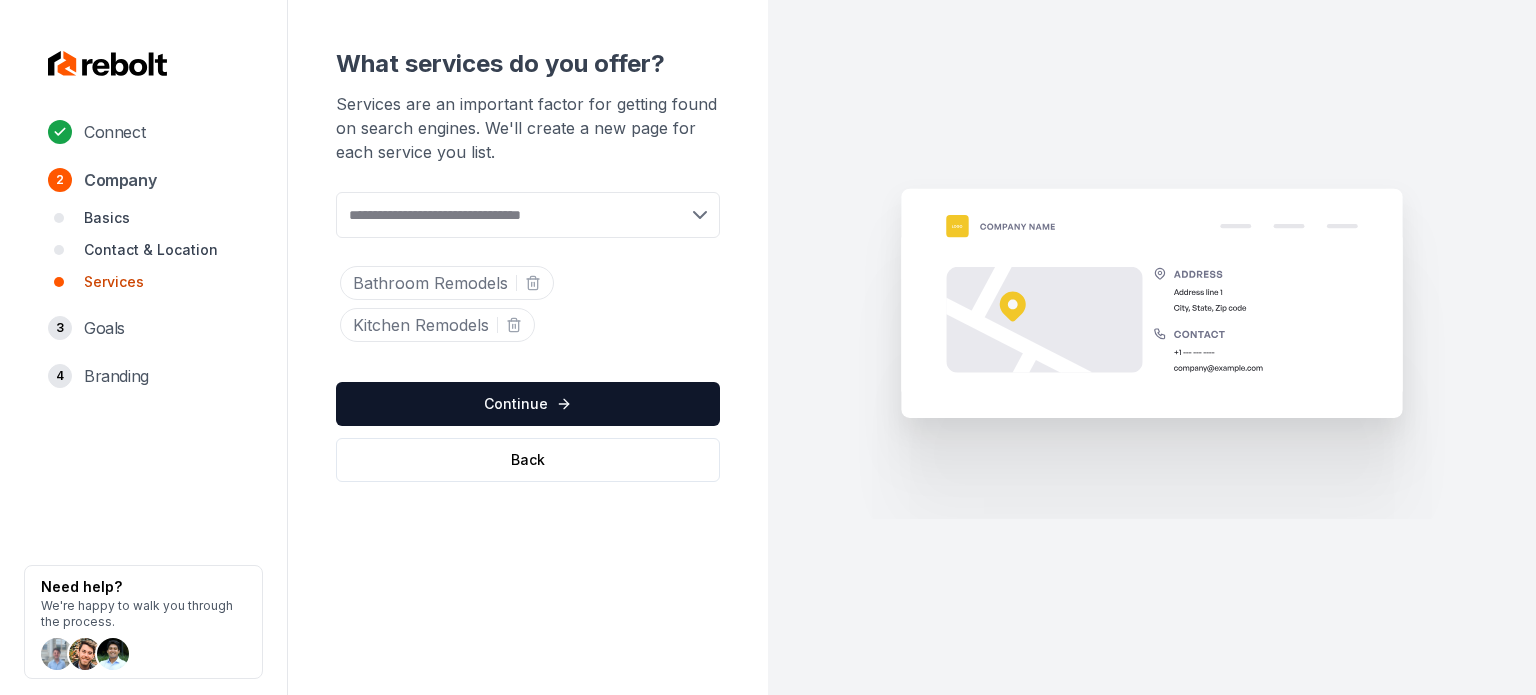 paste on "**********" 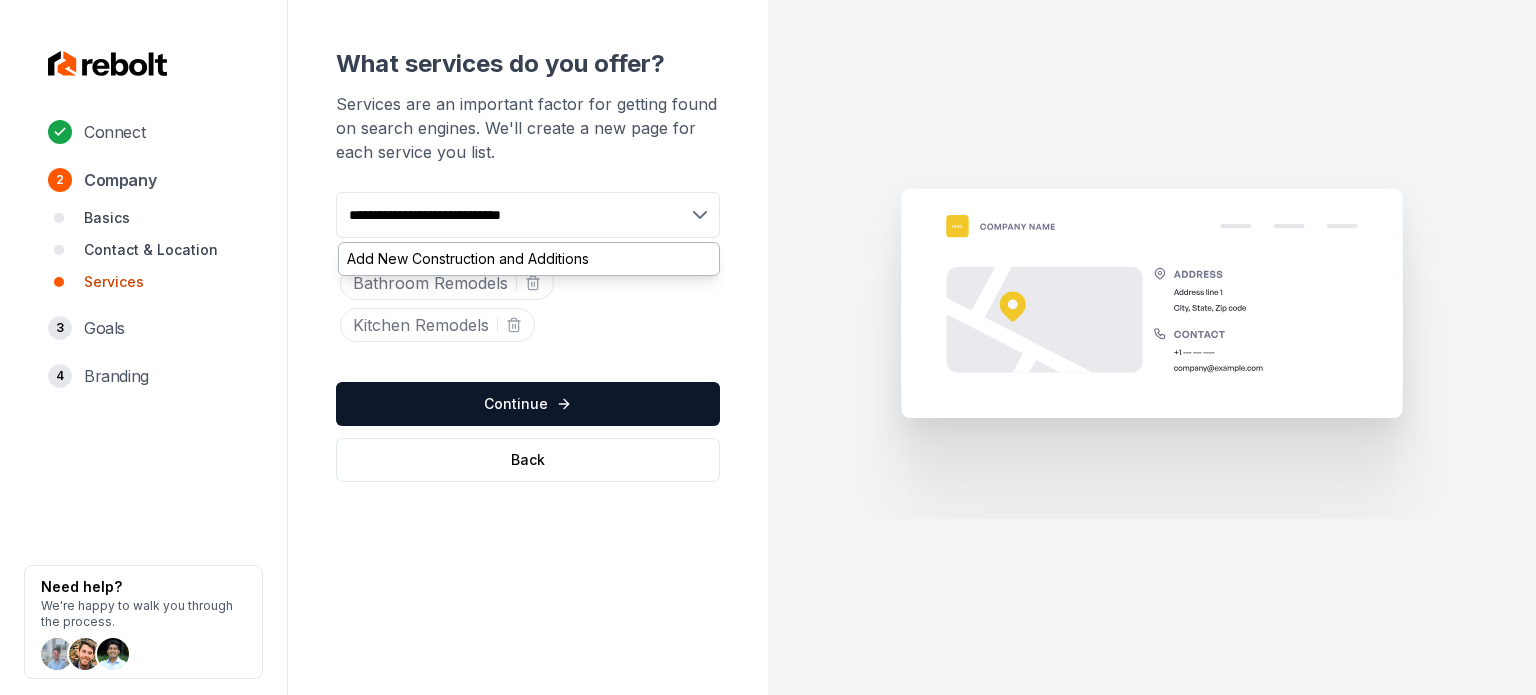 type on "**********" 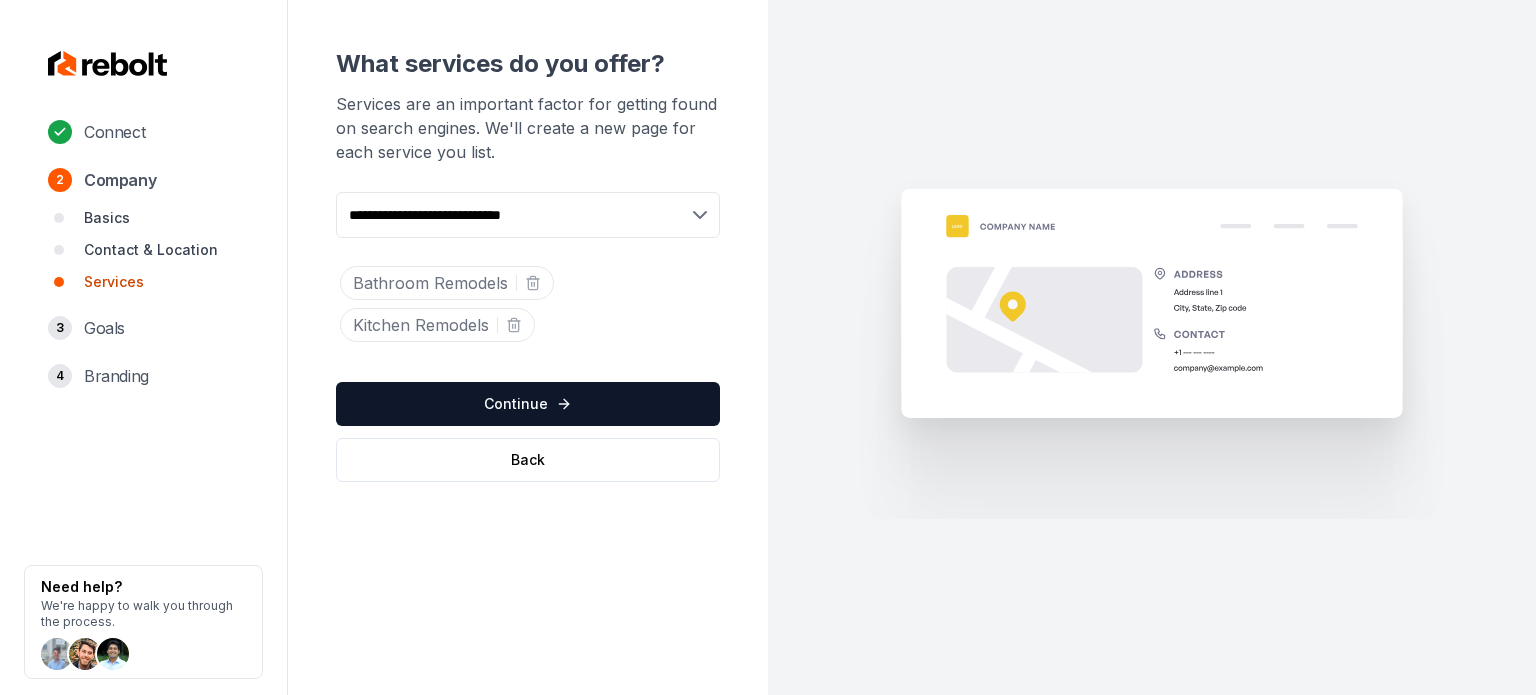 click at bounding box center (524, 283) 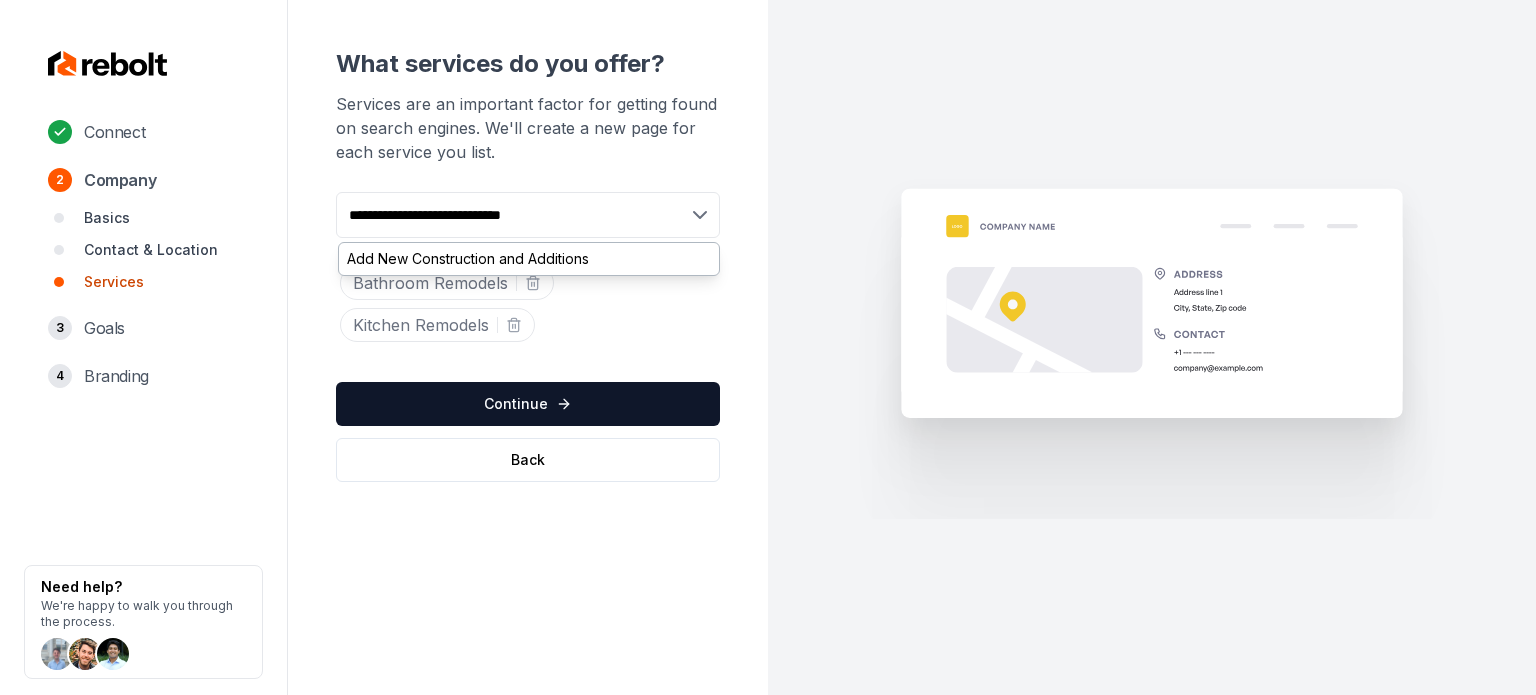 click on "**********" at bounding box center (528, 215) 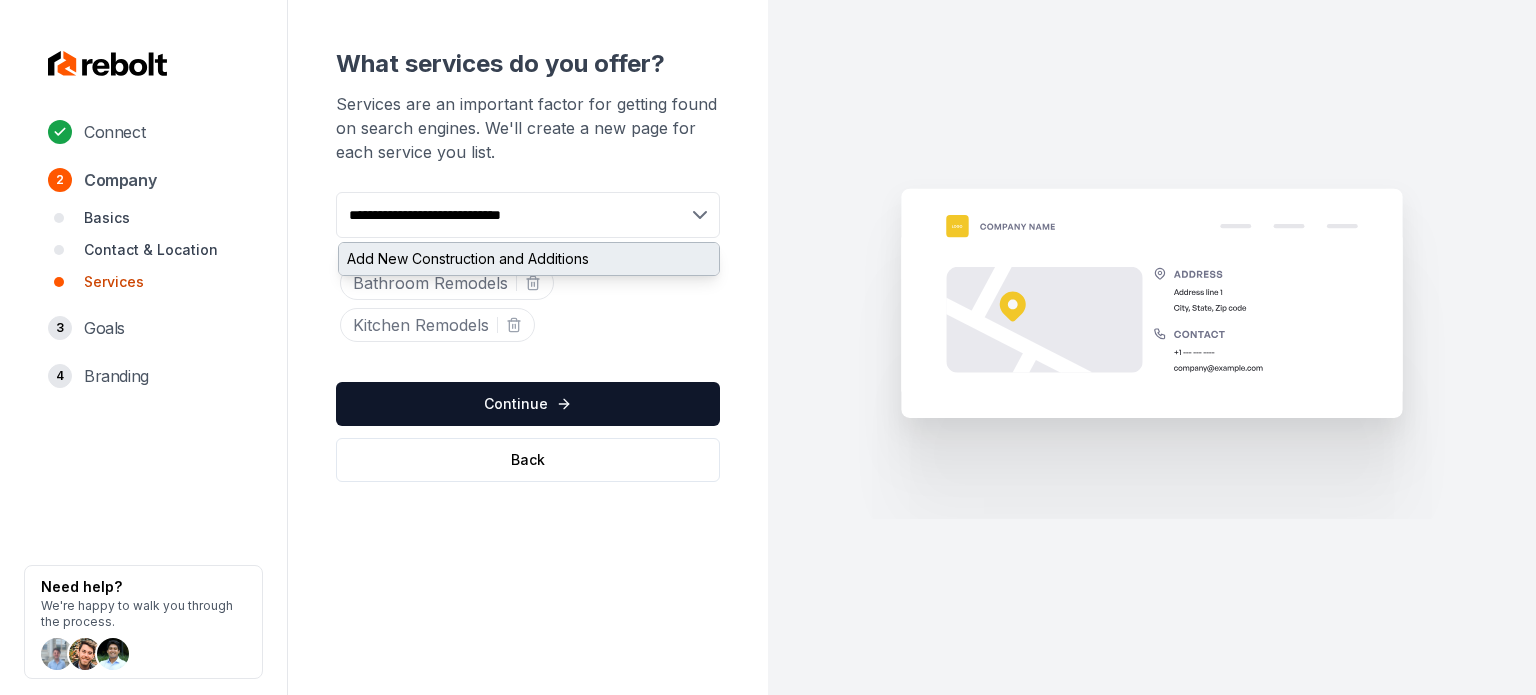 click on "Add New Construction and Additions" at bounding box center [529, 259] 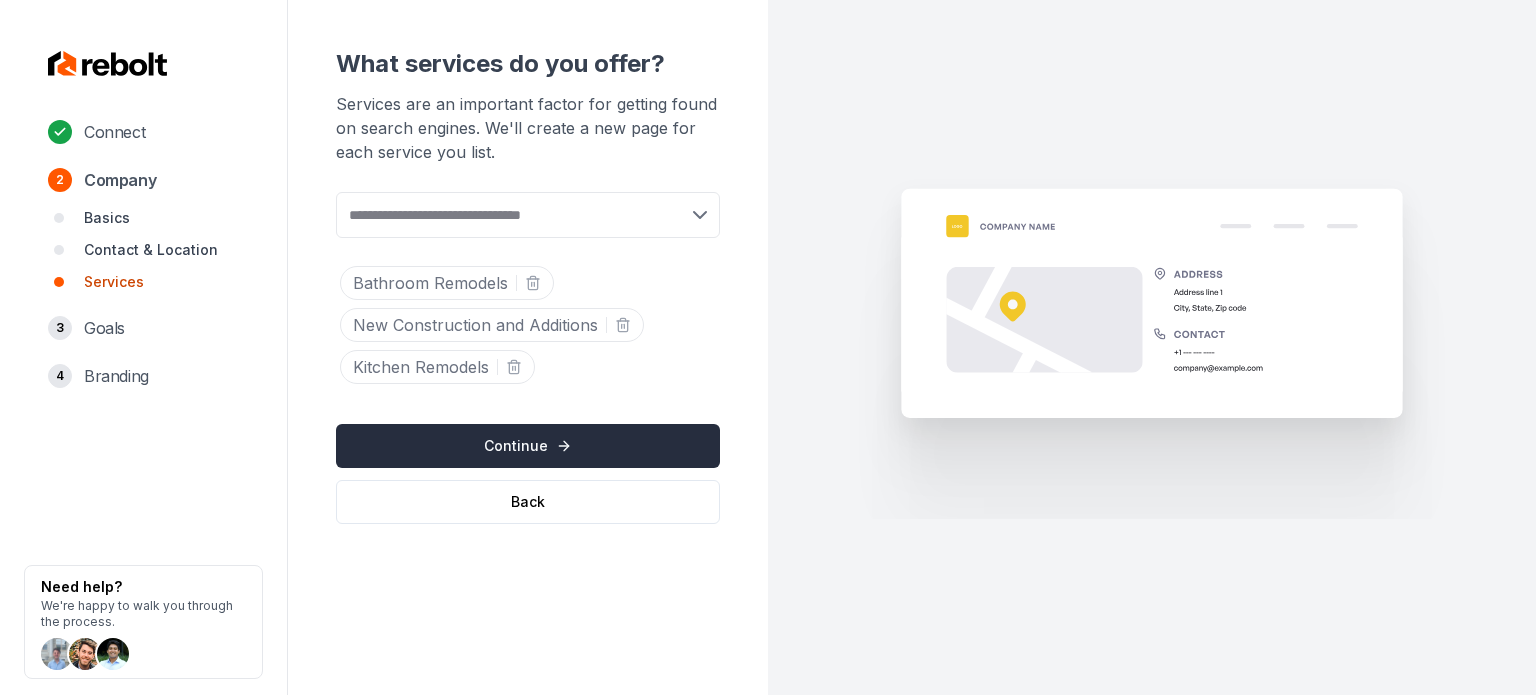 click on "Continue" at bounding box center [528, 446] 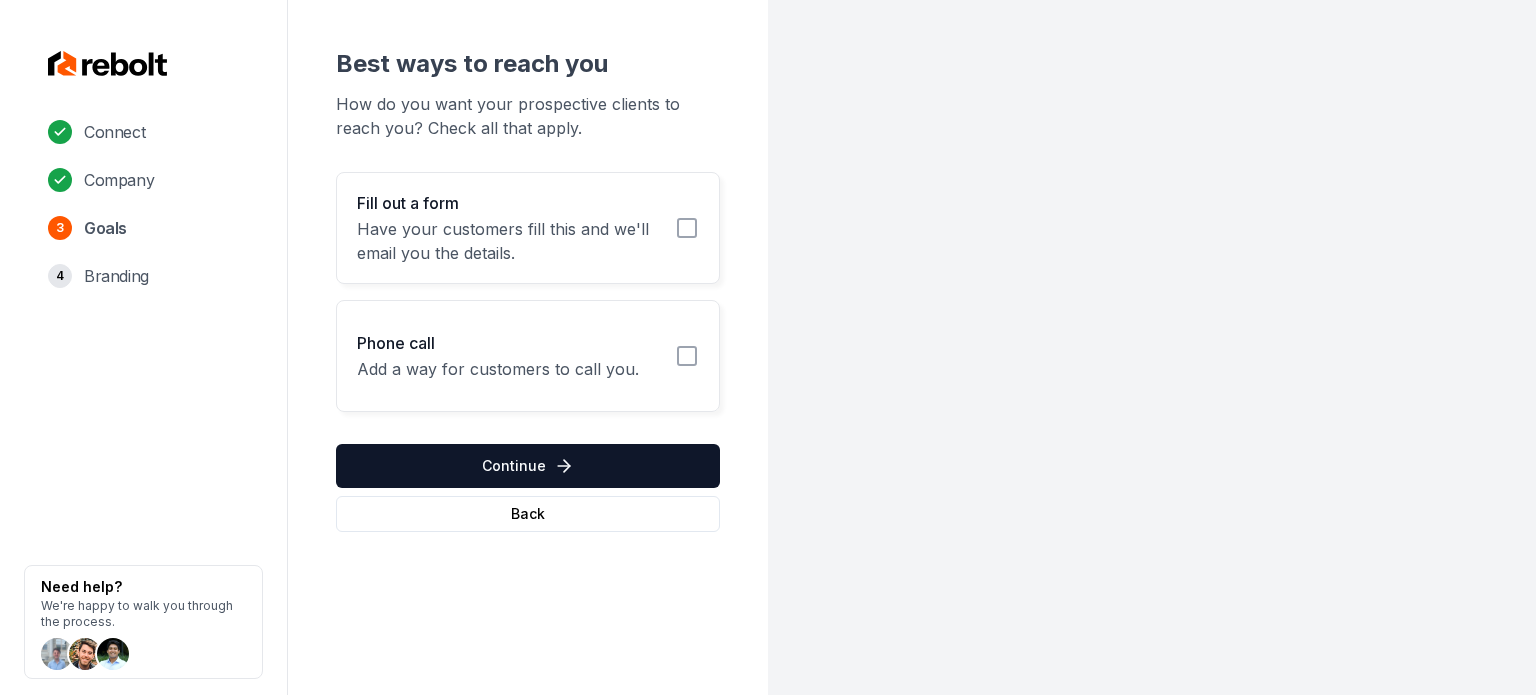 click on "Have your customers fill this and we'll email you the details." at bounding box center [510, 241] 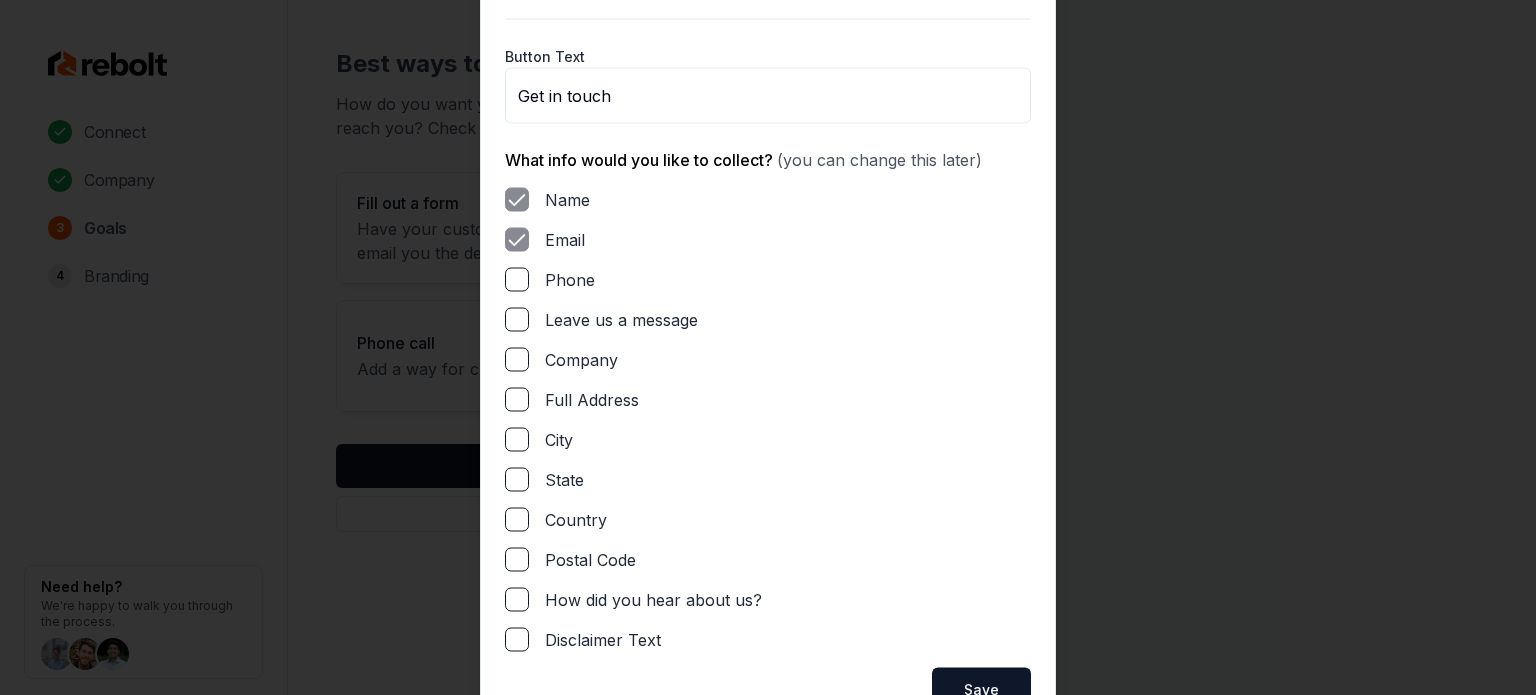 click on "Phone" at bounding box center (517, 279) 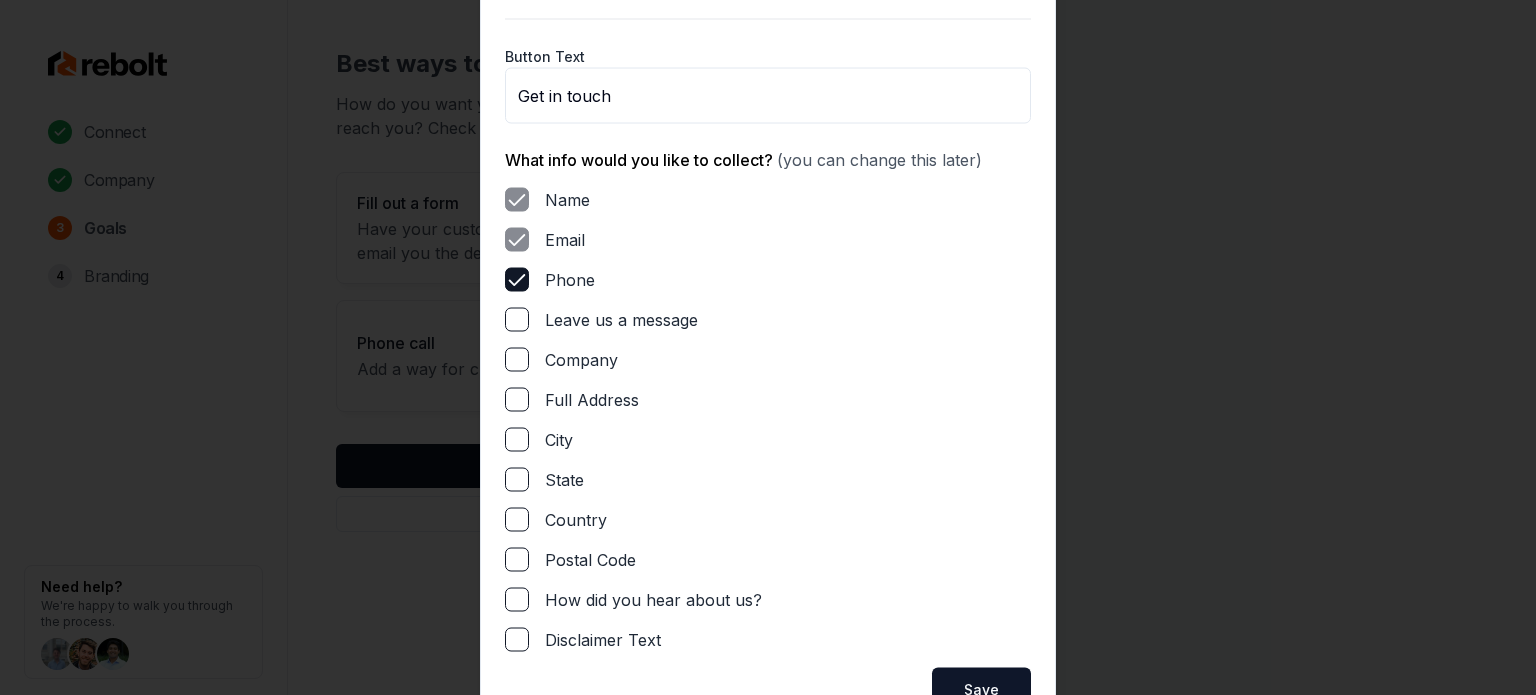 click on "Leave us a message" at bounding box center (517, 319) 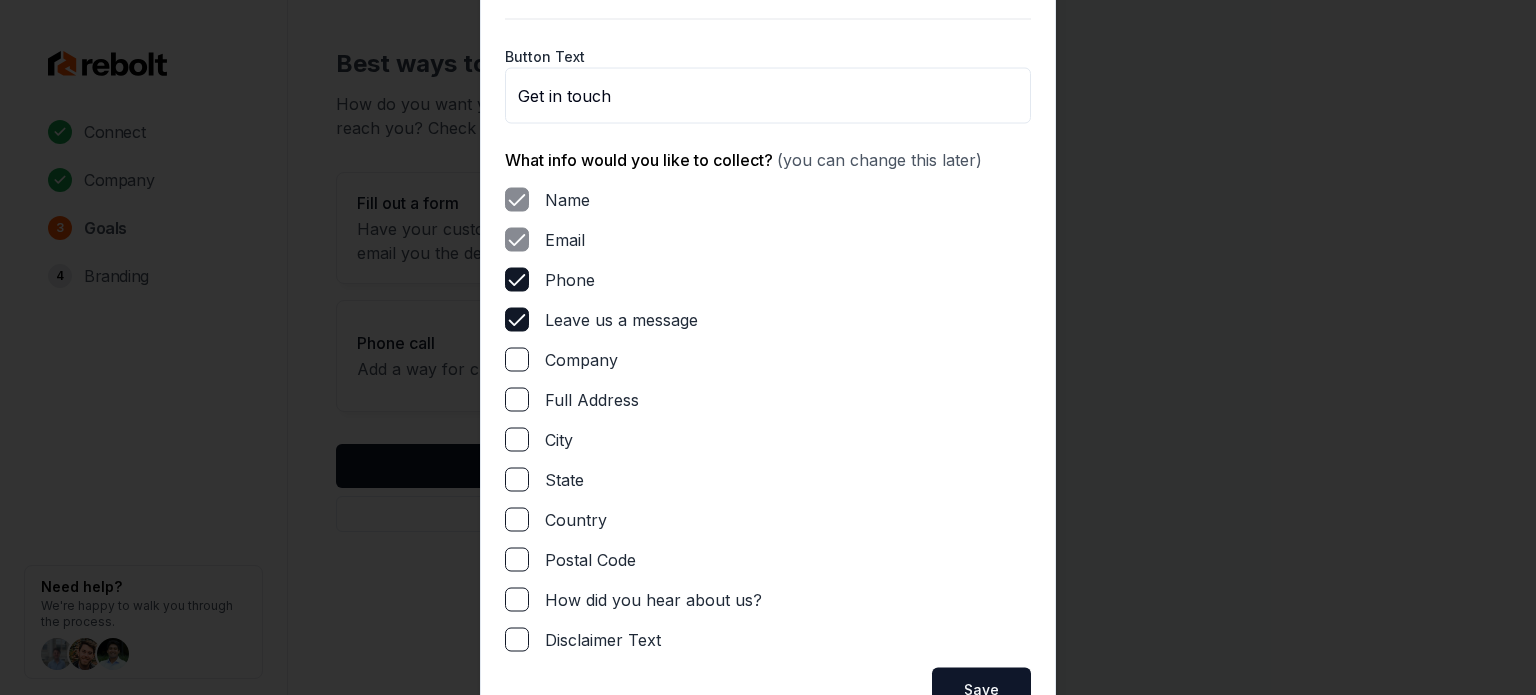 click on "Full Address" at bounding box center (517, 399) 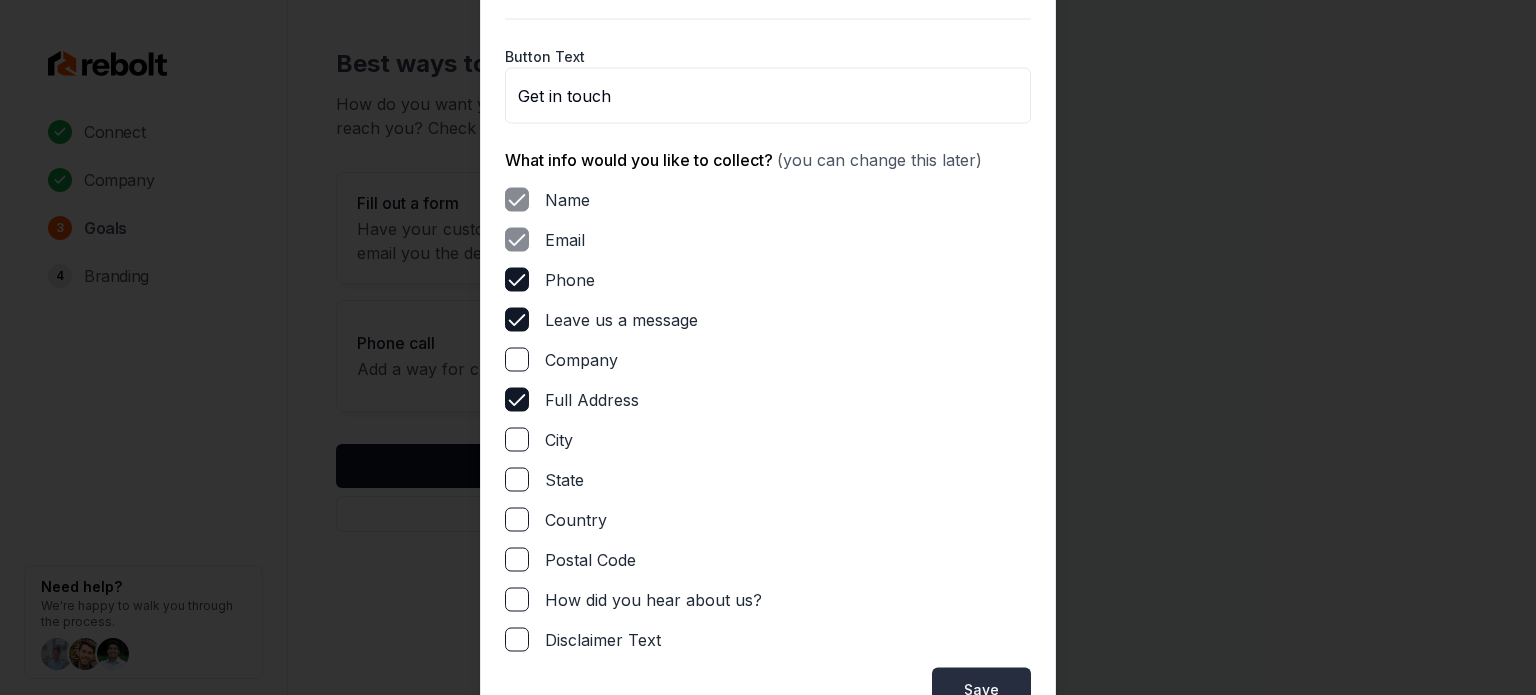 click on "Save" at bounding box center (981, 689) 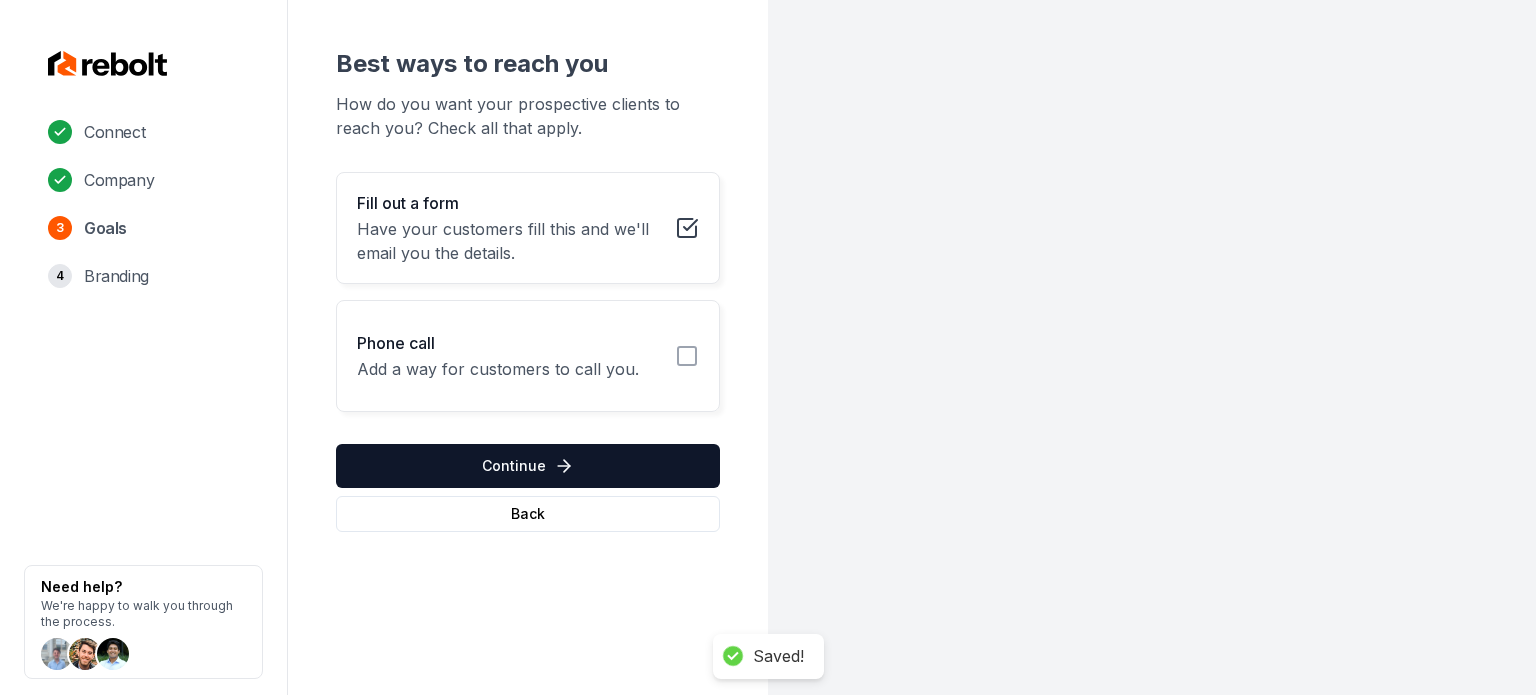 click 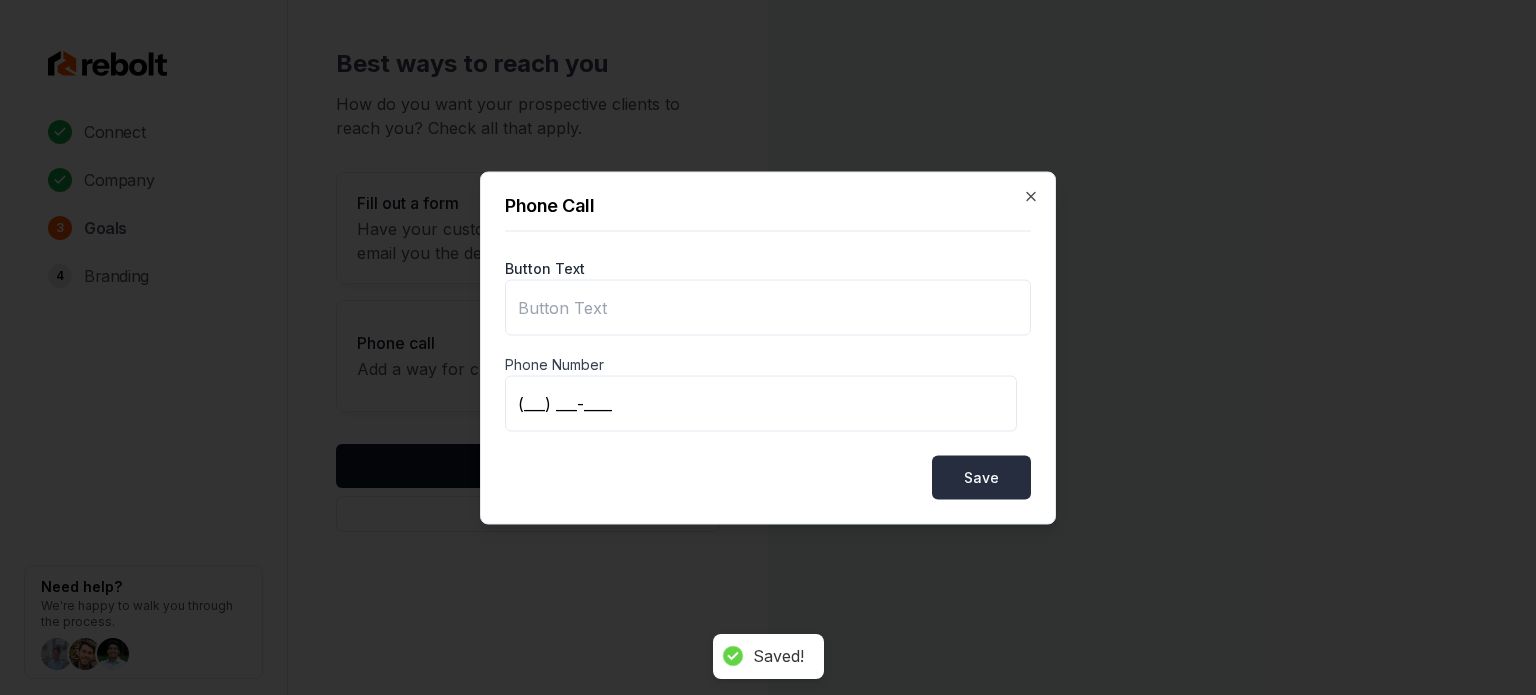 type on "Call us" 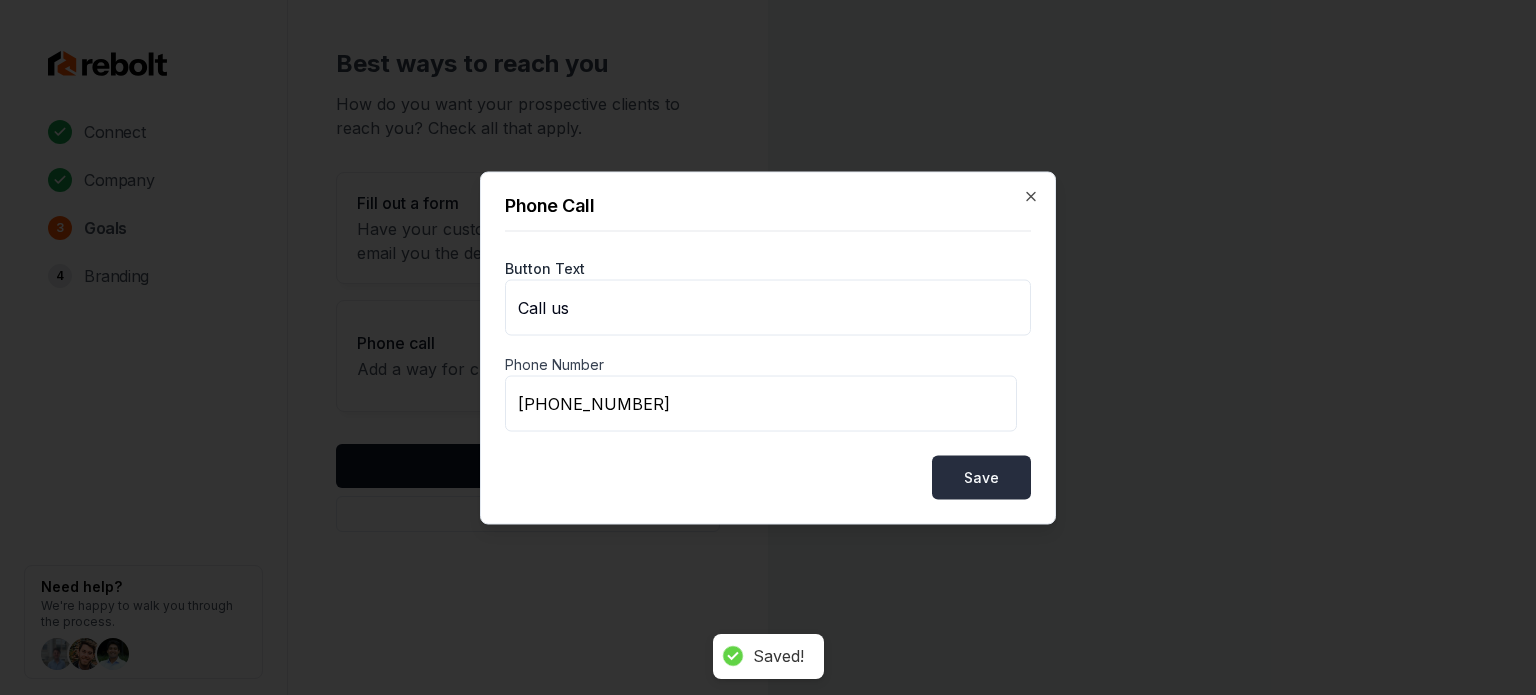 click on "Save" at bounding box center [981, 477] 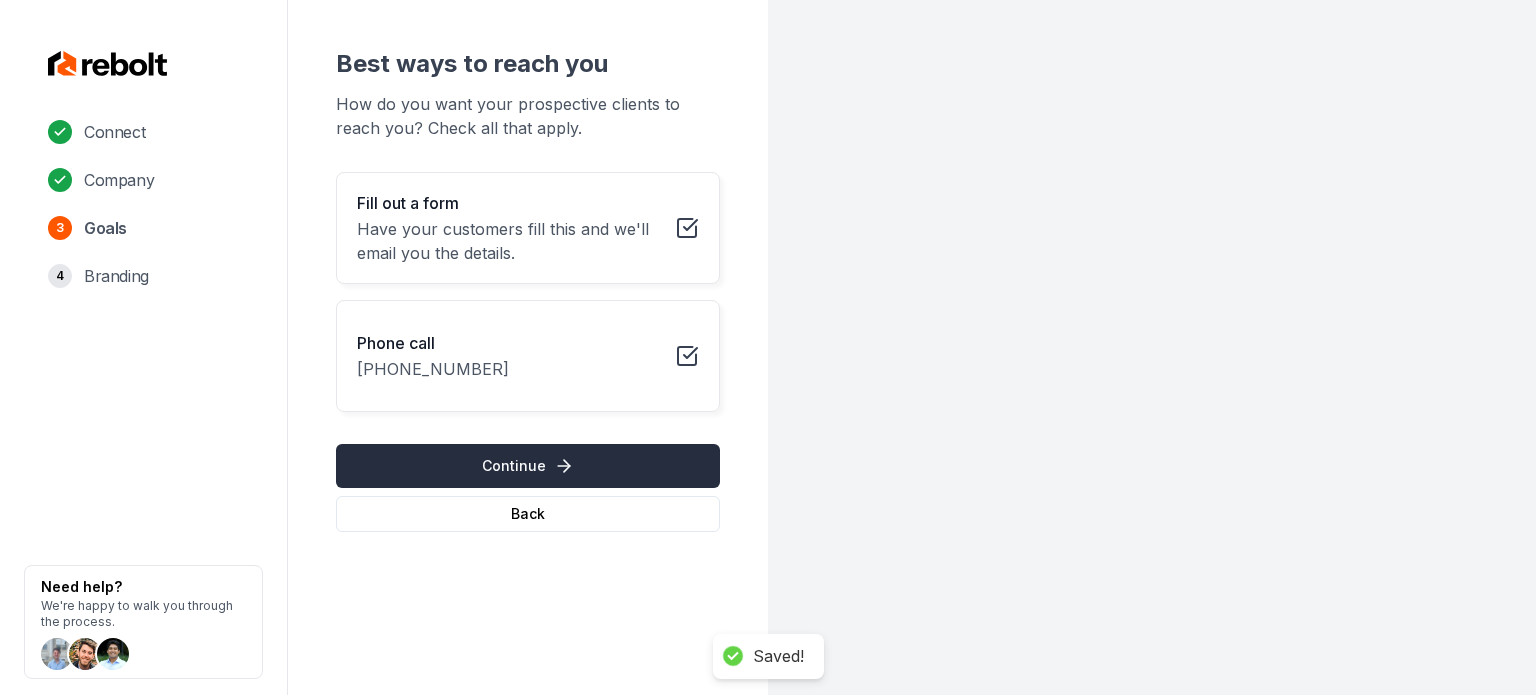click on "Continue" at bounding box center [528, 466] 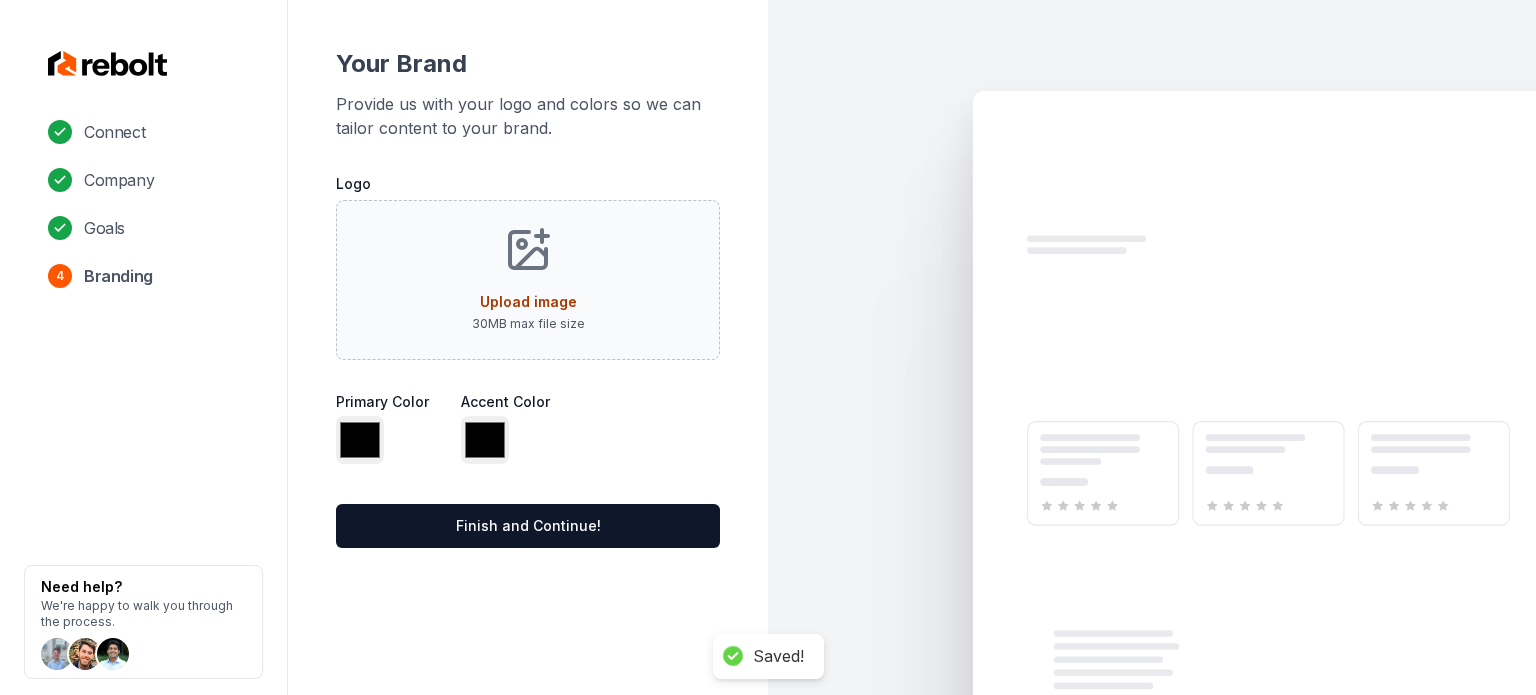 type on "*******" 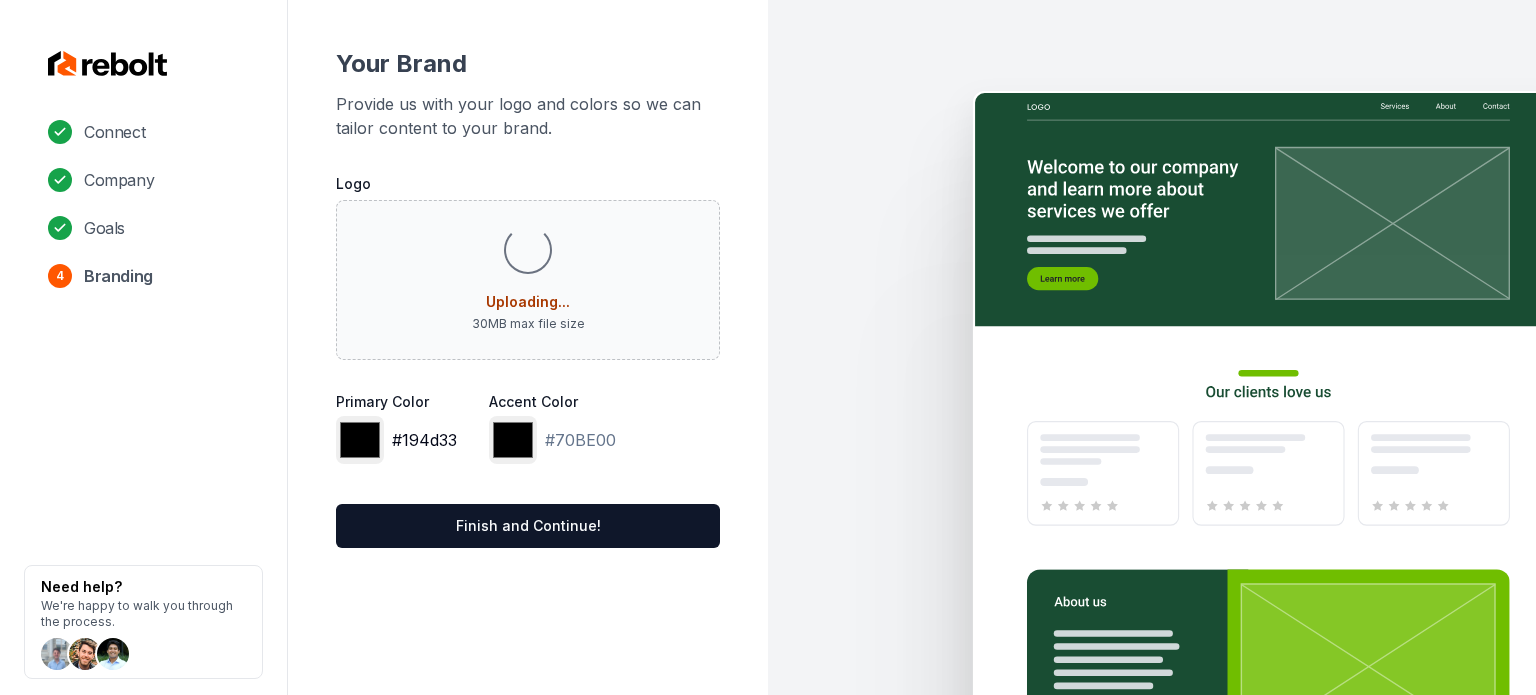 click on "*******" at bounding box center [360, 440] 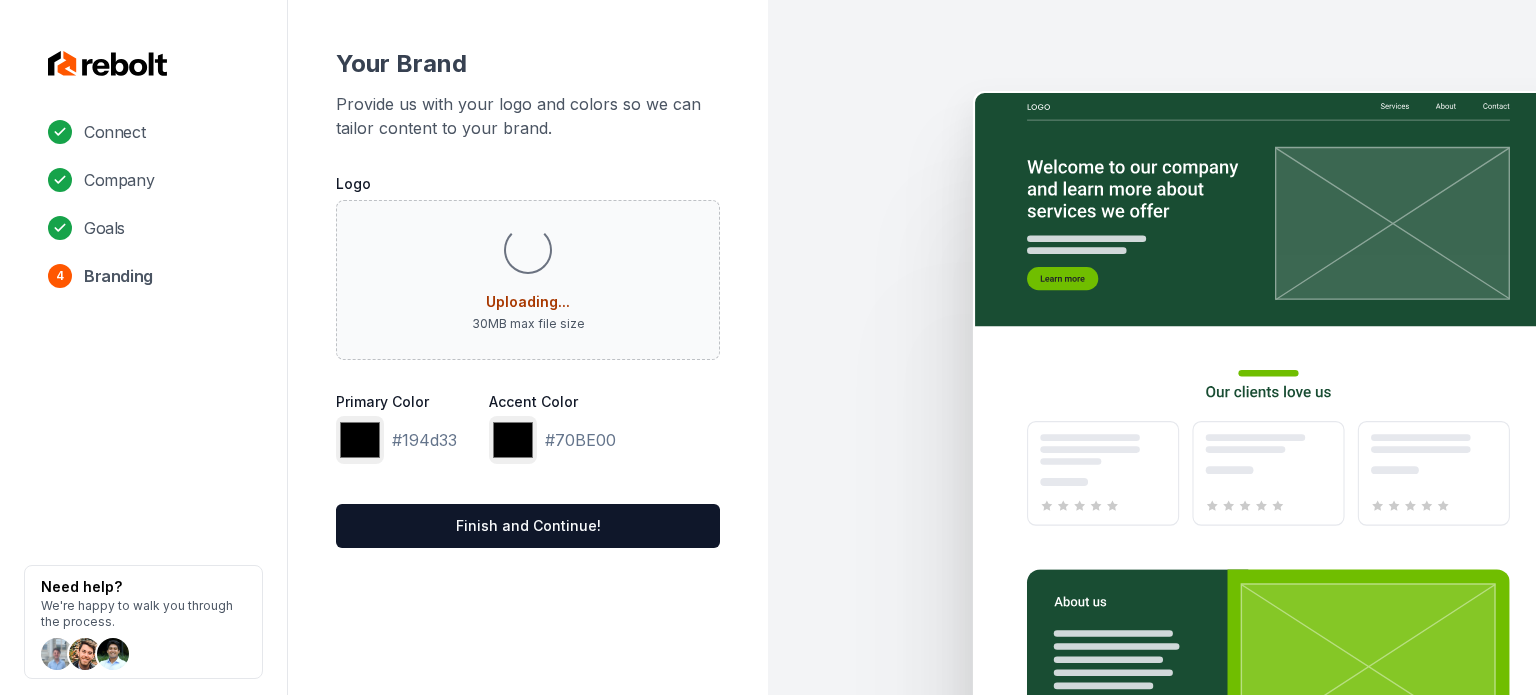 click on "Your Brand Provide us with your logo and colors so we can tailor content to your brand. Logo Loading... Uploading... 30  MB max file size Primary Color ******* #194d33 Accent Color ******* #70BE00 Finish and Continue!" at bounding box center [528, 298] 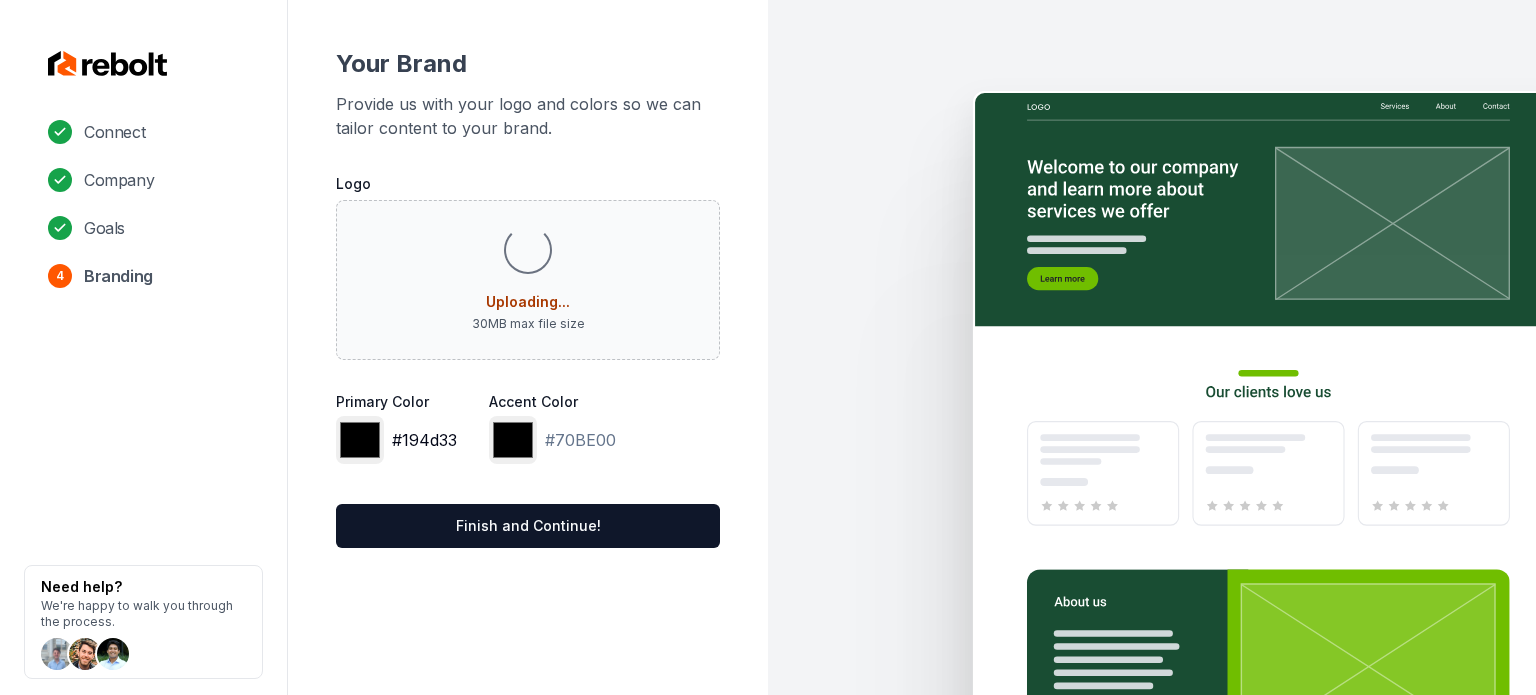 click on "*******" at bounding box center (360, 440) 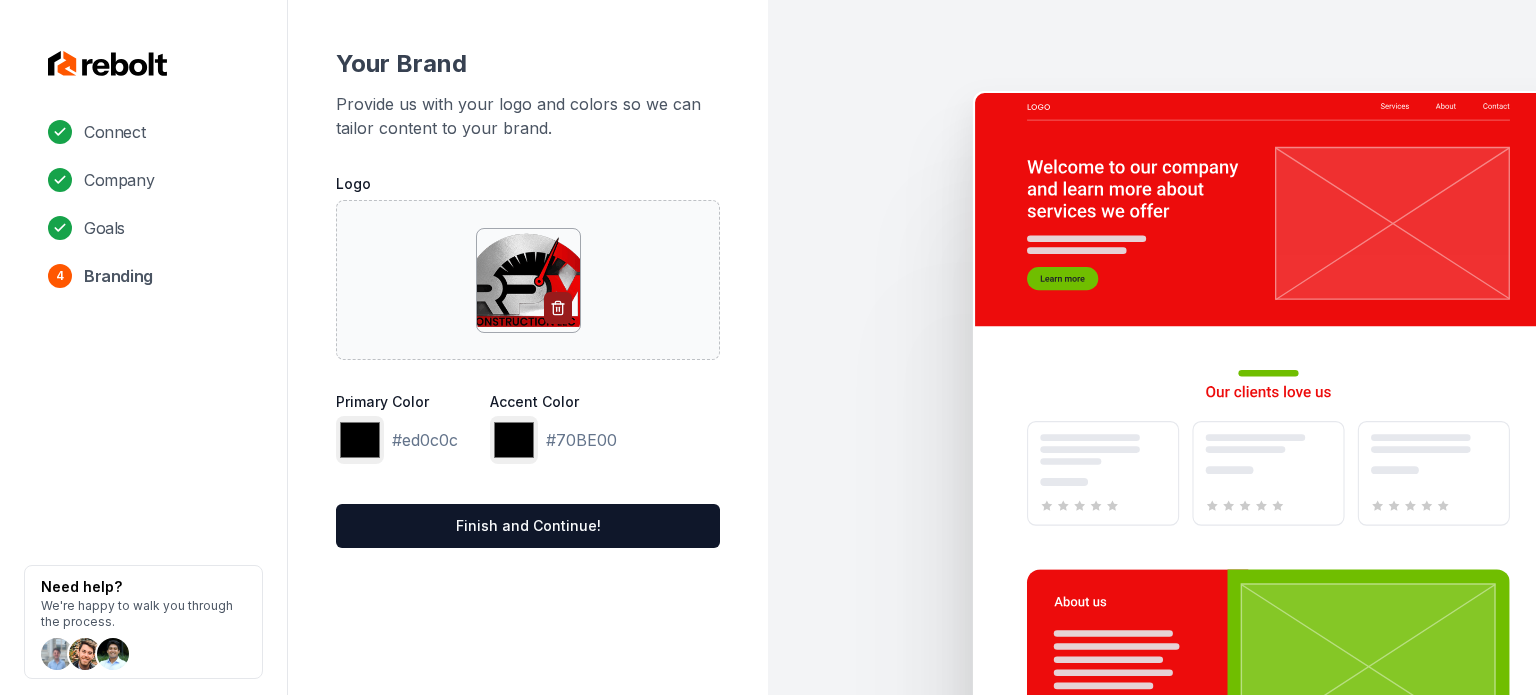 type on "*******" 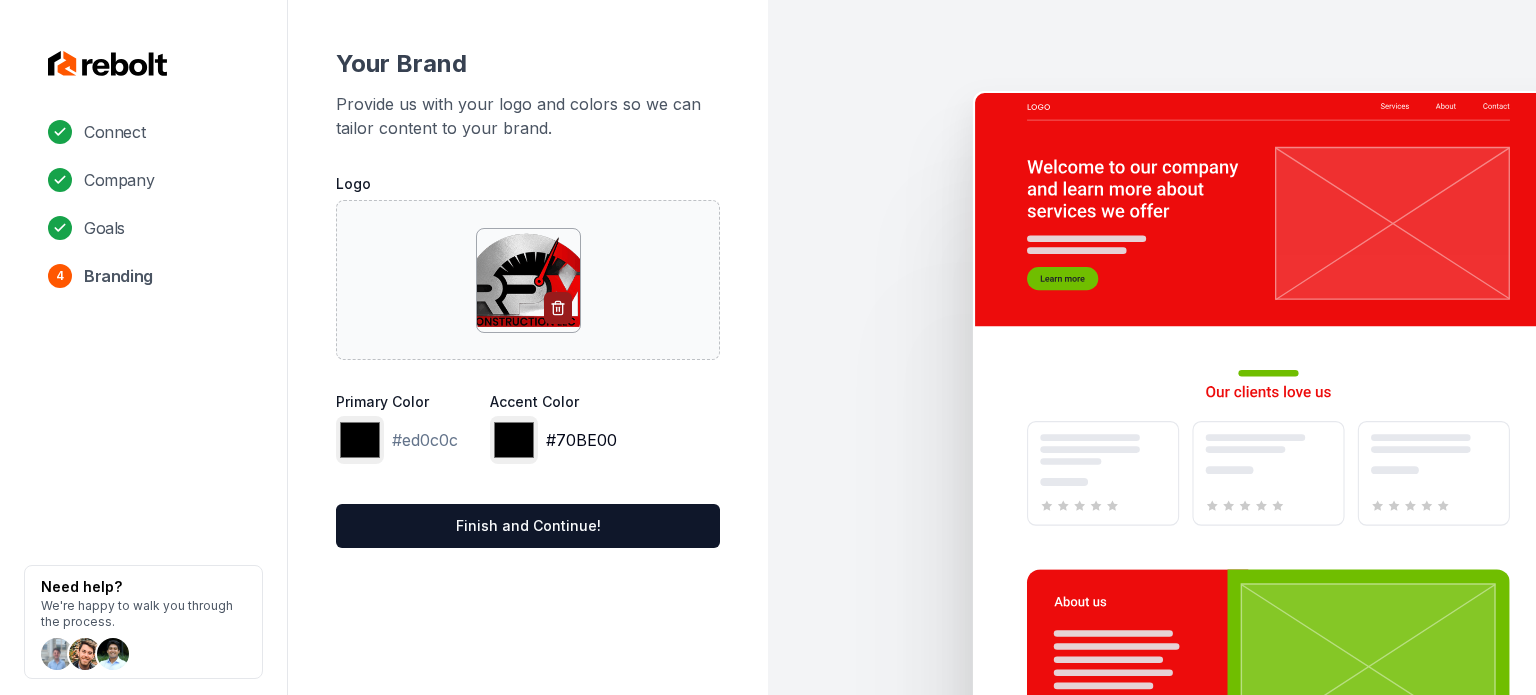 click on "*******" at bounding box center (514, 440) 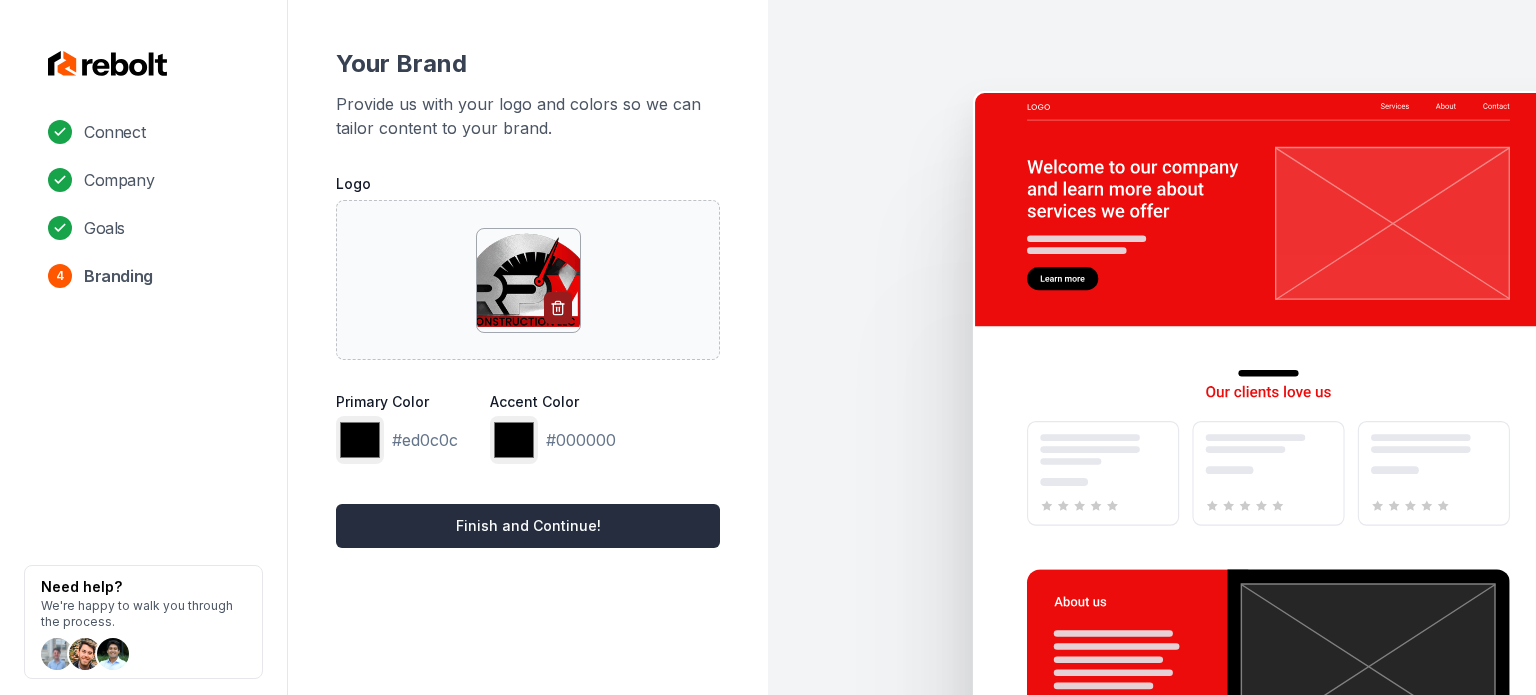 type on "*******" 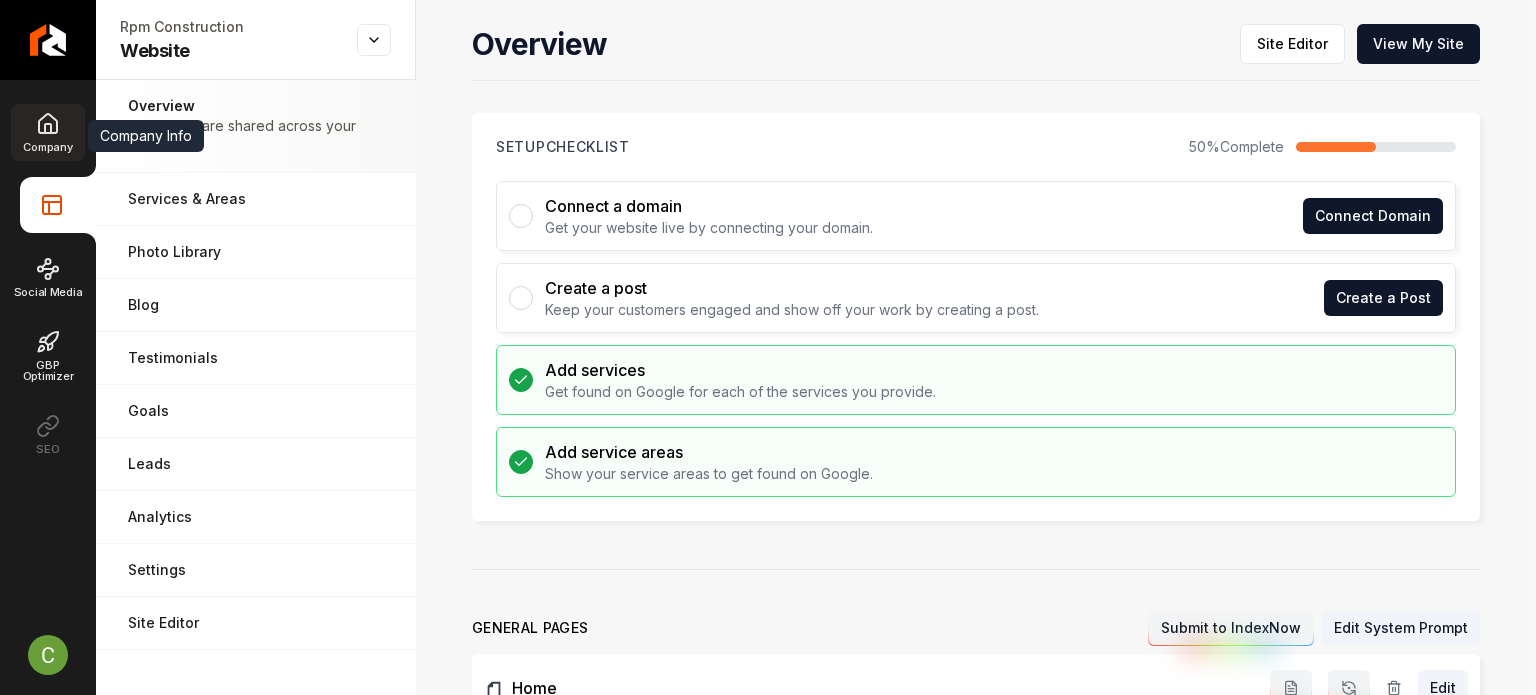 click on "Company" at bounding box center [47, 147] 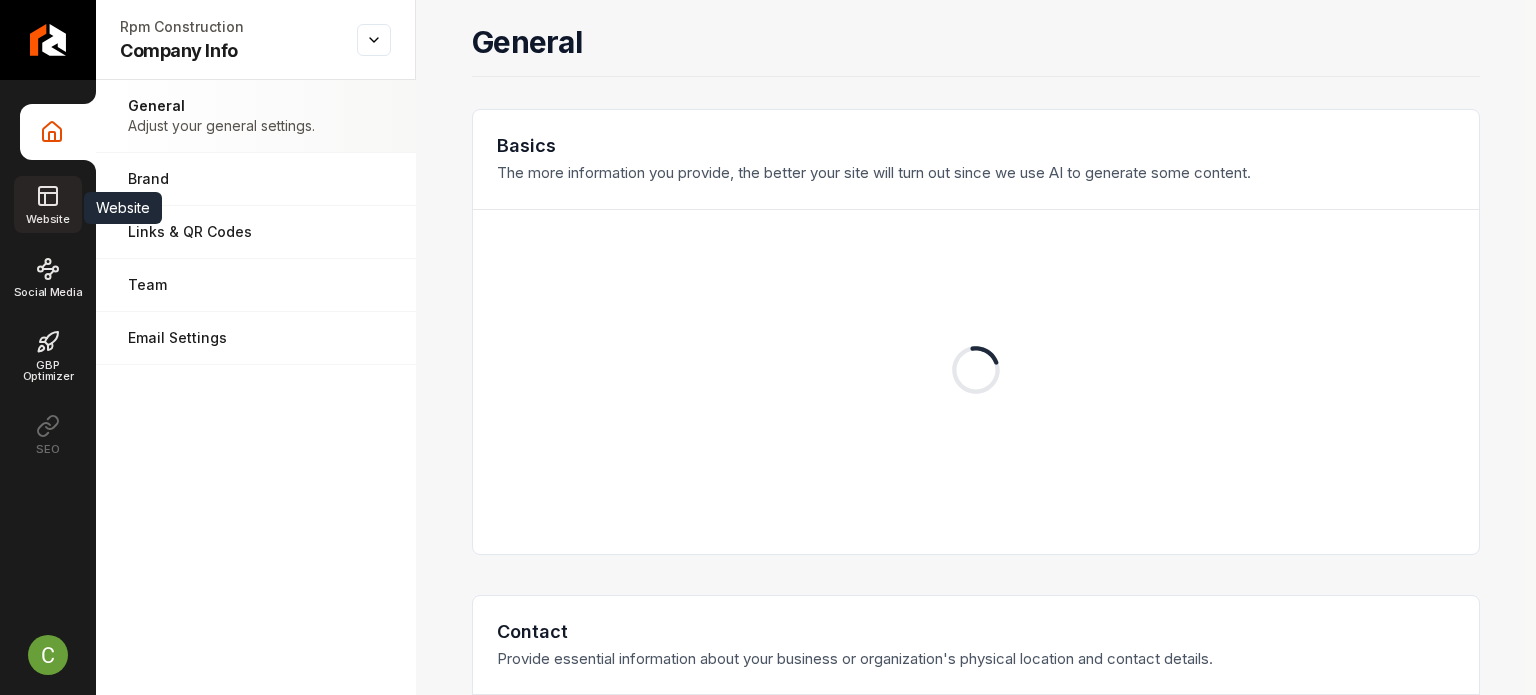 click on "Website" at bounding box center [47, 204] 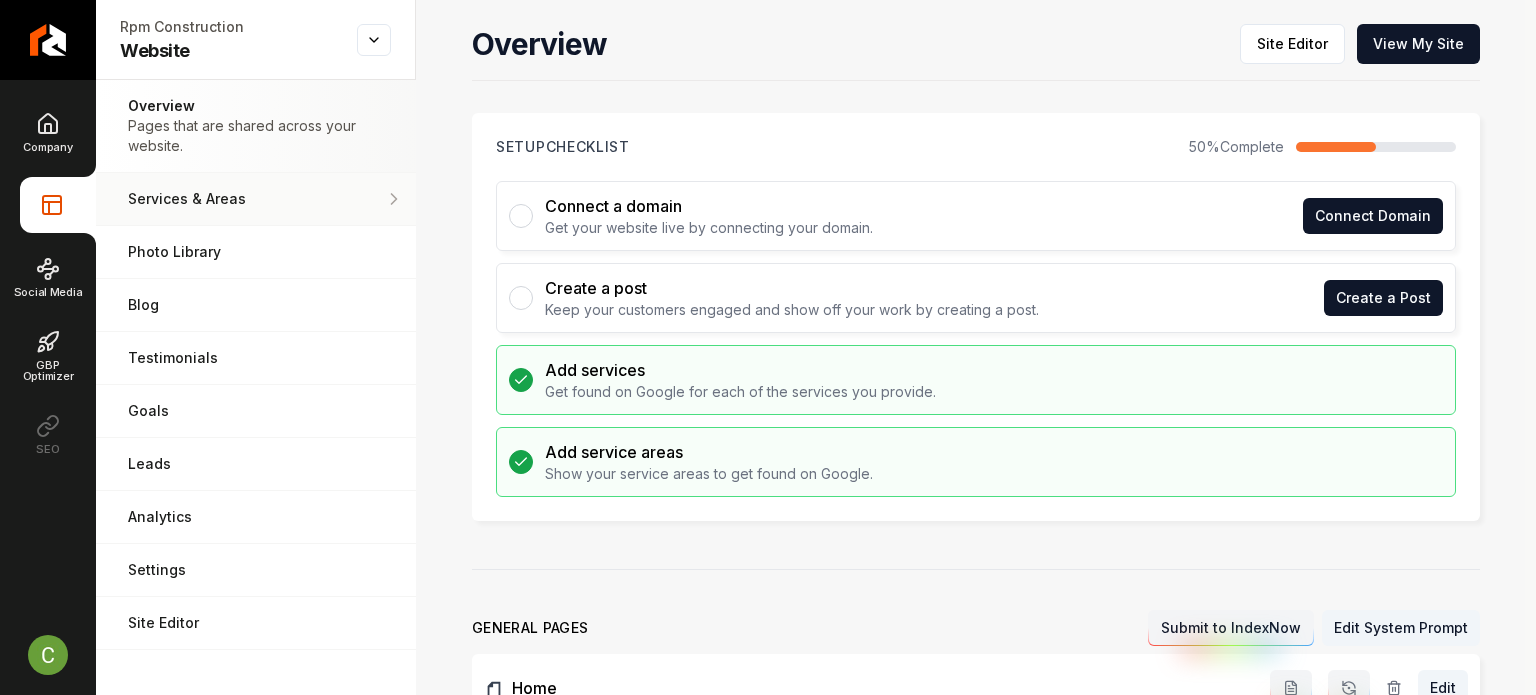 click on "Services & Areas" at bounding box center [256, 199] 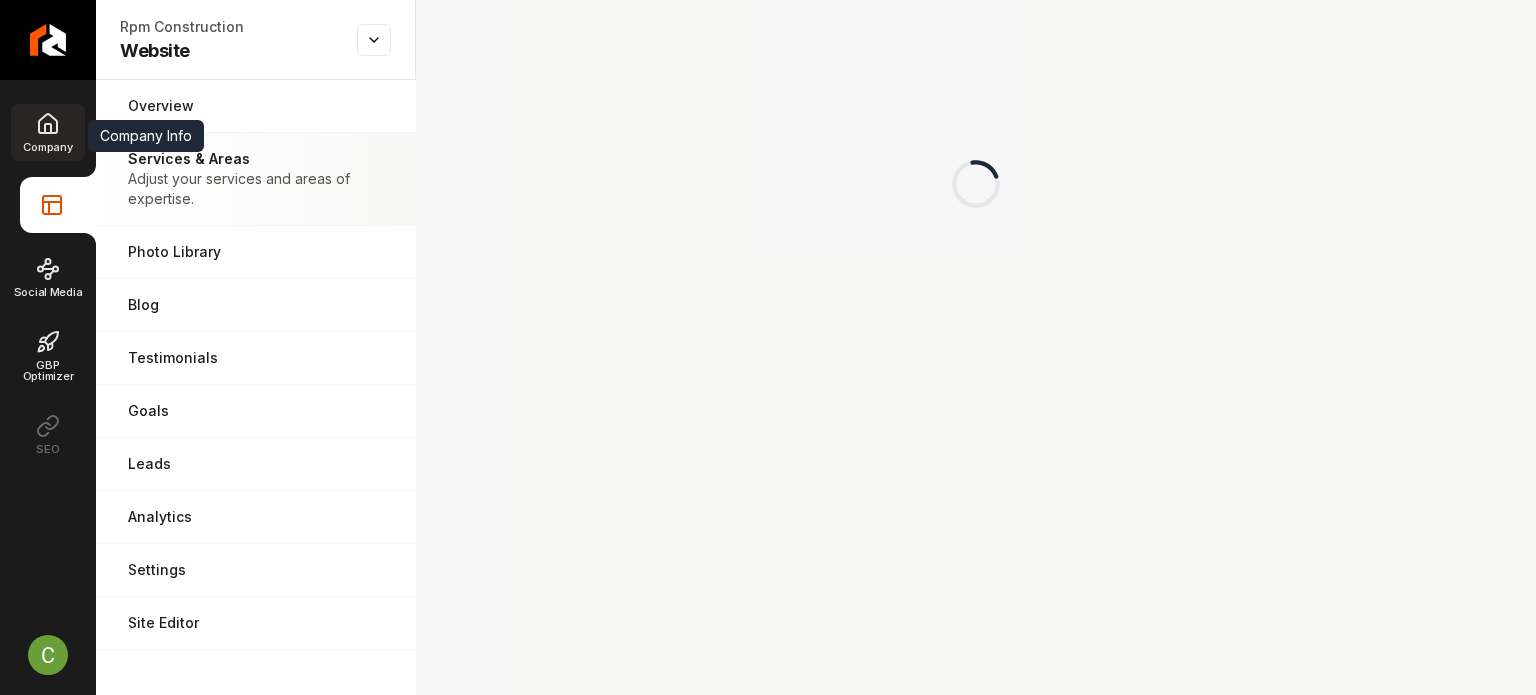 click 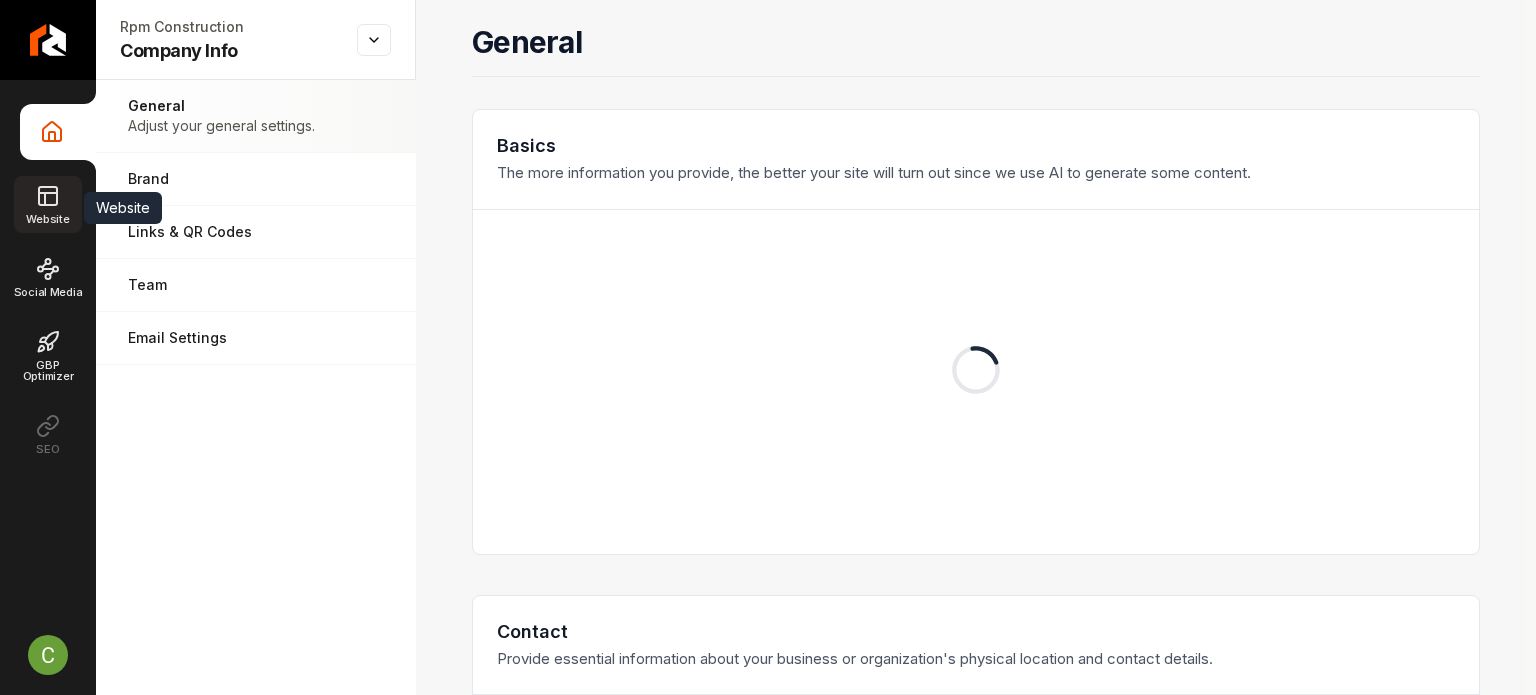 click 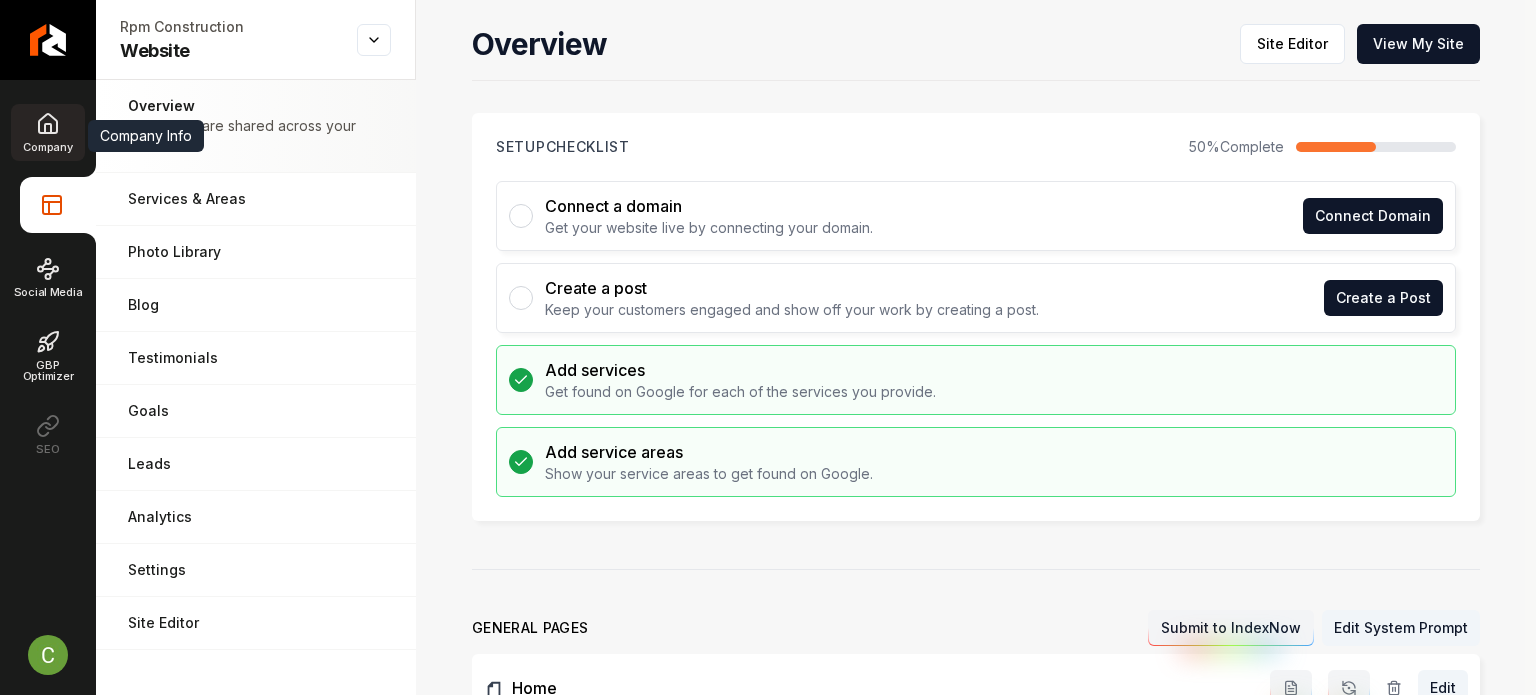 click 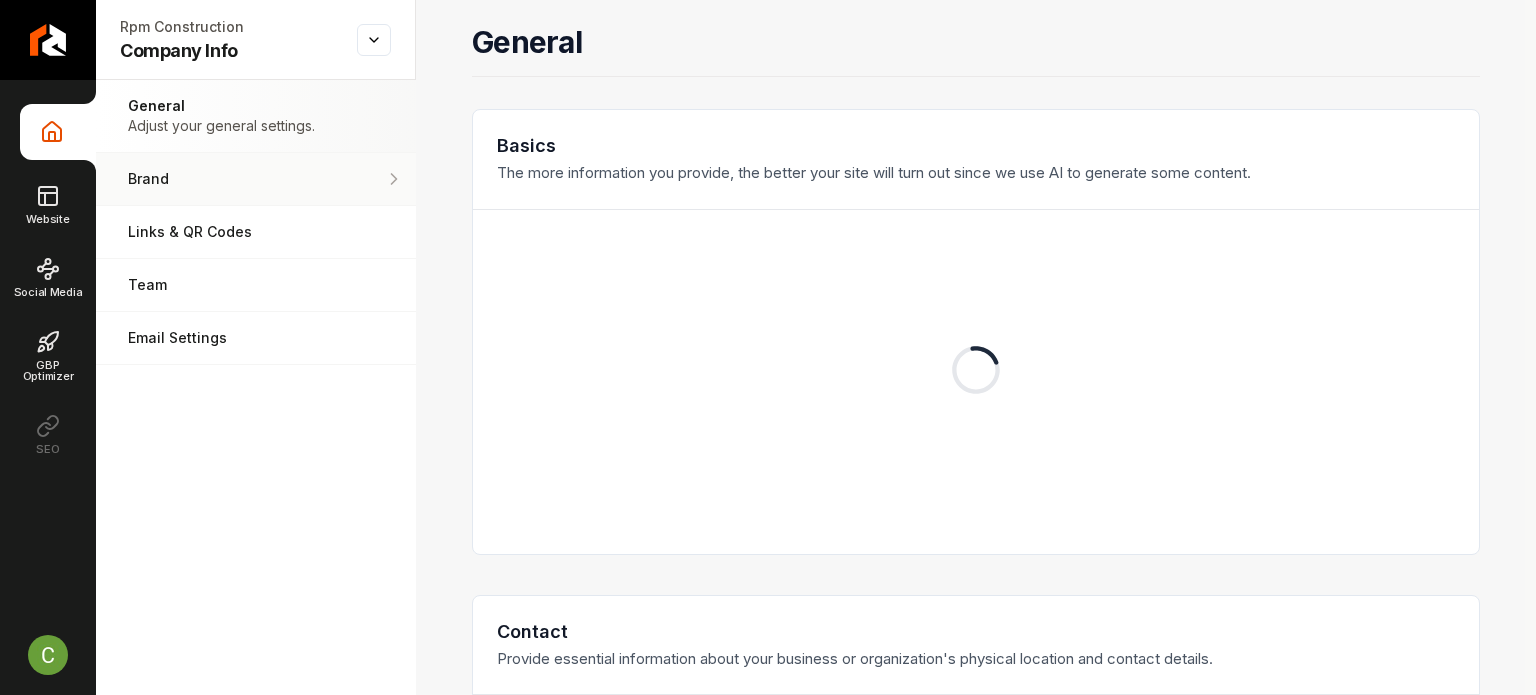 click on "Brand" at bounding box center (256, 179) 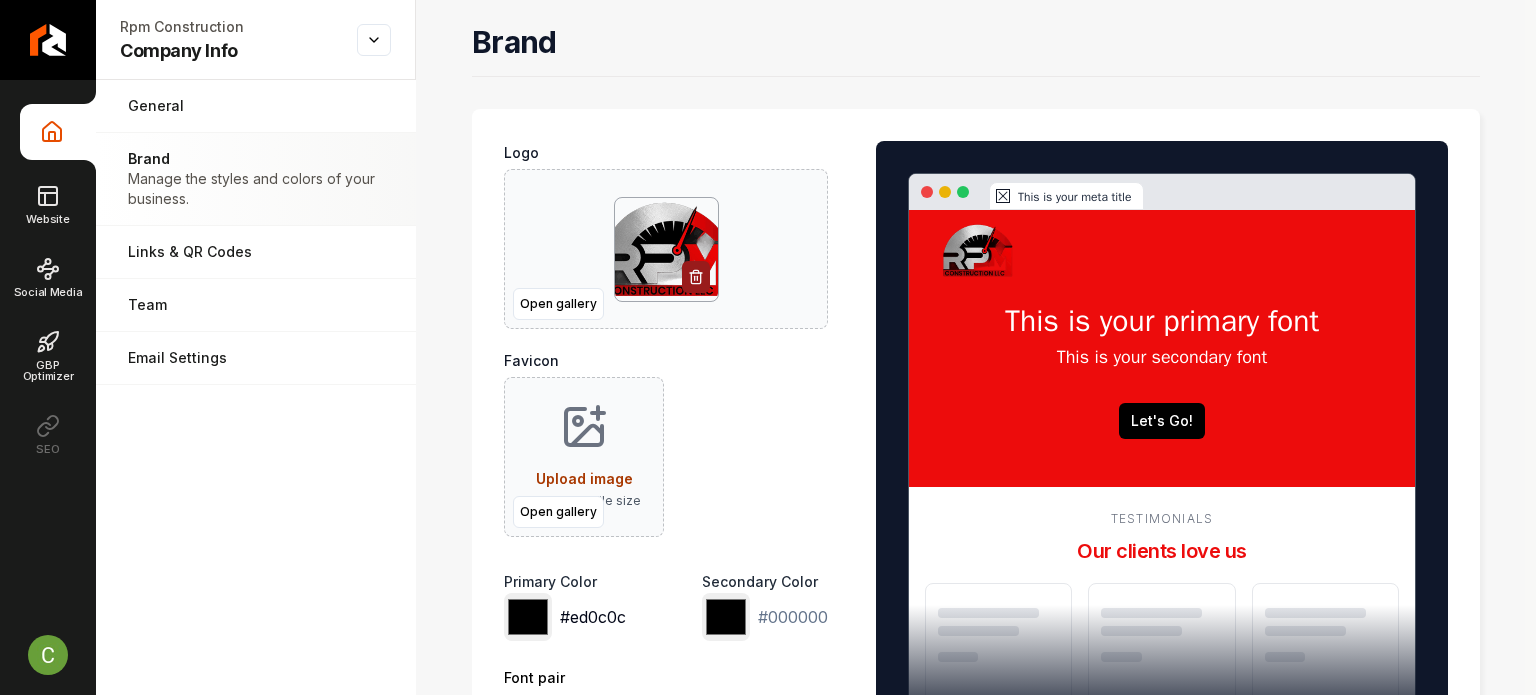 click on "*******" at bounding box center [528, 617] 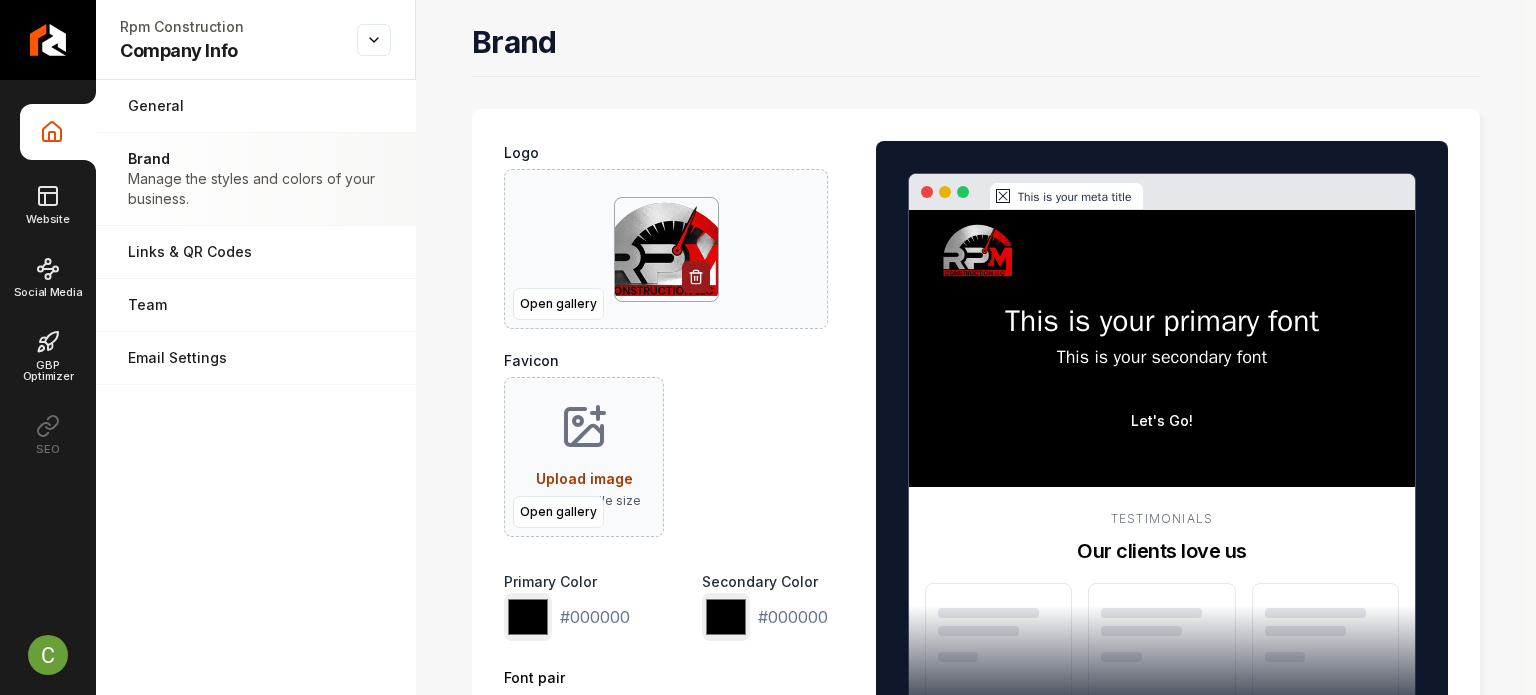 drag, startPoint x: 460, startPoint y: 543, endPoint x: 636, endPoint y: 577, distance: 179.25401 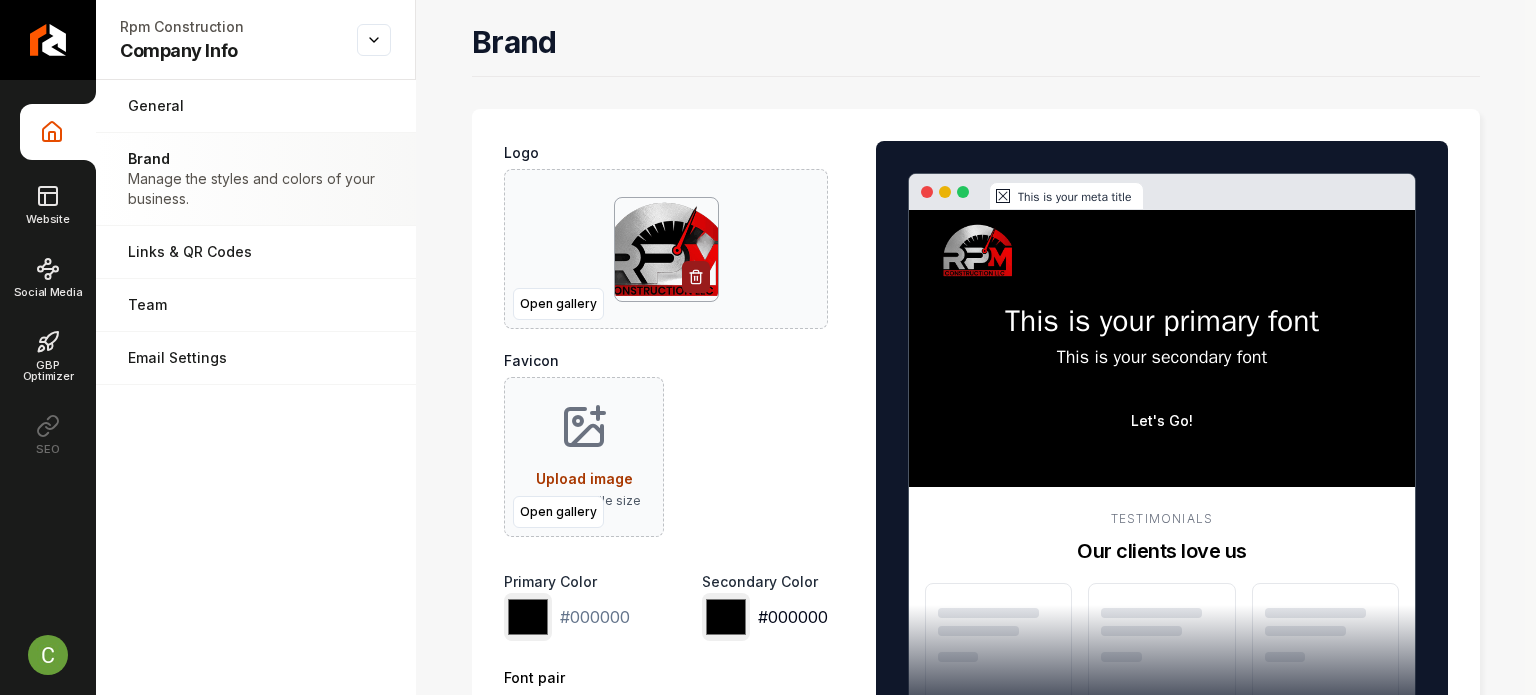 click on "*******" at bounding box center (726, 617) 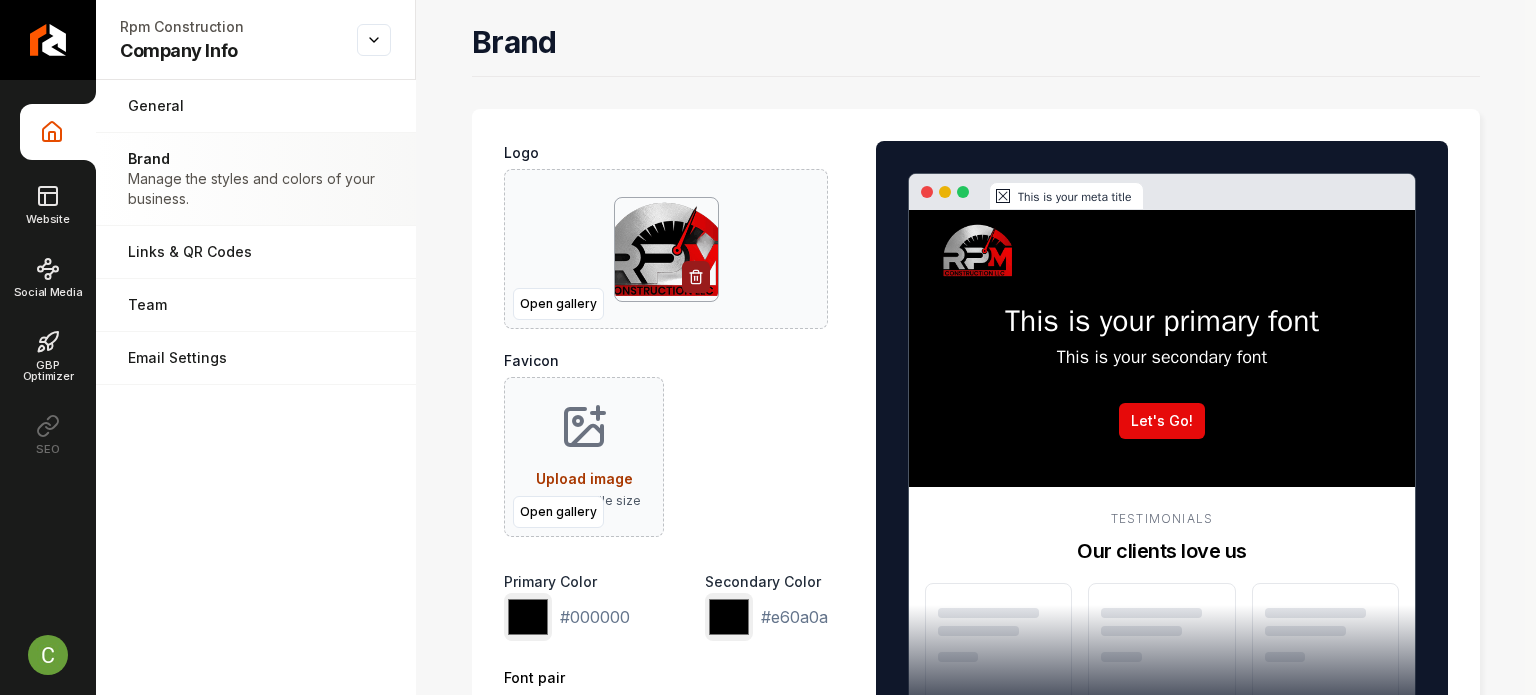 type on "*******" 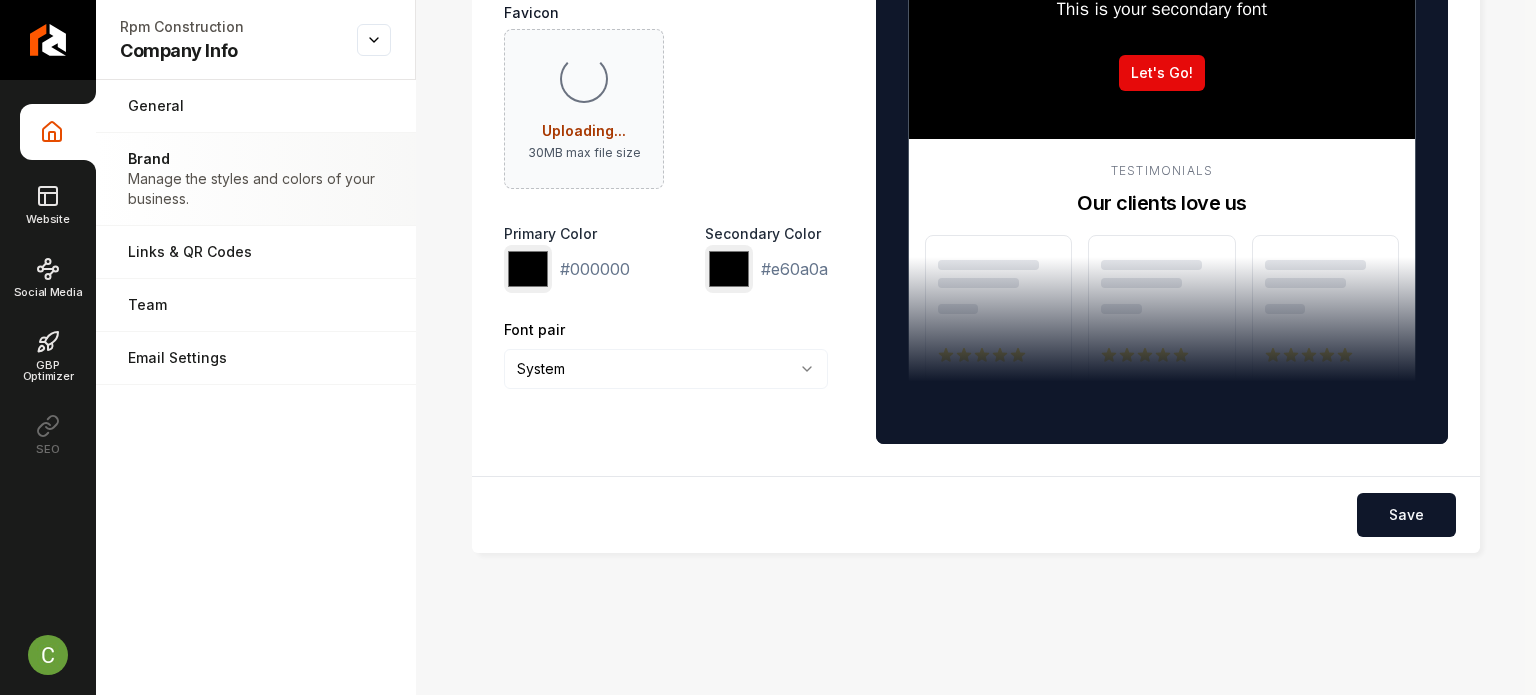 scroll, scrollTop: 356, scrollLeft: 0, axis: vertical 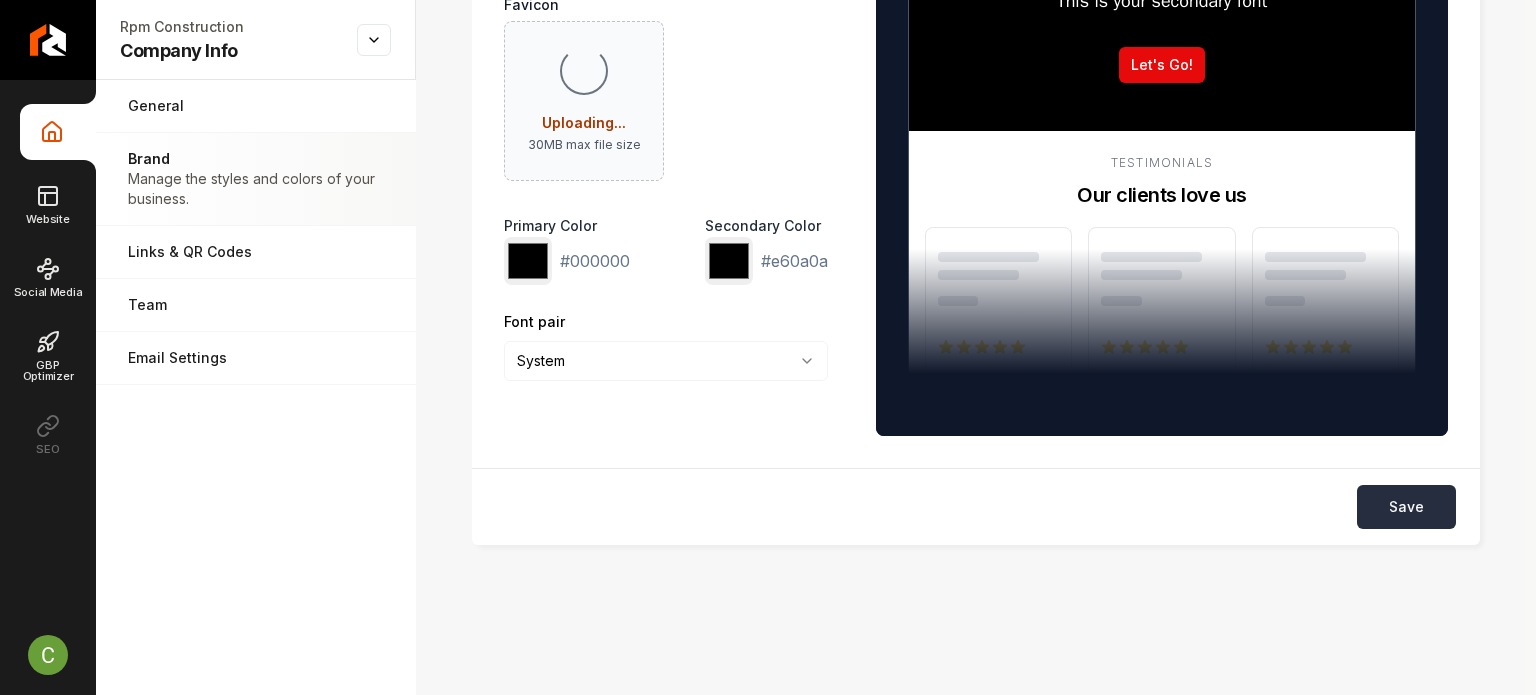 click on "Save" at bounding box center (1406, 507) 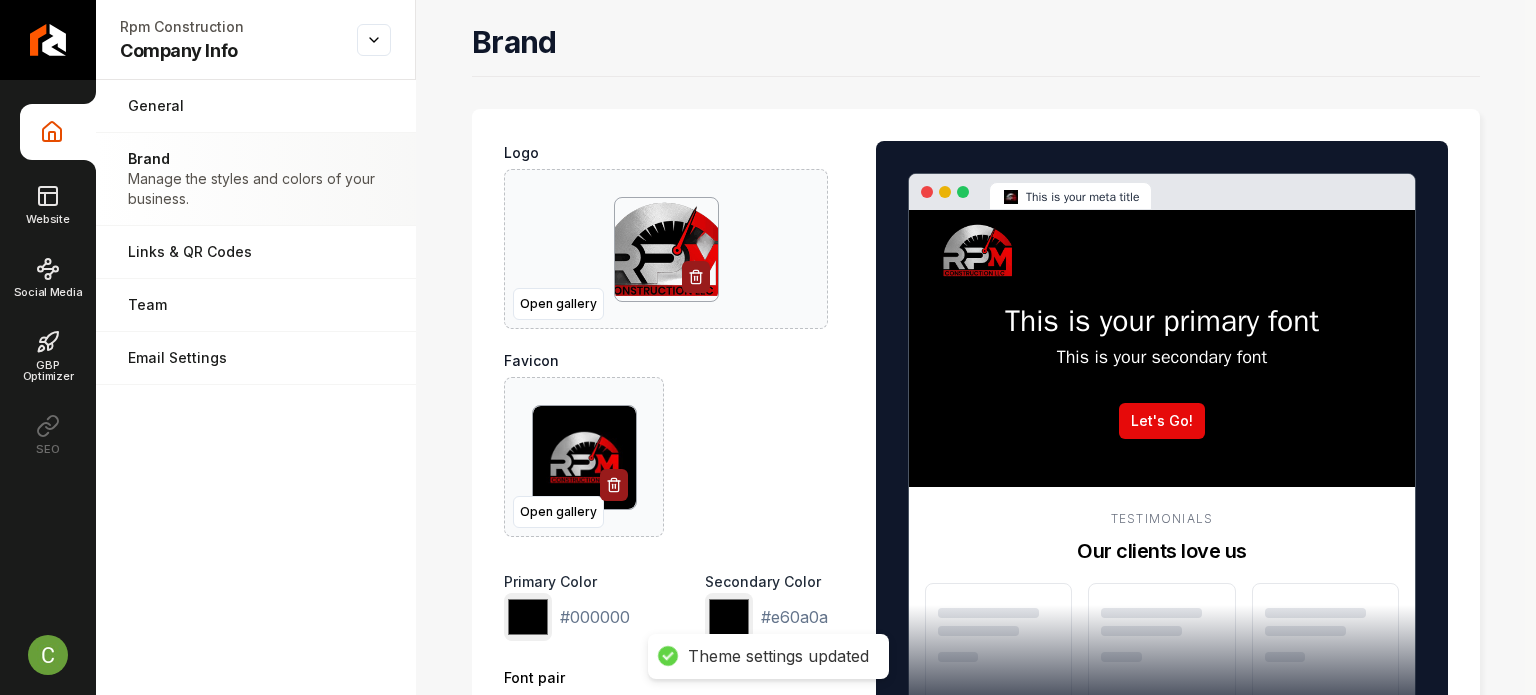 scroll, scrollTop: 0, scrollLeft: 0, axis: both 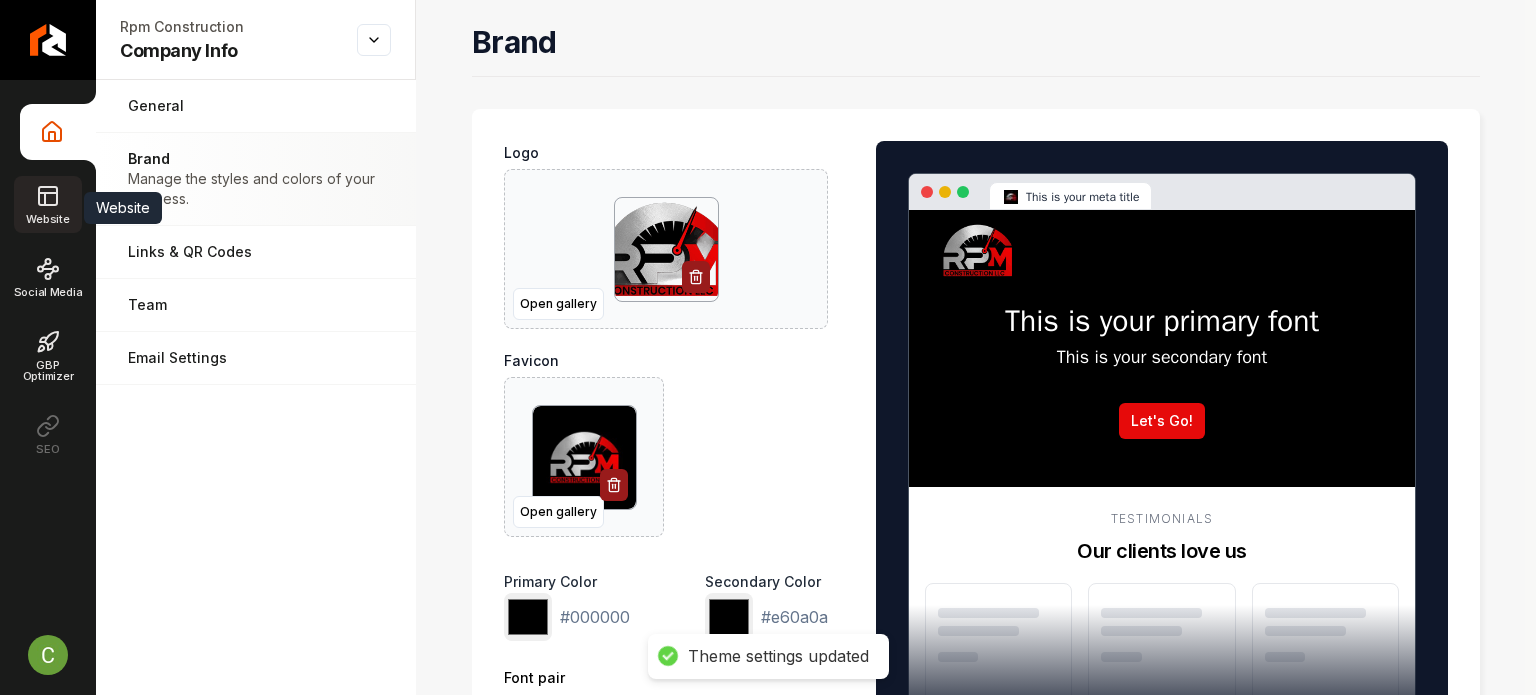 click on "Website" at bounding box center (47, 204) 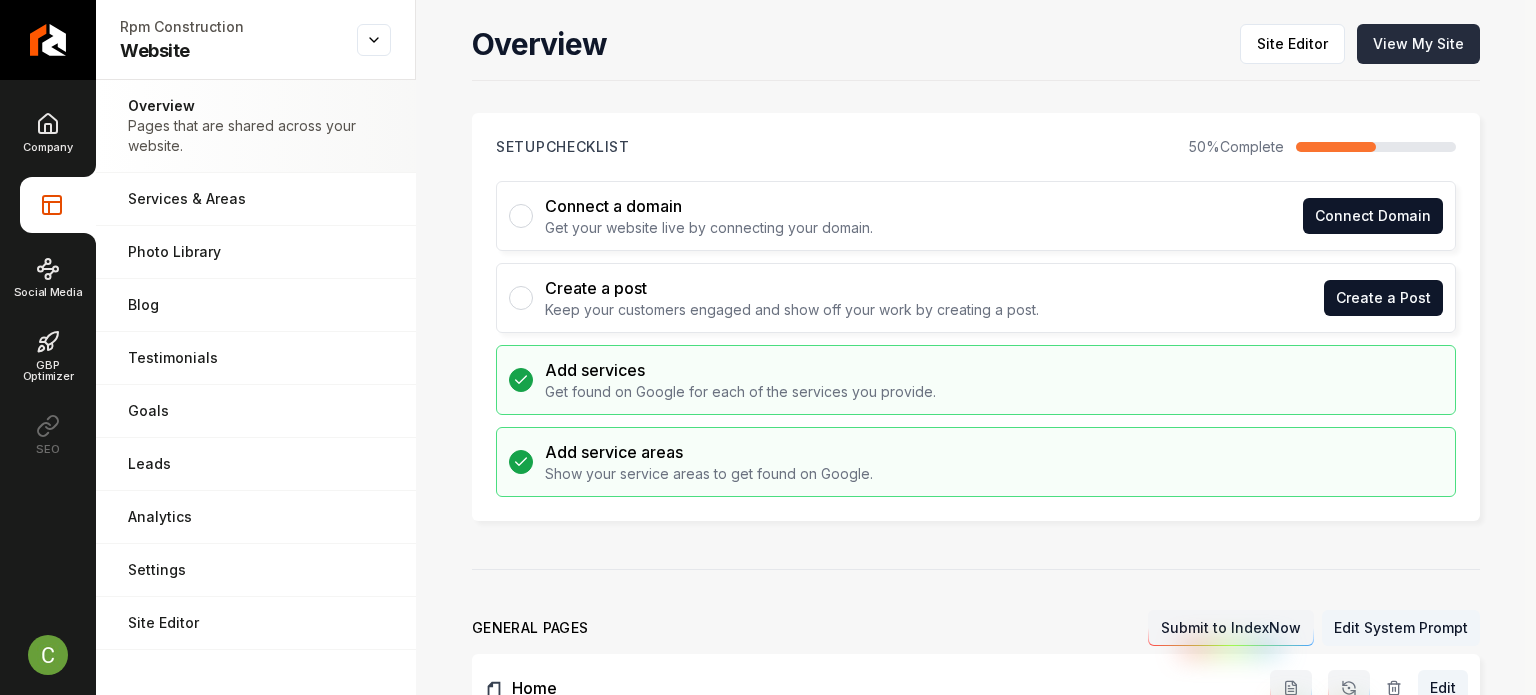 click on "View My Site" at bounding box center (1418, 44) 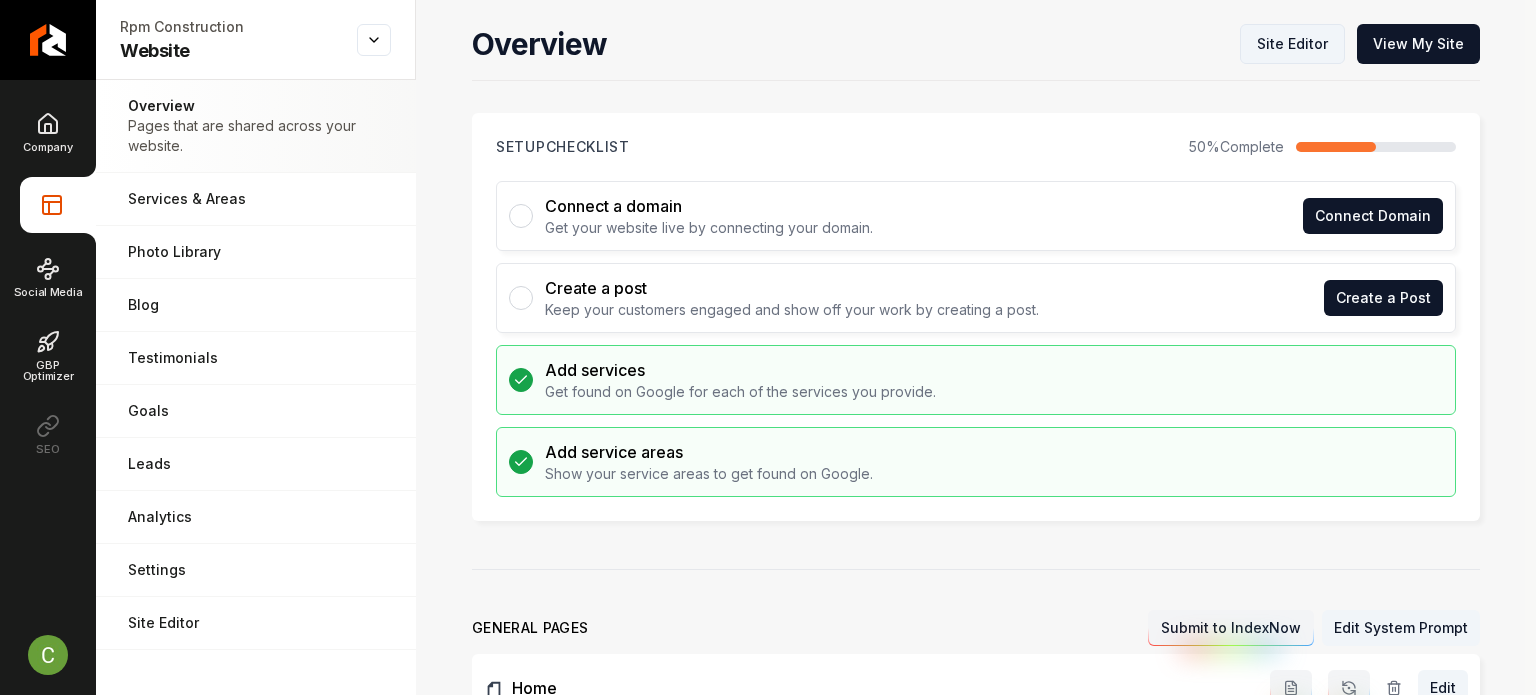 click on "Site Editor" at bounding box center (1292, 44) 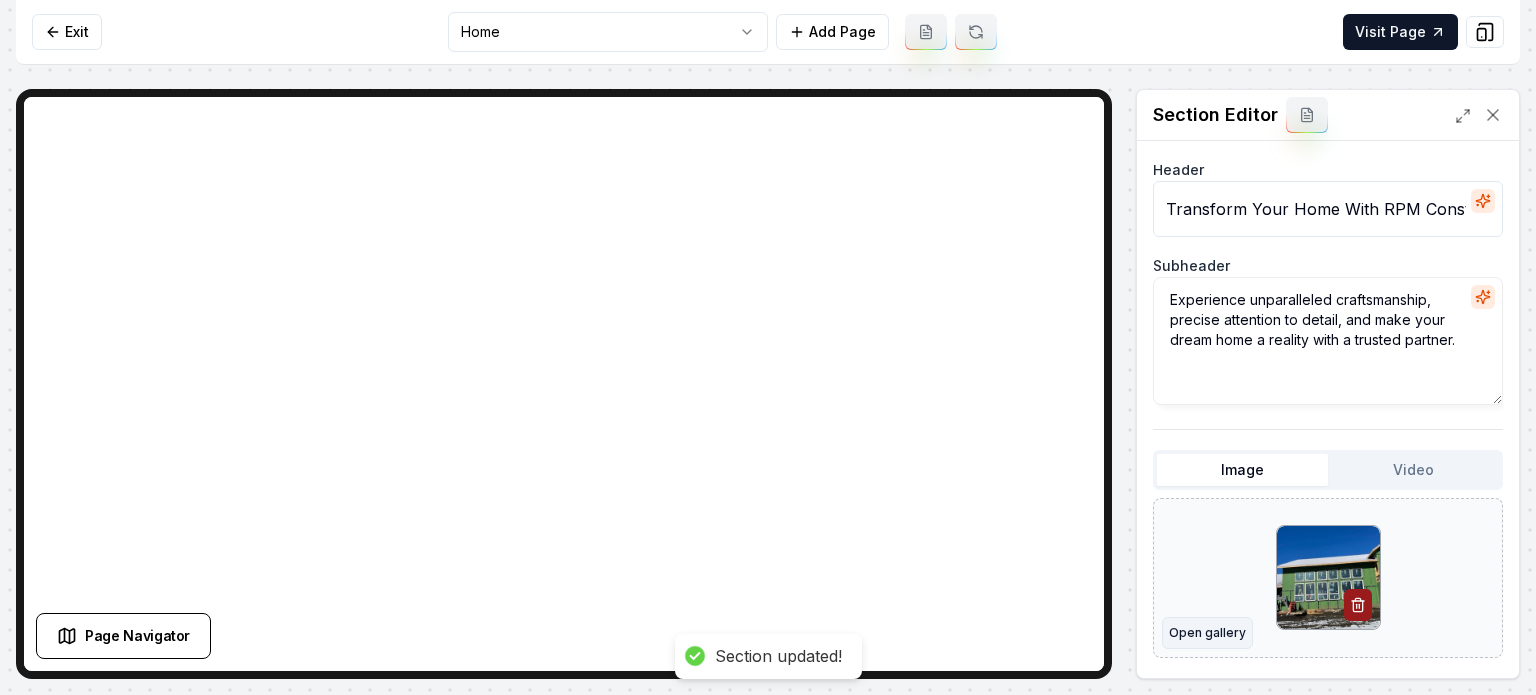 click on "Open gallery" at bounding box center [1207, 633] 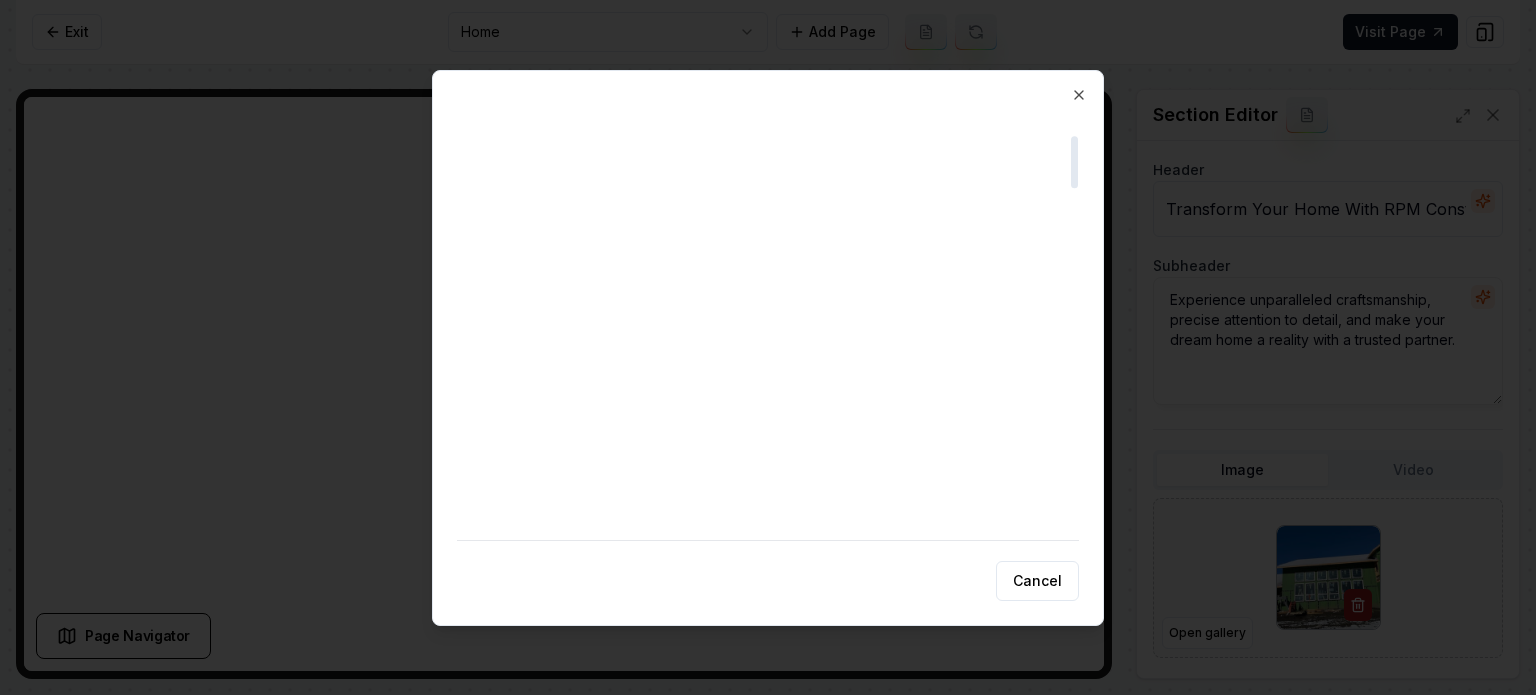 scroll, scrollTop: 200, scrollLeft: 0, axis: vertical 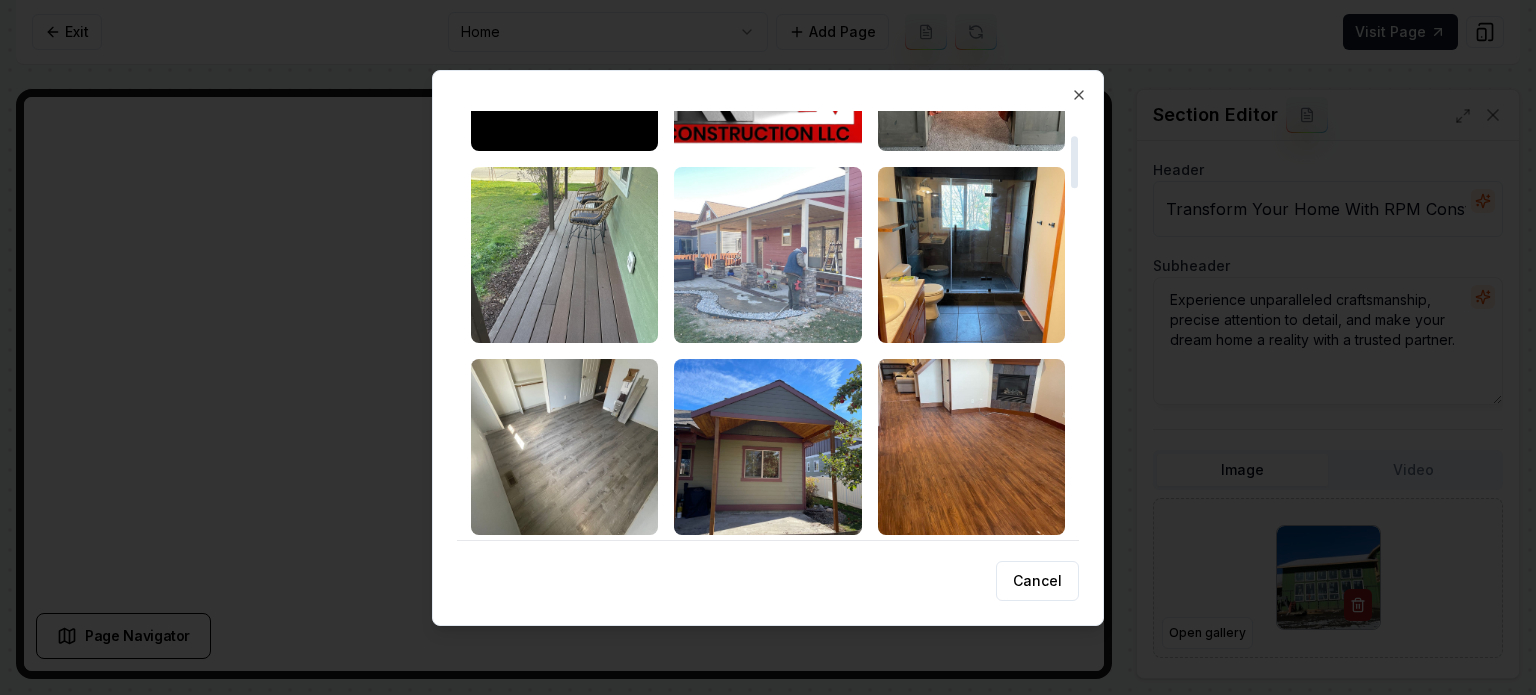 click at bounding box center (767, 255) 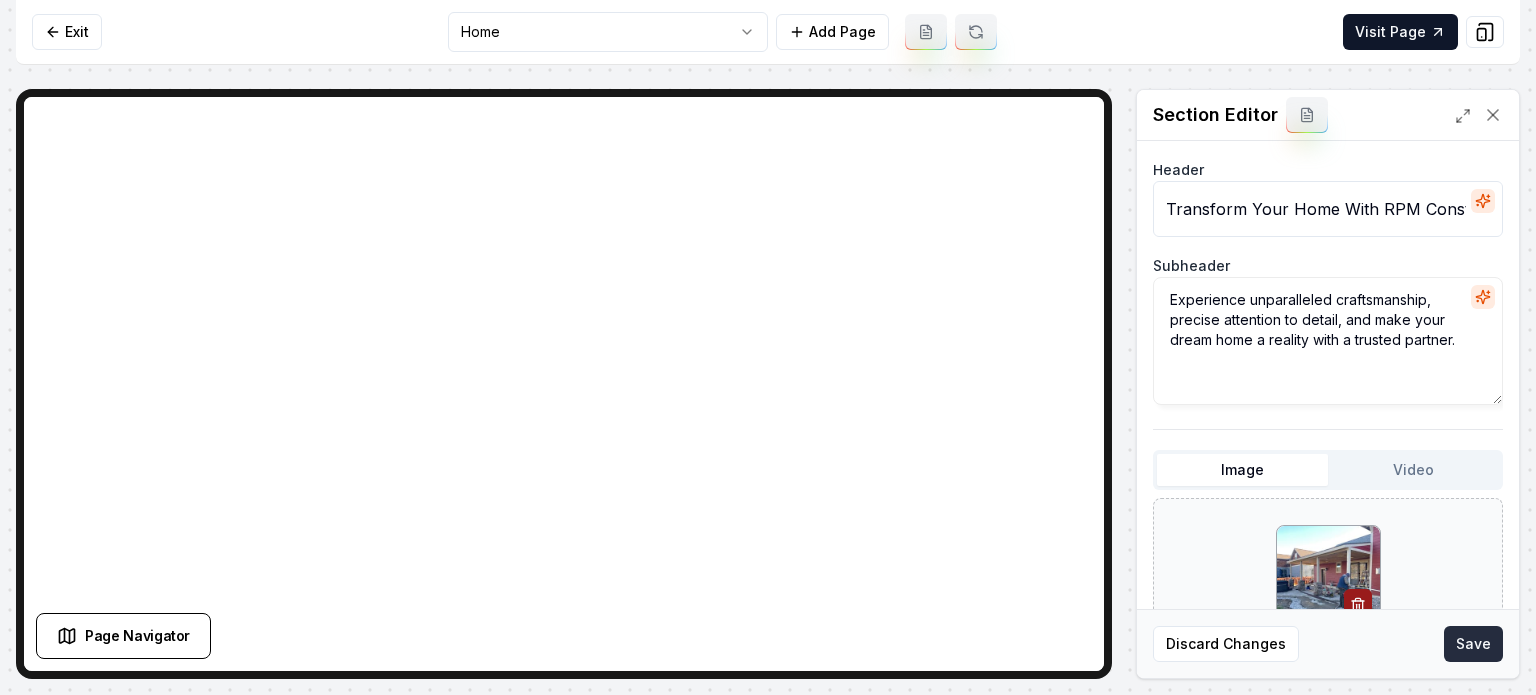click on "Save" at bounding box center (1473, 644) 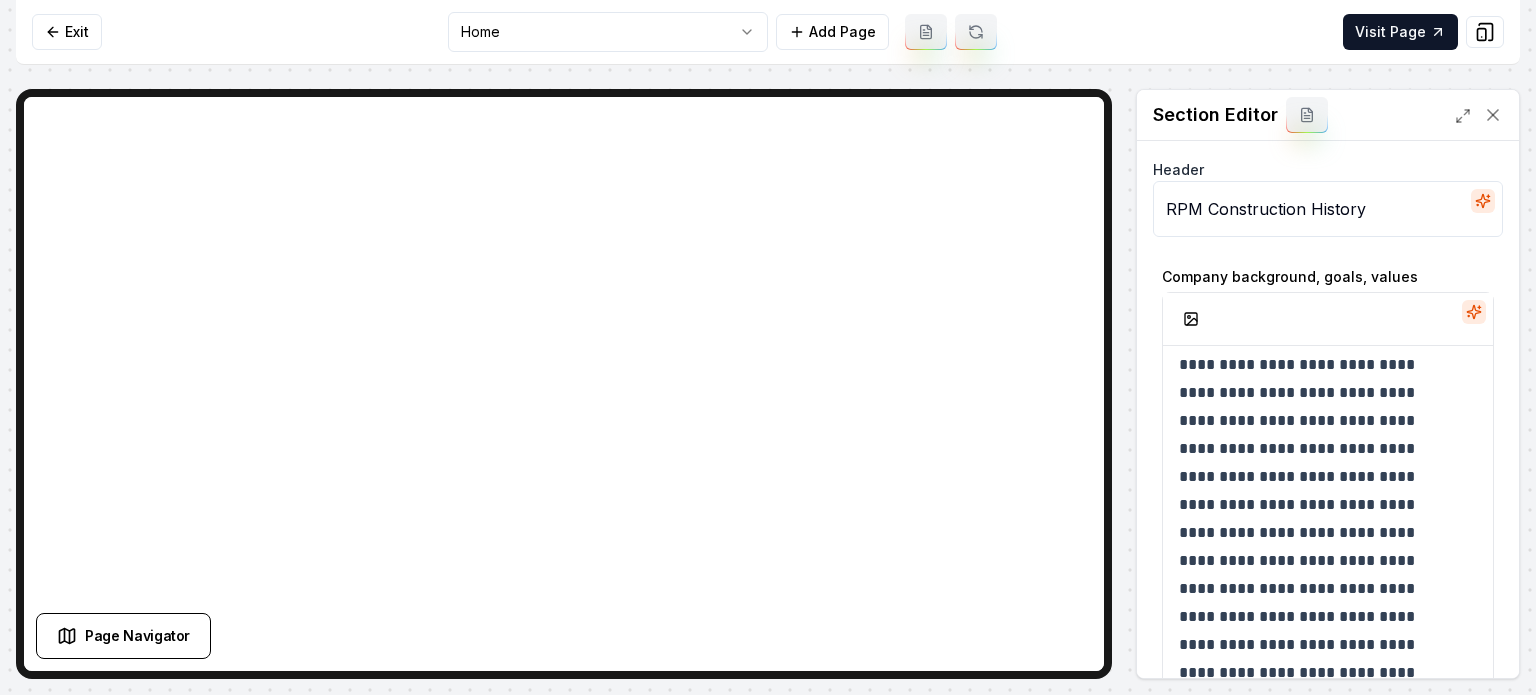 scroll, scrollTop: 101, scrollLeft: 0, axis: vertical 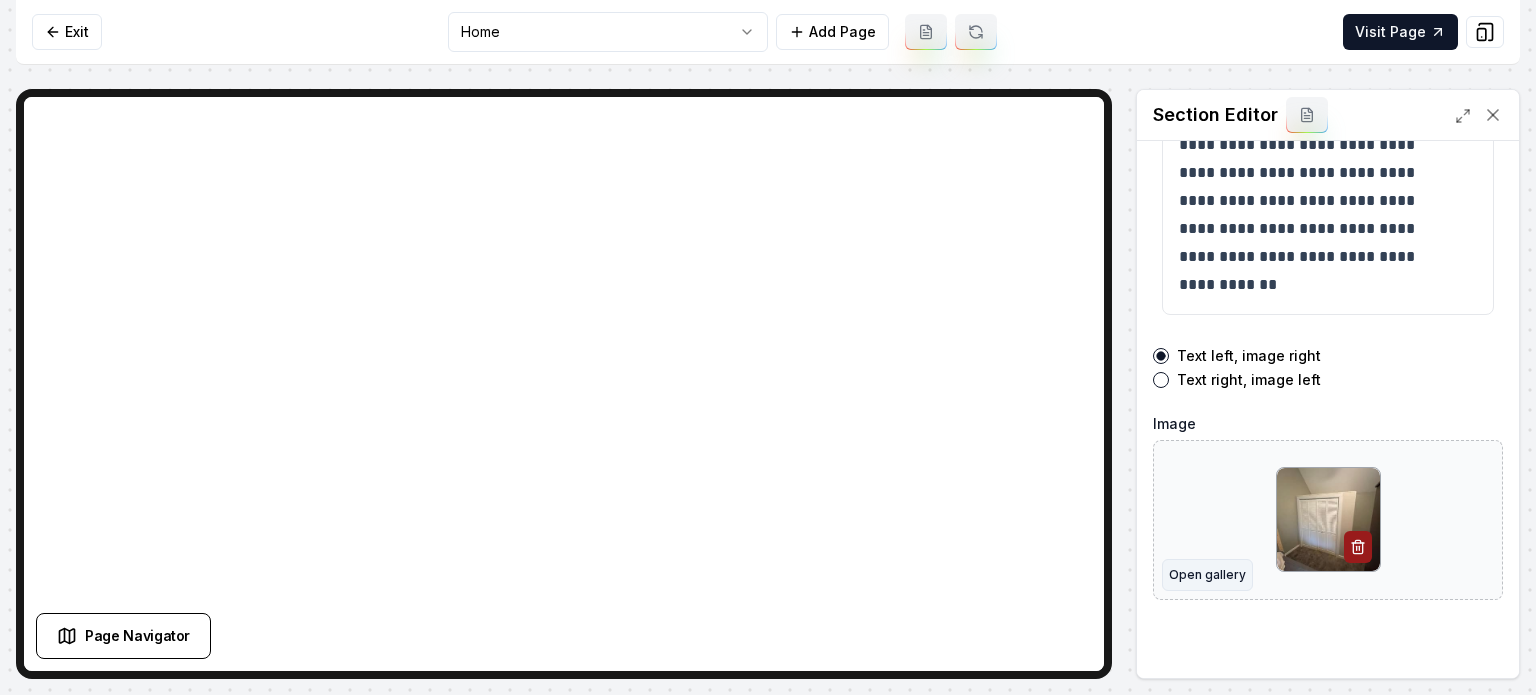 click on "Open gallery" at bounding box center [1207, 575] 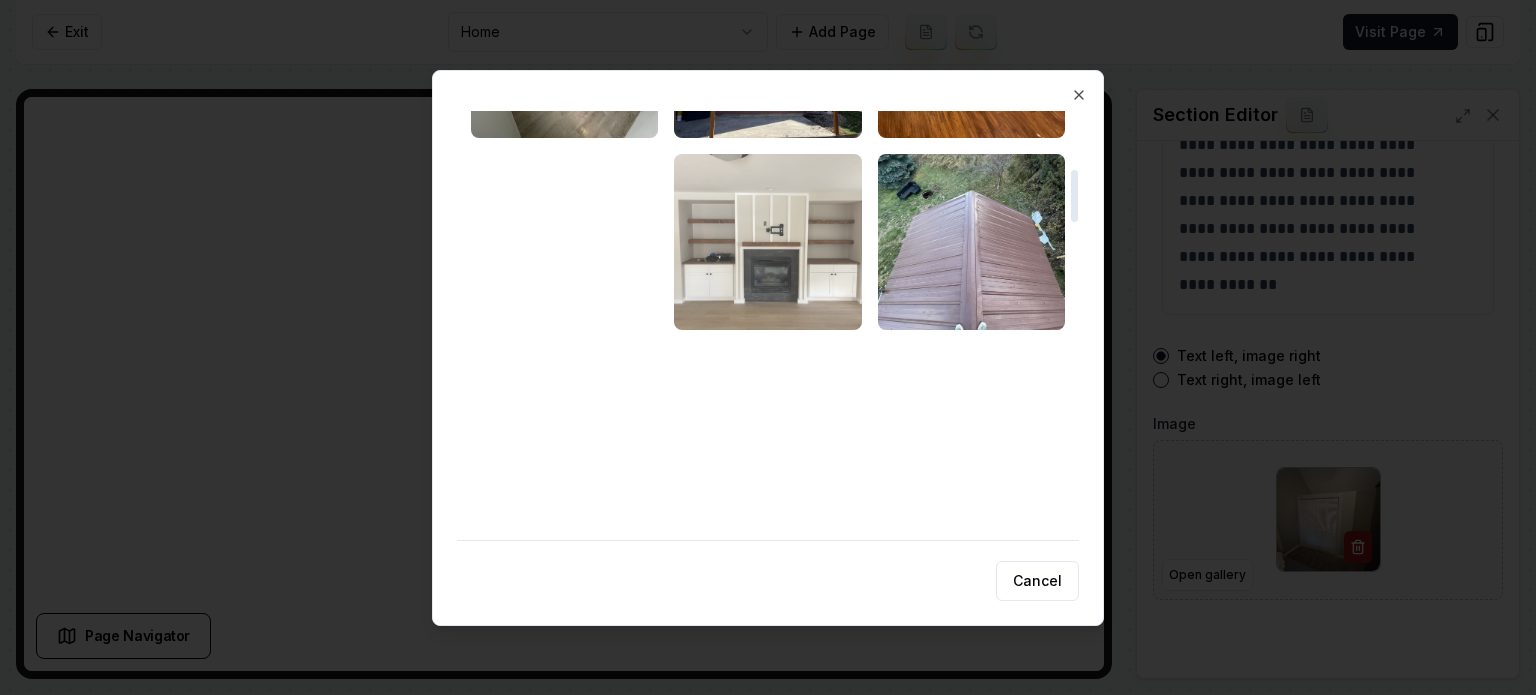 scroll, scrollTop: 600, scrollLeft: 0, axis: vertical 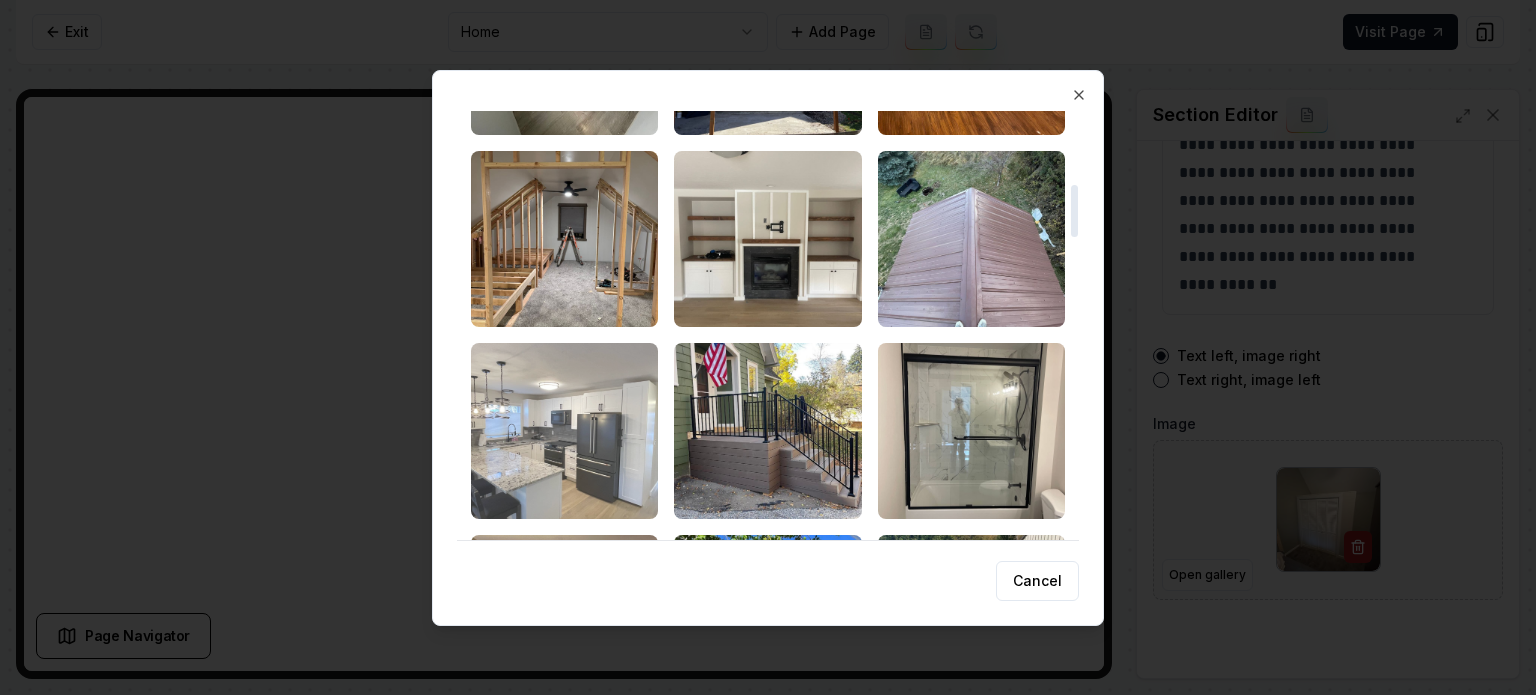 click at bounding box center (564, 431) 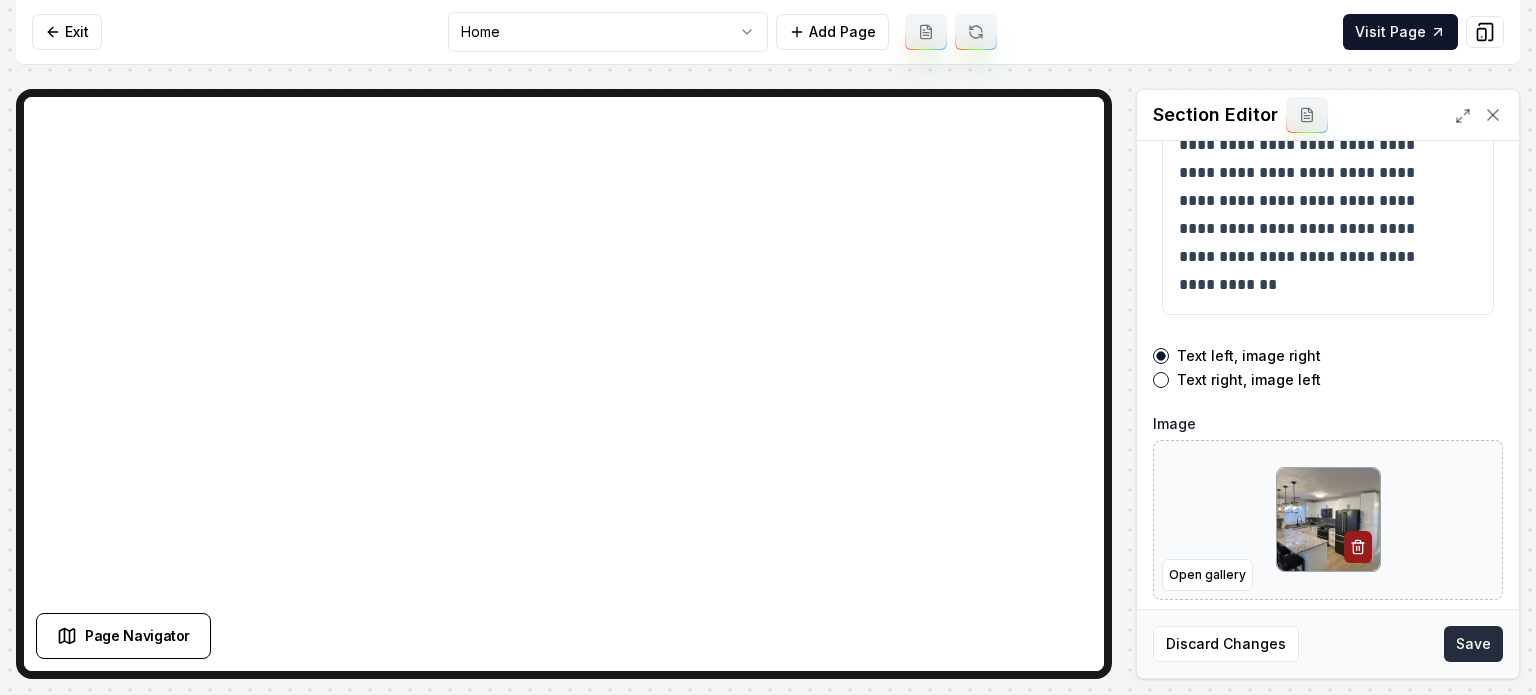 click on "Save" at bounding box center [1473, 644] 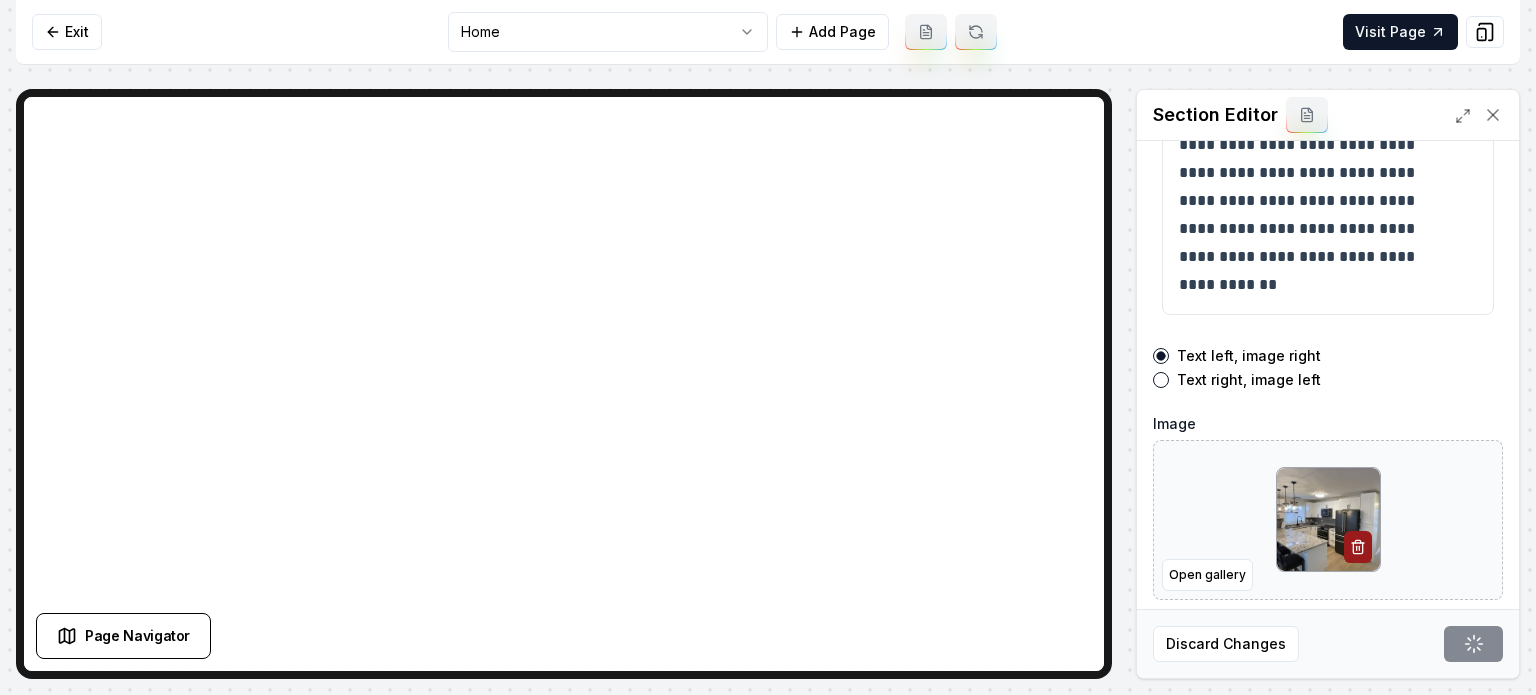 click on "**********" at bounding box center (768, 347) 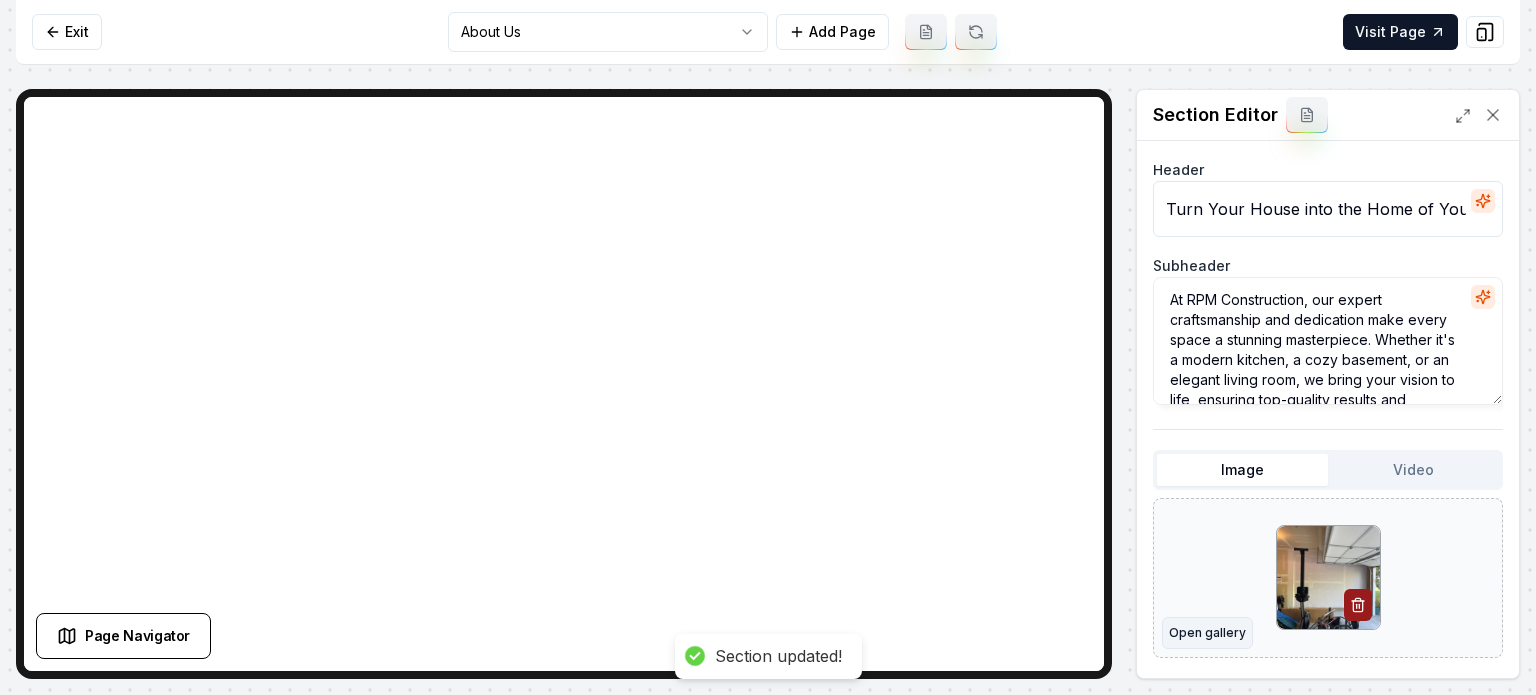 click on "Open gallery" at bounding box center (1207, 633) 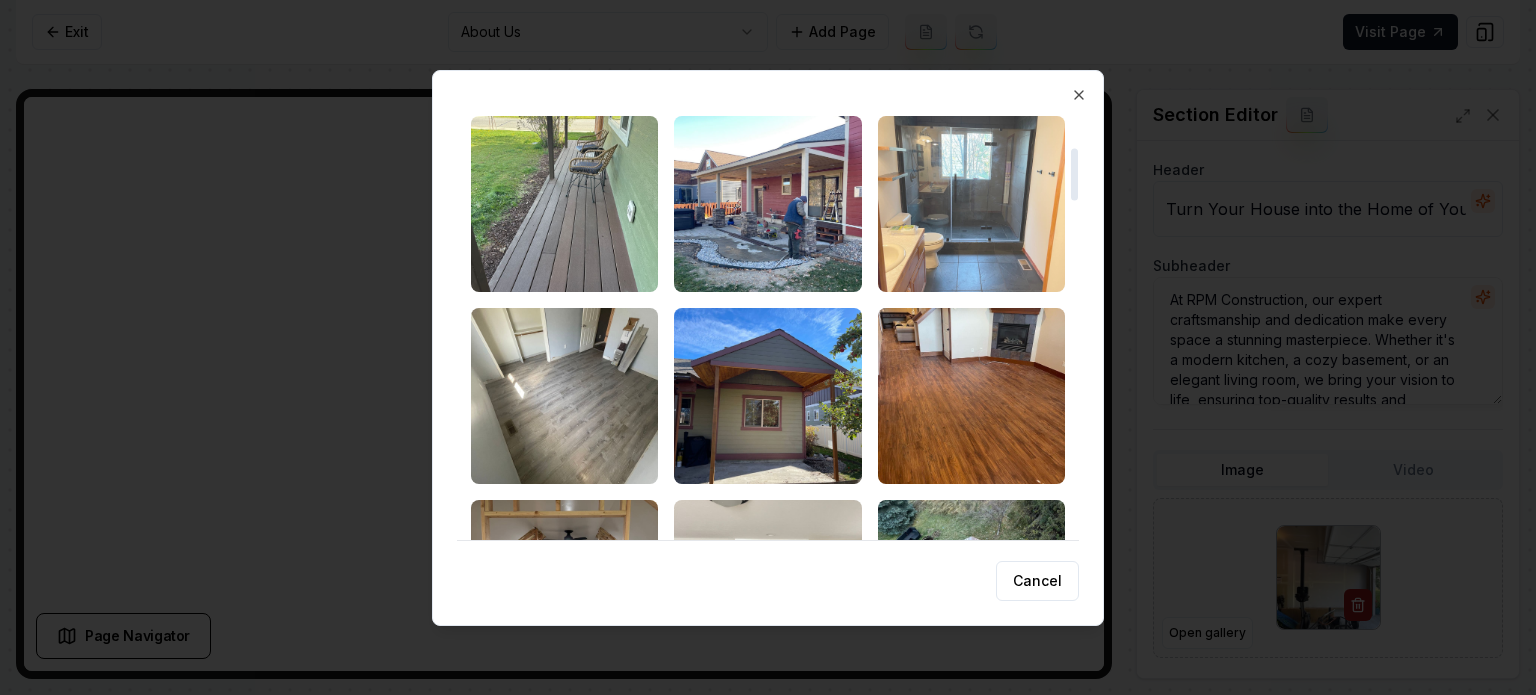scroll, scrollTop: 300, scrollLeft: 0, axis: vertical 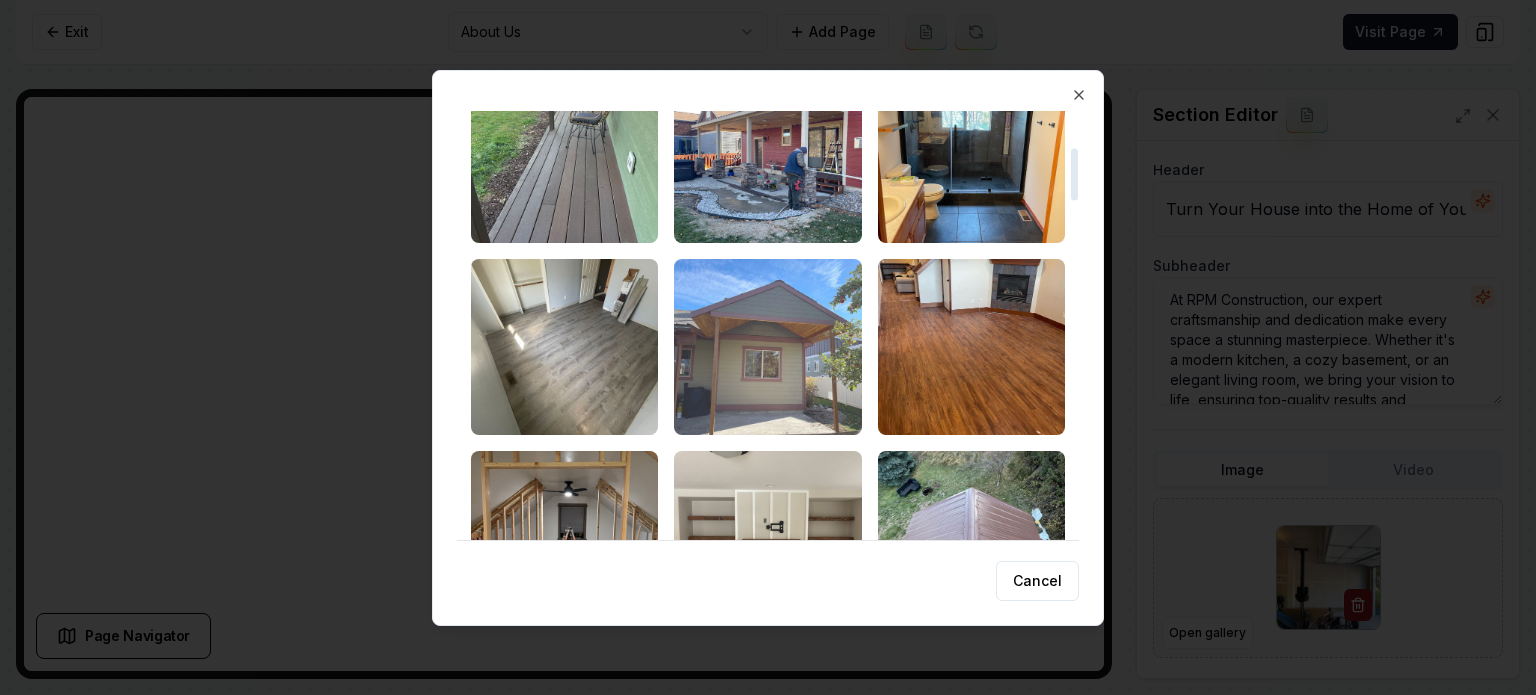 click at bounding box center (767, 347) 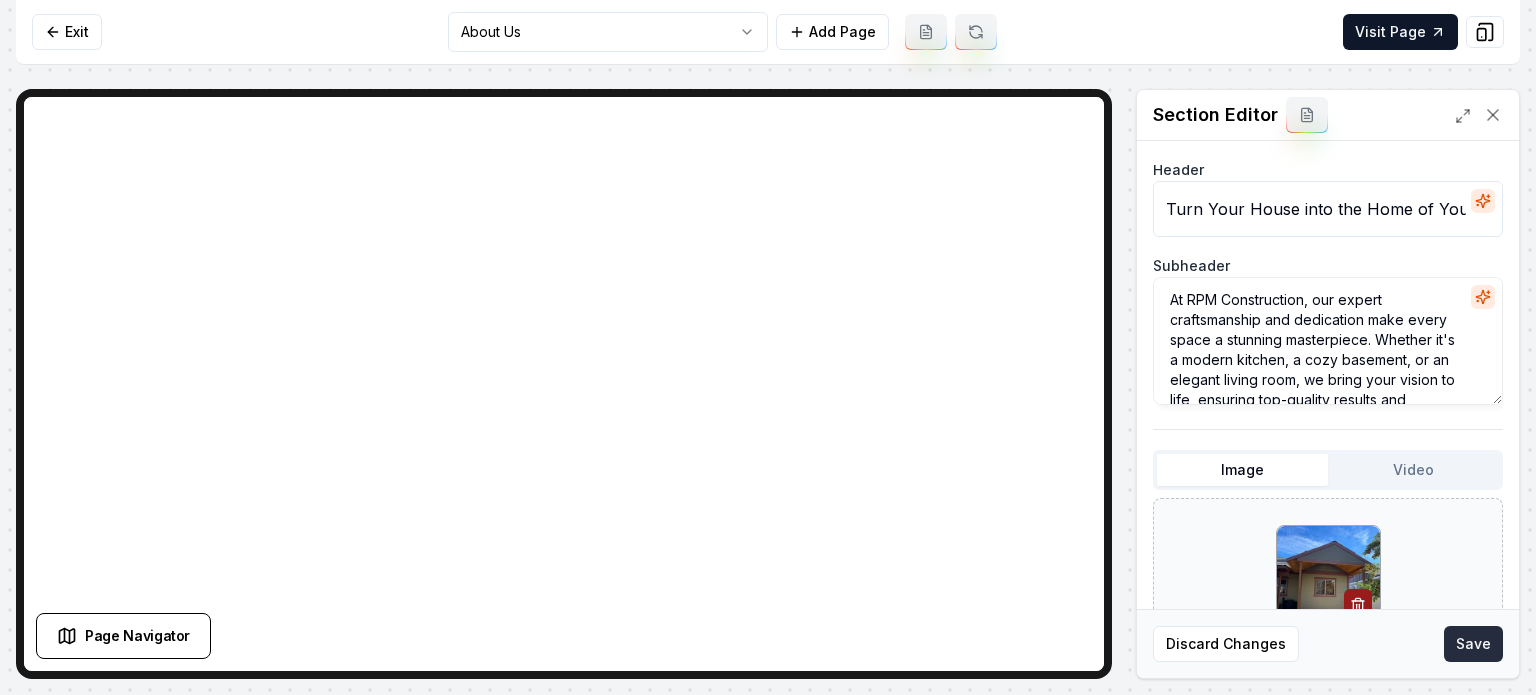 click on "Save" at bounding box center [1473, 644] 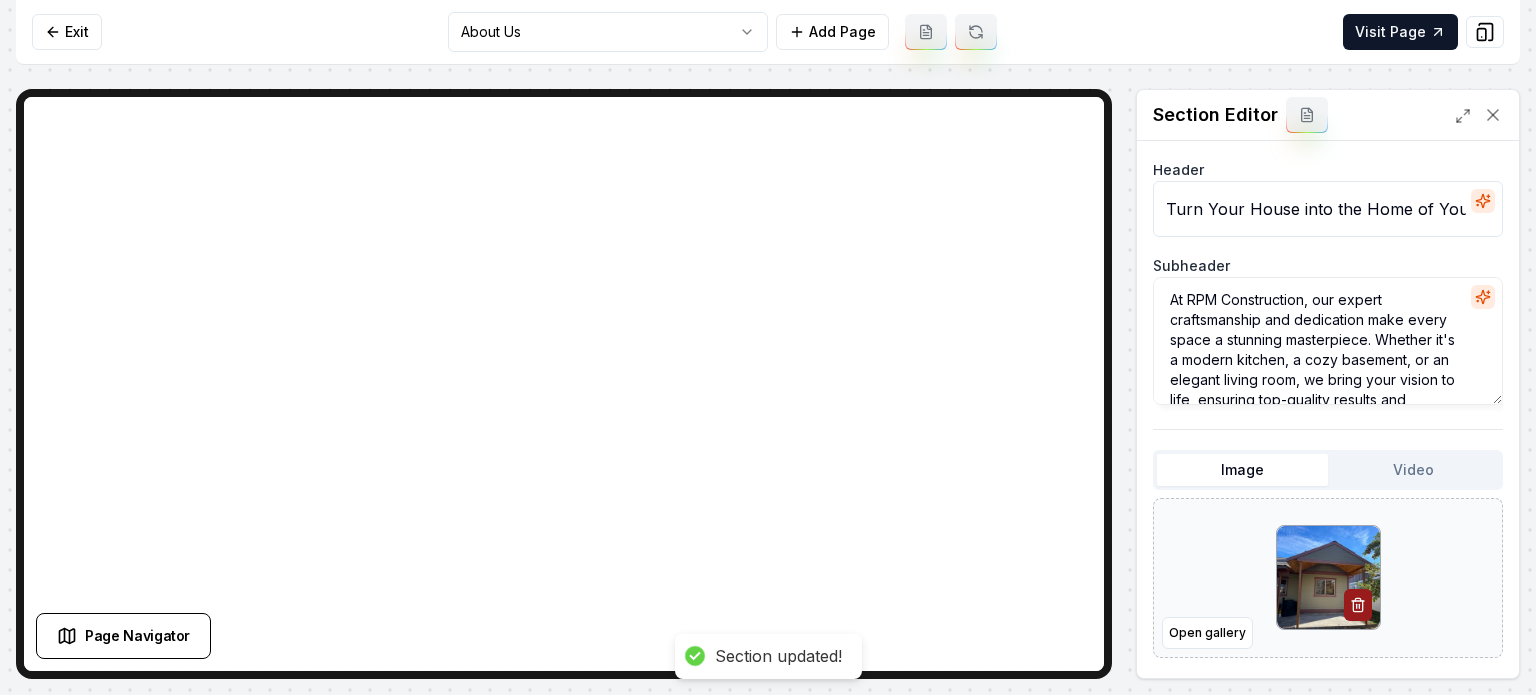 click on "Computer Required This feature is only available on a computer. Please switch to a computer to edit your site. Go back  Exit About Us Add Page Visit Page  Page Navigator Page Settings Section Editor Header Turn Your House into the Home of Your Dreams Subheader At RPM Construction, our expert craftsmanship and dedication make every space a stunning masterpiece. Whether it's a modern kitchen, a cozy basement, or an elegant living room, we bring your vision to life, ensuring top-quality results and exceeding your expectations. Image Video Open gallery Custom buttons  off Your buttons will be based on the goals you set up. Discard Changes Save Section updated! /dashboard/sites/efb8c46d-8aaa-4bf1-a90d-4eb1ecdd7028/pages/193f28de-9948-4570-8f64-55bdfdb13a48" at bounding box center (768, 347) 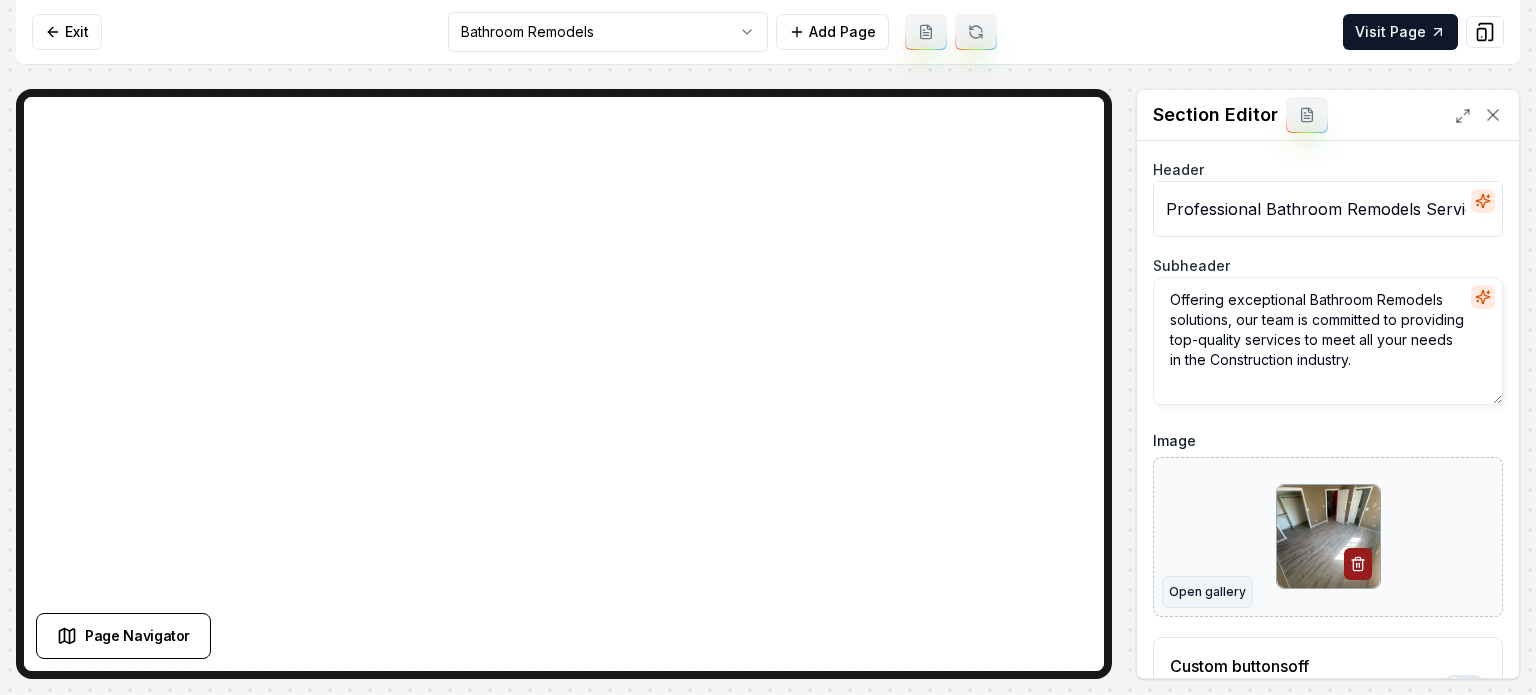 click on "Open gallery" at bounding box center [1207, 592] 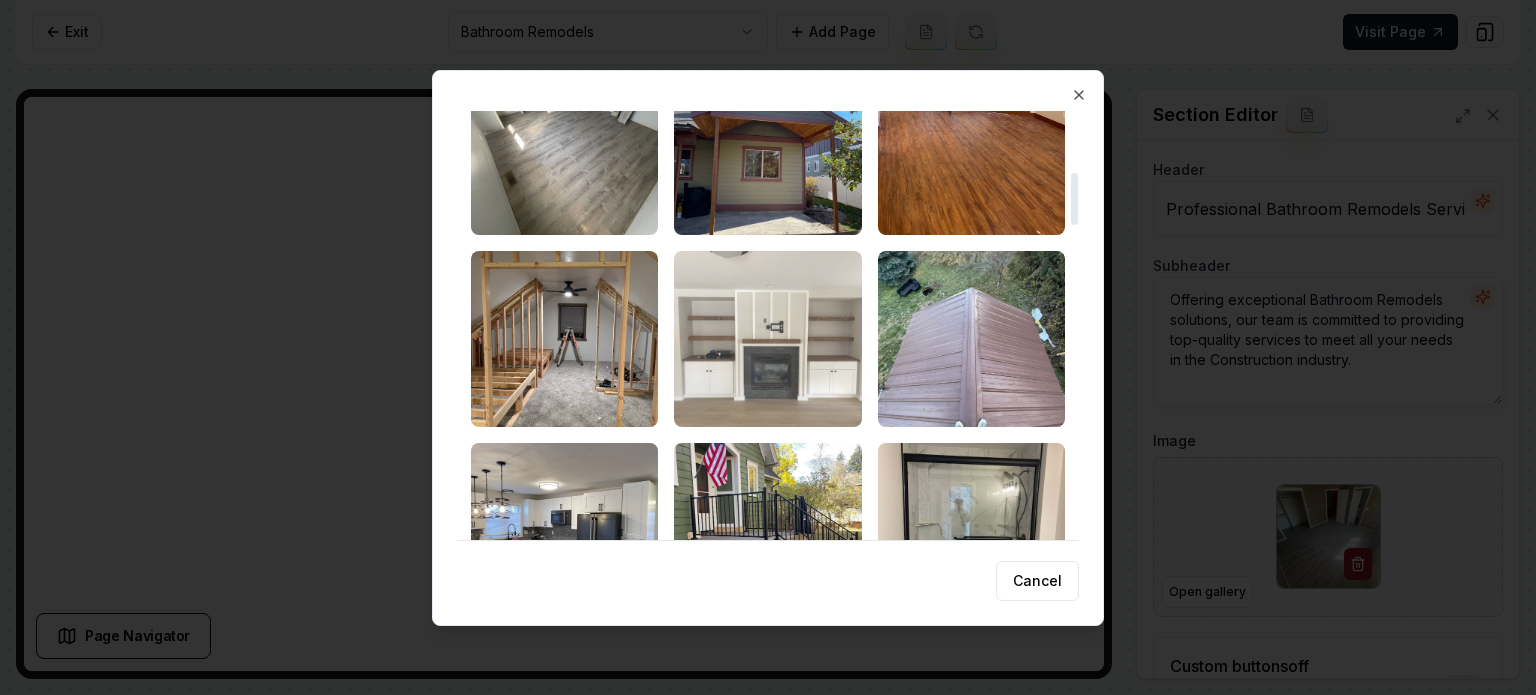 scroll, scrollTop: 700, scrollLeft: 0, axis: vertical 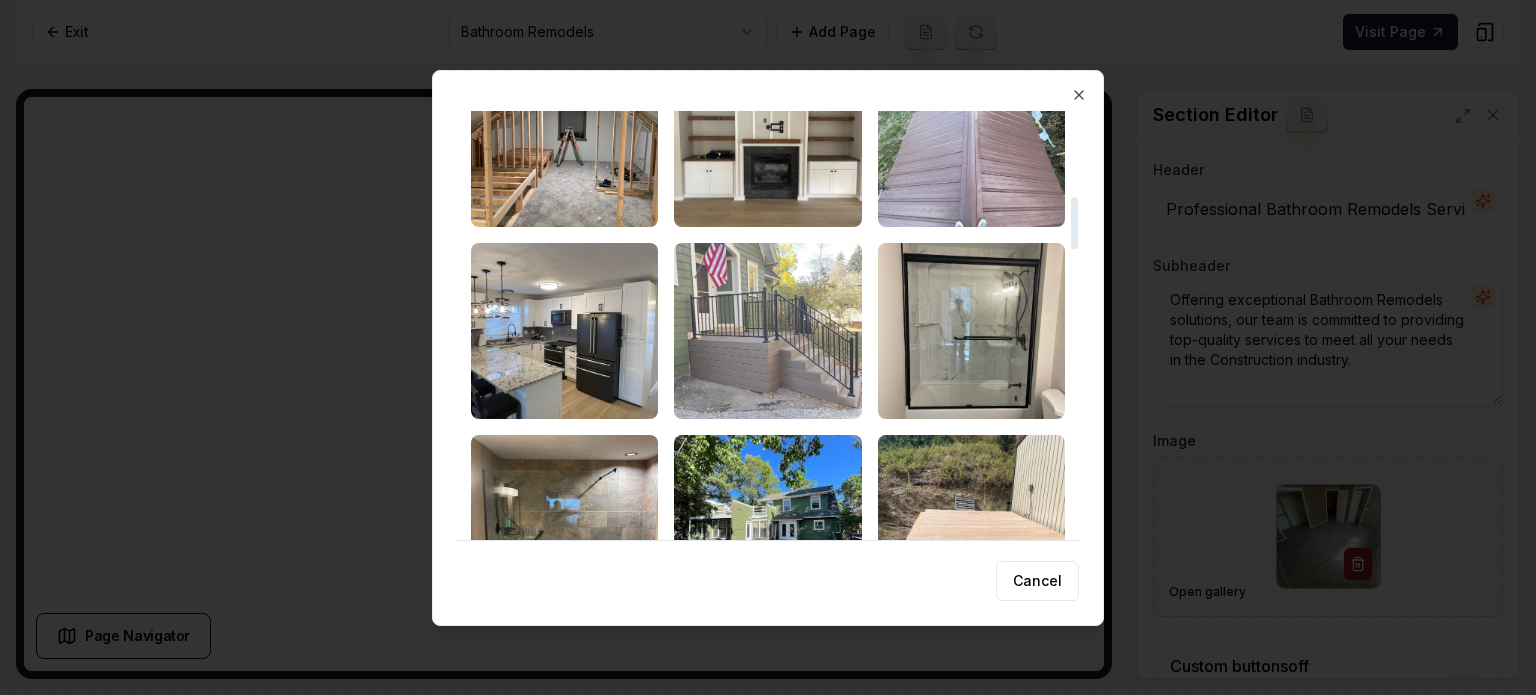 click at bounding box center [767, 331] 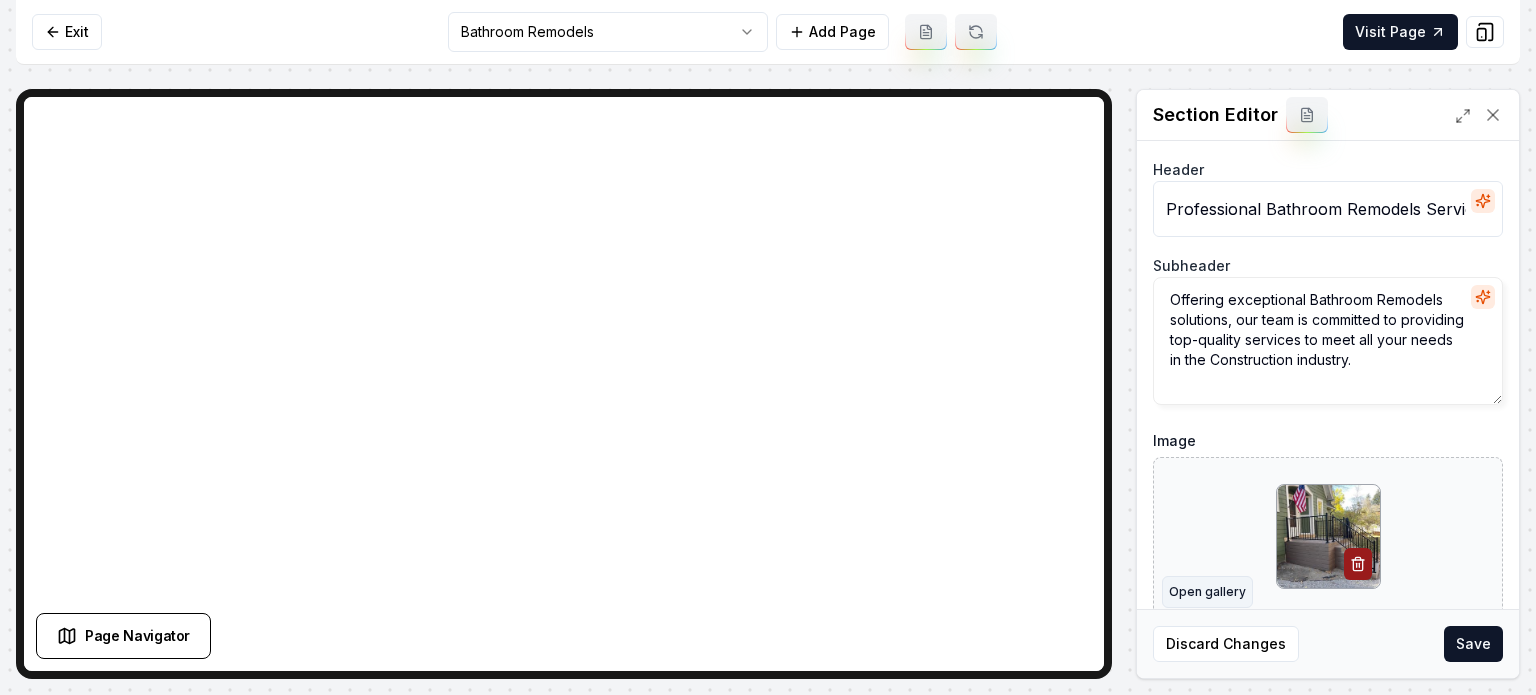 click on "Open gallery" at bounding box center (1207, 592) 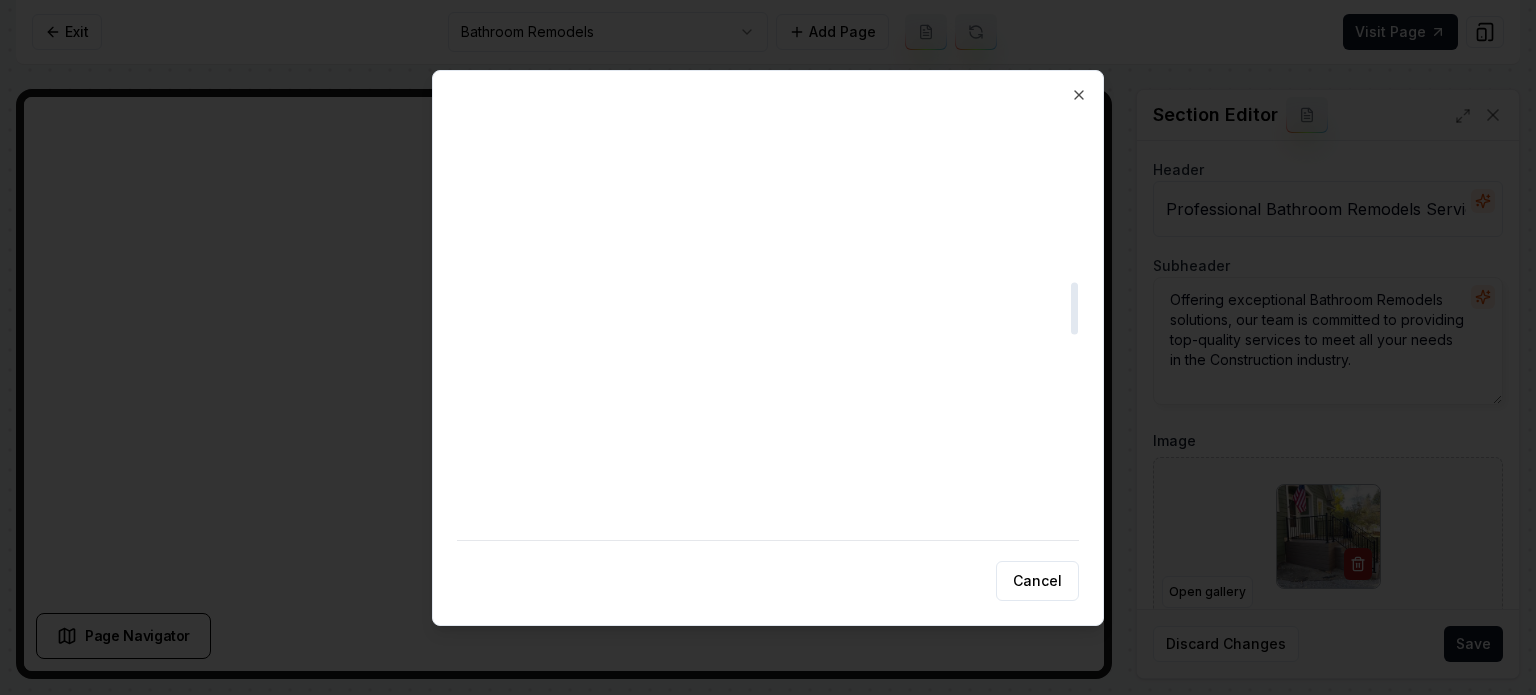scroll, scrollTop: 1300, scrollLeft: 0, axis: vertical 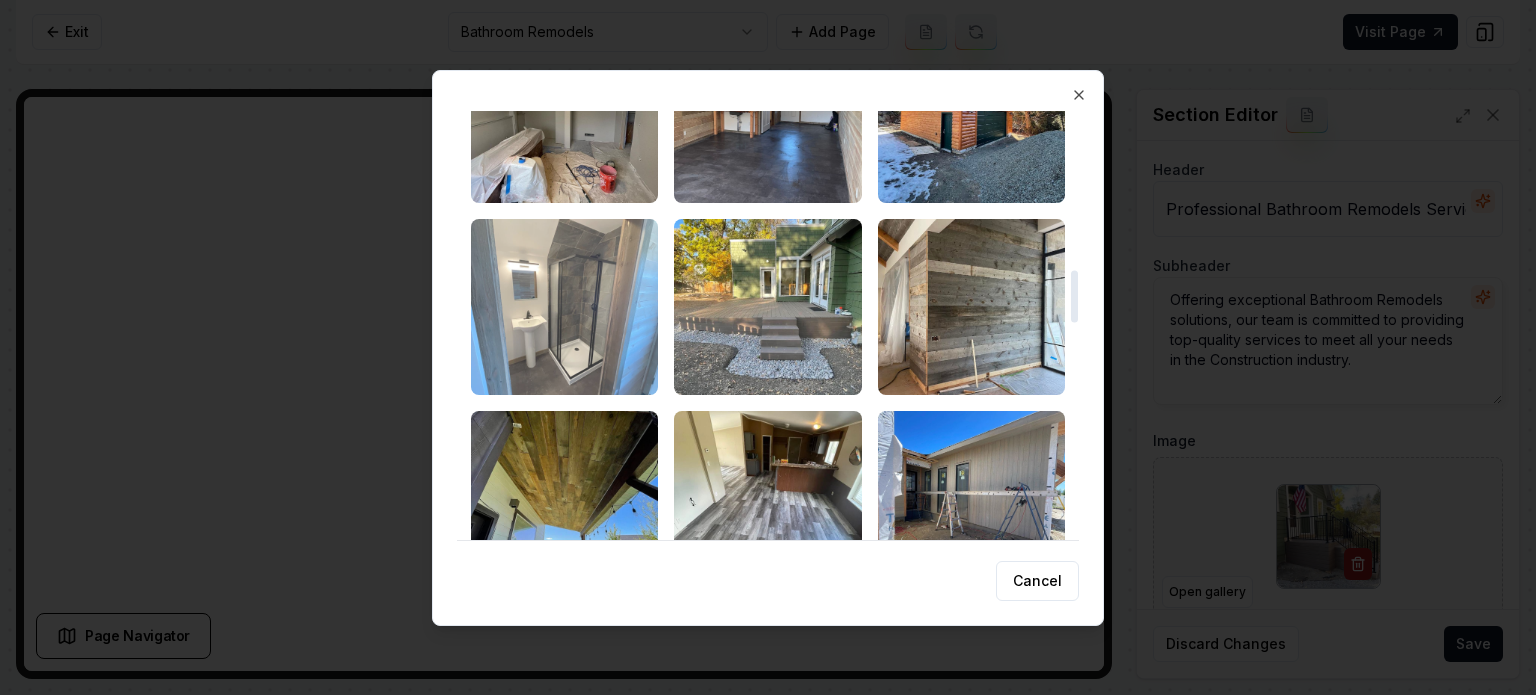 click at bounding box center [564, 307] 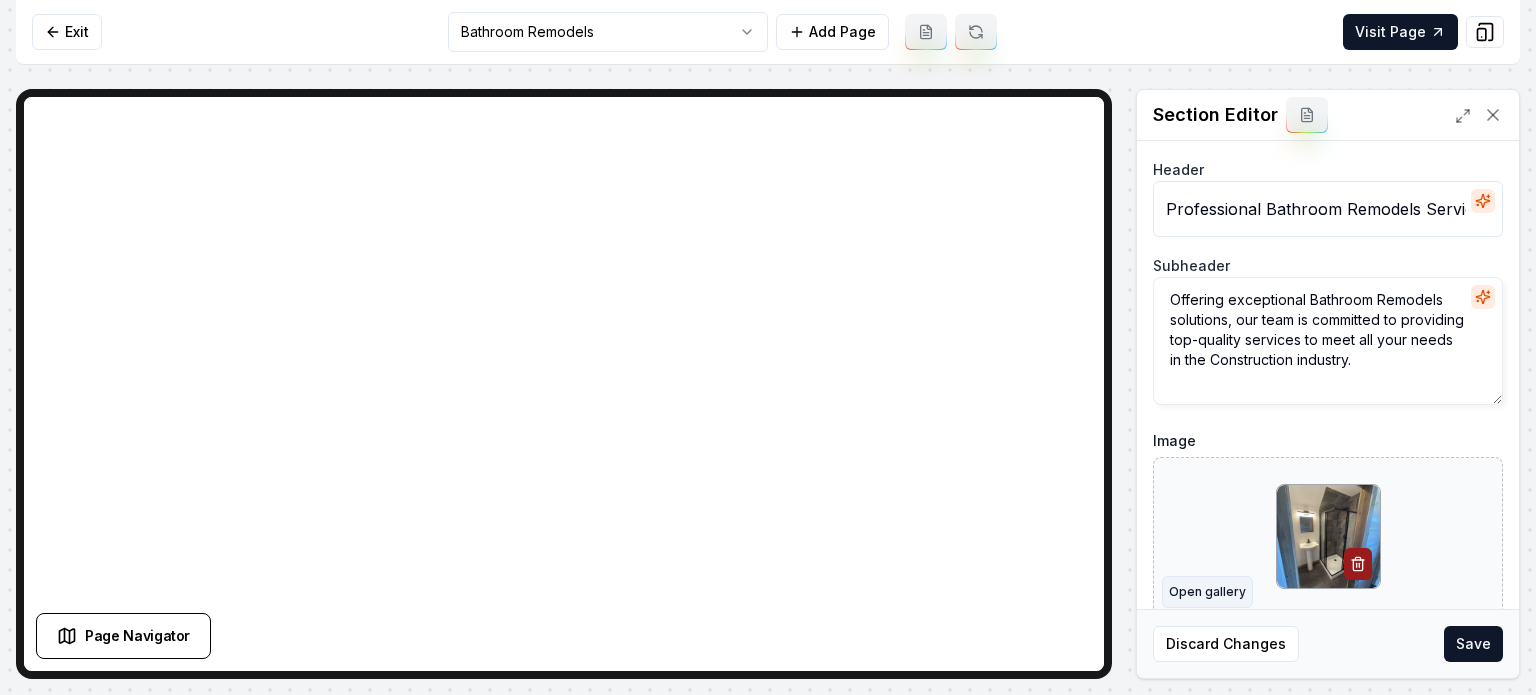 click on "Open gallery" at bounding box center [1207, 592] 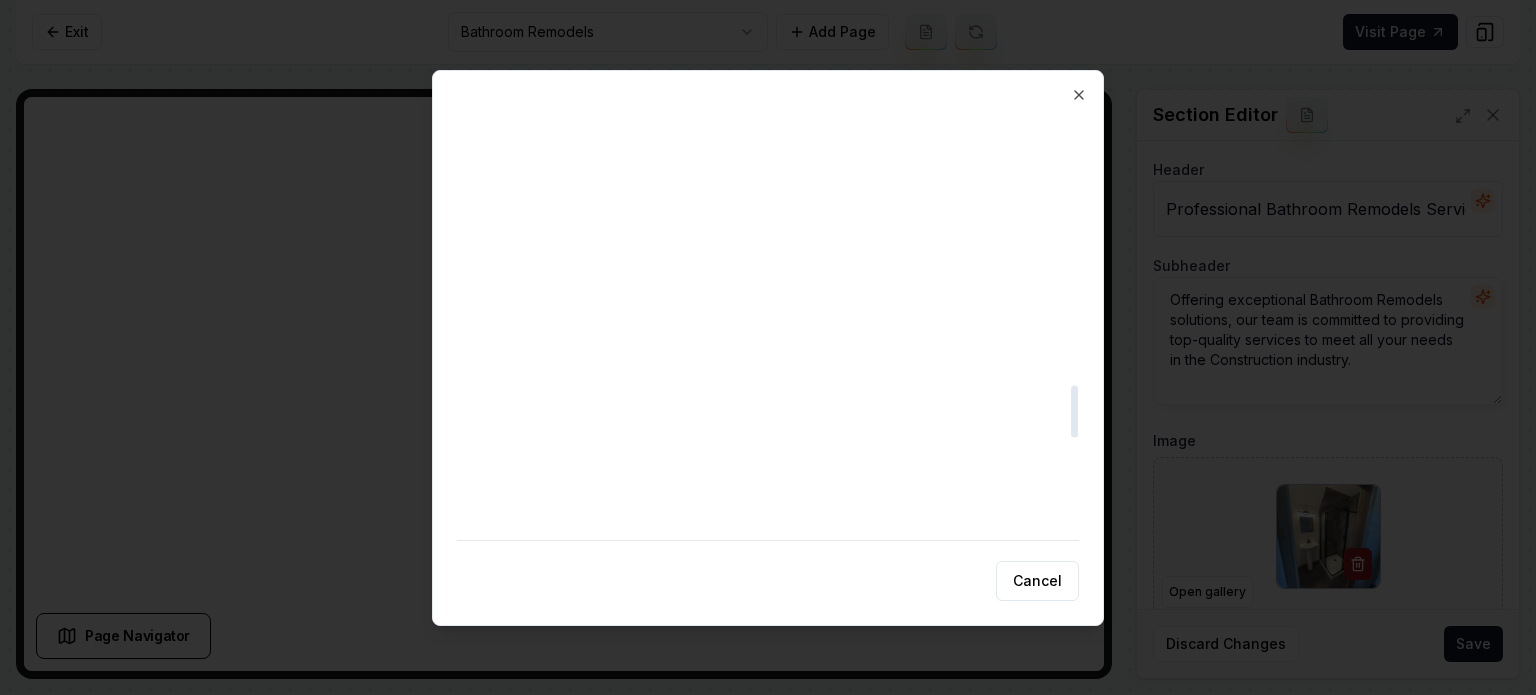 scroll, scrollTop: 2100, scrollLeft: 0, axis: vertical 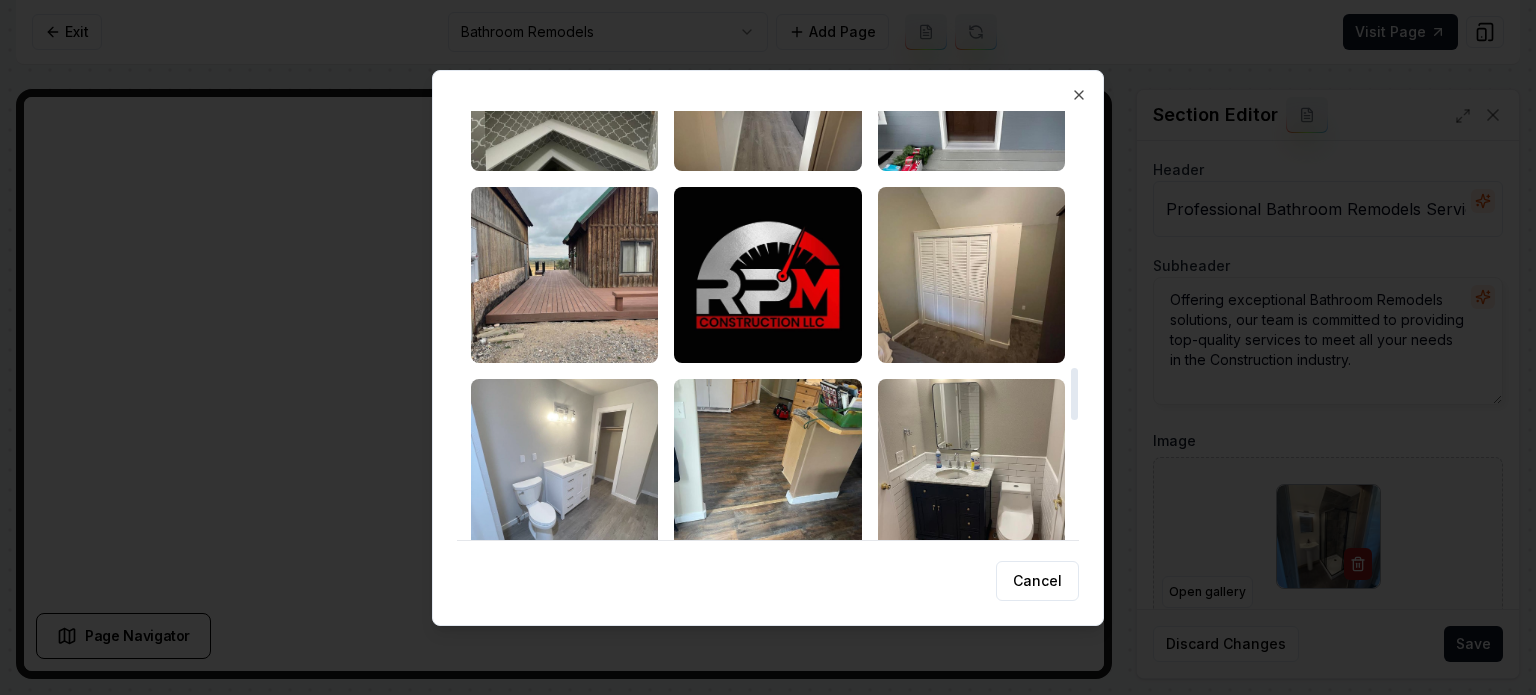 click at bounding box center [564, 467] 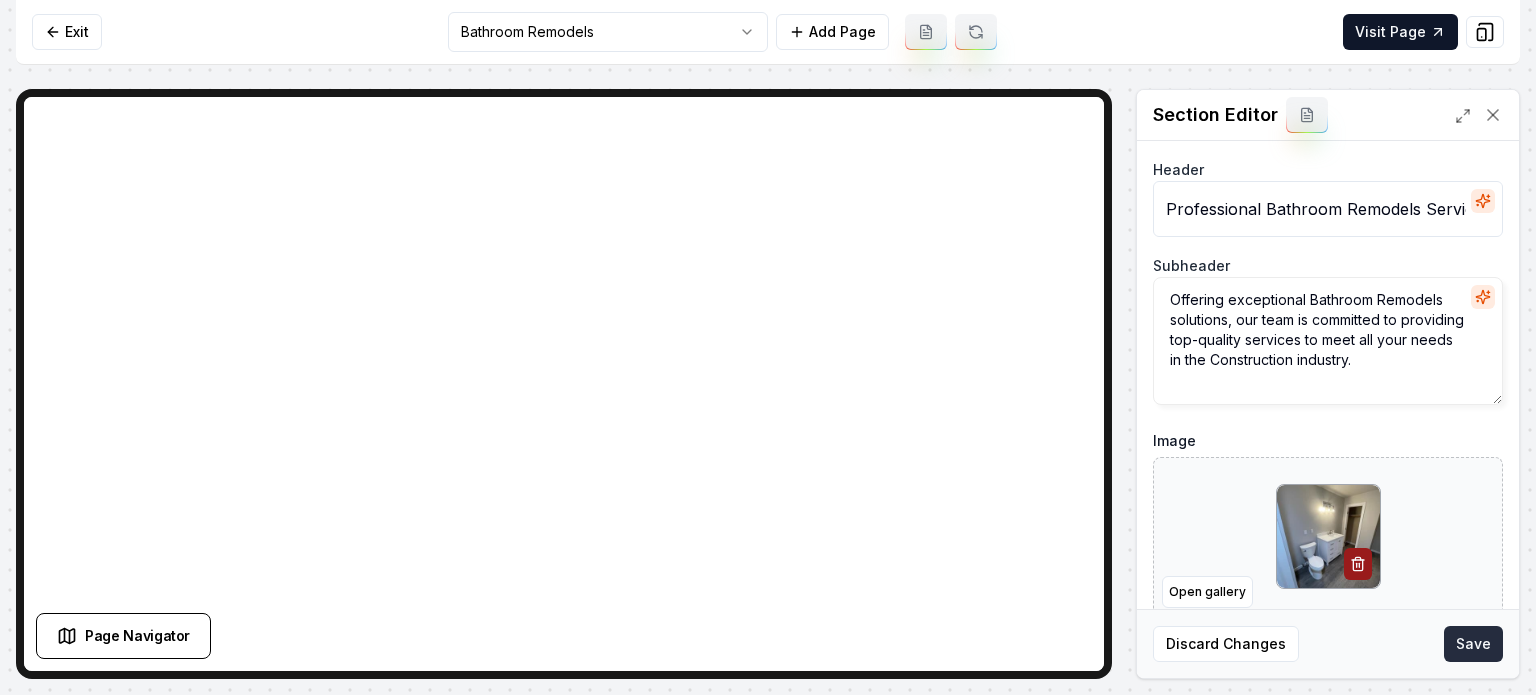 click on "Save" at bounding box center [1473, 644] 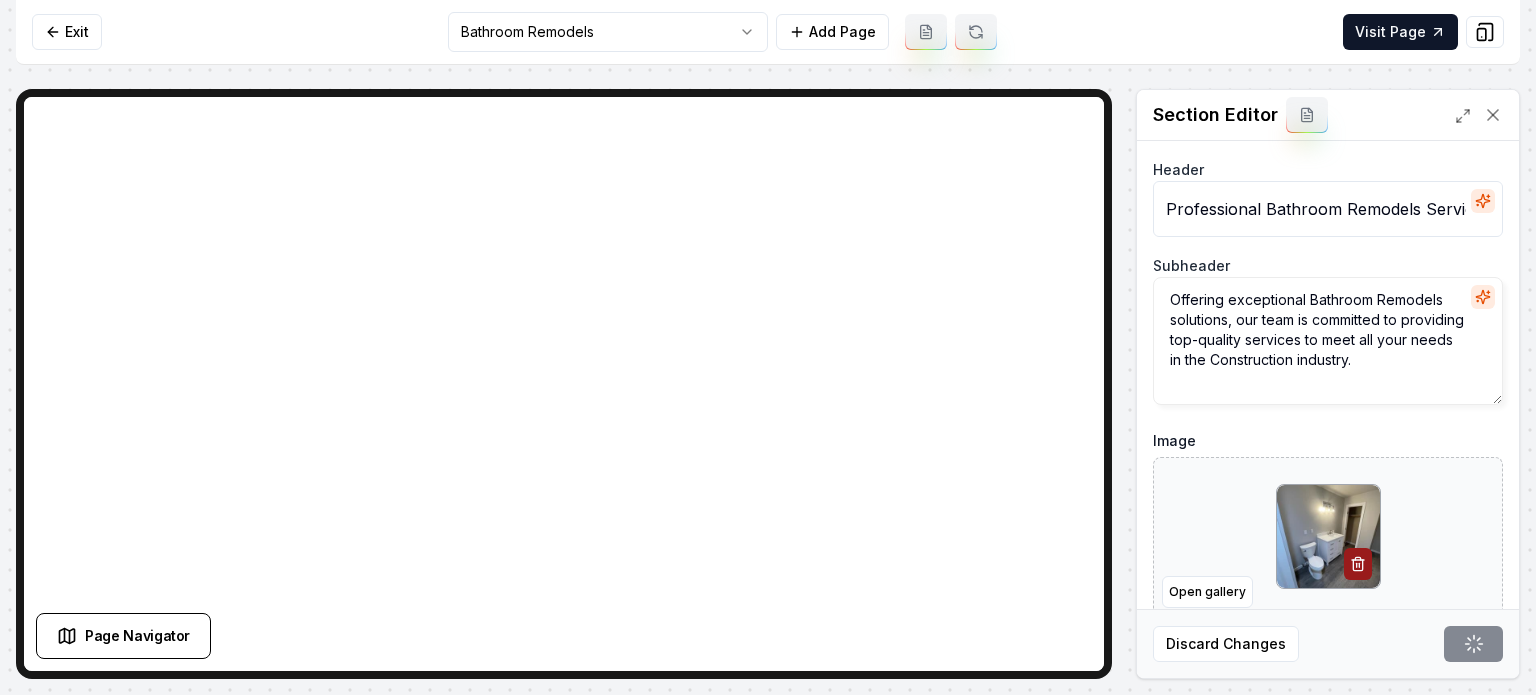 click on "Computer Required This feature is only available on a computer. Please switch to a computer to edit your site. Go back  Exit Bathroom Remodels Add Page Visit Page  Page Navigator Page Settings Section Editor Header Professional Bathroom Remodels Services Subheader Offering exceptional Bathroom Remodels solutions, our team is committed to providing top-quality services to meet all your needs in the Construction industry. Image Open gallery Custom buttons  off Your buttons will be based on the goals you set up. Discard Changes Save /dashboard/sites/efb8c46d-8aaa-4bf1-a90d-4eb1ecdd7028/pages/aa7e9442-f957-4064-80ed-793bd4d10f13" at bounding box center [768, 347] 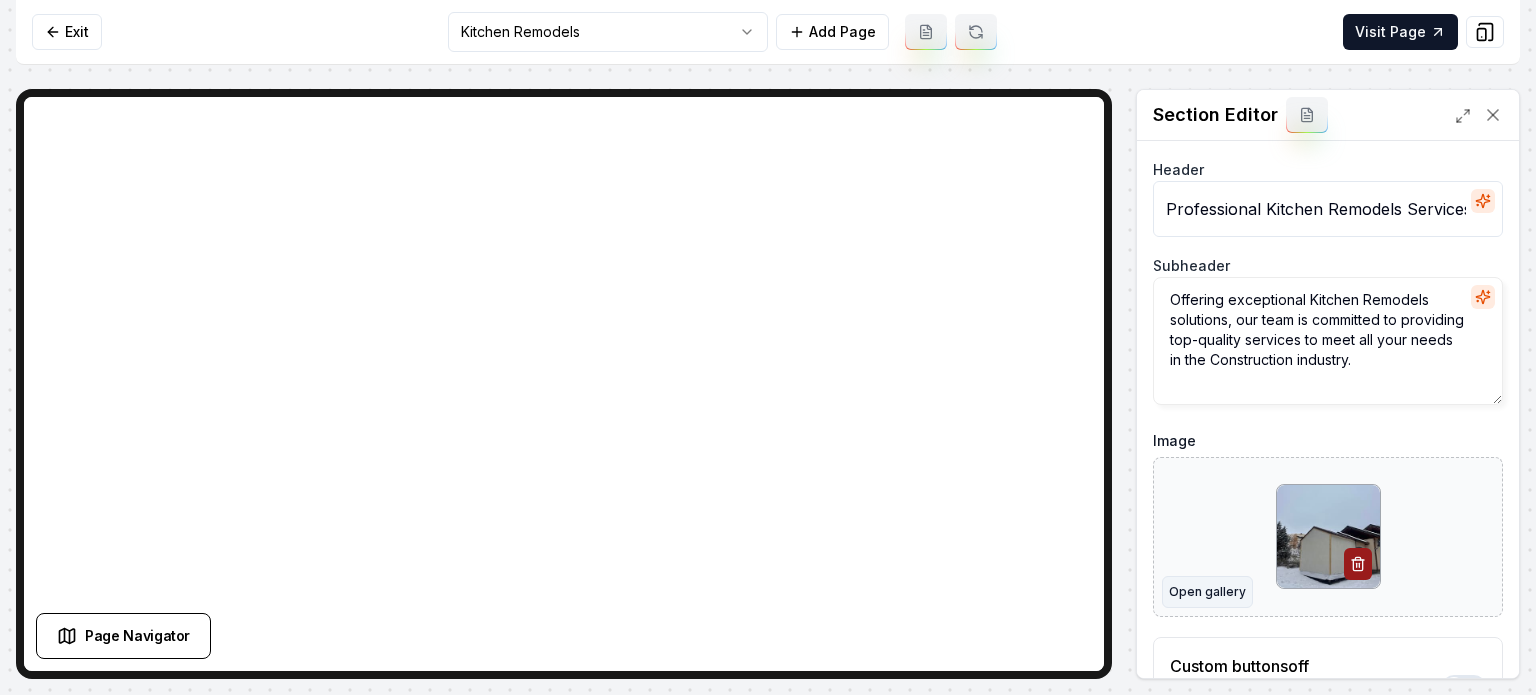 click on "Open gallery" at bounding box center (1207, 592) 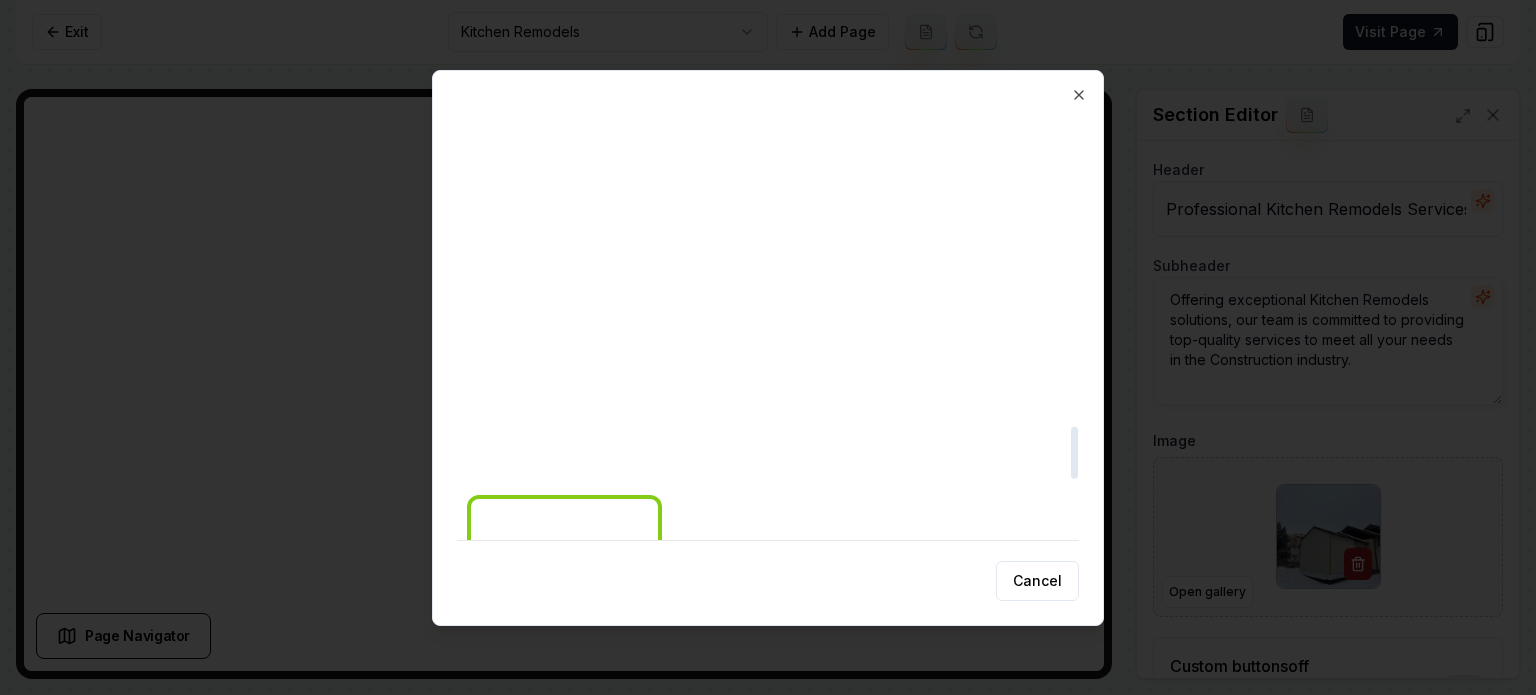scroll, scrollTop: 2582, scrollLeft: 0, axis: vertical 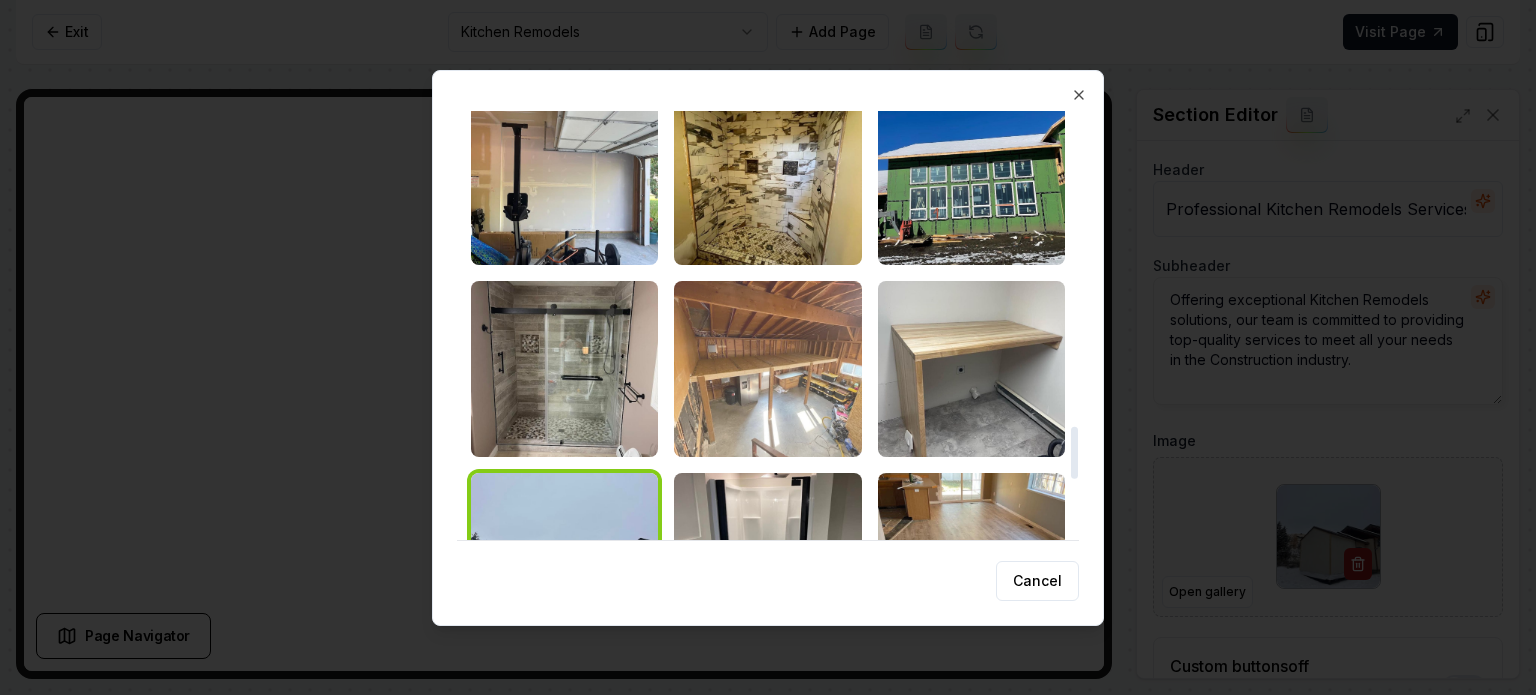 click at bounding box center (767, 369) 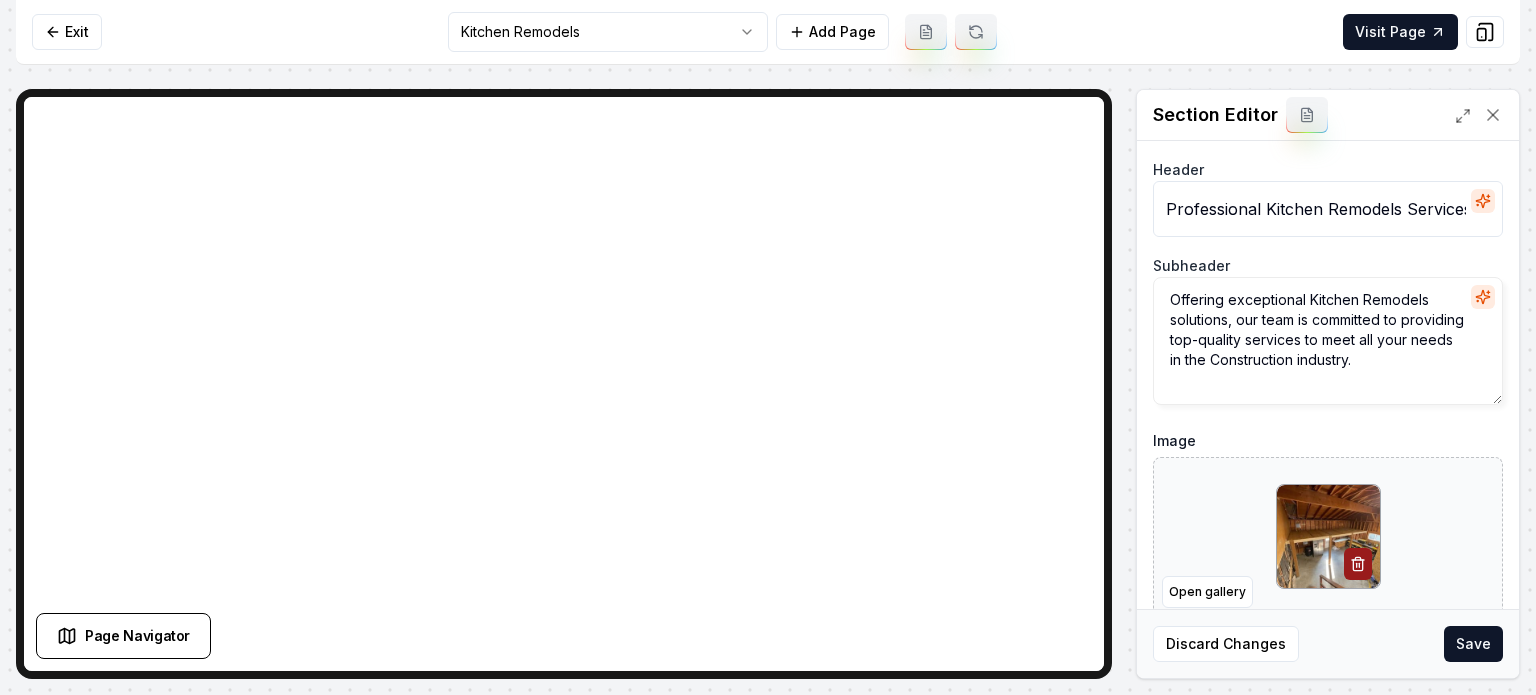 click on "Save" at bounding box center (1473, 644) 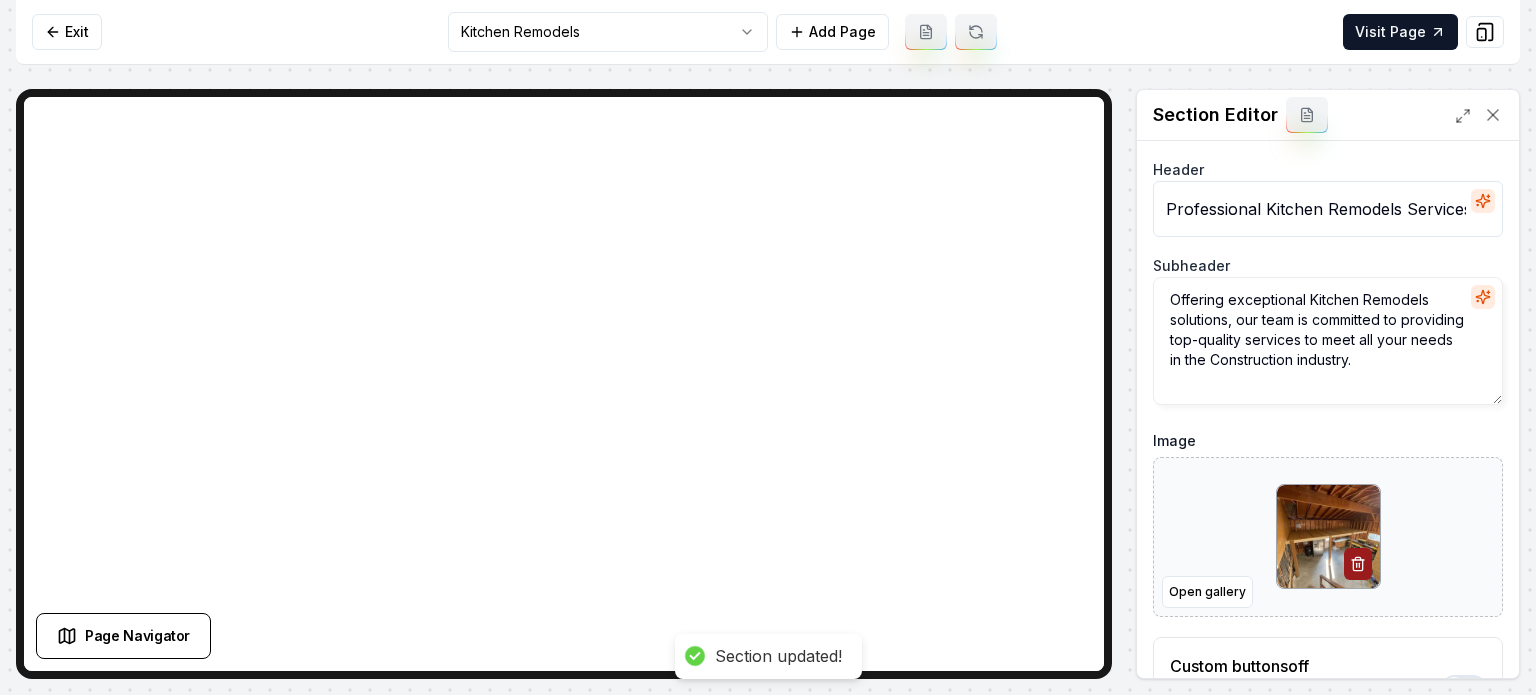 click on "Computer Required This feature is only available on a computer. Please switch to a computer to edit your site. Go back  Exit Kitchen Remodels Add Page Visit Page  Page Navigator Page Settings Section Editor Header Professional Kitchen Remodels Services Subheader Offering exceptional Kitchen Remodels solutions, our team is committed to providing top-quality services to meet all your needs in the Construction industry. Image Open gallery Custom buttons  off Your buttons will be based on the goals you set up. Discard Changes Save Section updated! /dashboard/sites/efb8c46d-8aaa-4bf1-a90d-4eb1ecdd7028/pages/bc9162d8-343f-4989-bc64-2100f59b178a" at bounding box center [768, 347] 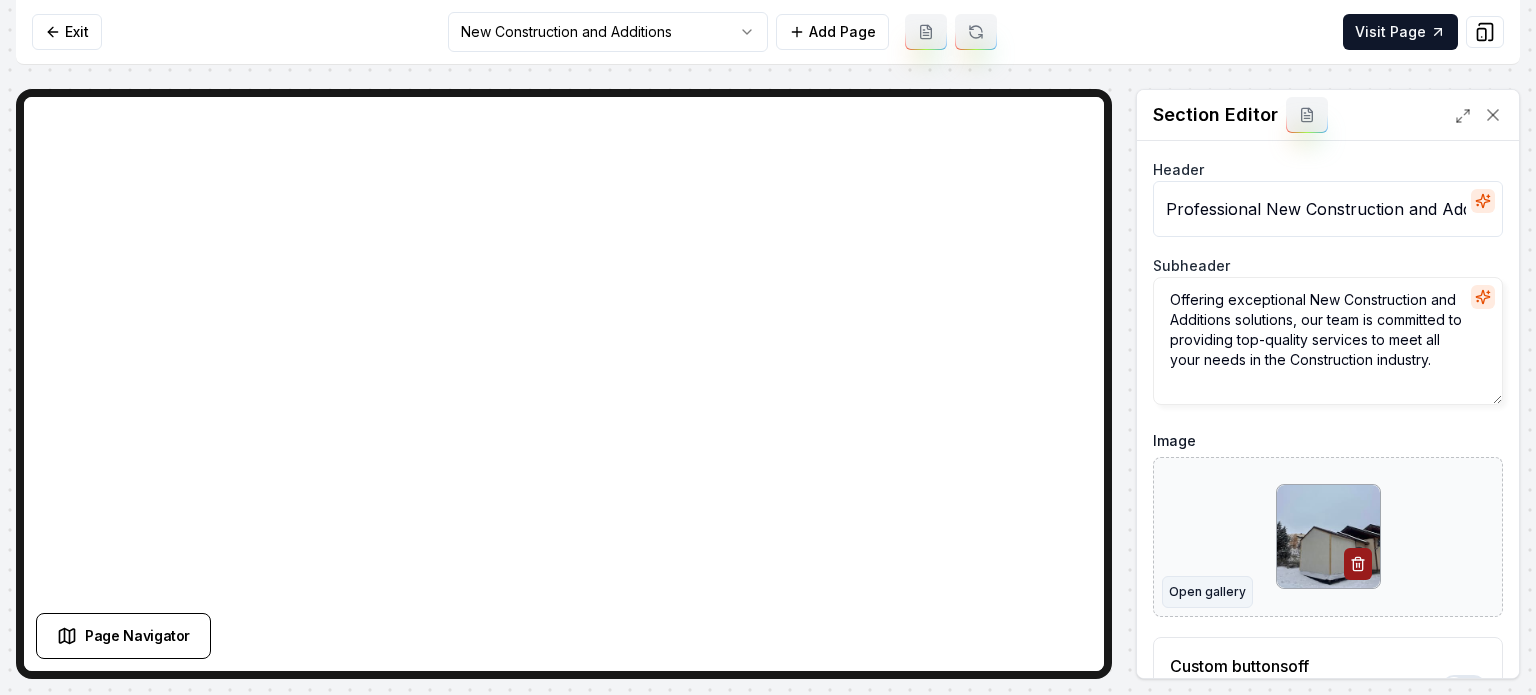 click on "Open gallery" at bounding box center [1207, 592] 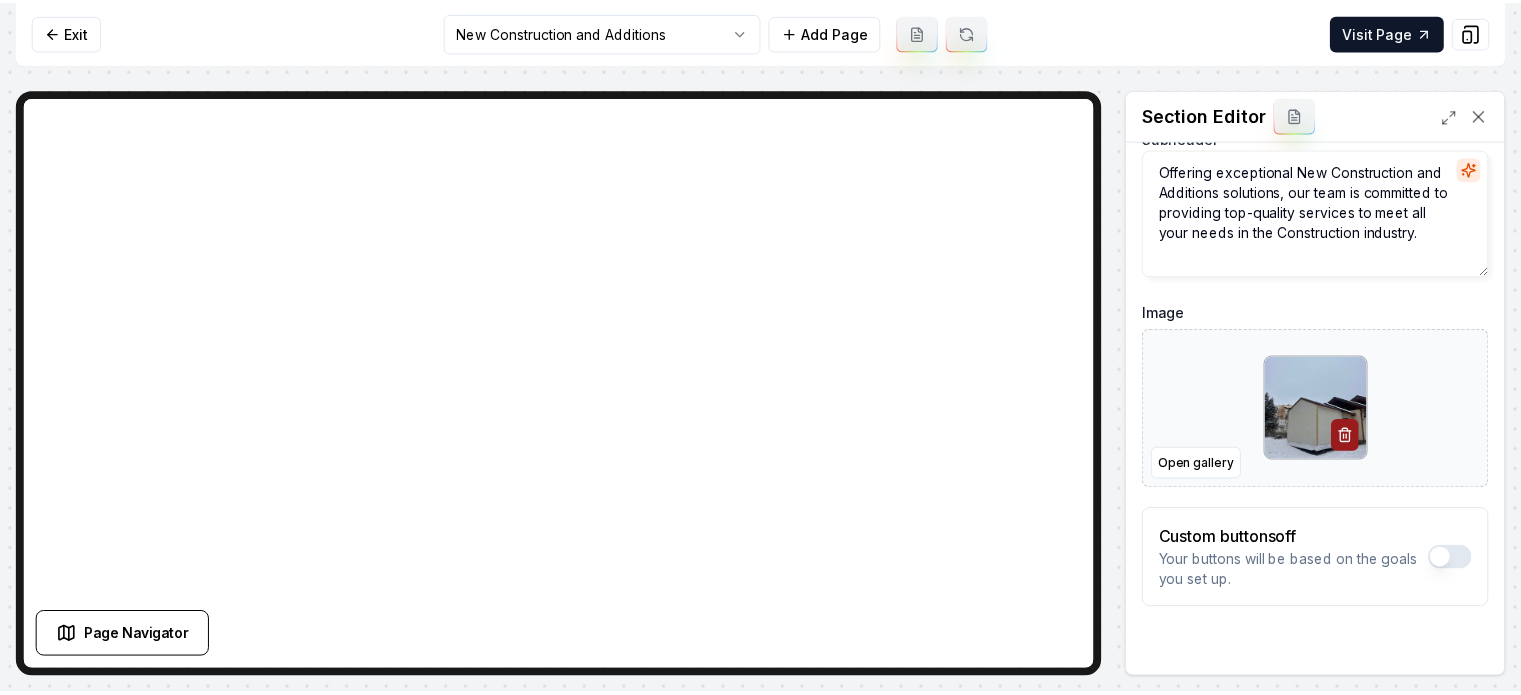 scroll, scrollTop: 161, scrollLeft: 0, axis: vertical 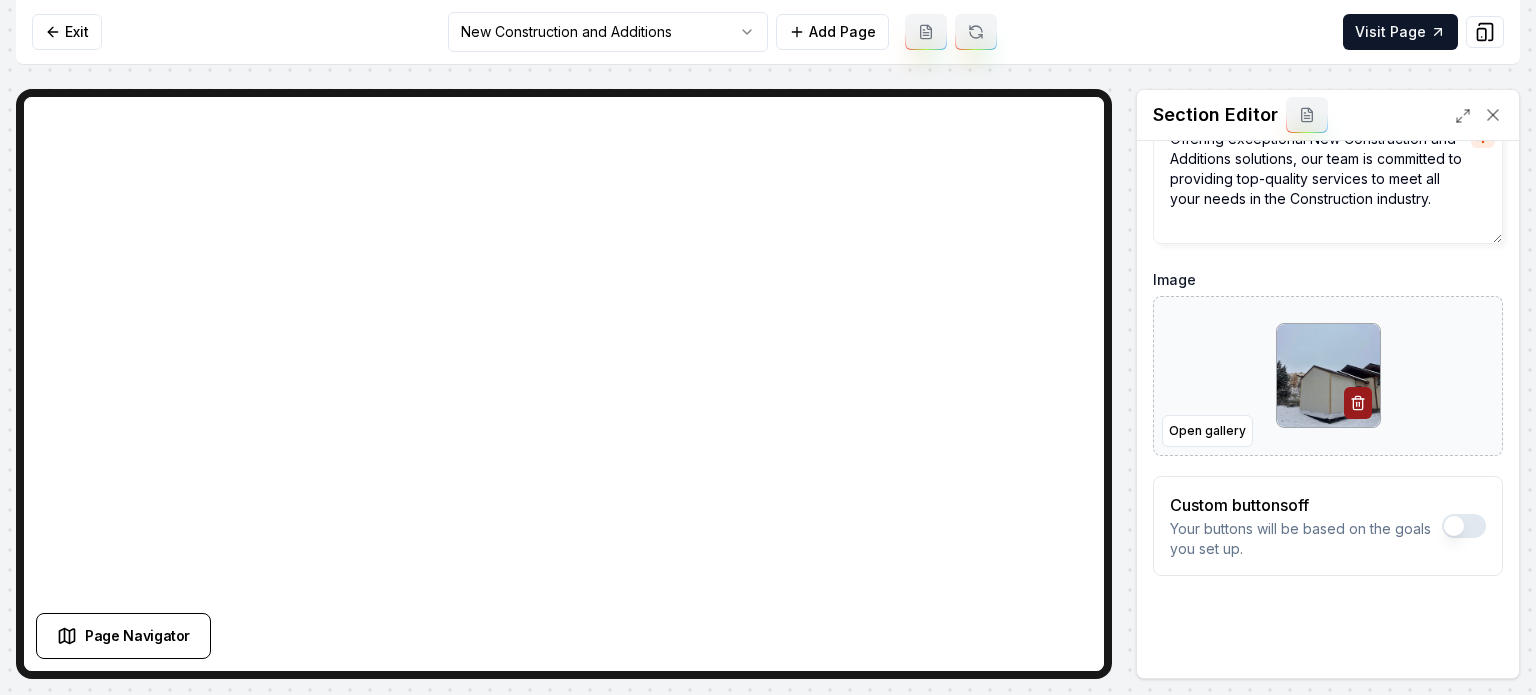 click on "Computer Required This feature is only available on a computer. Please switch to a computer to edit your site. Go back  Exit New Construction and Additions Add Page Visit Page  Page Navigator Page Settings Section Editor Header Professional New Construction and Additions Services Subheader Offering exceptional New Construction and Additions solutions, our team is committed to providing top-quality services to meet all your needs in the Construction industry. Image Open gallery Custom buttons  off Your buttons will be based on the goals you set up. Discard Changes Save /dashboard/sites/efb8c46d-8aaa-4bf1-a90d-4eb1ecdd7028/pages/a232db95-9ded-4345-bc20-9ad9b246494b" at bounding box center [768, 347] 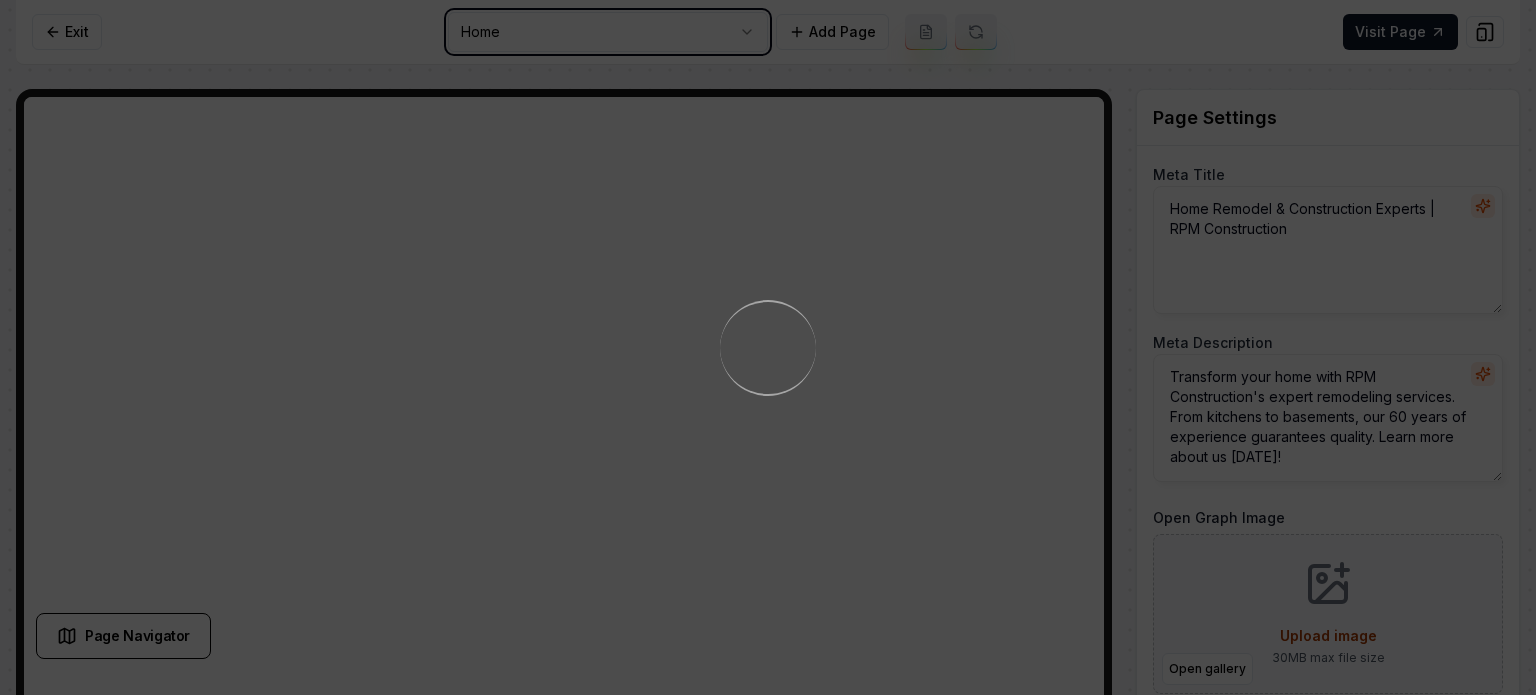 scroll, scrollTop: 0, scrollLeft: 0, axis: both 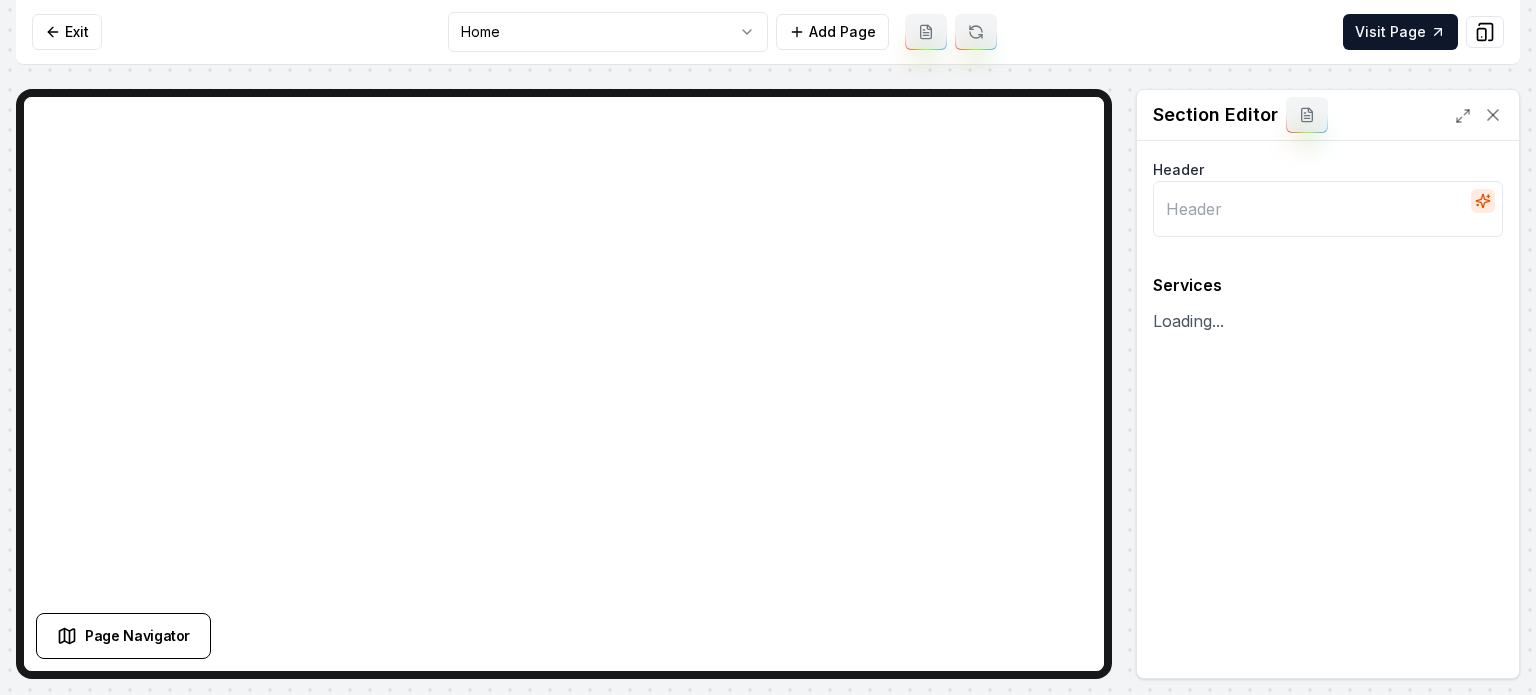 type on "Our Expertise" 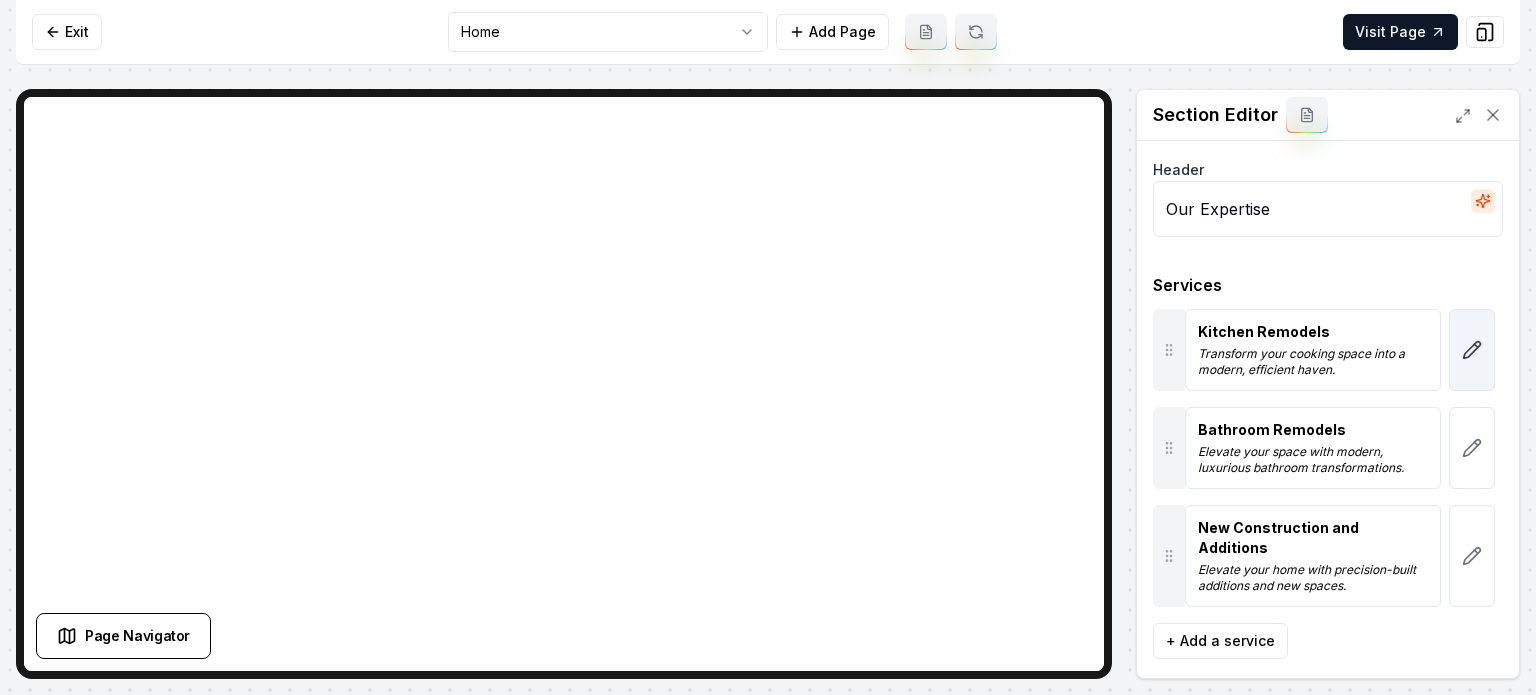 click at bounding box center (1472, 350) 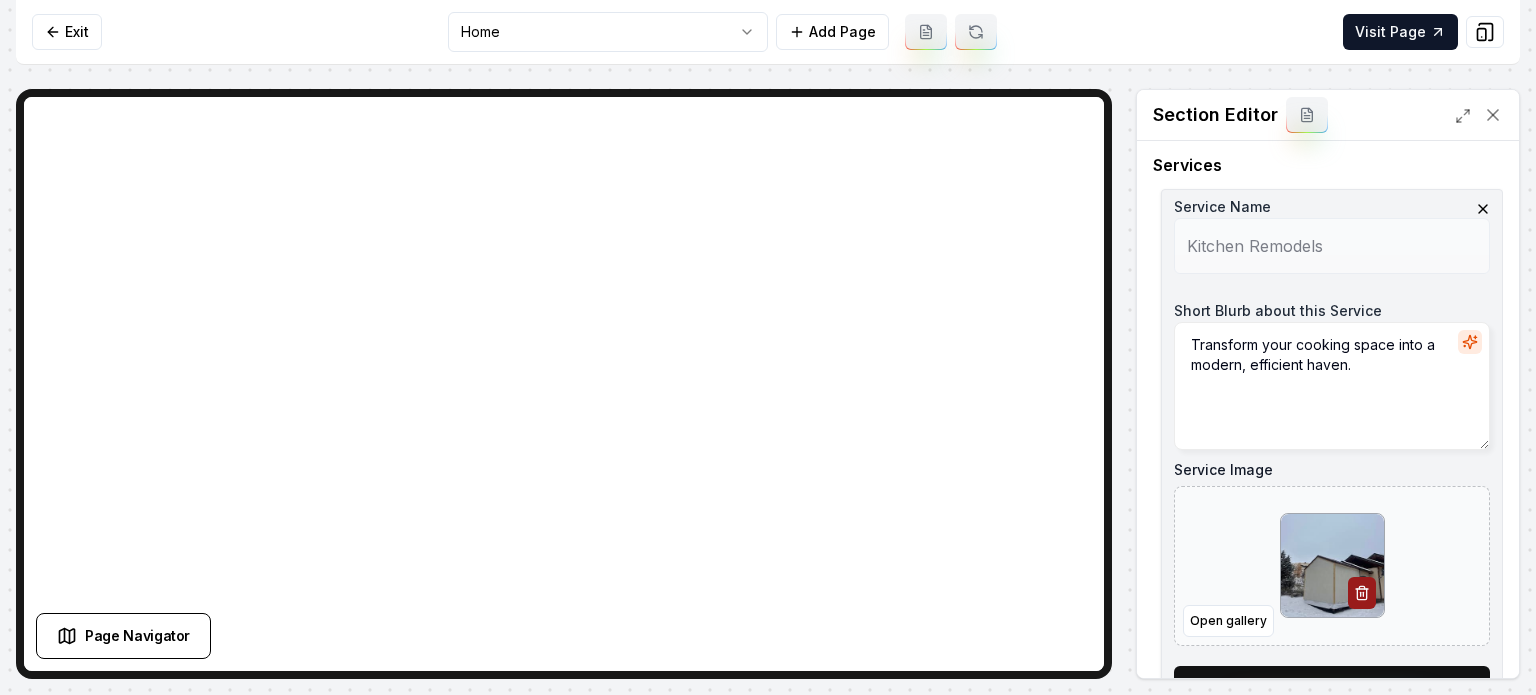 scroll, scrollTop: 443, scrollLeft: 0, axis: vertical 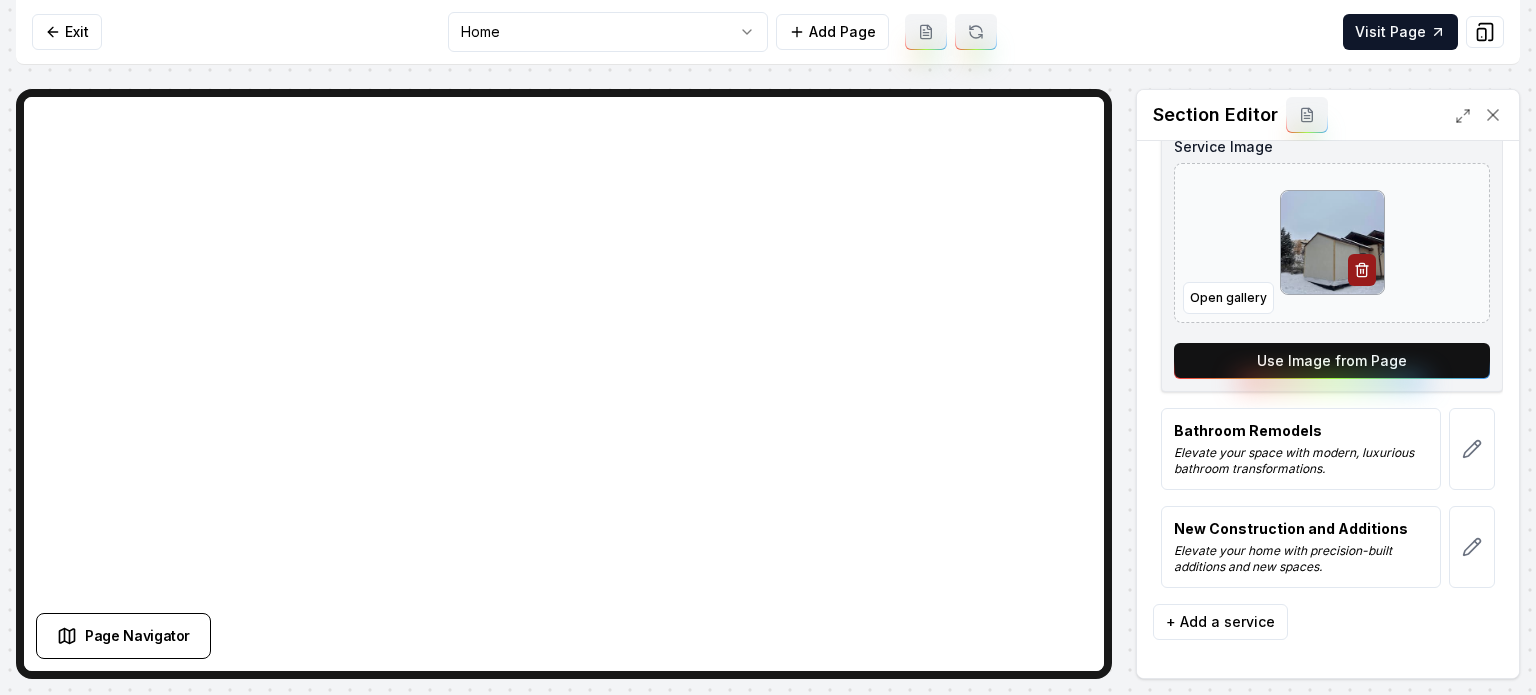 click on "Use Image from Page" at bounding box center (1332, 361) 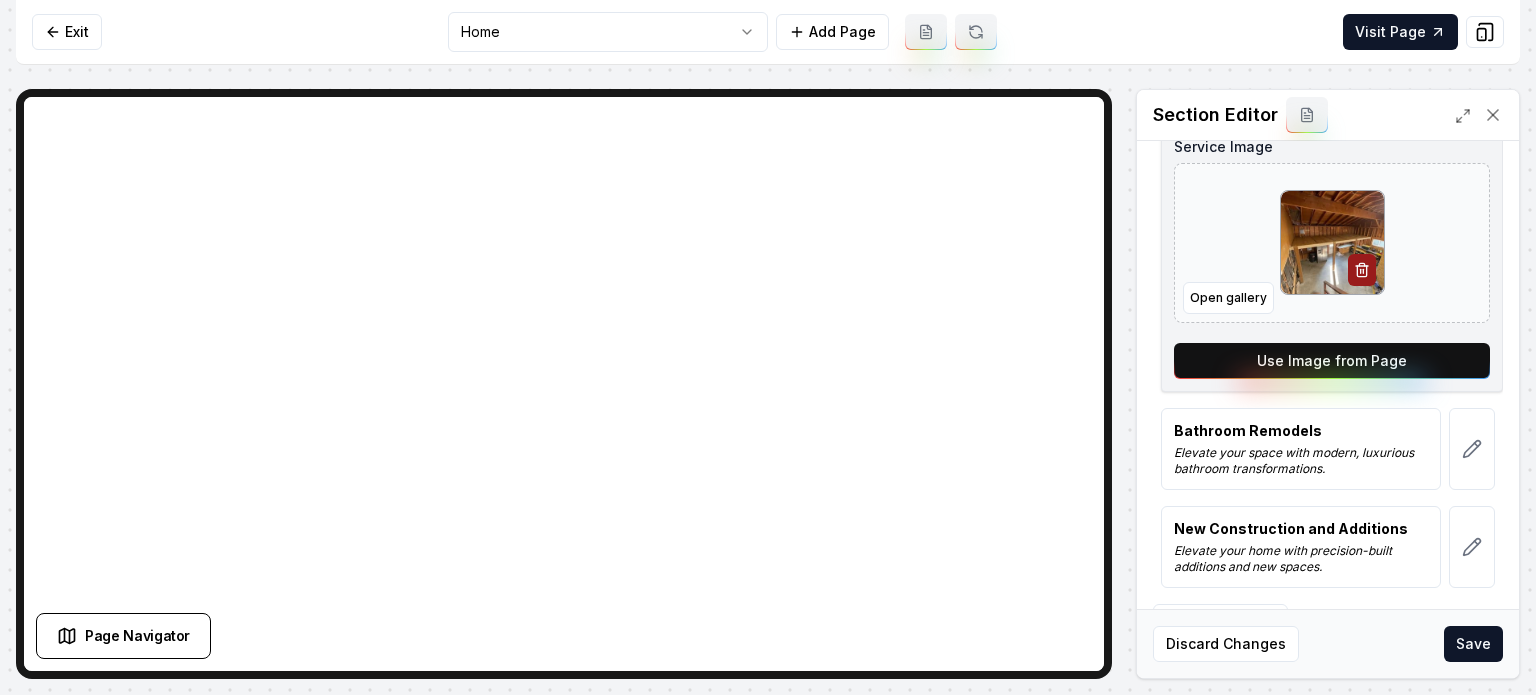 click at bounding box center [1472, 449] 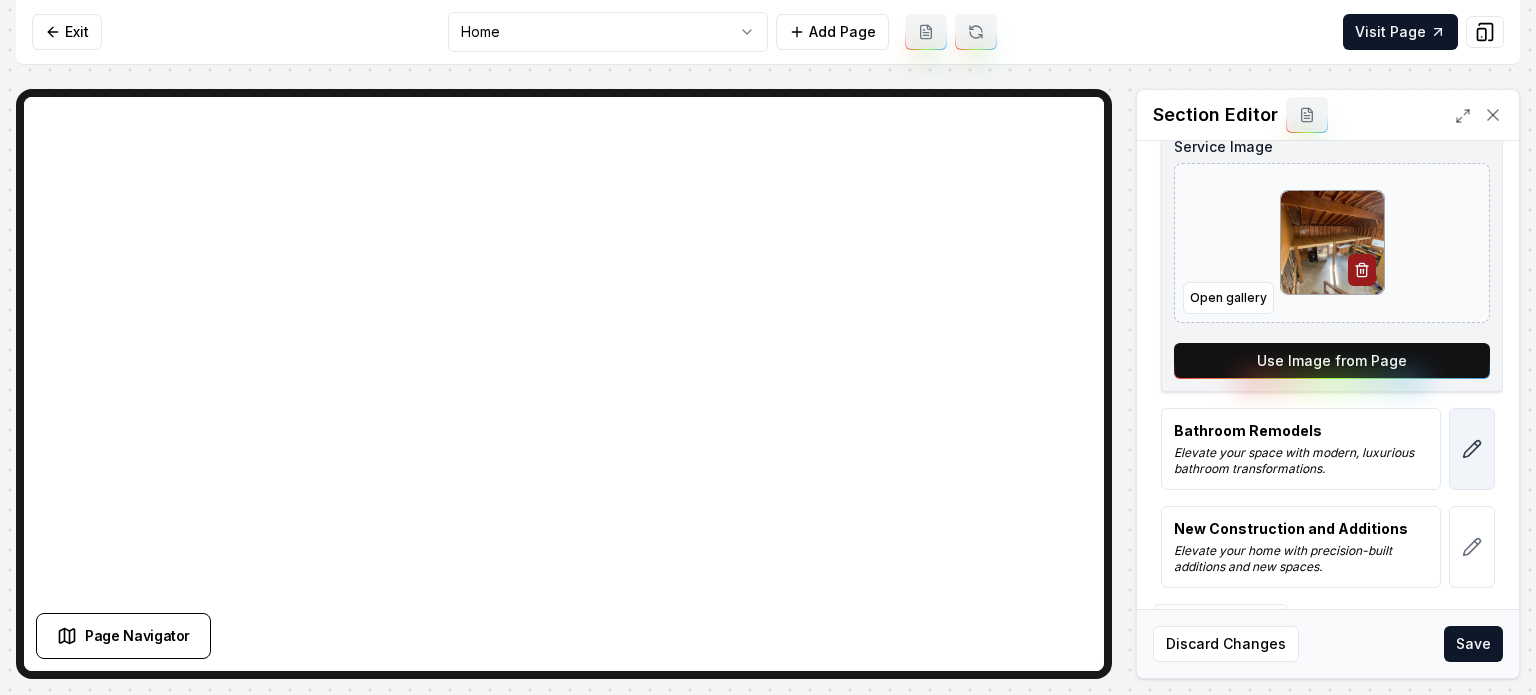 click at bounding box center (1472, 449) 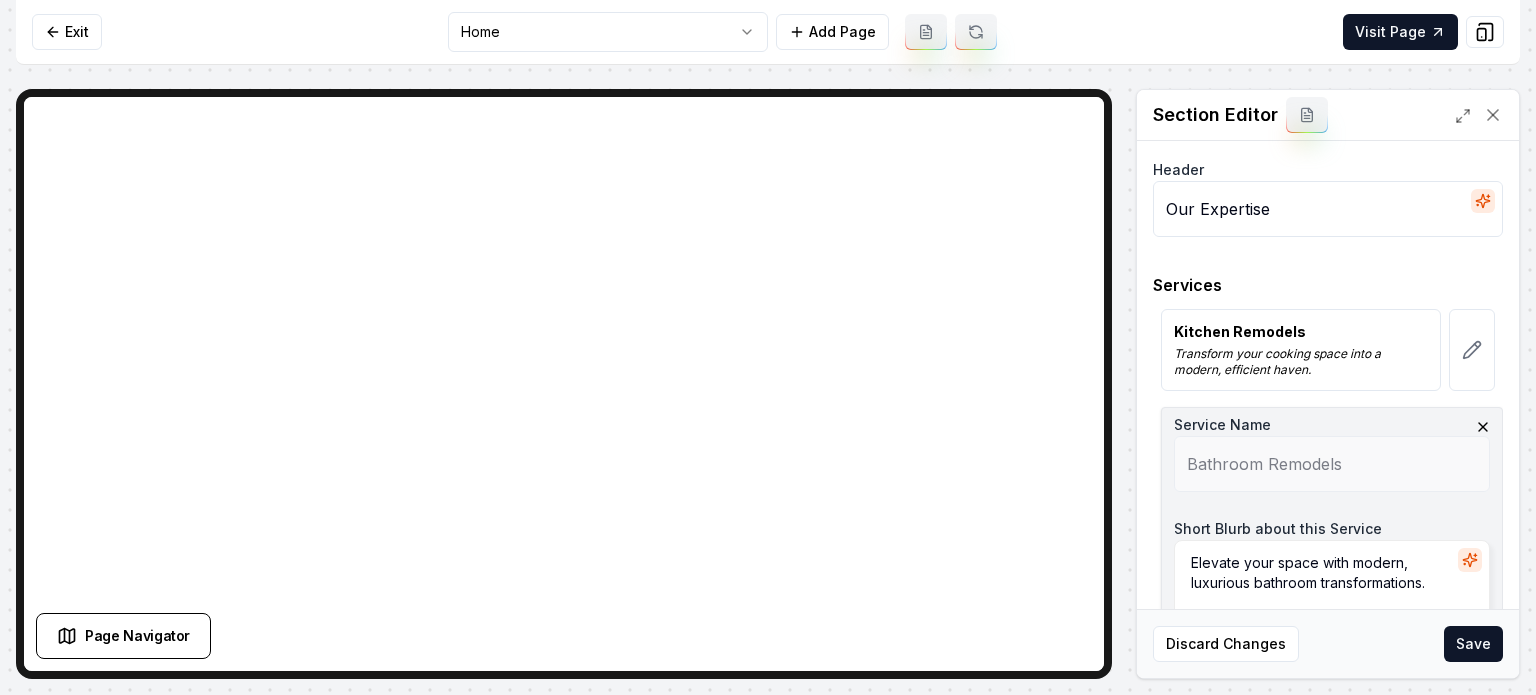 scroll, scrollTop: 400, scrollLeft: 0, axis: vertical 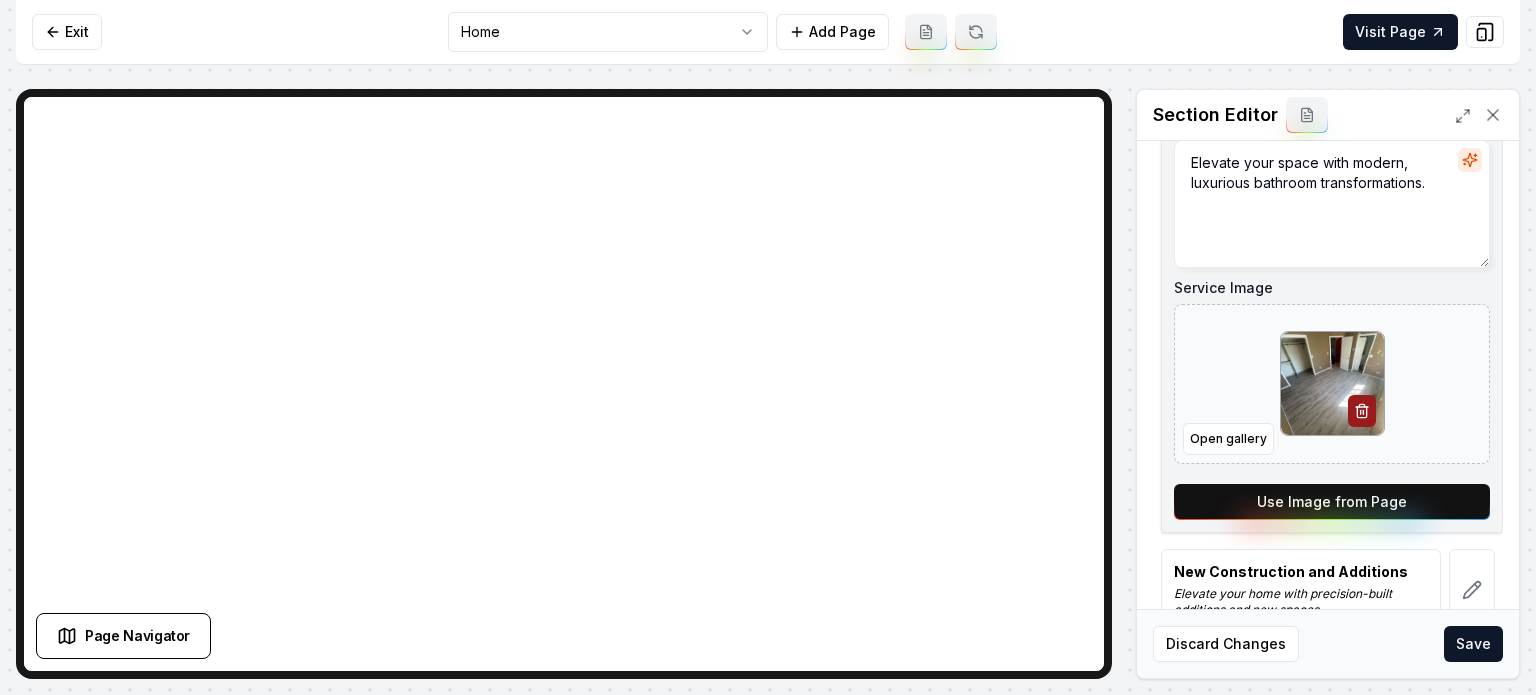 click on "Use Image from Page" at bounding box center (1332, 502) 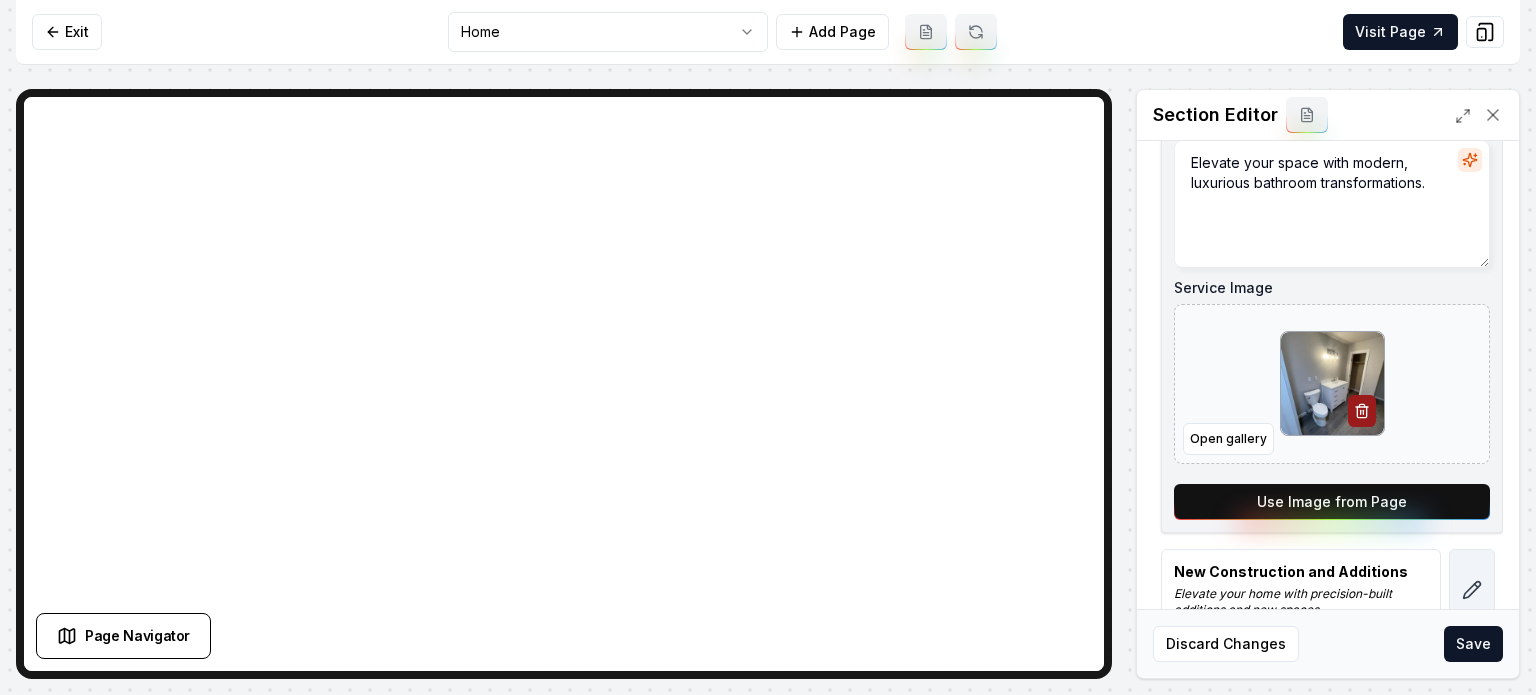 click at bounding box center (1472, 590) 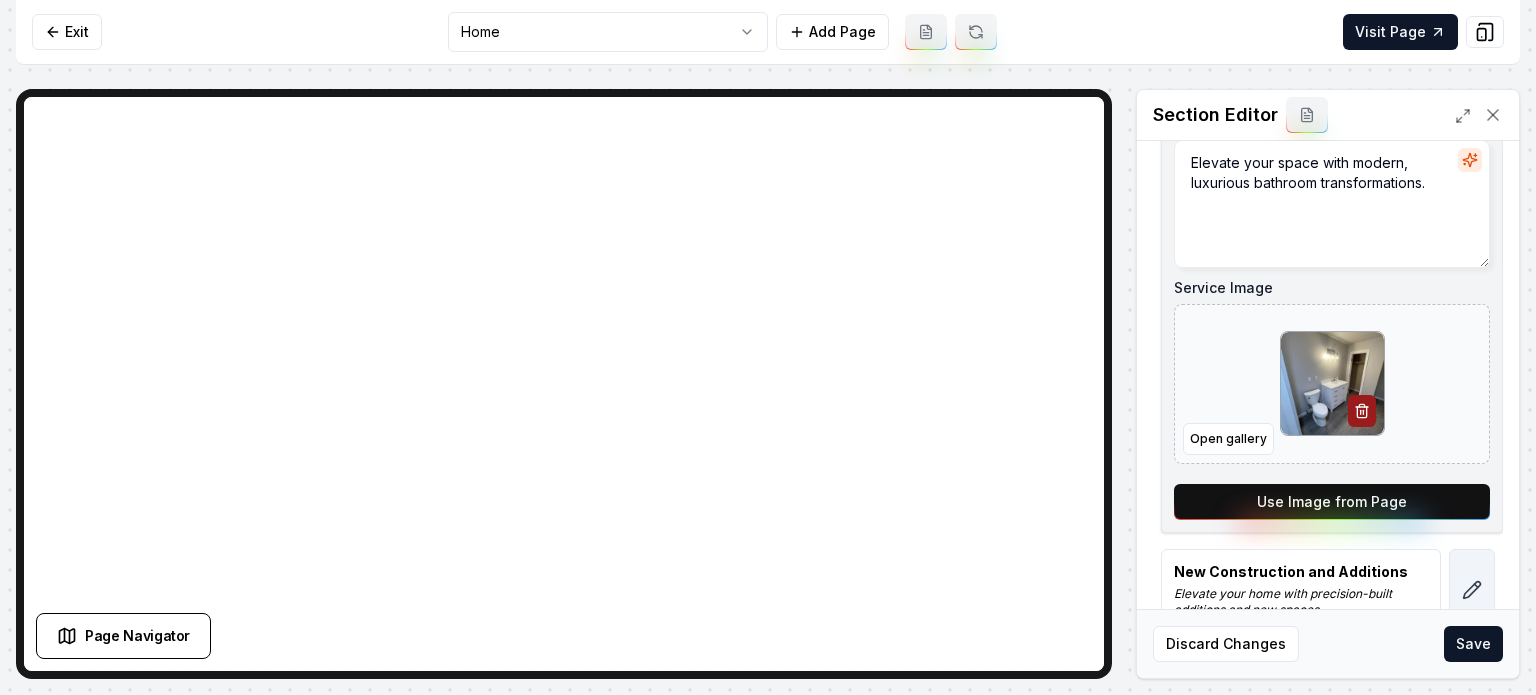 scroll, scrollTop: 0, scrollLeft: 0, axis: both 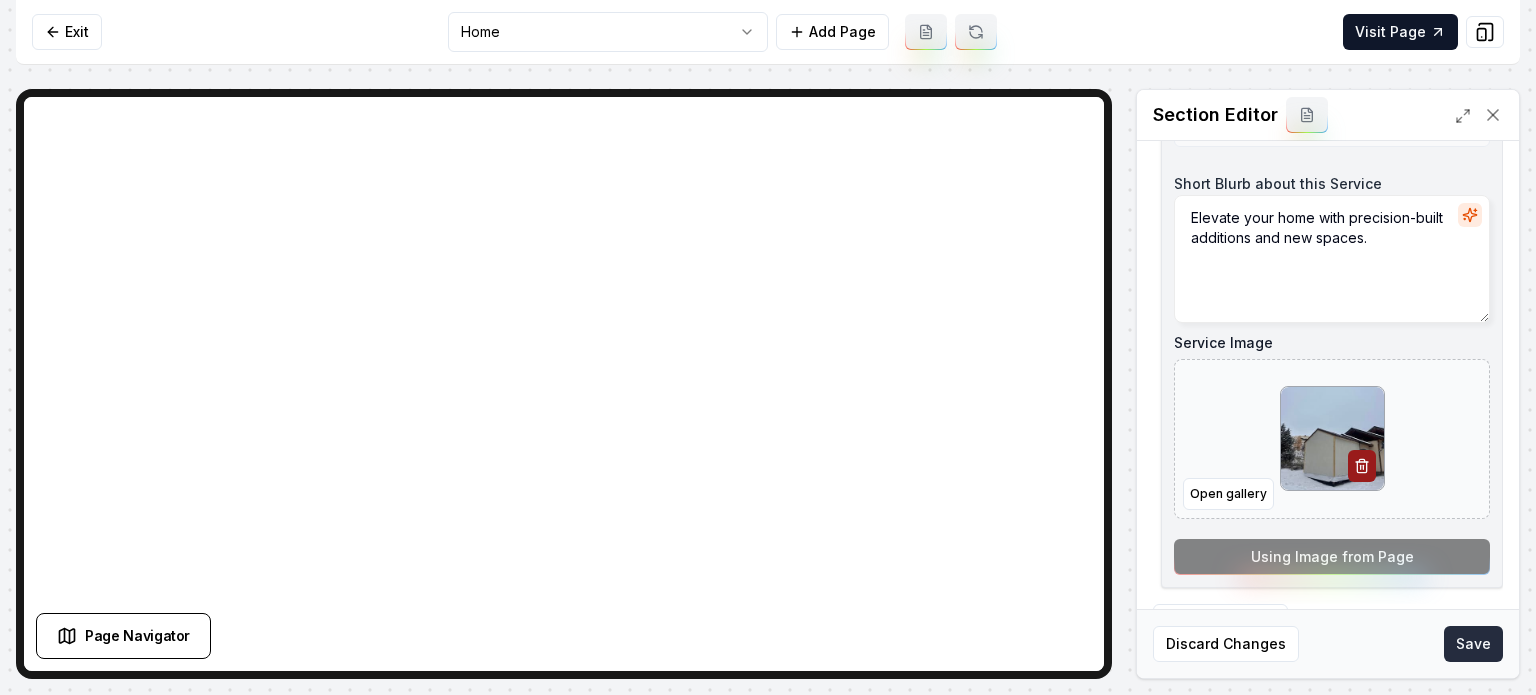 click on "Save" at bounding box center (1473, 644) 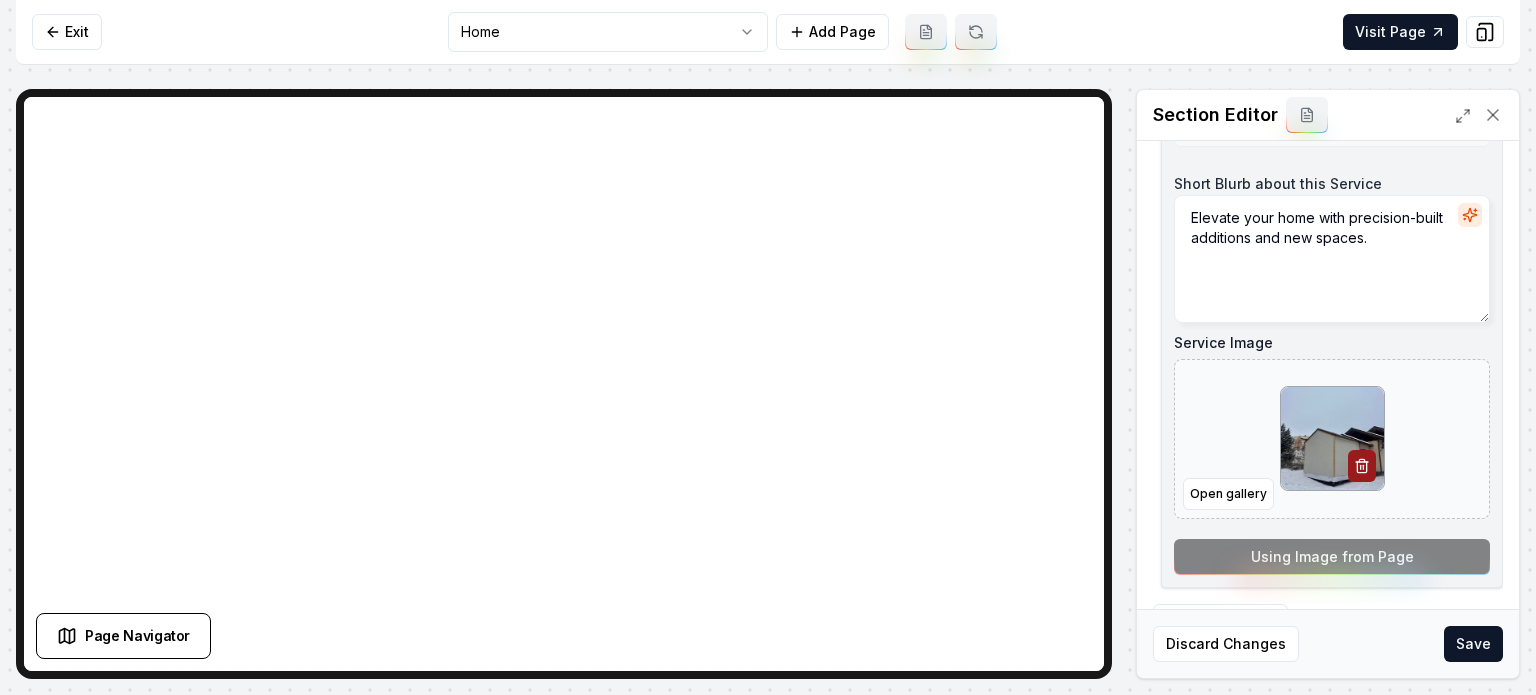 scroll, scrollTop: 423, scrollLeft: 0, axis: vertical 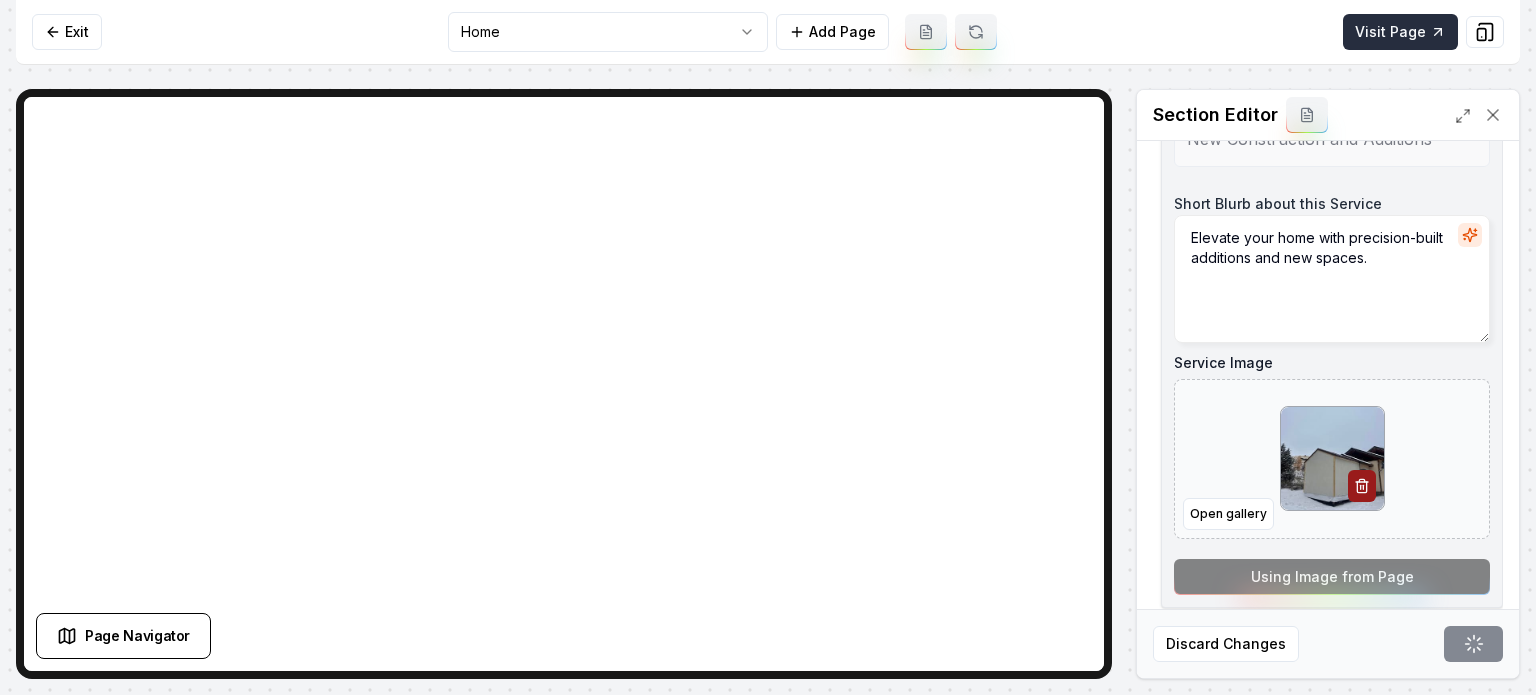 click on "Visit Page" at bounding box center [1400, 32] 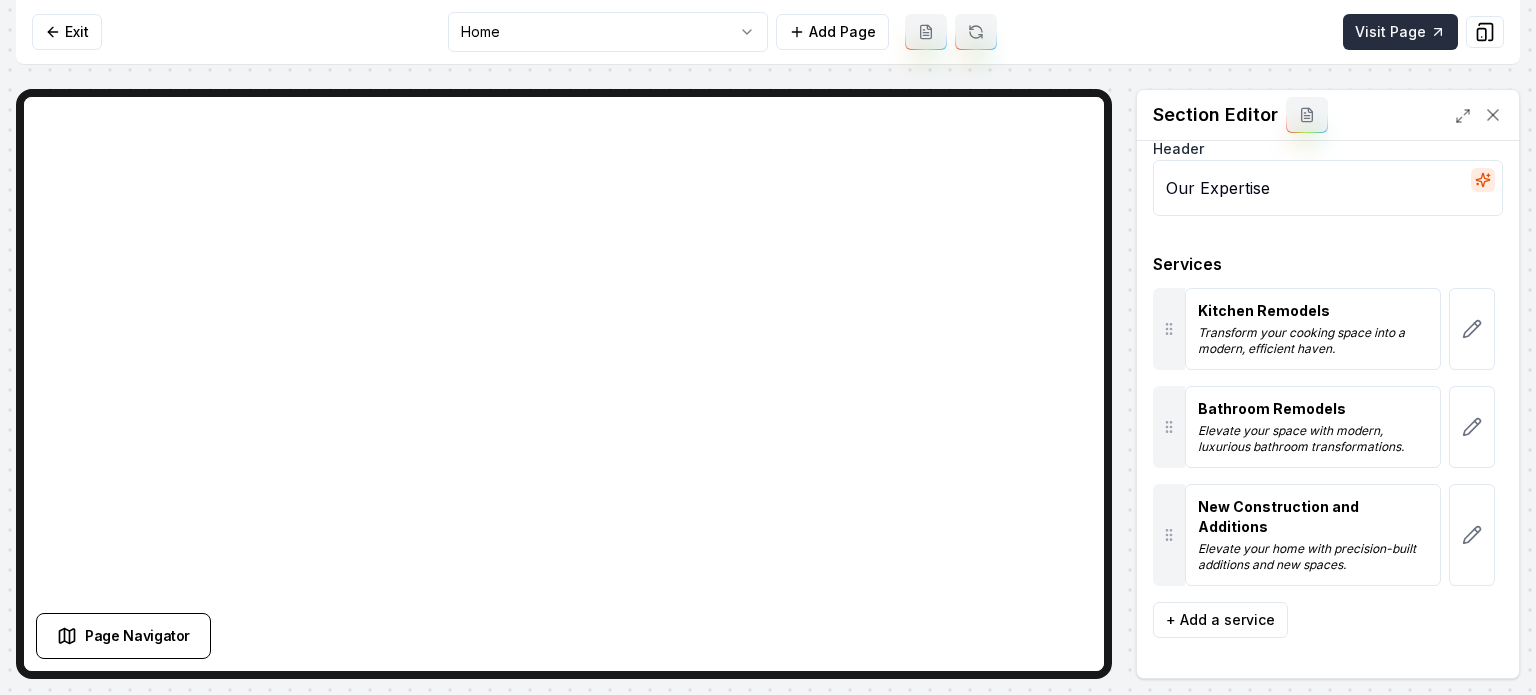 scroll, scrollTop: 19, scrollLeft: 0, axis: vertical 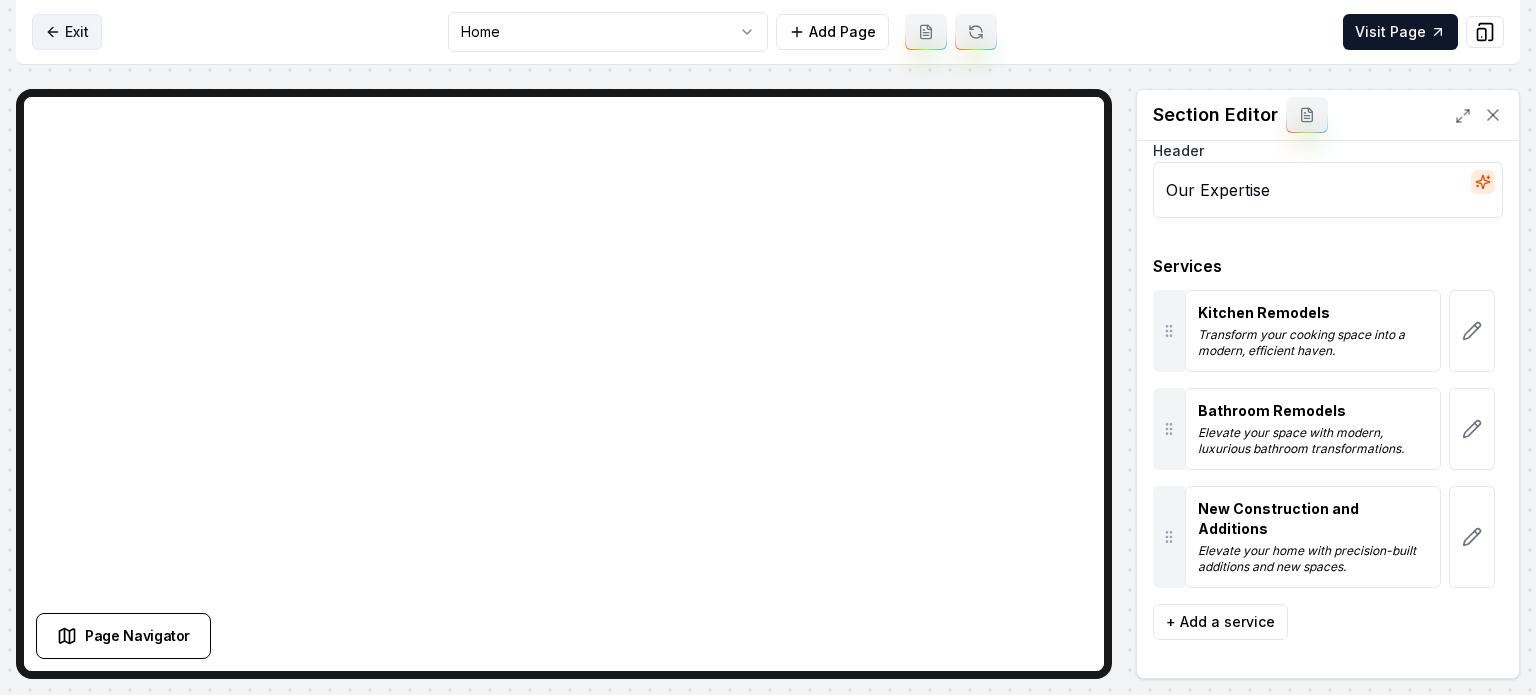 click on "Exit" at bounding box center [67, 32] 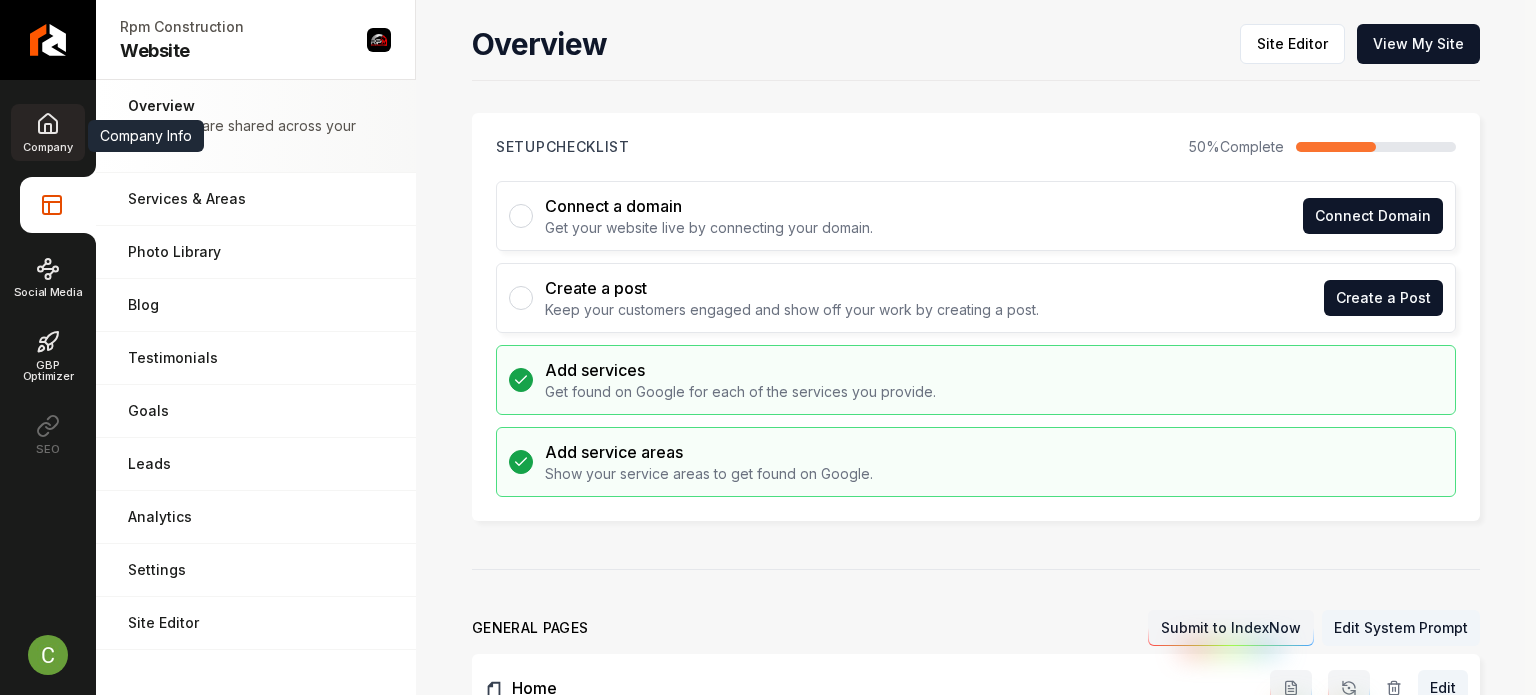 click on "Company" at bounding box center [47, 132] 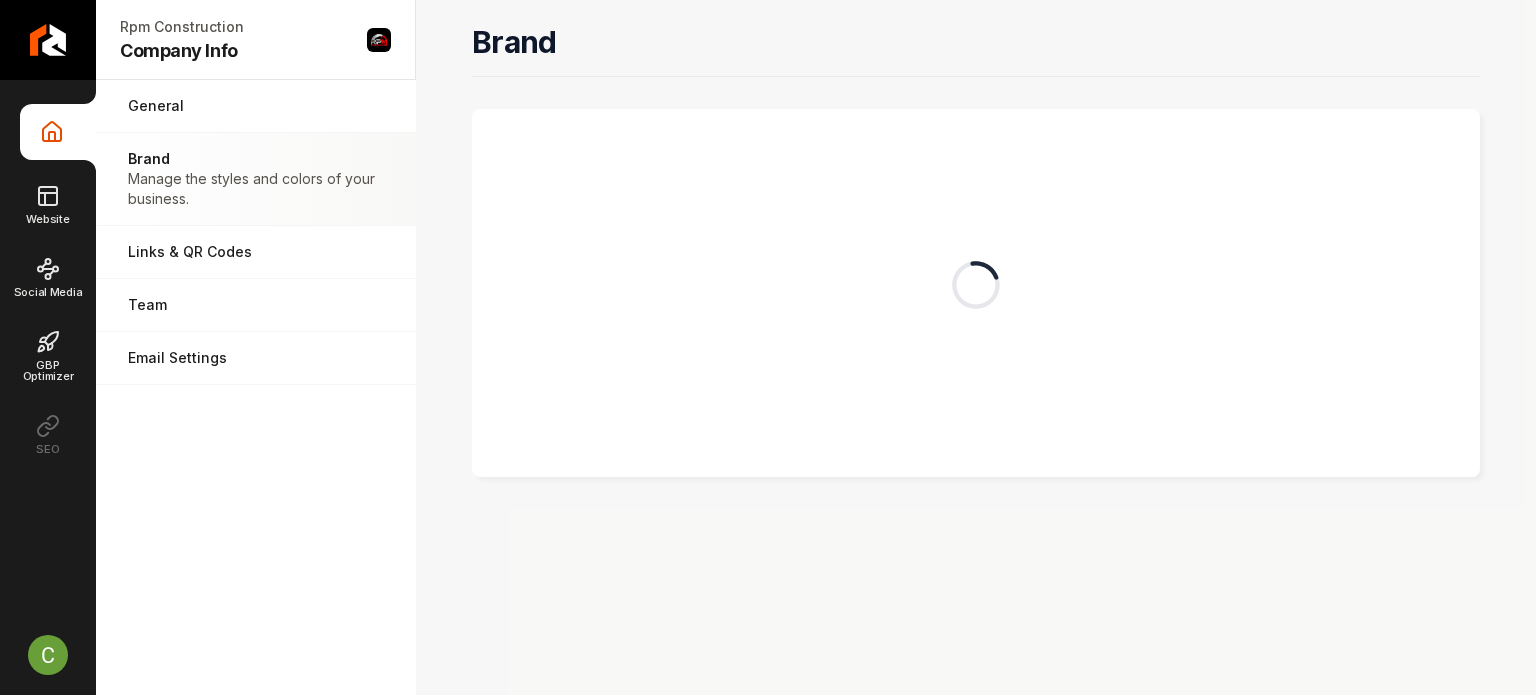 scroll, scrollTop: 0, scrollLeft: 0, axis: both 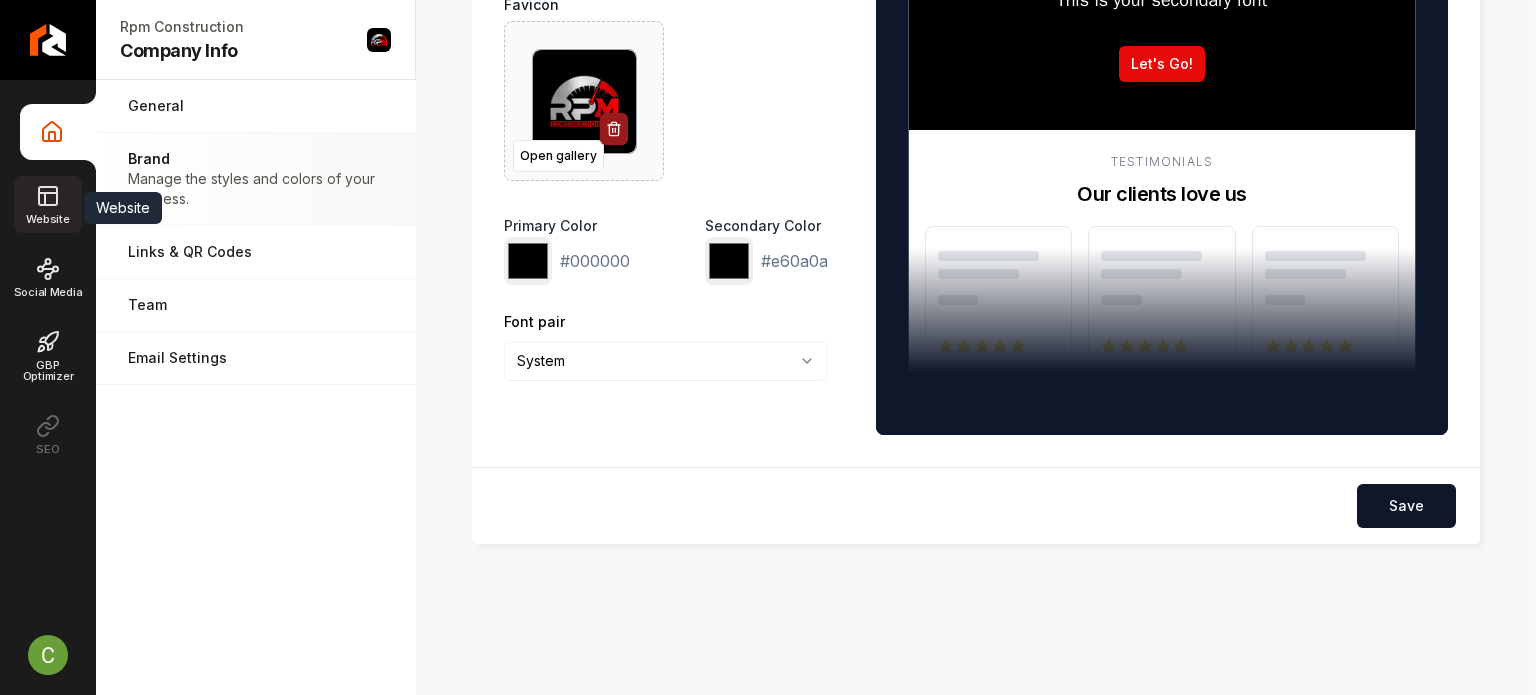 click 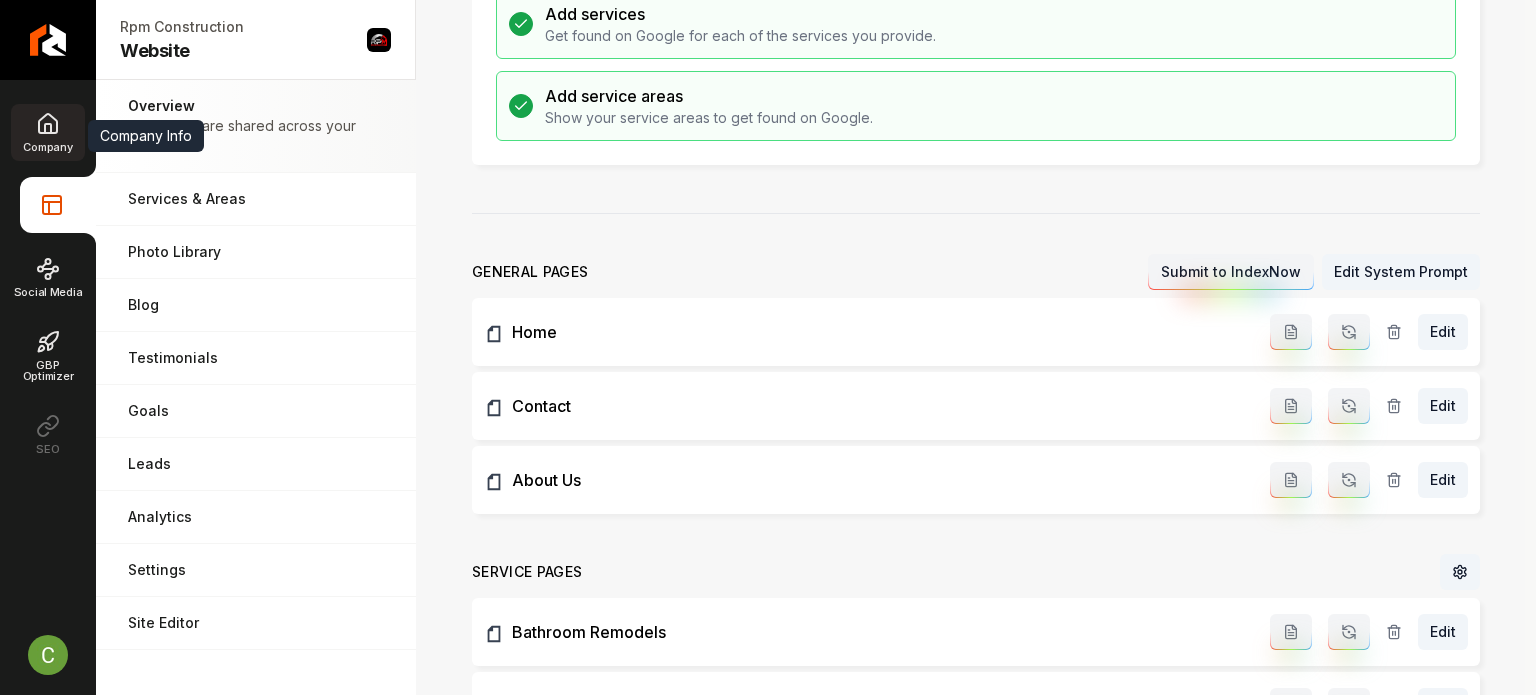click on "Company" at bounding box center (47, 132) 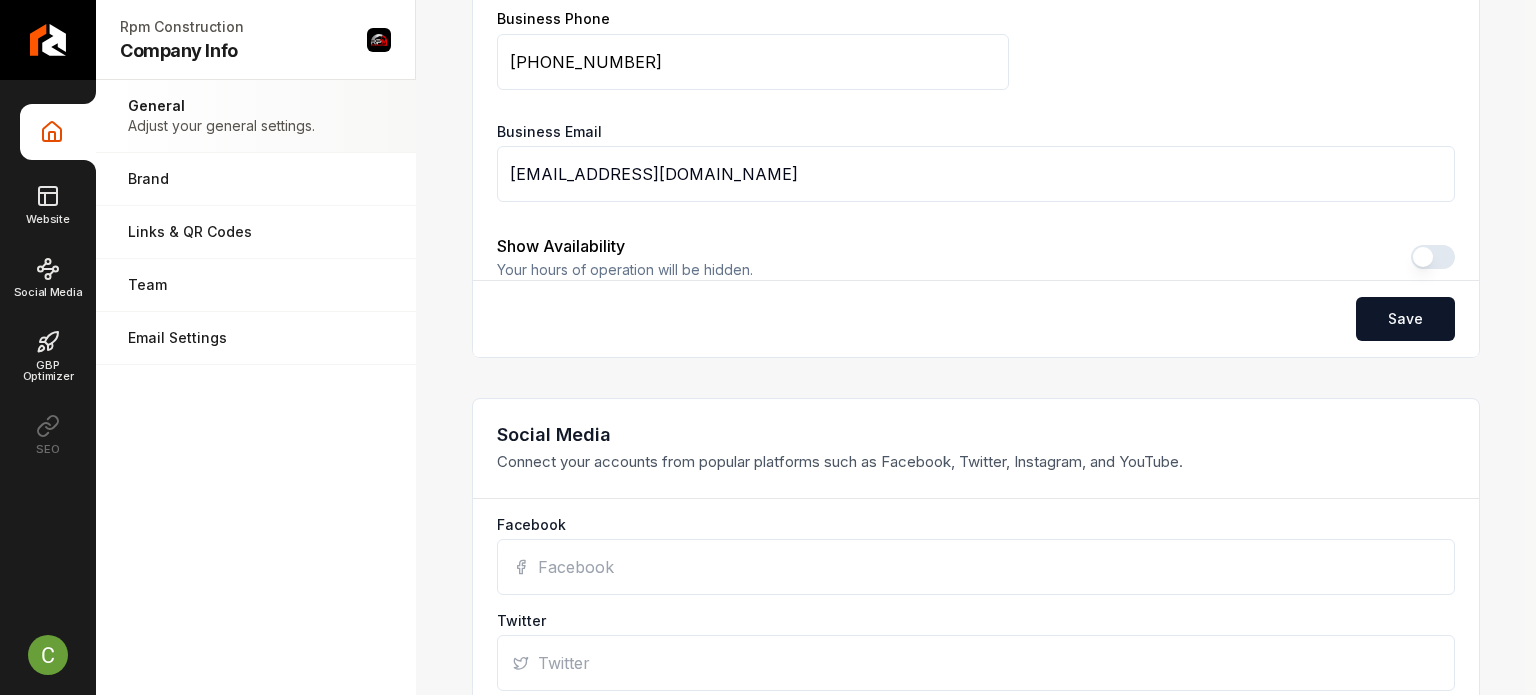 scroll, scrollTop: 1572, scrollLeft: 0, axis: vertical 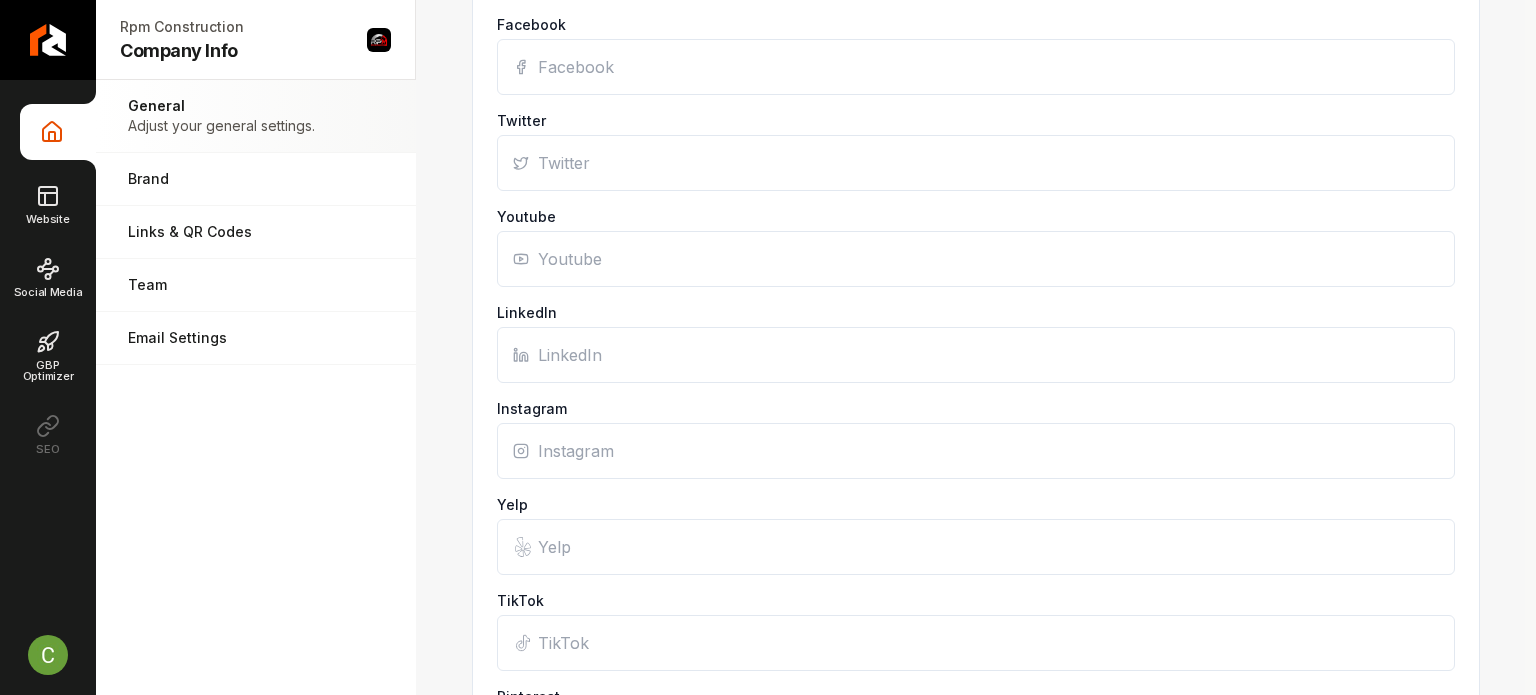 click on "Facebook" at bounding box center [976, 67] 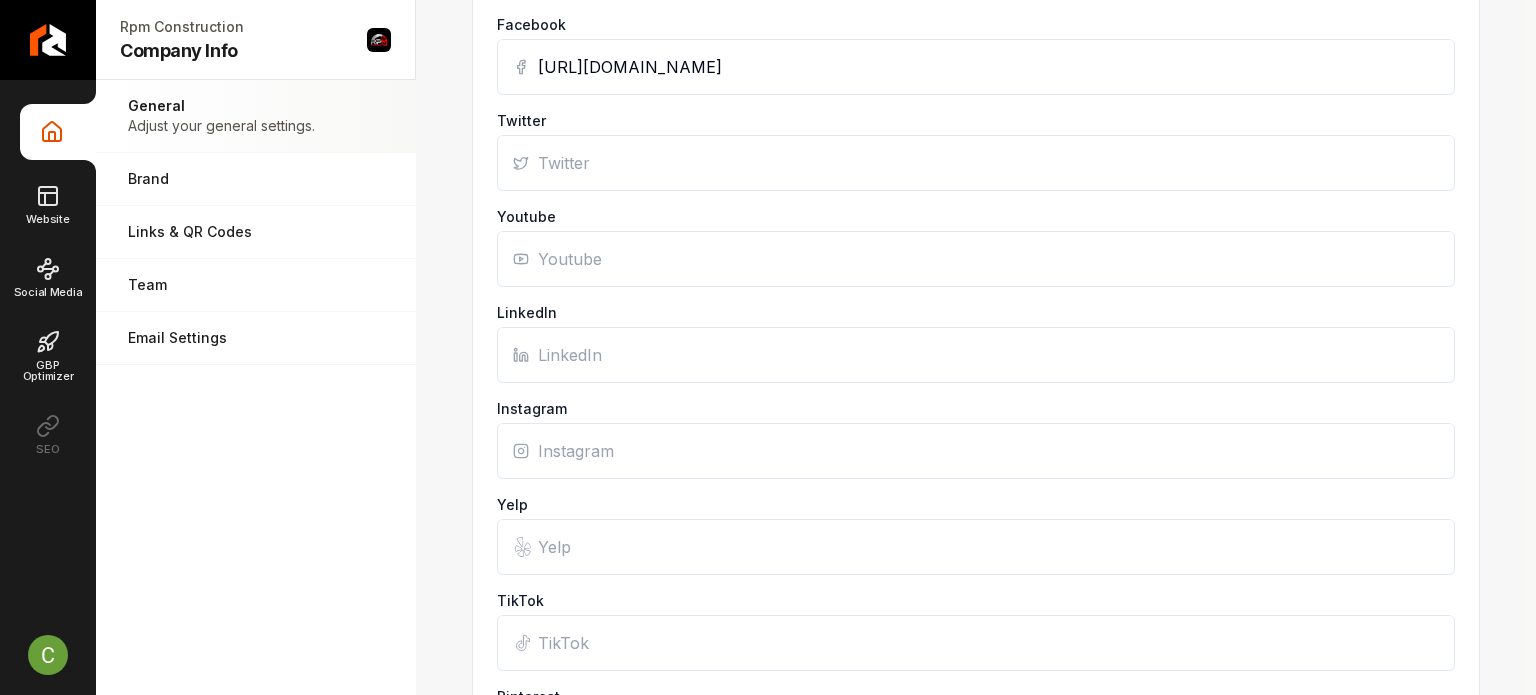 type on "https://www.facebook.com/TrippleTBuilding" 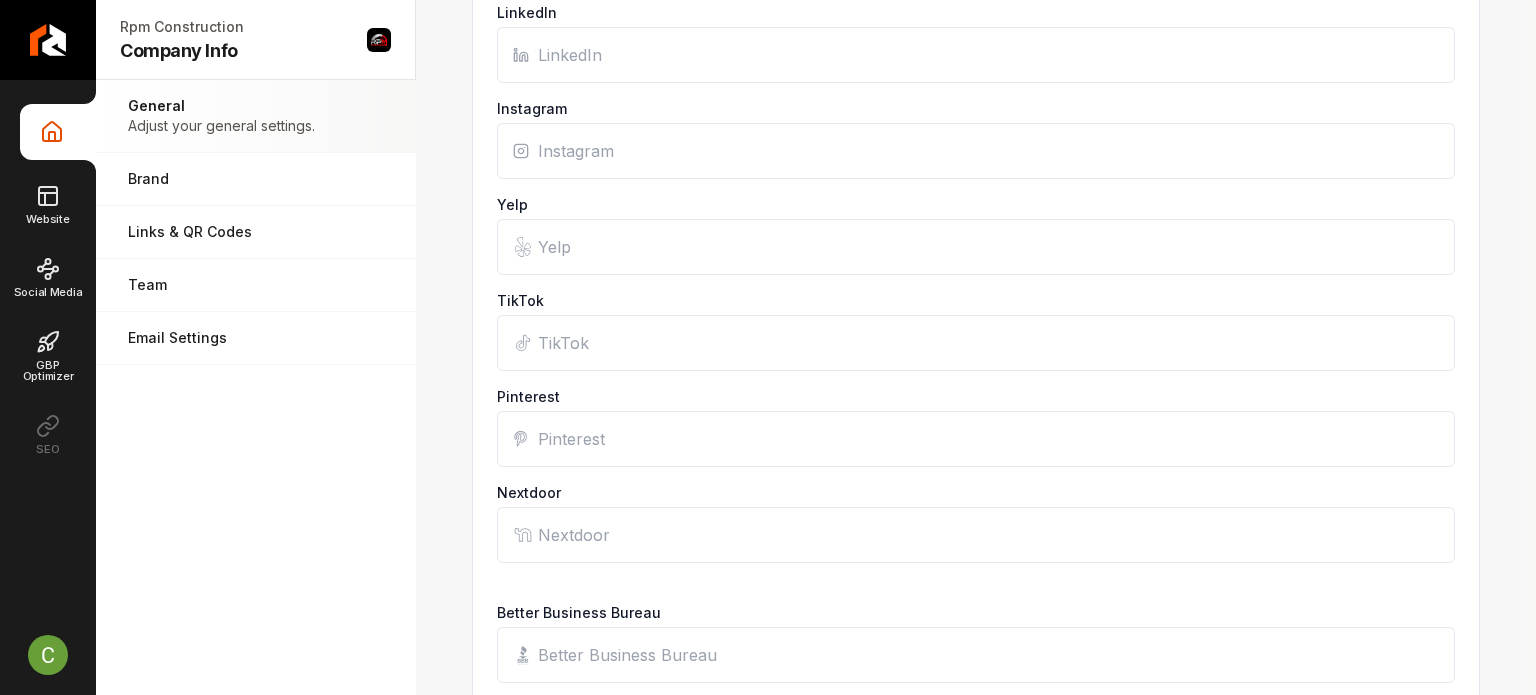 click on "Instagram" at bounding box center [976, 151] 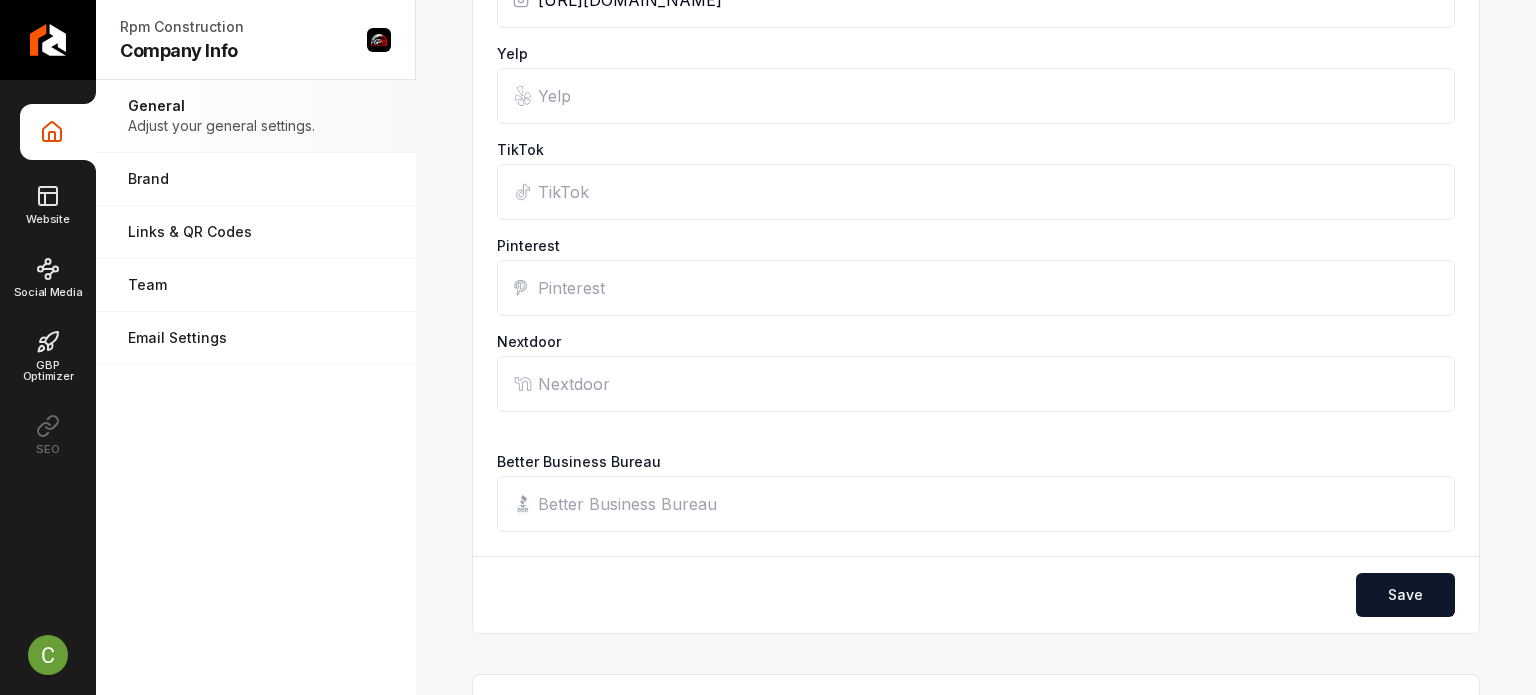 scroll, scrollTop: 2272, scrollLeft: 0, axis: vertical 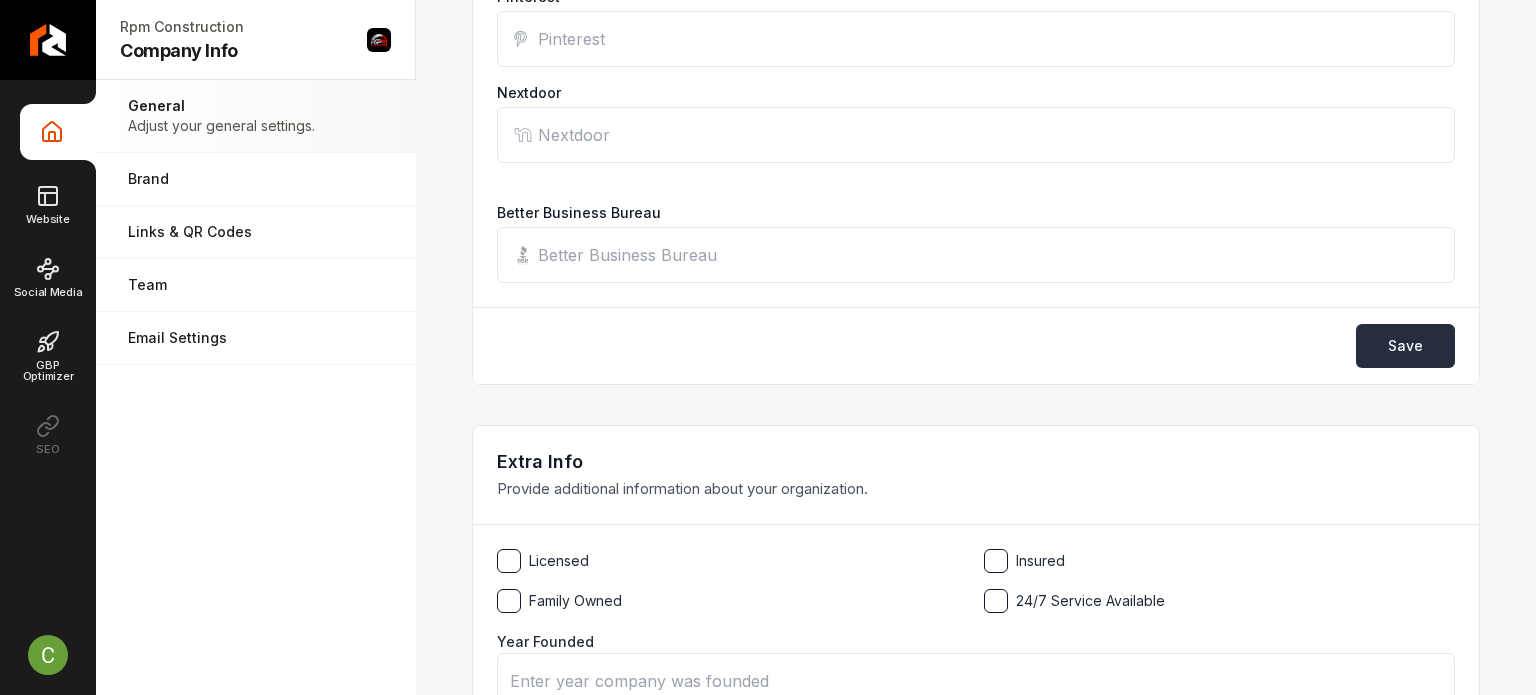type on "https://www.instagram.com/rpmconstructionllc/" 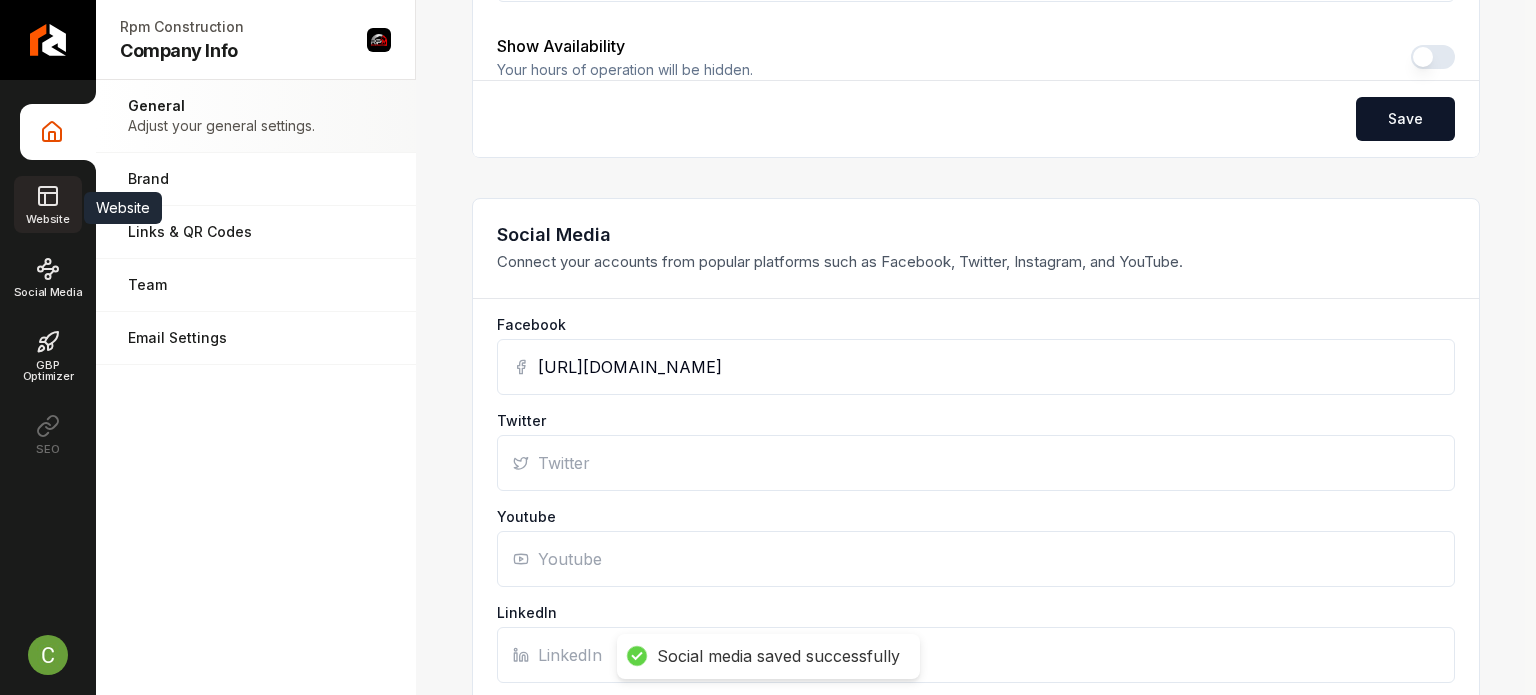click on "Website" at bounding box center [47, 204] 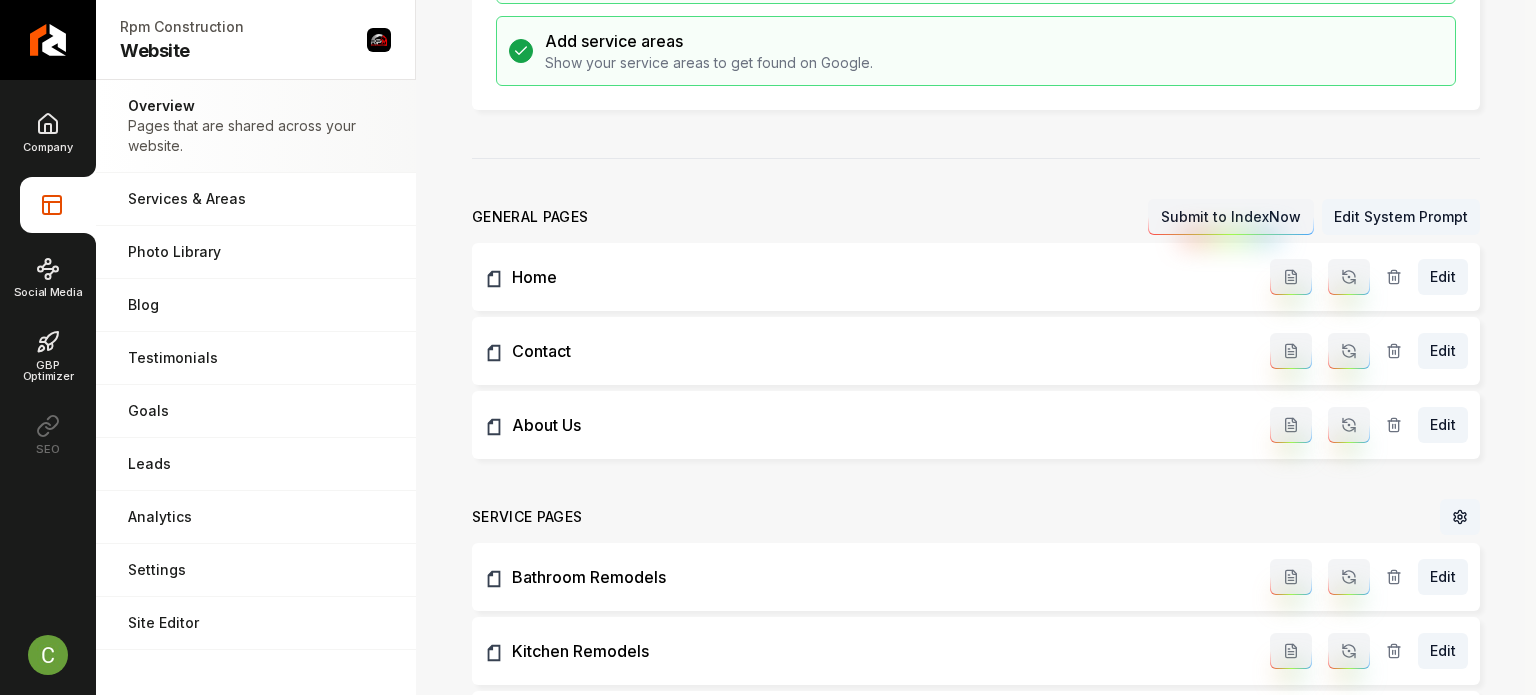 scroll, scrollTop: 0, scrollLeft: 0, axis: both 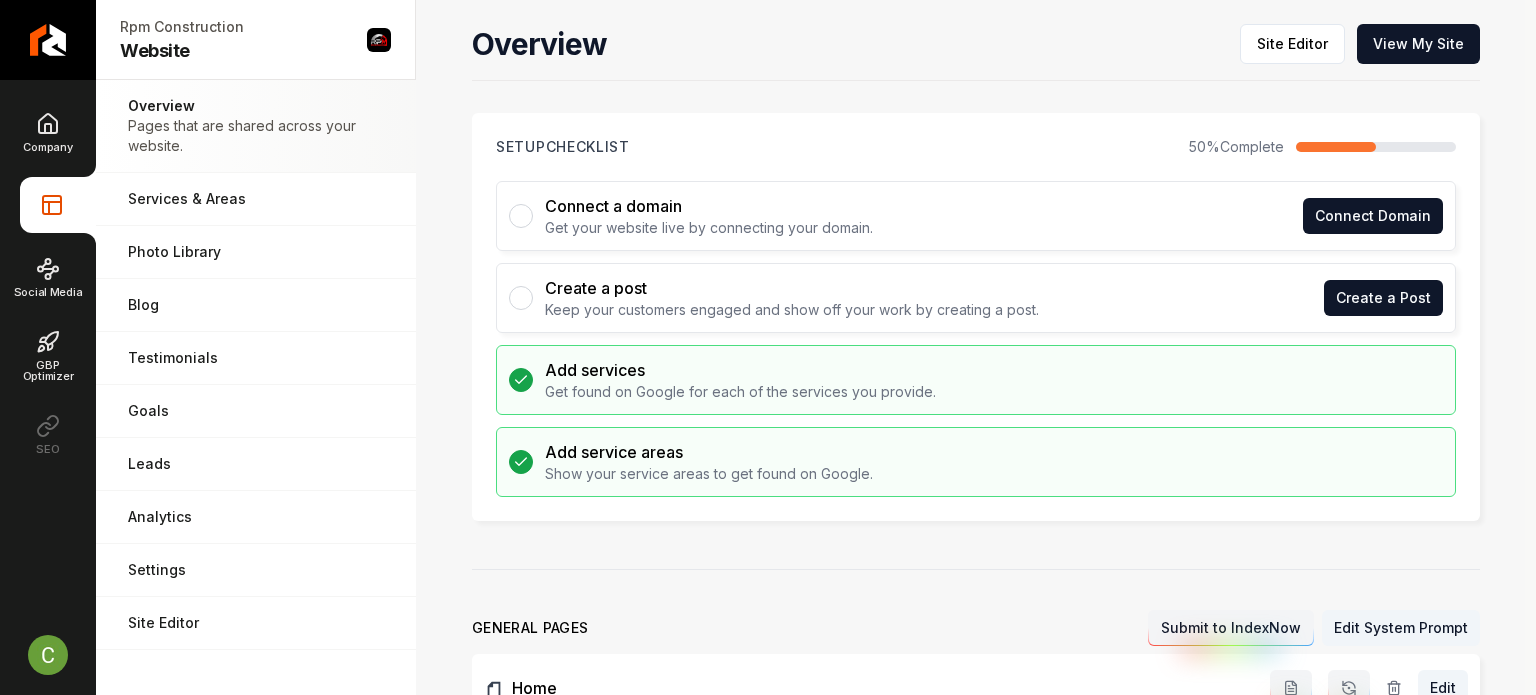 click on "Overview Site Editor View My Site Setup  Checklist 50 %  Complete Connect a domain Get your website live by connecting your domain. Connect Domain Create a post Keep your customers engaged and show off your work by creating a post. Create a Post Add services Get found on Google for each of the services you provide. Add service areas Show your service areas to get found on Google. general pages Submit to IndexNow Edit System Prompt Home Edit Contact Edit About Us Edit Service Pages Bathroom Remodels Edit Kitchen Remodels Edit New Construction and Additions Edit Areas Served Pages Bozeman, MT Edit Legal Pages This includes pages like Terms of Service and Privacy Policy. Add Terms of Service Add Privacy Policy" at bounding box center [976, 743] 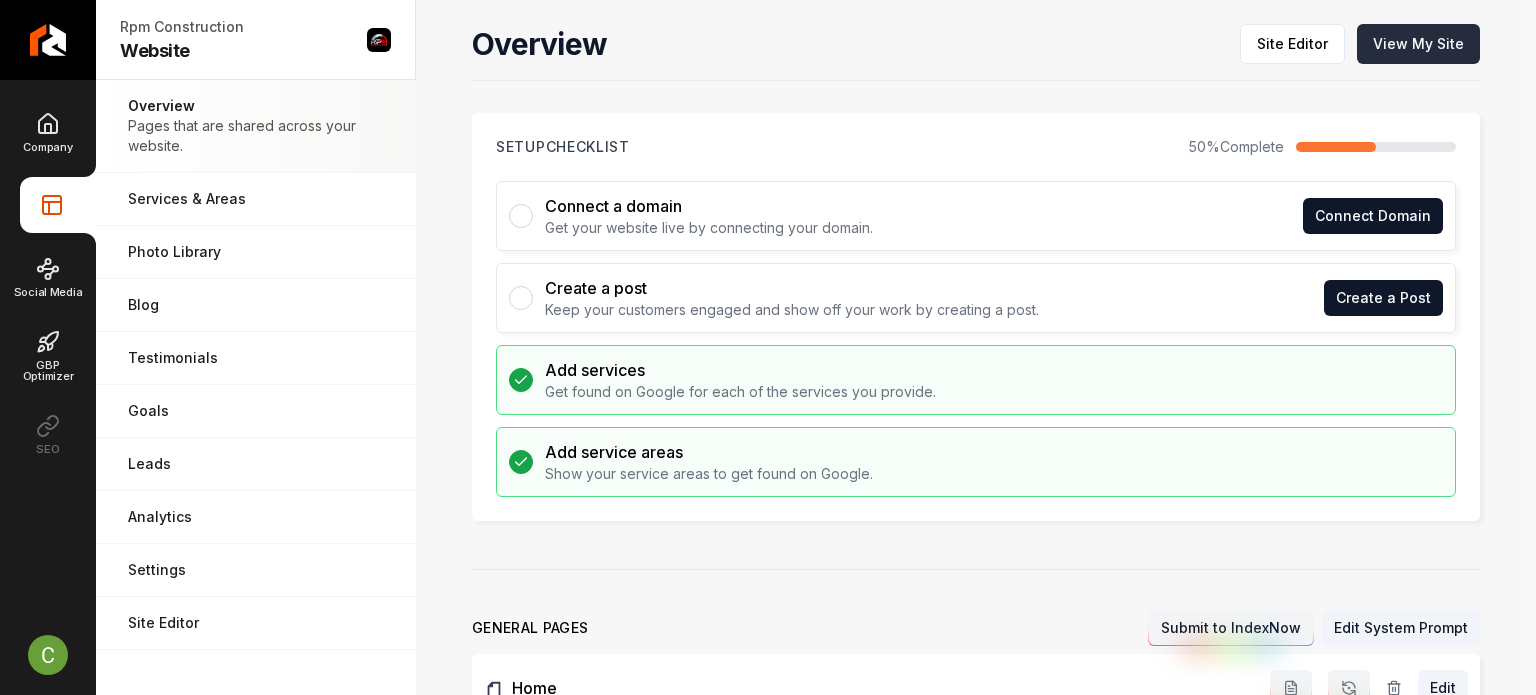 click on "View My Site" at bounding box center (1418, 44) 